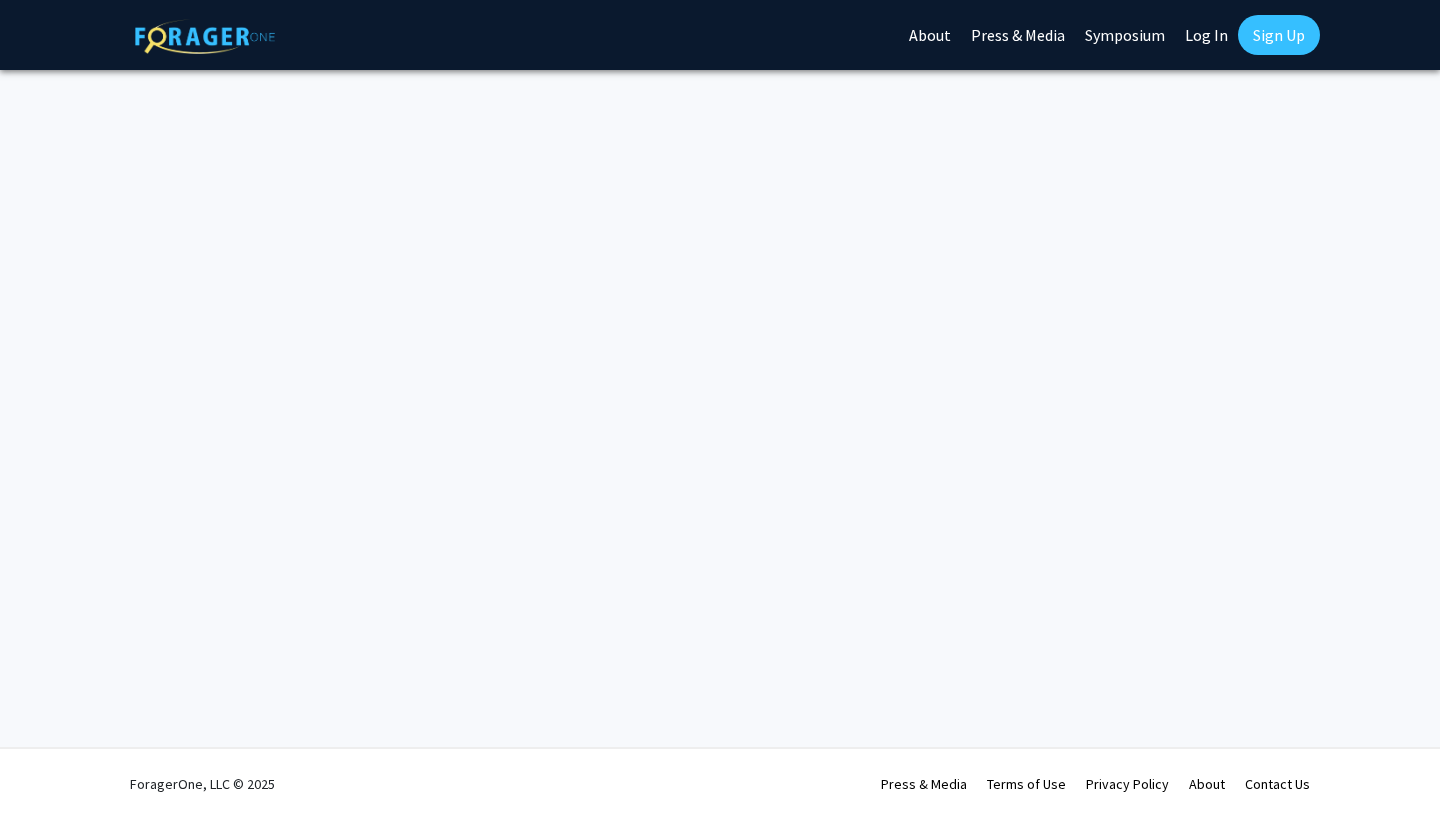scroll, scrollTop: 0, scrollLeft: 0, axis: both 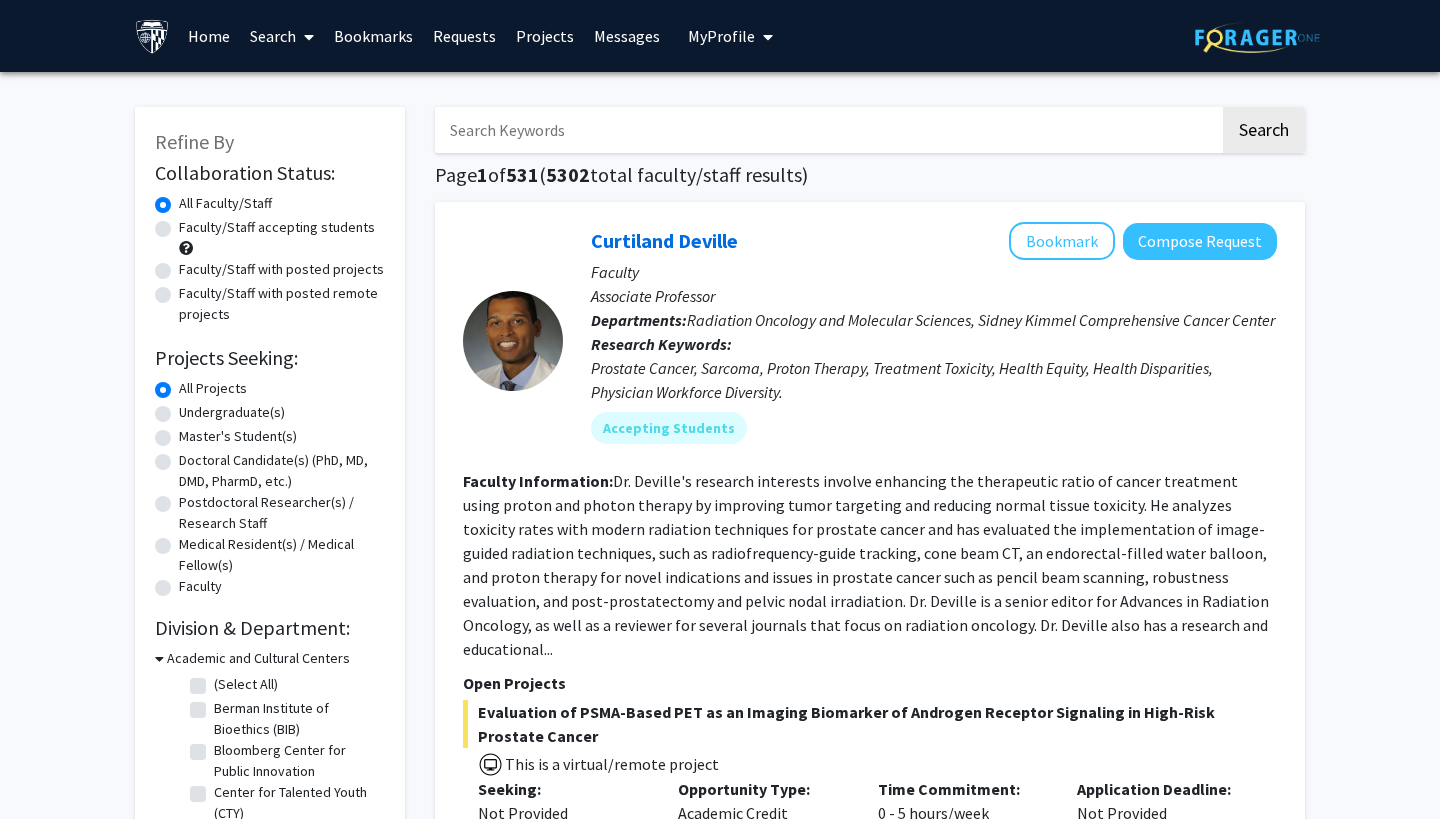 click on "Faculty/Staff accepting students" 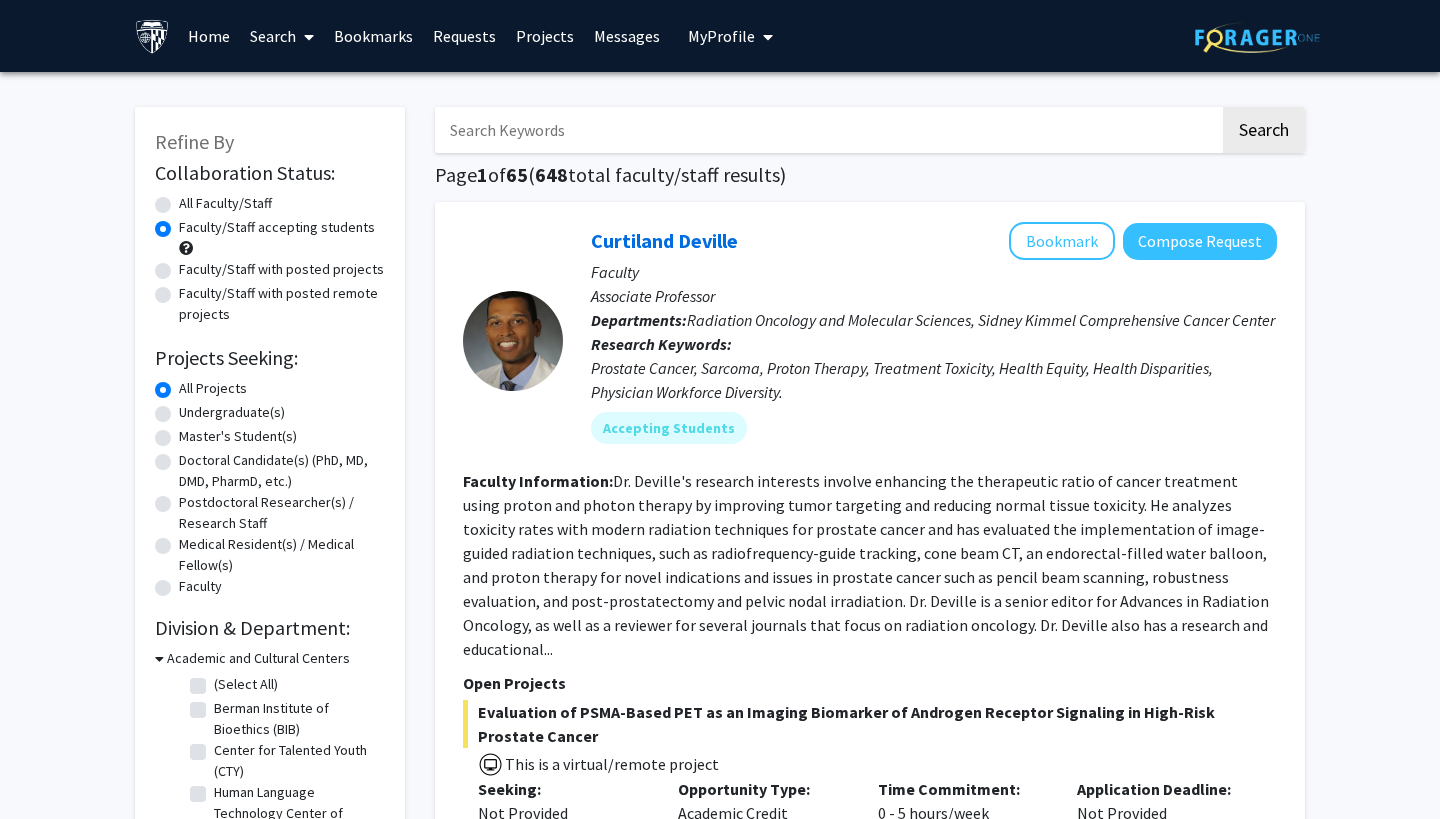 click on "All Faculty/Staff" 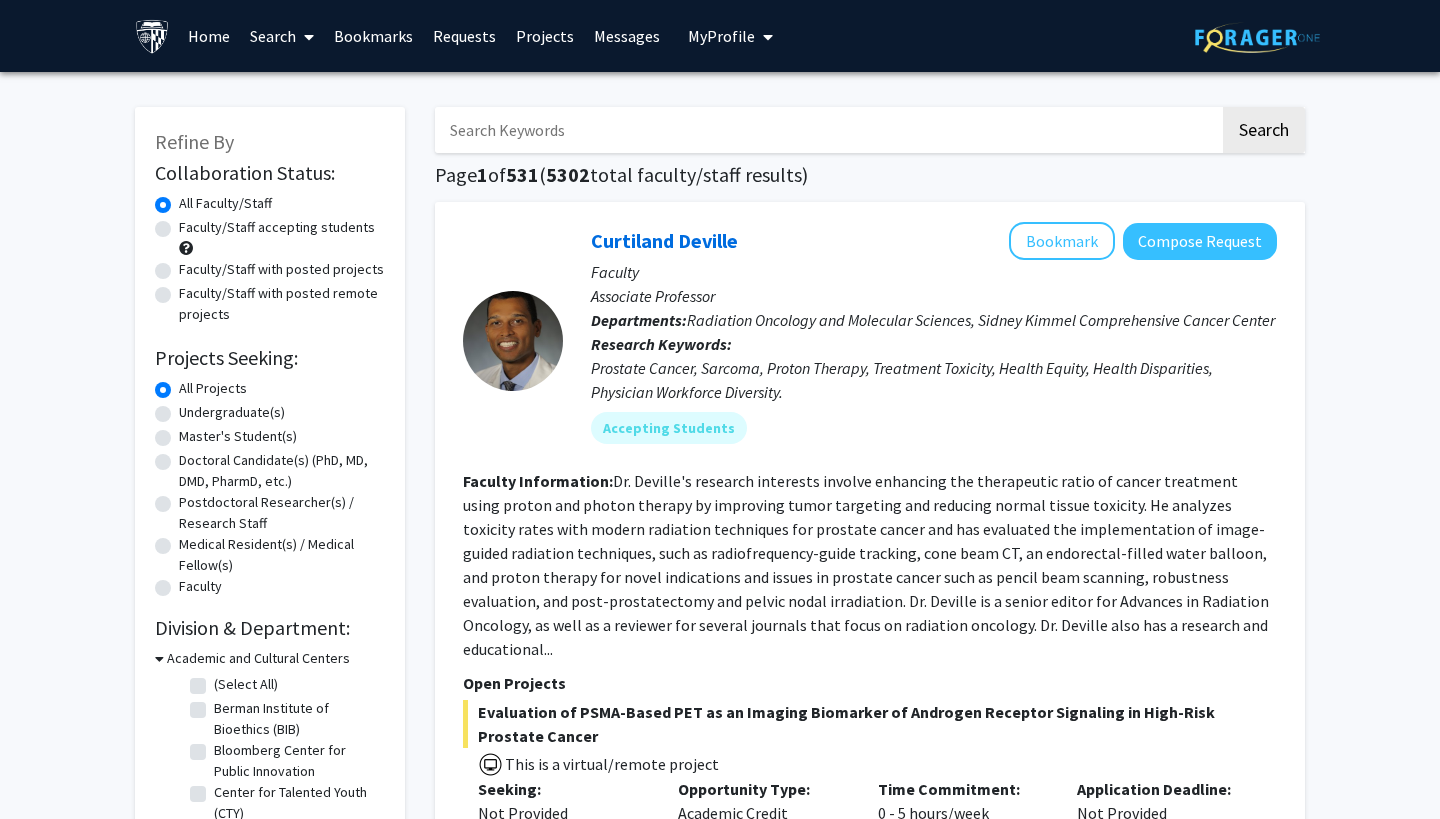 click on "Undergraduate(s)" 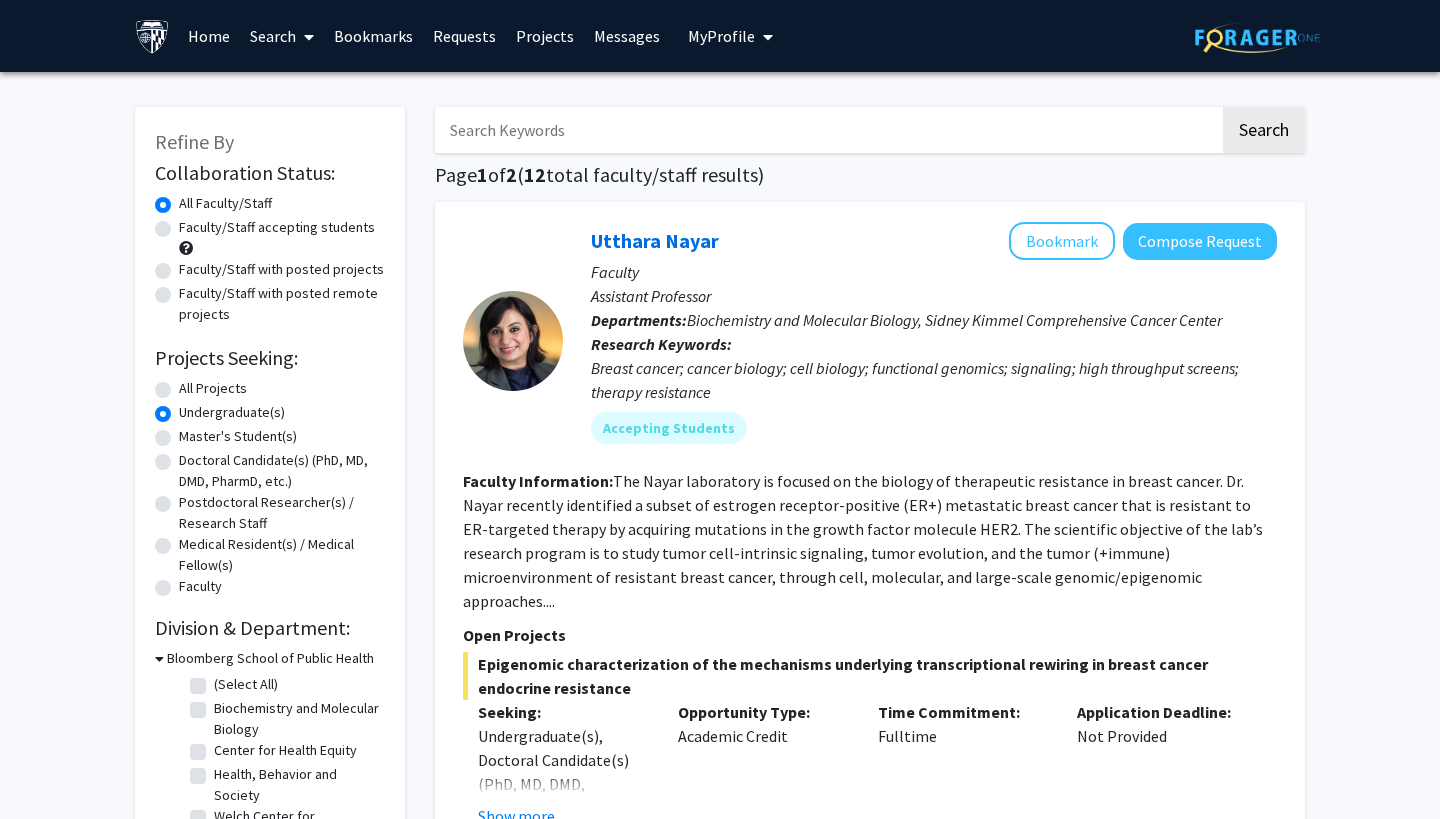 click on "The Nayar laboratory is focused on the biology of therapeutic resistance in breast cancer. Dr. Nayar recently identified a subset of estrogen receptor-positive (ER+) metastatic breast cancer that is resistant to ER-targeted therapy by acquiring mutations in the growth factor molecule HER2. The scientific objective of the lab’s research program is to study tumor cell-intrinsic signaling, tumor evolution, and the tumor (+immune) microenvironment of resistant breast cancer, through cell, molecular, and large-scale genomic/epigenomic approaches...." 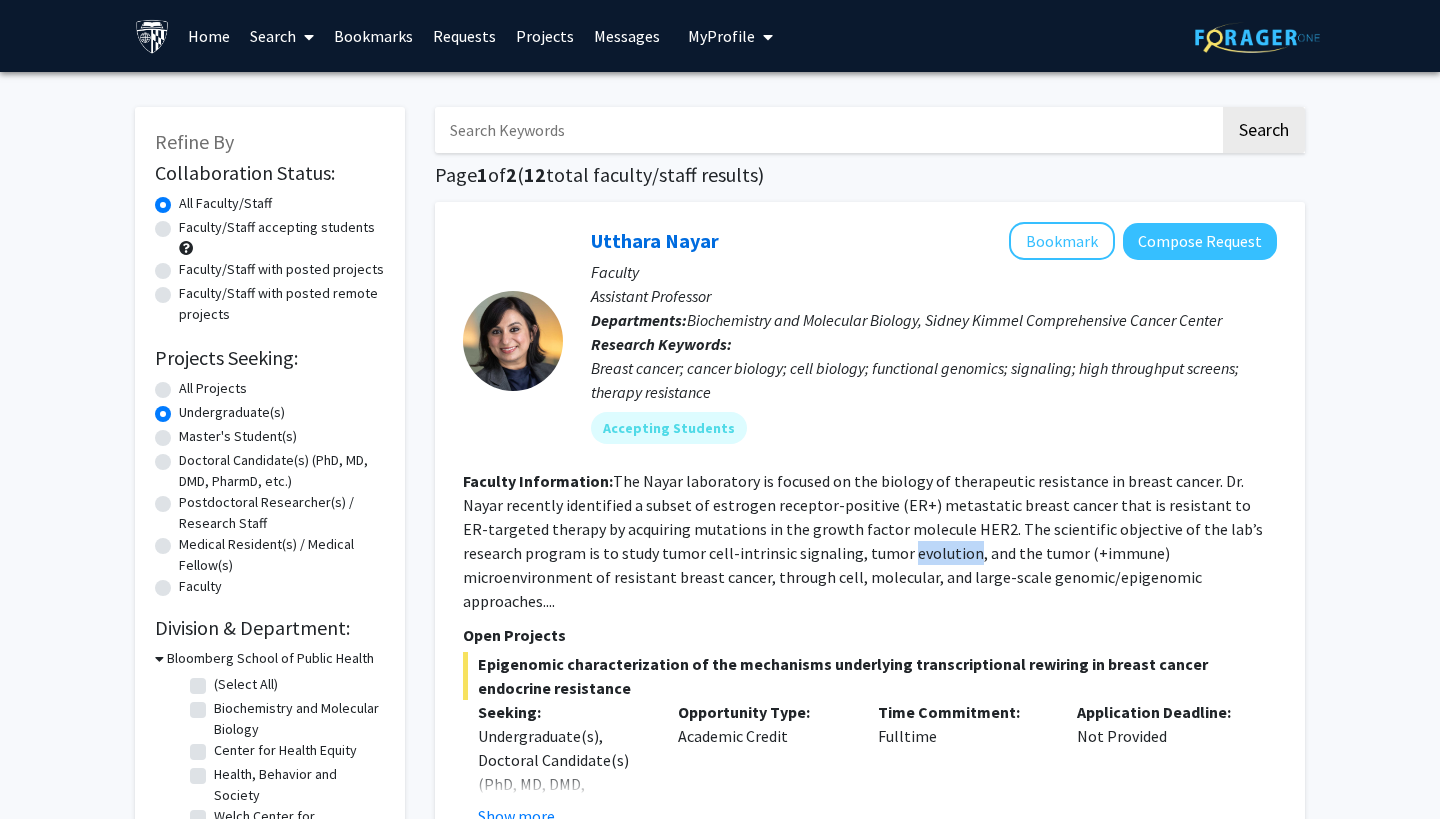 click on "The Nayar laboratory is focused on the biology of therapeutic resistance in breast cancer. Dr. Nayar recently identified a subset of estrogen receptor-positive (ER+) metastatic breast cancer that is resistant to ER-targeted therapy by acquiring mutations in the growth factor molecule HER2. The scientific objective of the lab’s research program is to study tumor cell-intrinsic signaling, tumor evolution, and the tumor (+immune) microenvironment of resistant breast cancer, through cell, molecular, and large-scale genomic/epigenomic approaches...." 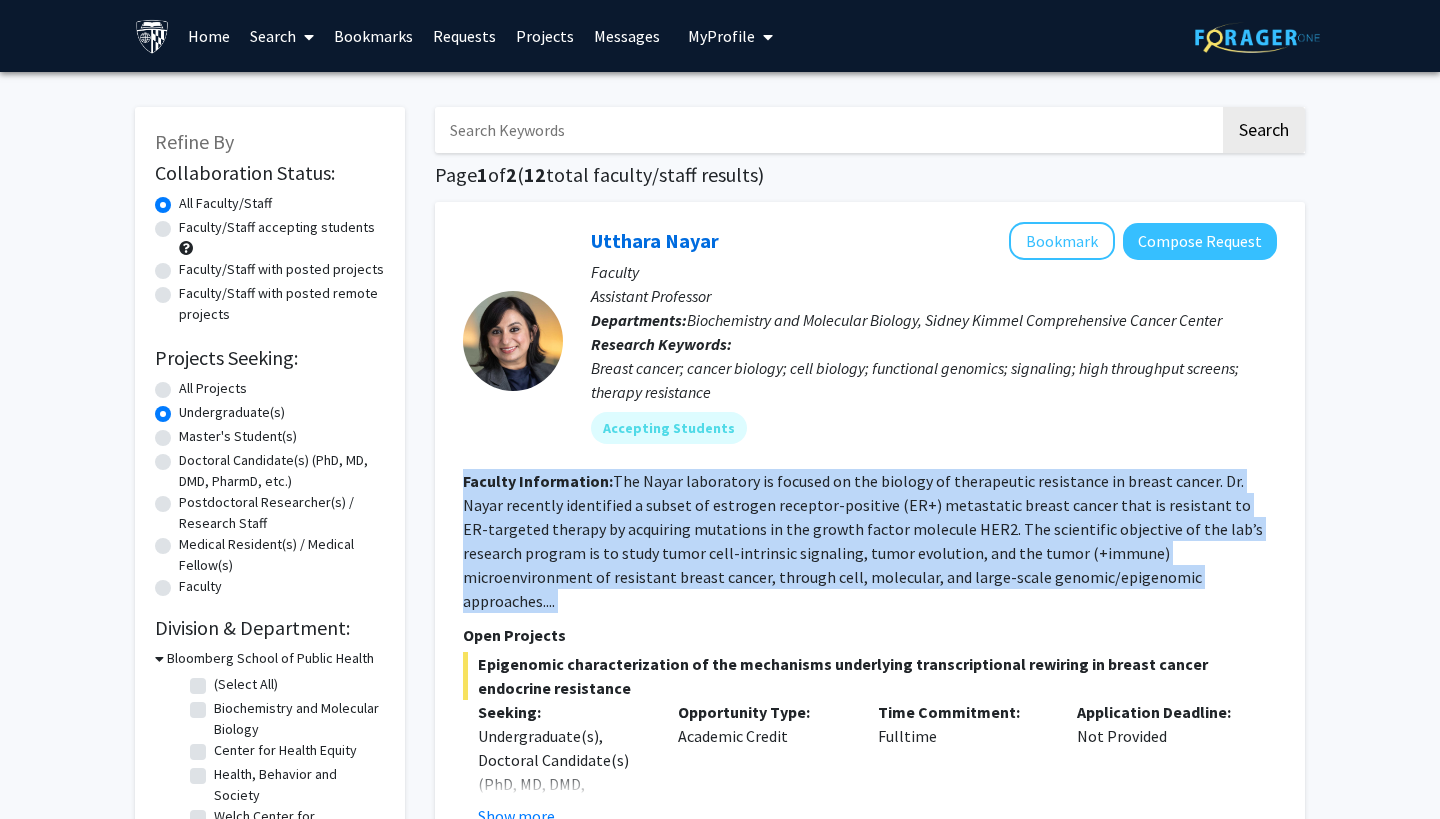 click on "The Nayar laboratory is focused on the biology of therapeutic resistance in breast cancer. Dr. Nayar recently identified a subset of estrogen receptor-positive (ER+) metastatic breast cancer that is resistant to ER-targeted therapy by acquiring mutations in the growth factor molecule HER2. The scientific objective of the lab’s research program is to study tumor cell-intrinsic signaling, tumor evolution, and the tumor (+immune) microenvironment of resistant breast cancer, through cell, molecular, and large-scale genomic/epigenomic approaches...." 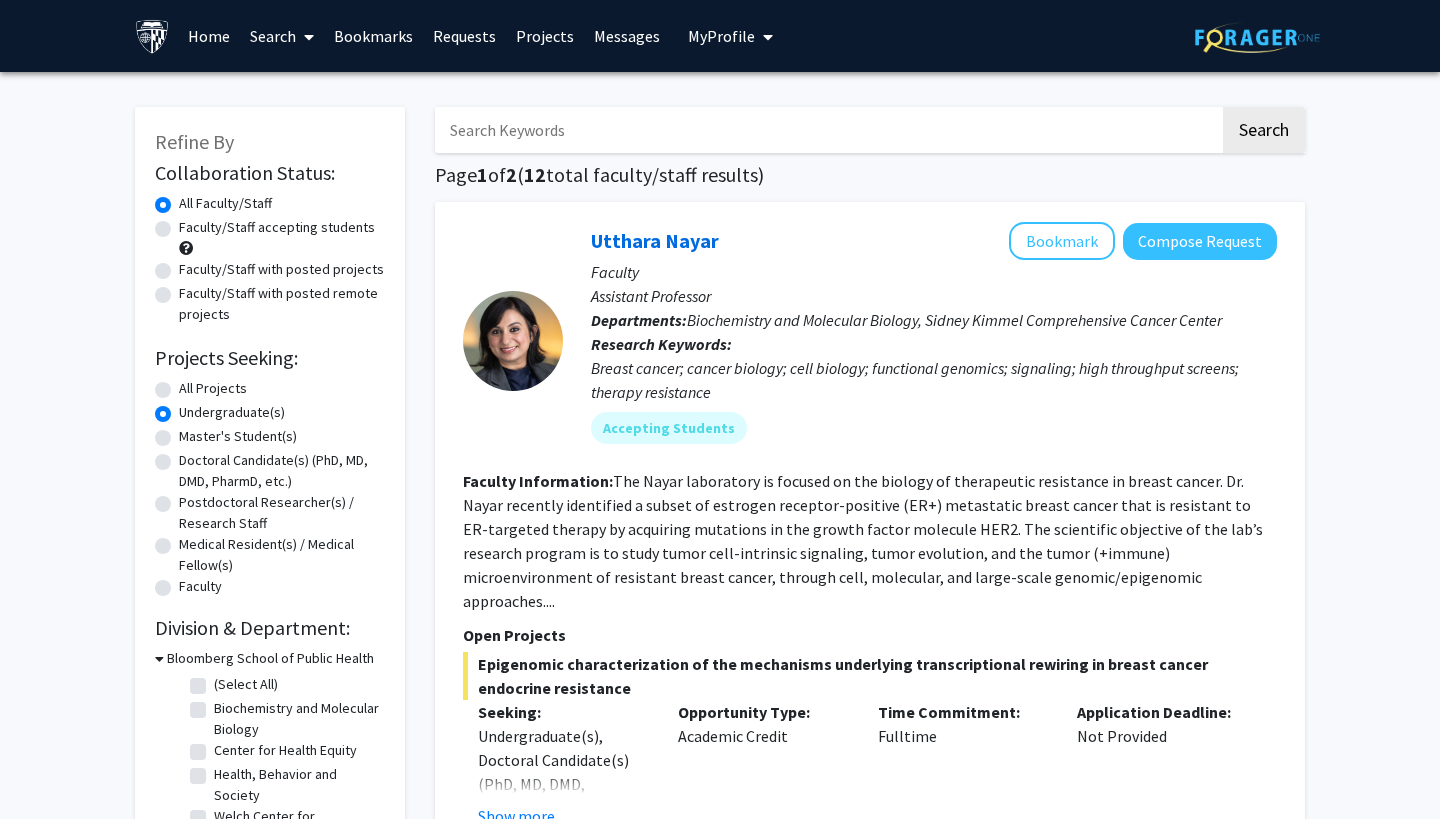 click on "The Nayar laboratory is focused on the biology of therapeutic resistance in breast cancer. Dr. Nayar recently identified a subset of estrogen receptor-positive (ER+) metastatic breast cancer that is resistant to ER-targeted therapy by acquiring mutations in the growth factor molecule HER2. The scientific objective of the lab’s research program is to study tumor cell-intrinsic signaling, tumor evolution, and the tumor (+immune) microenvironment of resistant breast cancer, through cell, molecular, and large-scale genomic/epigenomic approaches...." 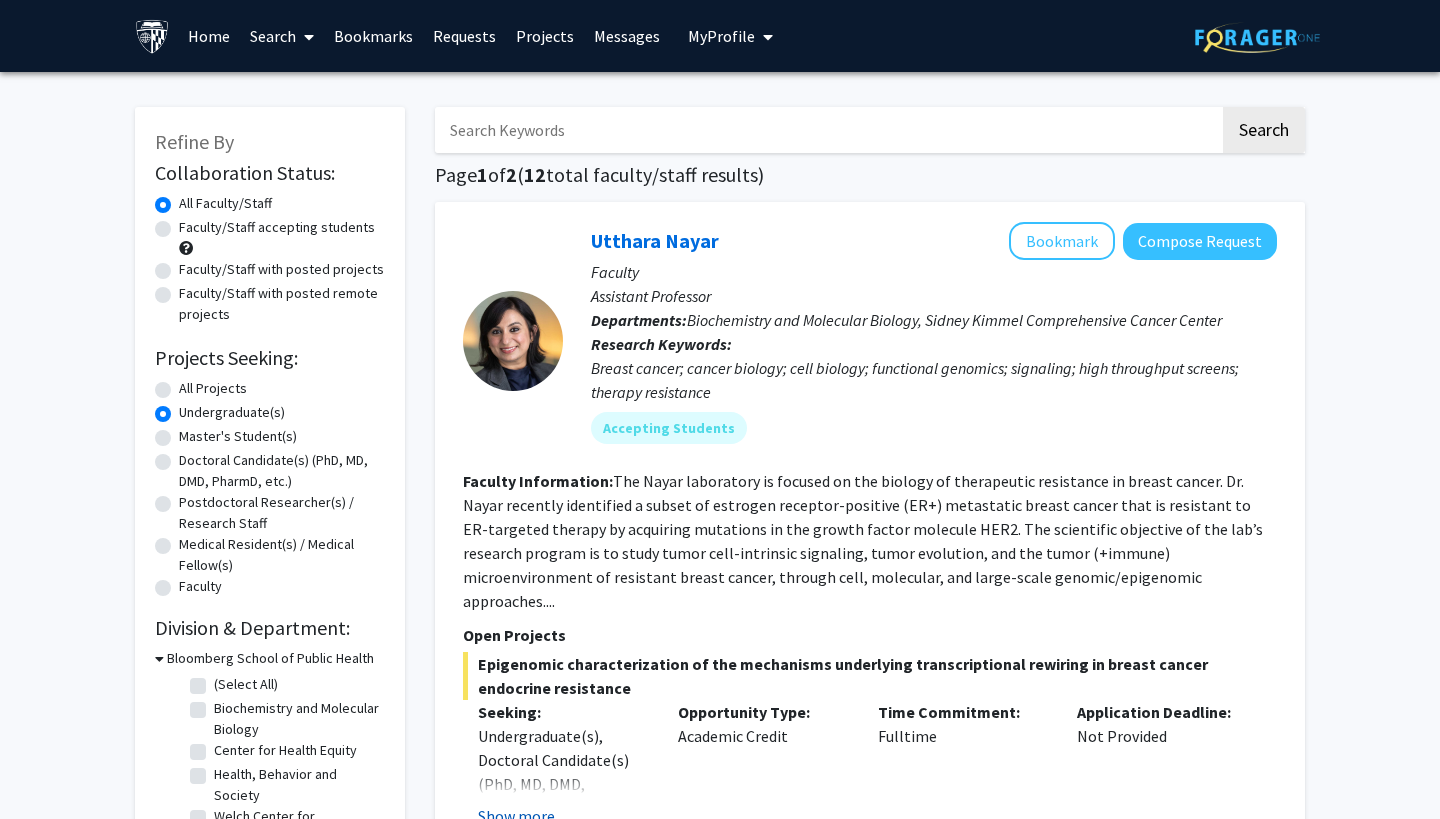 click on "Show more" 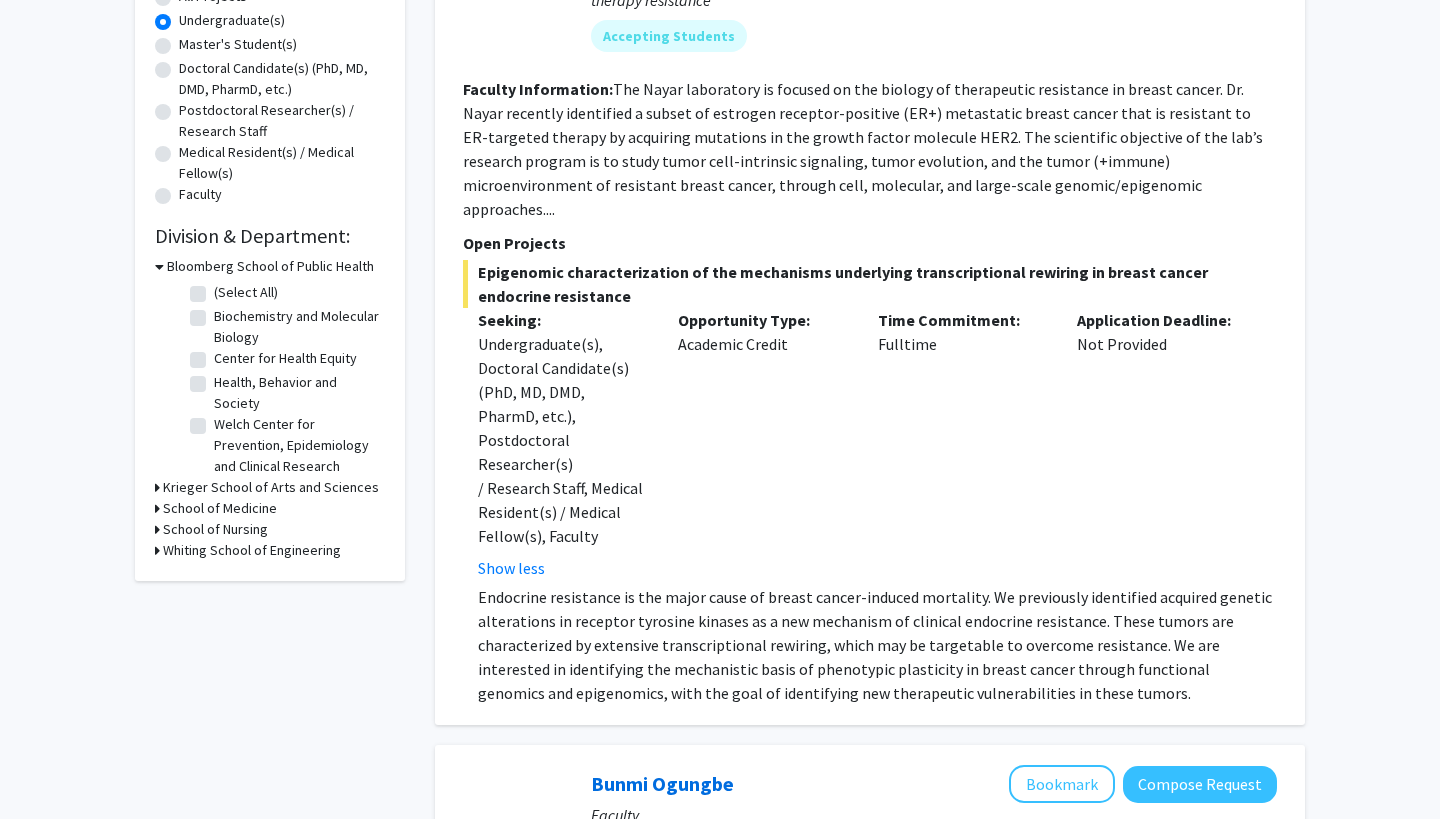 scroll, scrollTop: 400, scrollLeft: 0, axis: vertical 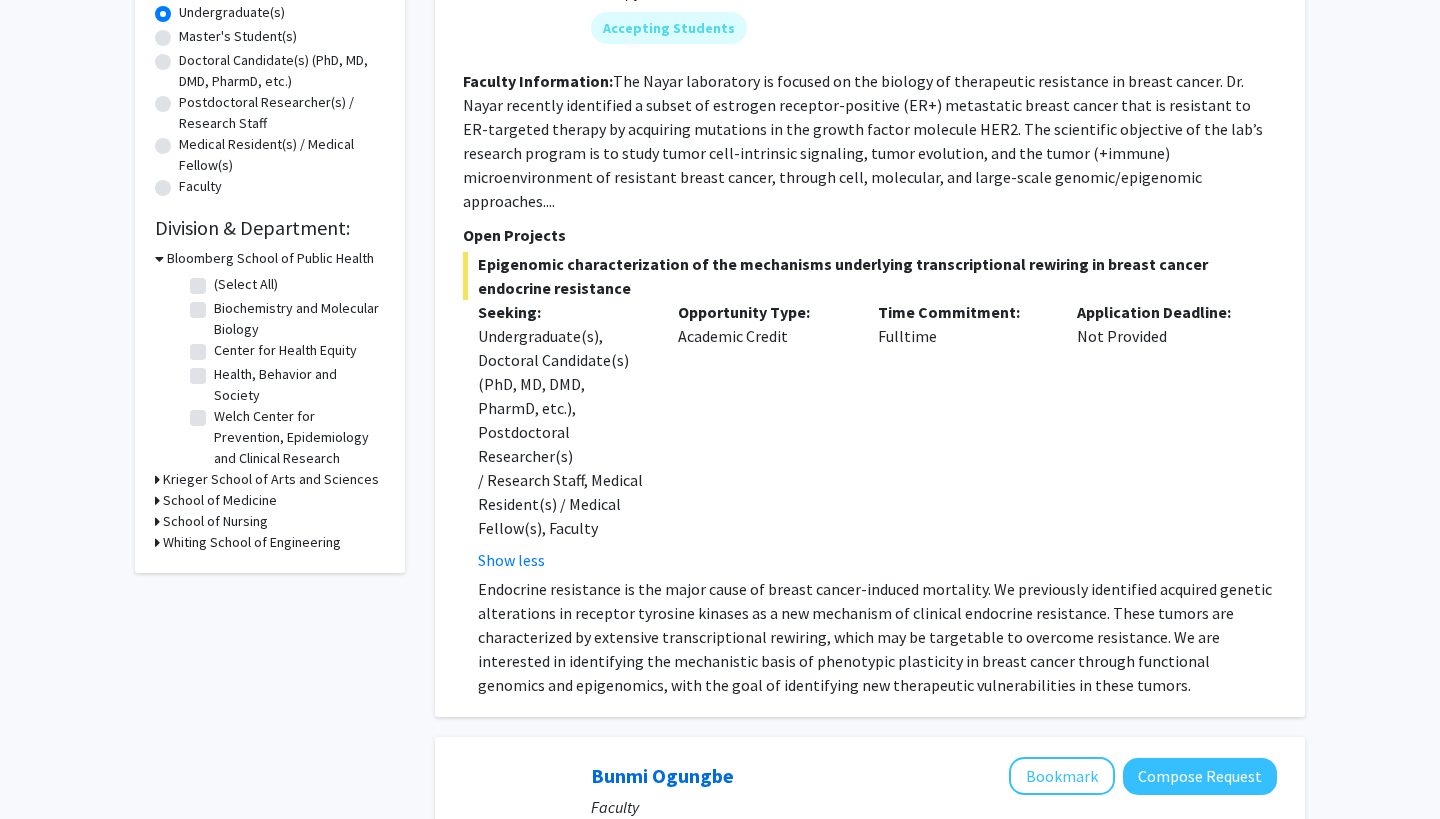 click on "Endocrine resistance is the major cause of breast cancer-induced mortality. We previously identified acquired genetic alterations in receptor tyrosine kinases as a new mechanism of clinical endocrine resistance. These tumors are characterized by extensive transcriptional rewiring, which may be targetable to overcome resistance. We are interested in identifying the mechanistic basis of phenotypic plasticity in breast cancer through functional genomics and epigenomics, with the goal of identifying new therapeutic vulnerabilities in these tumors." 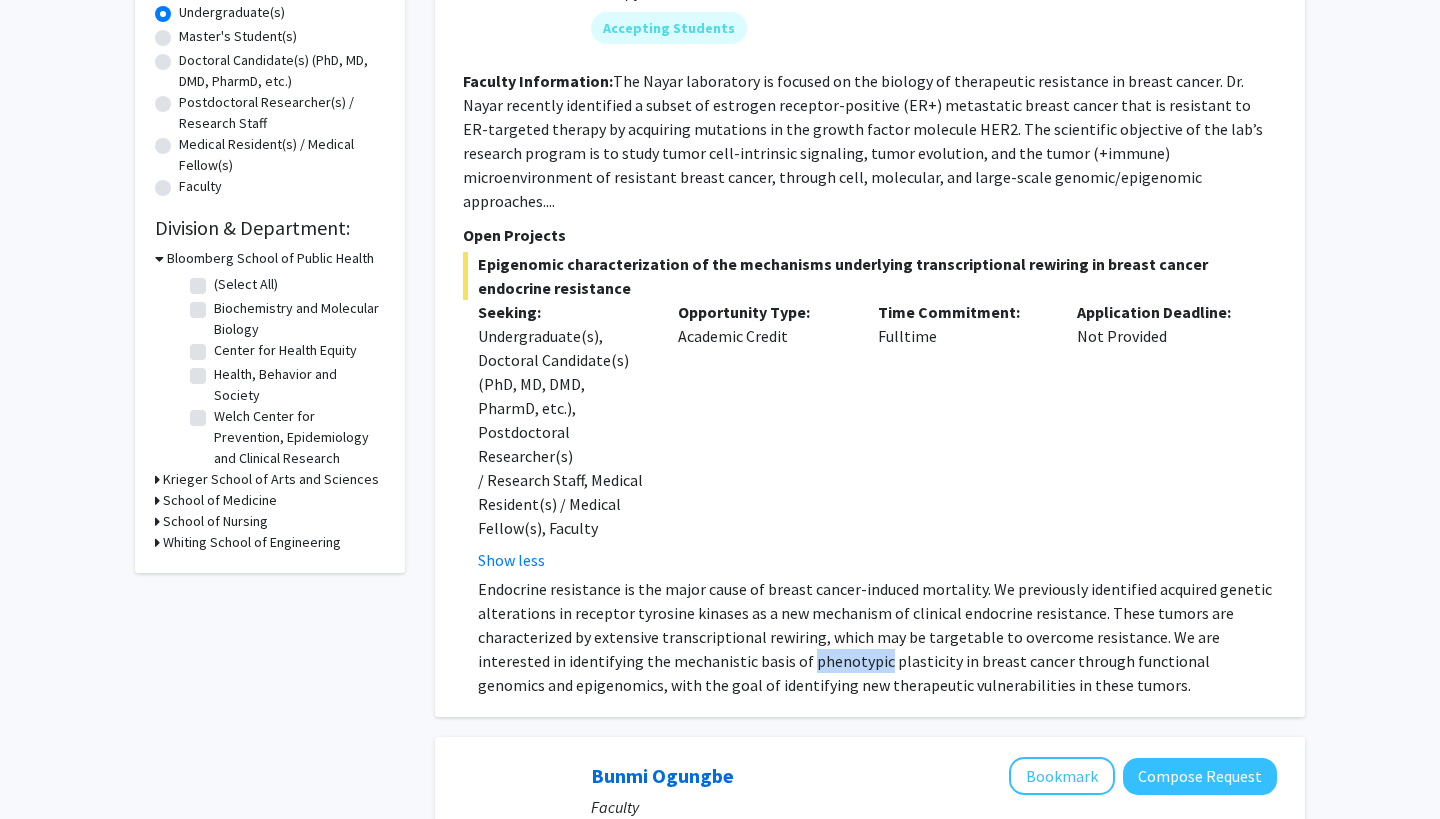 click on "Endocrine resistance is the major cause of breast cancer-induced mortality. We previously identified acquired genetic alterations in receptor tyrosine kinases as a new mechanism of clinical endocrine resistance. These tumors are characterized by extensive transcriptional rewiring, which may be targetable to overcome resistance. We are interested in identifying the mechanistic basis of phenotypic plasticity in breast cancer through functional genomics and epigenomics, with the goal of identifying new therapeutic vulnerabilities in these tumors." 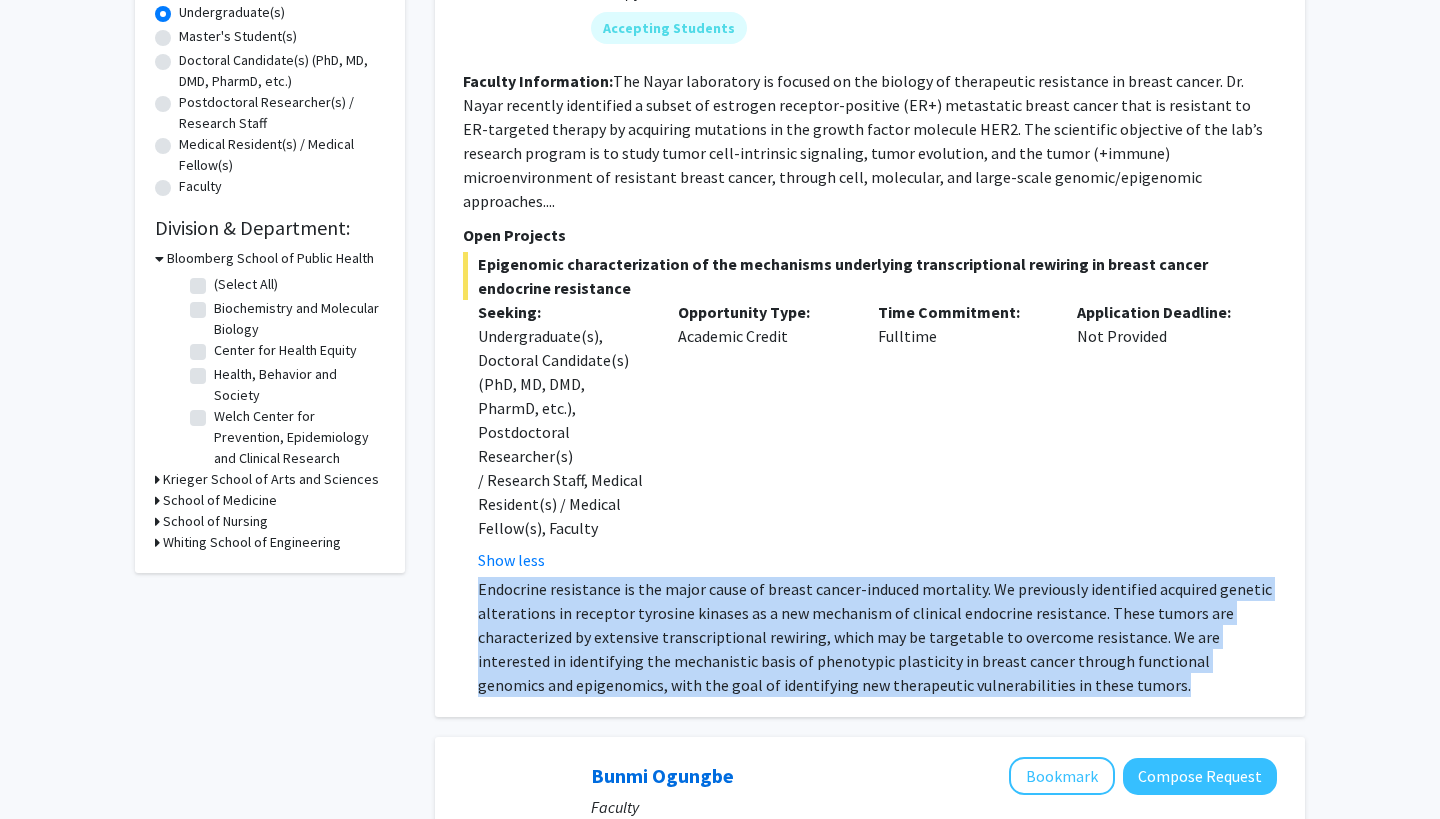 click on "Endocrine resistance is the major cause of breast cancer-induced mortality. We previously identified acquired genetic alterations in receptor tyrosine kinases as a new mechanism of clinical endocrine resistance. These tumors are characterized by extensive transcriptional rewiring, which may be targetable to overcome resistance. We are interested in identifying the mechanistic basis of phenotypic plasticity in breast cancer through functional genomics and epigenomics, with the goal of identifying new therapeutic vulnerabilities in these tumors." 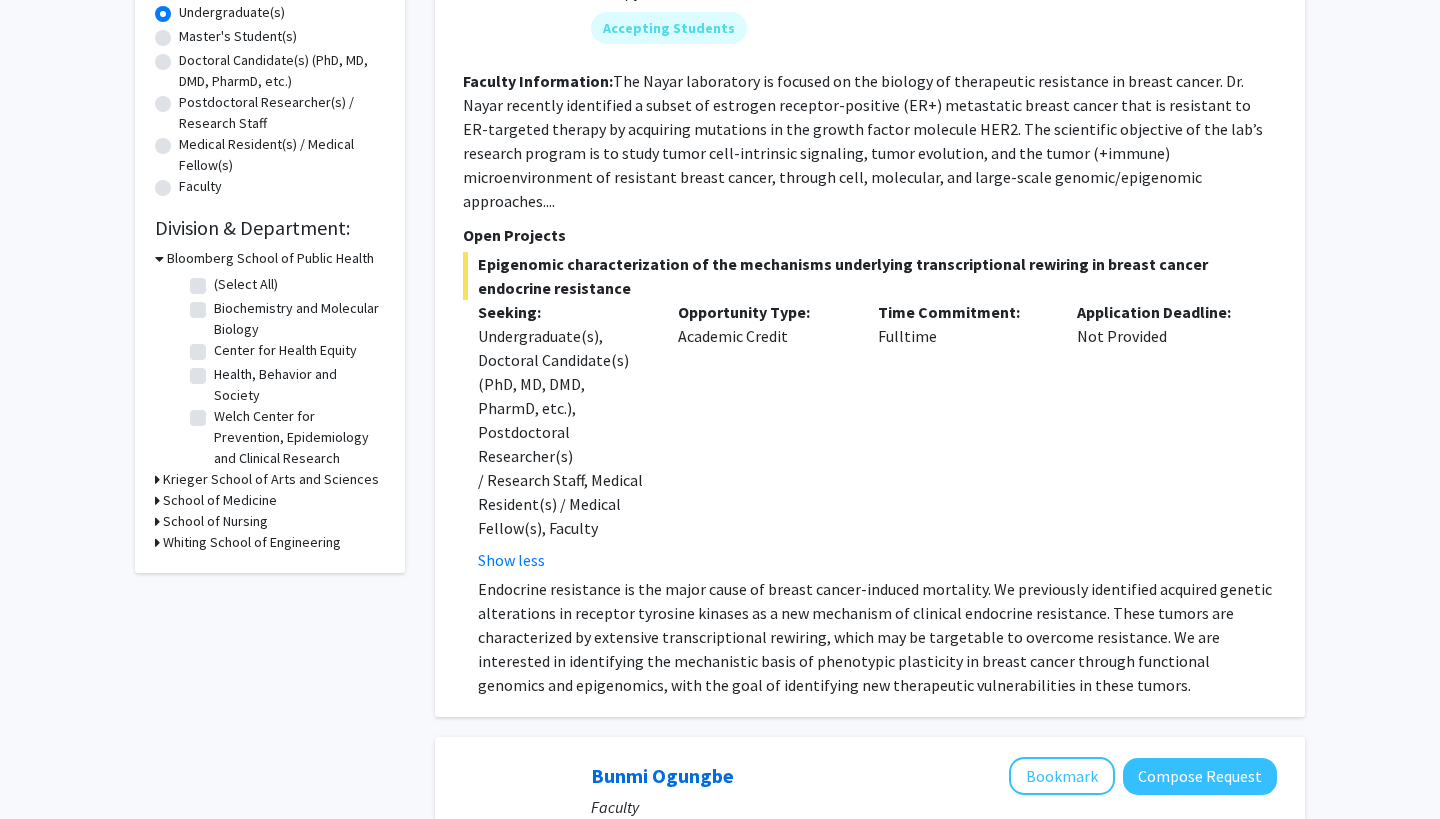 click on "Endocrine resistance is the major cause of breast cancer-induced mortality. We previously identified acquired genetic alterations in receptor tyrosine kinases as a new mechanism of clinical endocrine resistance. These tumors are characterized by extensive transcriptional rewiring, which may be targetable to overcome resistance. We are interested in identifying the mechanistic basis of phenotypic plasticity in breast cancer through functional genomics and epigenomics, with the goal of identifying new therapeutic vulnerabilities in these tumors." 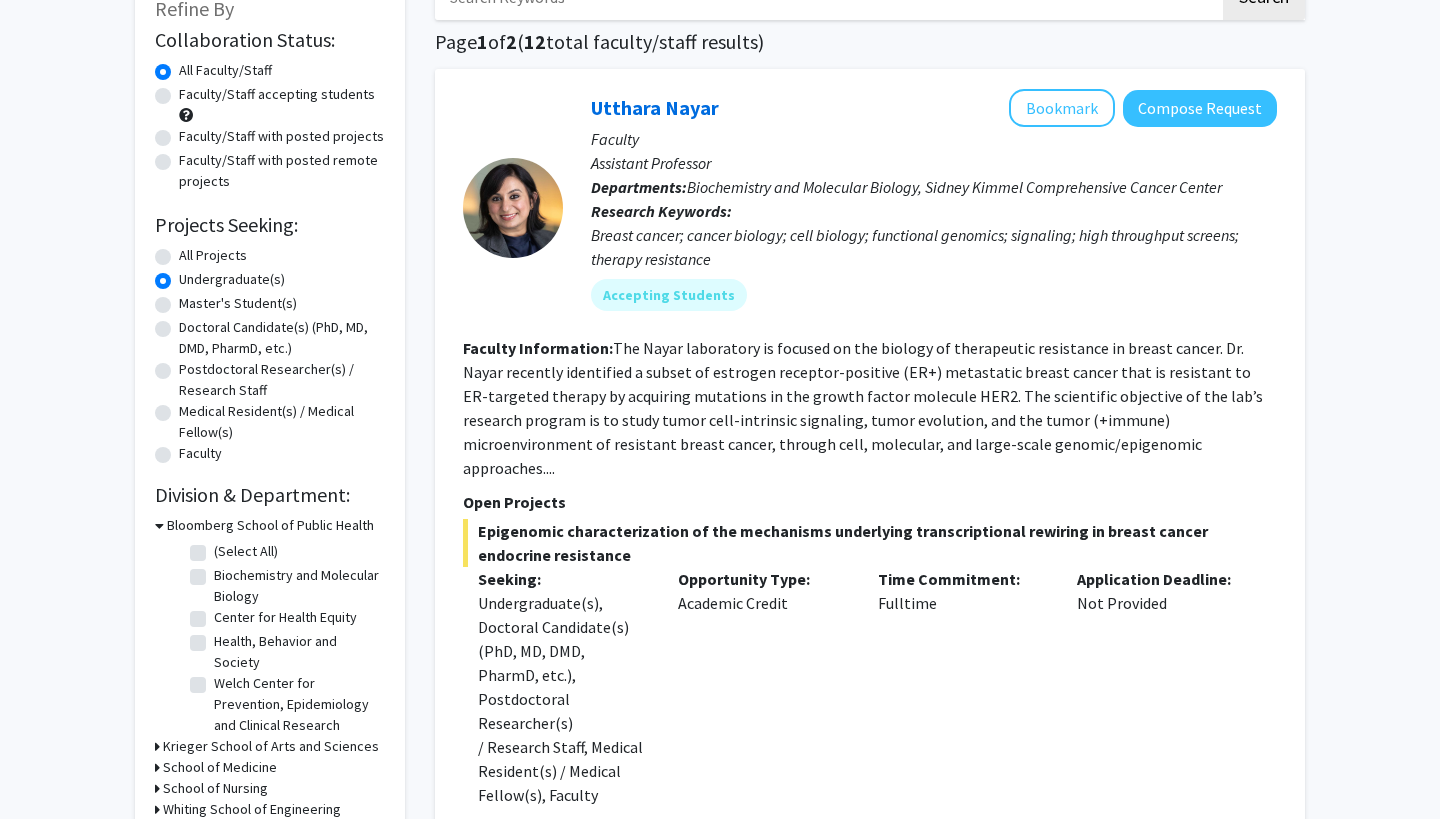 scroll, scrollTop: 131, scrollLeft: 0, axis: vertical 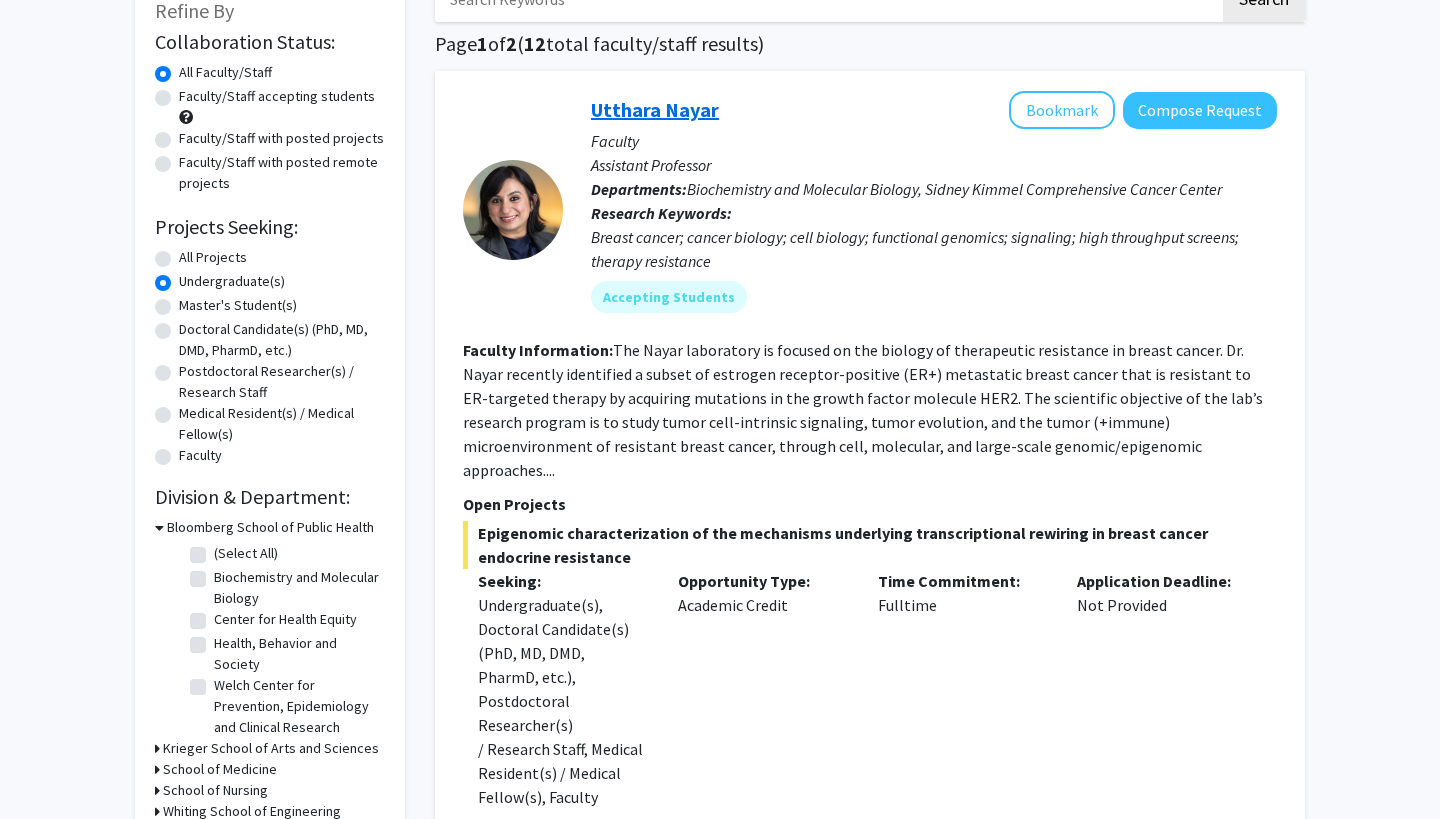click on "Utthara Nayar" 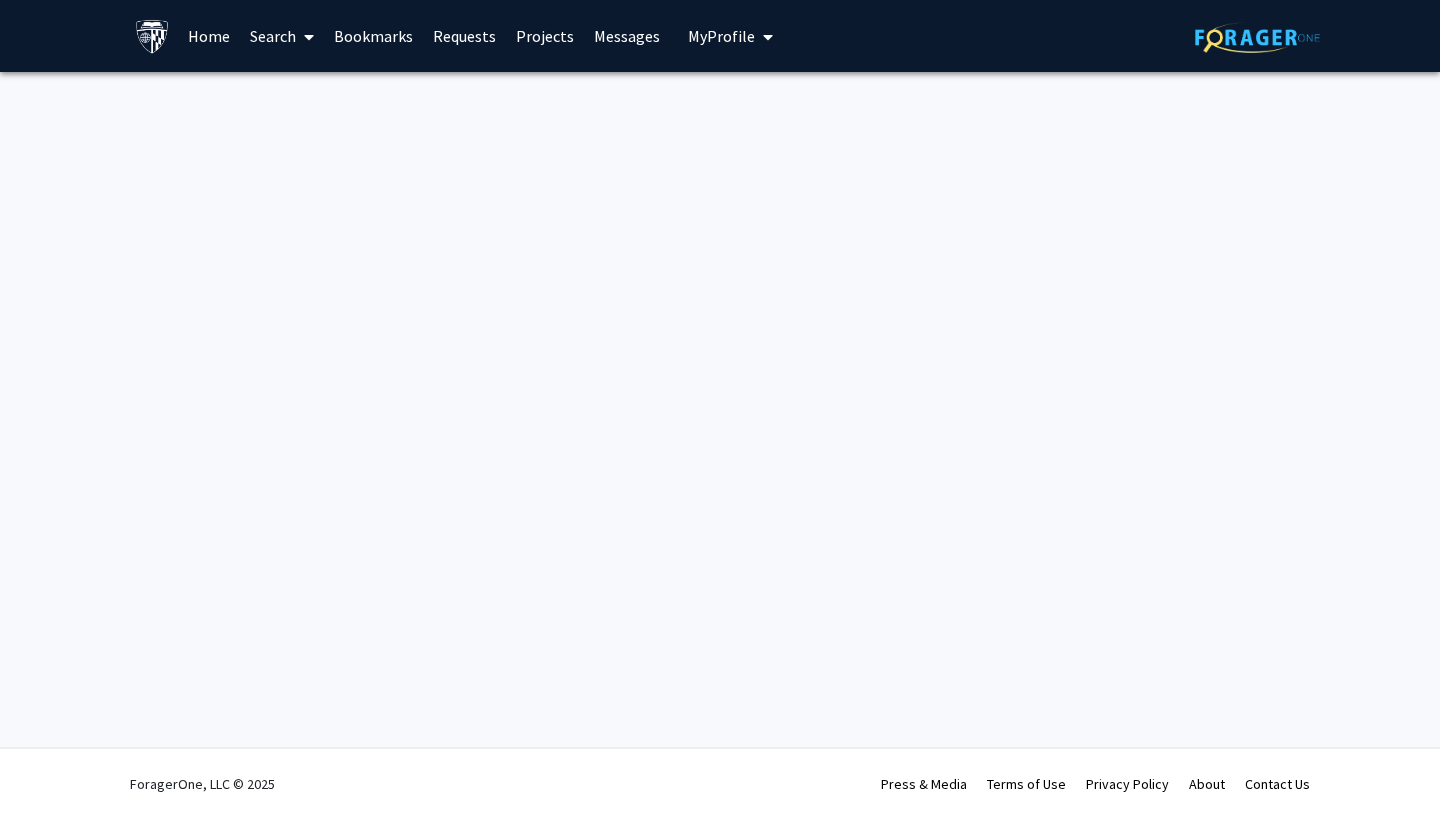 scroll, scrollTop: 0, scrollLeft: 0, axis: both 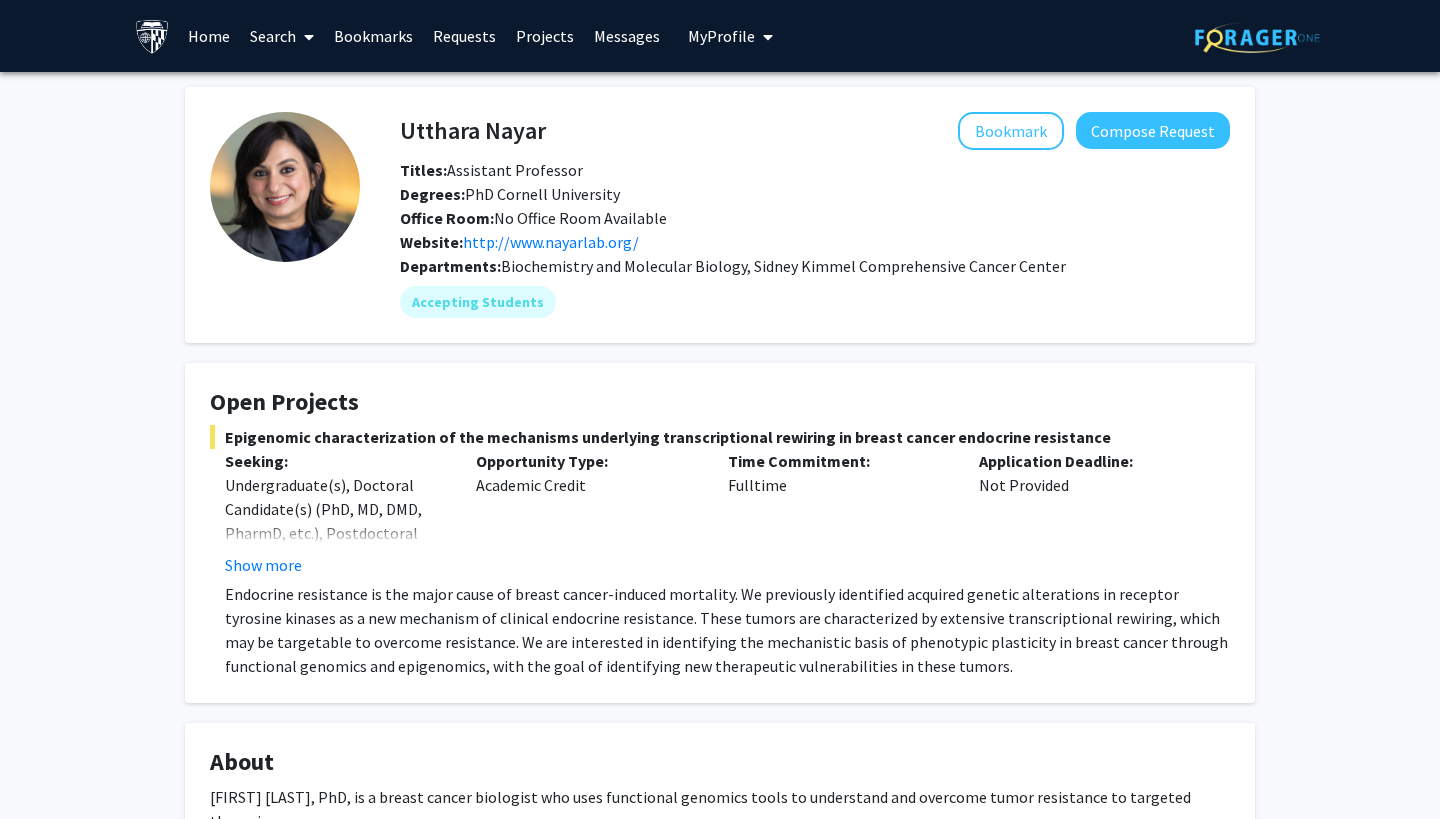 click on "Departments:   Biochemistry and Molecular Biology, Sidney Kimmel Comprehensive Cancer Center" 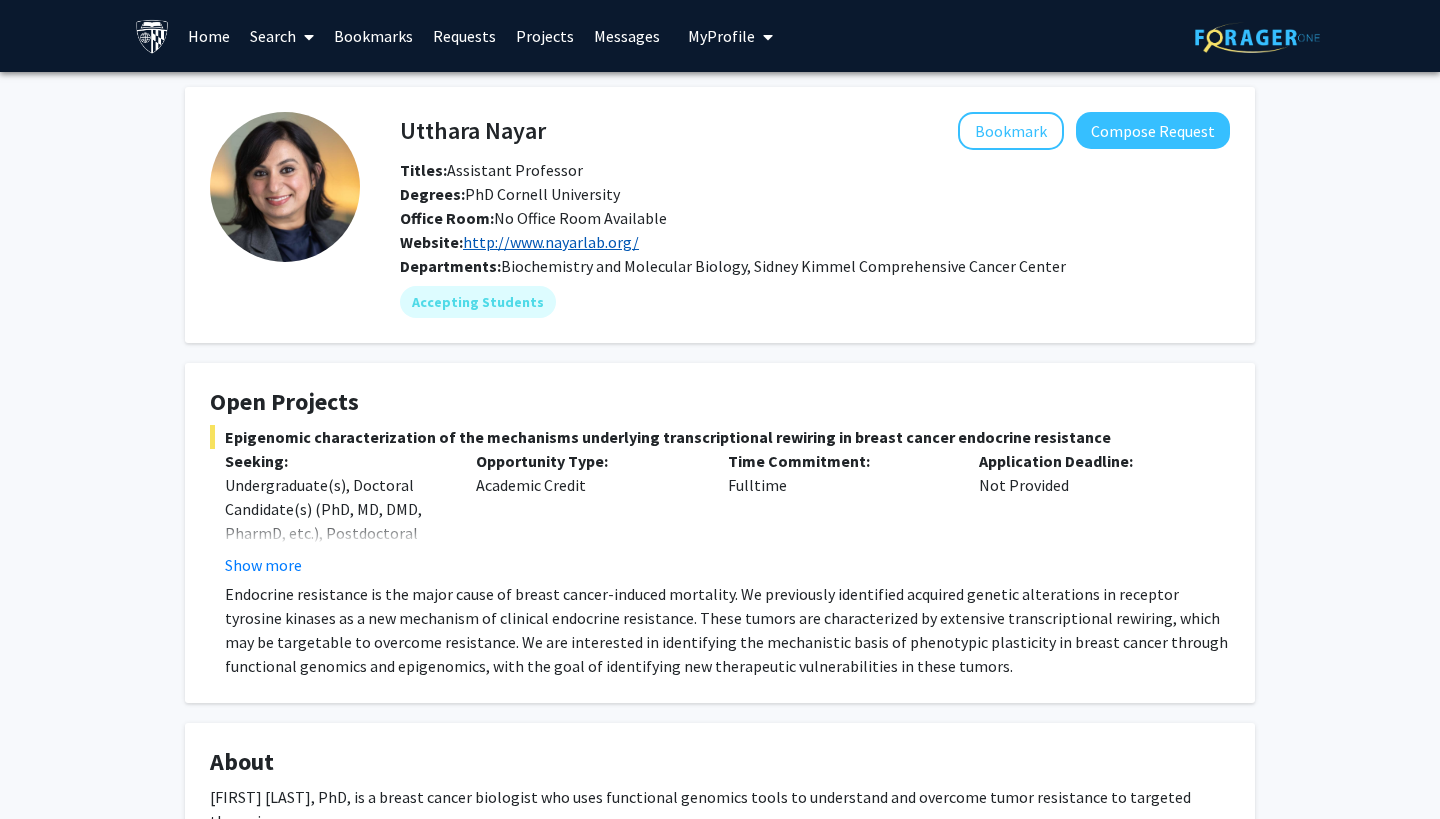 click on "http://www.nayarlab.org/" 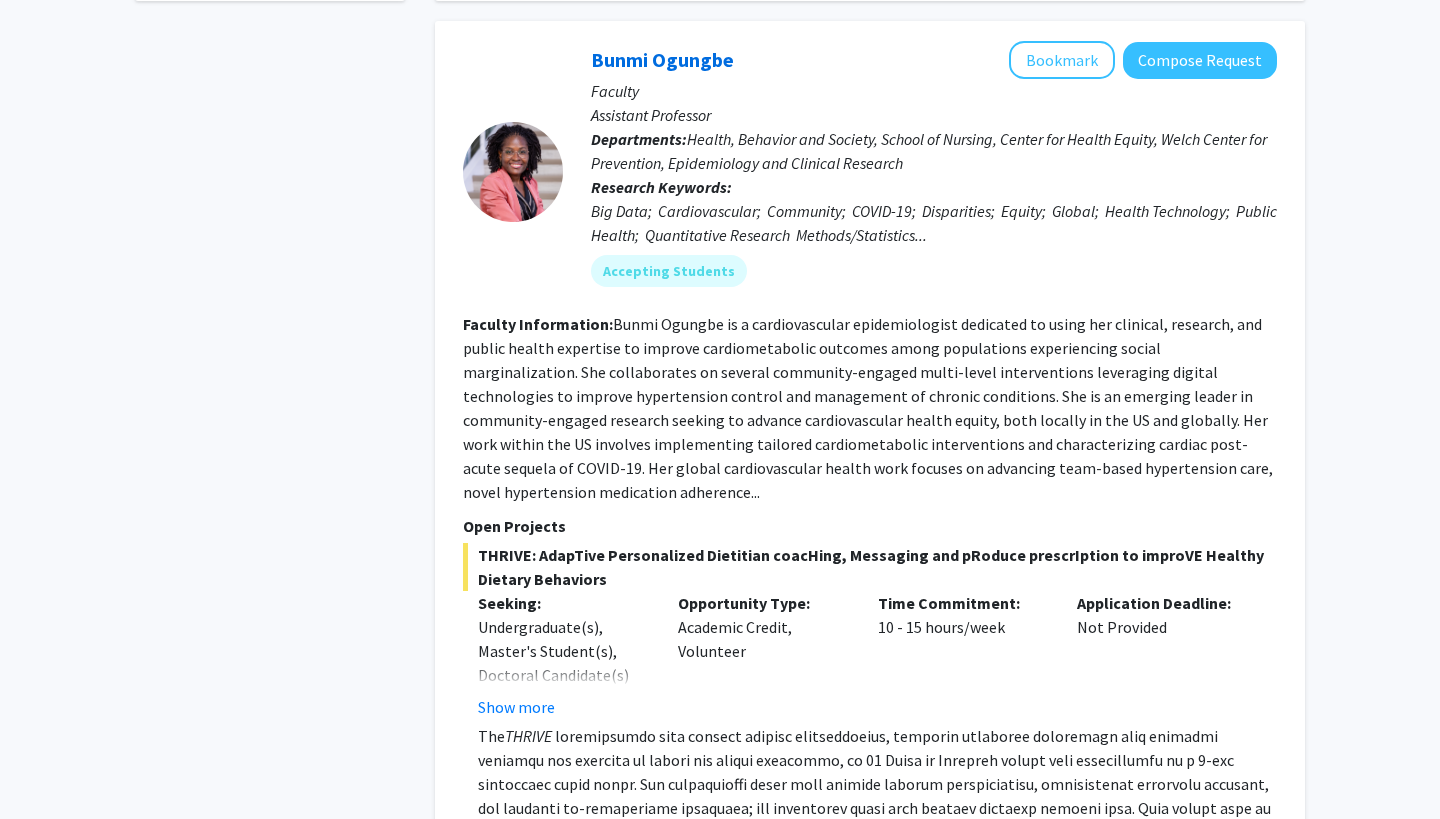 scroll, scrollTop: 1105, scrollLeft: 0, axis: vertical 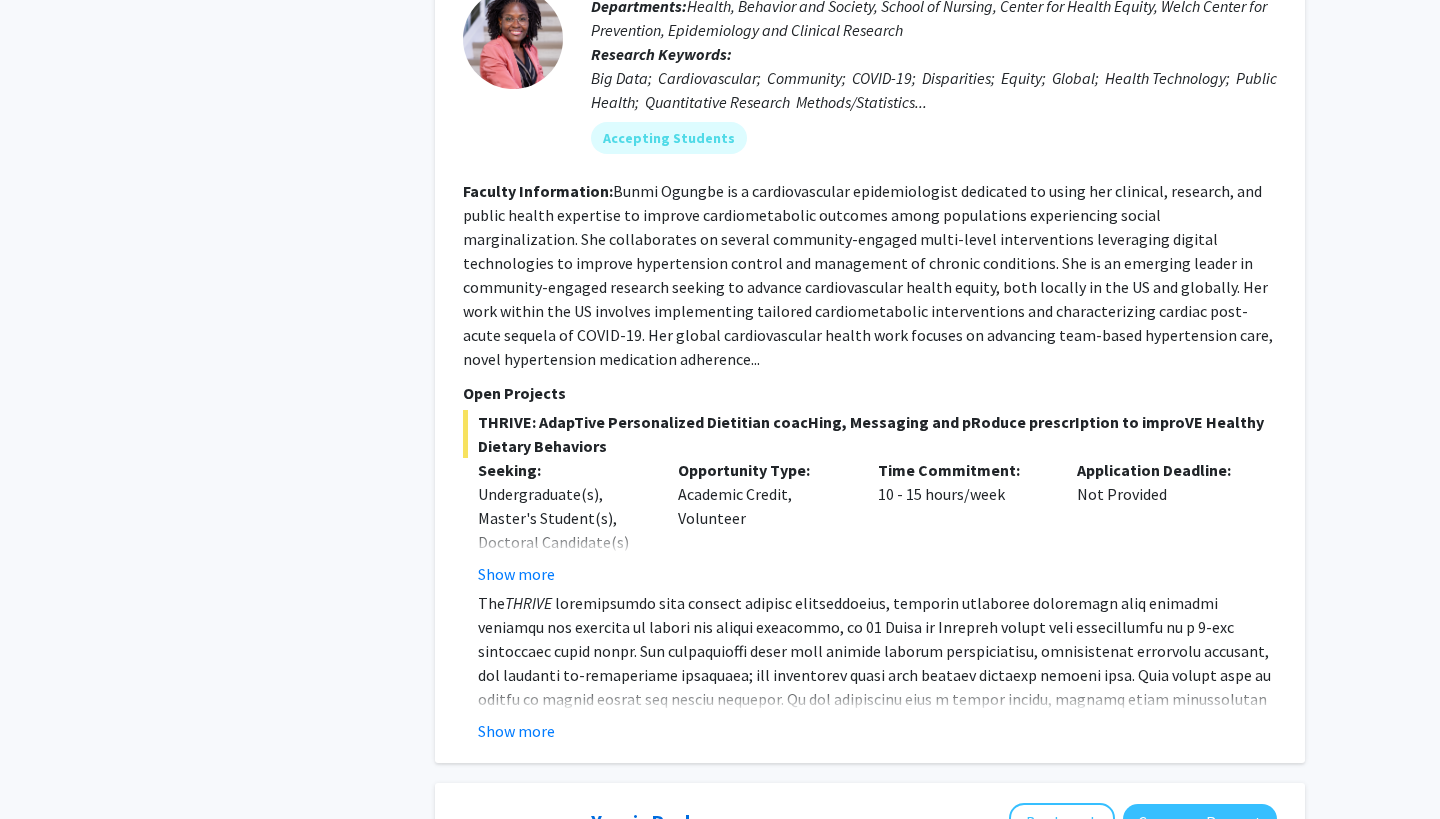 click on "Opportunity Type:  Academic Credit, Volunteer" 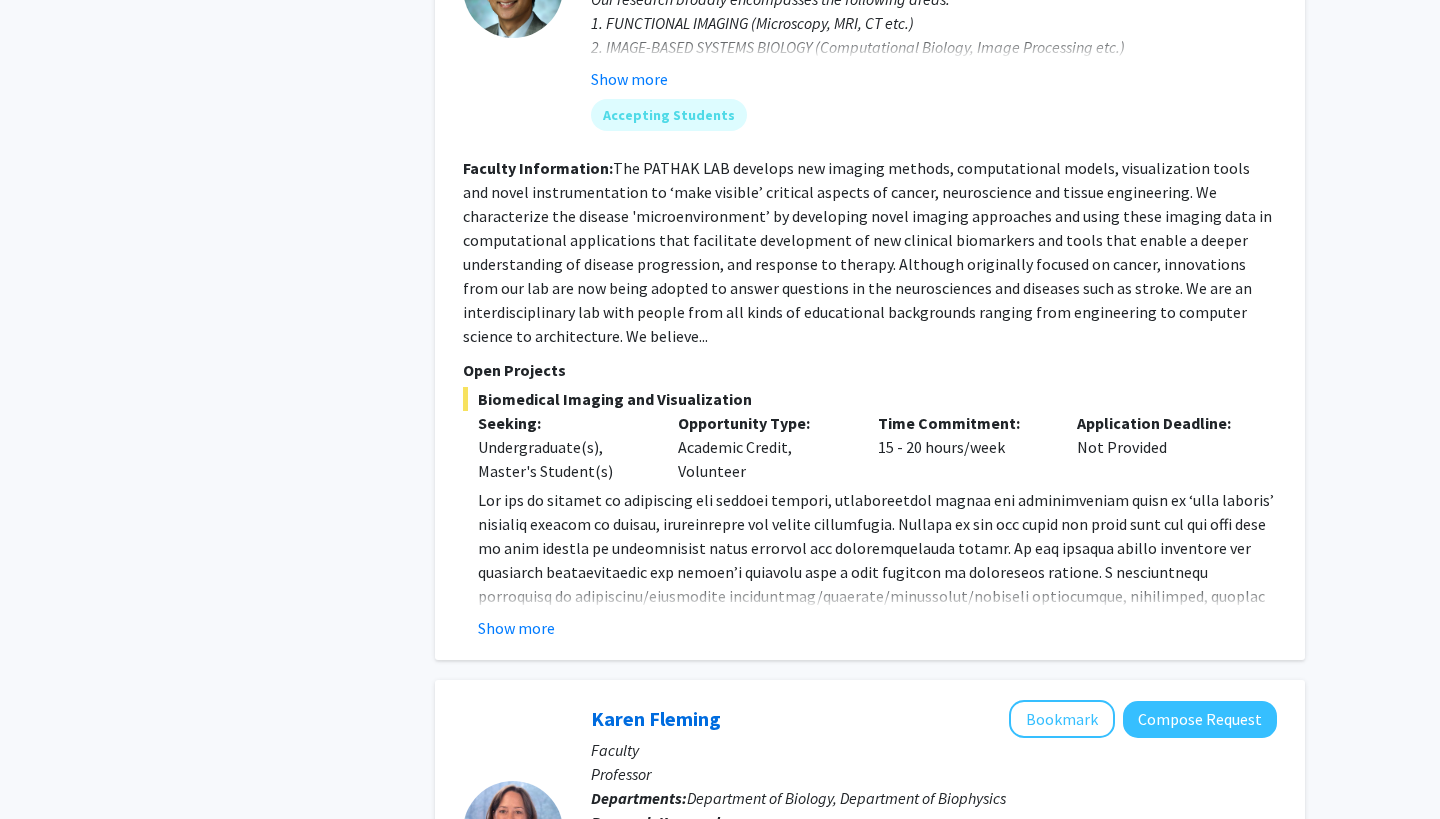 scroll, scrollTop: 7567, scrollLeft: 0, axis: vertical 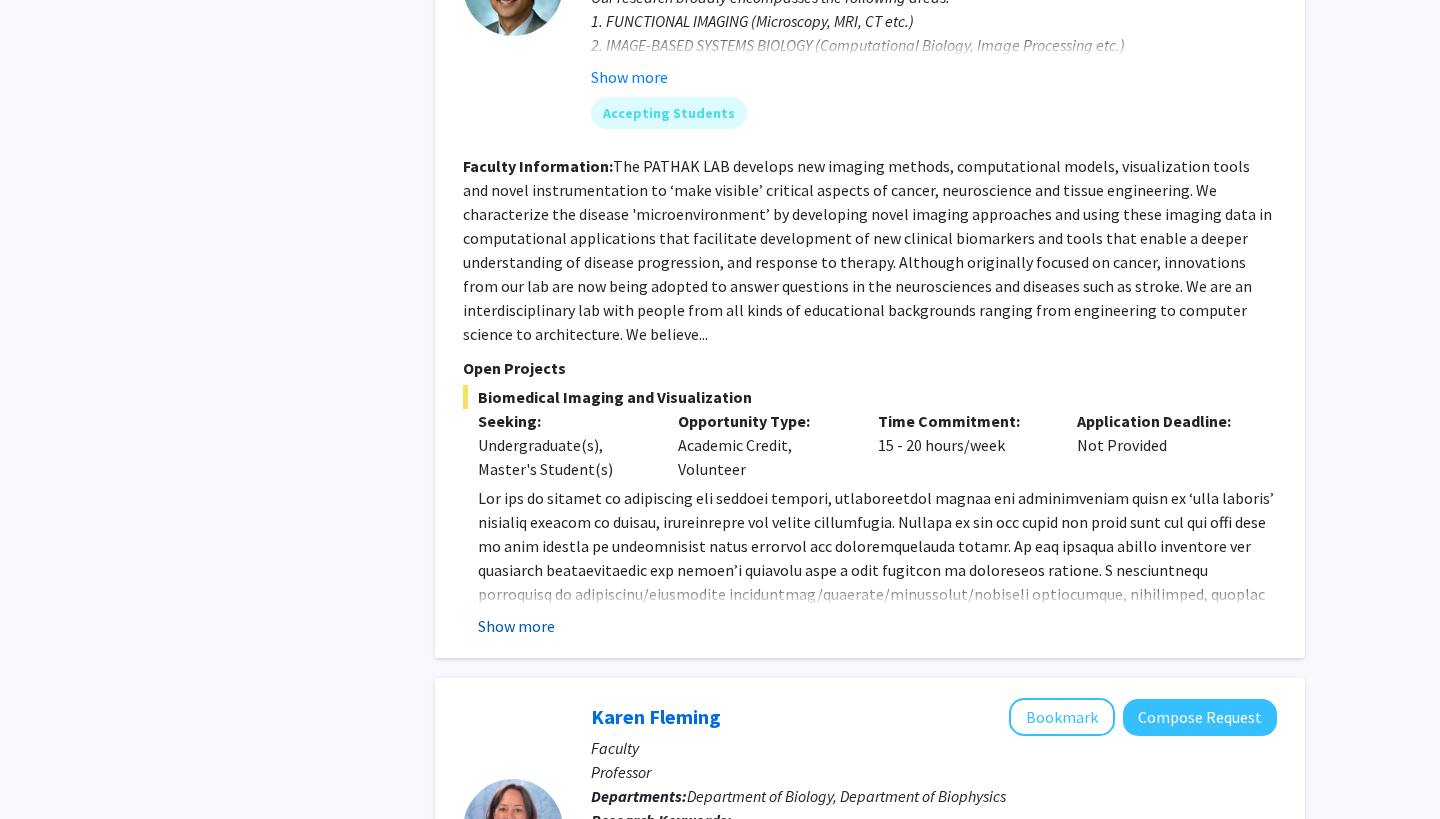 click on "Show more" 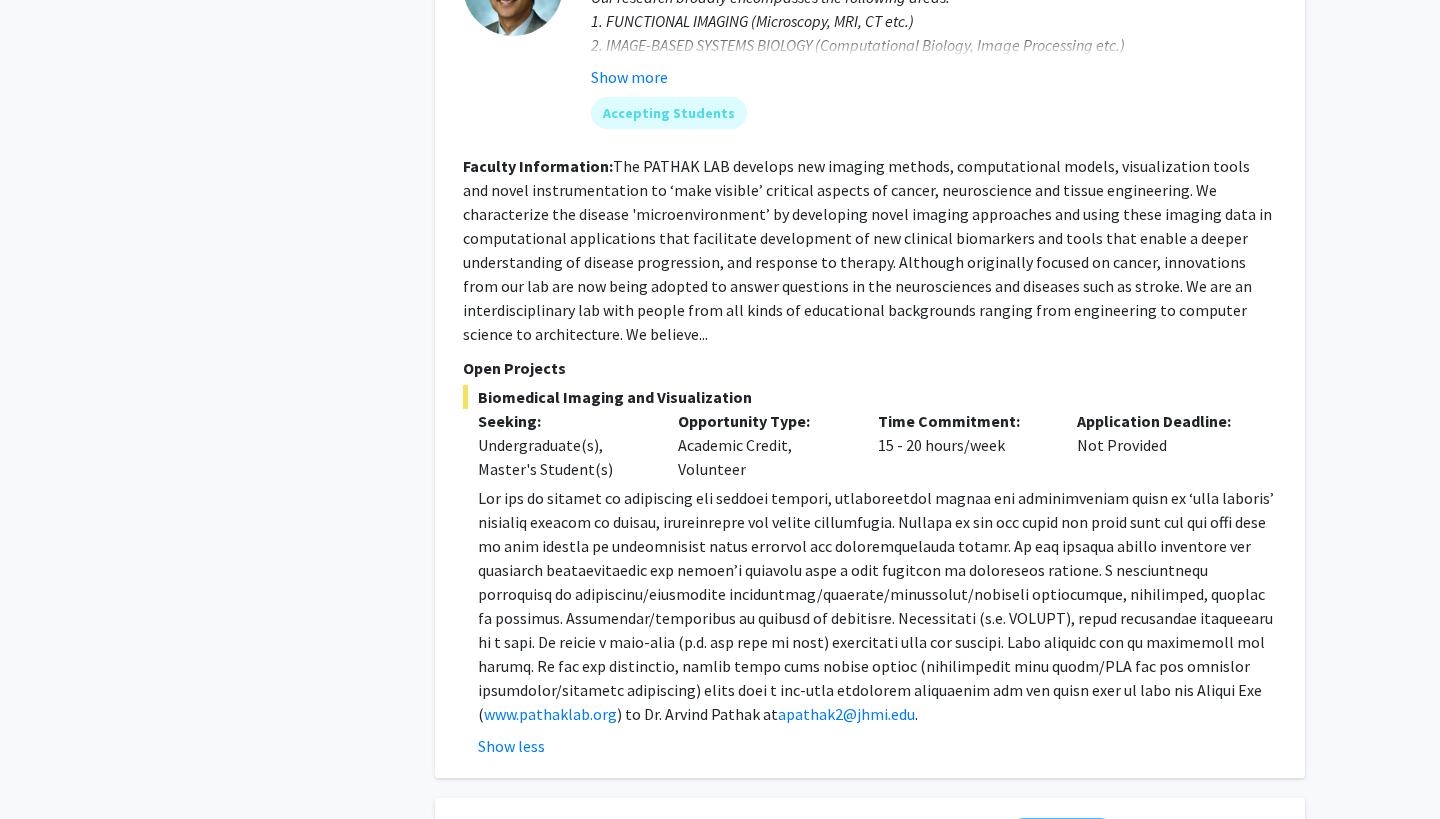 click 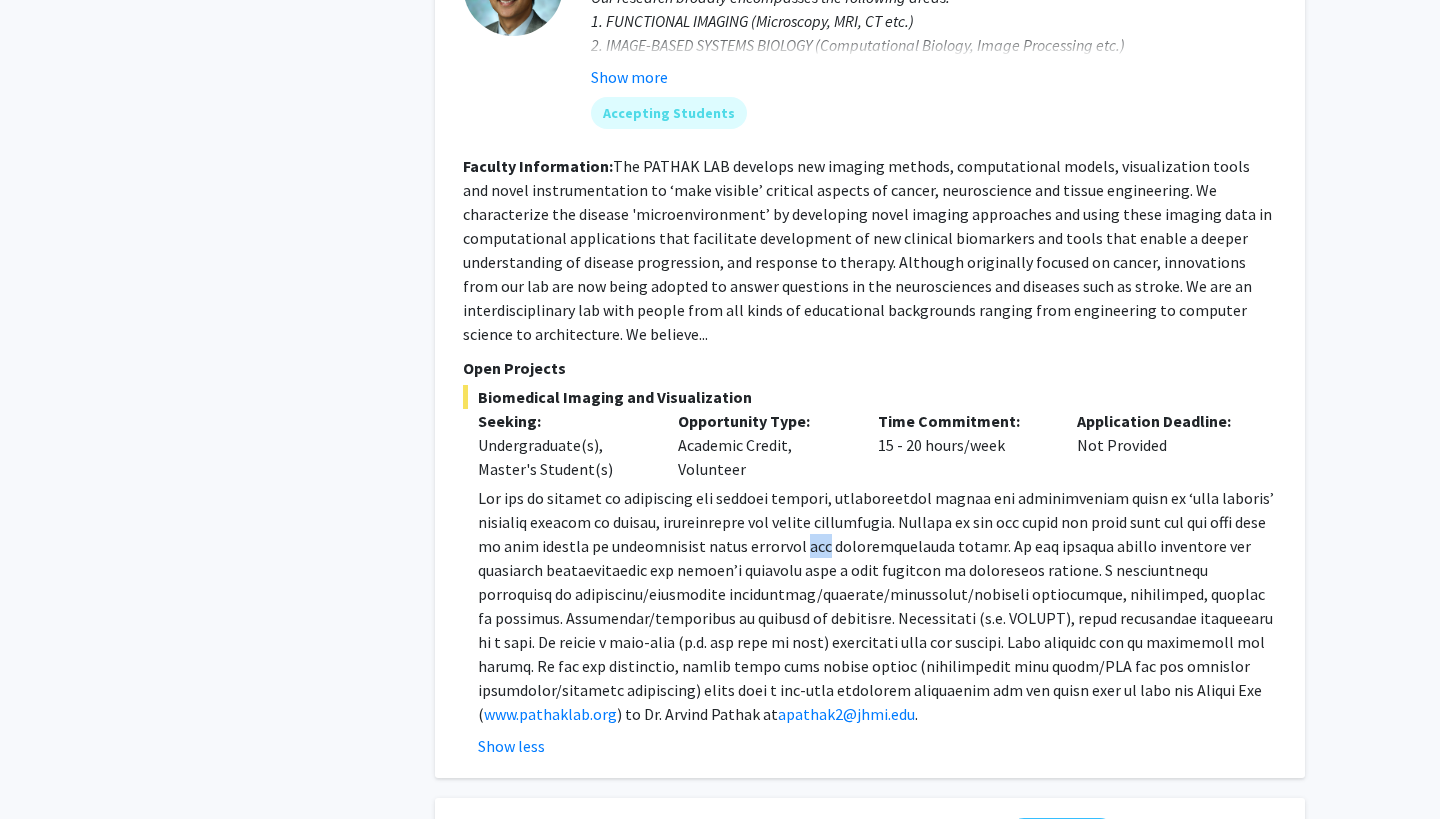 click 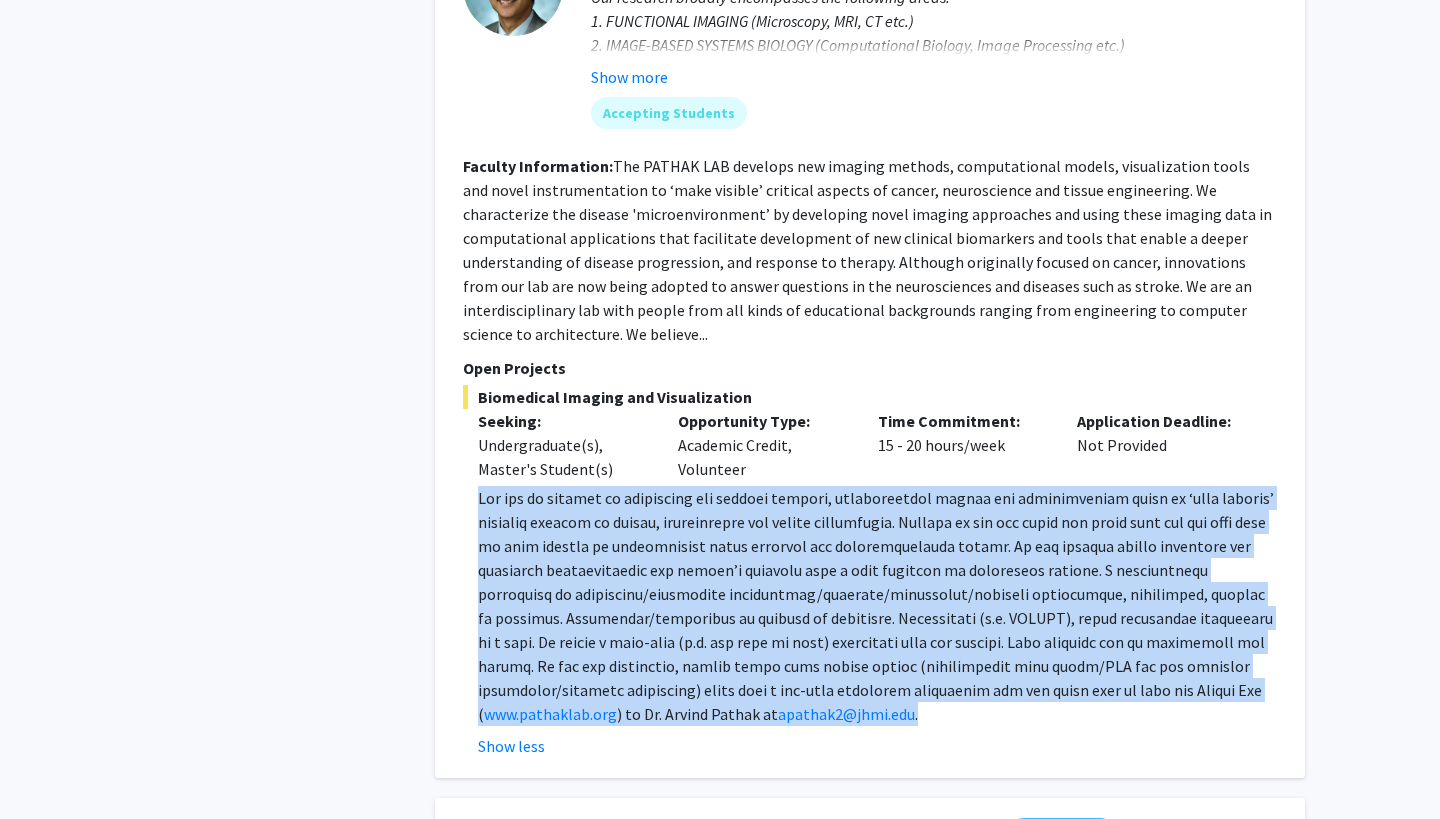 click 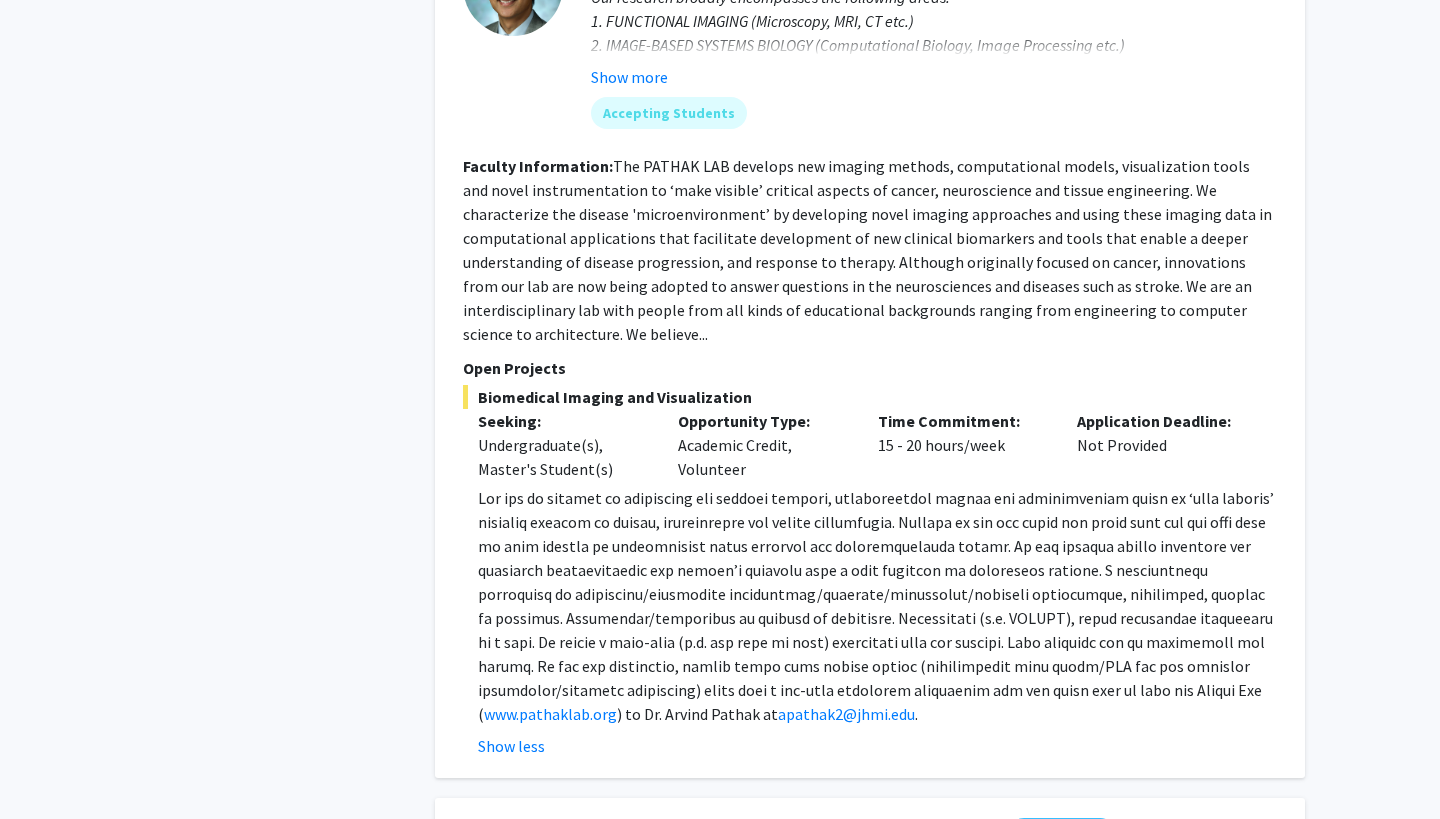 click 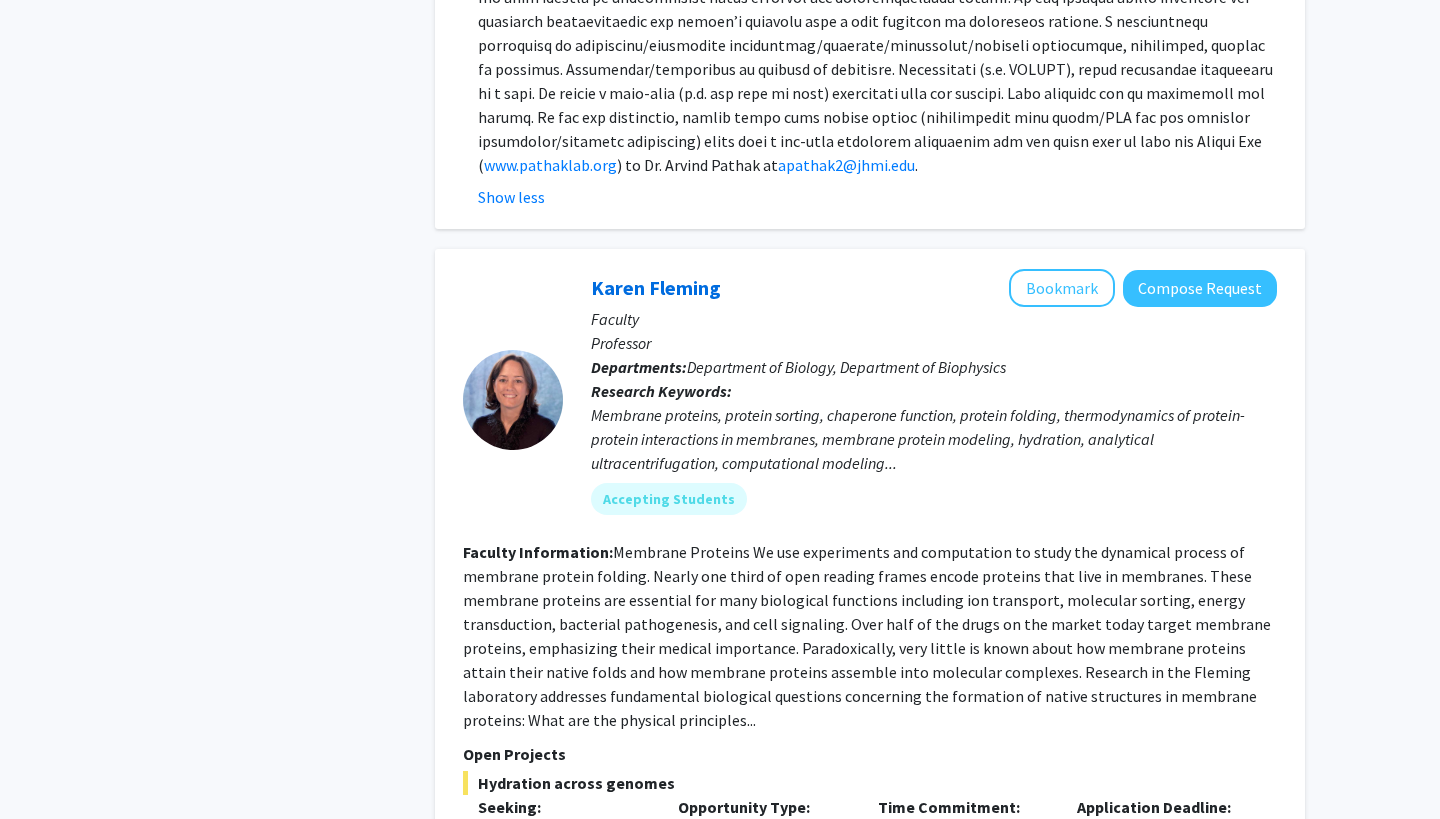 scroll, scrollTop: 8442, scrollLeft: 0, axis: vertical 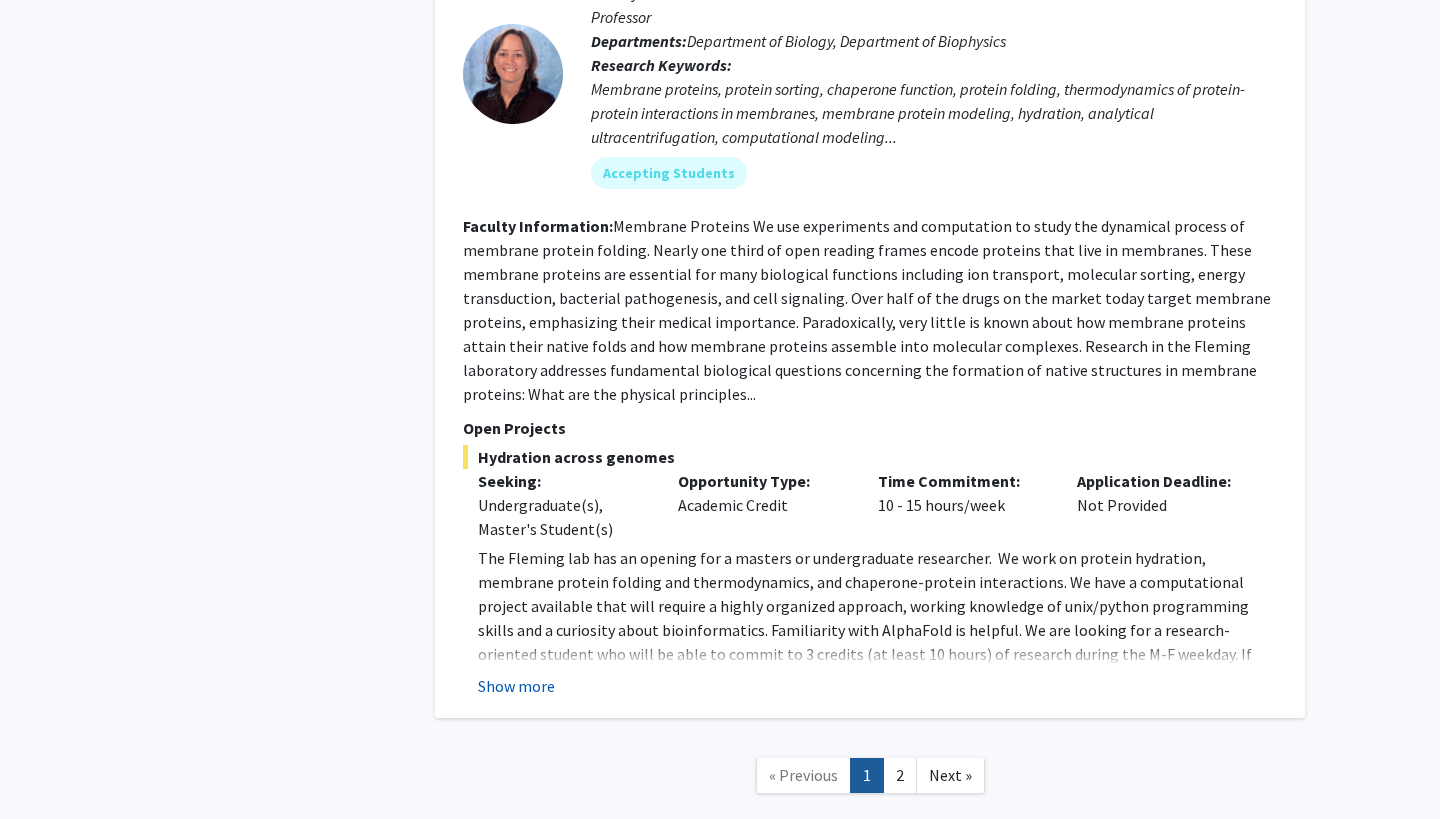 click on "Show more" 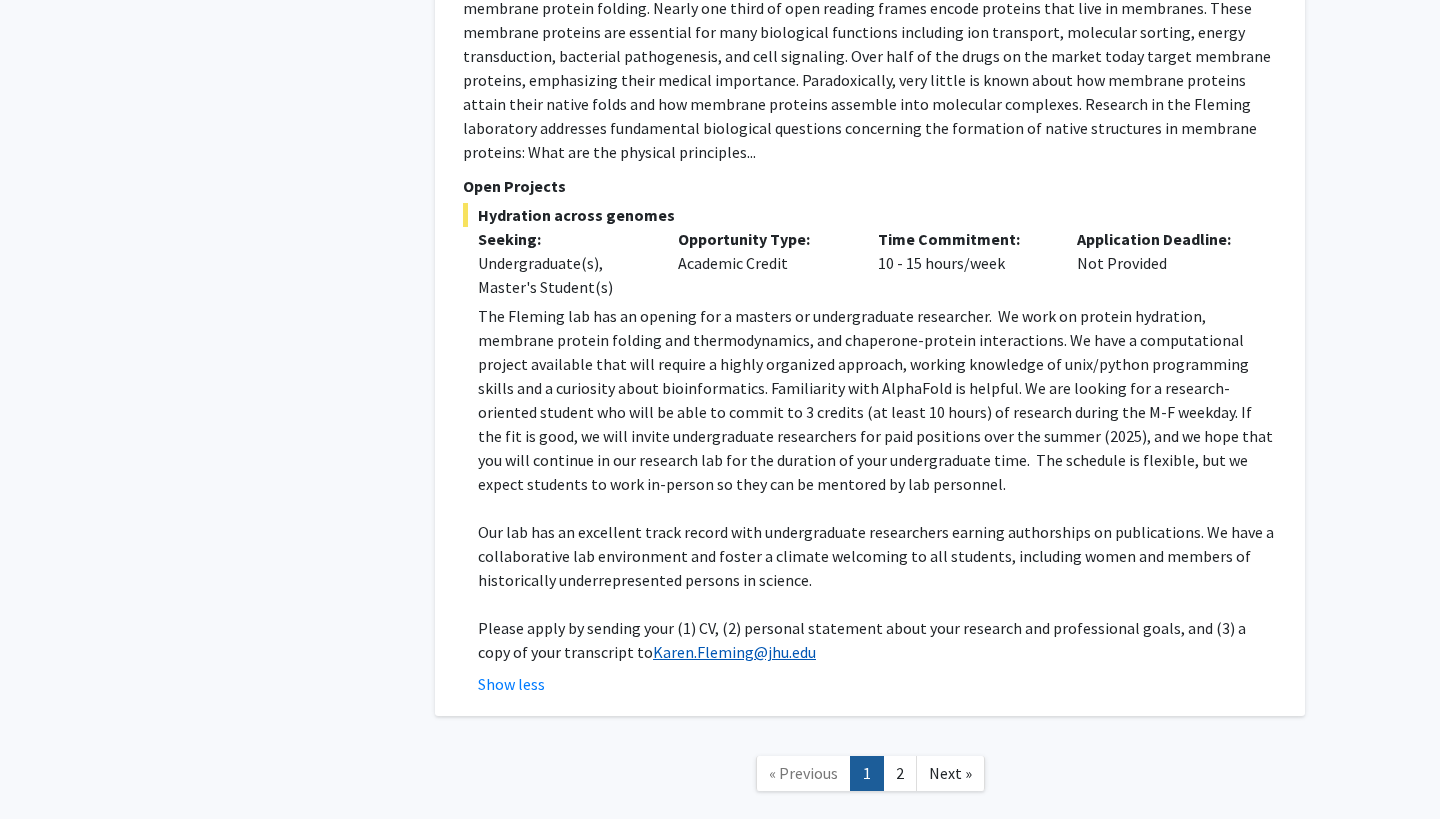 scroll, scrollTop: 8685, scrollLeft: 0, axis: vertical 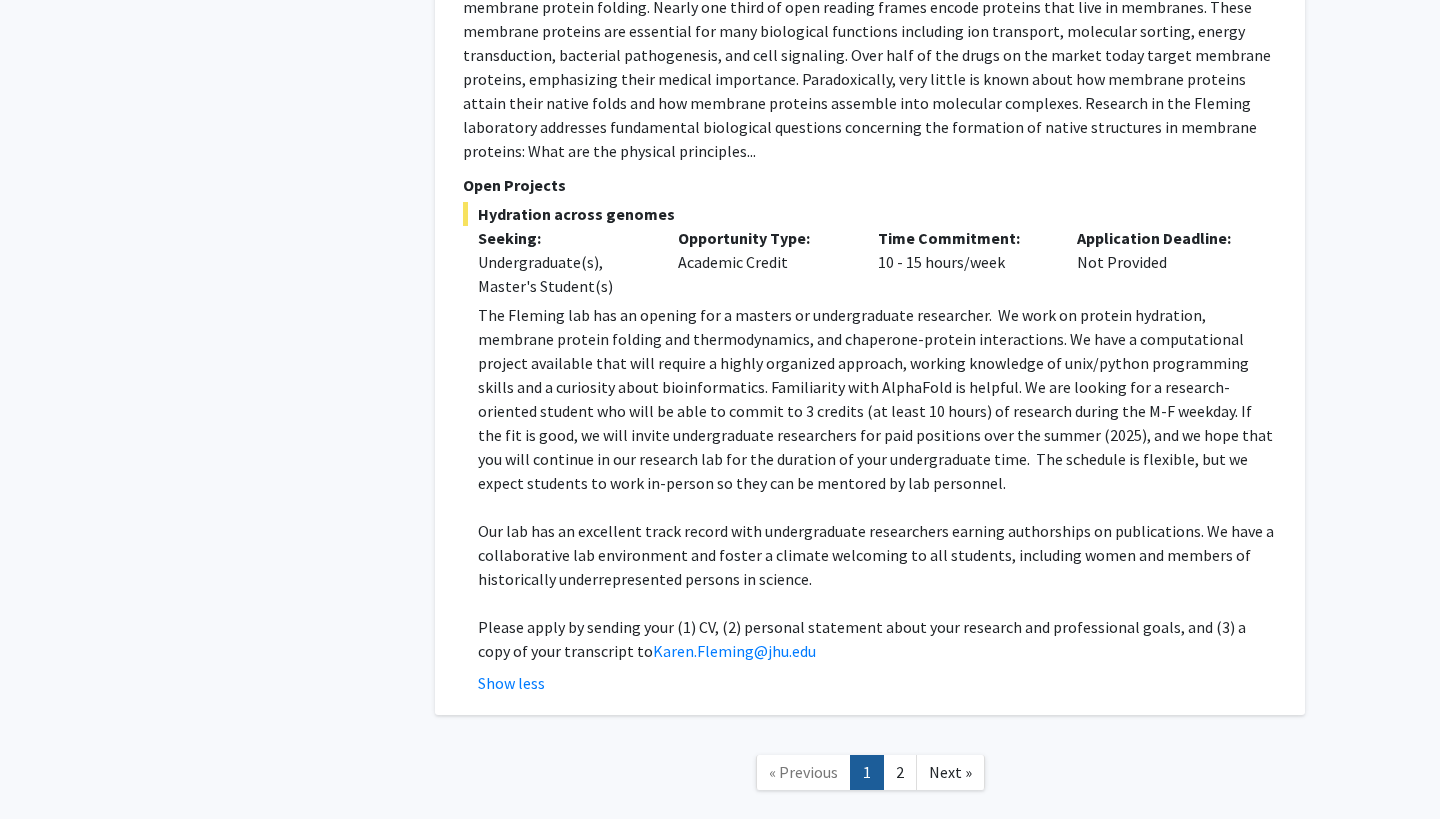 click on "The Fleming lab has an opening for a masters or undergraduate researcher.  We work on protein hydration, membrane protein folding and thermodynamics, and chaperone-protein interactions. We have a computational project available that will require a highly organized approach, working knowledge of unix/python programming skills and a curiosity about bioinformatics. Familiarity with AlphaFold is helpful. We are looking for a research-oriented student who will be able to commit to 3 credits (at least 10 hours) of research during the M-F weekday. If the fit is good, we will invite undergraduate researchers for paid positions over the summer (2025), and we hope that you will continue in our research lab for the duration of your undergraduate time.  The schedule is flexible, but we expect students to work in-person so they can be mentored by lab personnel." 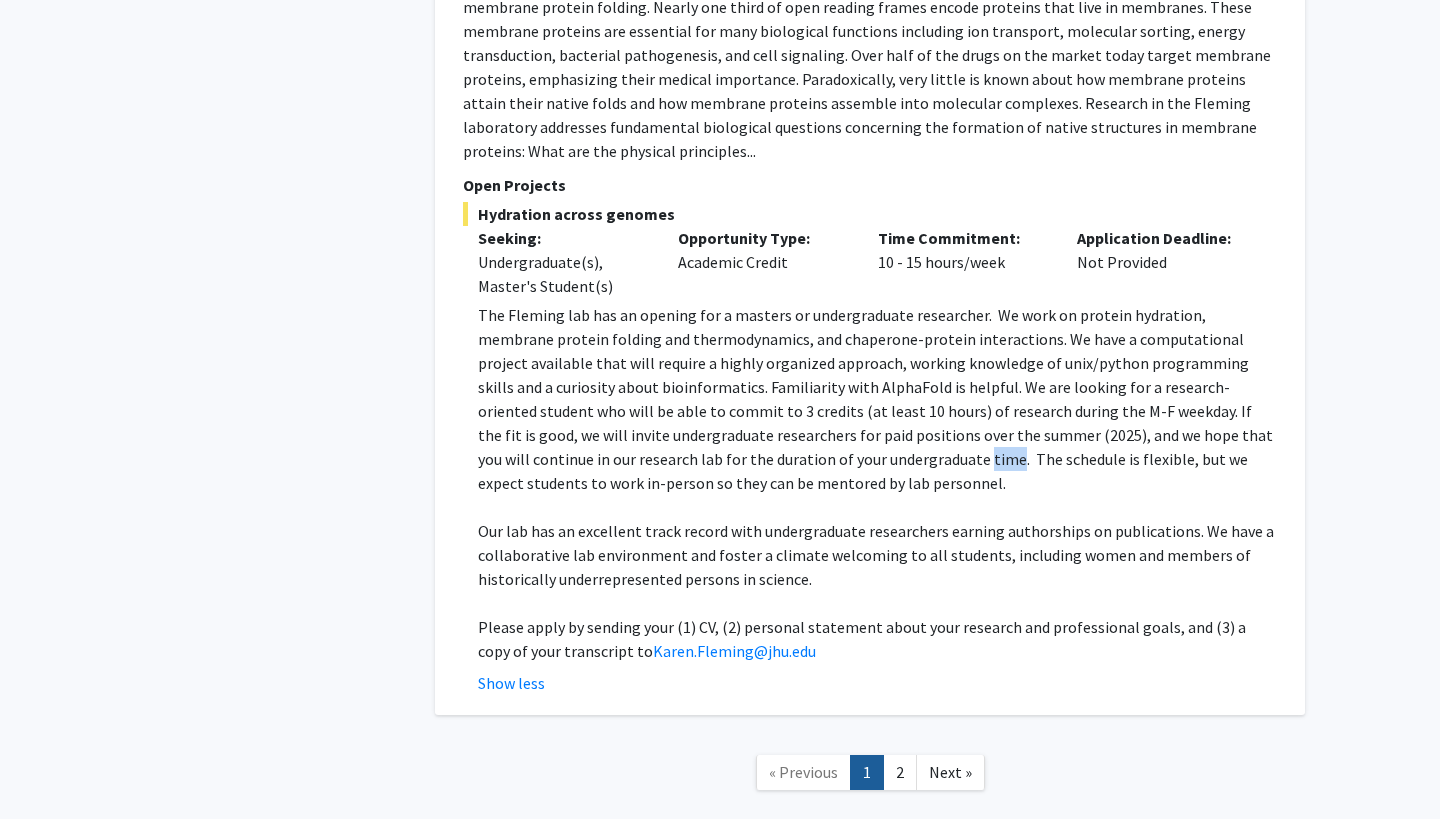 click on "The Fleming lab has an opening for a masters or undergraduate researcher.  We work on protein hydration, membrane protein folding and thermodynamics, and chaperone-protein interactions. We have a computational project available that will require a highly organized approach, working knowledge of unix/python programming skills and a curiosity about bioinformatics. Familiarity with AlphaFold is helpful. We are looking for a research-oriented student who will be able to commit to 3 credits (at least 10 hours) of research during the M-F weekday. If the fit is good, we will invite undergraduate researchers for paid positions over the summer (2025), and we hope that you will continue in our research lab for the duration of your undergraduate time.  The schedule is flexible, but we expect students to work in-person so they can be mentored by lab personnel." 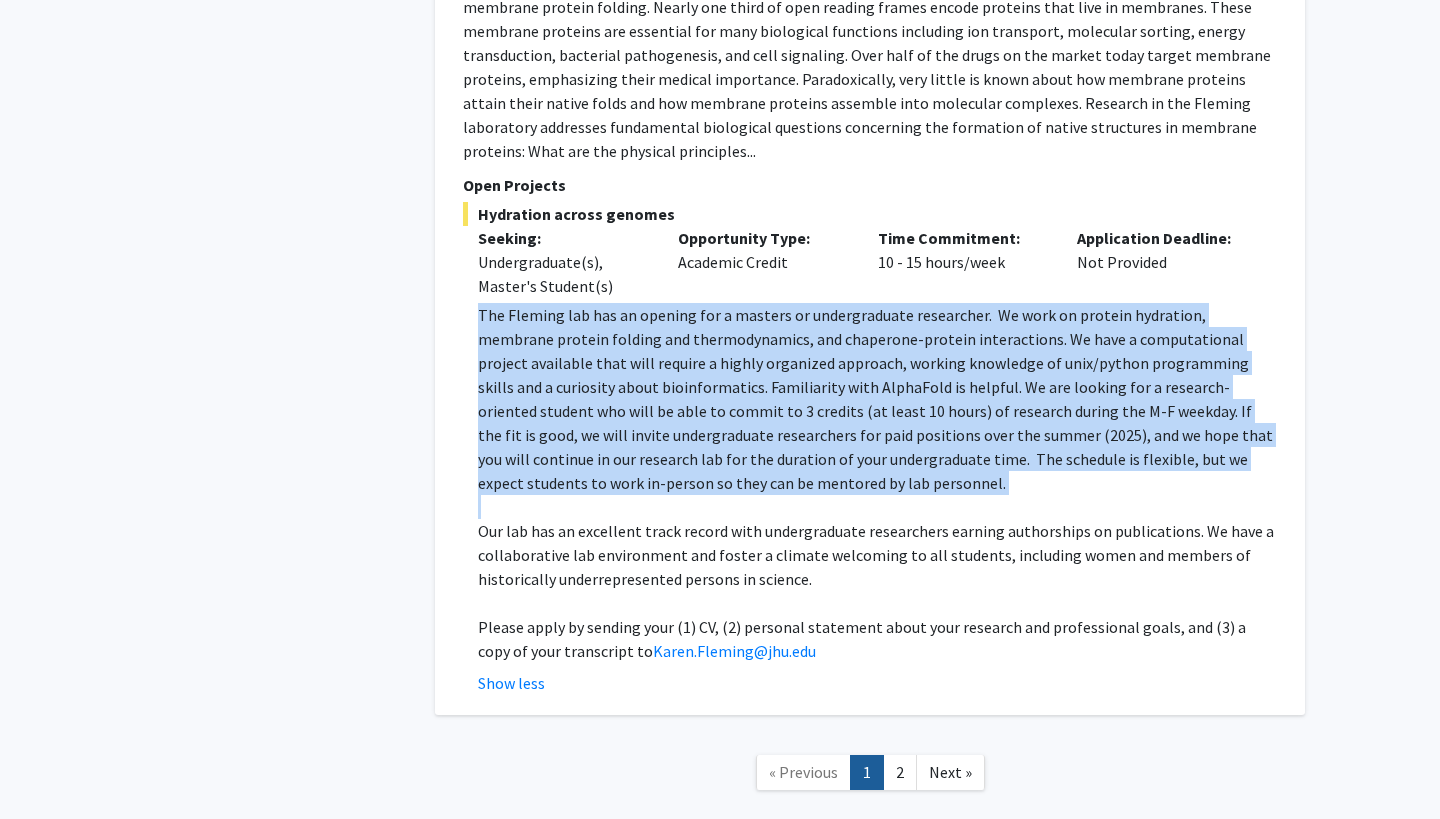 click on "The Fleming lab has an opening for a masters or undergraduate researcher.  We work on protein hydration, membrane protein folding and thermodynamics, and chaperone-protein interactions. We have a computational project available that will require a highly organized approach, working knowledge of unix/python programming skills and a curiosity about bioinformatics. Familiarity with AlphaFold is helpful. We are looking for a research-oriented student who will be able to commit to 3 credits (at least 10 hours) of research during the M-F weekday. If the fit is good, we will invite undergraduate researchers for paid positions over the summer (2025), and we hope that you will continue in our research lab for the duration of your undergraduate time.  The schedule is flexible, but we expect students to work in-person so they can be mentored by lab personnel." 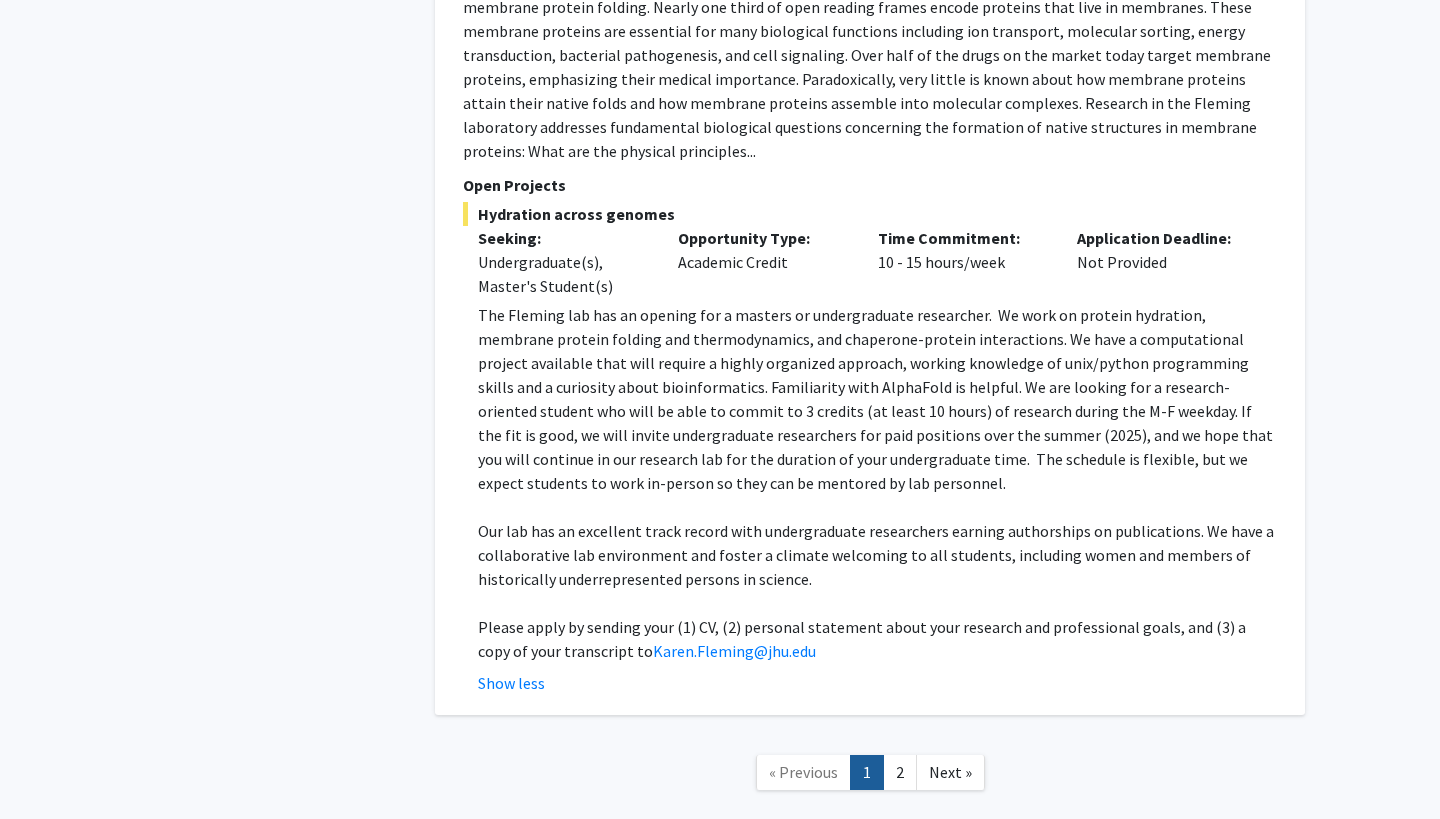 click on "Our lab has an excellent track record with undergraduate researchers earning authorships on publications. We have a collaborative lab environment and foster a climate welcoming to all students, including women and members of historically underrepresented persons in science." 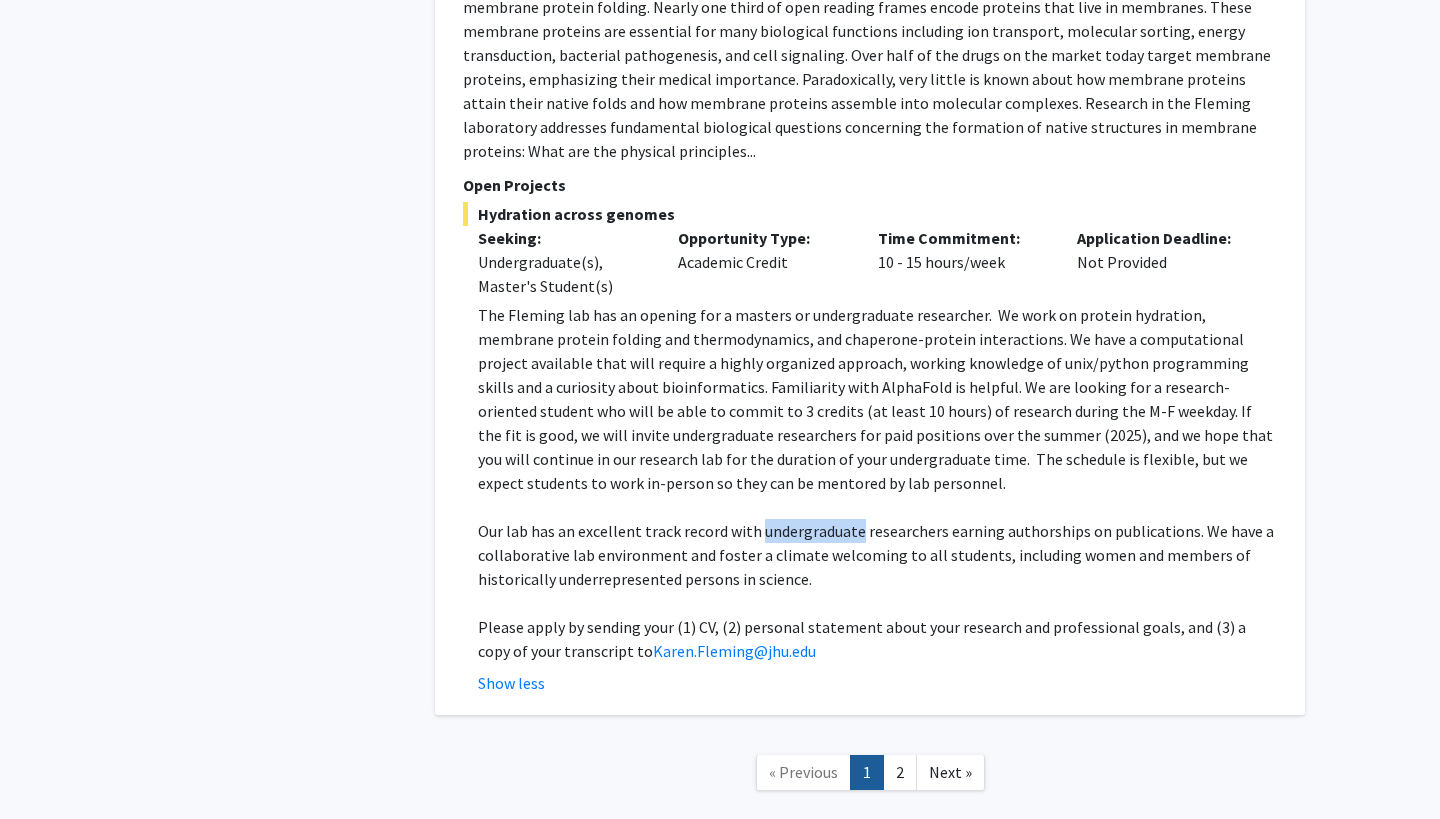click on "Our lab has an excellent track record with undergraduate researchers earning authorships on publications. We have a collaborative lab environment and foster a climate welcoming to all students, including women and members of historically underrepresented persons in science." 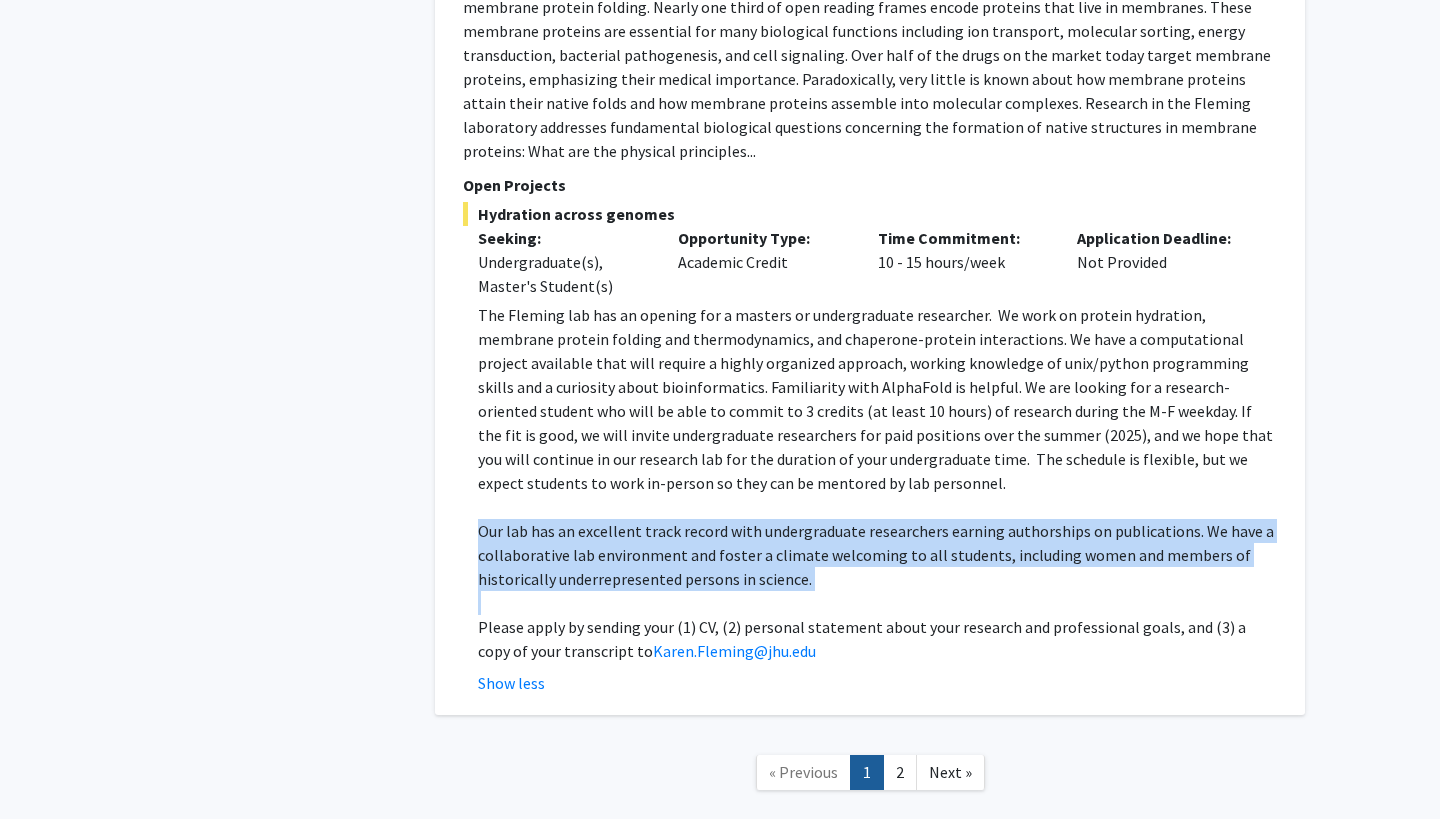 click on "Our lab has an excellent track record with undergraduate researchers earning authorships on publications. We have a collaborative lab environment and foster a climate welcoming to all students, including women and members of historically underrepresented persons in science." 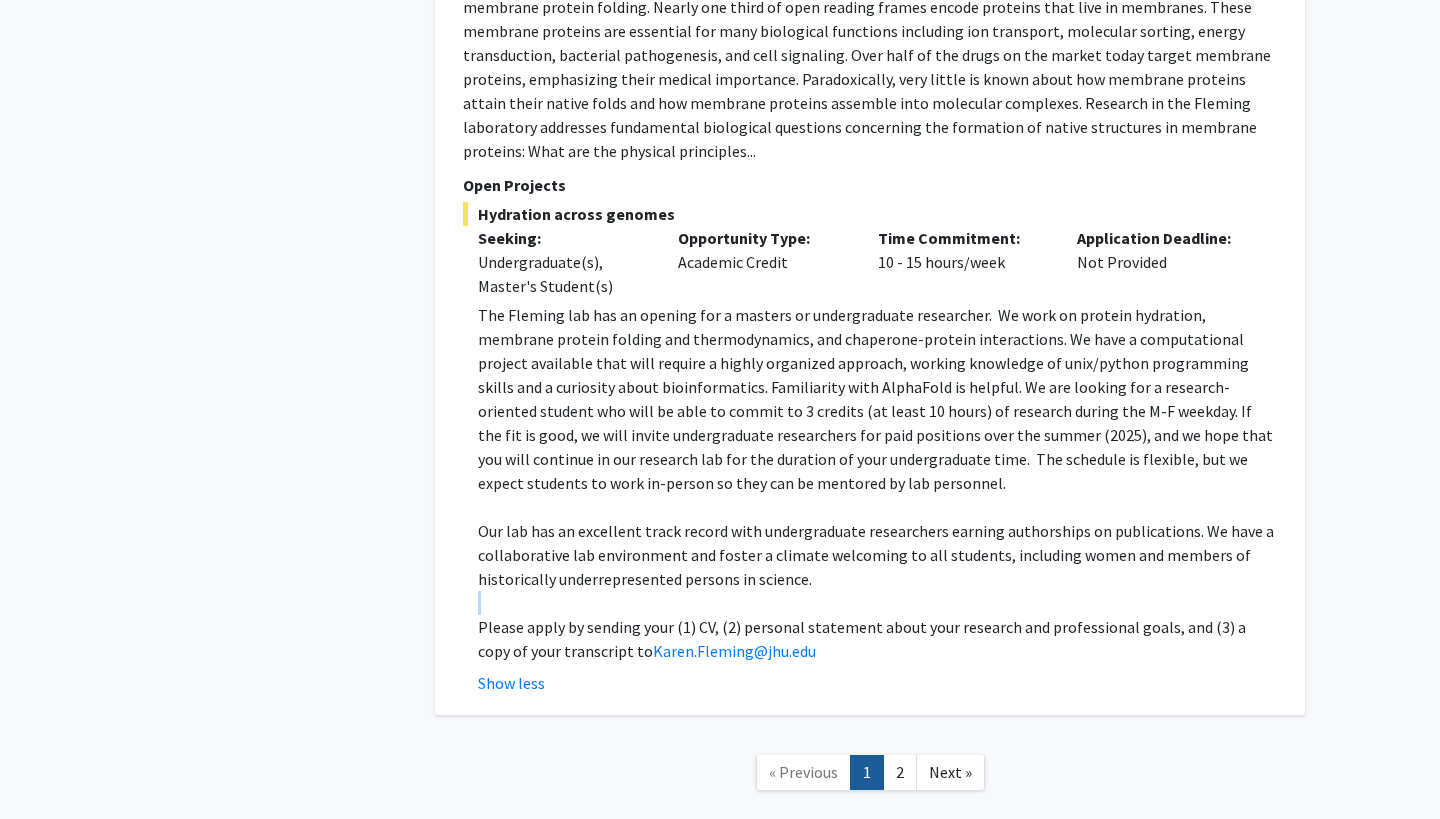click 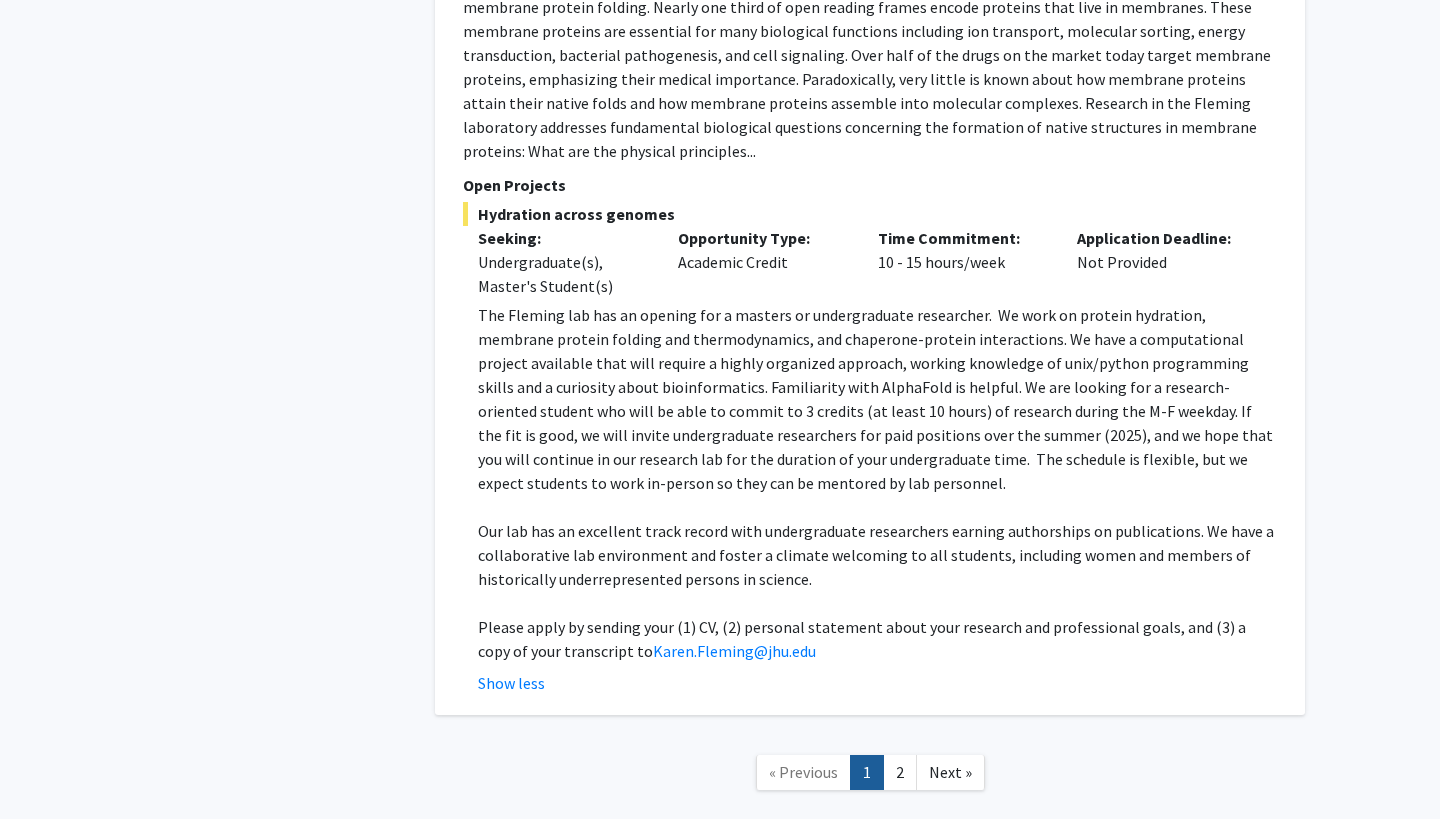 click on "Please apply by sending your (1) CV, (2) personal statement about your research and professional goals, and (3) a copy of your transcript to  Karen.Fleming@jhu.edu" 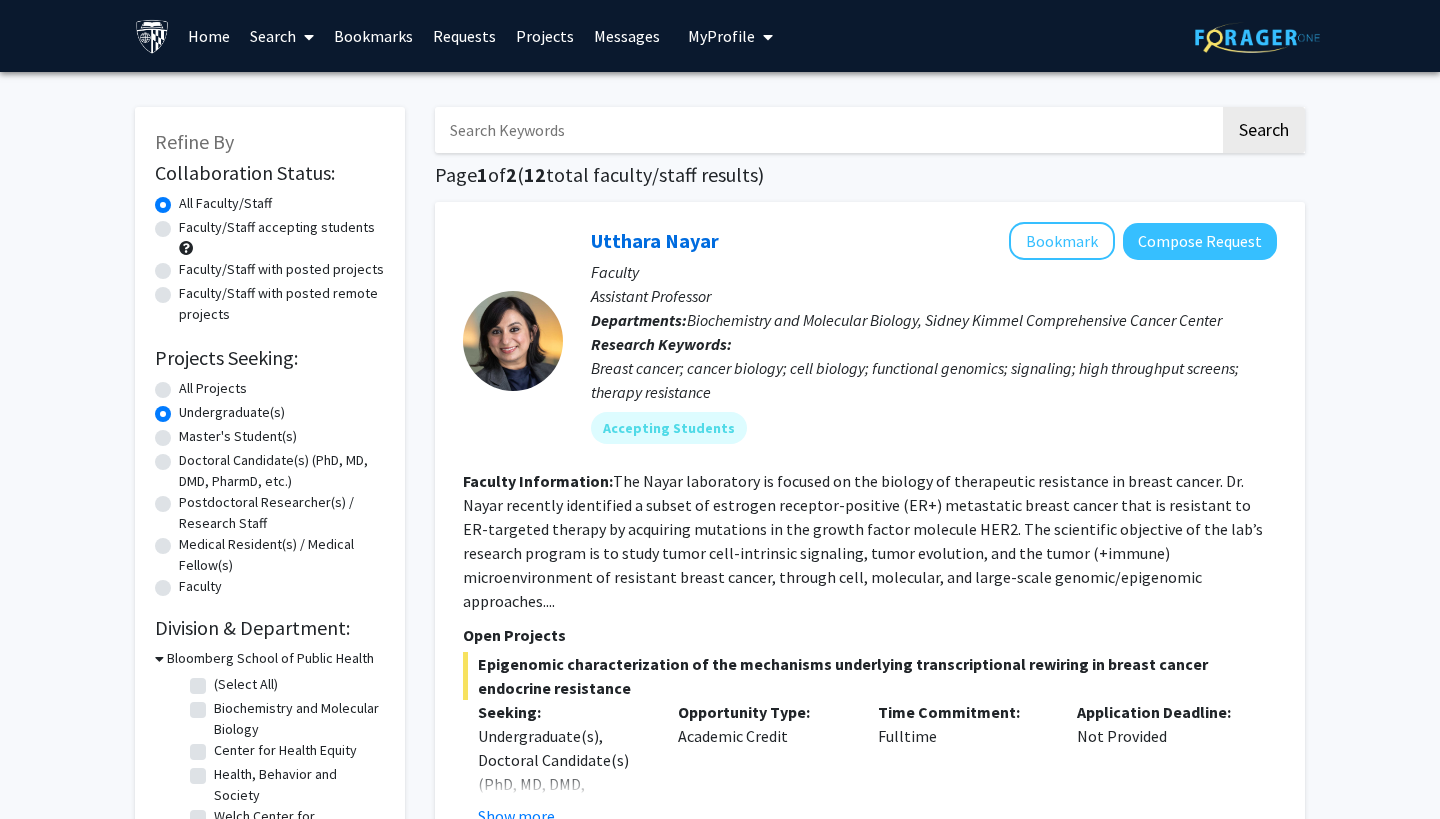 scroll, scrollTop: 0, scrollLeft: 0, axis: both 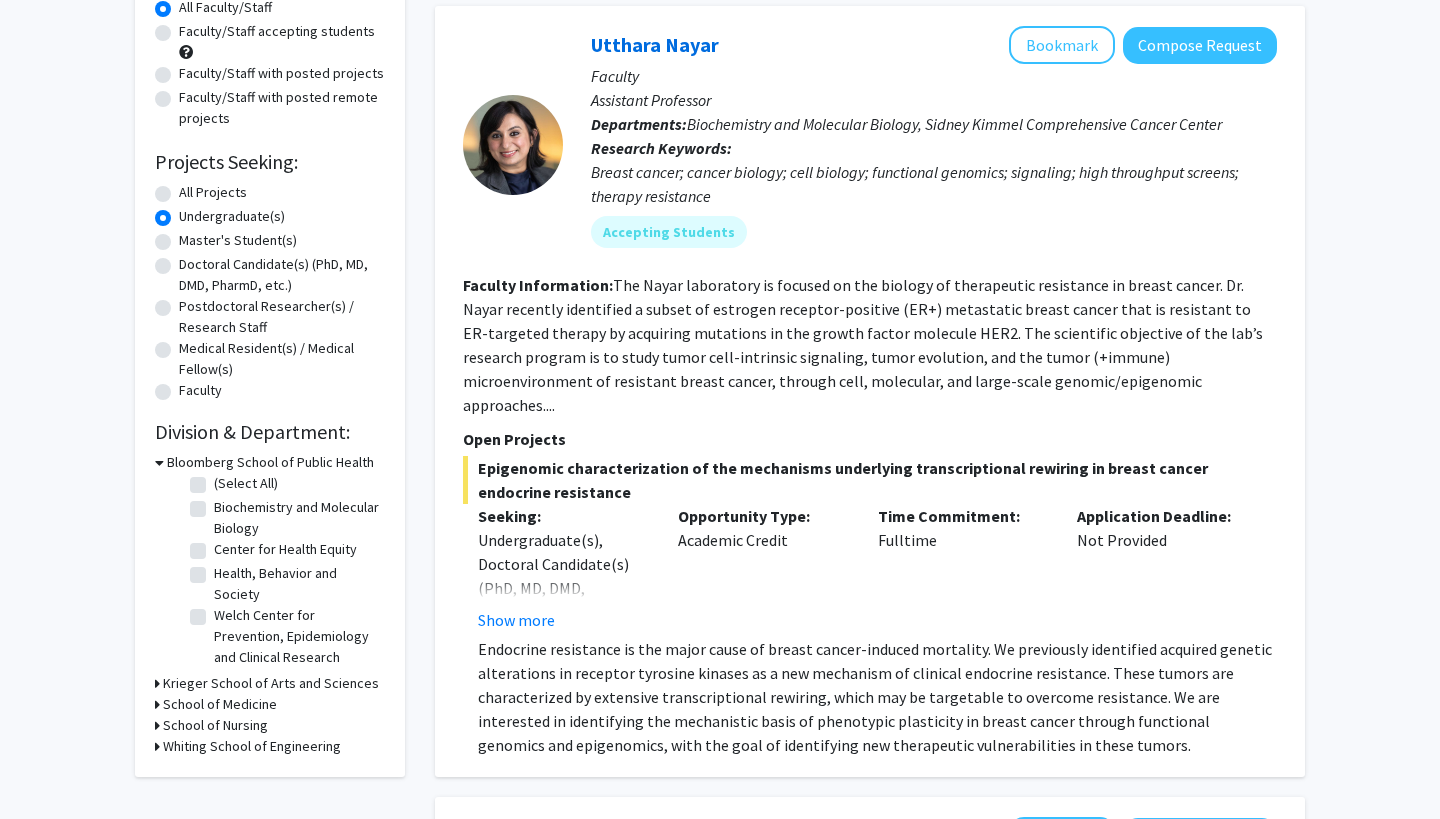click on "Biochemistry and Molecular Biology" 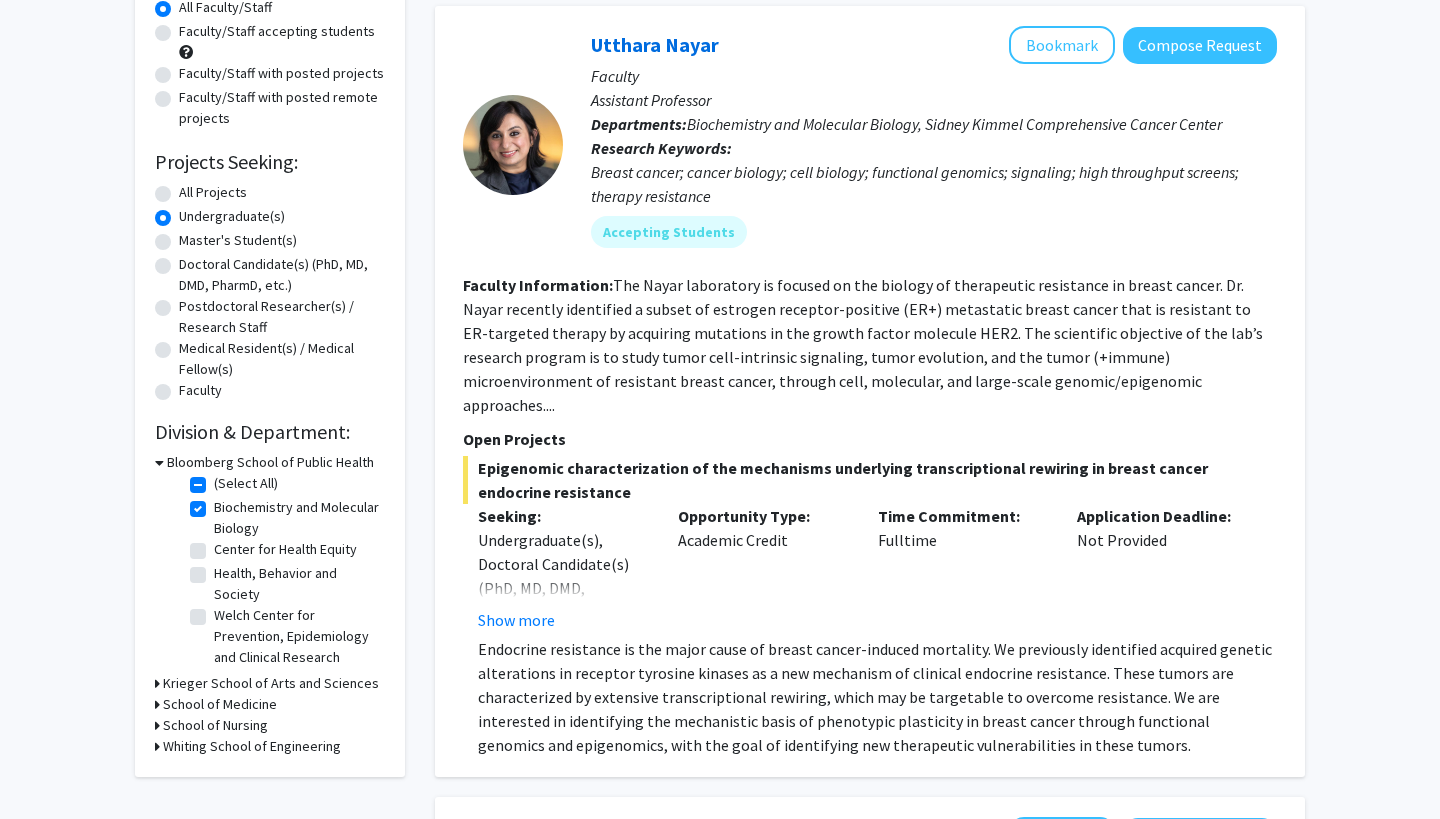 checkbox on "true" 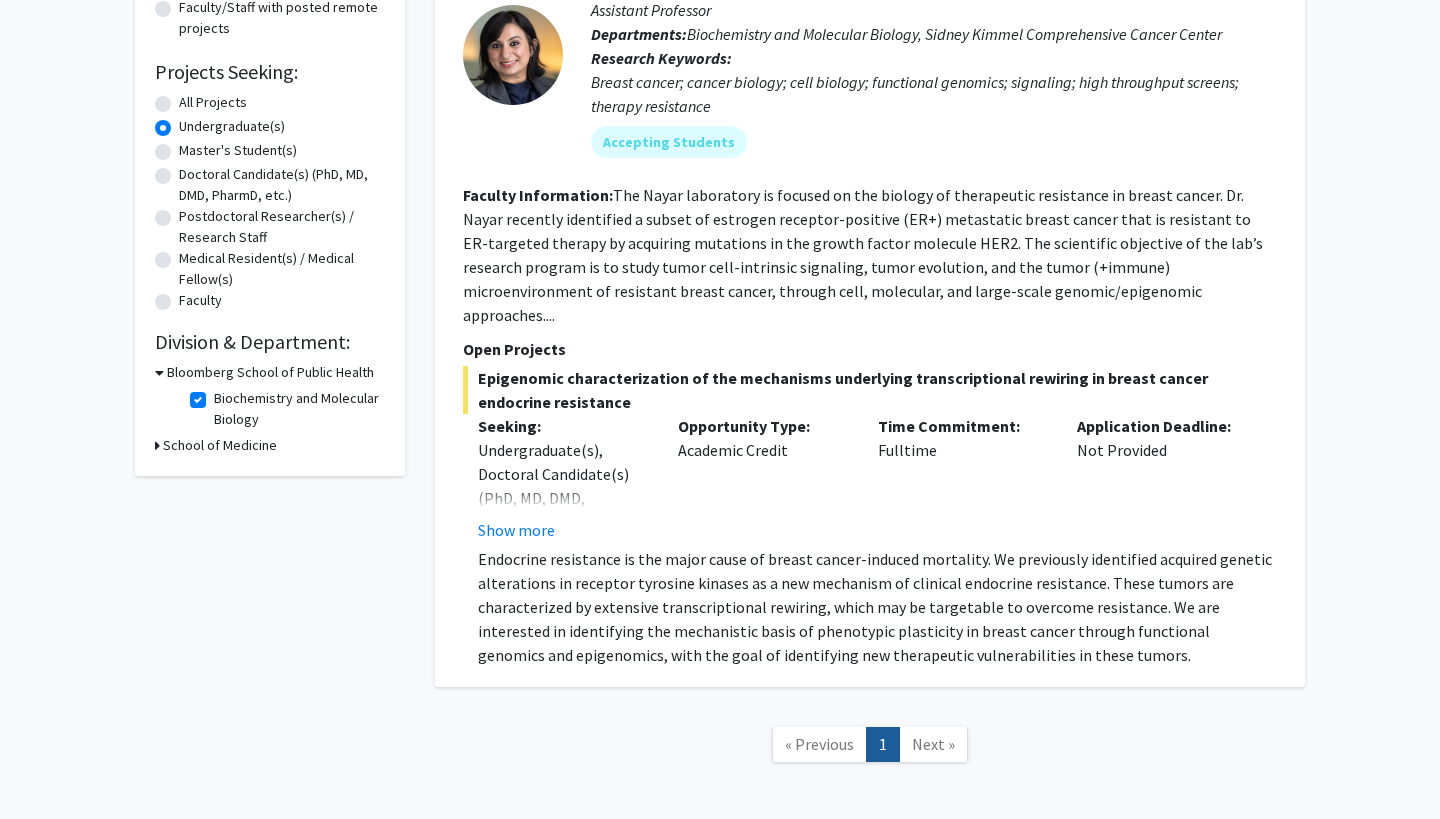 scroll, scrollTop: 149, scrollLeft: 0, axis: vertical 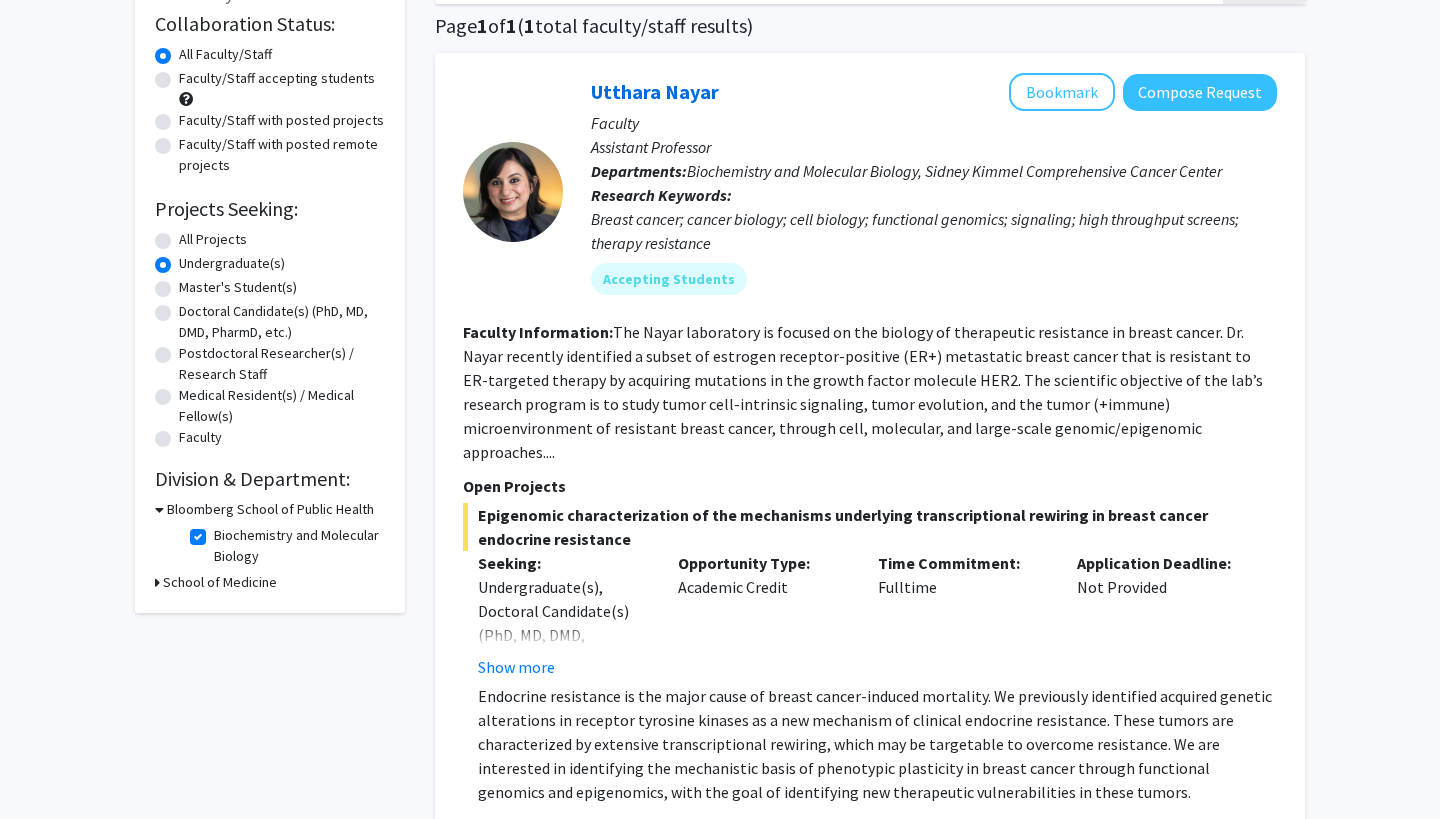 click on "Biochemistry and Molecular Biology" 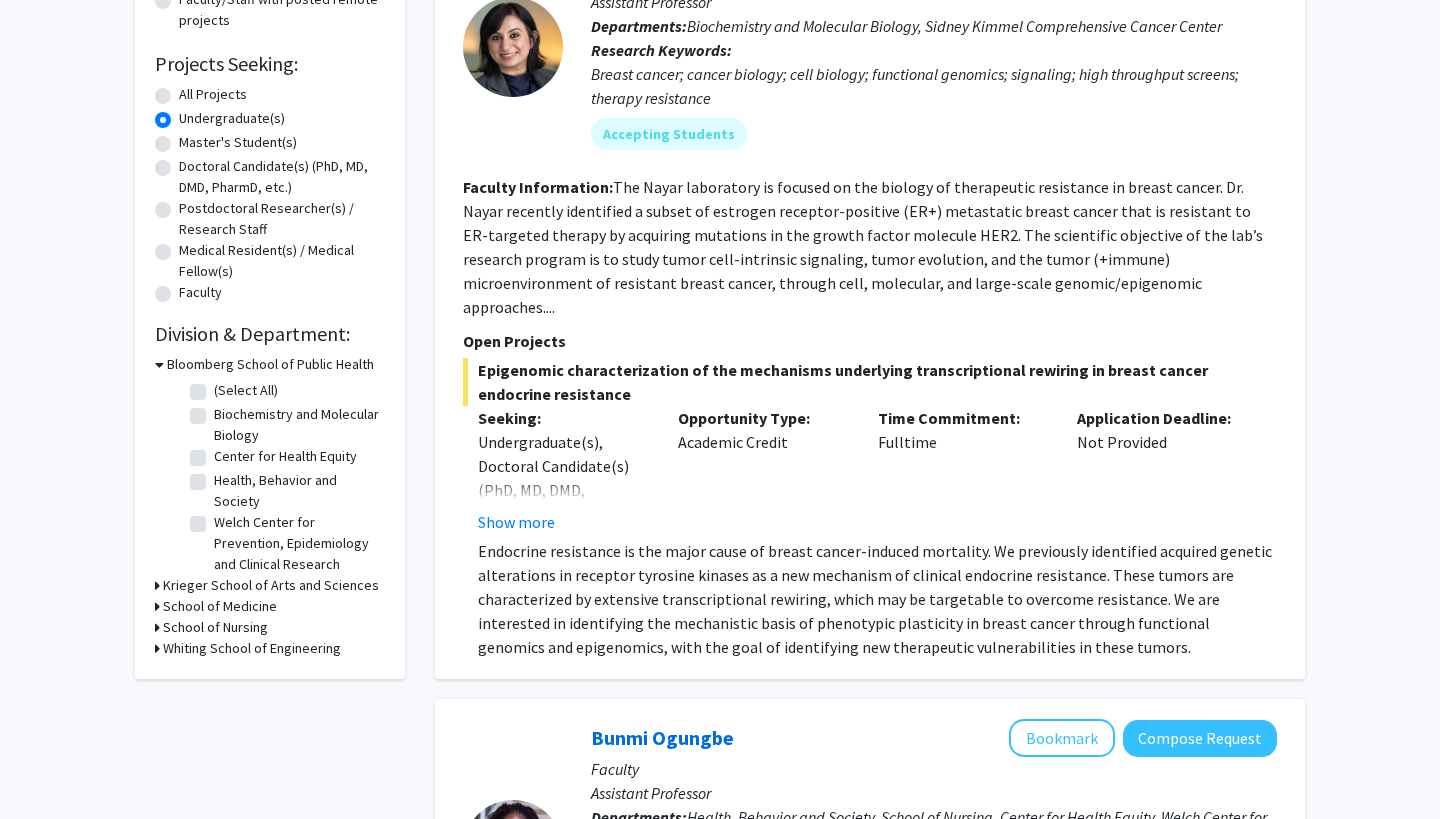 scroll, scrollTop: 295, scrollLeft: 0, axis: vertical 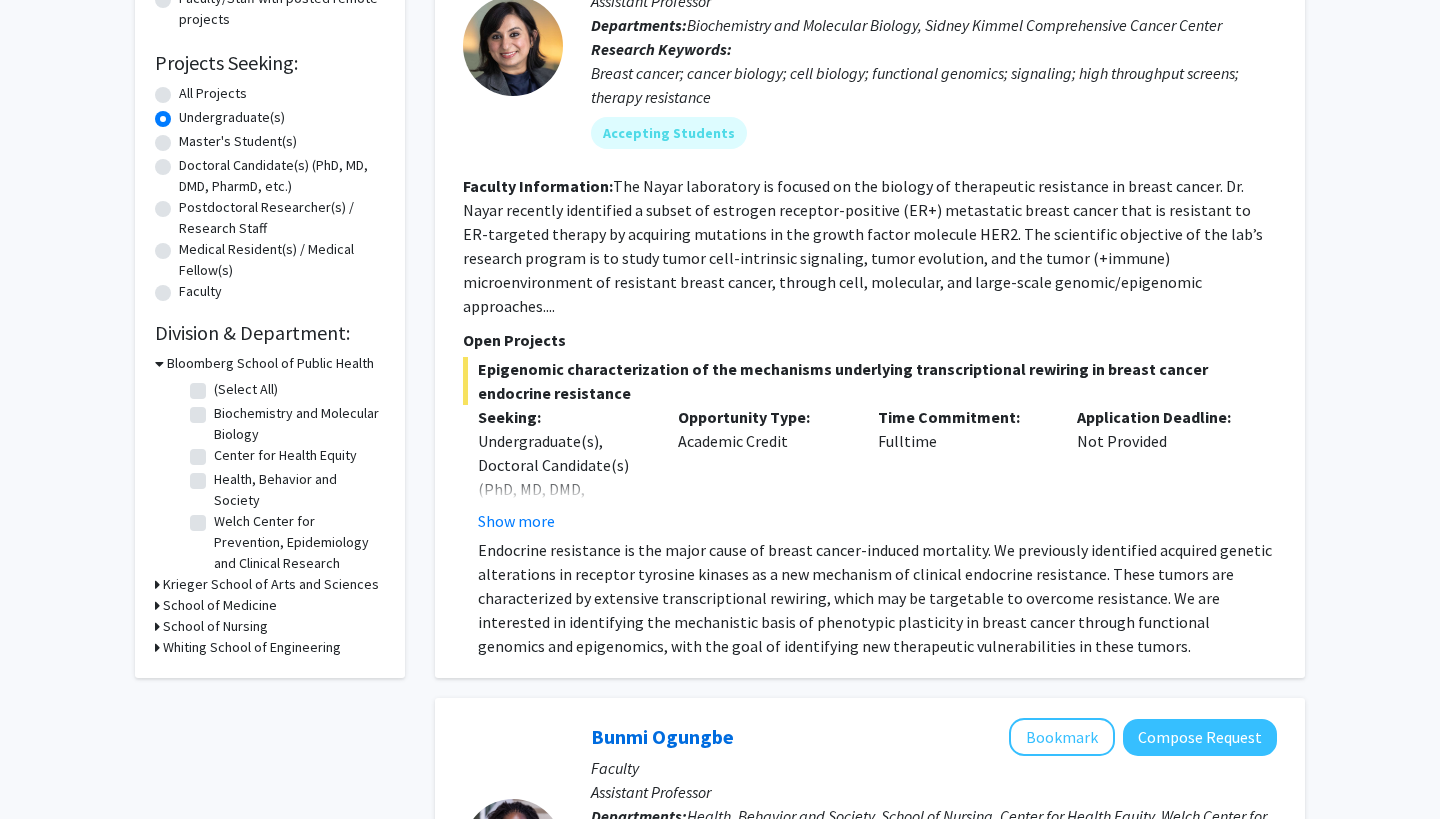 click 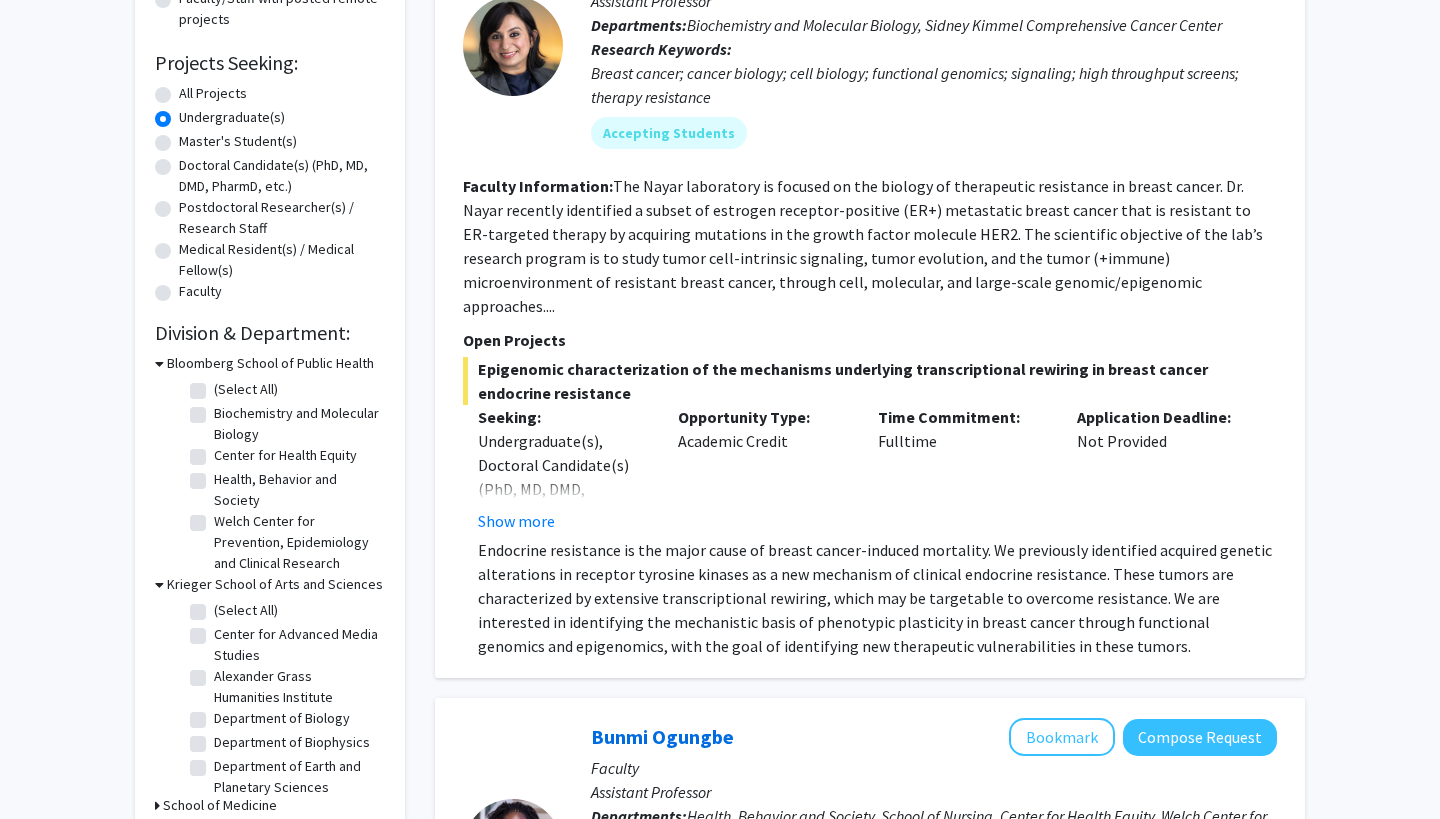 click 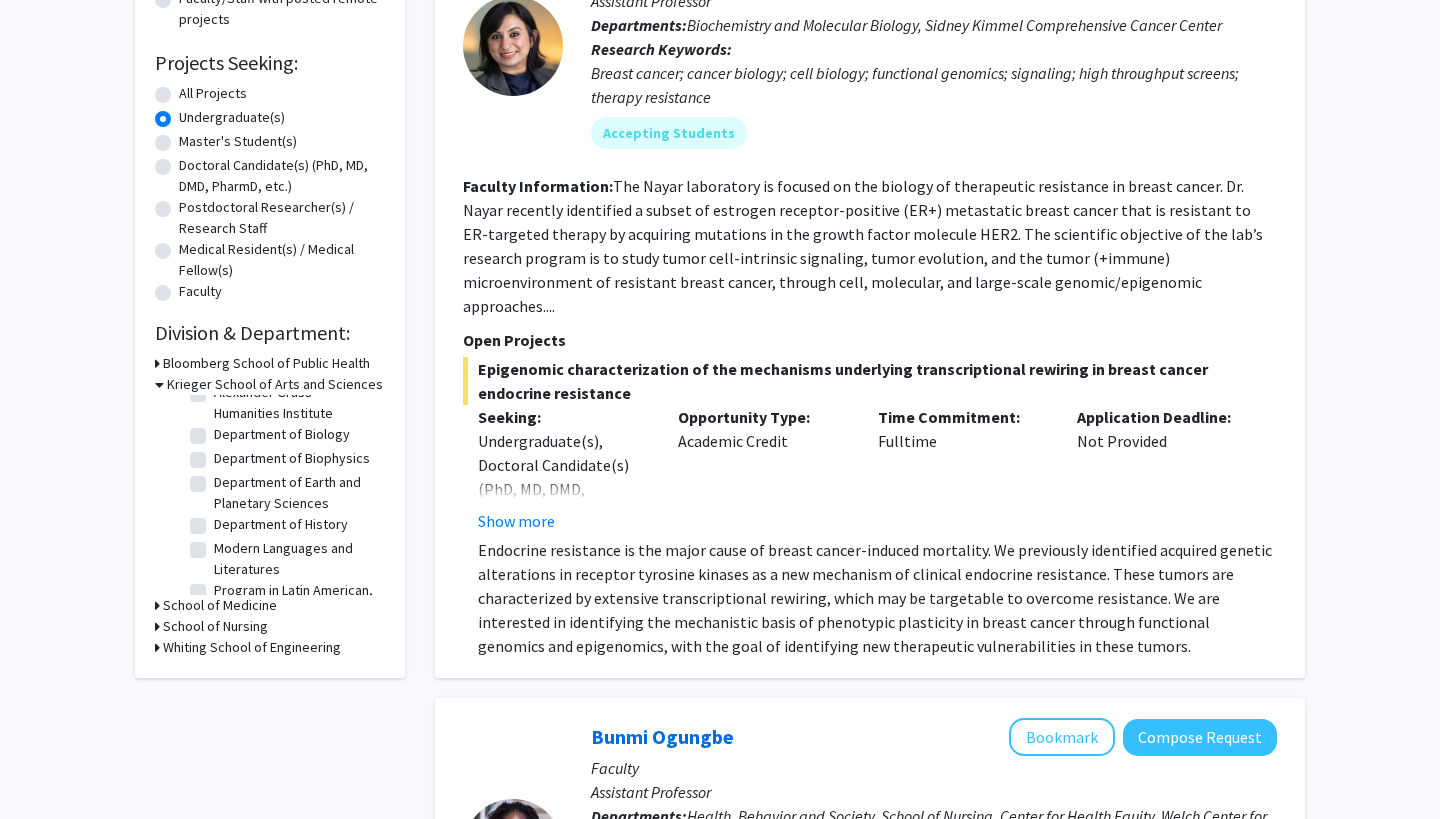 scroll, scrollTop: 86, scrollLeft: 0, axis: vertical 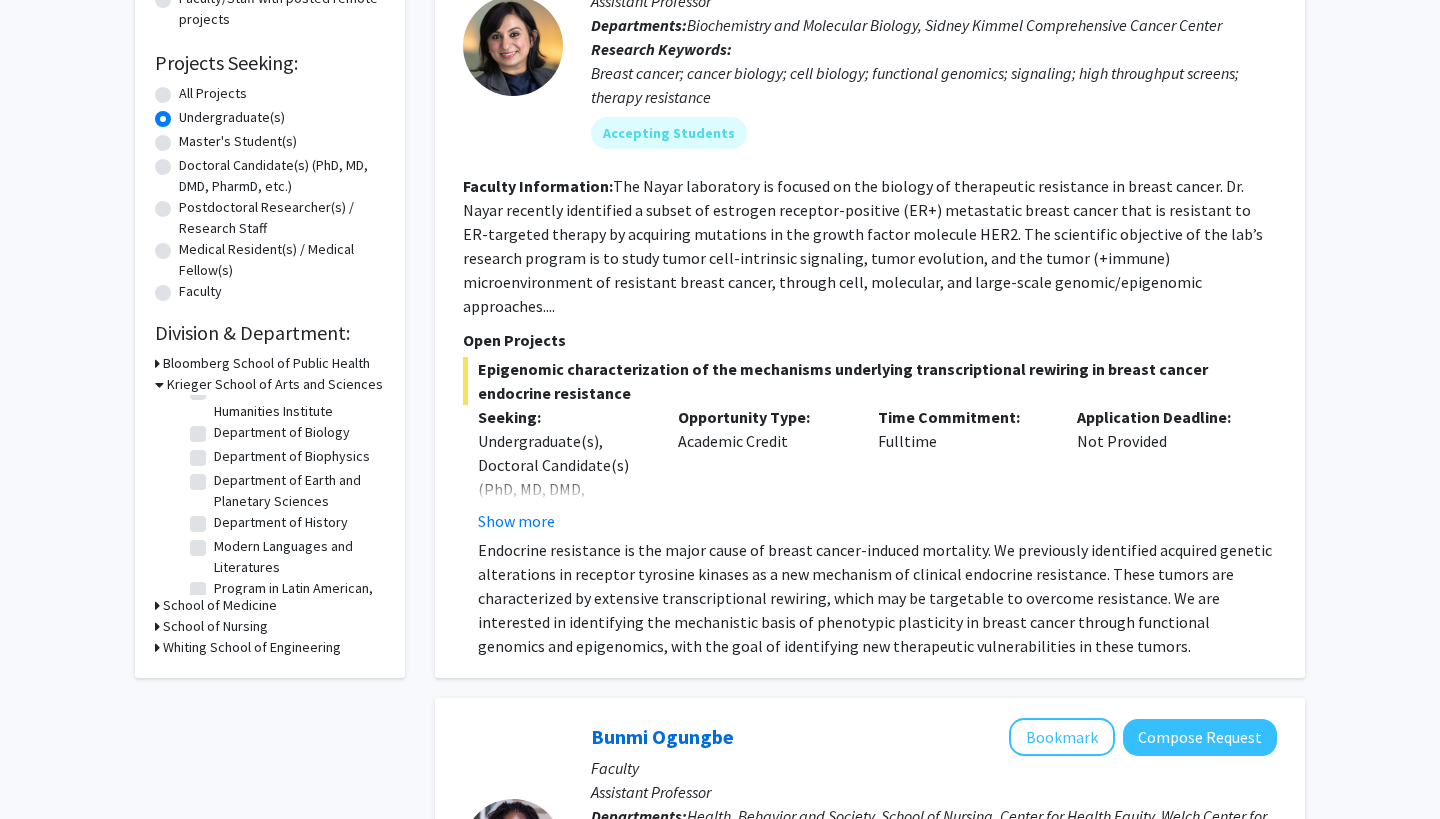 click on "Department of Biology" 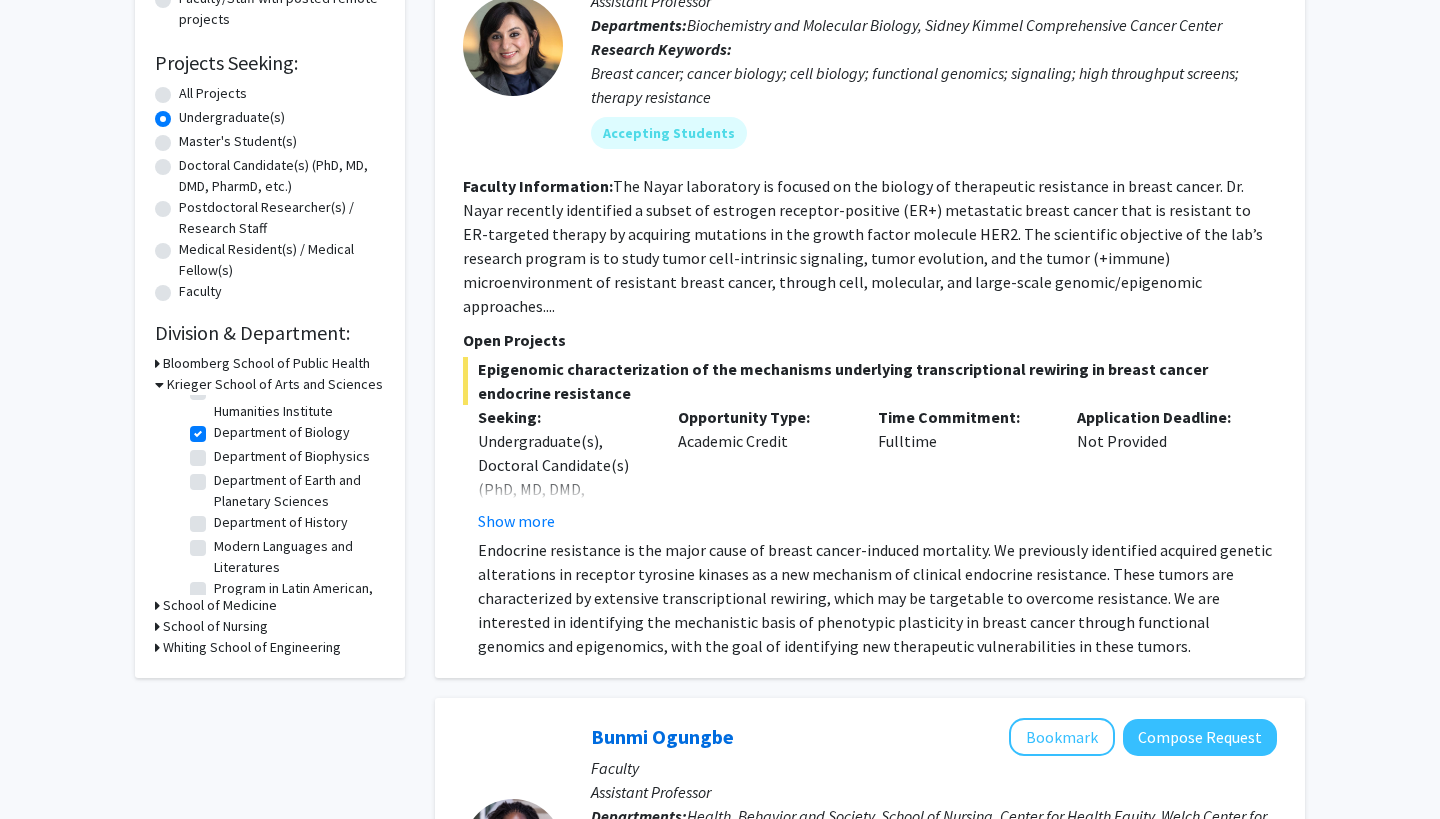 checkbox on "true" 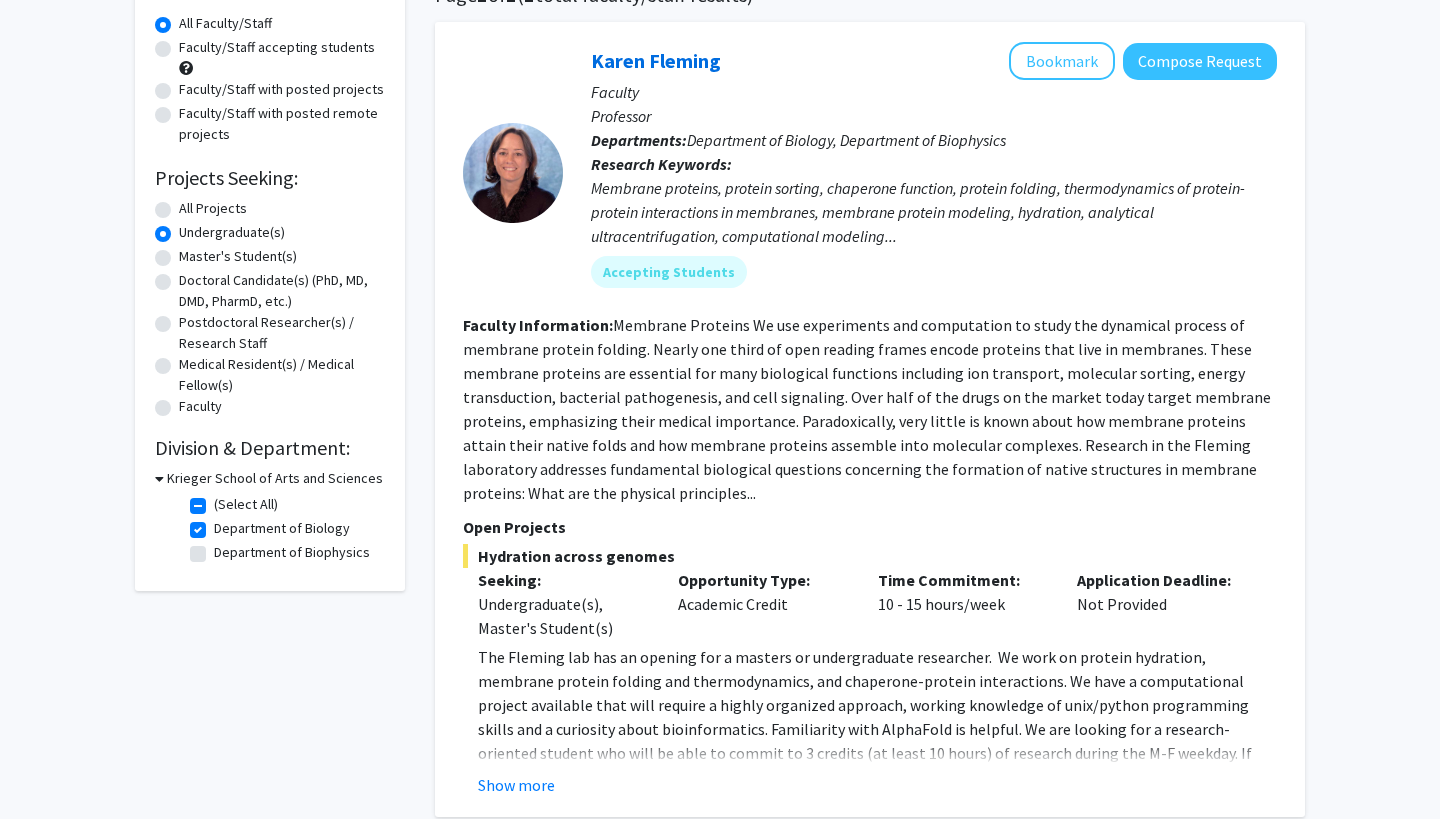 scroll, scrollTop: 184, scrollLeft: 0, axis: vertical 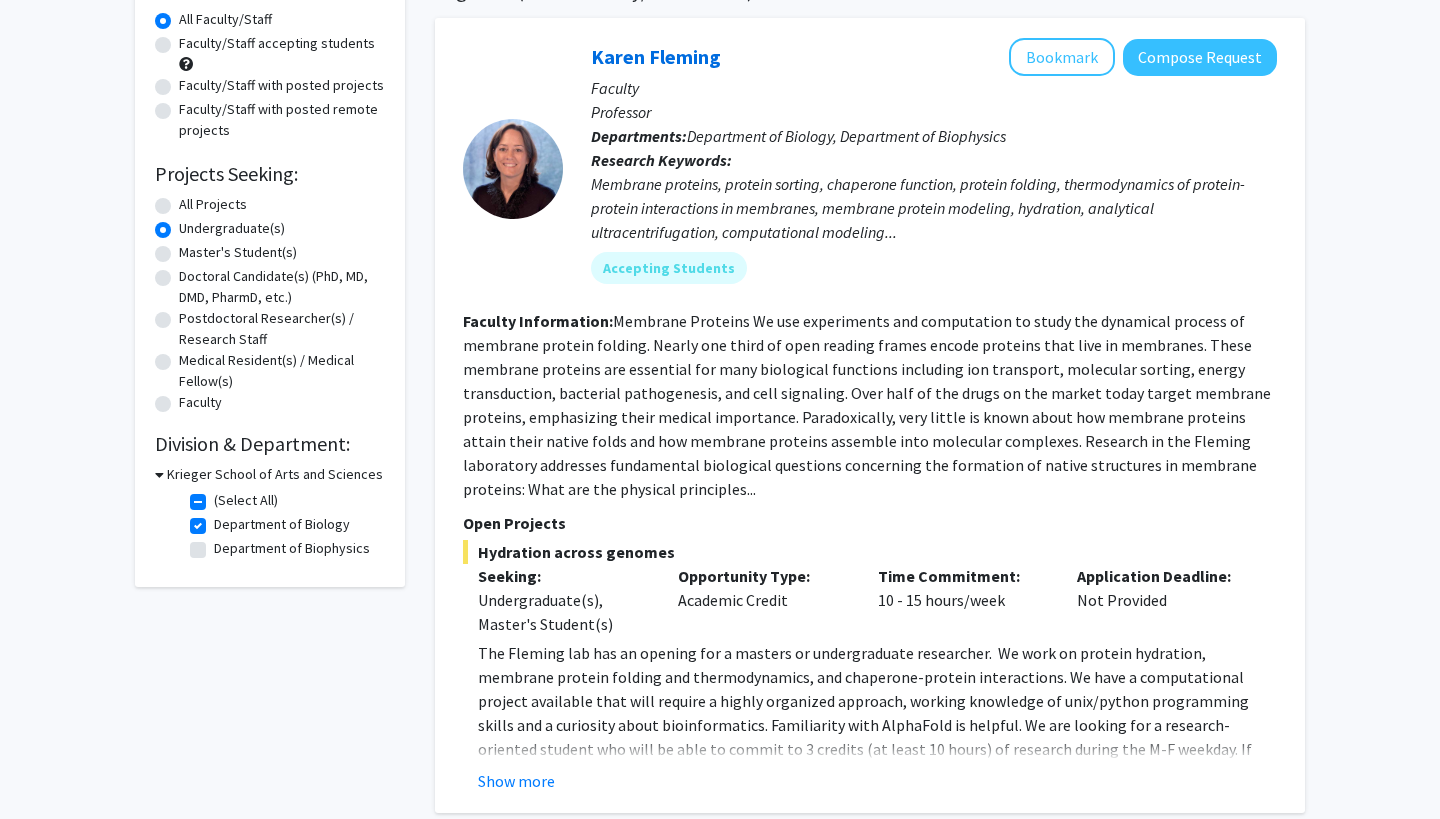click on "Department of Biology" 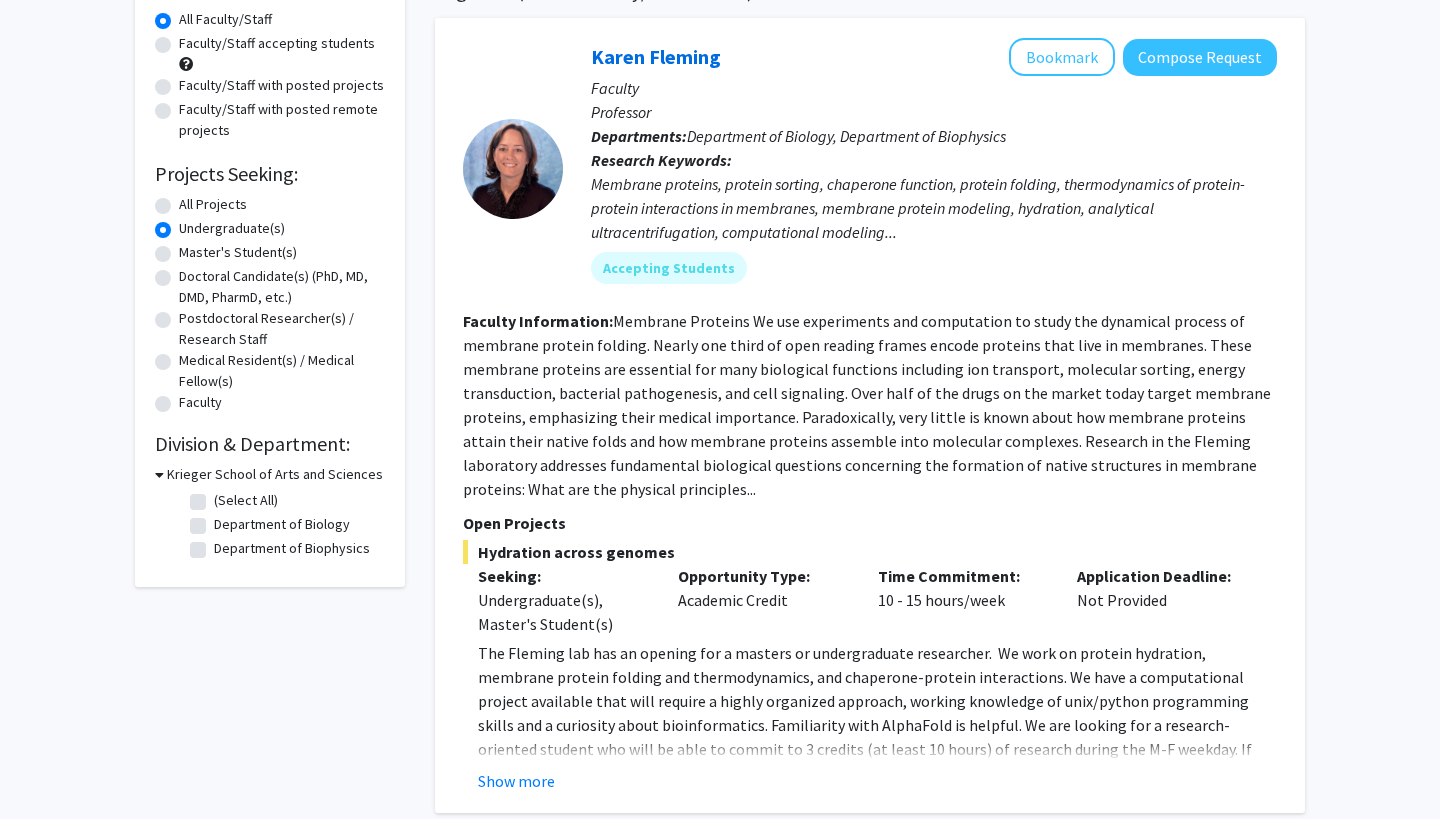 checkbox on "false" 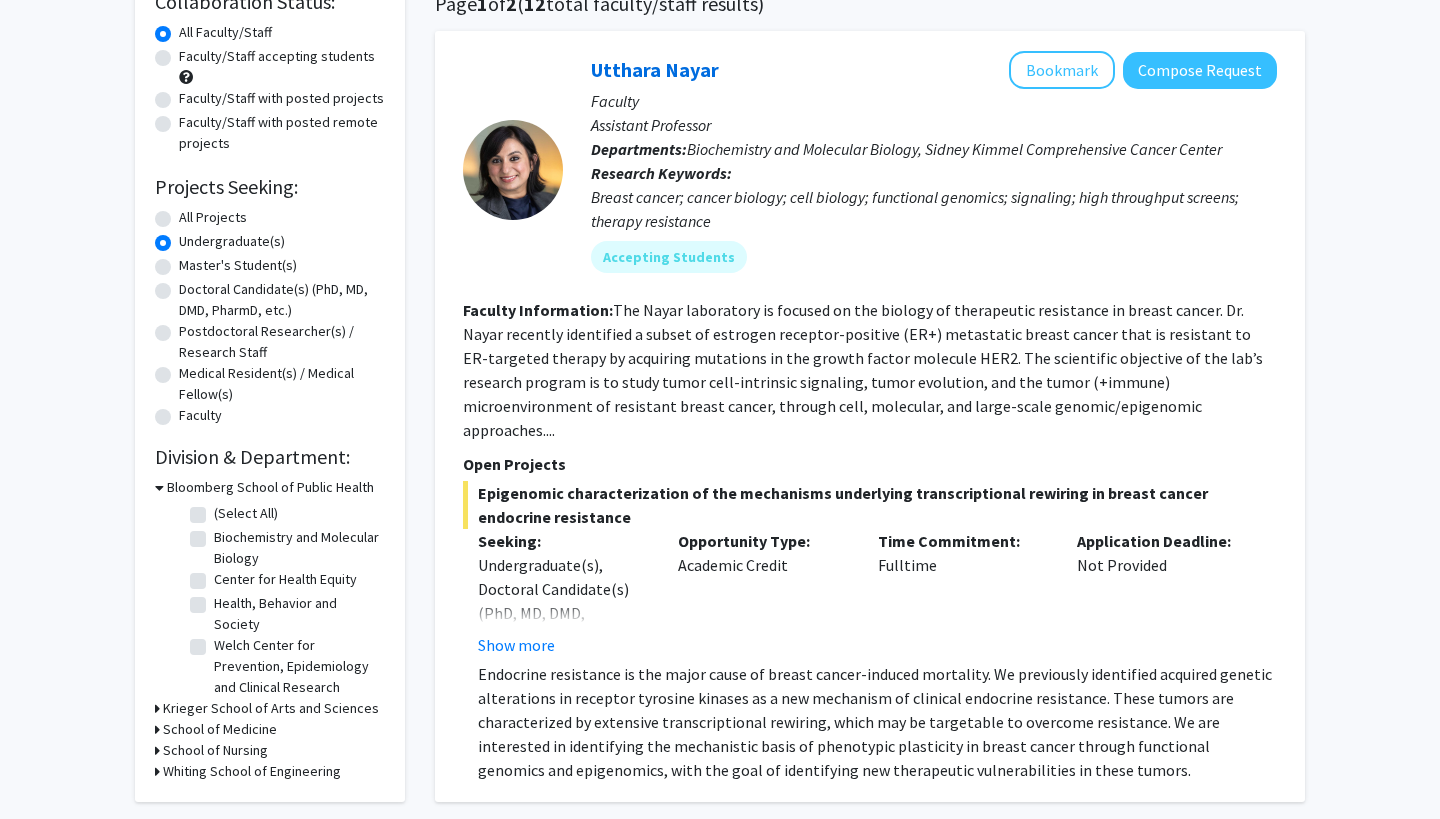 scroll, scrollTop: 173, scrollLeft: 0, axis: vertical 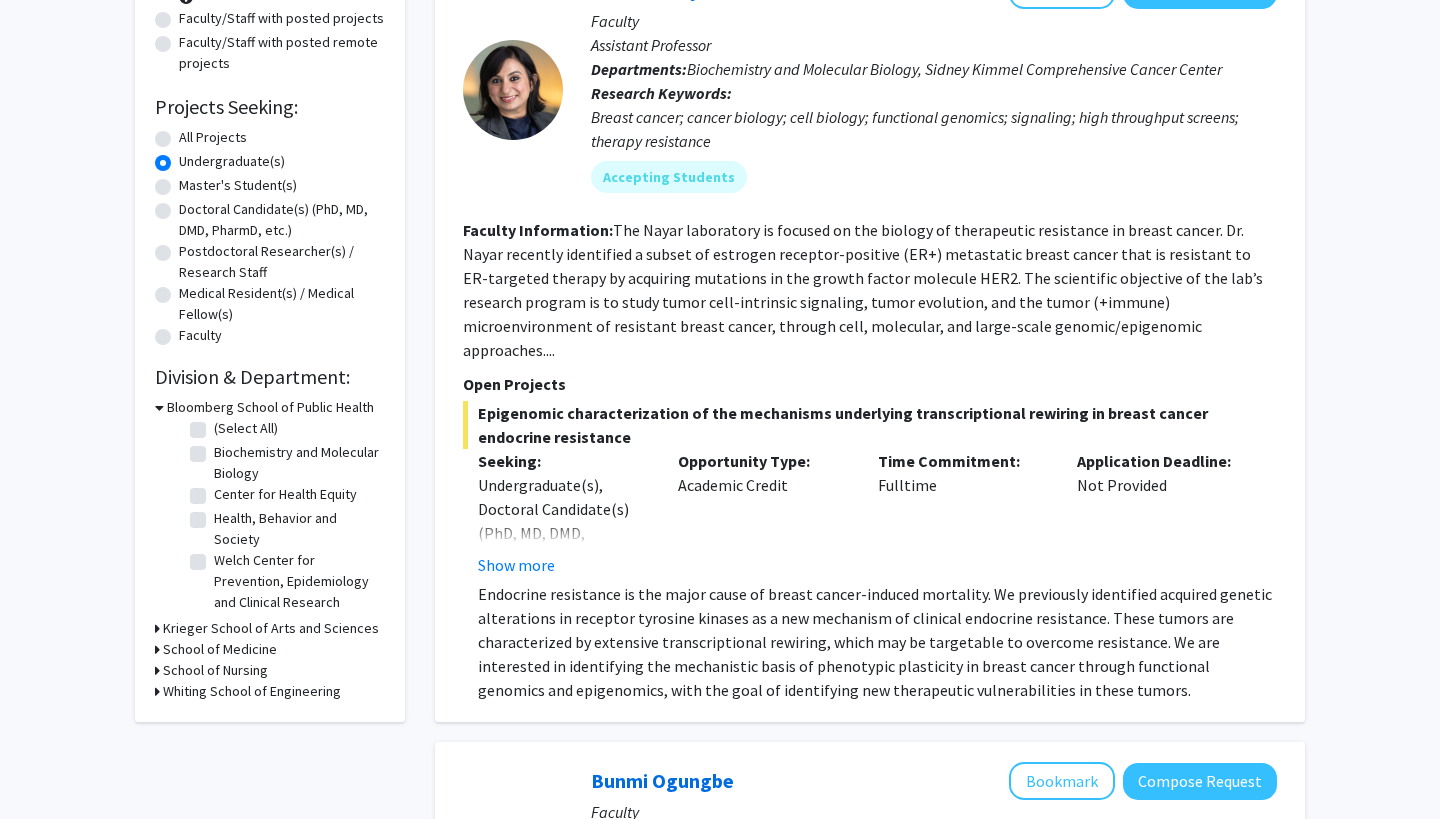 click on "Health, Behavior and Society" 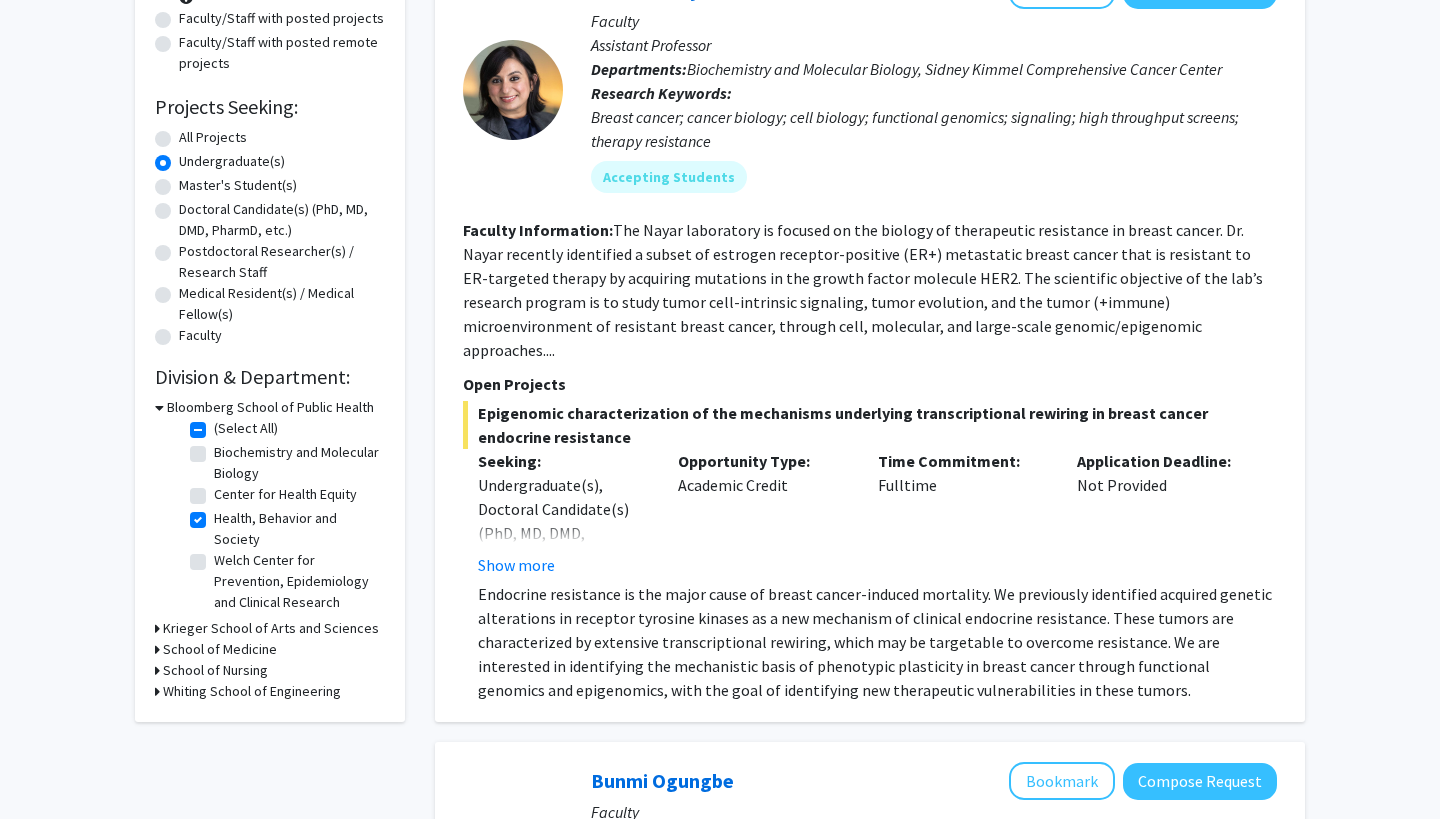 checkbox on "true" 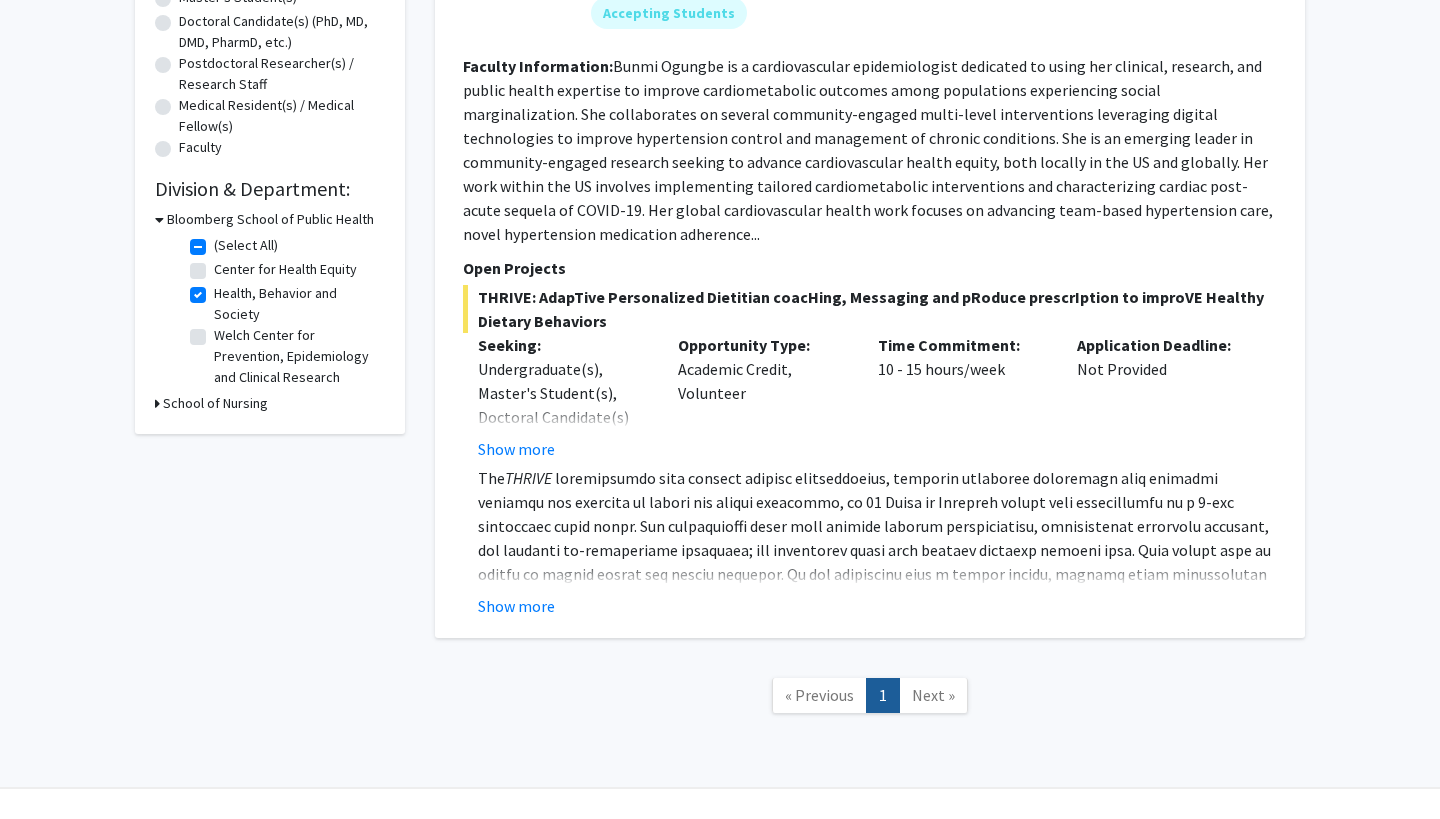 scroll, scrollTop: 379, scrollLeft: 0, axis: vertical 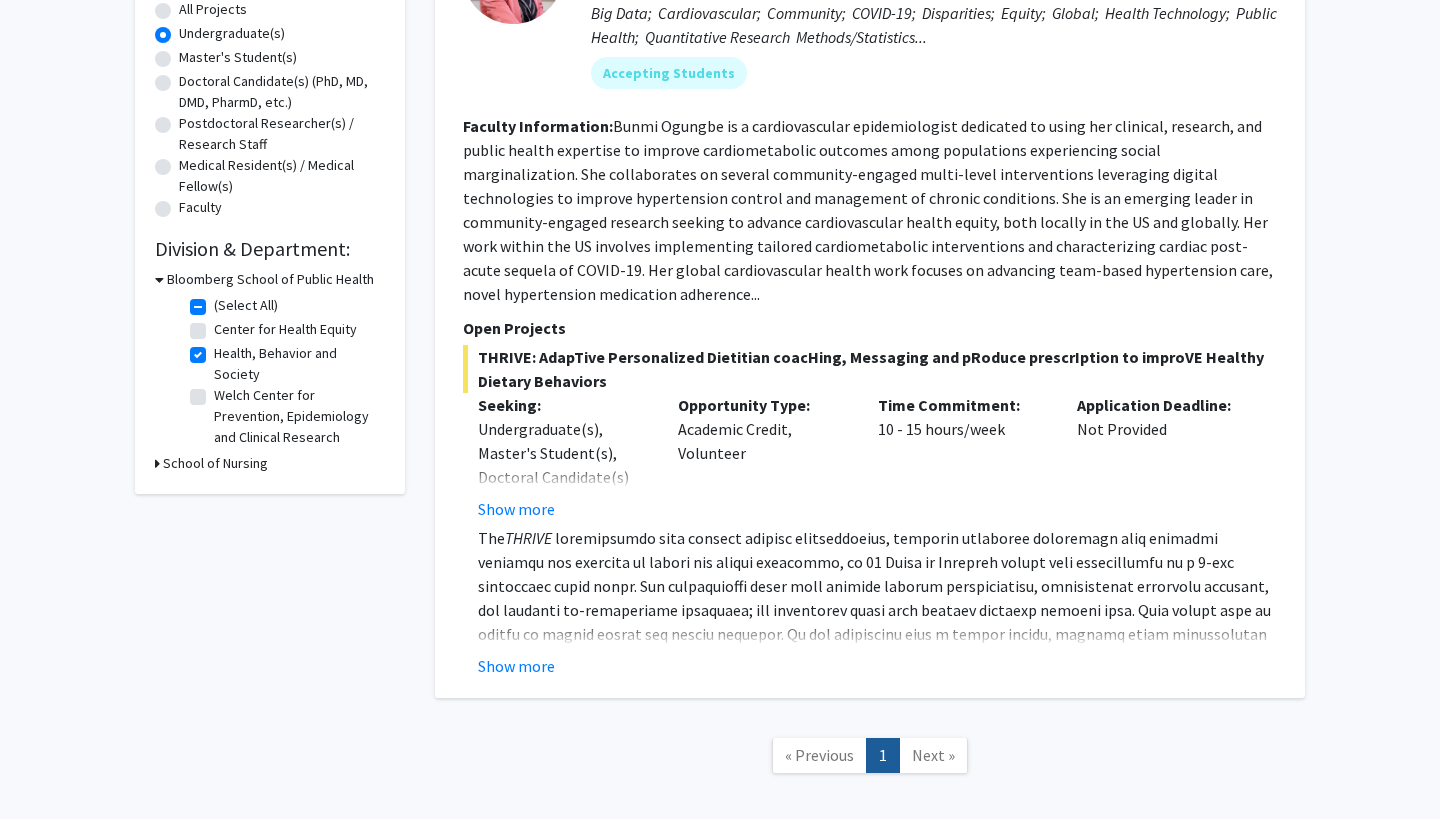click on "Health, Behavior and Society" 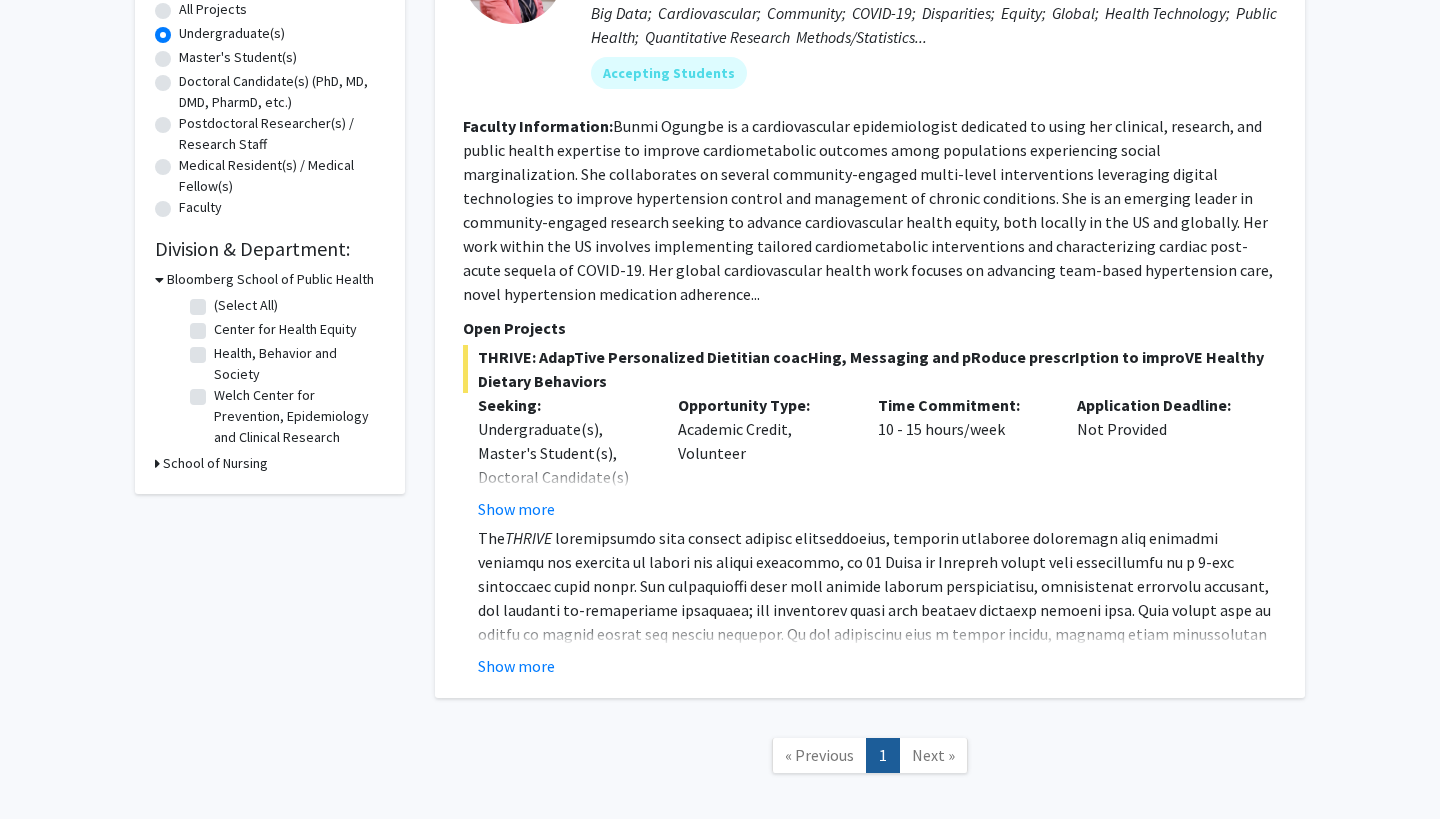 checkbox on "false" 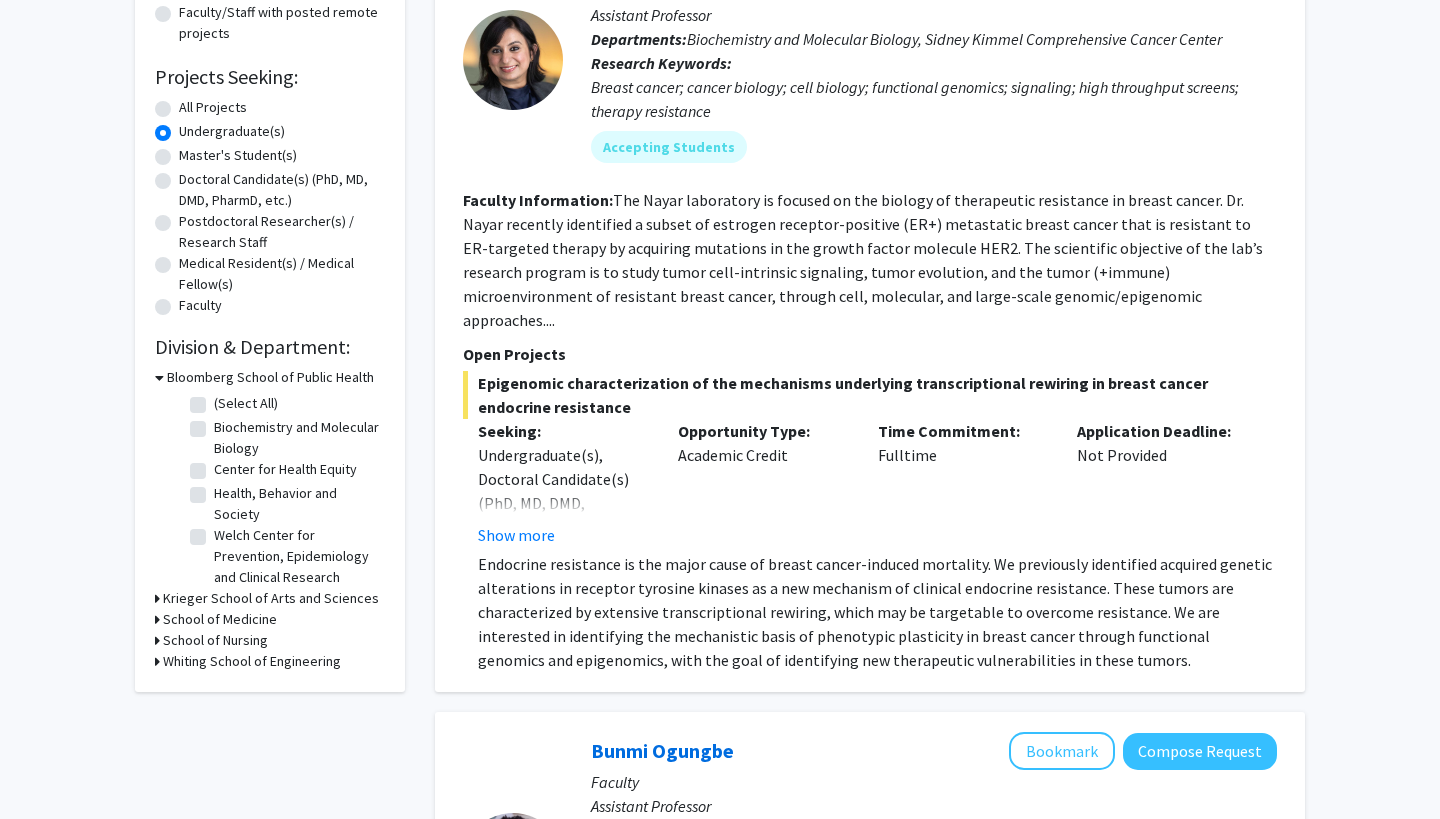 scroll, scrollTop: 286, scrollLeft: 0, axis: vertical 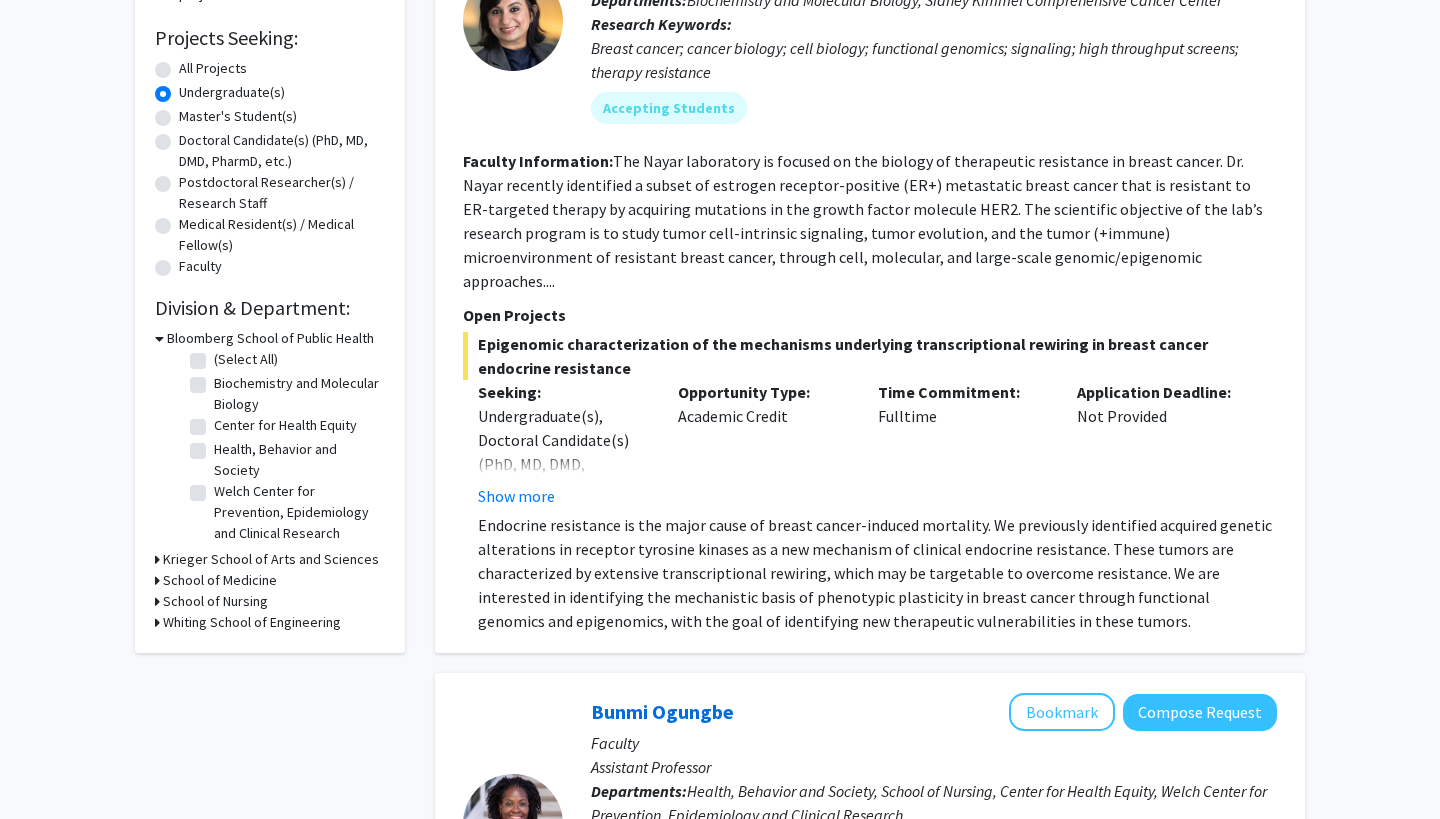 click on "Welch Center for Prevention, Epidemiology and Clinical Research" 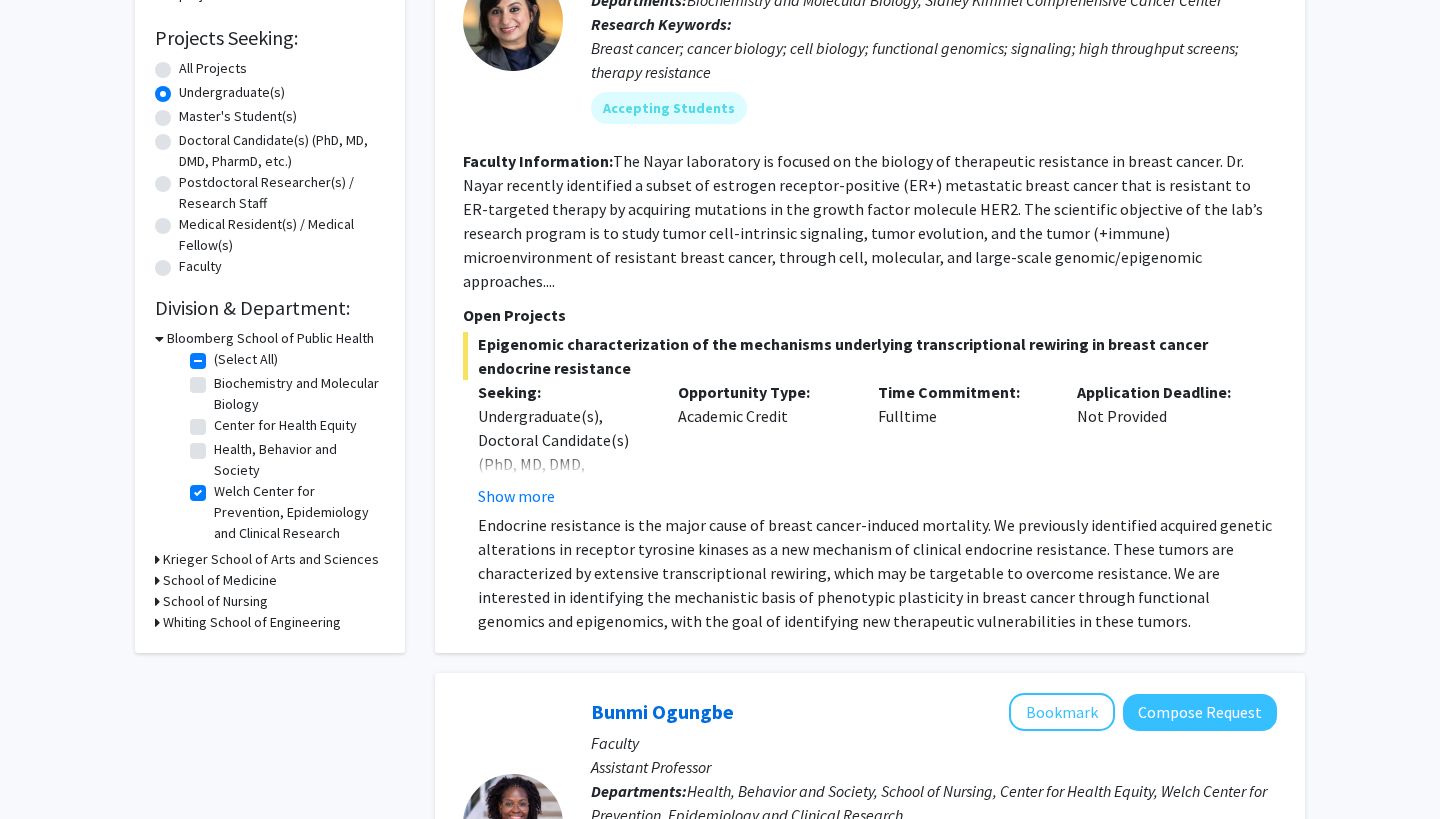 checkbox on "true" 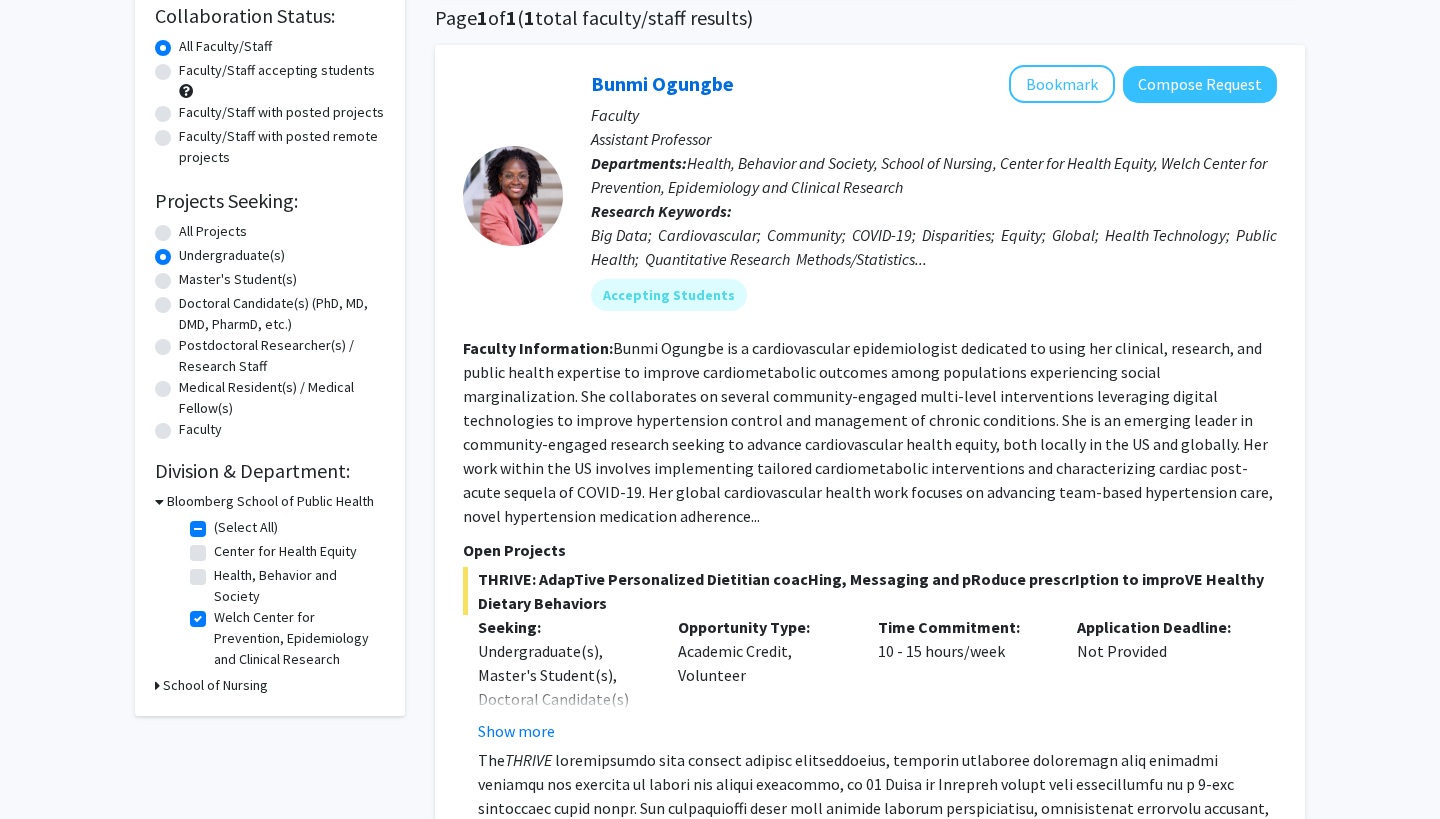 click on "Welch Center for Prevention, Epidemiology and Clinical Research" 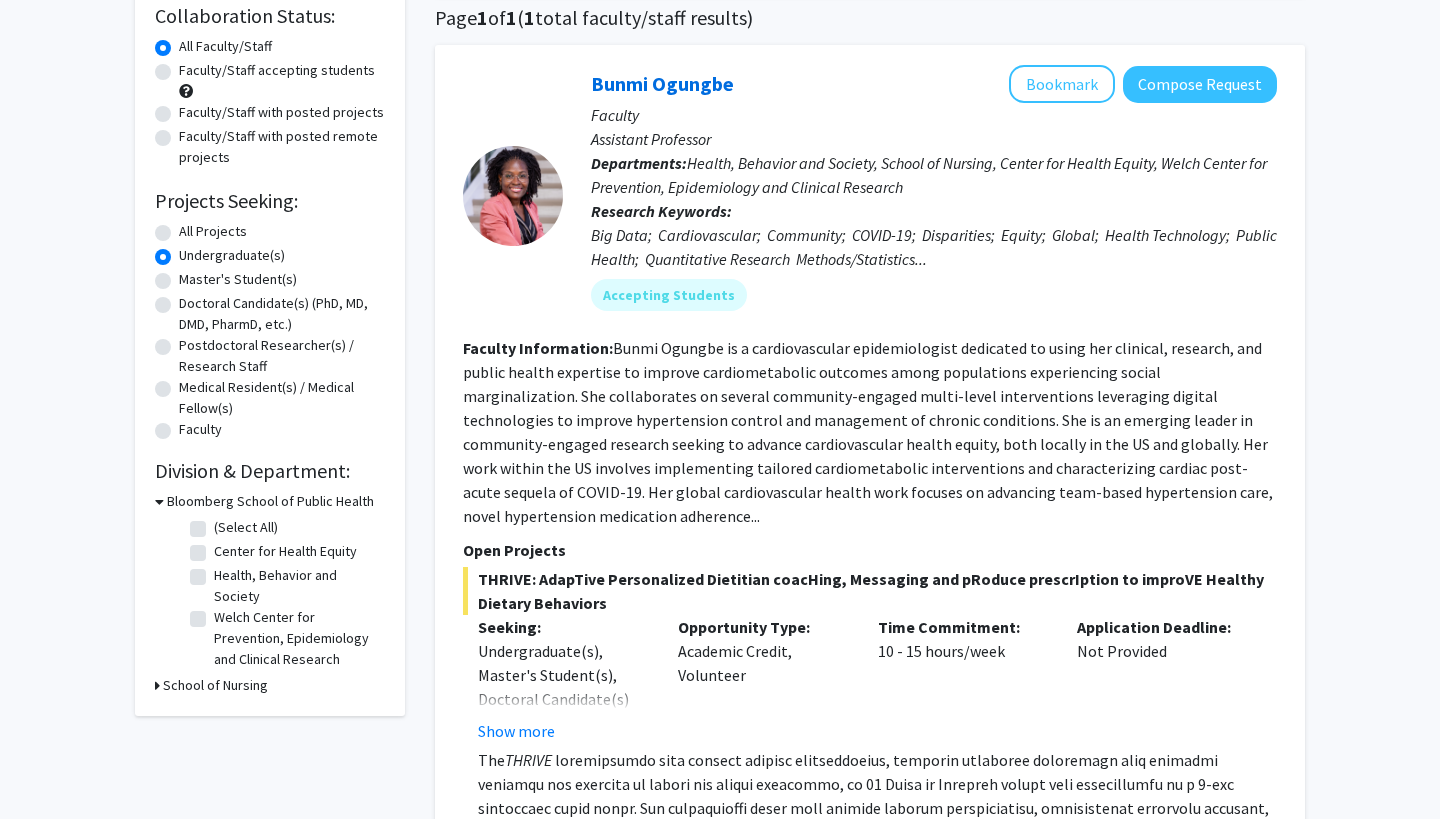checkbox on "false" 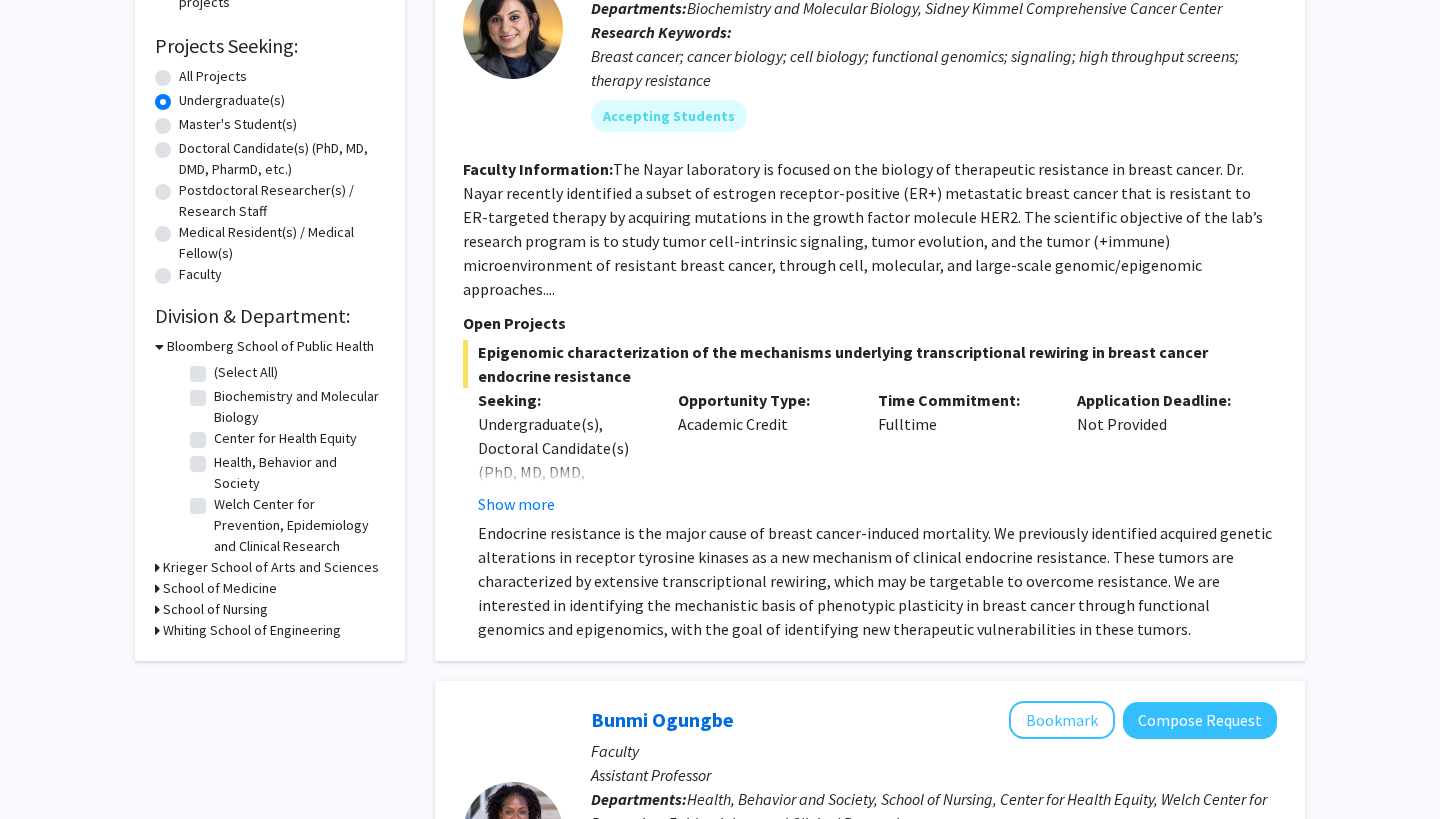 click on "Krieger School of Arts and Sciences" at bounding box center [271, 567] 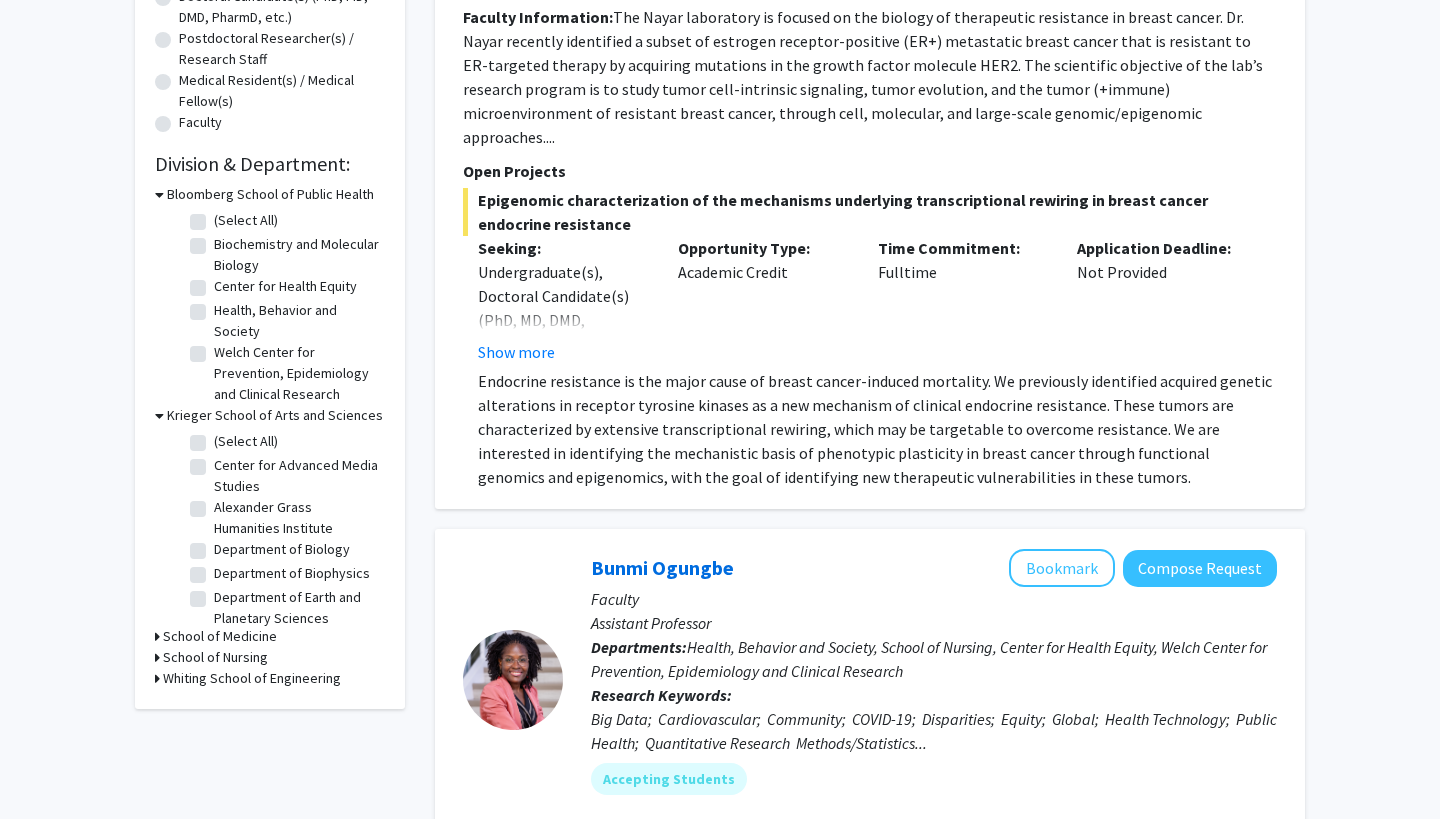 click on "School of Nursing" at bounding box center (215, 657) 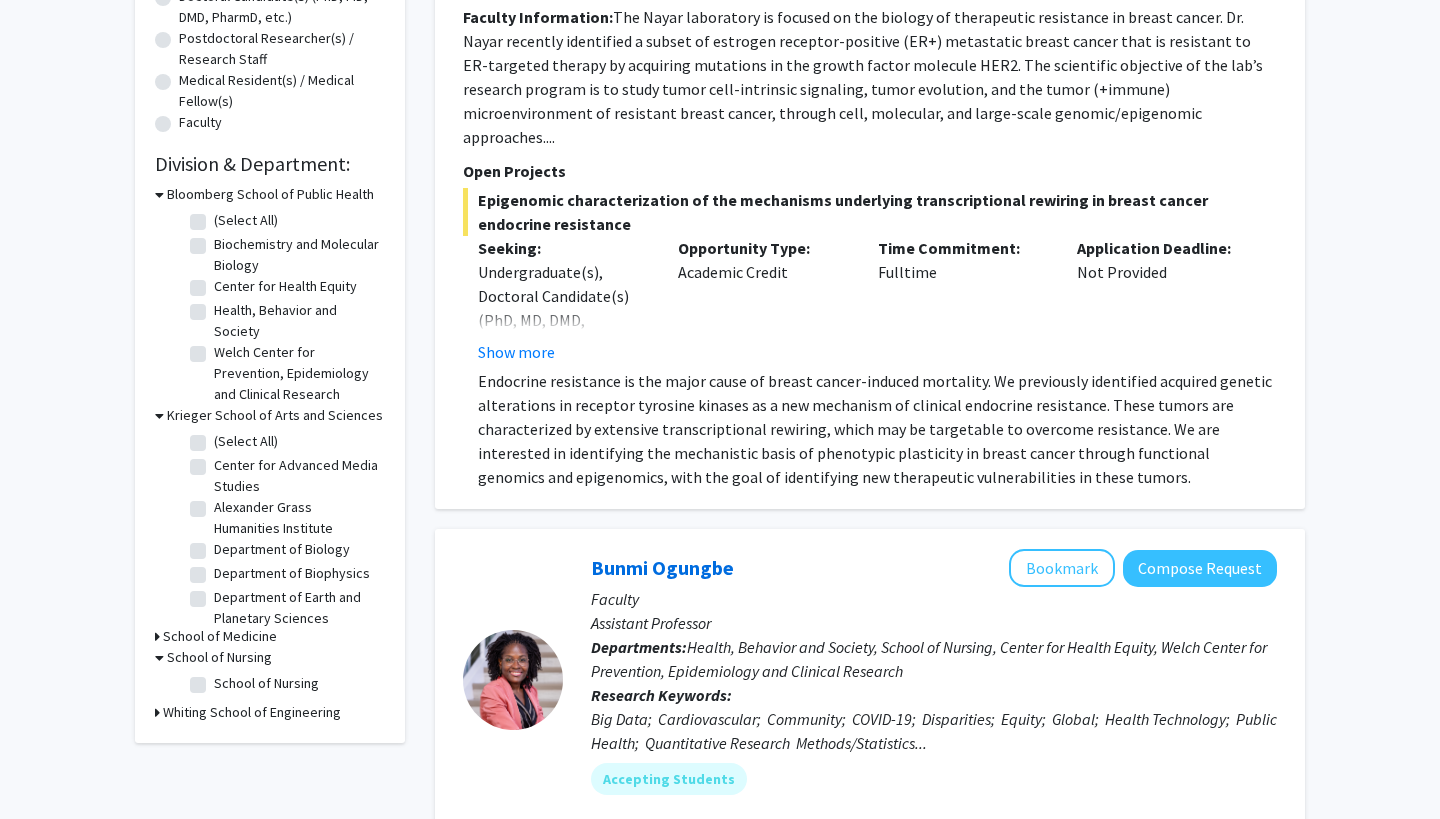 click on "School of Medicine" at bounding box center (220, 636) 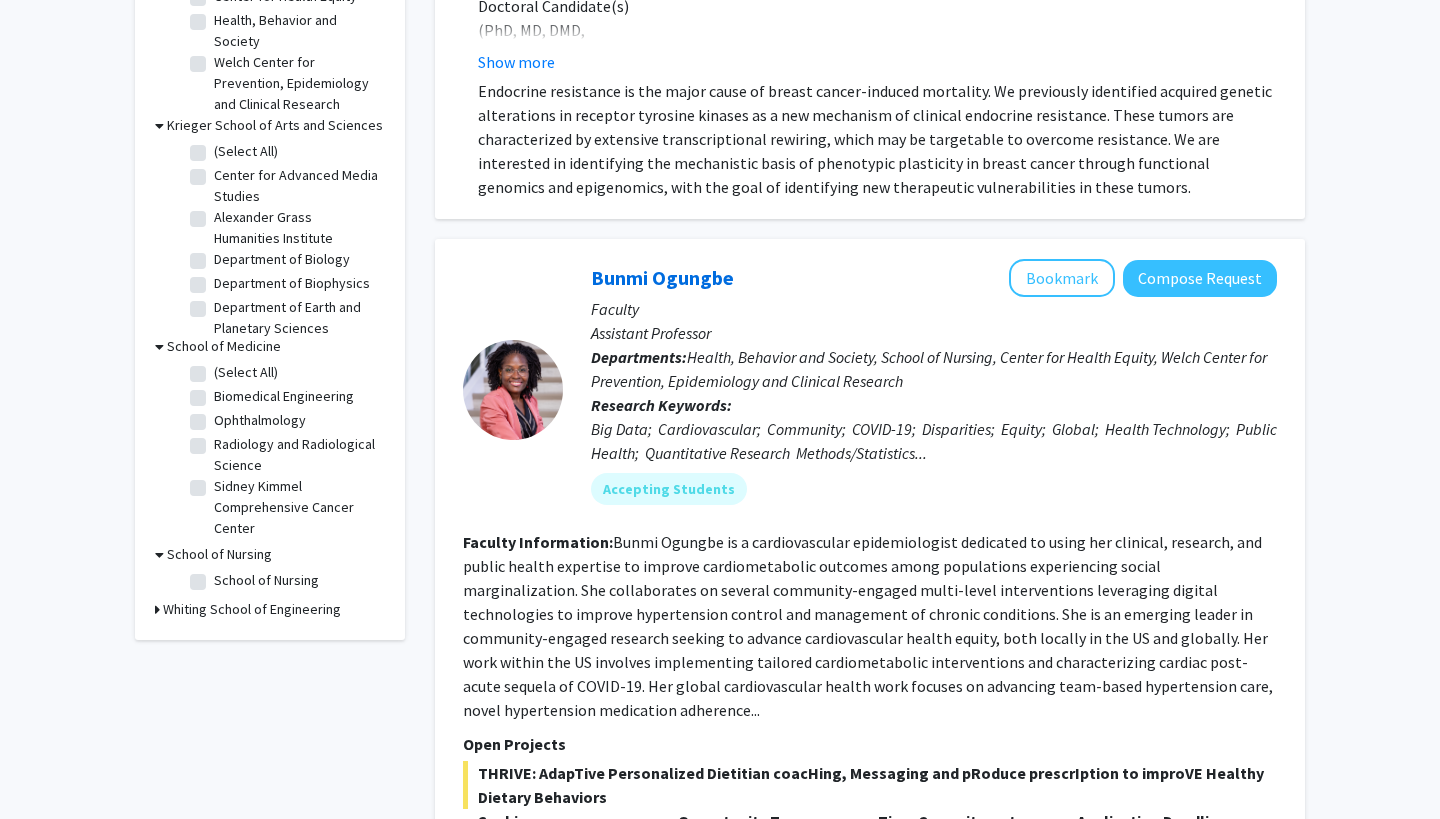 click on "Radiology and Radiological Science" 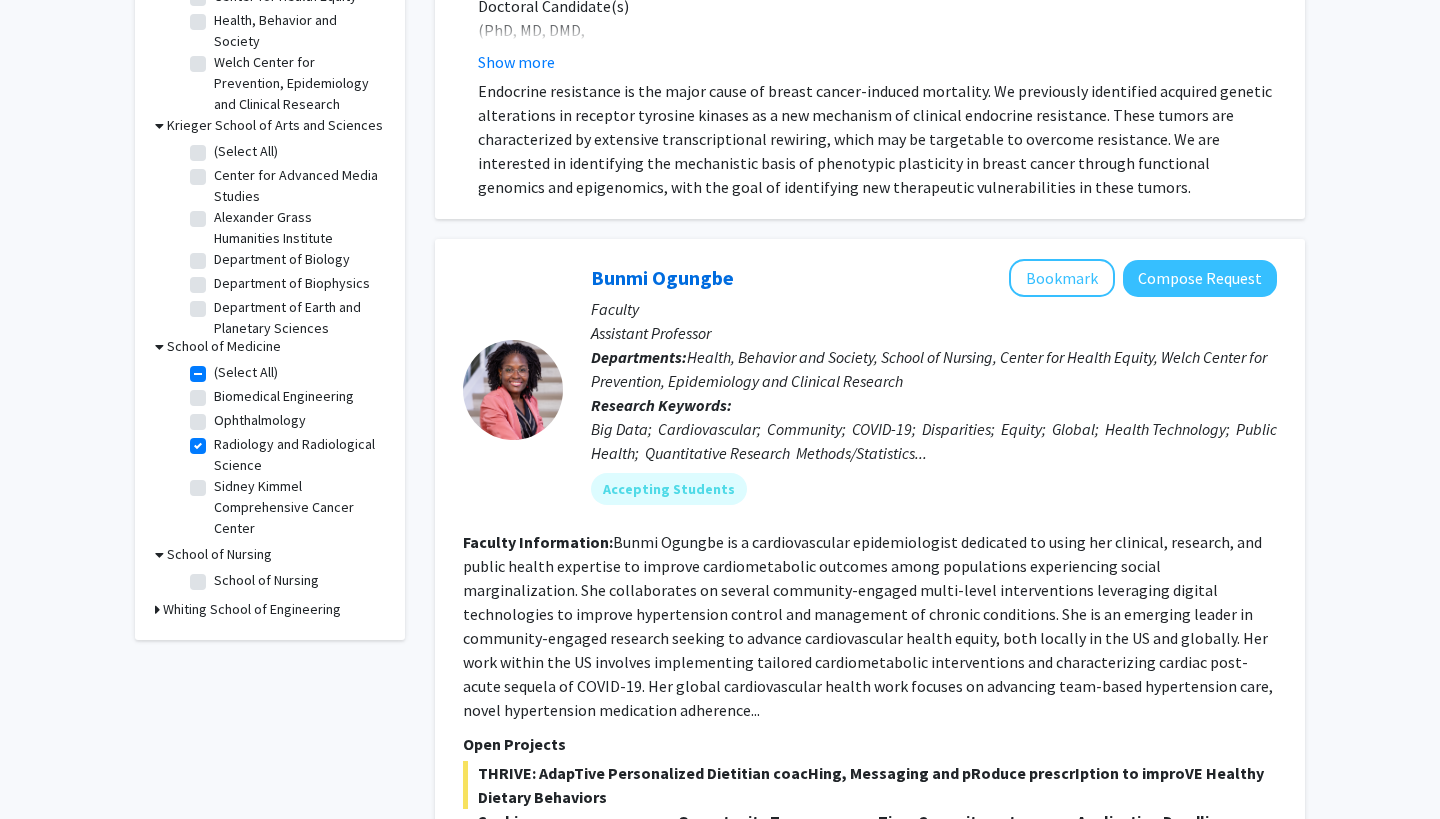 checkbox on "true" 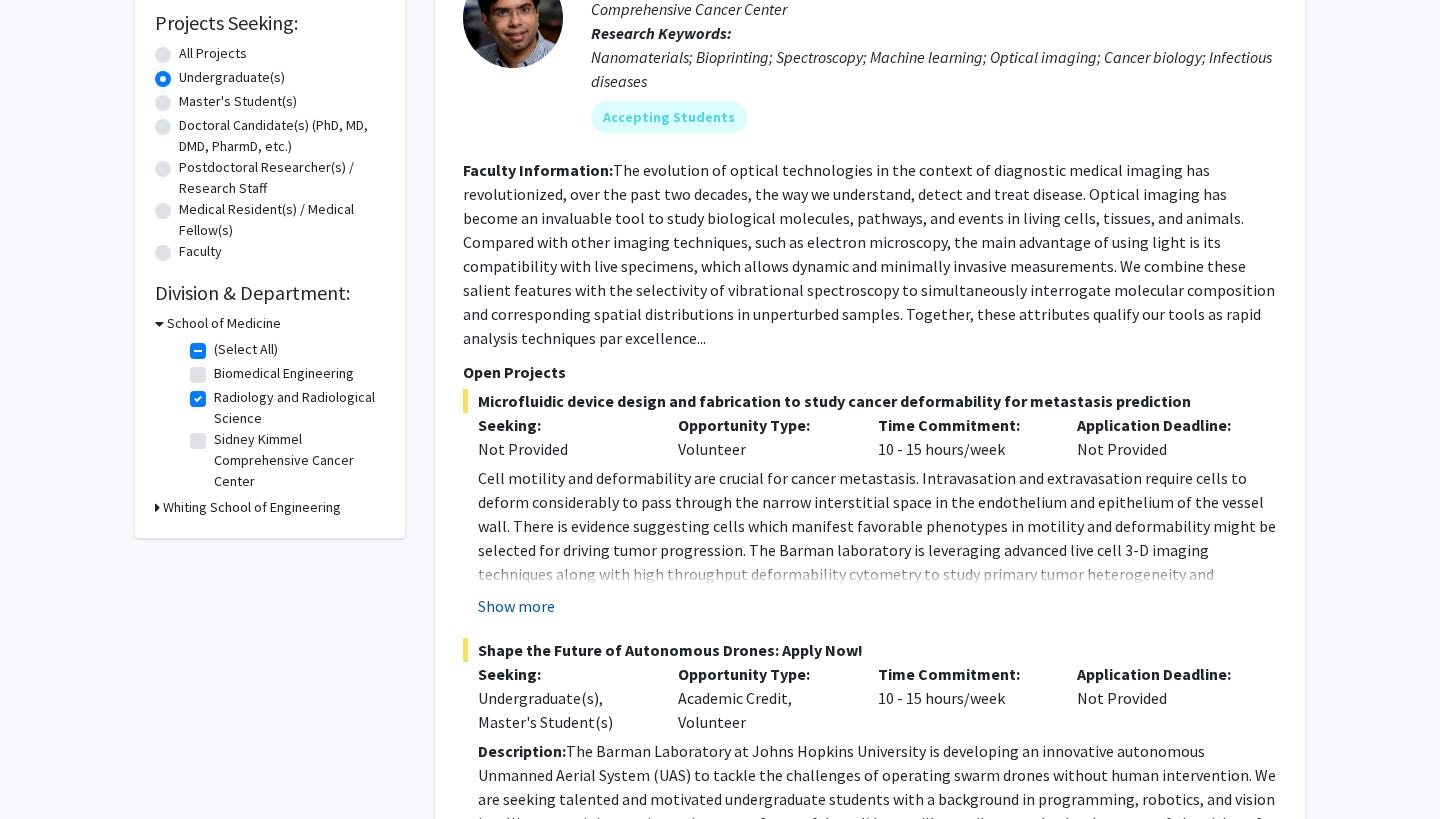 click on "Show more" 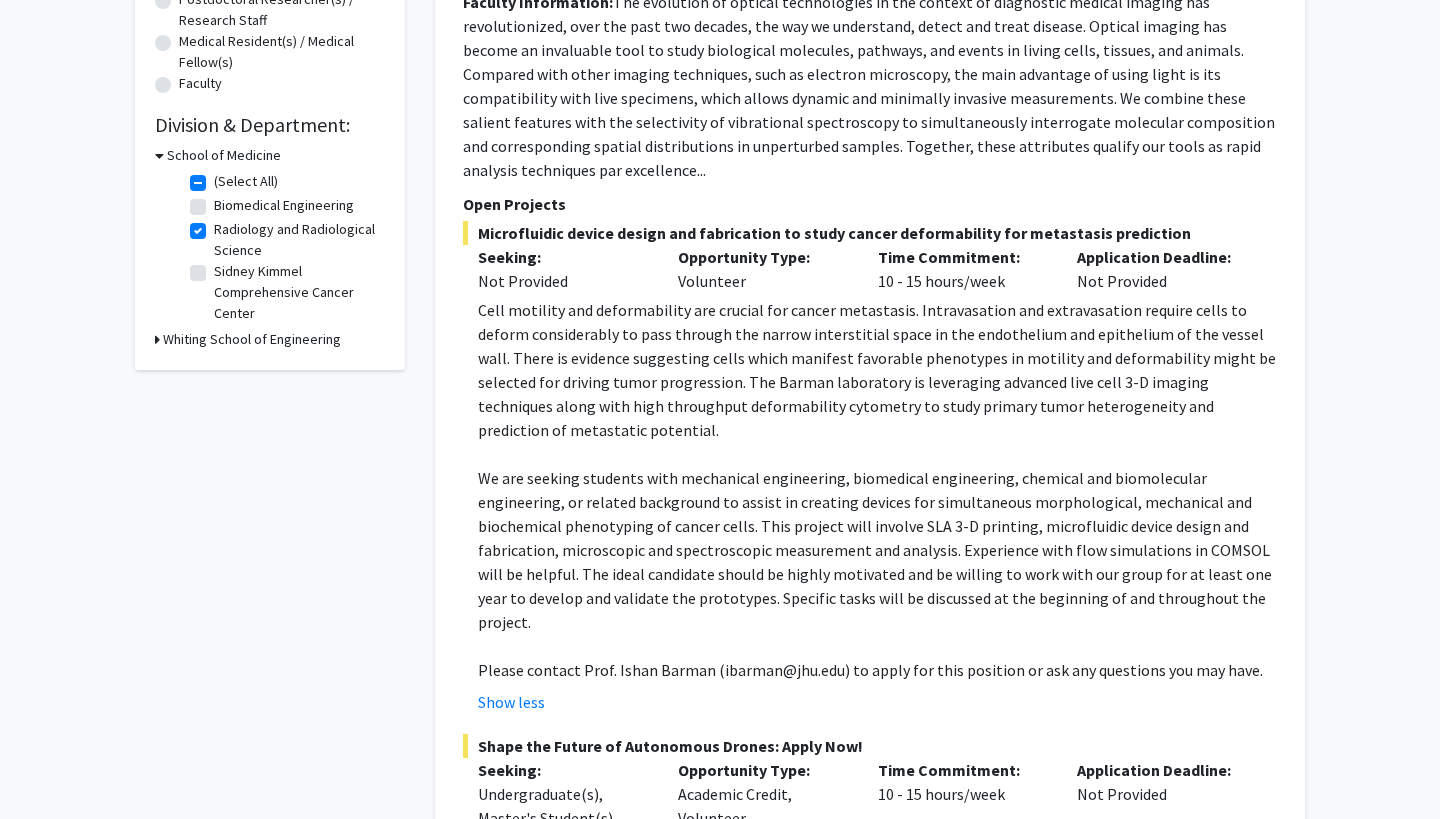 click on "We are seeking students with mechanical engineering, biomedical engineering, chemical and biomolecular engineering, or related background to assist in creating devices for simultaneous morphological, mechanical and biochemical phenotyping of cancer cells. This project will involve SLA 3-D printing, microfluidic device design and fabrication, microscopic and spectroscopic measurement and analysis. Experience with flow simulations in COMSOL will be helpful. The ideal candidate should be highly motivated and be willing to work with our group for at least one year to develop and validate the prototypes. Specific tasks will be discussed at the beginning of and throughout the project." 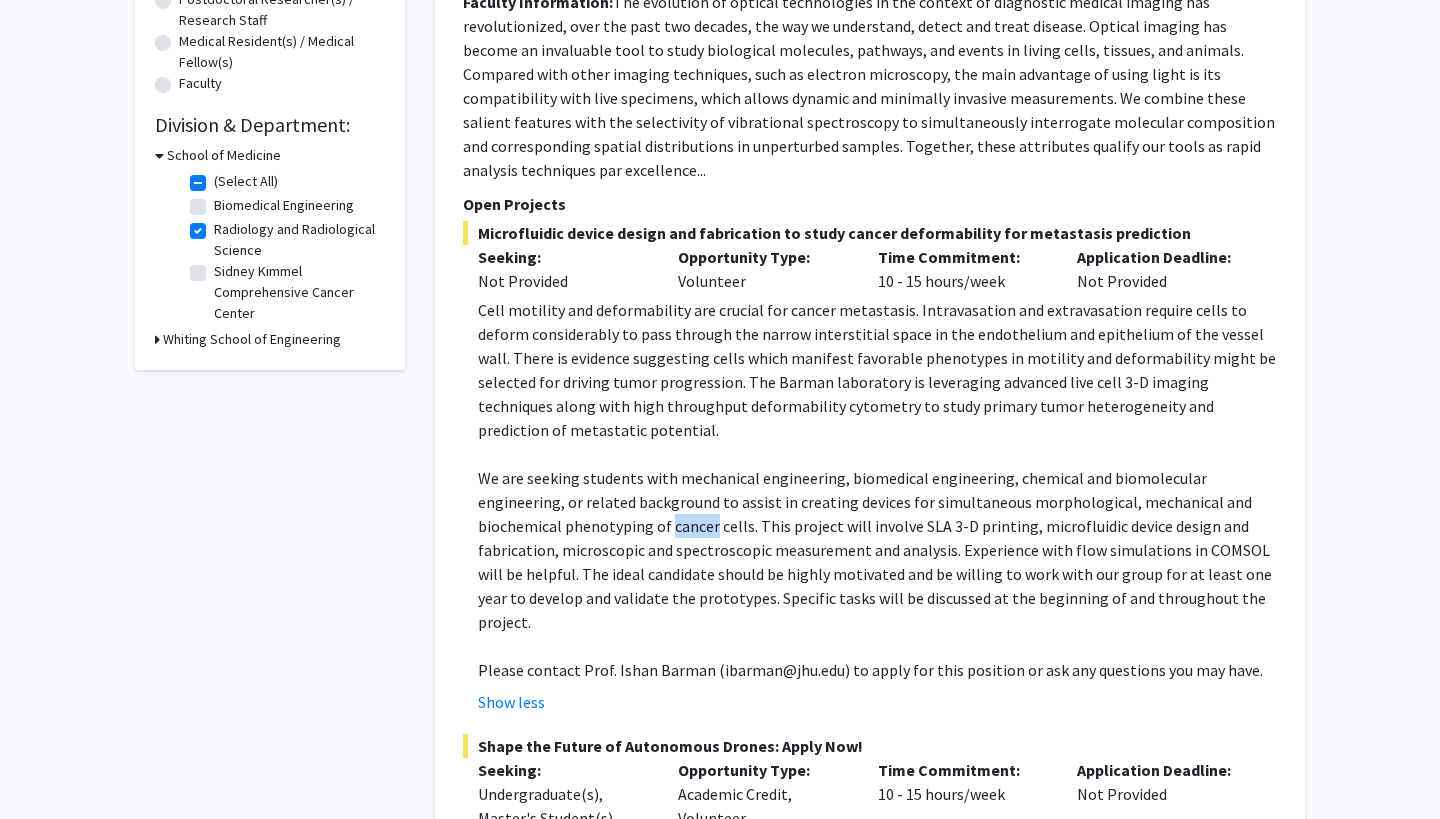click on "We are seeking students with mechanical engineering, biomedical engineering, chemical and biomolecular engineering, or related background to assist in creating devices for simultaneous morphological, mechanical and biochemical phenotyping of cancer cells. This project will involve SLA 3-D printing, microfluidic device design and fabrication, microscopic and spectroscopic measurement and analysis. Experience with flow simulations in COMSOL will be helpful. The ideal candidate should be highly motivated and be willing to work with our group for at least one year to develop and validate the prototypes. Specific tasks will be discussed at the beginning of and throughout the project." 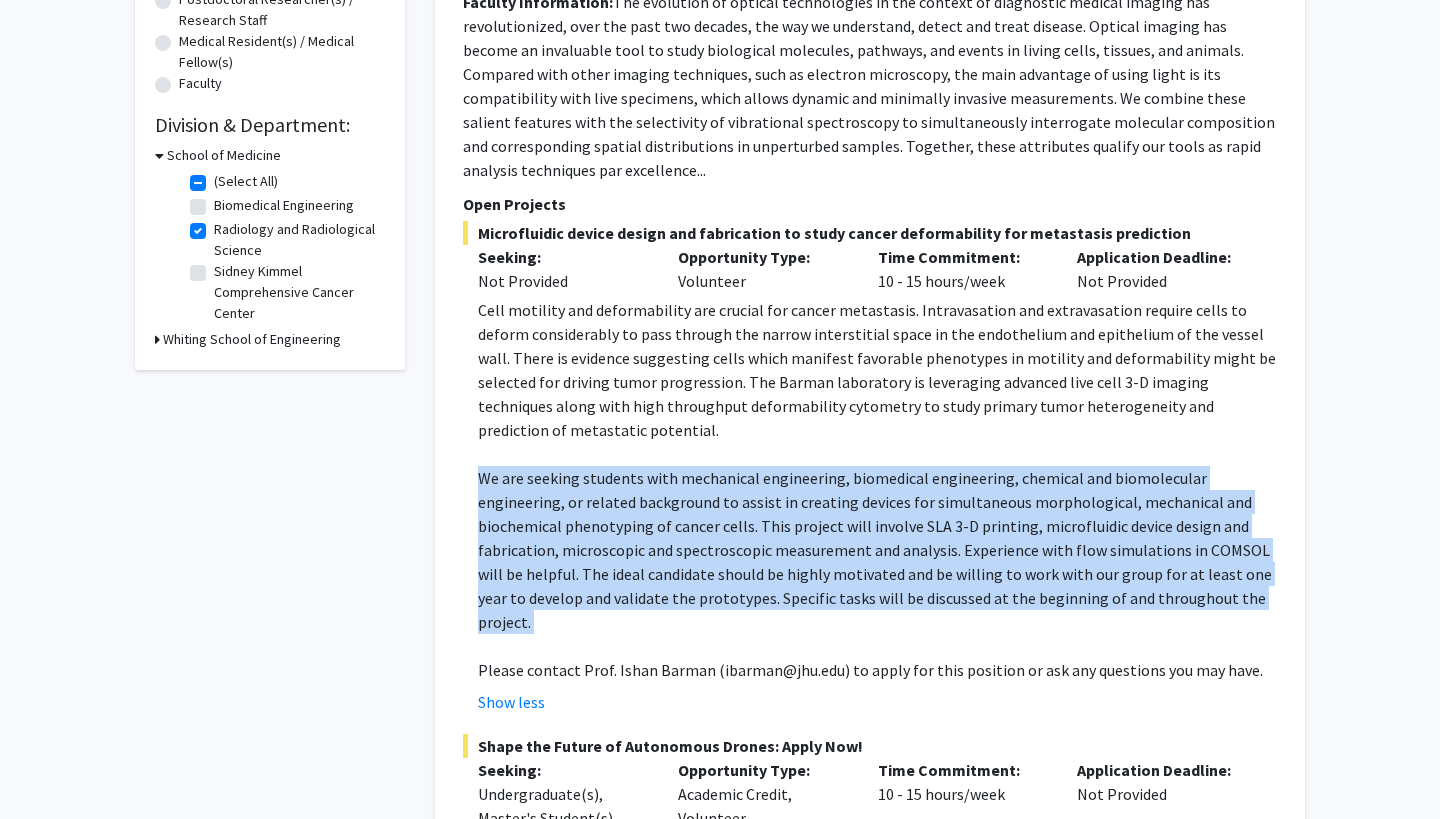 click on "We are seeking students with mechanical engineering, biomedical engineering, chemical and biomolecular engineering, or related background to assist in creating devices for simultaneous morphological, mechanical and biochemical phenotyping of cancer cells. This project will involve SLA 3-D printing, microfluidic device design and fabrication, microscopic and spectroscopic measurement and analysis. Experience with flow simulations in COMSOL will be helpful. The ideal candidate should be highly motivated and be willing to work with our group for at least one year to develop and validate the prototypes. Specific tasks will be discussed at the beginning of and throughout the project." 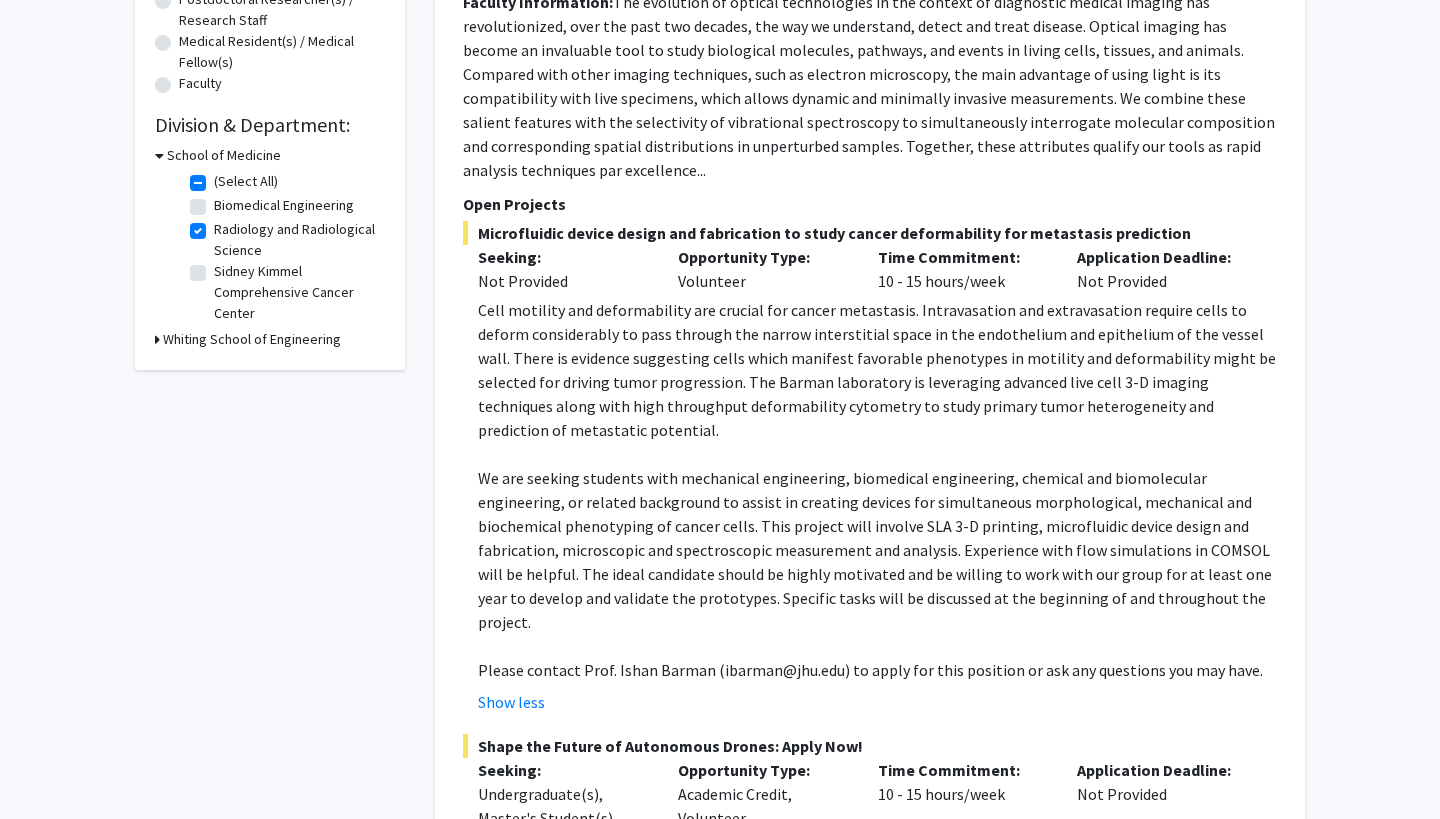 click 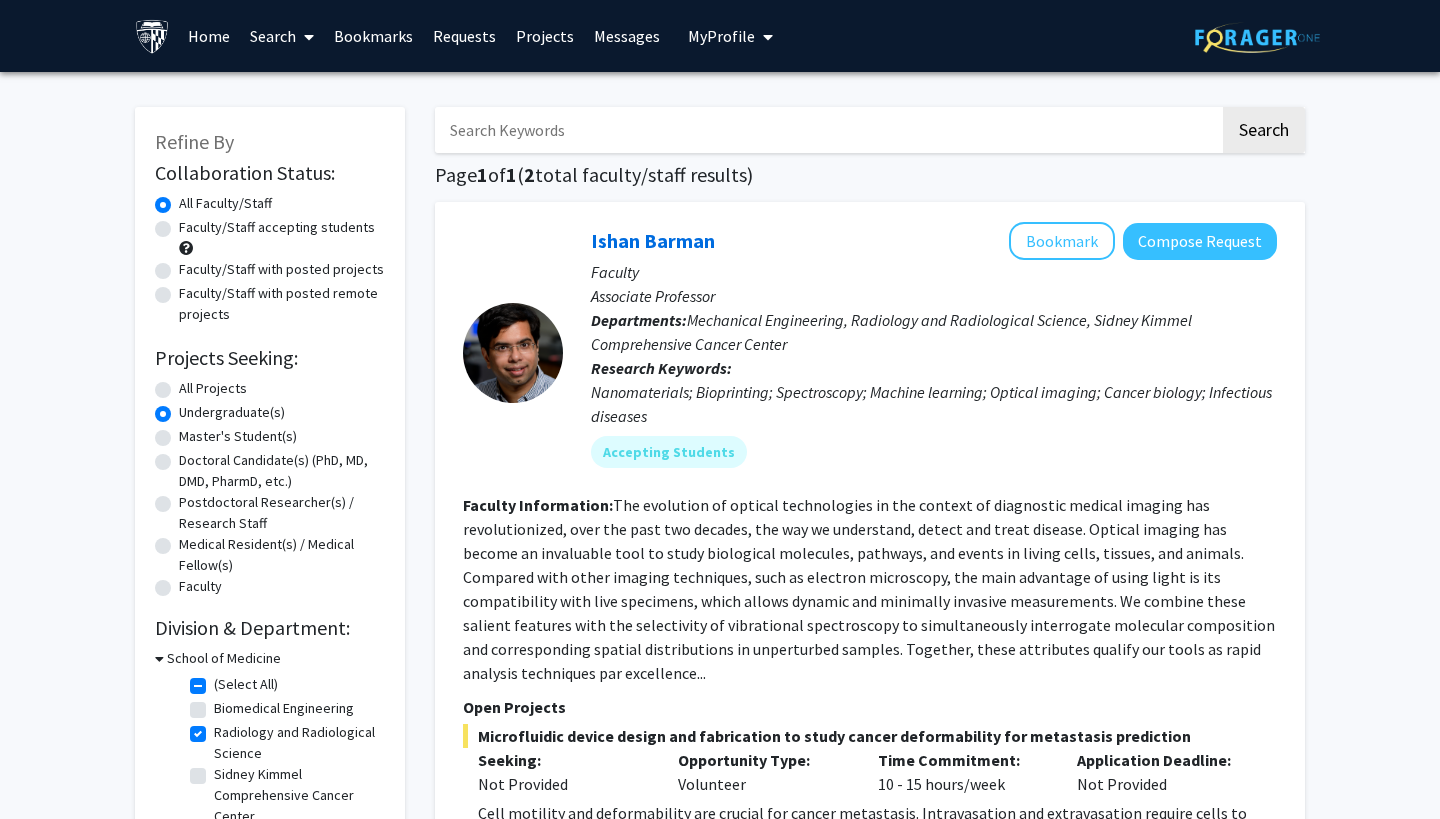 click on "Faculty/Staff accepting students" 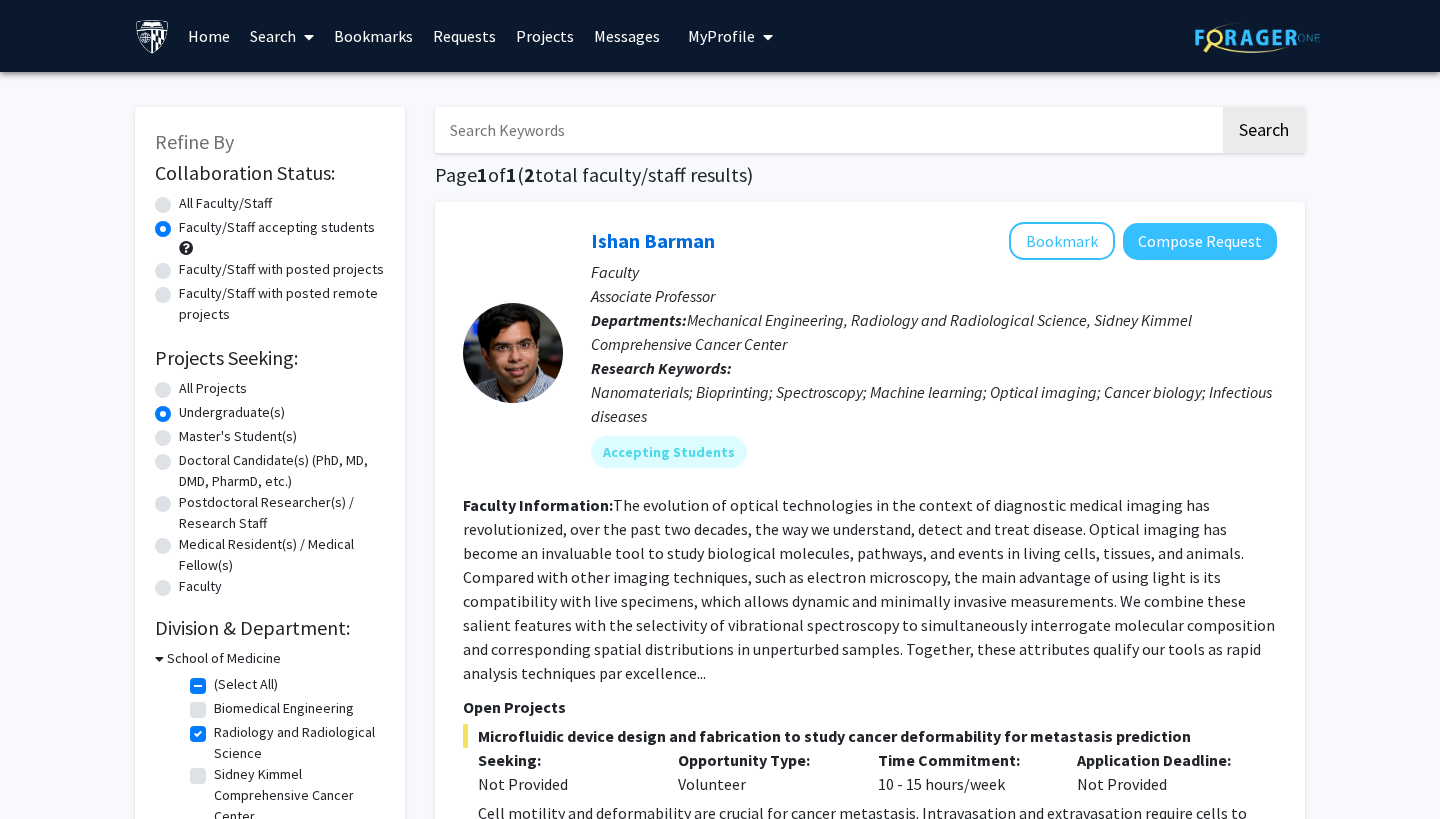 click on "All Projects" 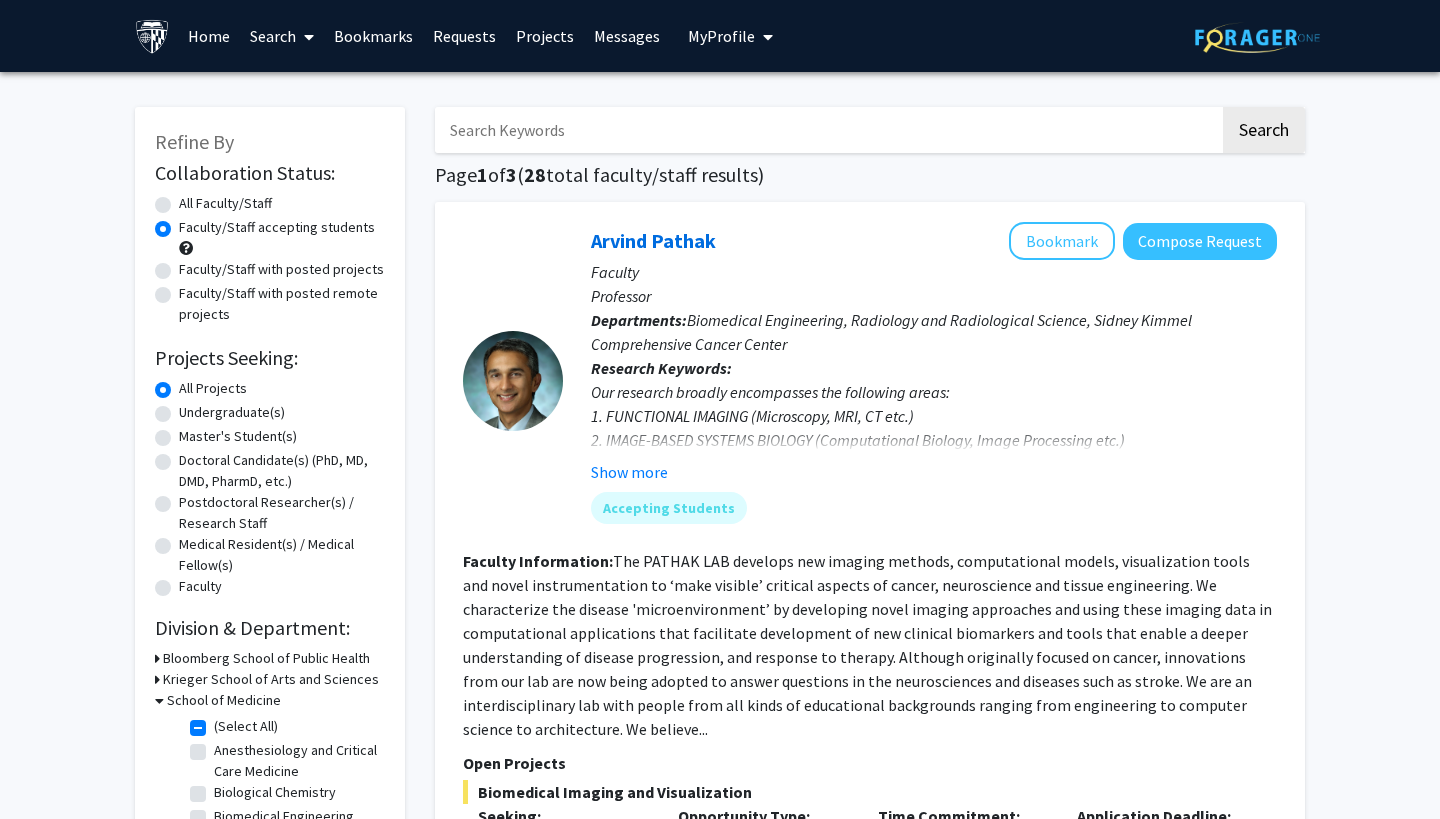 click on "Undergraduate(s)" 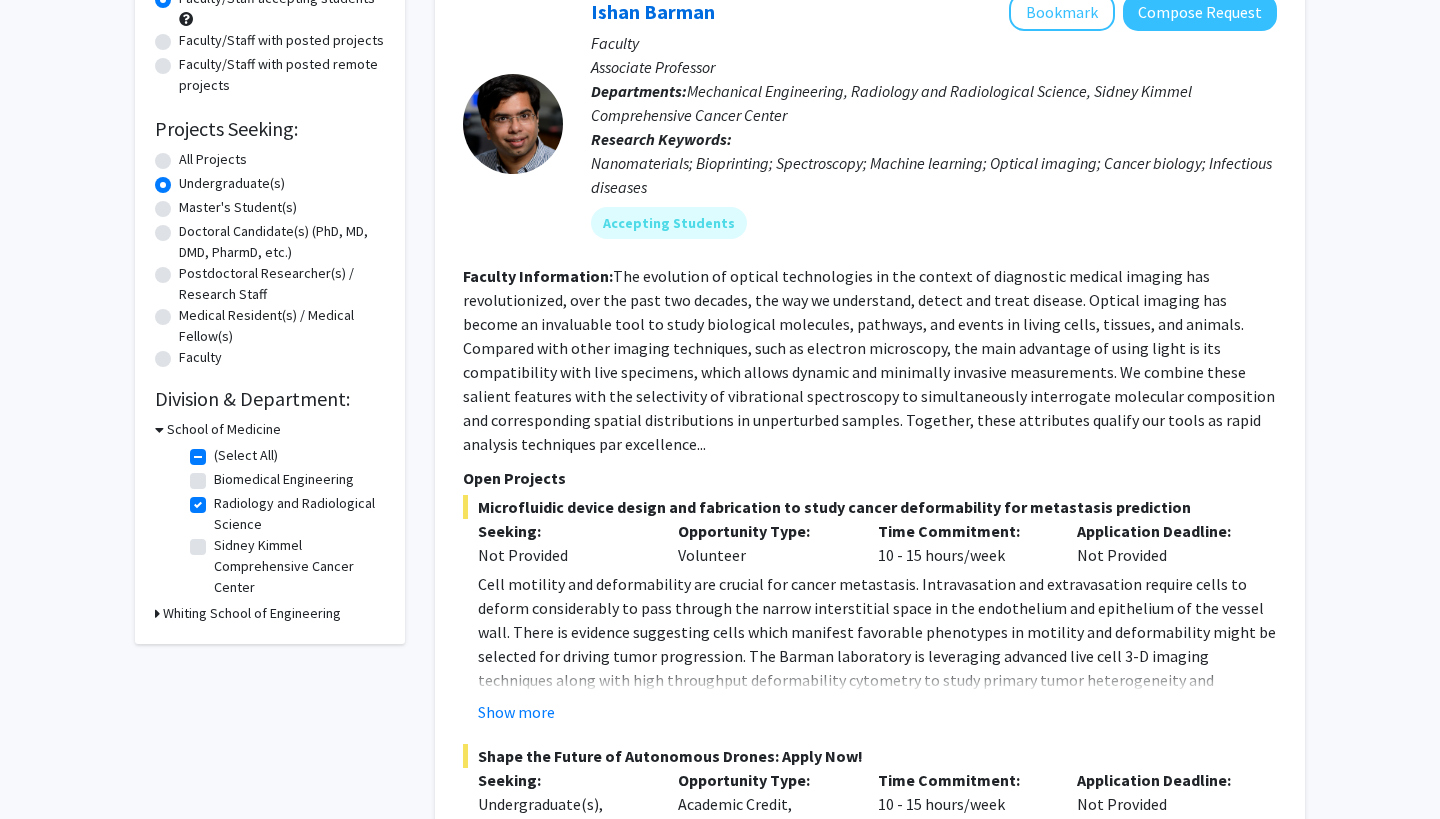 click on "Radiology and Radiological Science" 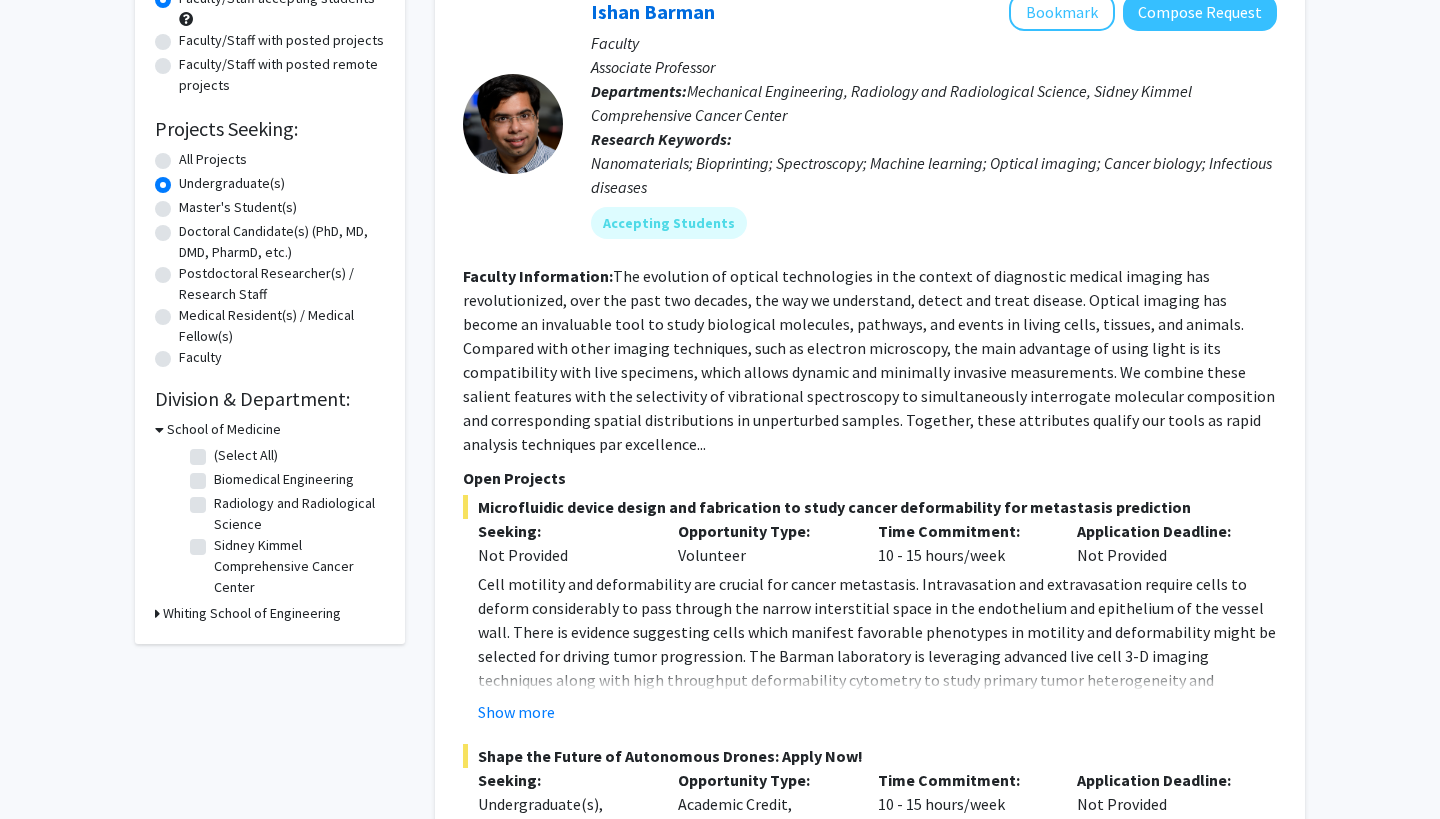 checkbox on "false" 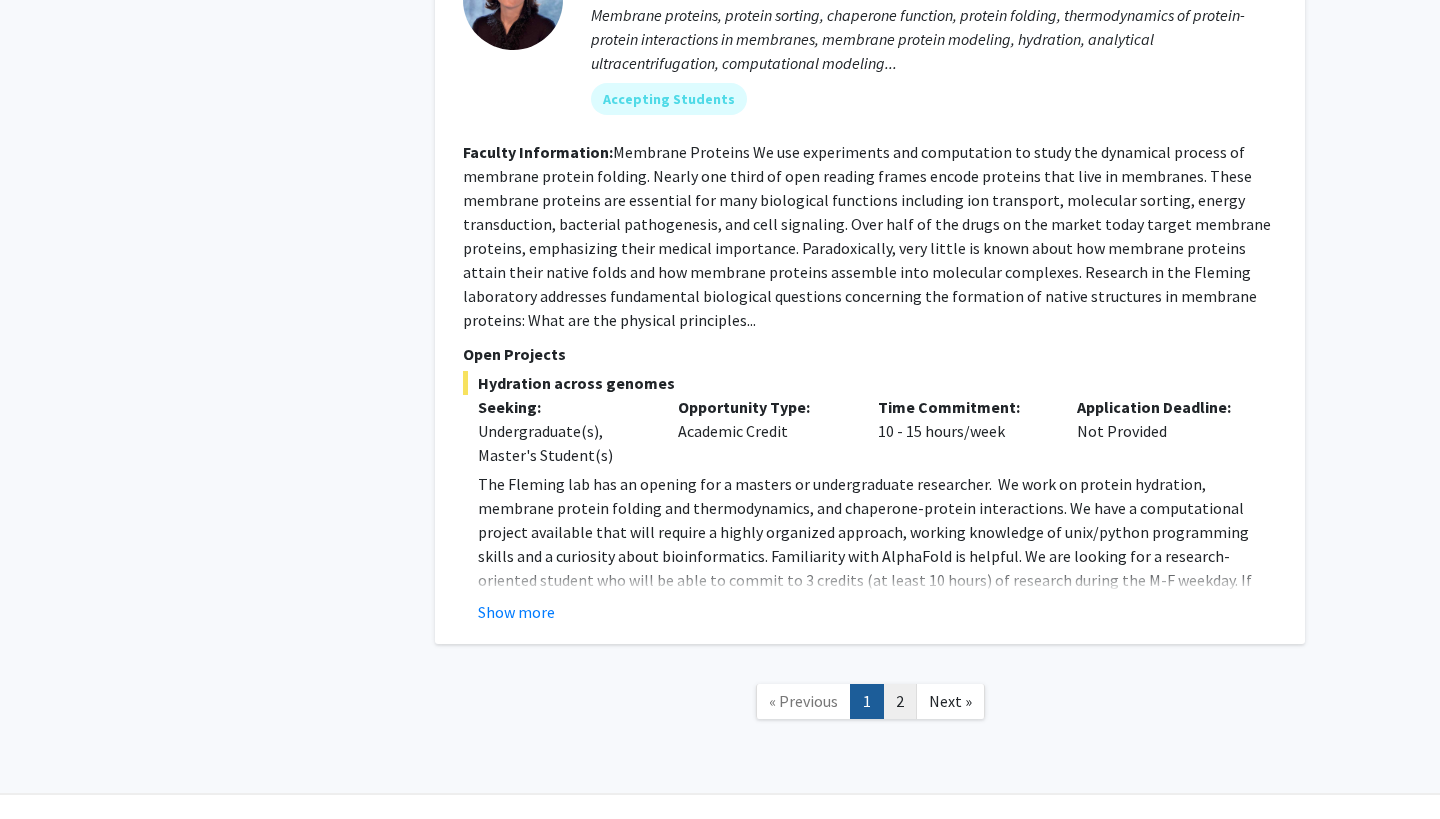 click on "2" 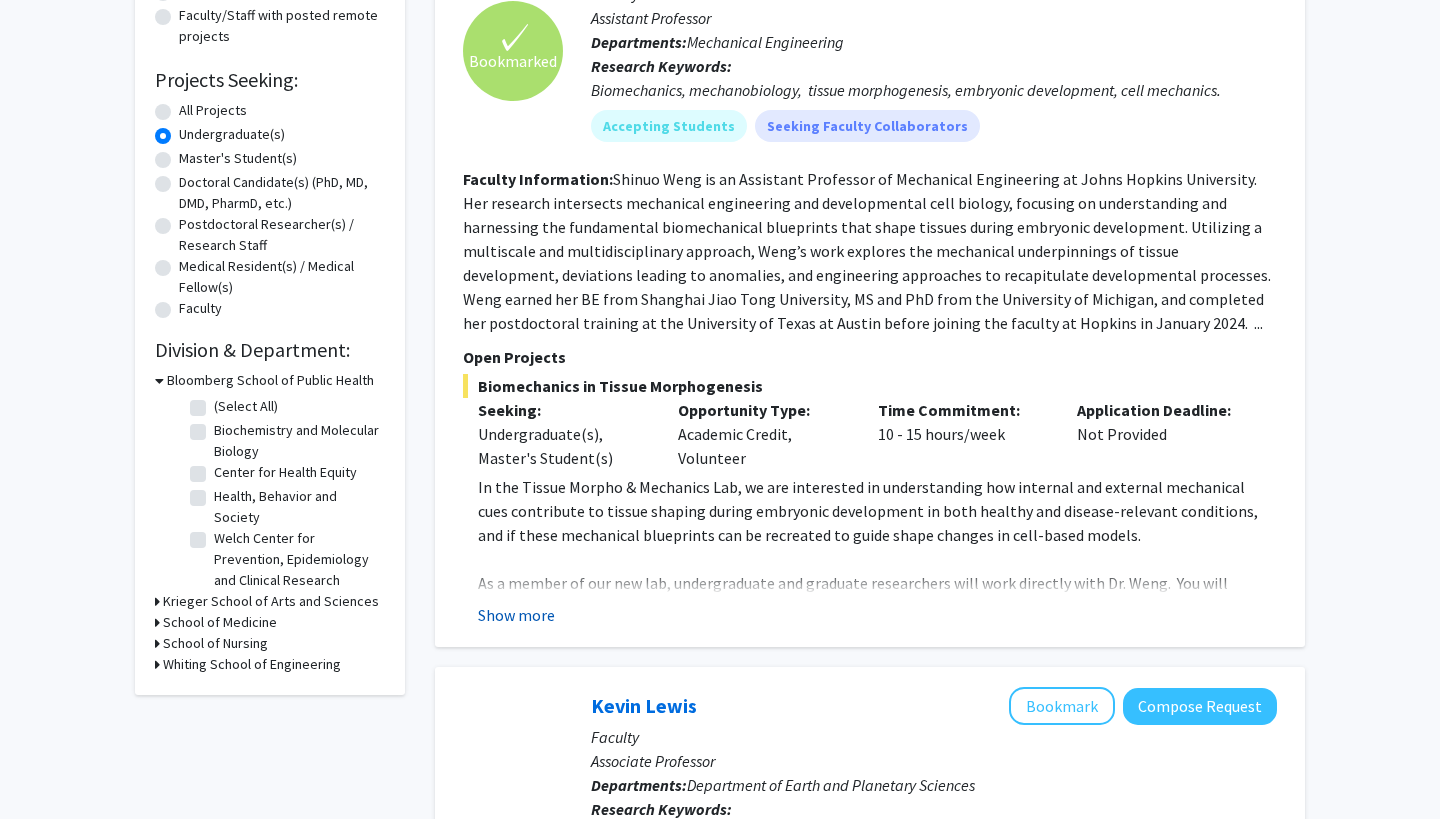 click on "Show more" 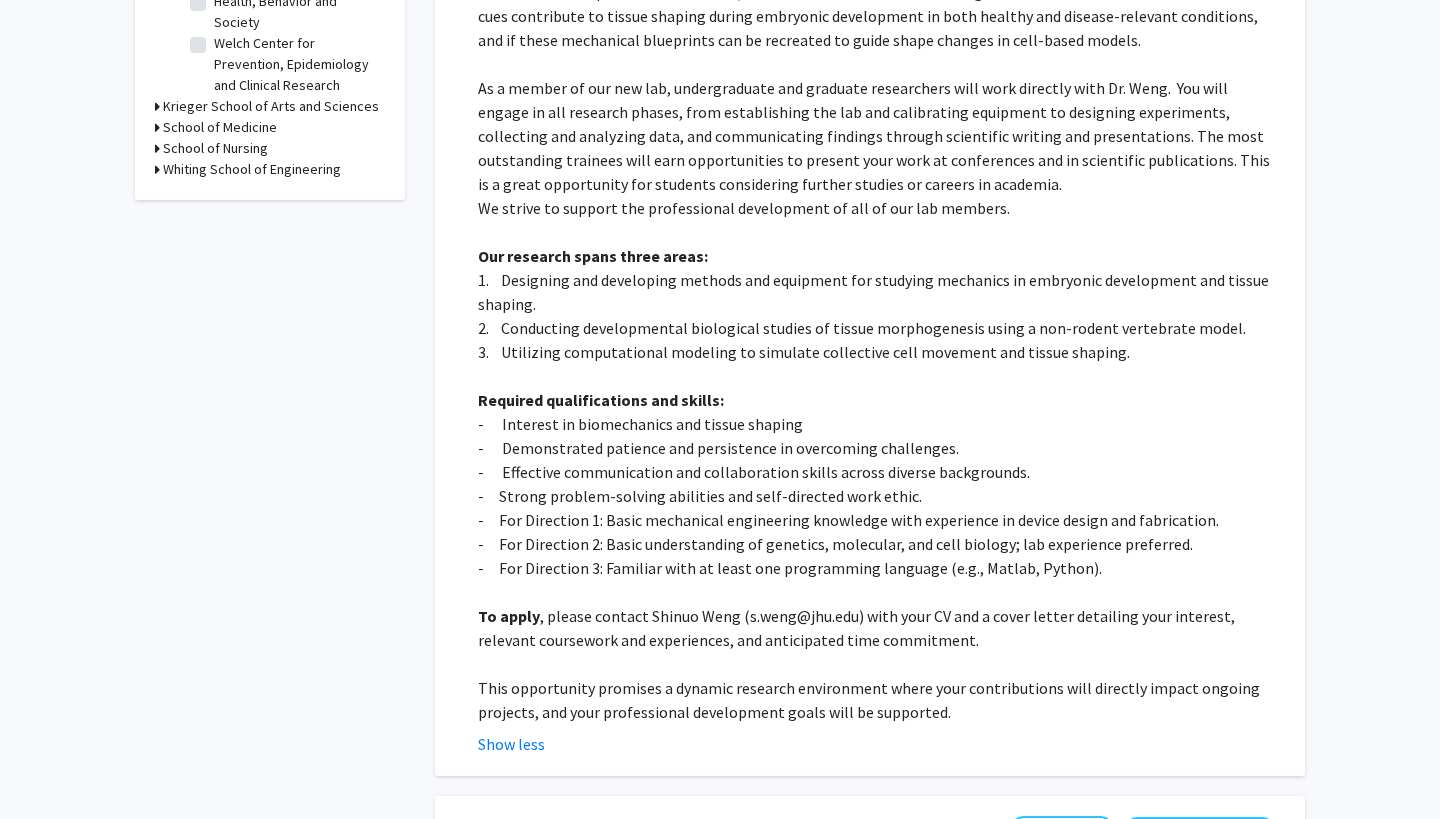 click on "-     For Direction 2: Basic understanding of genetics, molecular, and cell biology; lab experience preferred." 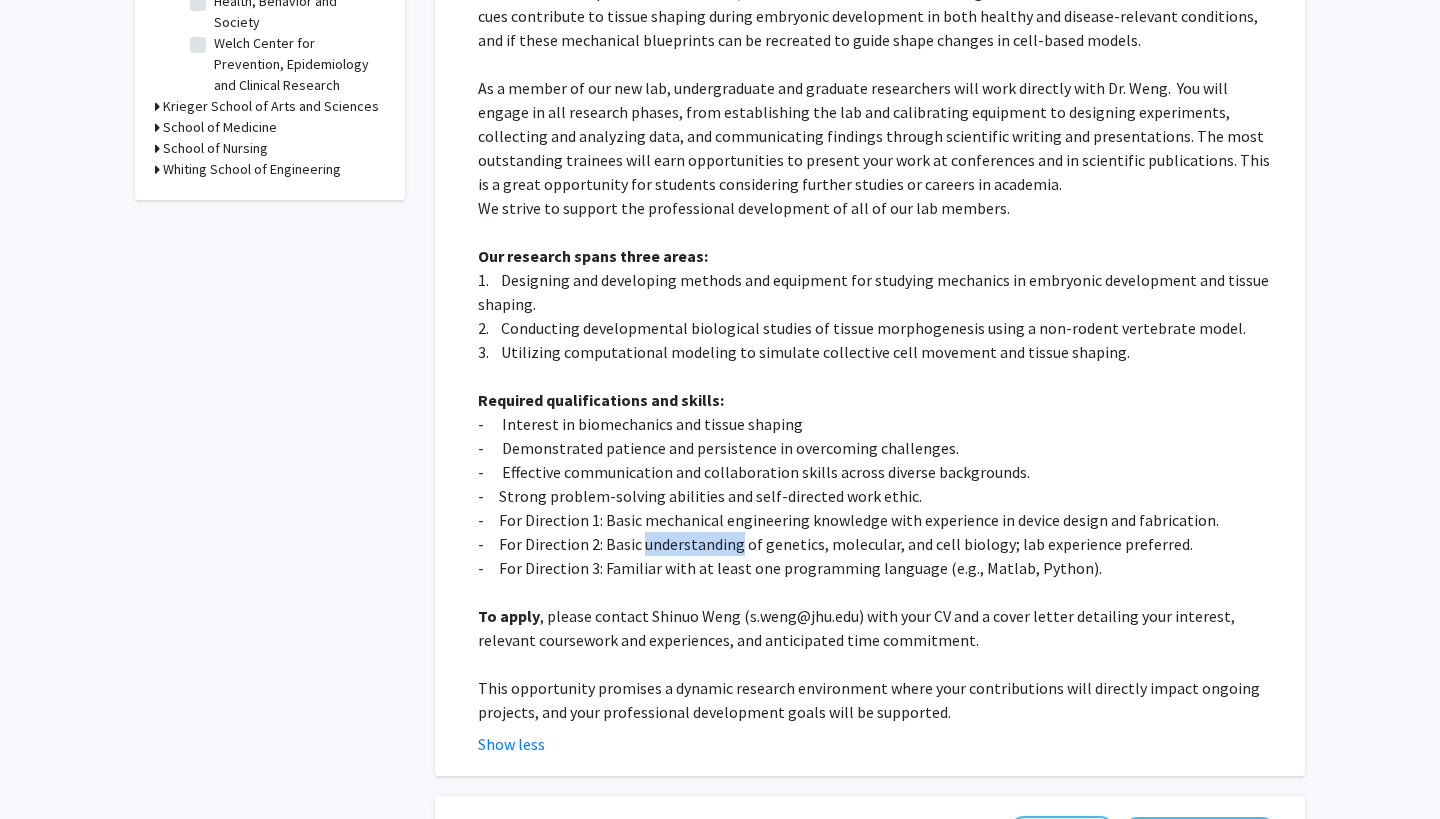 click on "-     For Direction 2: Basic understanding of genetics, molecular, and cell biology; lab experience preferred." 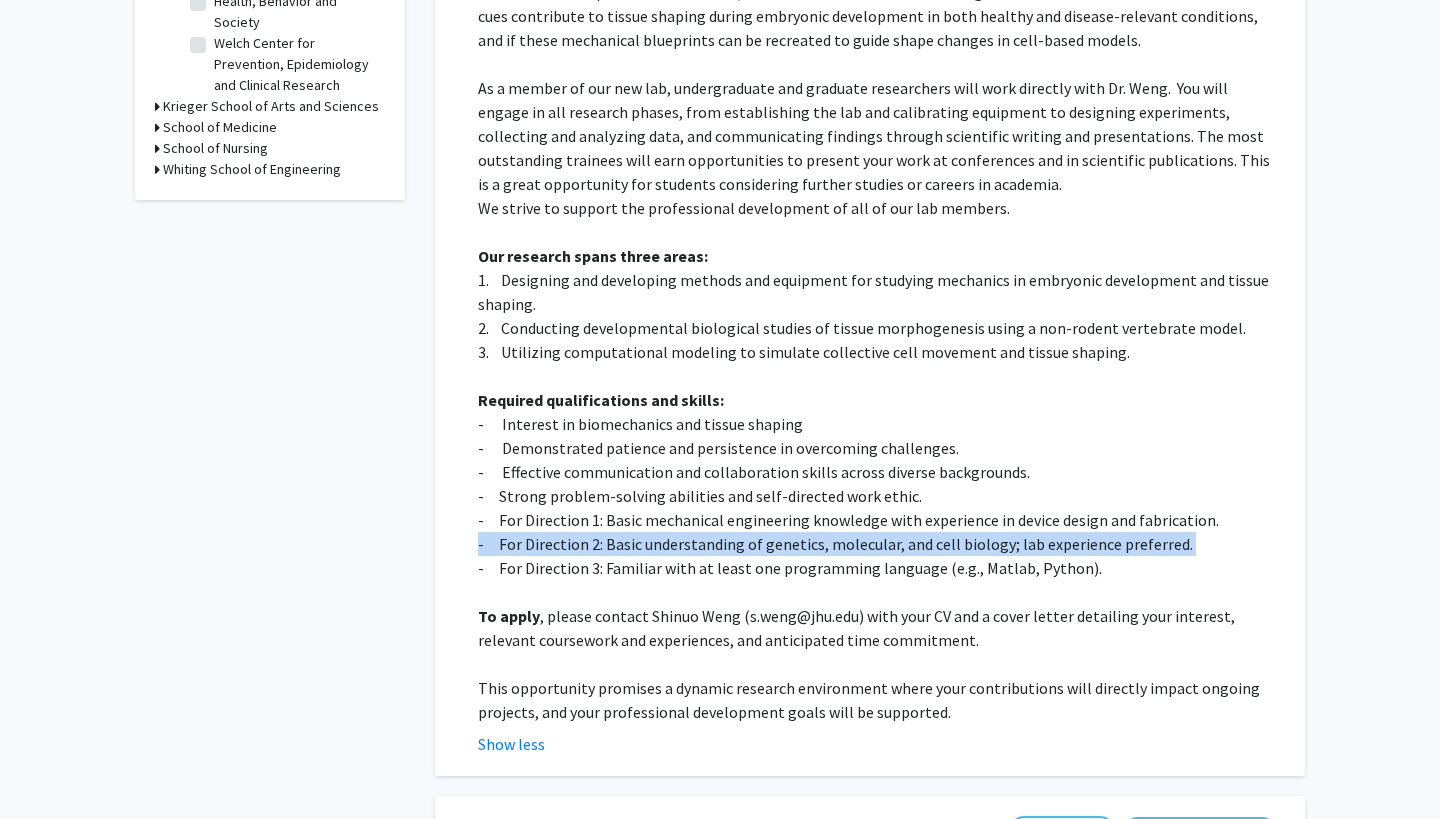 click on "-     For Direction 2: Basic understanding of genetics, molecular, and cell biology; lab experience preferred." 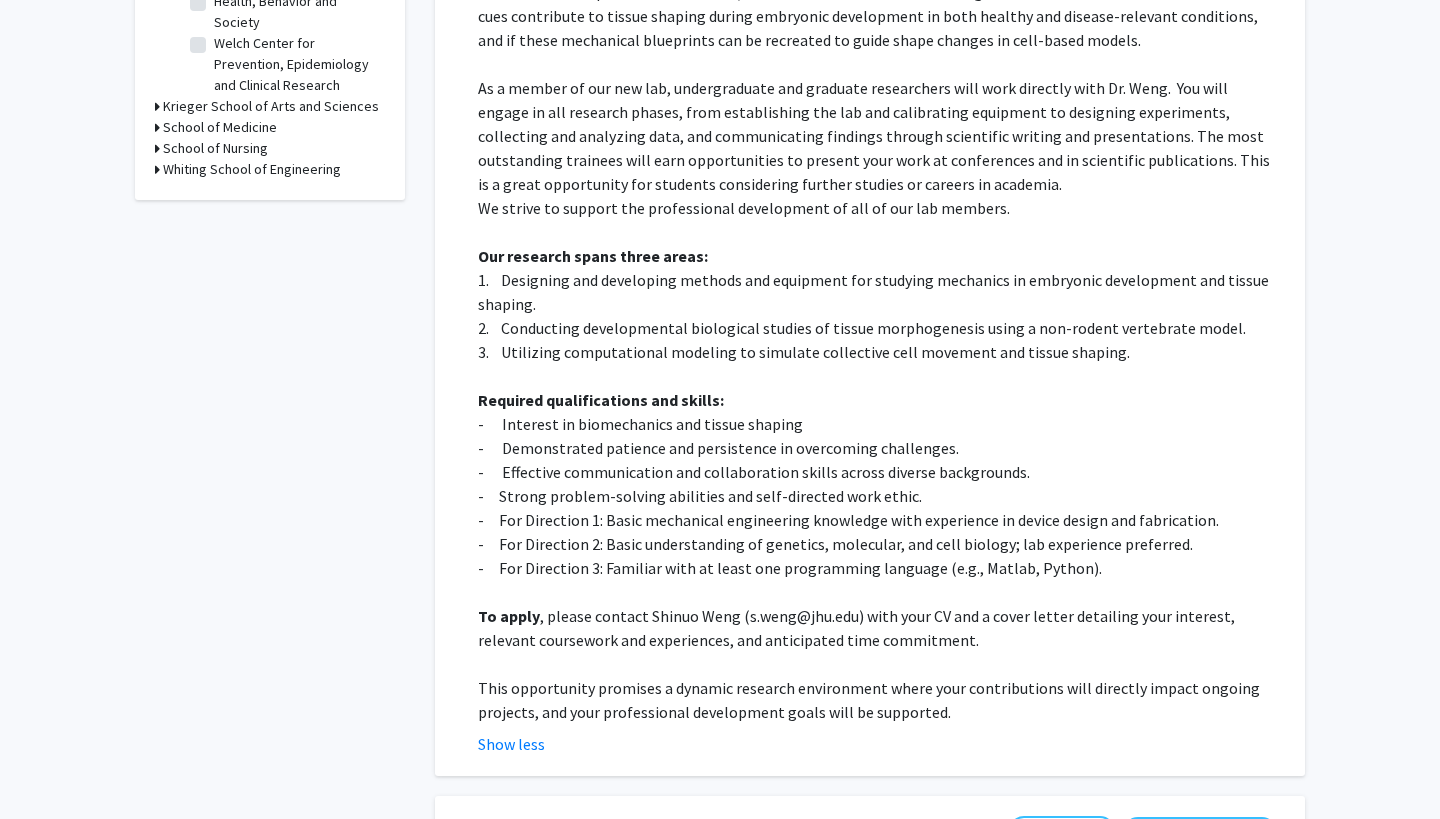 click on "To apply , please contact Shinuo Weng (s.weng@jhu.edu) with your CV and a cover letter detailing your interest, relevant coursework and experiences, and anticipated time commitment." 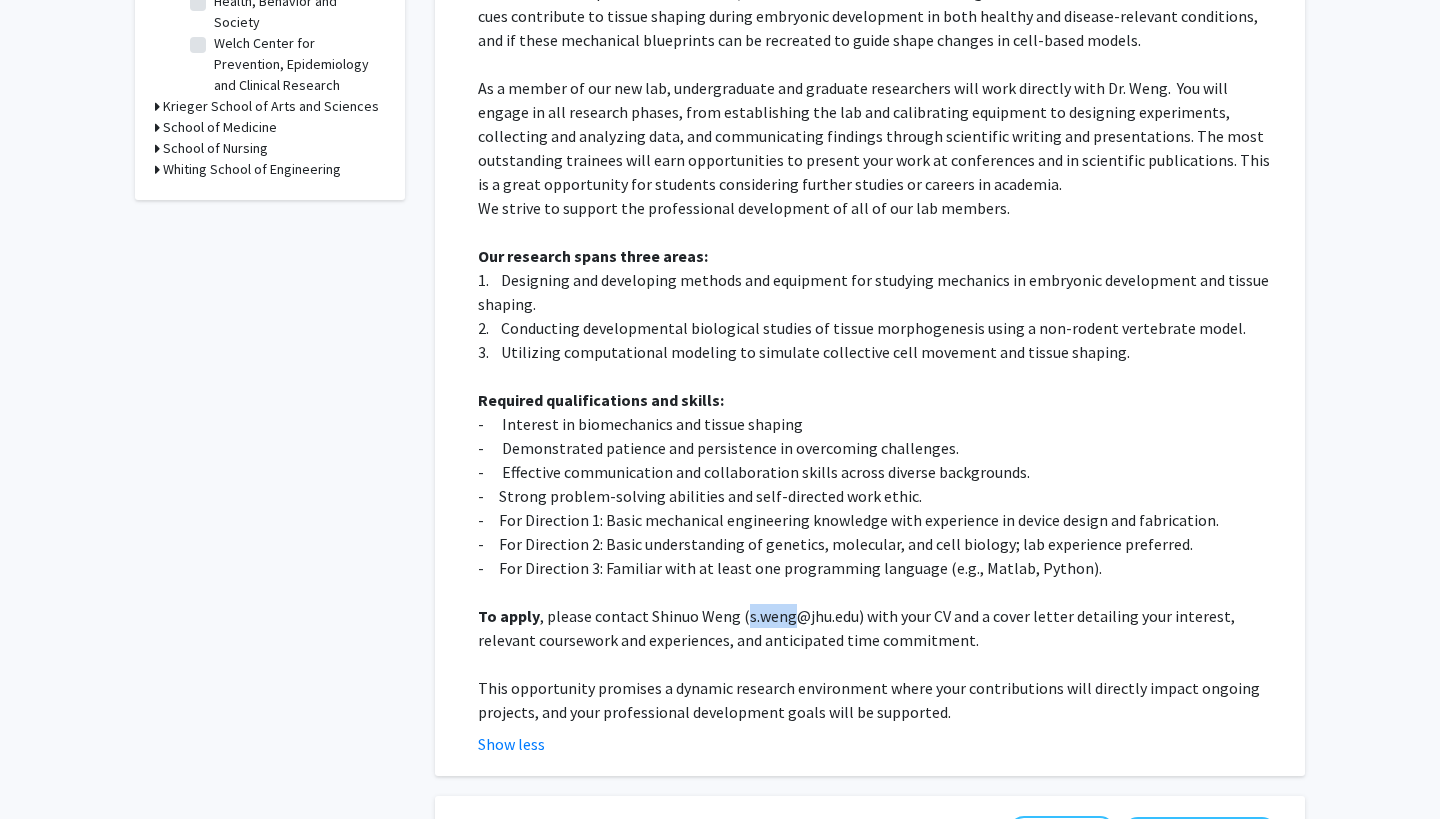 click on "To apply , please contact Shinuo Weng (s.weng@jhu.edu) with your CV and a cover letter detailing your interest, relevant coursework and experiences, and anticipated time commitment." 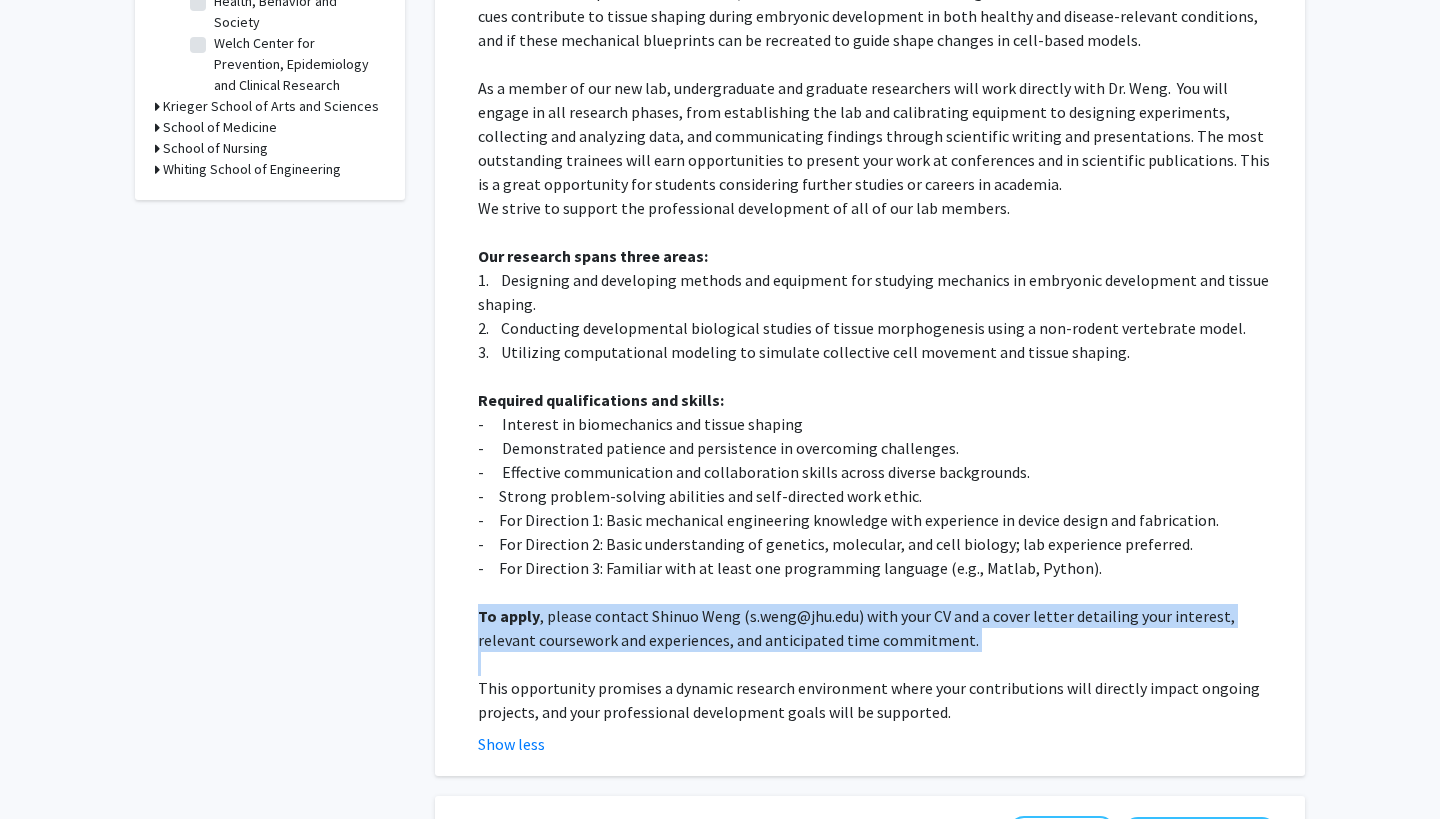 click on "To apply , please contact Shinuo Weng (s.weng@jhu.edu) with your CV and a cover letter detailing your interest, relevant coursework and experiences, and anticipated time commitment." 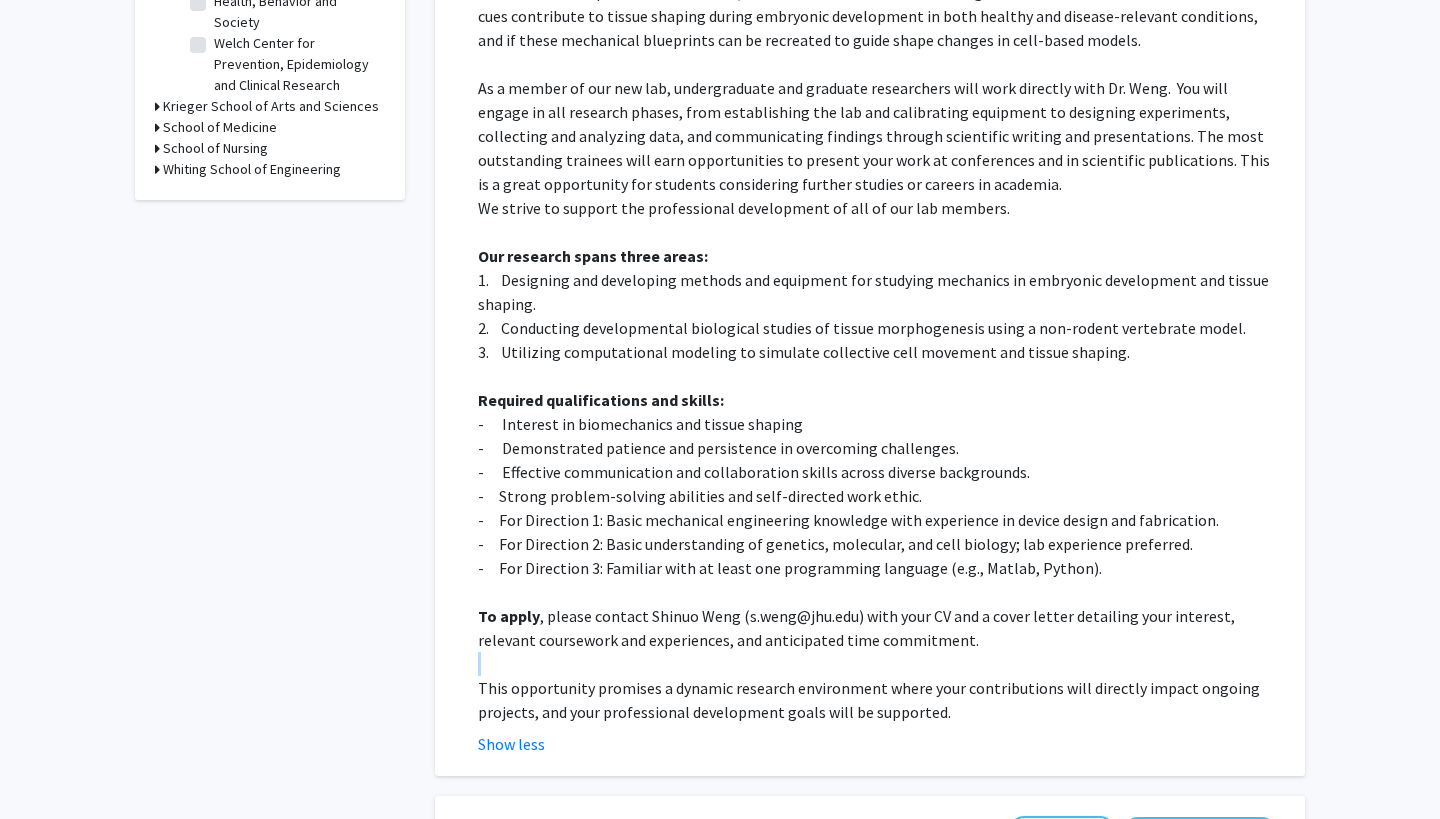 click 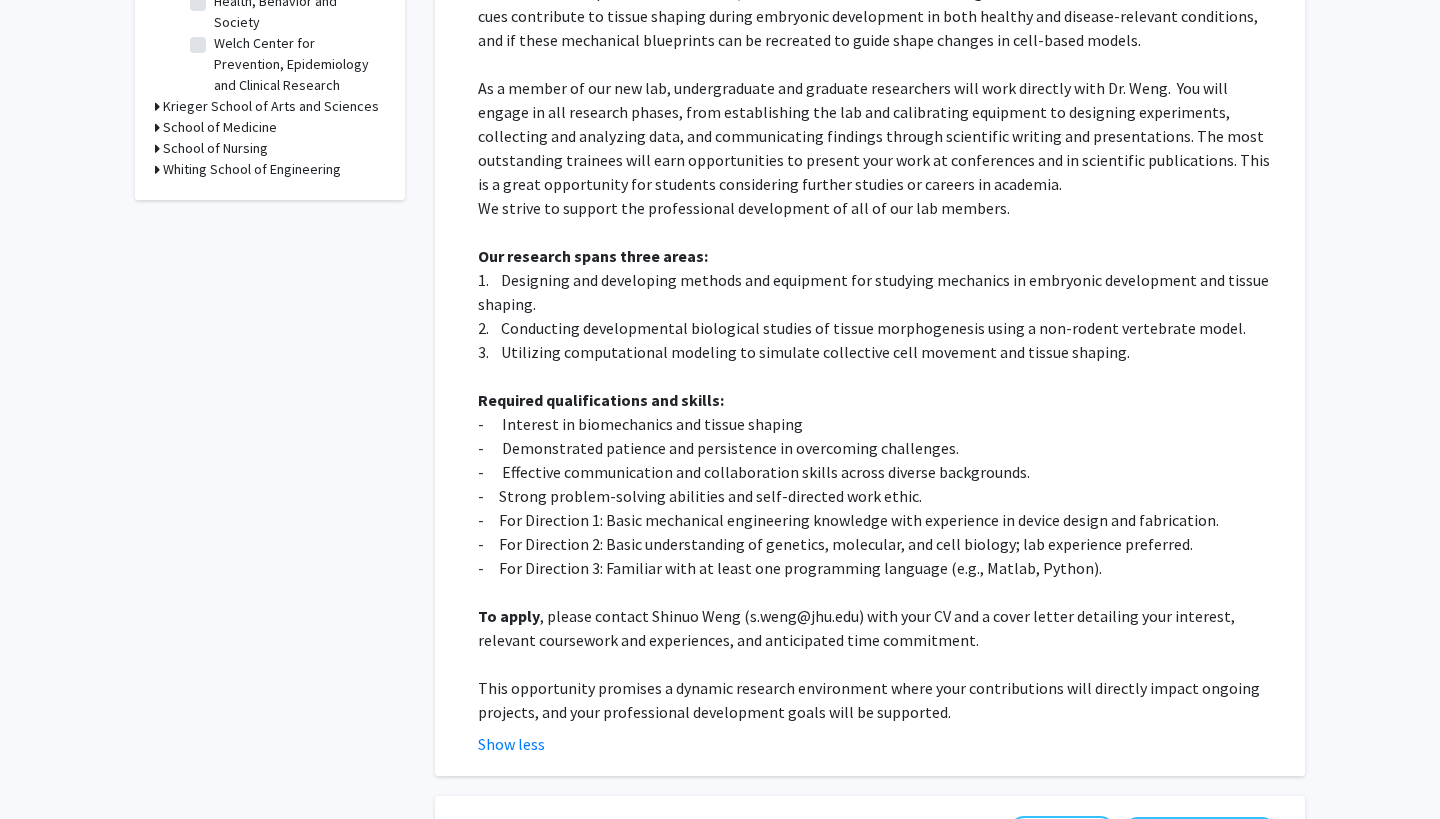 click on "This opportunity promises a dynamic research environment where your contributions will directly impact ongoing projects, and your professional development goals will be supported." 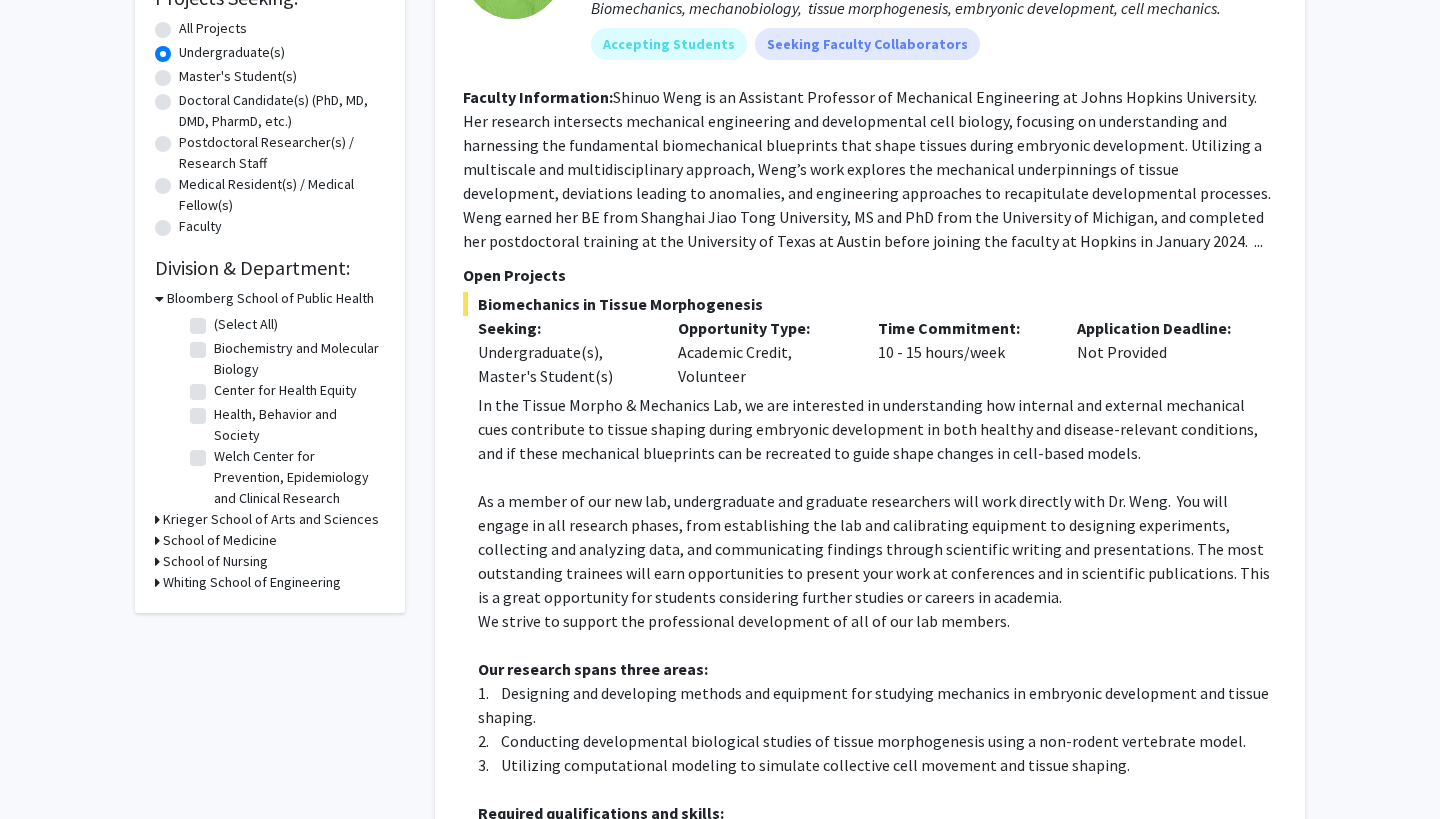 scroll, scrollTop: 637, scrollLeft: 0, axis: vertical 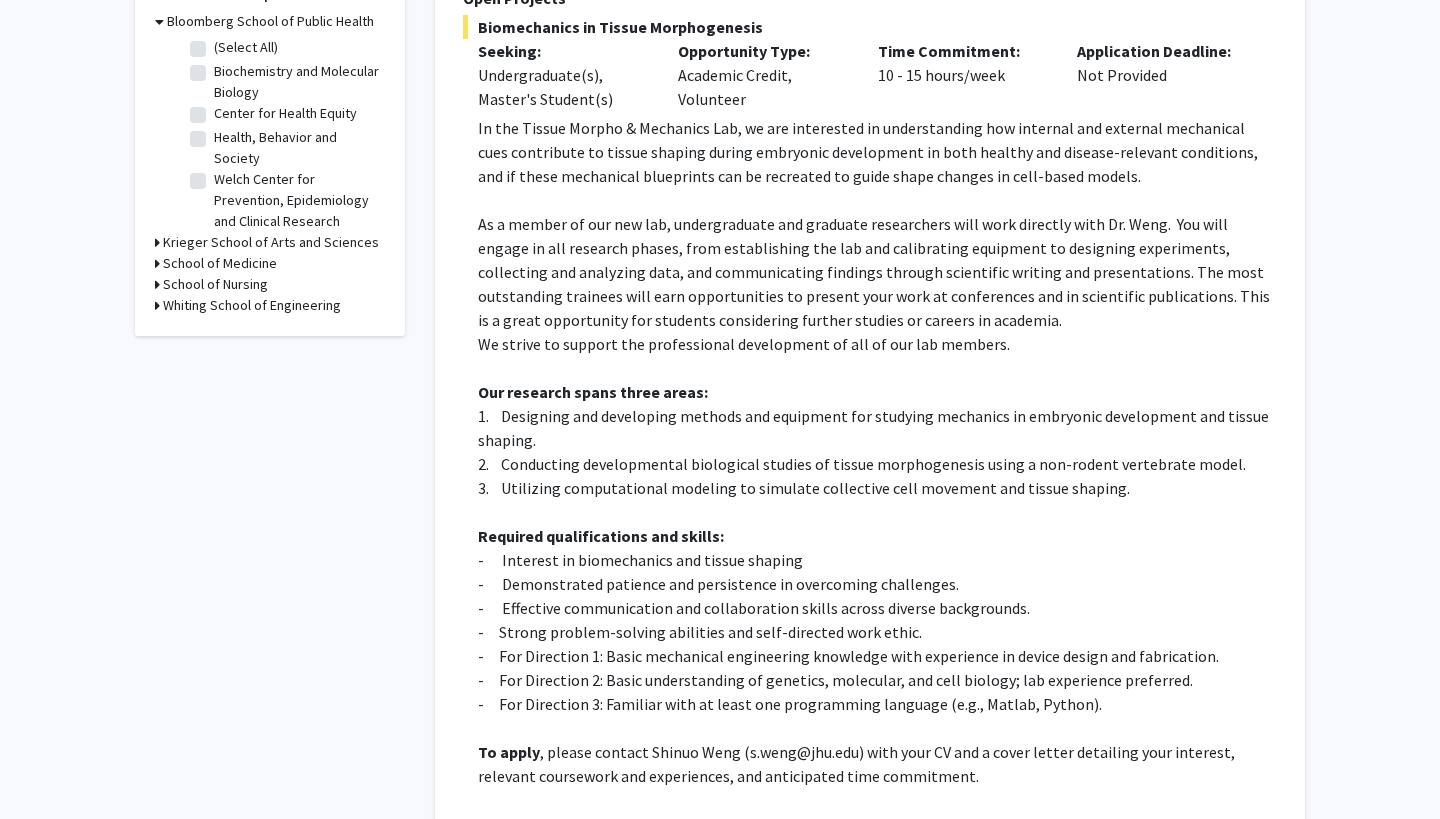 click on "As a member of our new lab, undergraduate and graduate researchers will work directly with Dr. Weng.  You will engage in all research phases, from establishing the lab and calibrating equipment to designing experiments, collecting and analyzing data, and communicating findings through scientific writing and presentations. The most outstanding trainees will earn opportunities to present your work at conferences and in scientific publications. This is a great opportunity for students considering further studies or careers in academia." 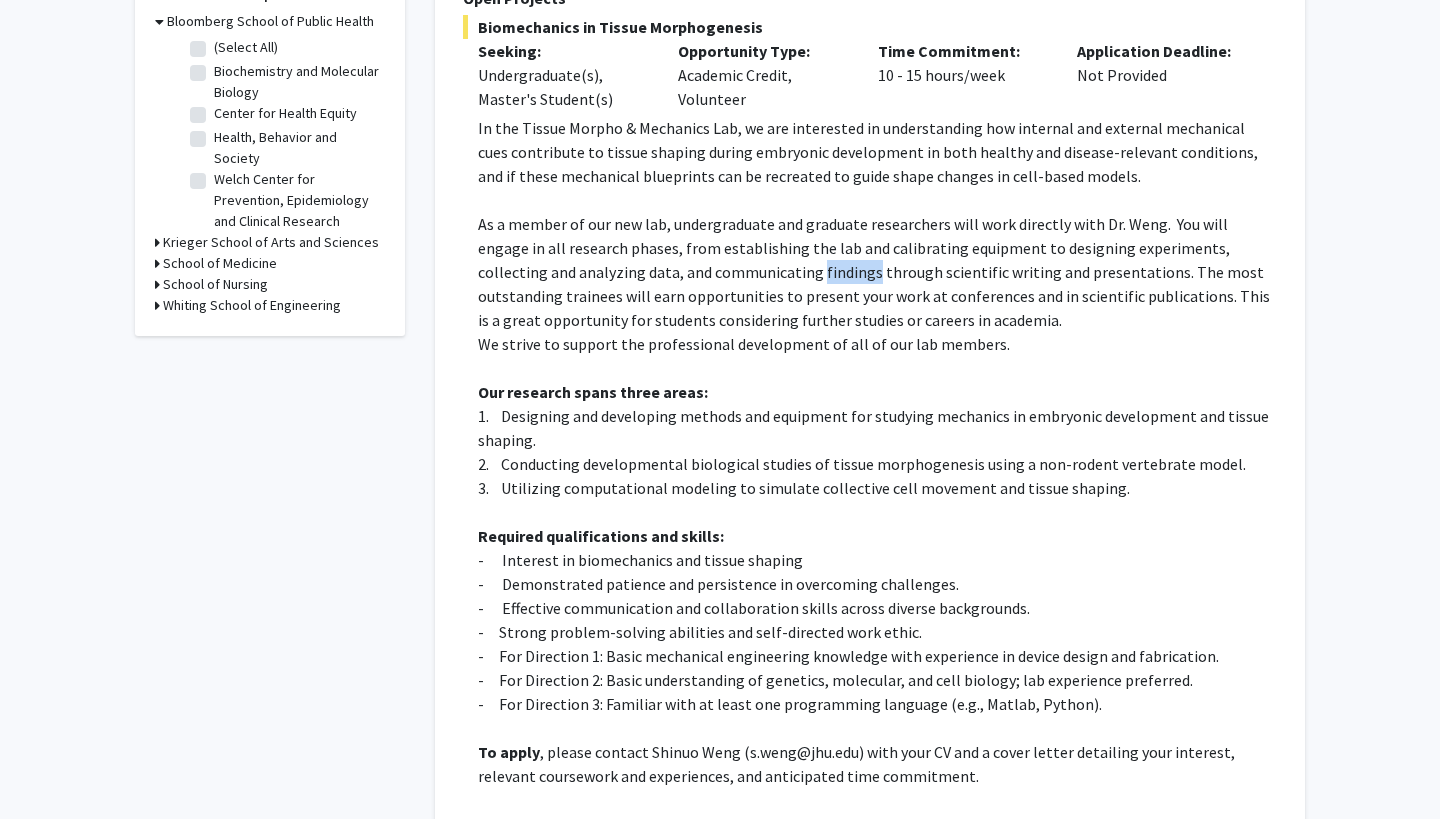 click on "As a member of our new lab, undergraduate and graduate researchers will work directly with Dr. Weng.  You will engage in all research phases, from establishing the lab and calibrating equipment to designing experiments, collecting and analyzing data, and communicating findings through scientific writing and presentations. The most outstanding trainees will earn opportunities to present your work at conferences and in scientific publications. This is a great opportunity for students considering further studies or careers in academia." 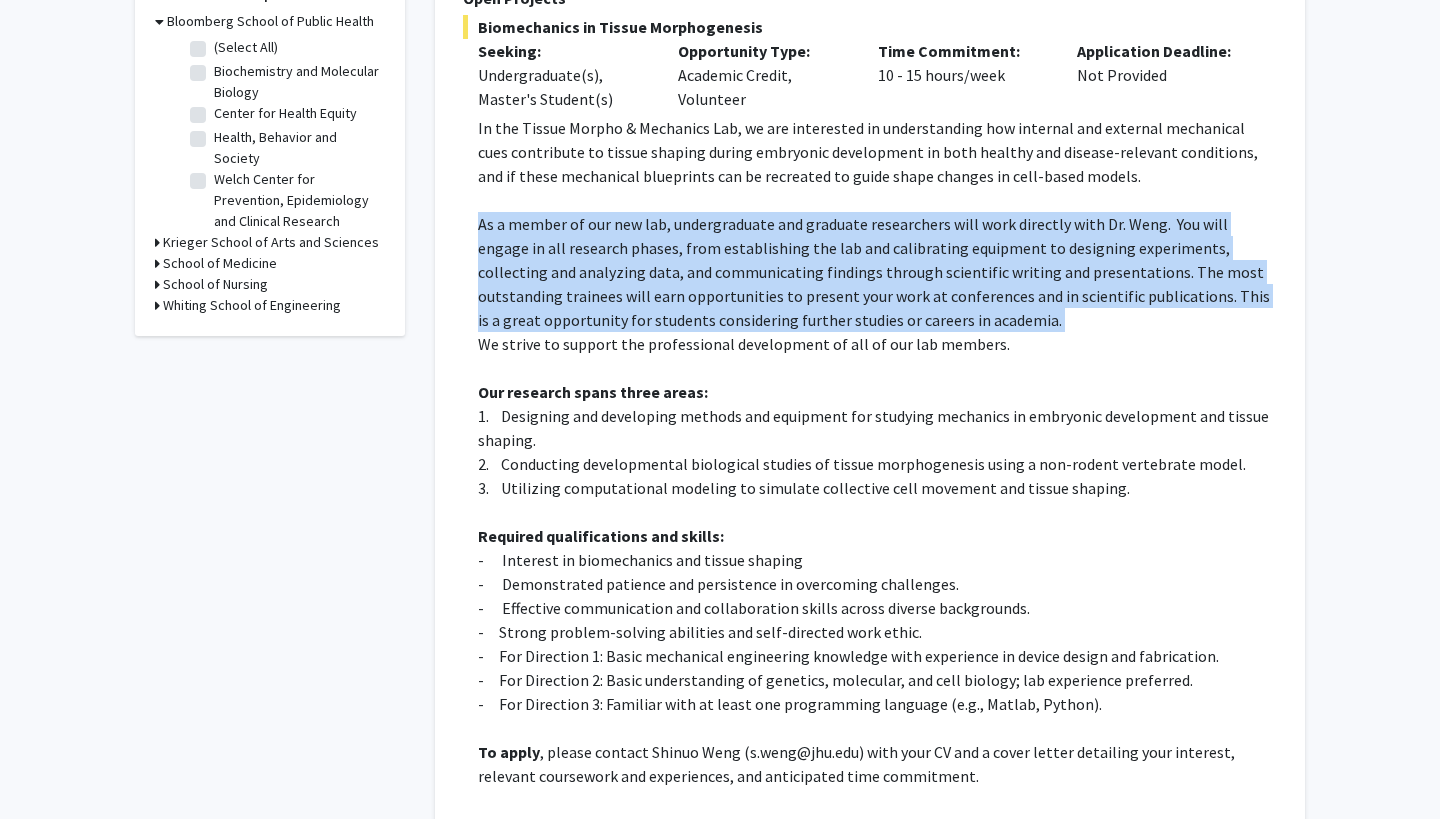 click on "As a member of our new lab, undergraduate and graduate researchers will work directly with Dr. Weng.  You will engage in all research phases, from establishing the lab and calibrating equipment to designing experiments, collecting and analyzing data, and communicating findings through scientific writing and presentations. The most outstanding trainees will earn opportunities to present your work at conferences and in scientific publications. This is a great opportunity for students considering further studies or careers in academia." 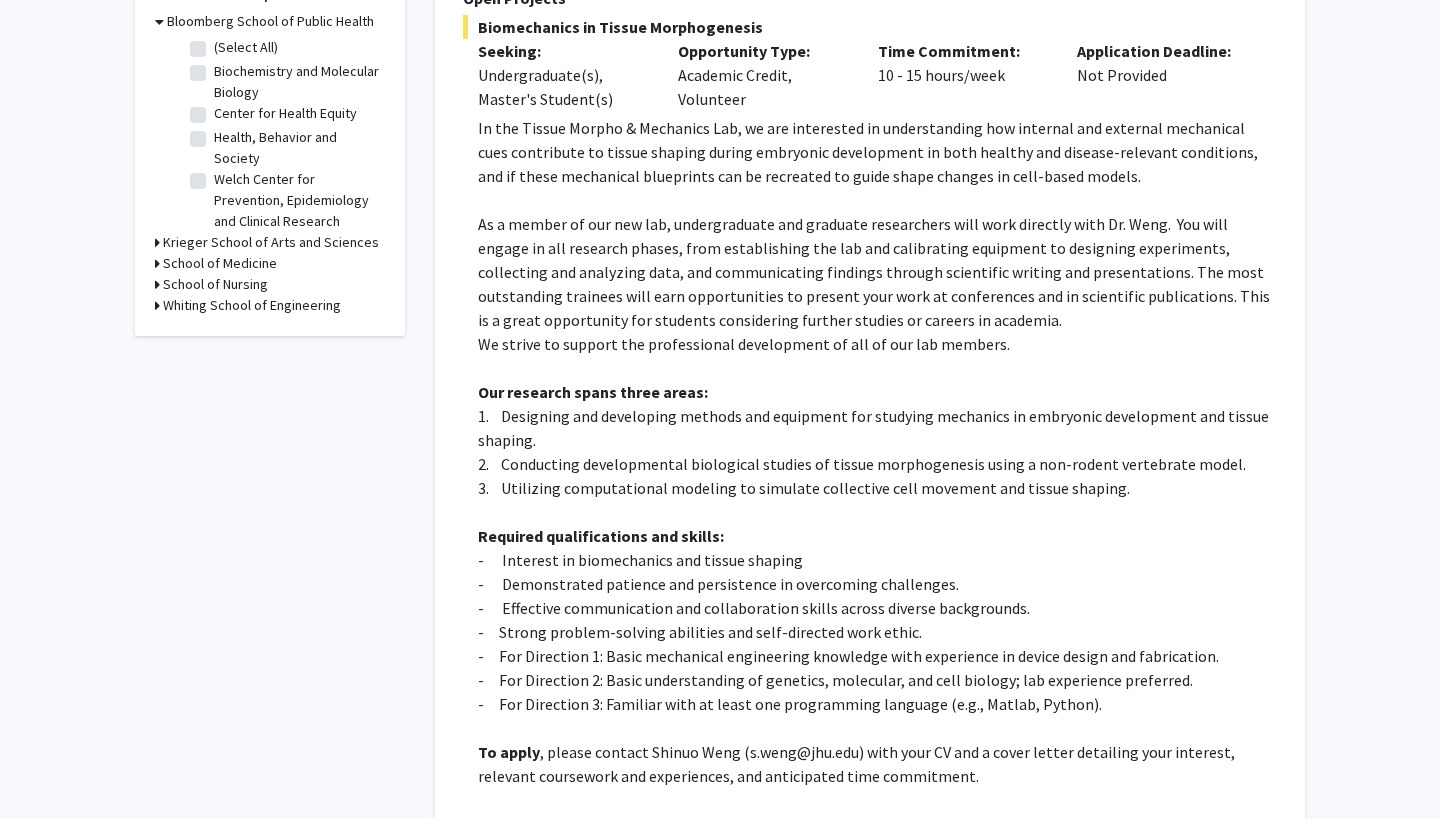 click on "In the Tissue Morpho & Mechanics Lab, we are interested in understanding how internal and external mechanical cues contribute to tissue shaping during embryonic development in both healthy and disease-relevant conditions, and if these mechanical blueprints can be recreated to guide shape changes in cell-based models." 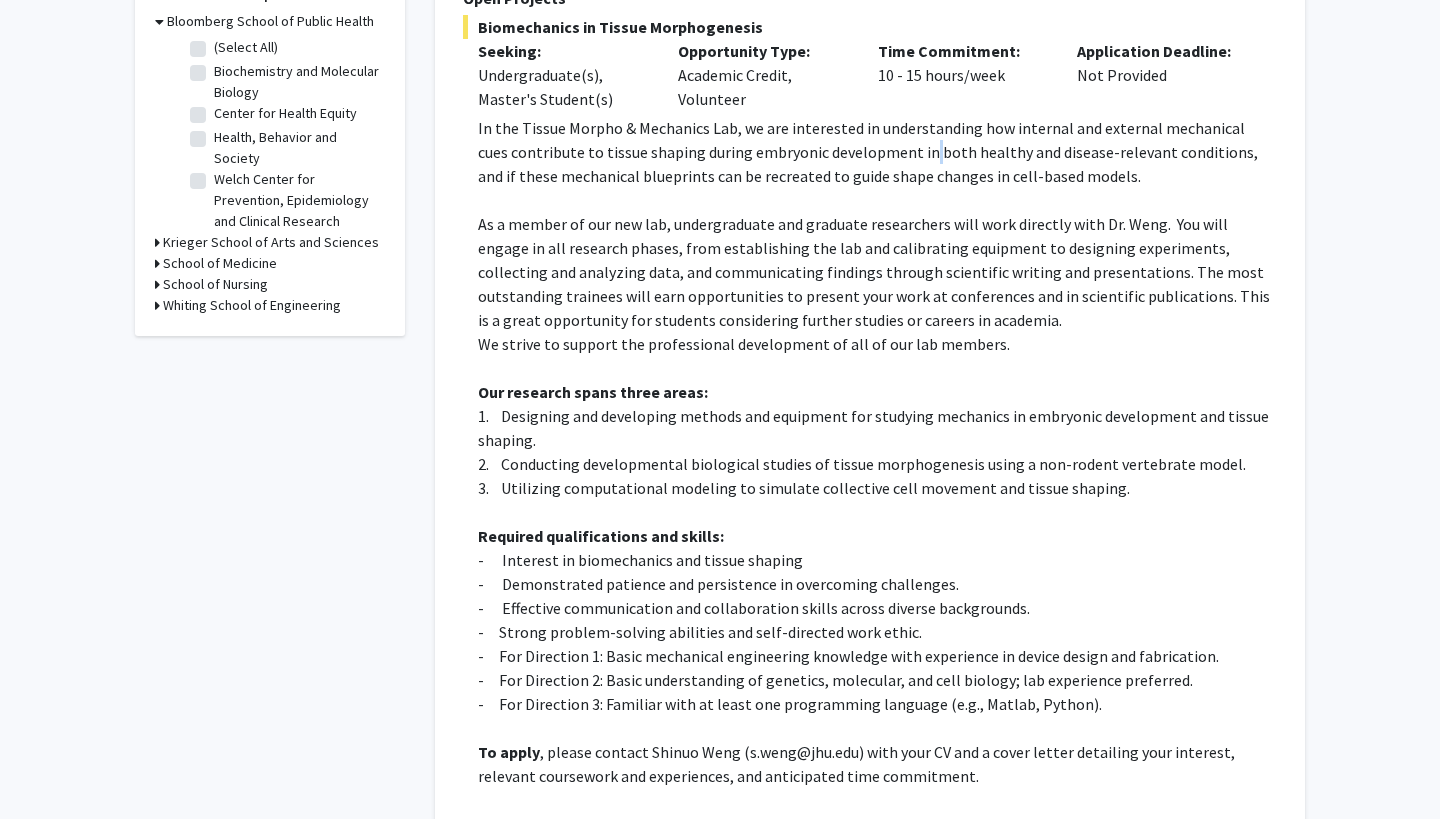 click on "In the Tissue Morpho & Mechanics Lab, we are interested in understanding how internal and external mechanical cues contribute to tissue shaping during embryonic development in both healthy and disease-relevant conditions, and if these mechanical blueprints can be recreated to guide shape changes in cell-based models." 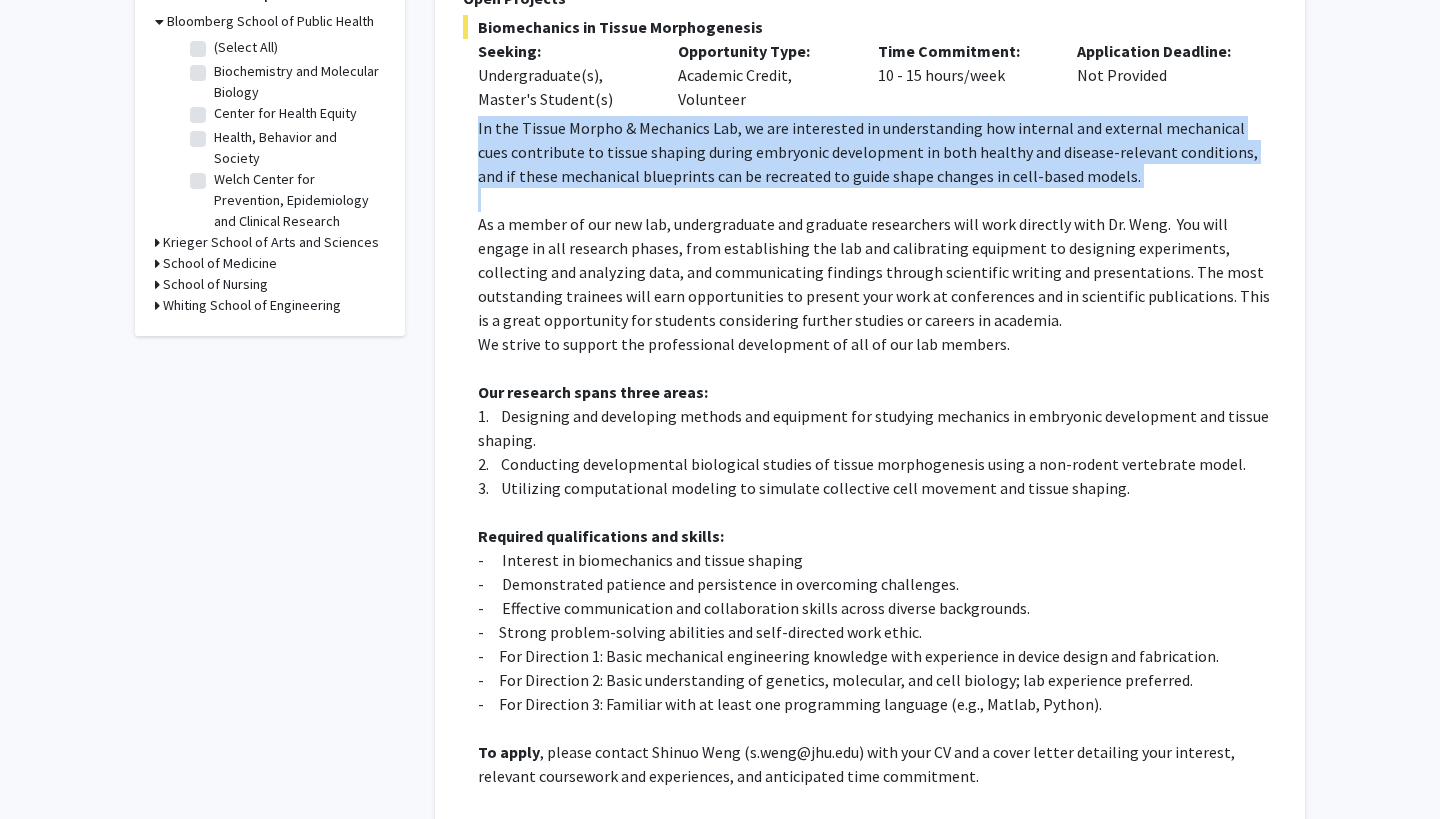 click on "In the Tissue Morpho & Mechanics Lab, we are interested in understanding how internal and external mechanical cues contribute to tissue shaping during embryonic development in both healthy and disease-relevant conditions, and if these mechanical blueprints can be recreated to guide shape changes in cell-based models." 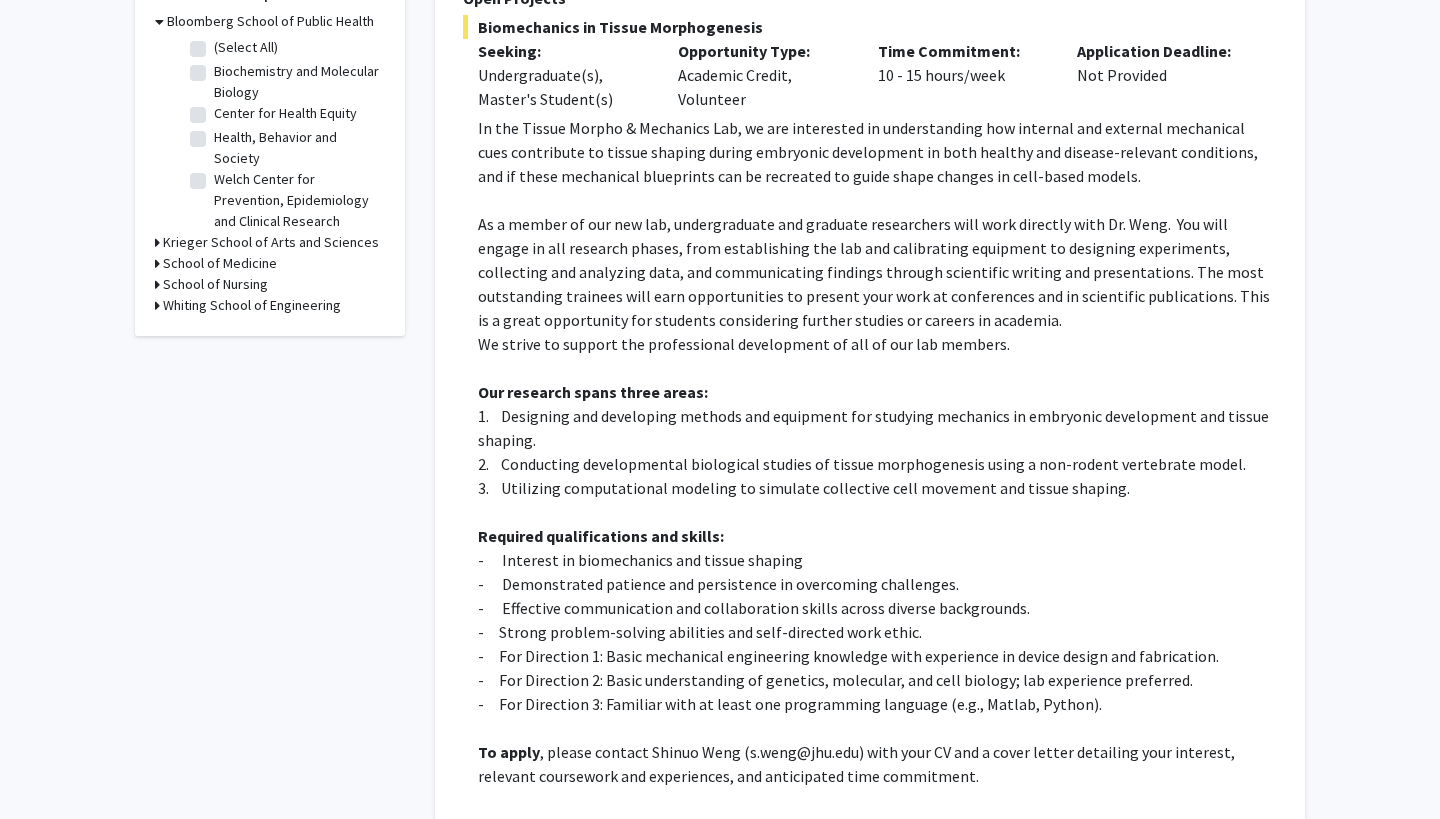 click 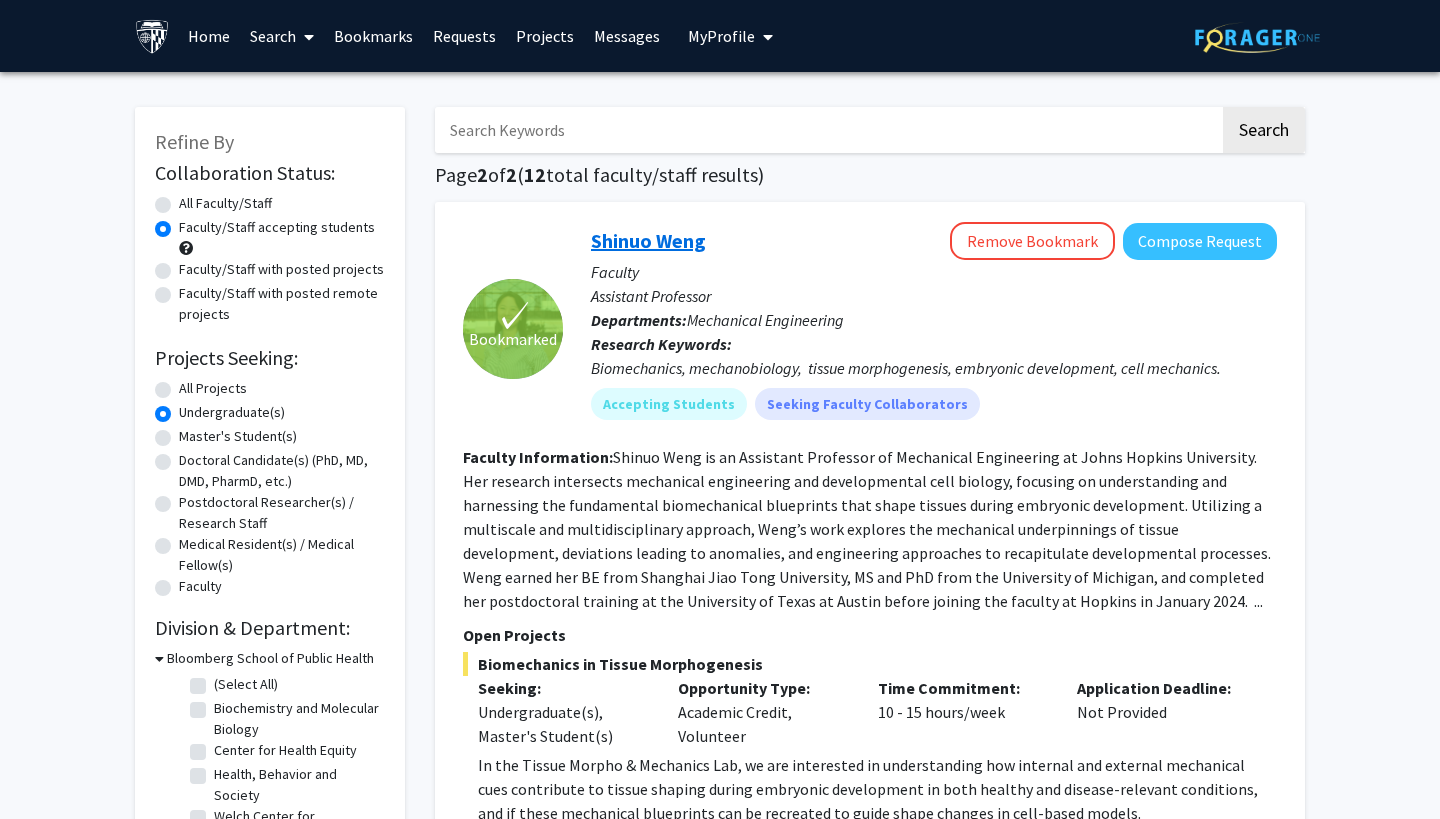 scroll, scrollTop: 0, scrollLeft: 0, axis: both 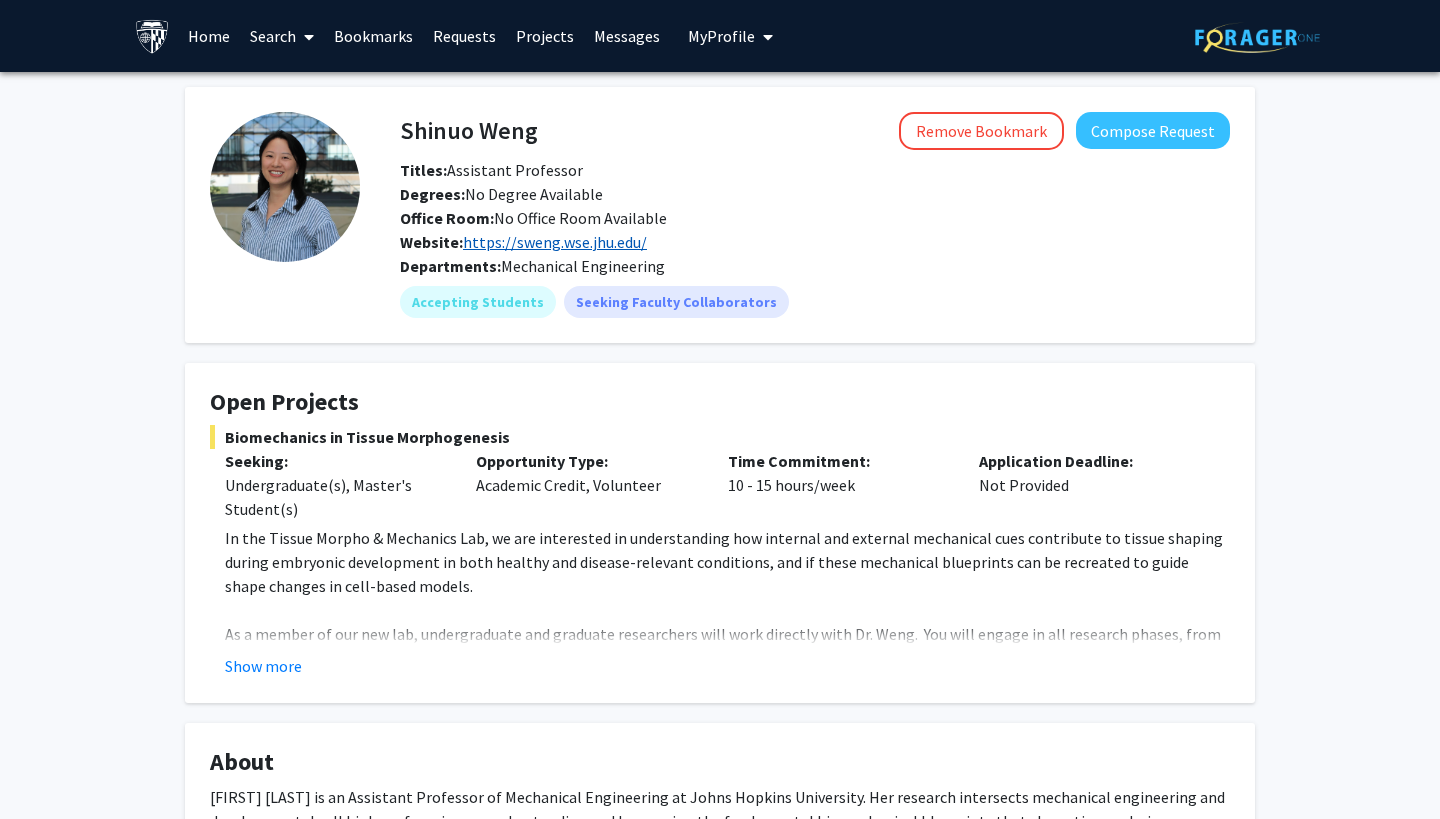 click on "https://sweng.wse.jhu.edu/" 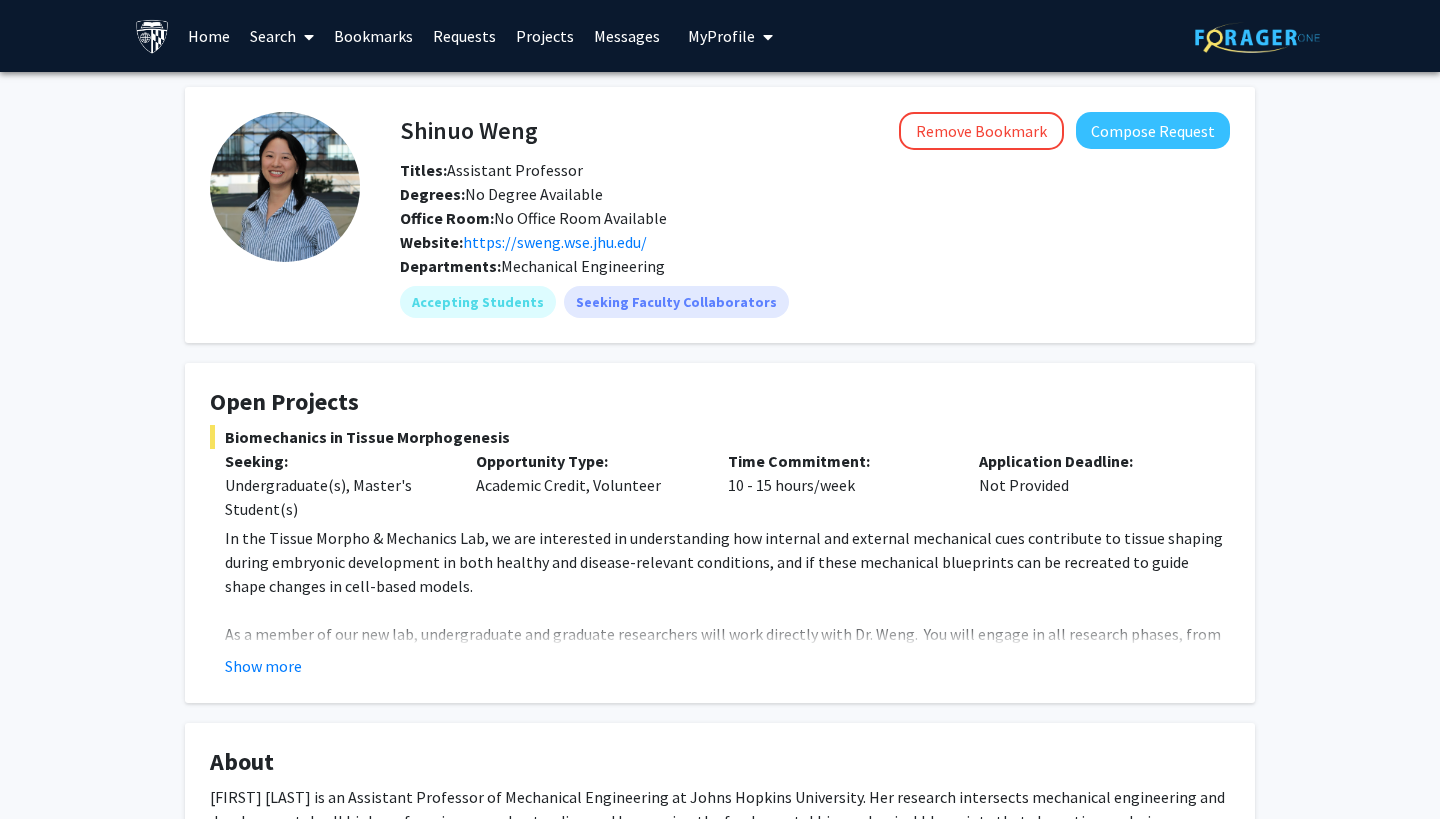 click at bounding box center (305, 37) 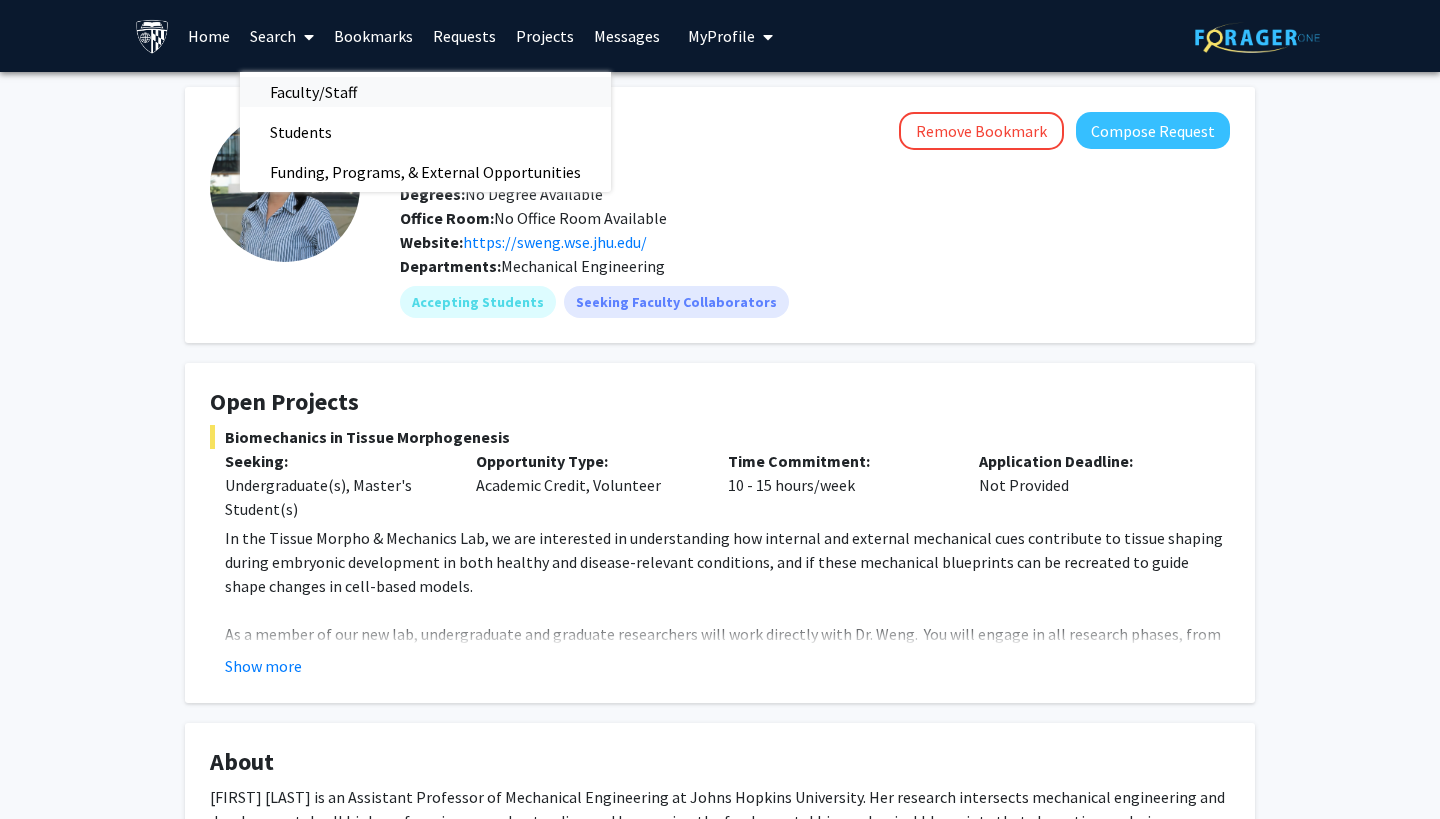 click on "Faculty/Staff" at bounding box center [313, 92] 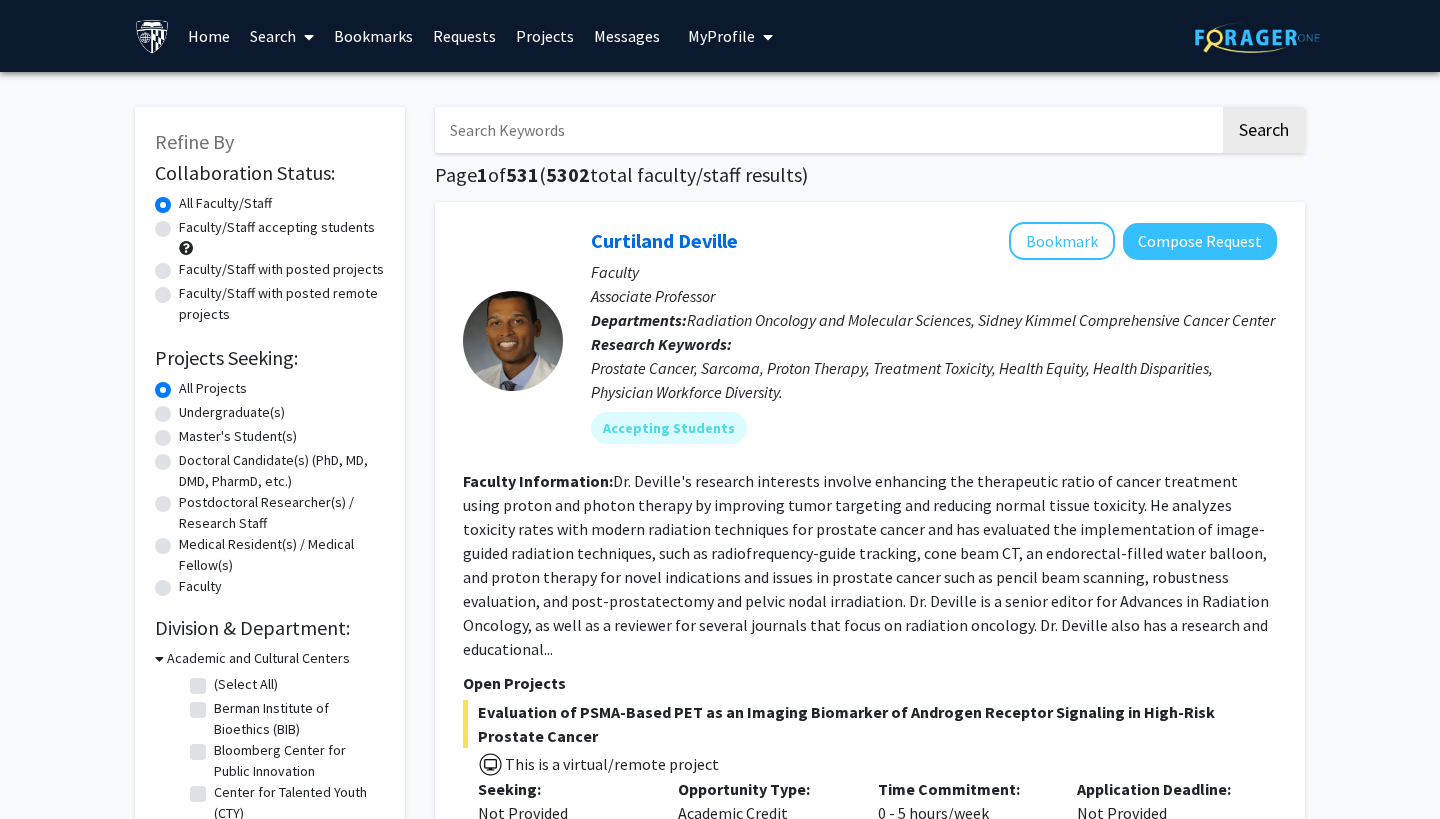 click on "Undergraduate(s)" 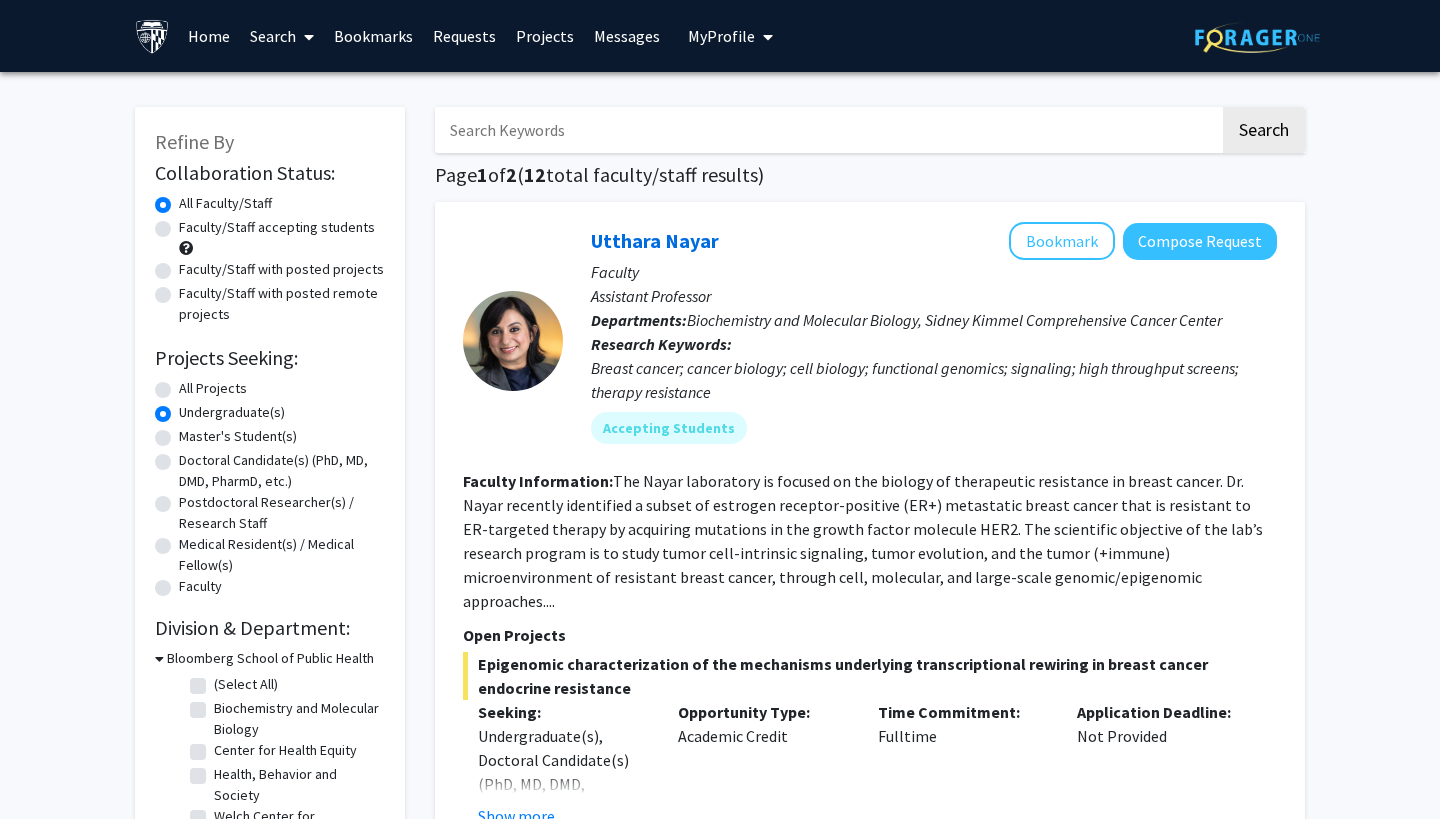 scroll, scrollTop: 0, scrollLeft: 0, axis: both 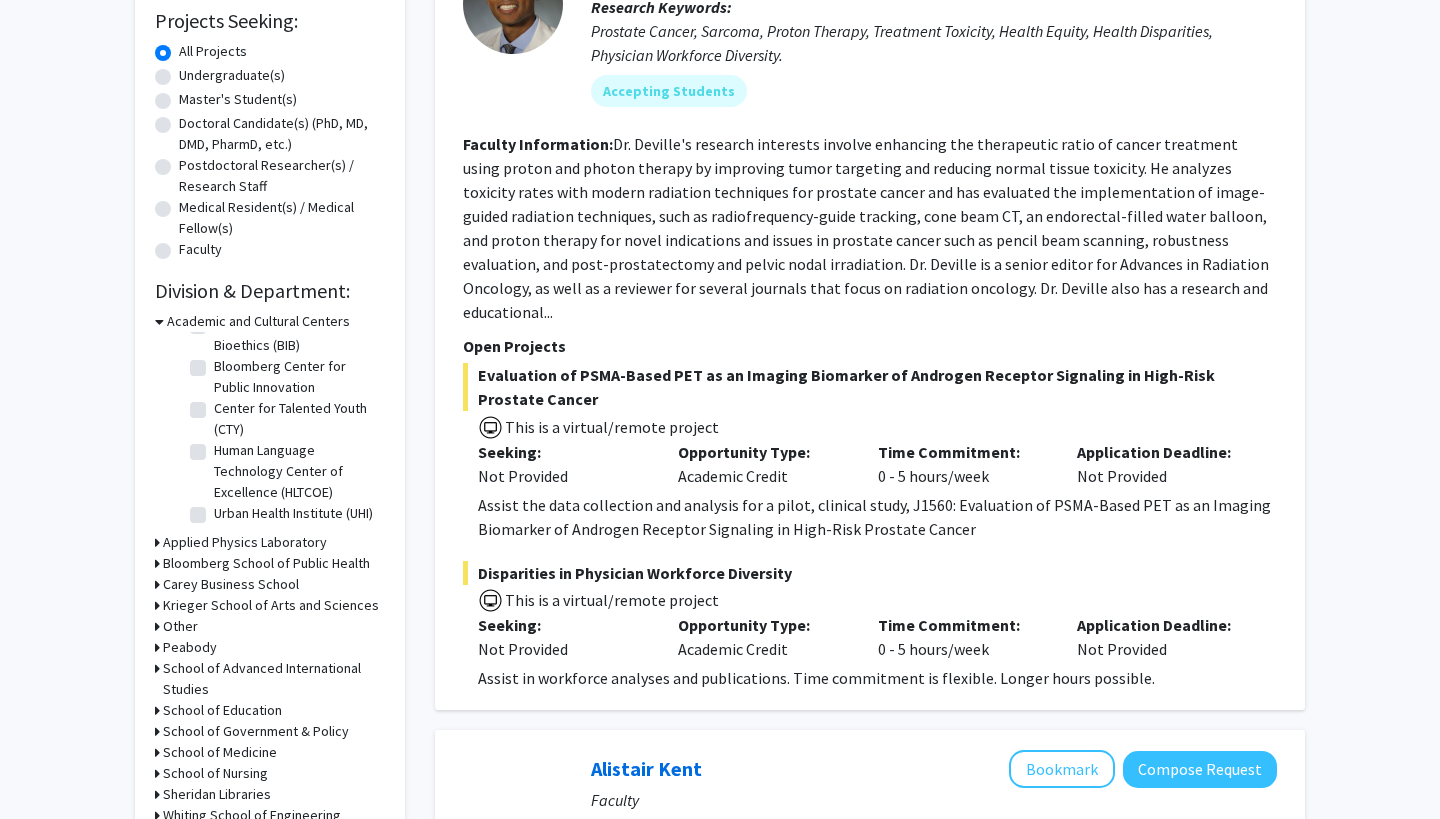 click 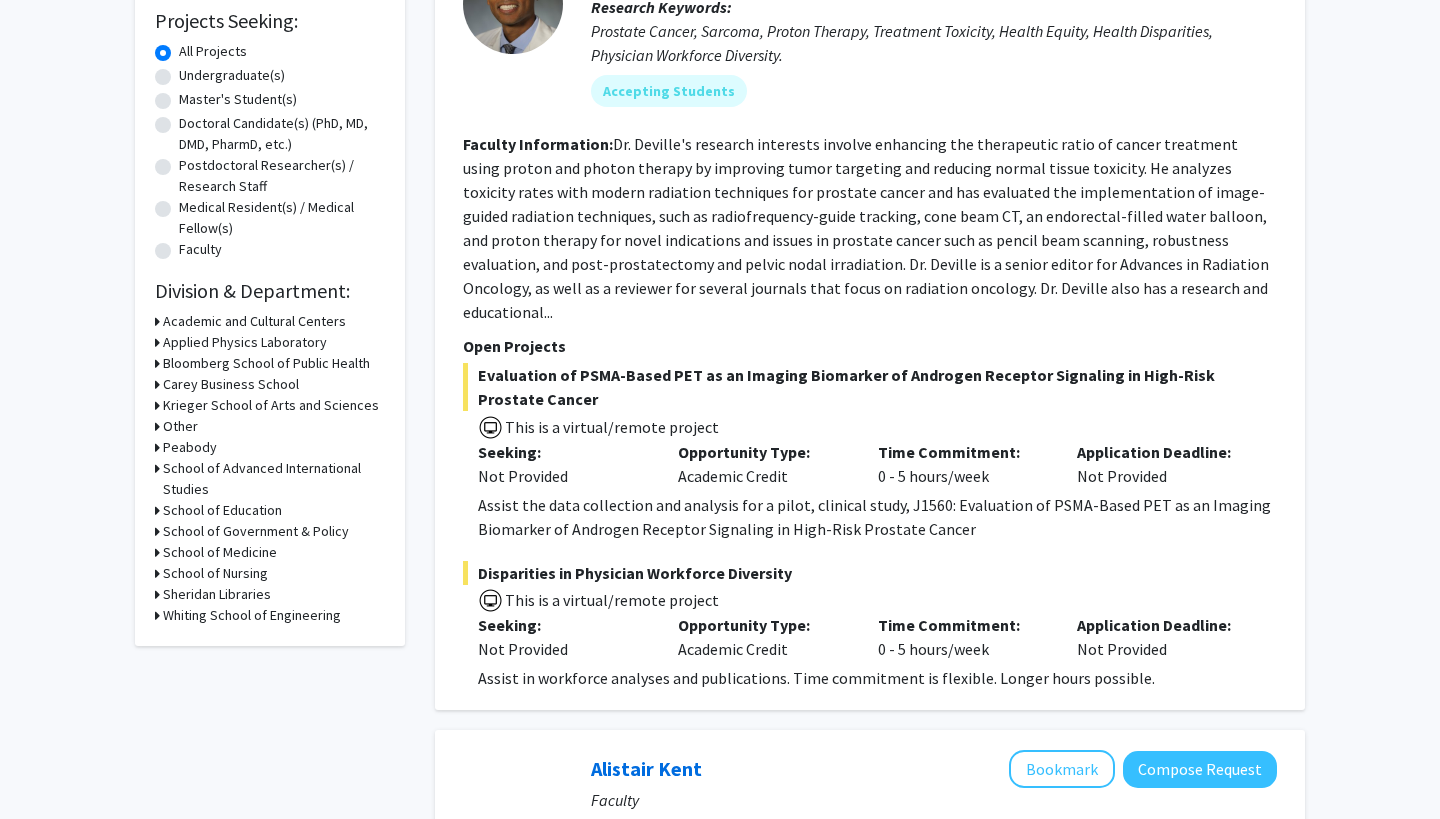 click 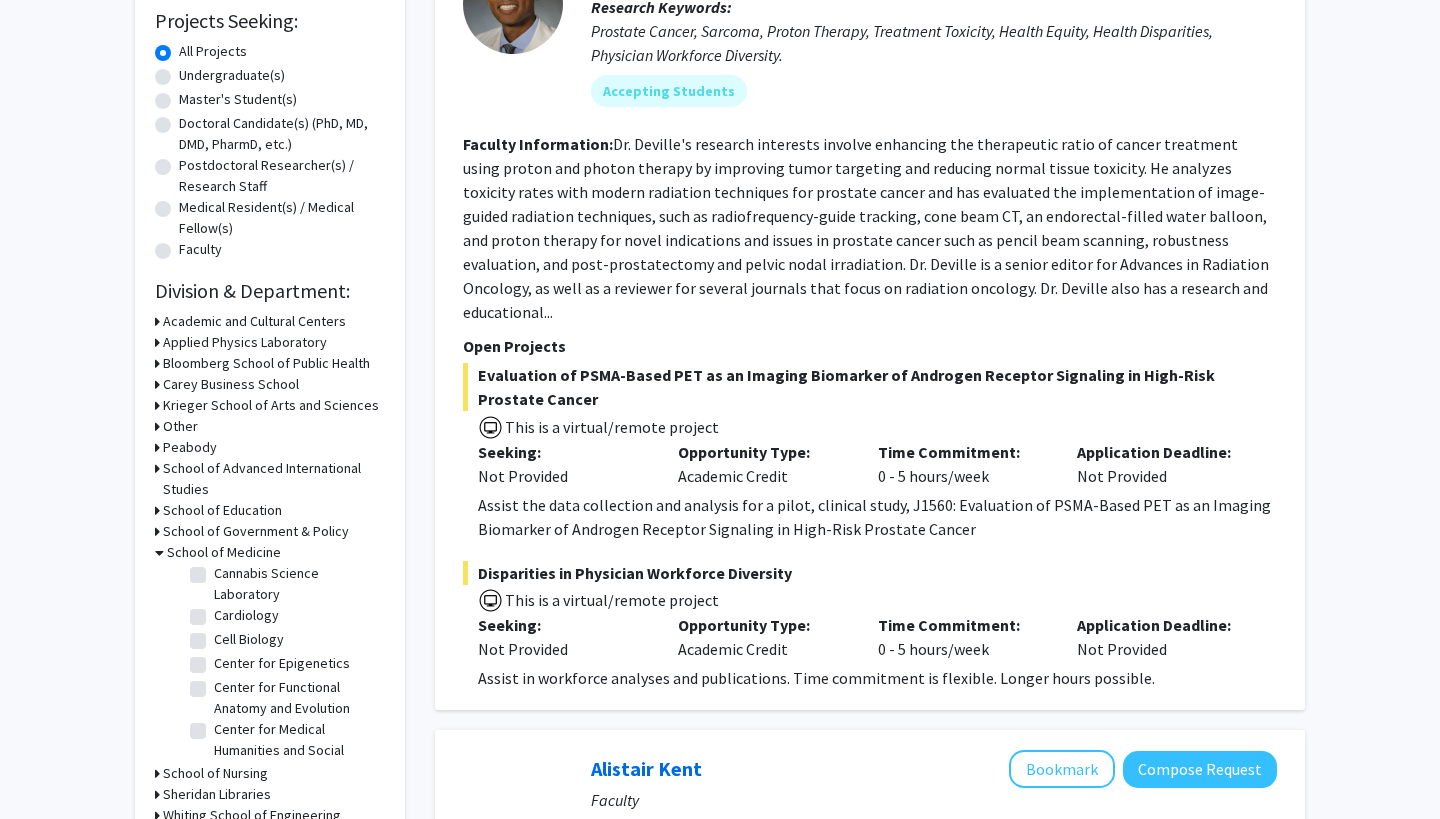scroll, scrollTop: 495, scrollLeft: 0, axis: vertical 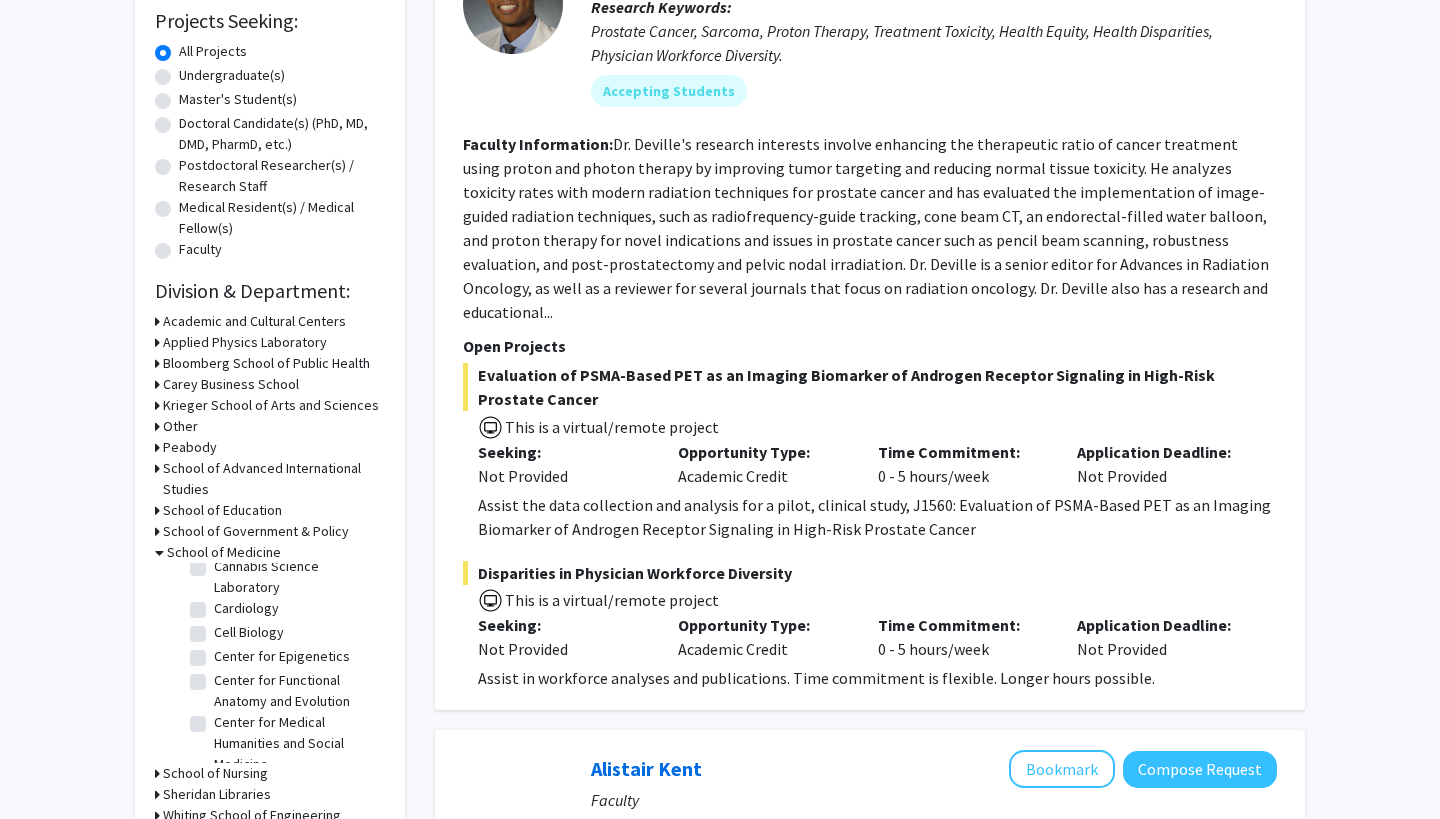 click on "Cell Biology" 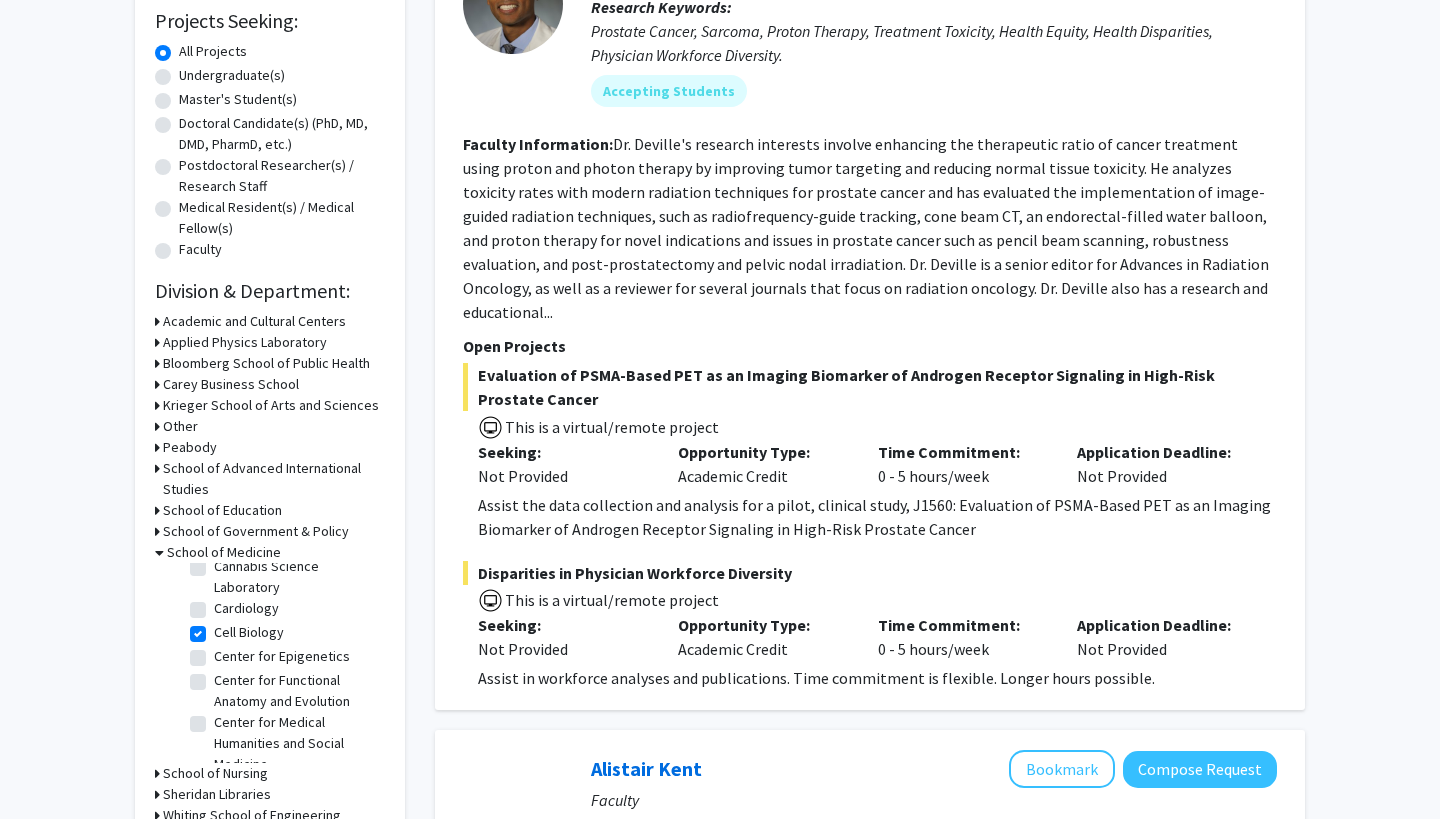 checkbox on "true" 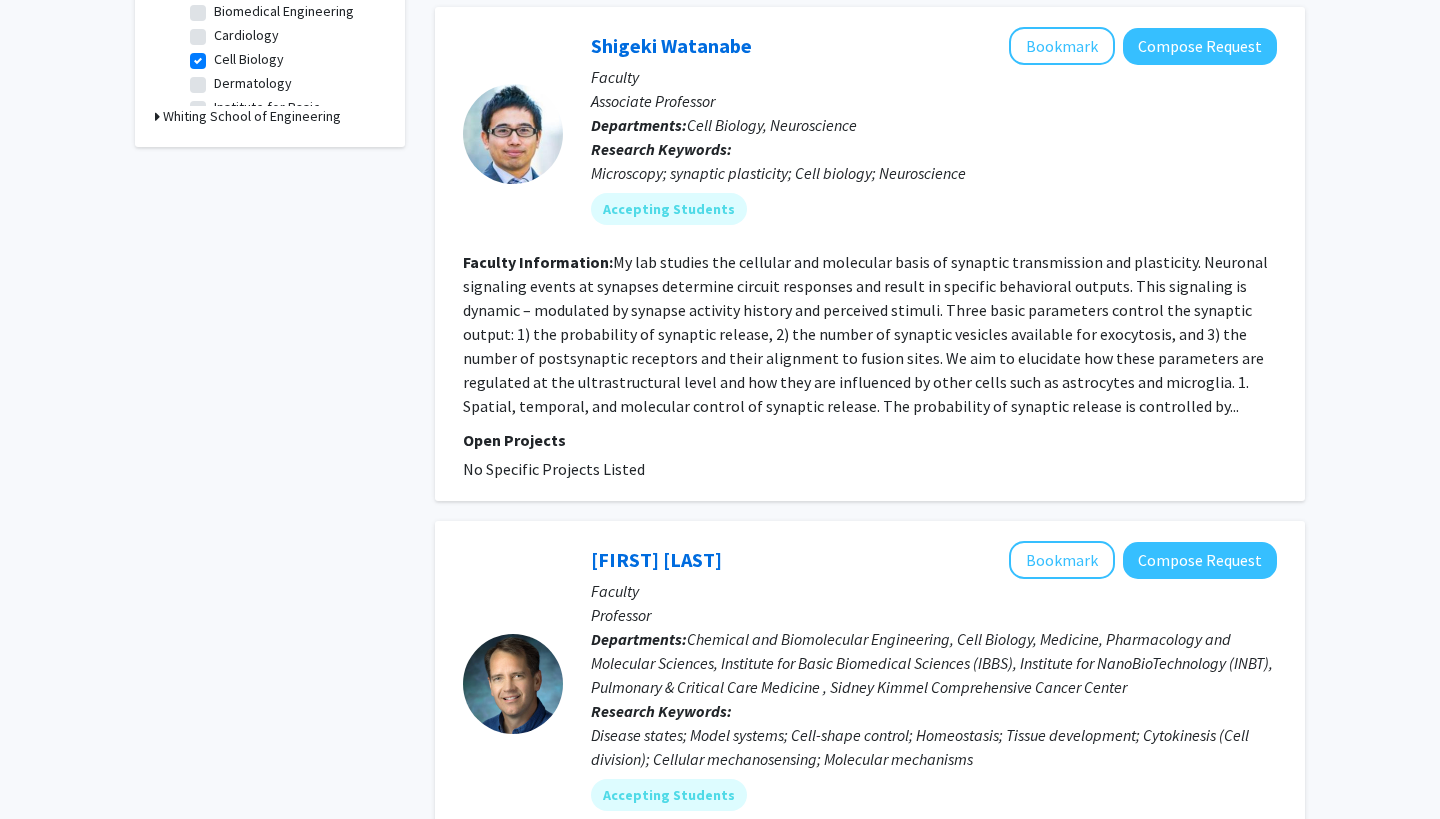 scroll, scrollTop: 802, scrollLeft: 0, axis: vertical 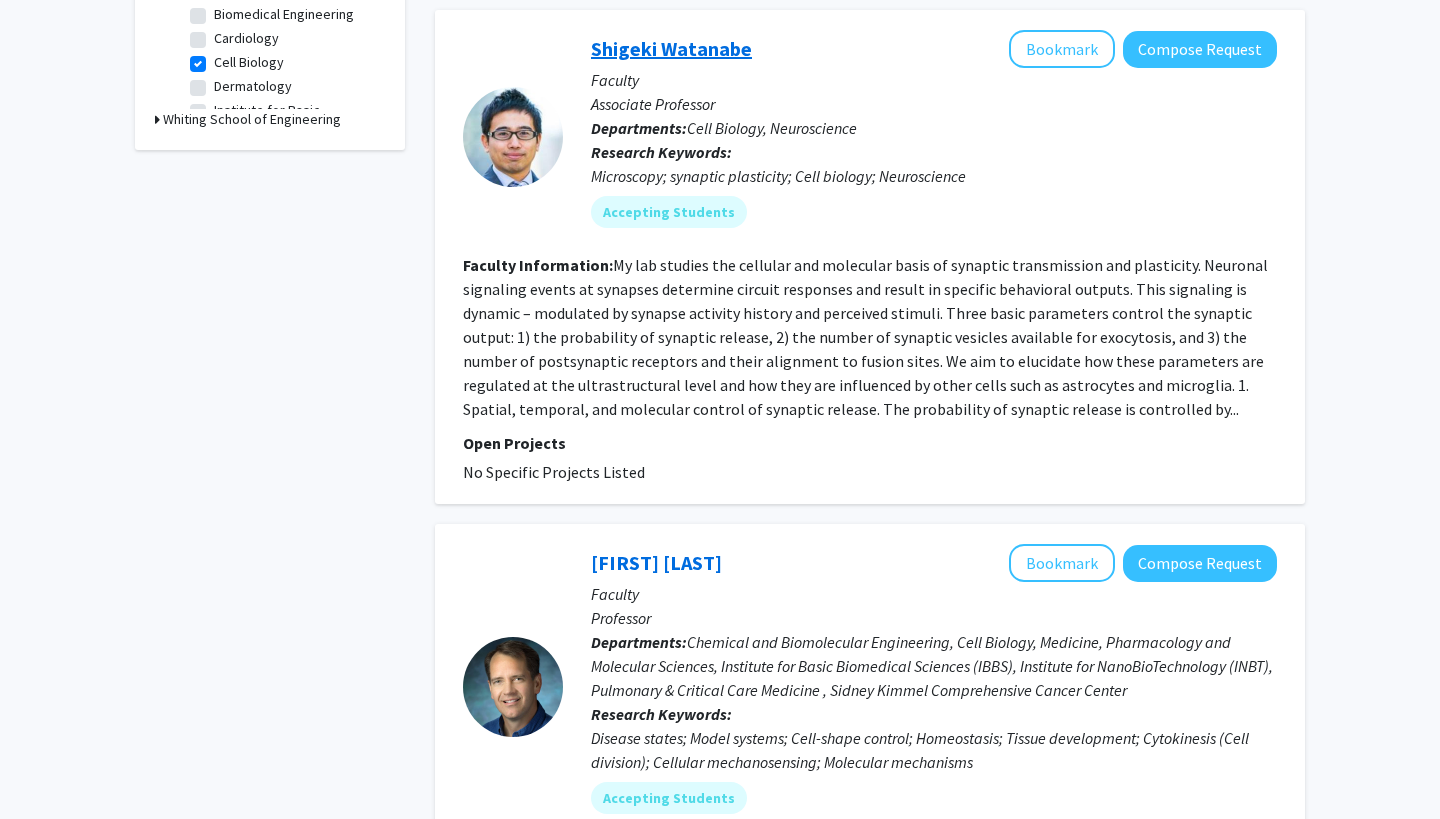 click on "Shigeki Watanabe" 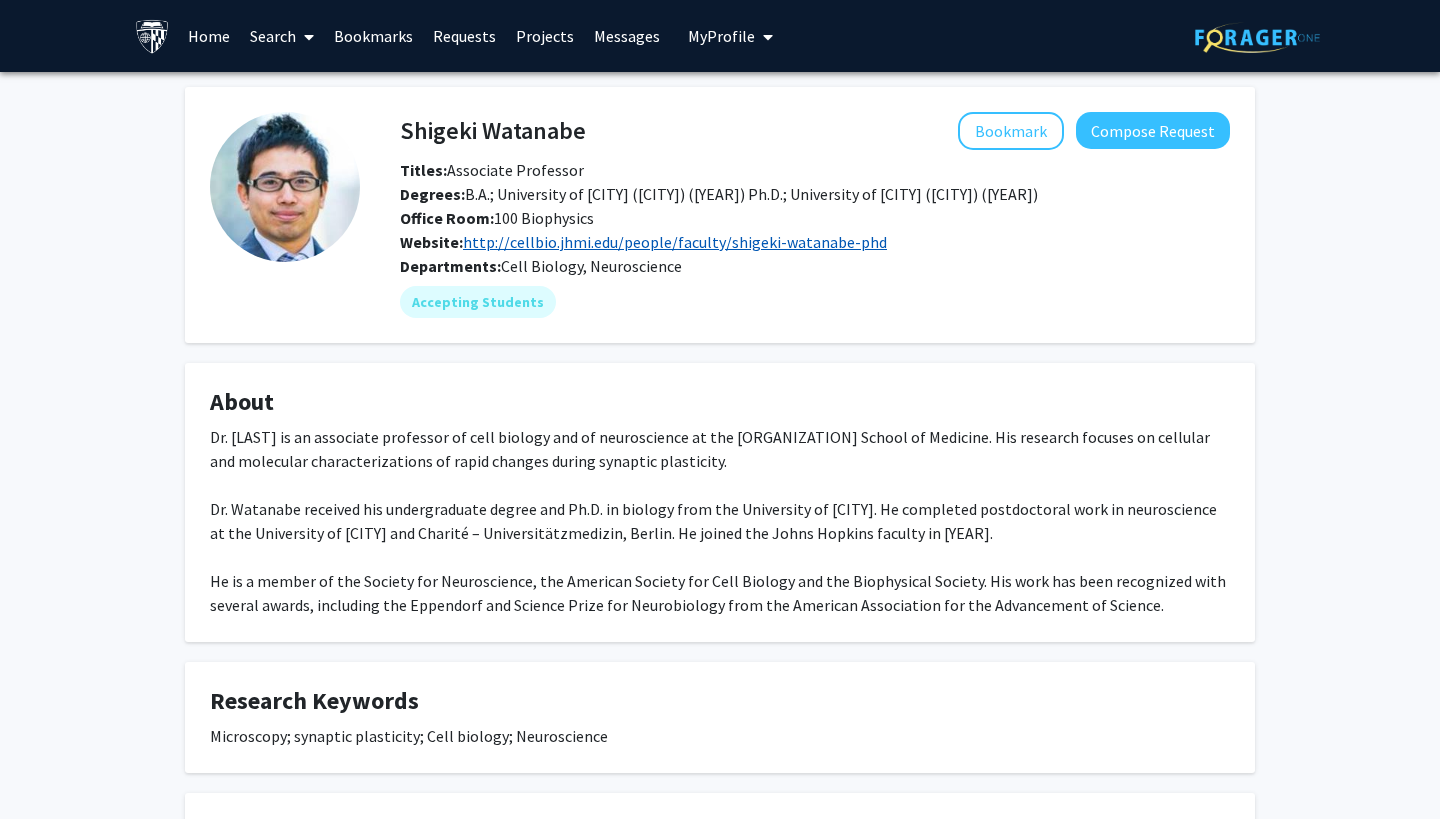 click on "http://cellbio.jhmi.edu/people/faculty/shigeki-watanabe-phd" 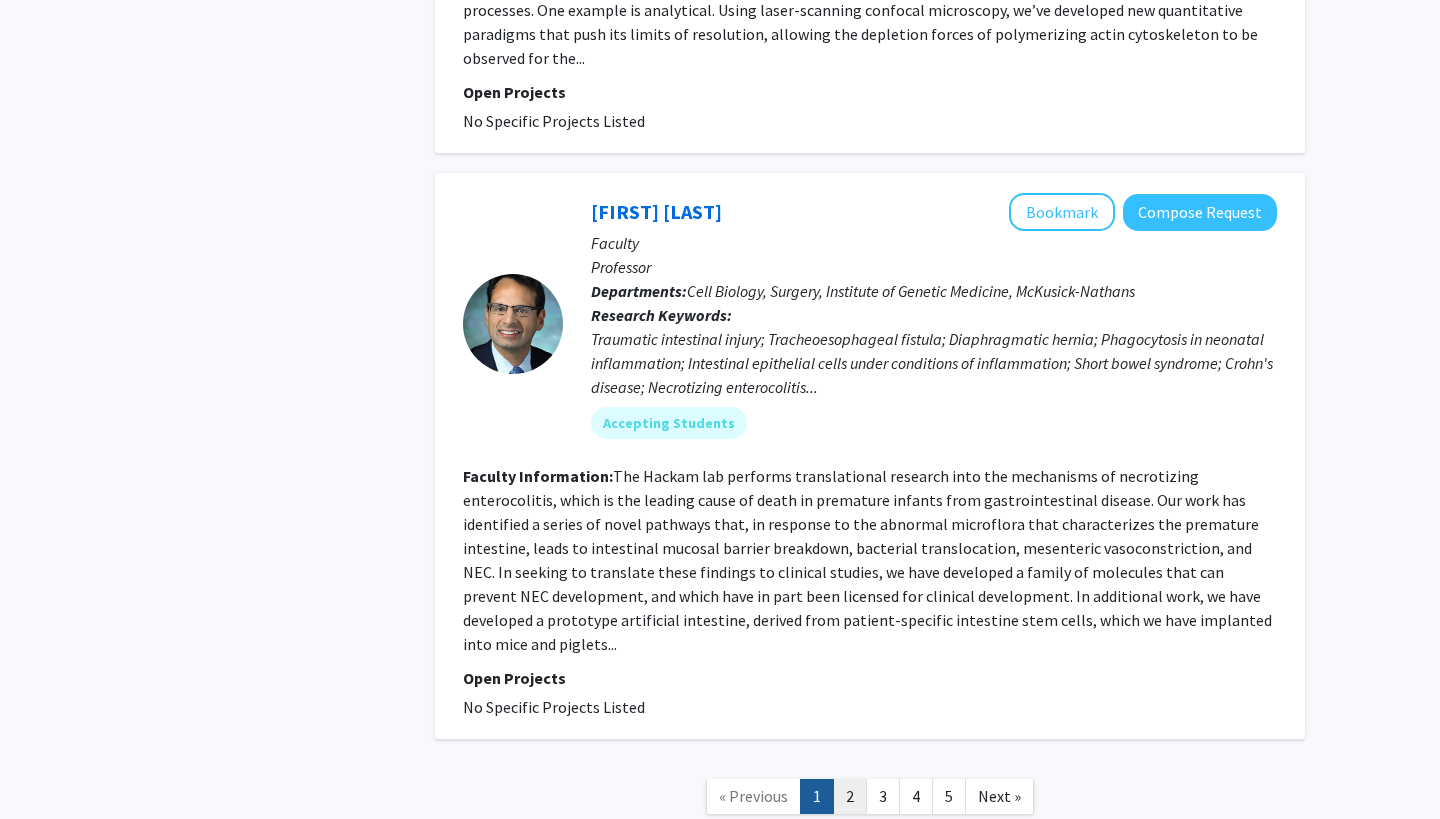 scroll, scrollTop: 5086, scrollLeft: 0, axis: vertical 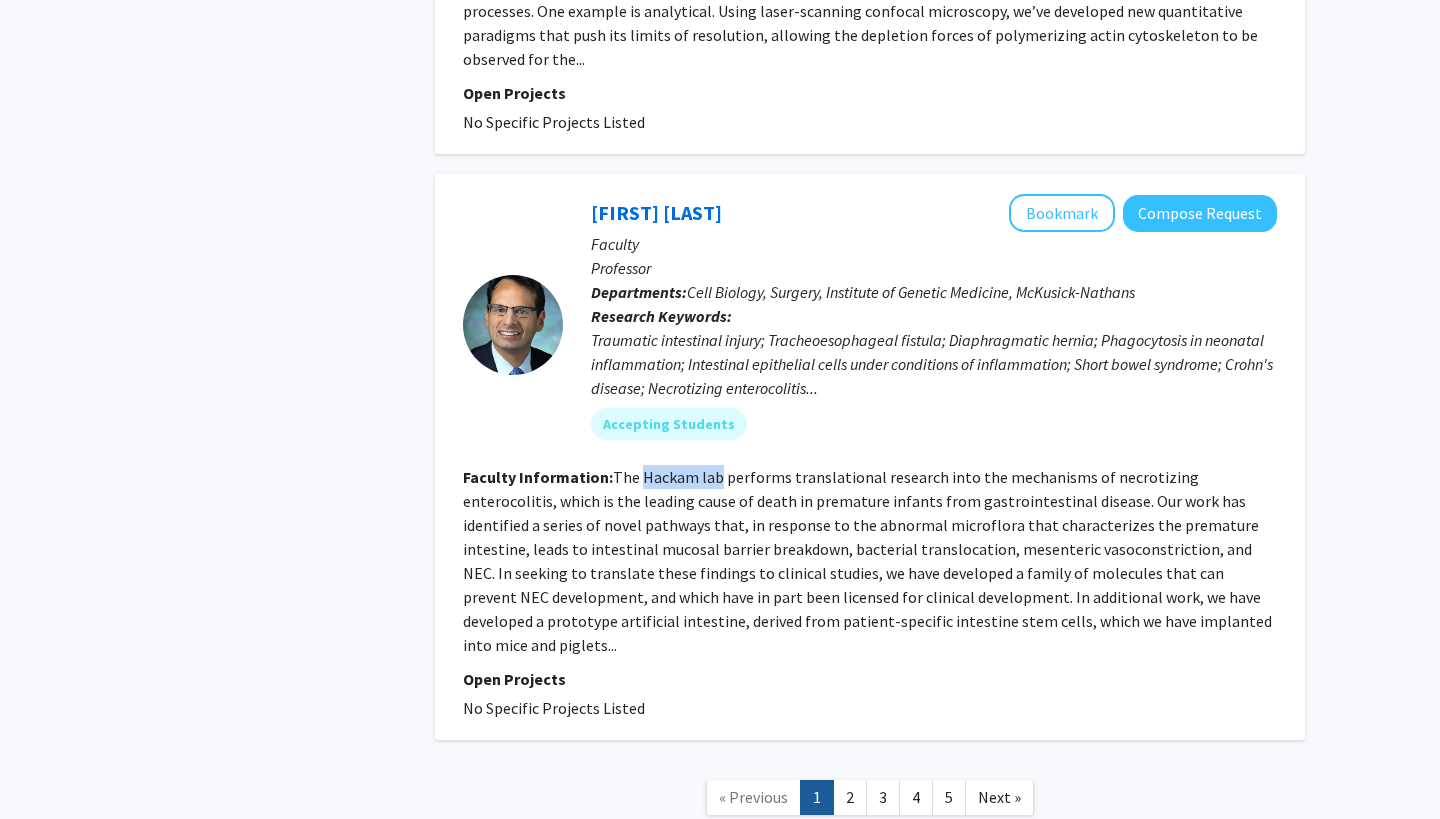 drag, startPoint x: 640, startPoint y: 361, endPoint x: 717, endPoint y: 365, distance: 77.10383 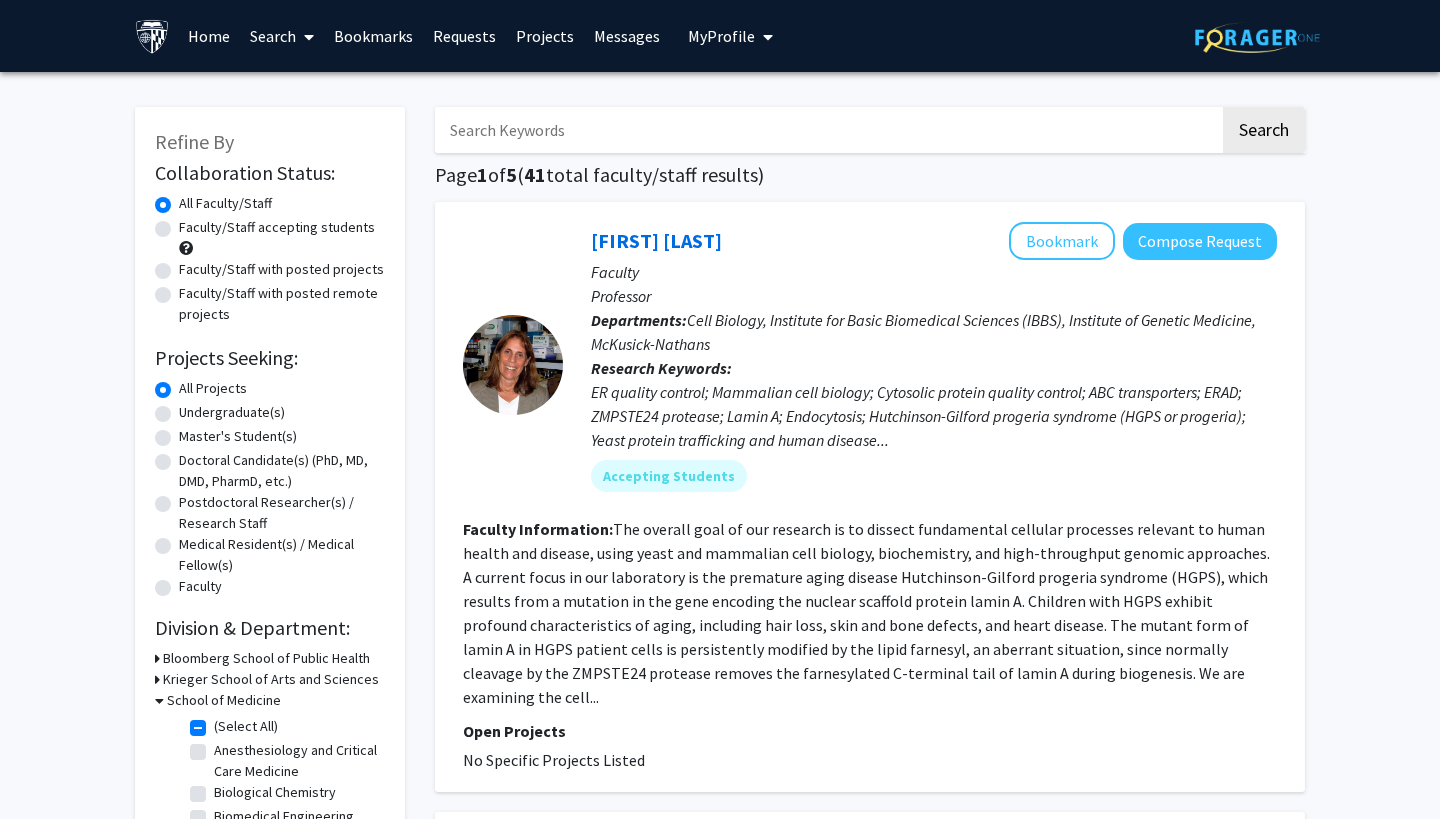 scroll, scrollTop: 0, scrollLeft: 0, axis: both 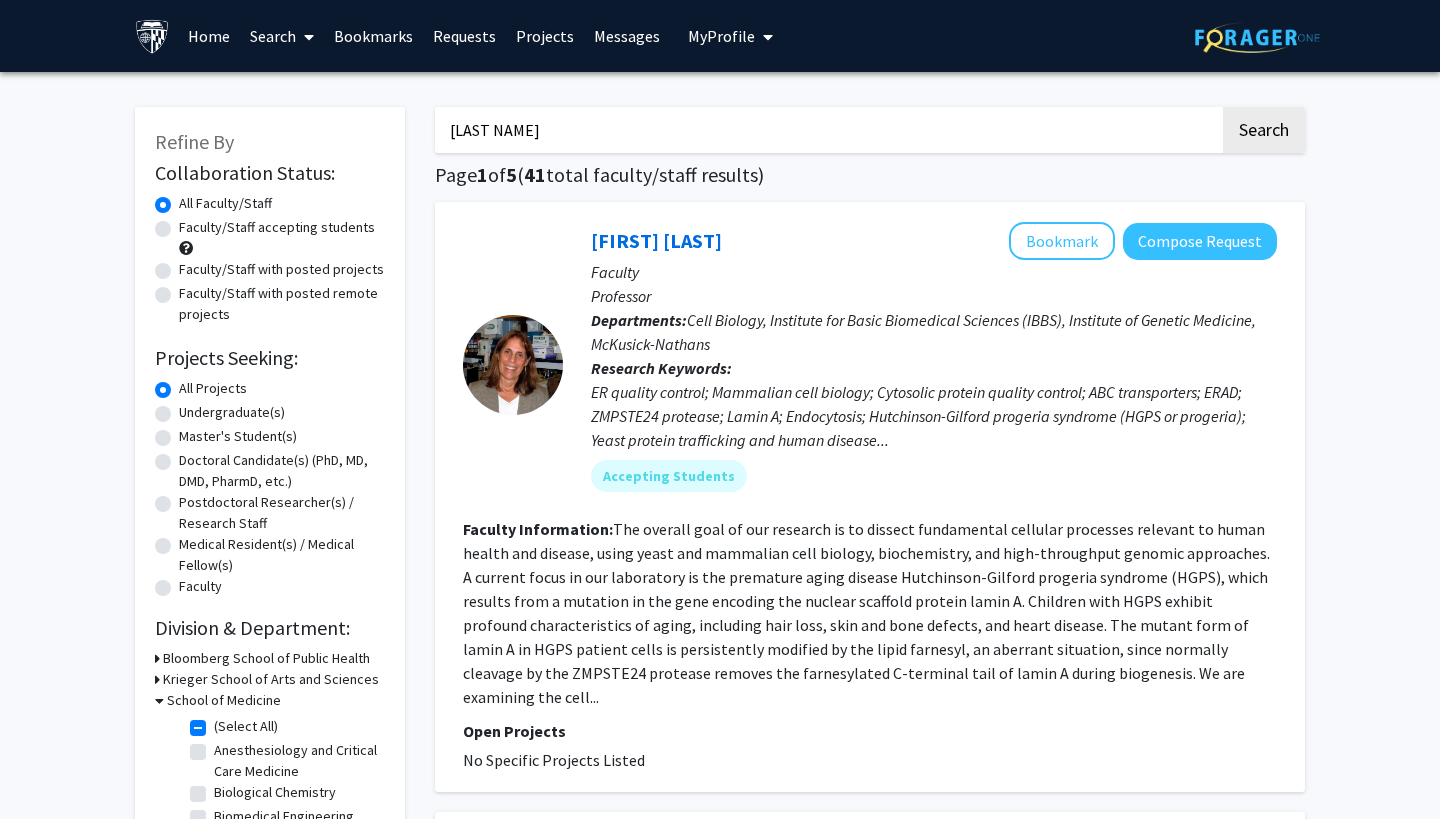 type on "weng" 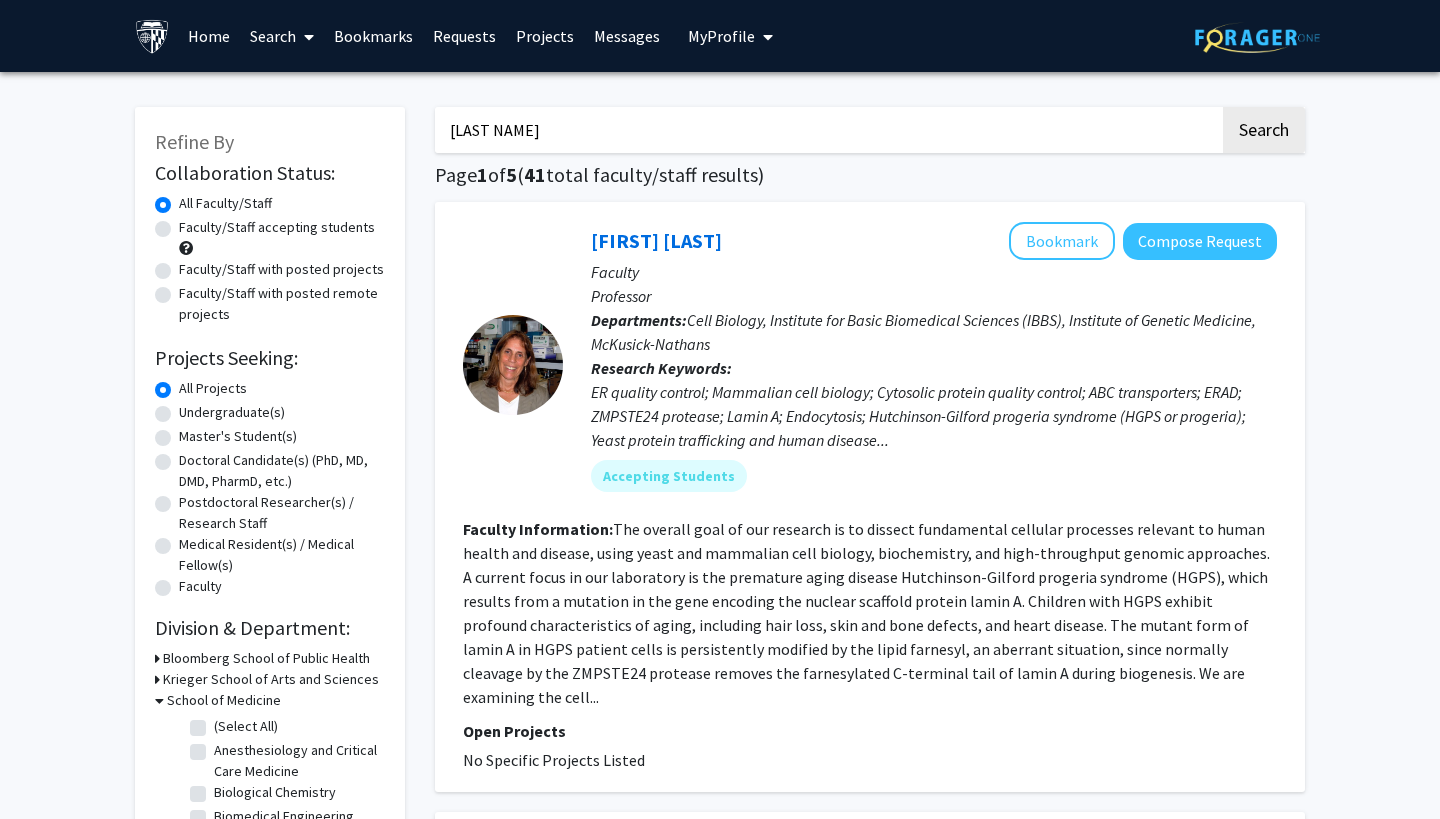 checkbox on "false" 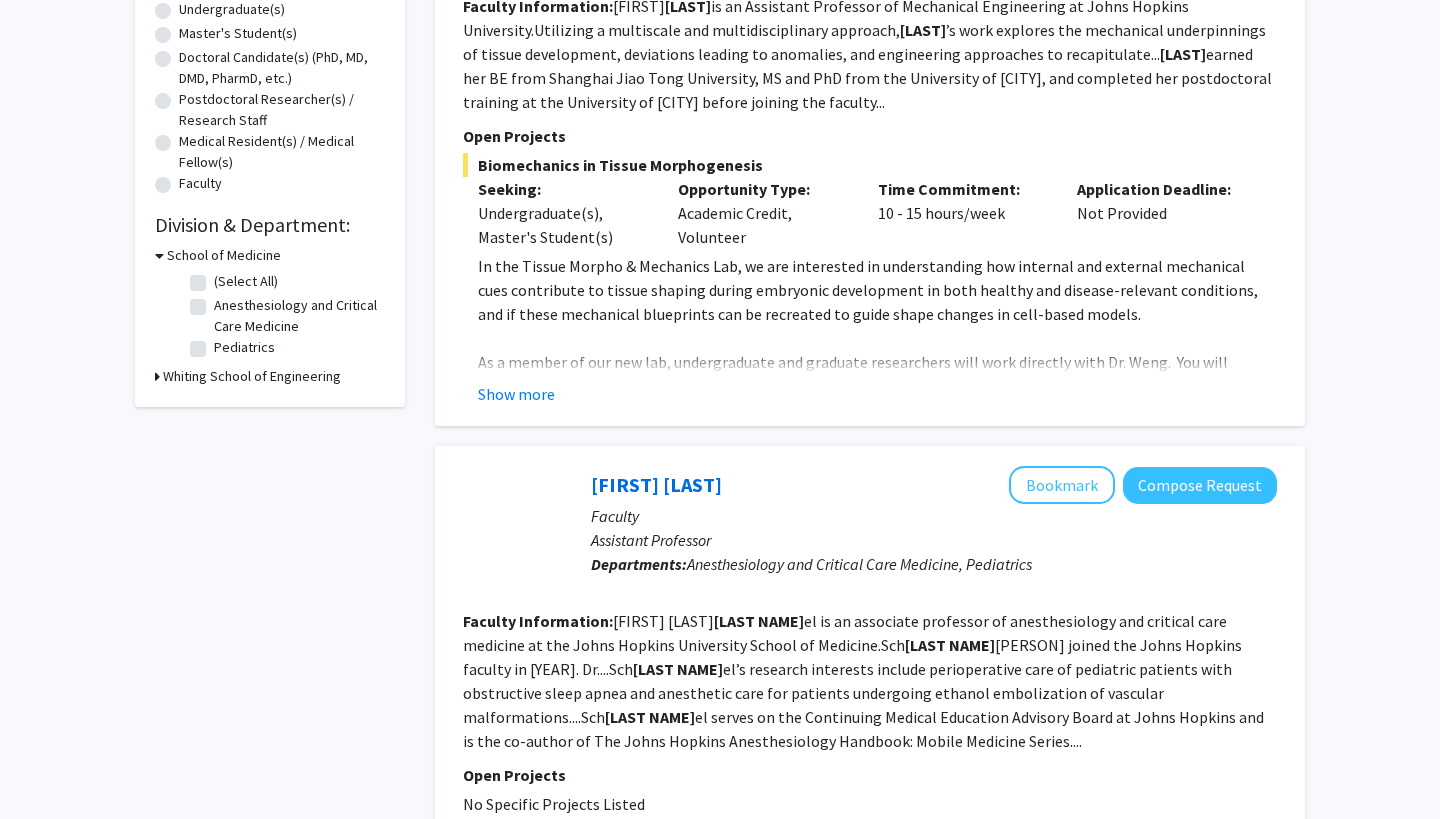 scroll, scrollTop: 400, scrollLeft: 0, axis: vertical 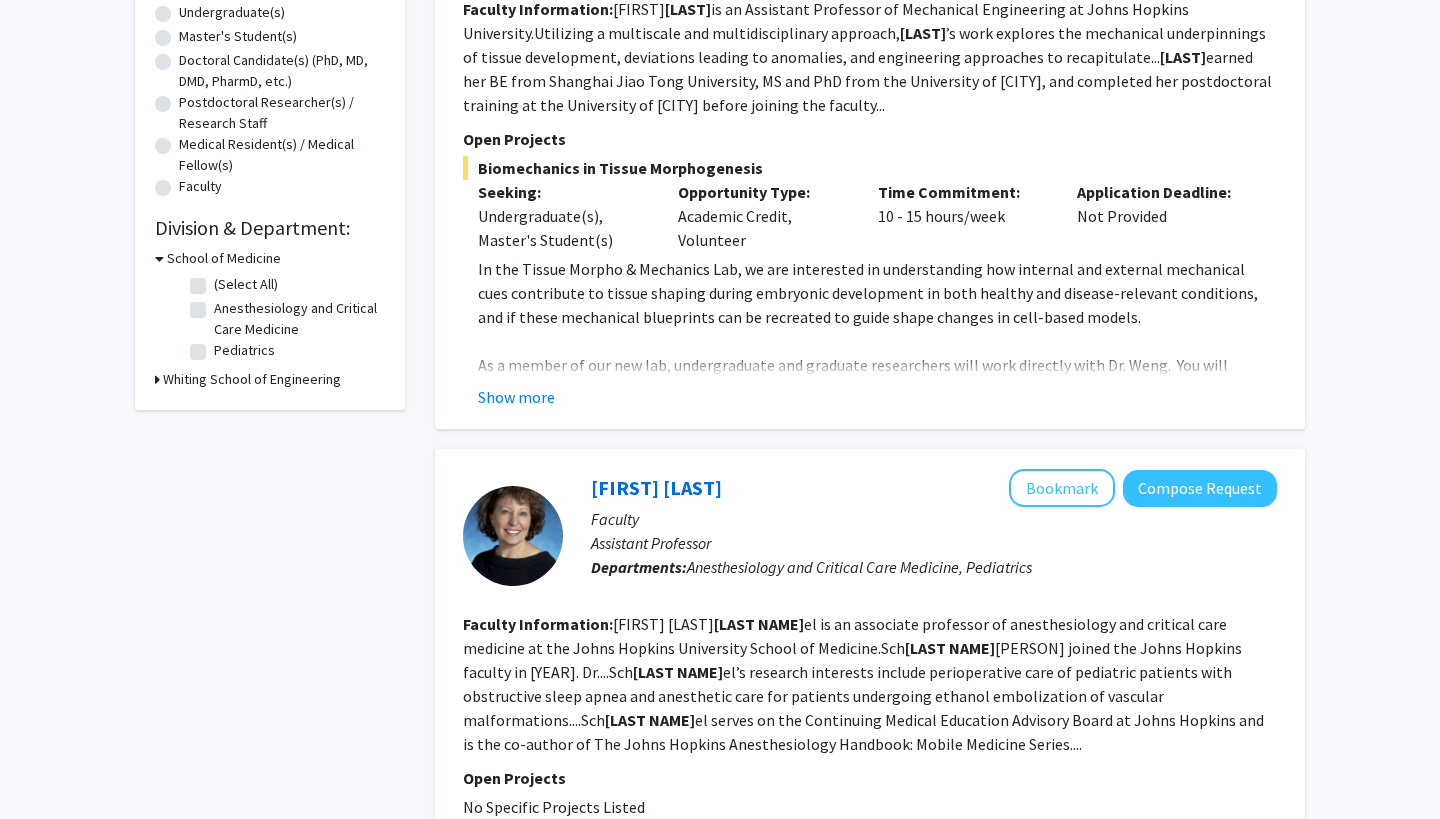 click on "Show more" 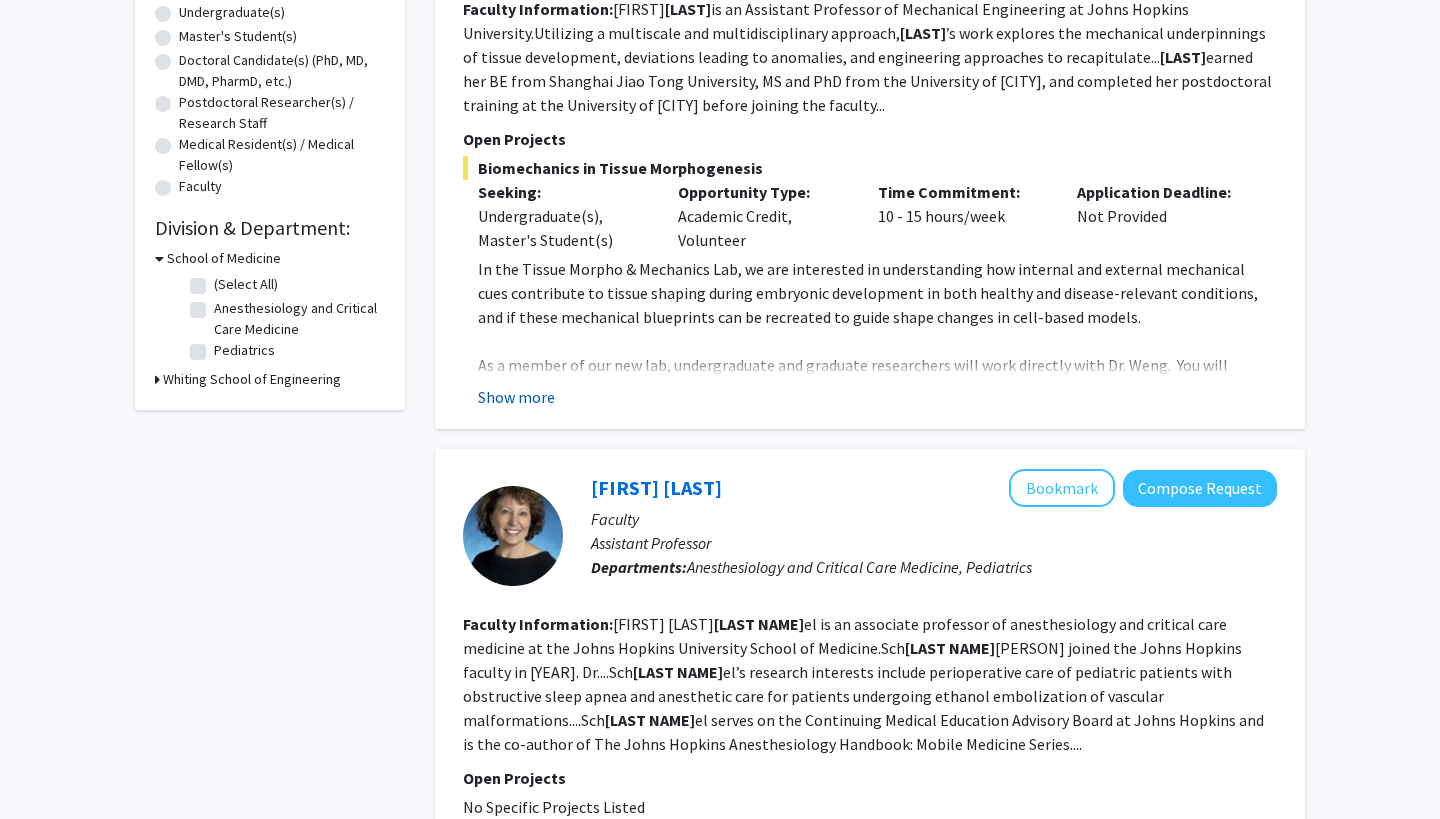click on "Show more" 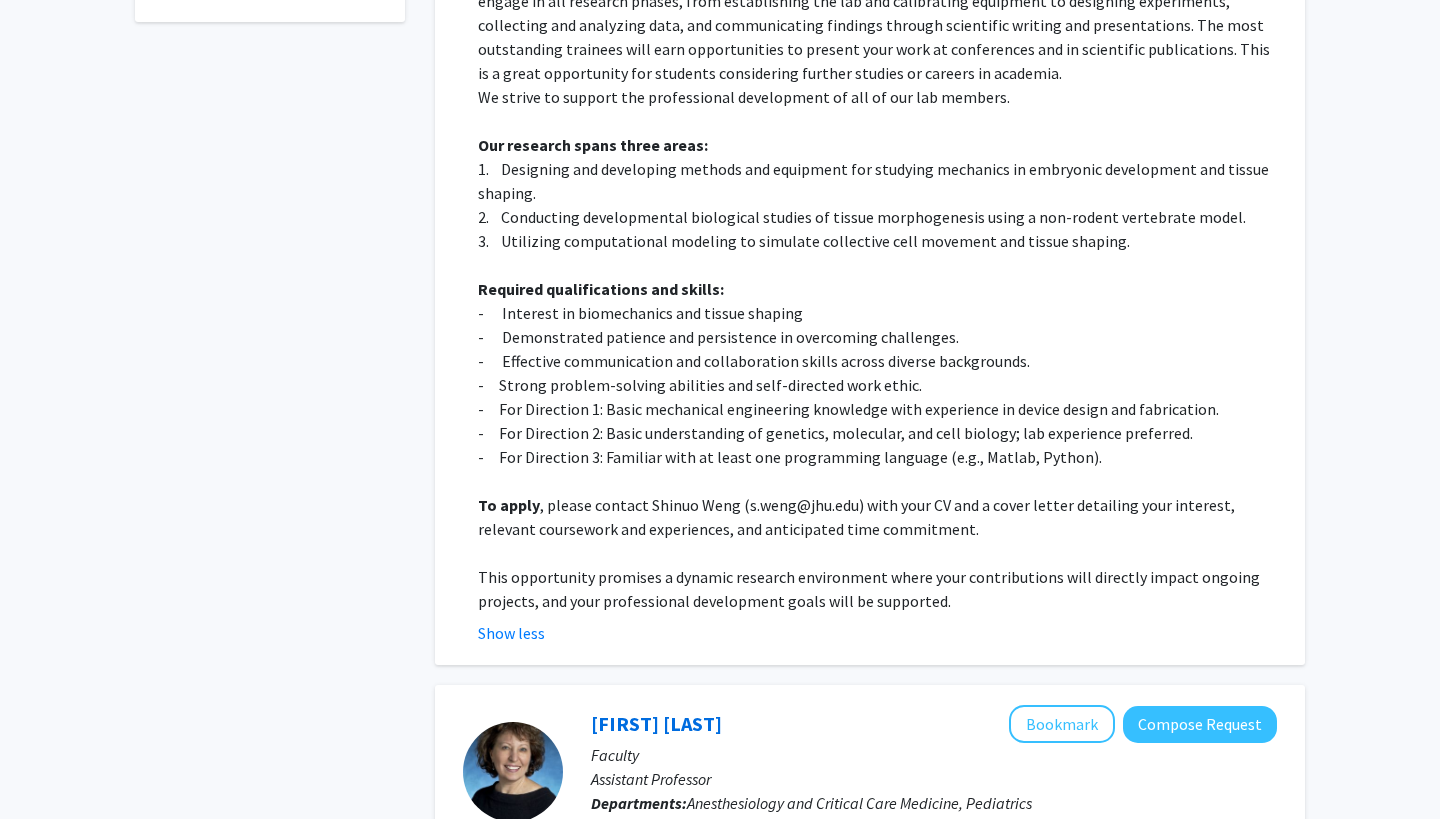 scroll, scrollTop: 787, scrollLeft: 0, axis: vertical 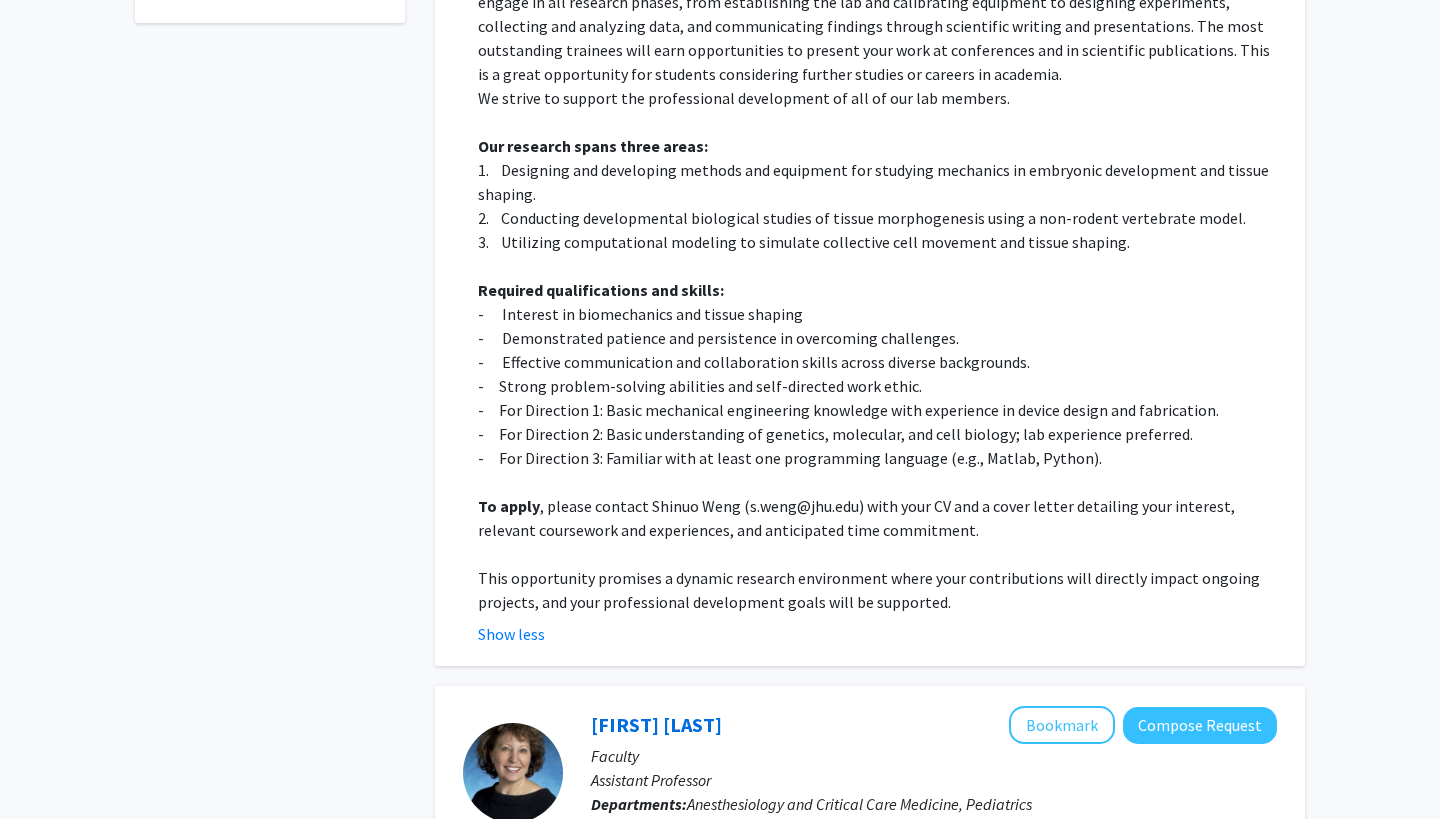 click on "-     For Direction 2: Basic understanding of genetics, molecular, and cell biology; lab experience preferred." 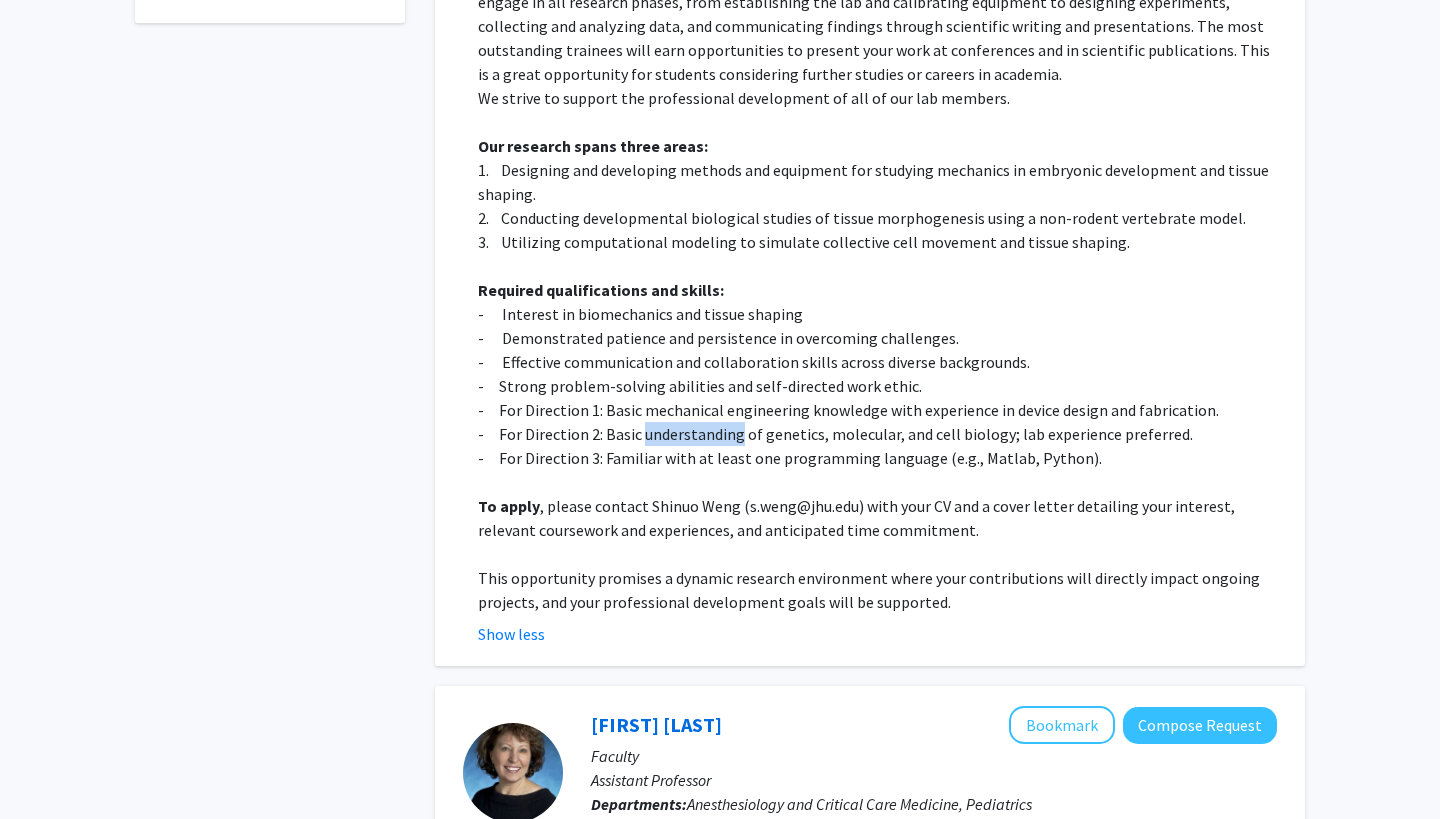 click on "-     For Direction 2: Basic understanding of genetics, molecular, and cell biology; lab experience preferred." 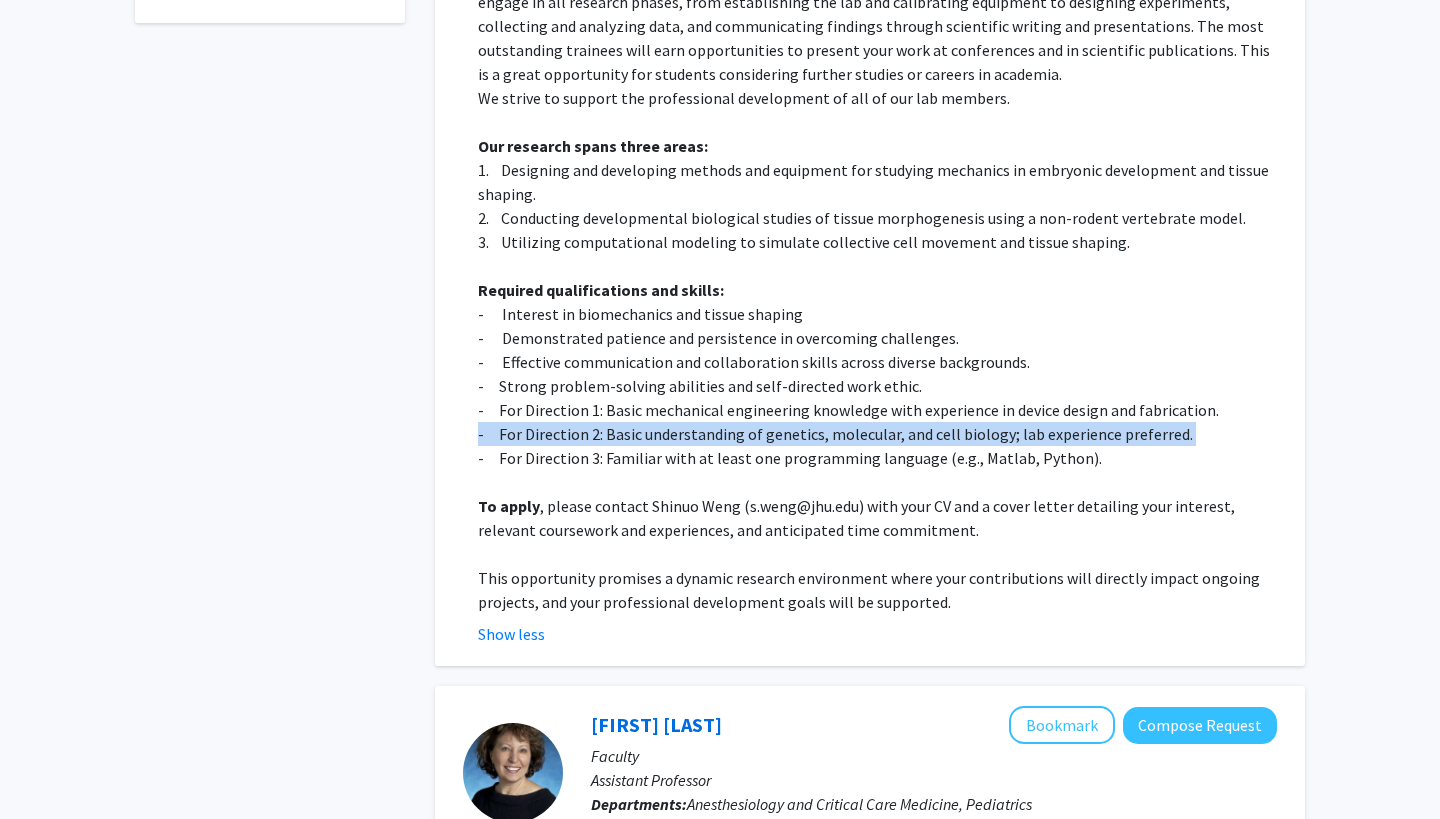 click on "-     For Direction 2: Basic understanding of genetics, molecular, and cell biology; lab experience preferred." 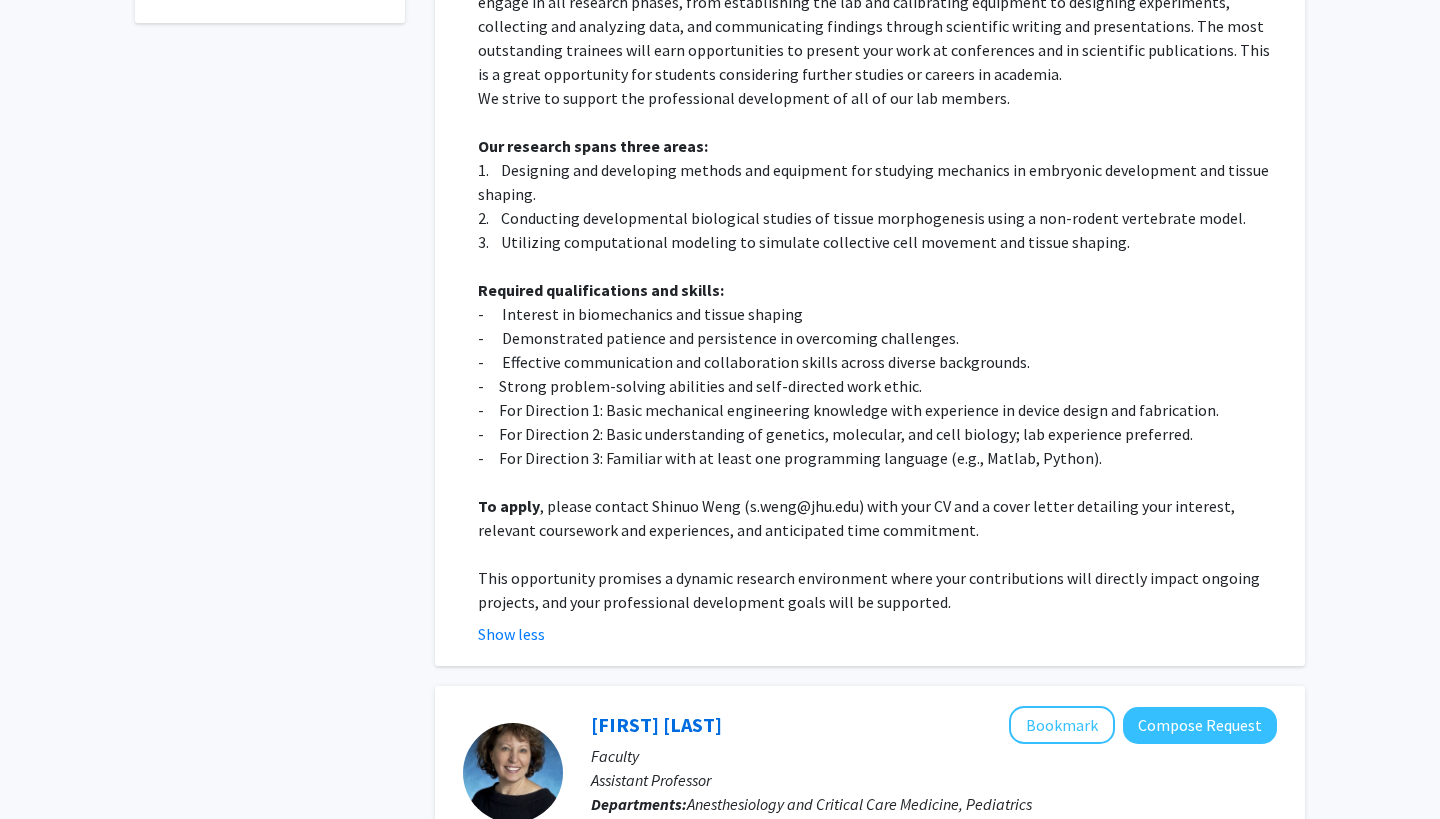 click 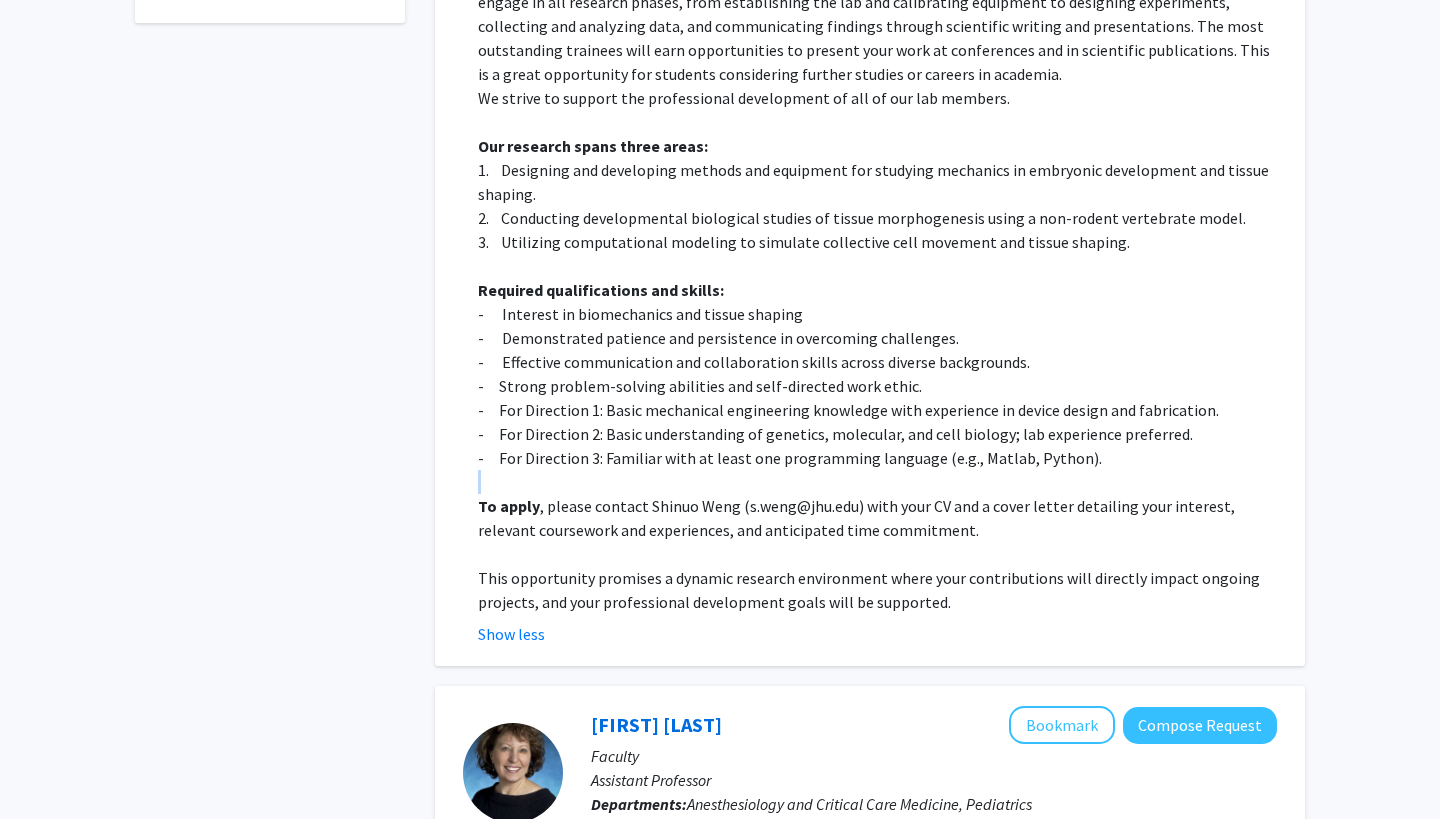 click 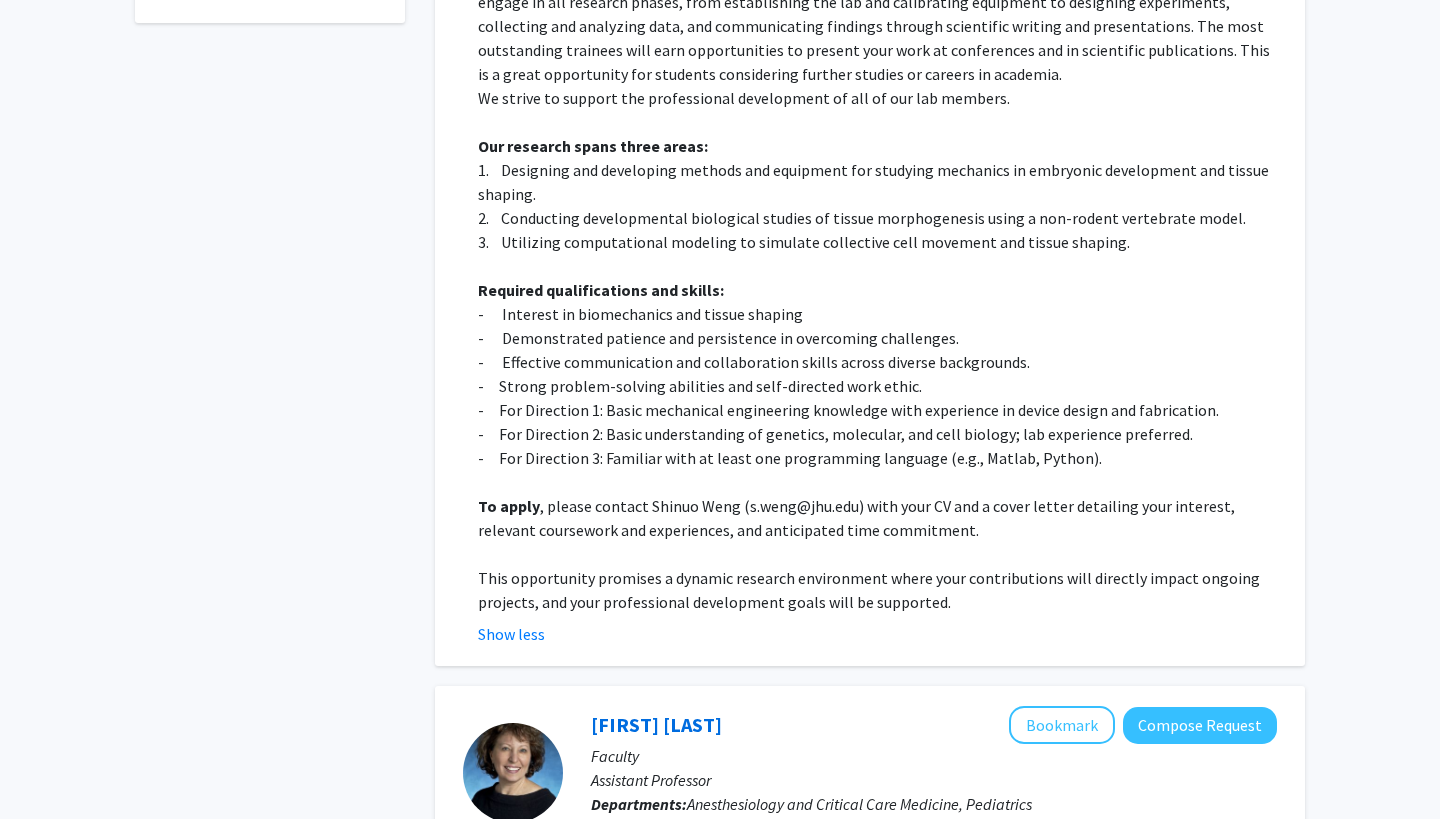click on "To apply , please contact Shinuo Weng (s.weng@jhu.edu) with your CV and a cover letter detailing your interest, relevant coursework and experiences, and anticipated time commitment." 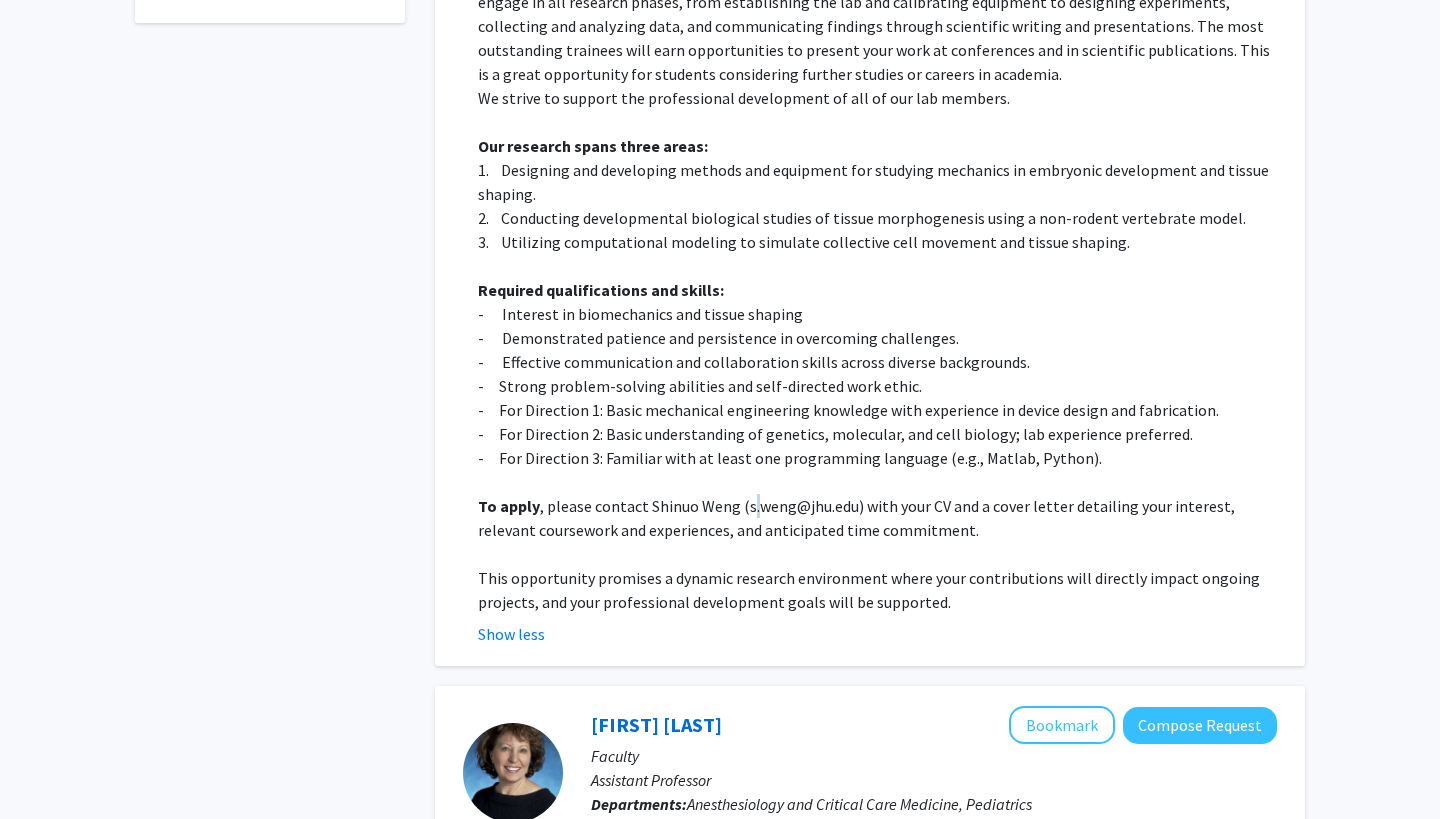 click on "To apply , please contact Shinuo Weng (s.weng@jhu.edu) with your CV and a cover letter detailing your interest, relevant coursework and experiences, and anticipated time commitment." 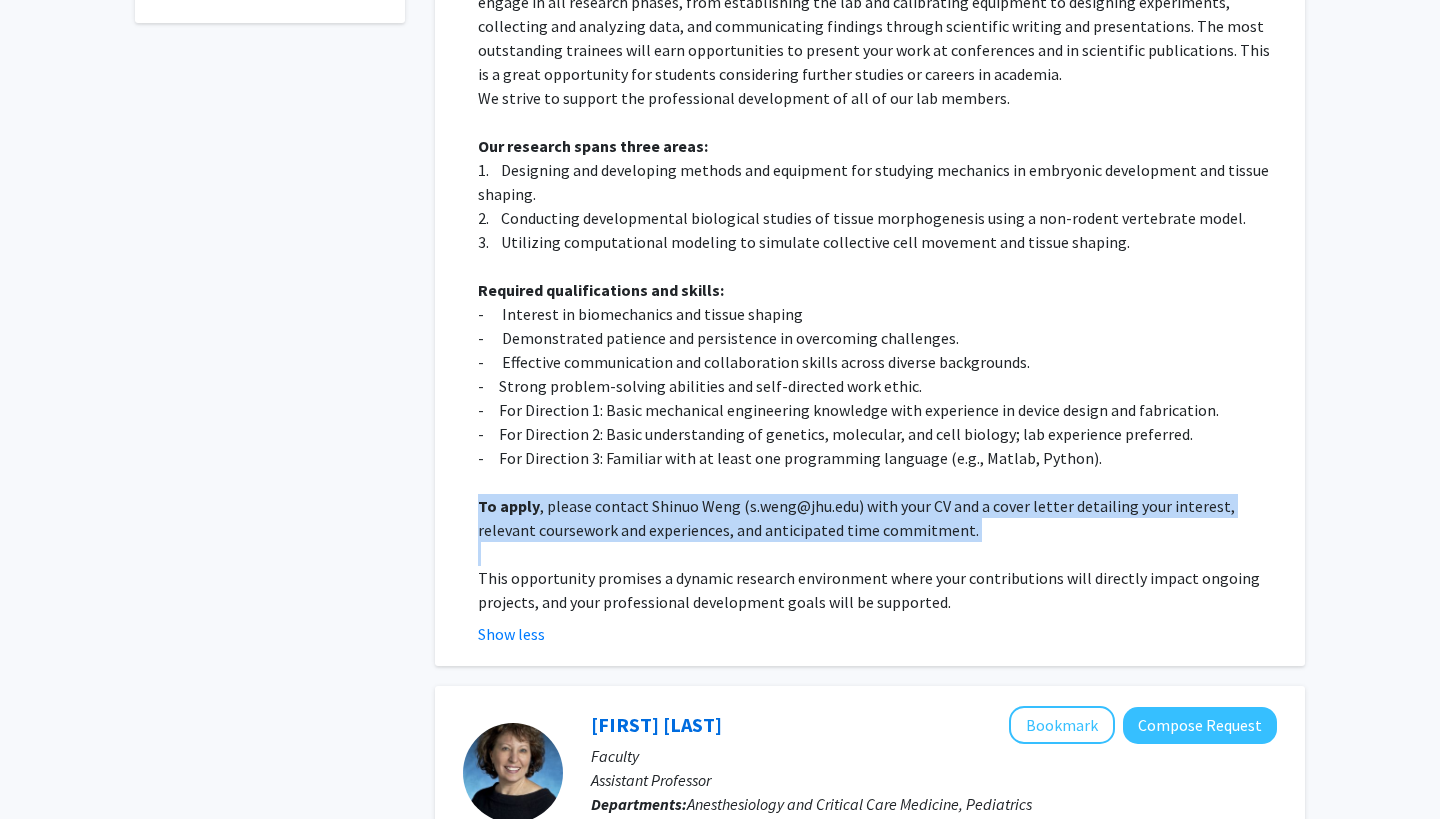 click on "To apply , please contact Shinuo Weng (s.weng@jhu.edu) with your CV and a cover letter detailing your interest, relevant coursework and experiences, and anticipated time commitment." 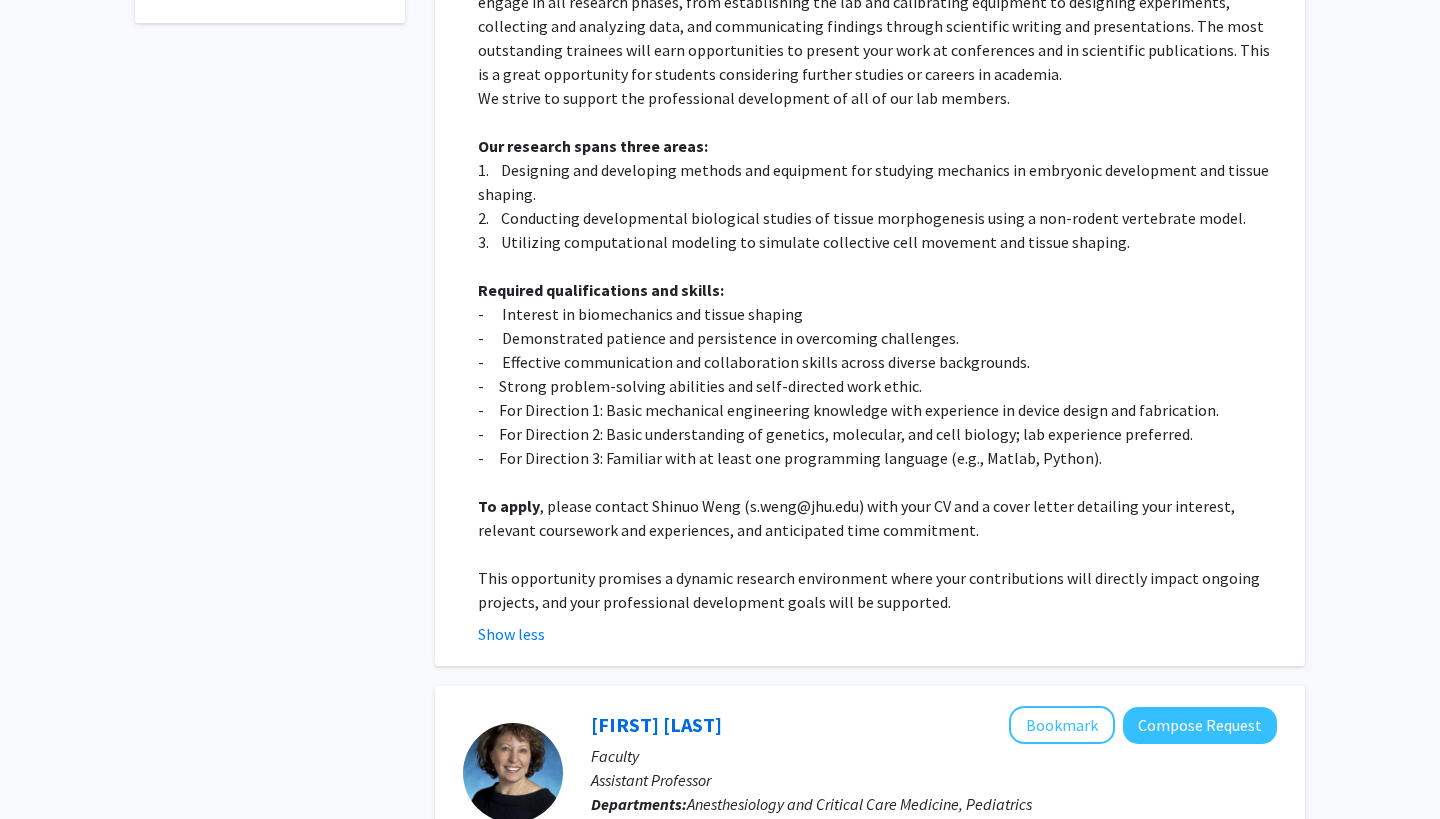 click on "This opportunity promises a dynamic research environment where your contributions will directly impact ongoing projects, and your professional development goals will be supported." 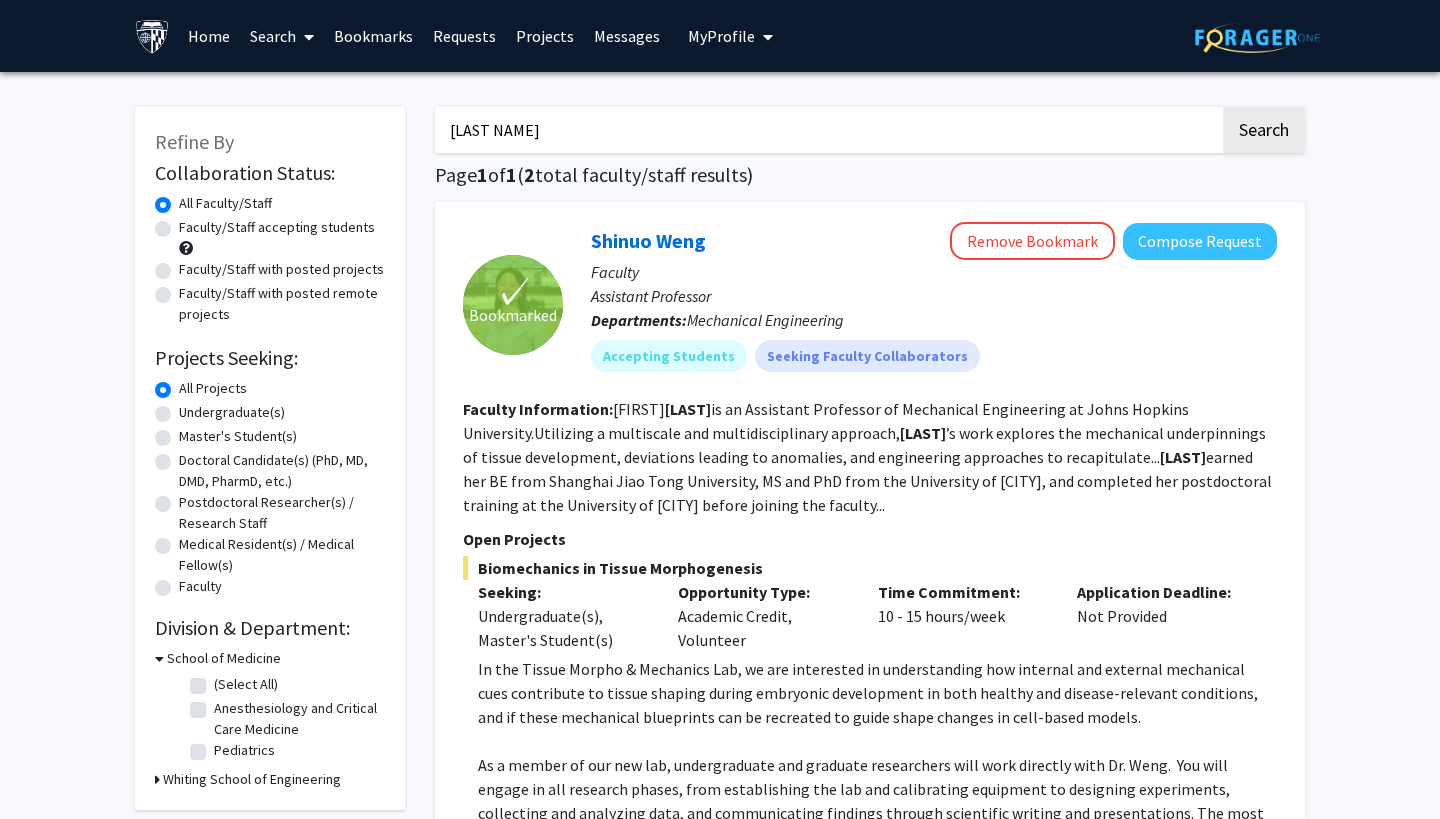 scroll, scrollTop: 0, scrollLeft: 0, axis: both 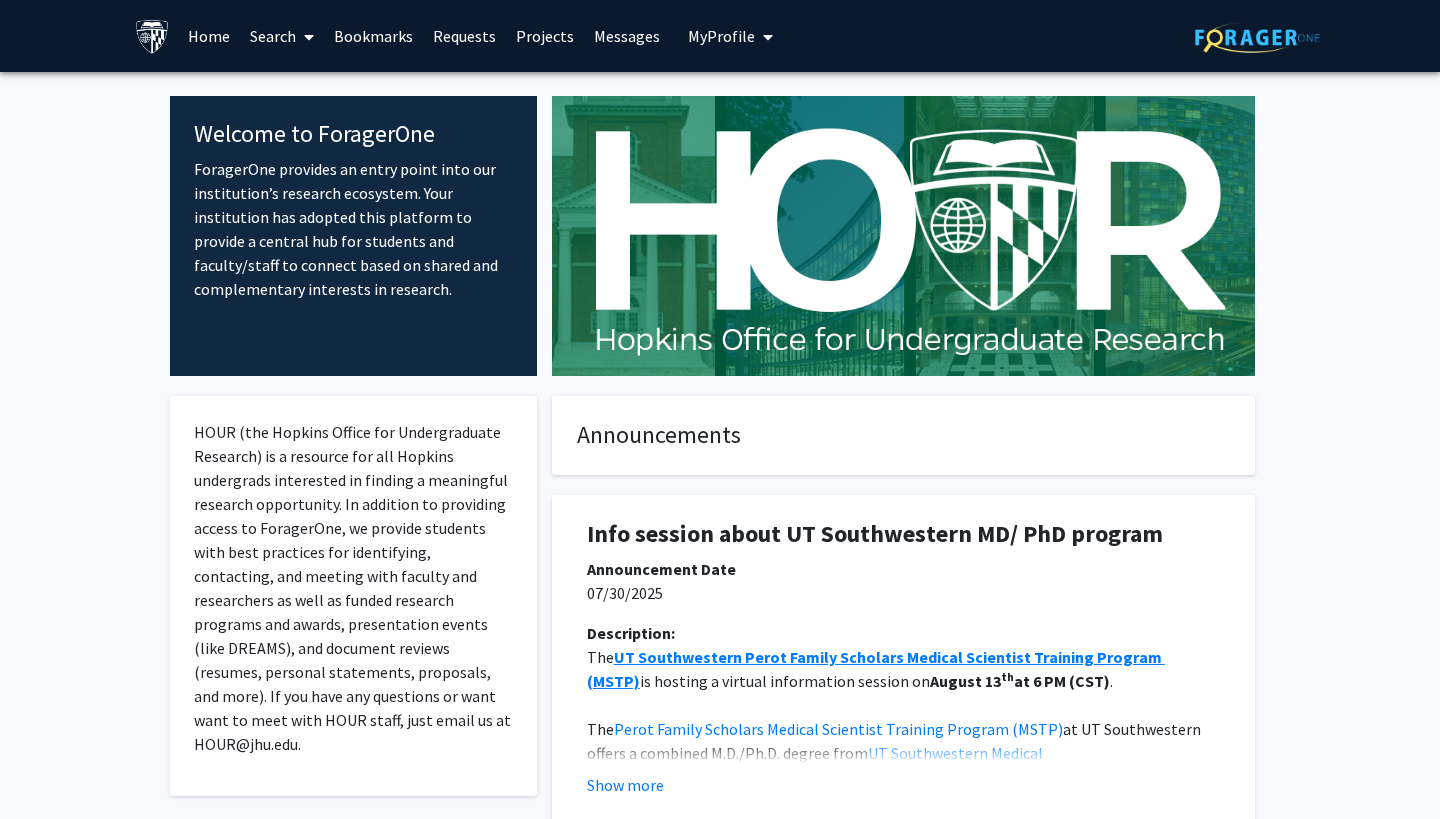 click on "Search" at bounding box center [282, 36] 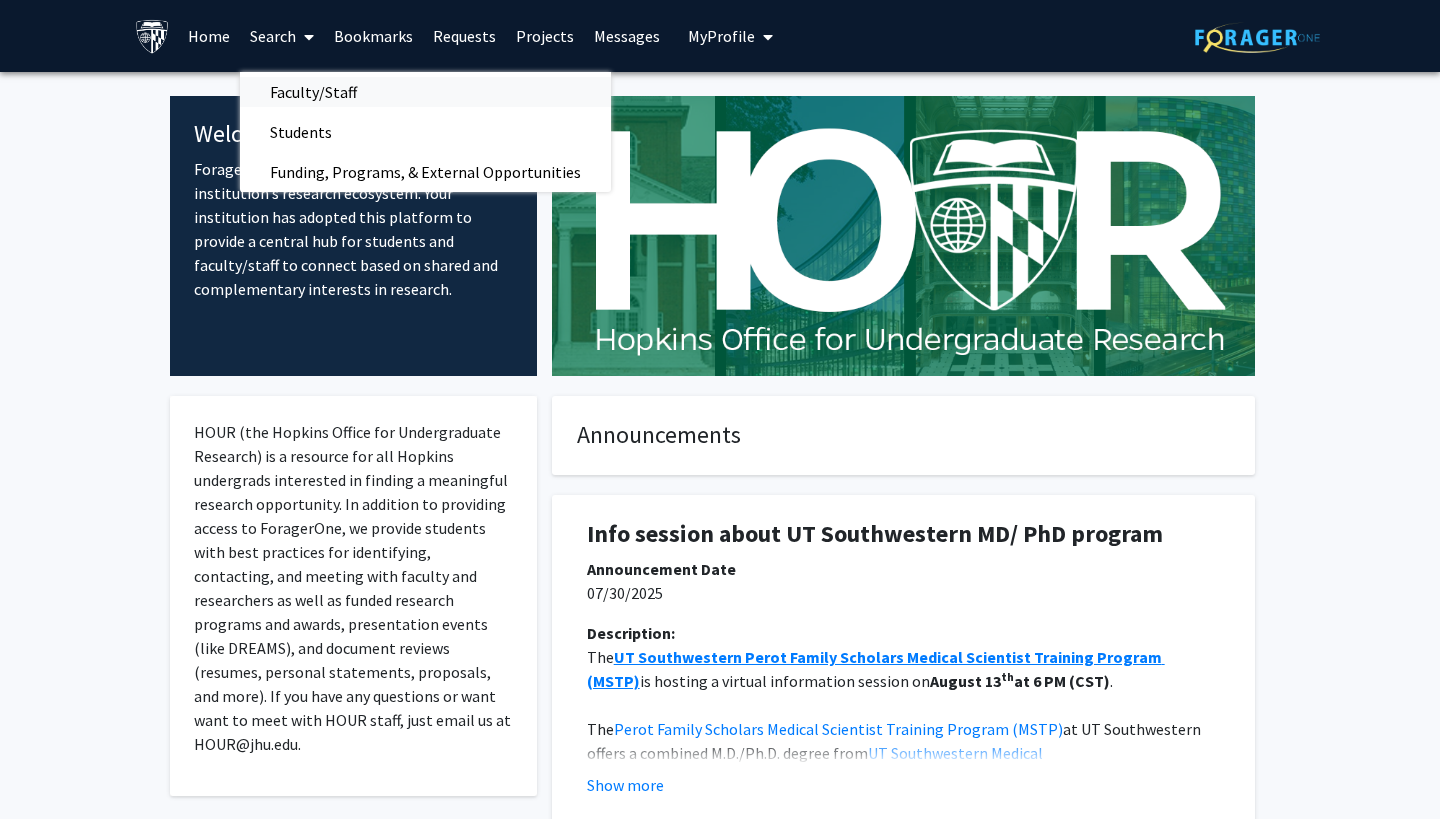click on "Faculty/Staff" at bounding box center [313, 92] 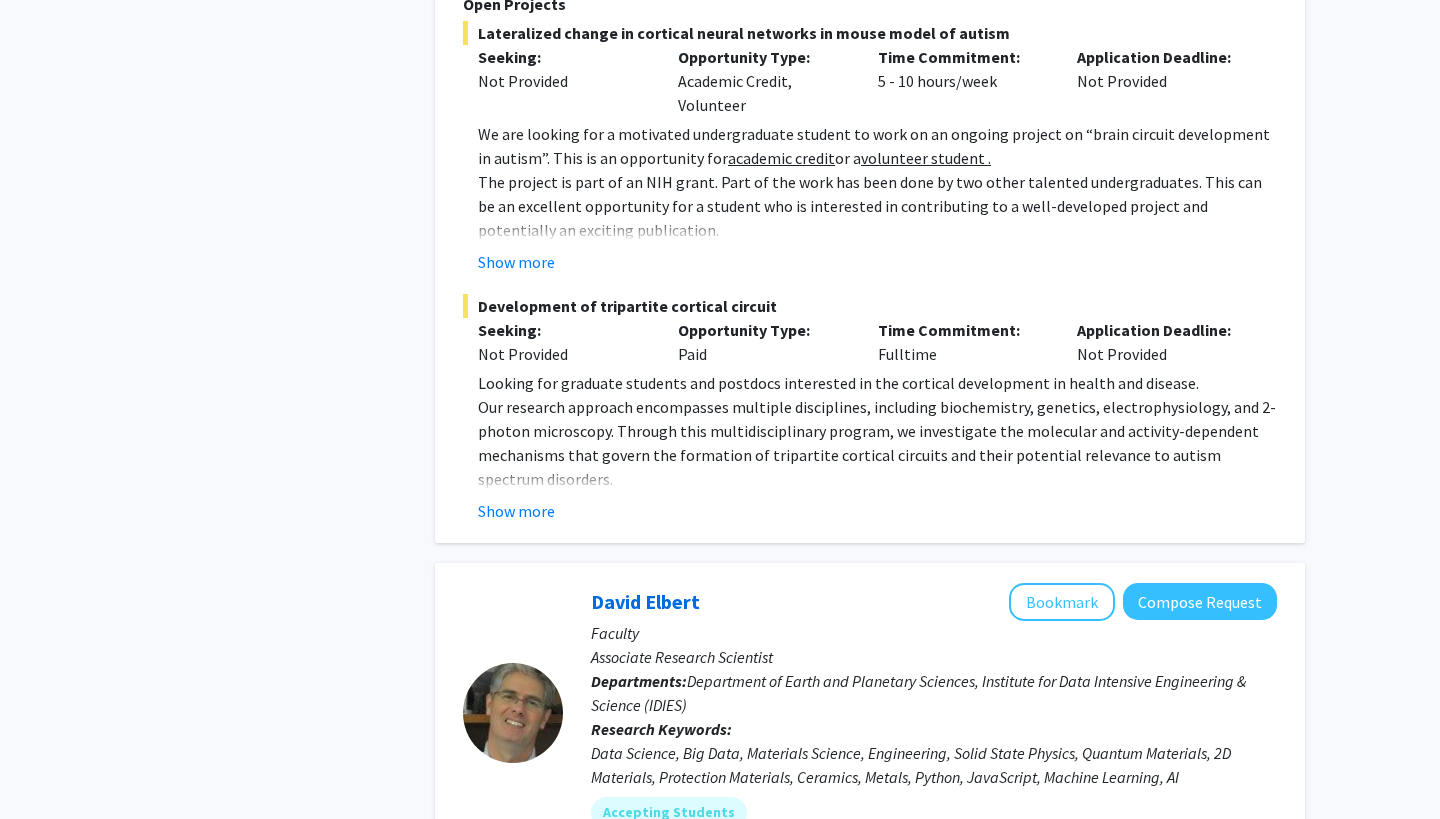 scroll, scrollTop: 2177, scrollLeft: 0, axis: vertical 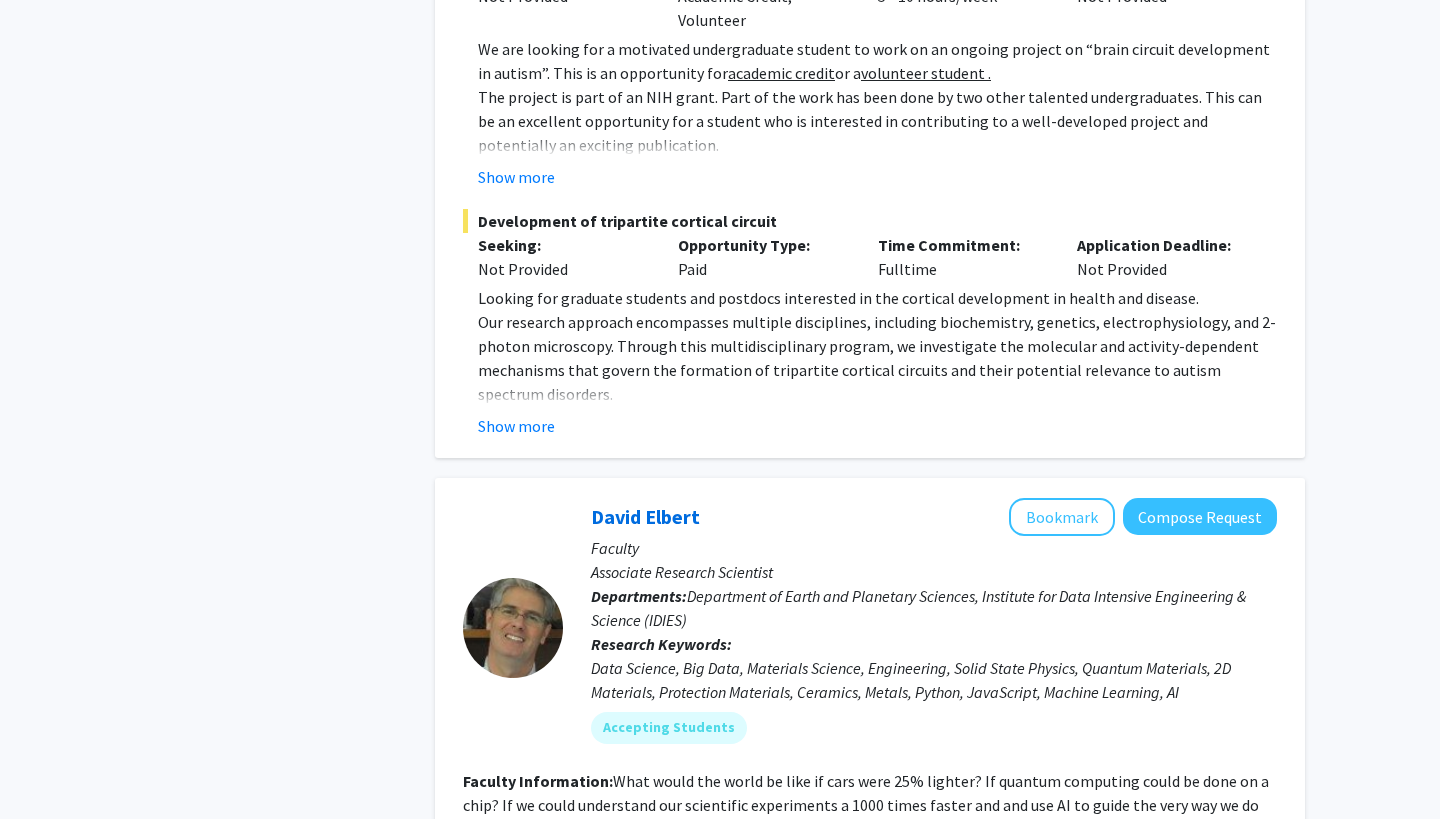 click on "Looking for graduate students and postdocs interested in the cortical development in health and disease. Our research approach encompasses multiple disciplines, including biochemistry, genetics, electrophysiology, and 2-photon microscopy. Through this multidisciplinary program, we investigate the molecular and activity-dependent mechanisms that govern the formation of tripartite cortical circuits and their potential relevance to autism spectrum disorders. People with experience in electrophysiology or in vivo imaging encouraged to apply. Show more" 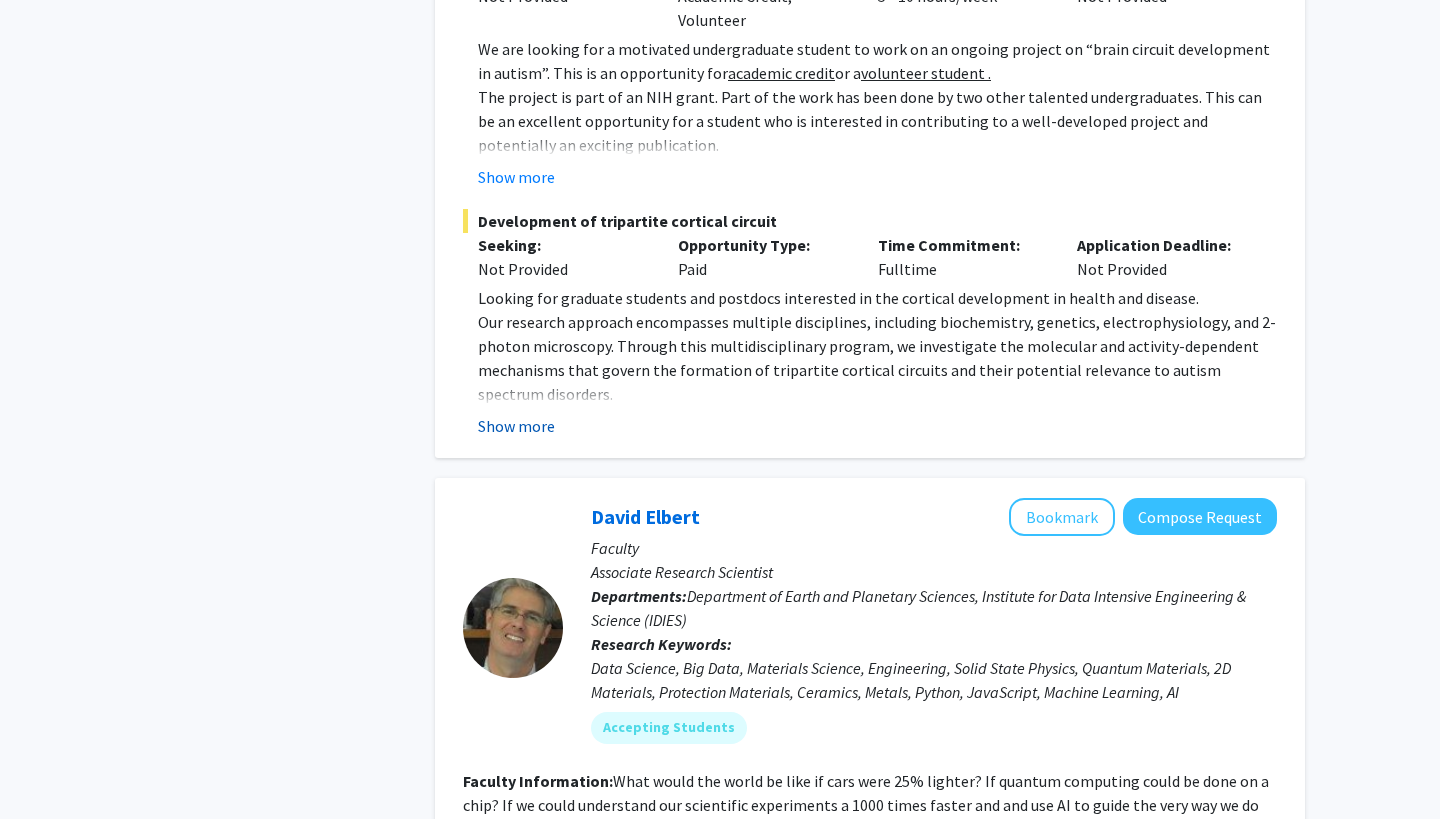 click on "Show more" 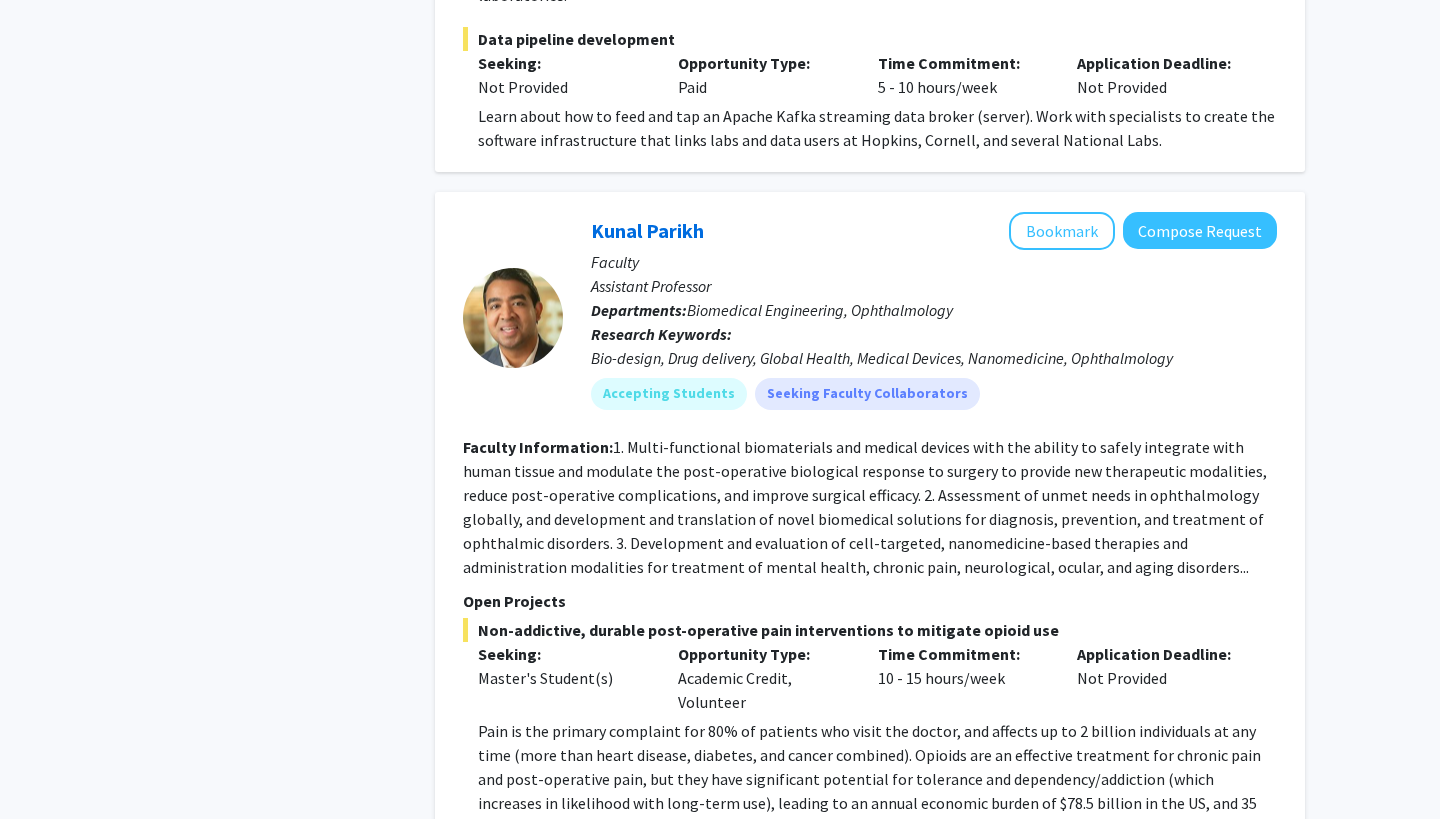 scroll, scrollTop: 4224, scrollLeft: 0, axis: vertical 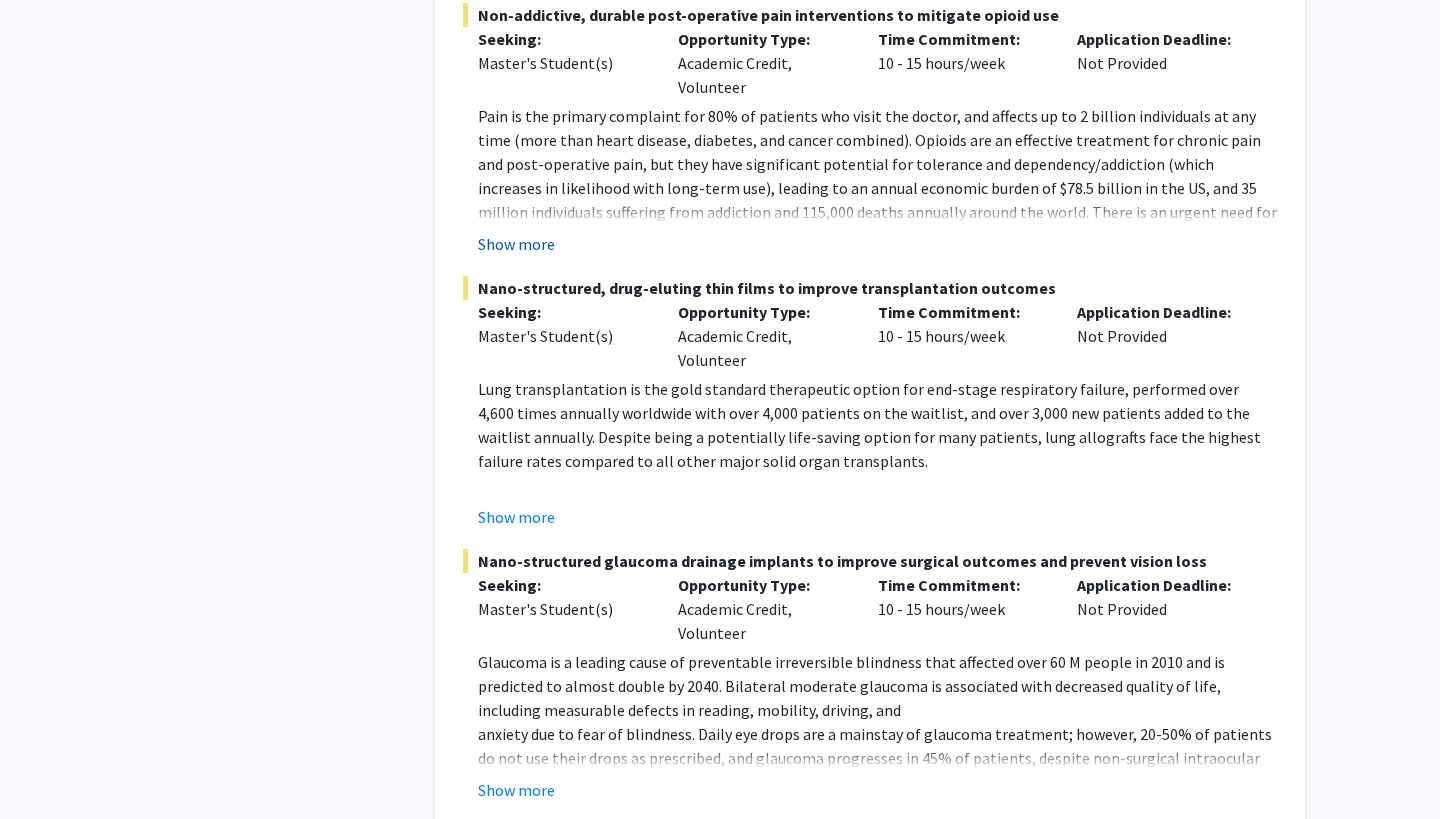 click on "Show more" 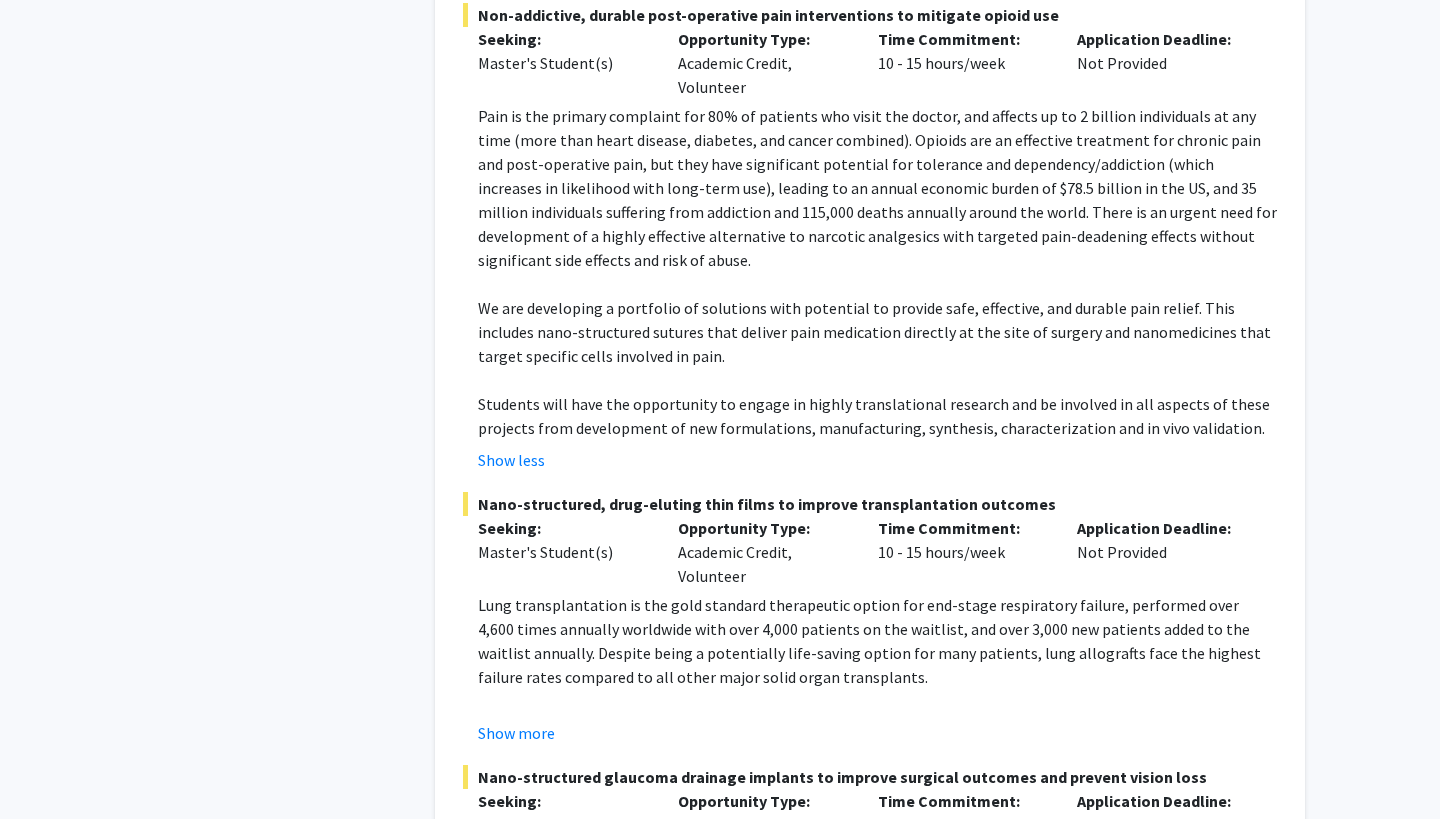 click on "We are developing a portfolio of solutions with potential to provide safe, effective, and durable pain relief. This includes nano-structured sutures that deliver pain medication directly at the site of surgery and nanomedicines that target specific cells involved in pain." 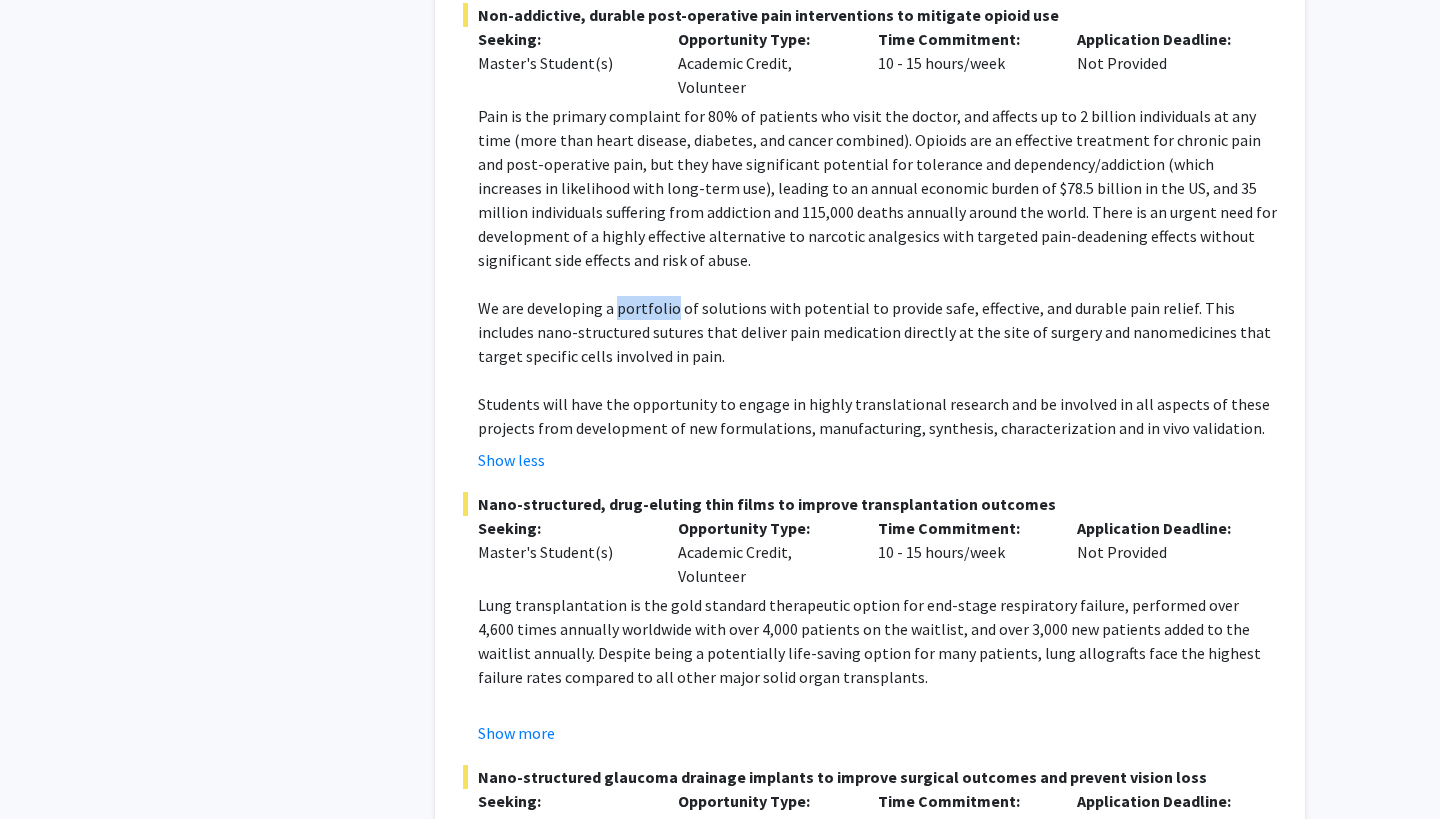 click on "We are developing a portfolio of solutions with potential to provide safe, effective, and durable pain relief. This includes nano-structured sutures that deliver pain medication directly at the site of surgery and nanomedicines that target specific cells involved in pain." 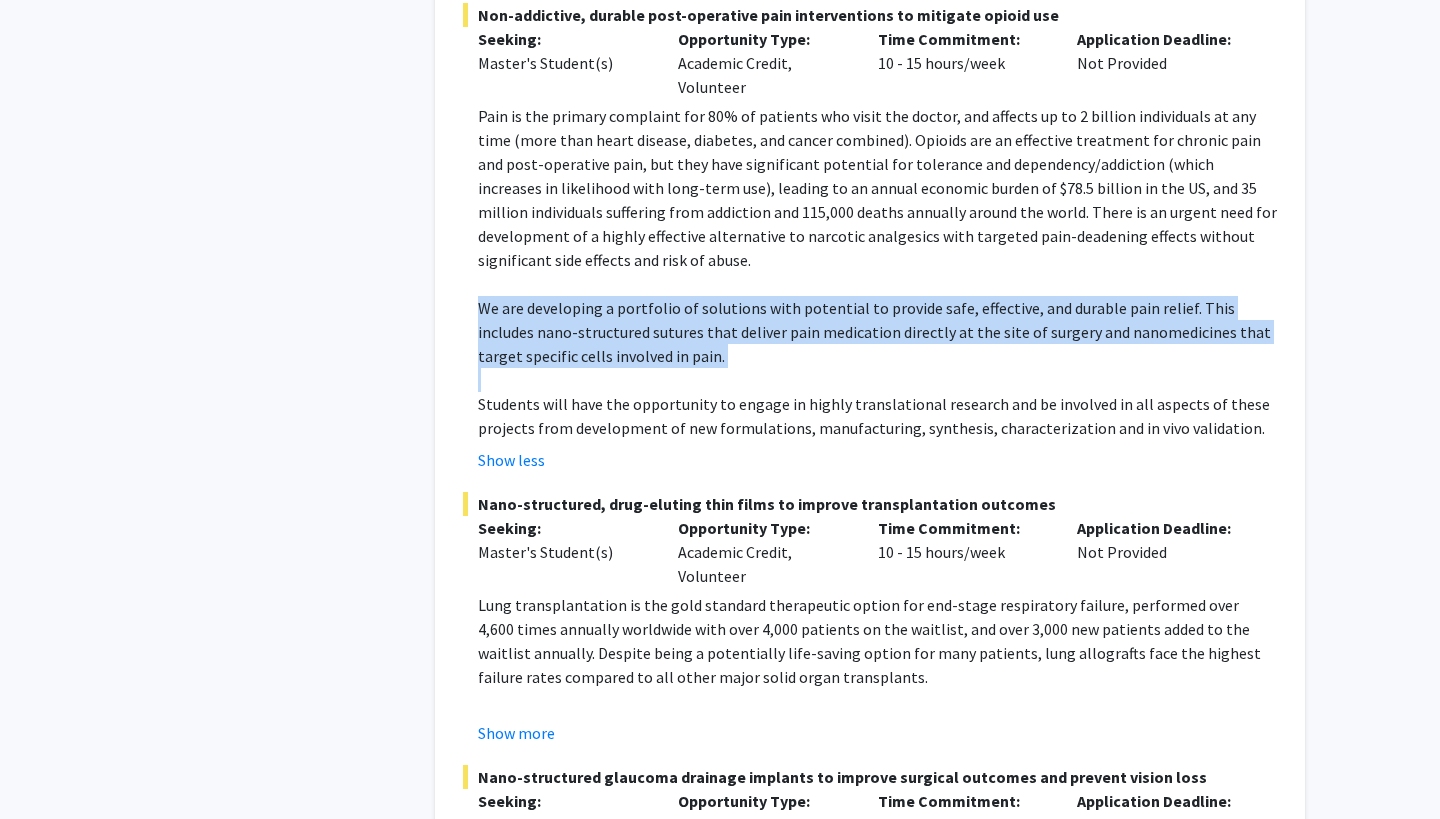 click on "We are developing a portfolio of solutions with potential to provide safe, effective, and durable pain relief. This includes nano-structured sutures that deliver pain medication directly at the site of surgery and nanomedicines that target specific cells involved in pain." 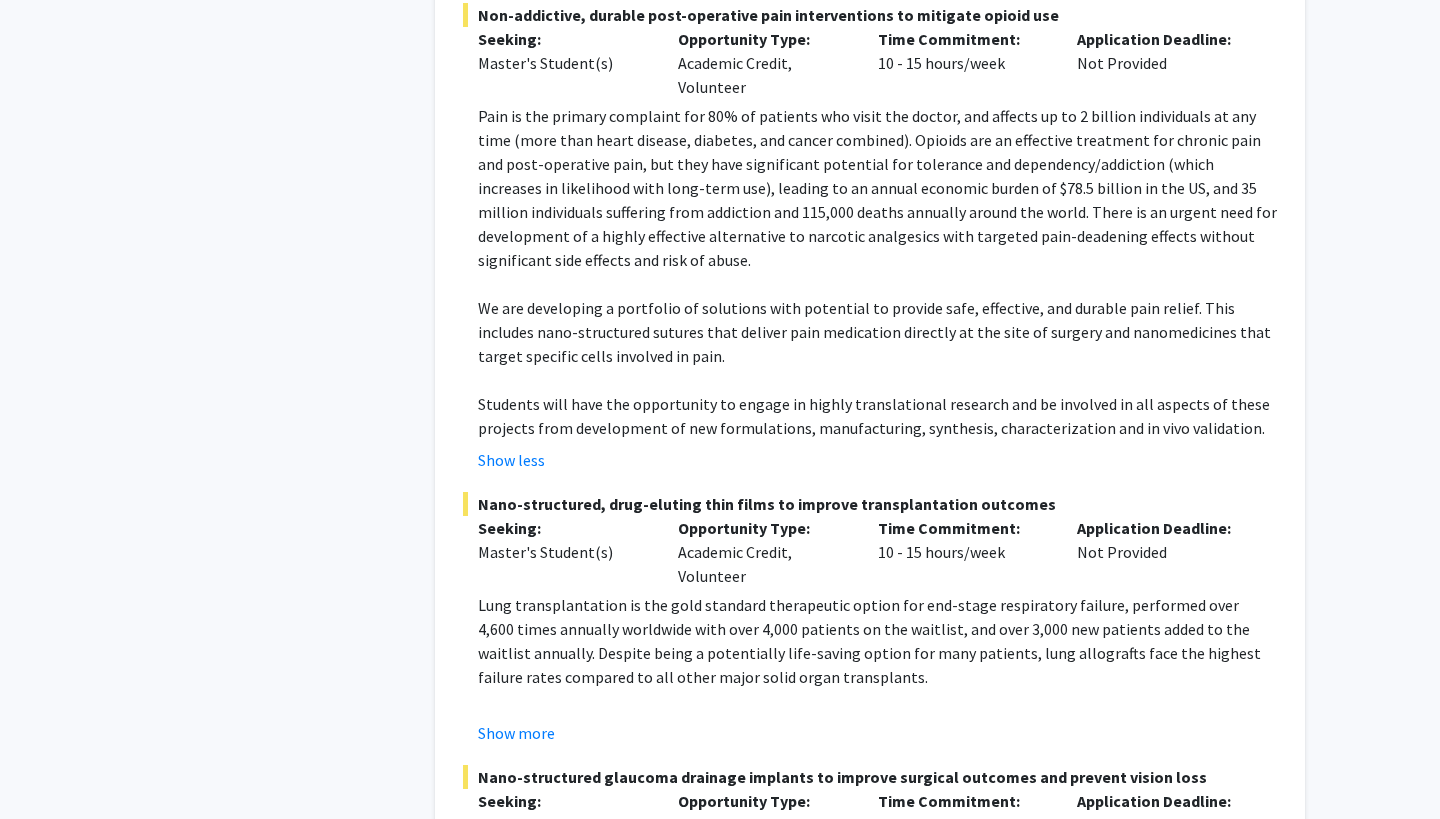 click on "Students will have the opportunity to engage in highly translational research and be involved in all aspects of these projects from development of new formulations, manufacturing, synthesis, characterization and in vivo validation." 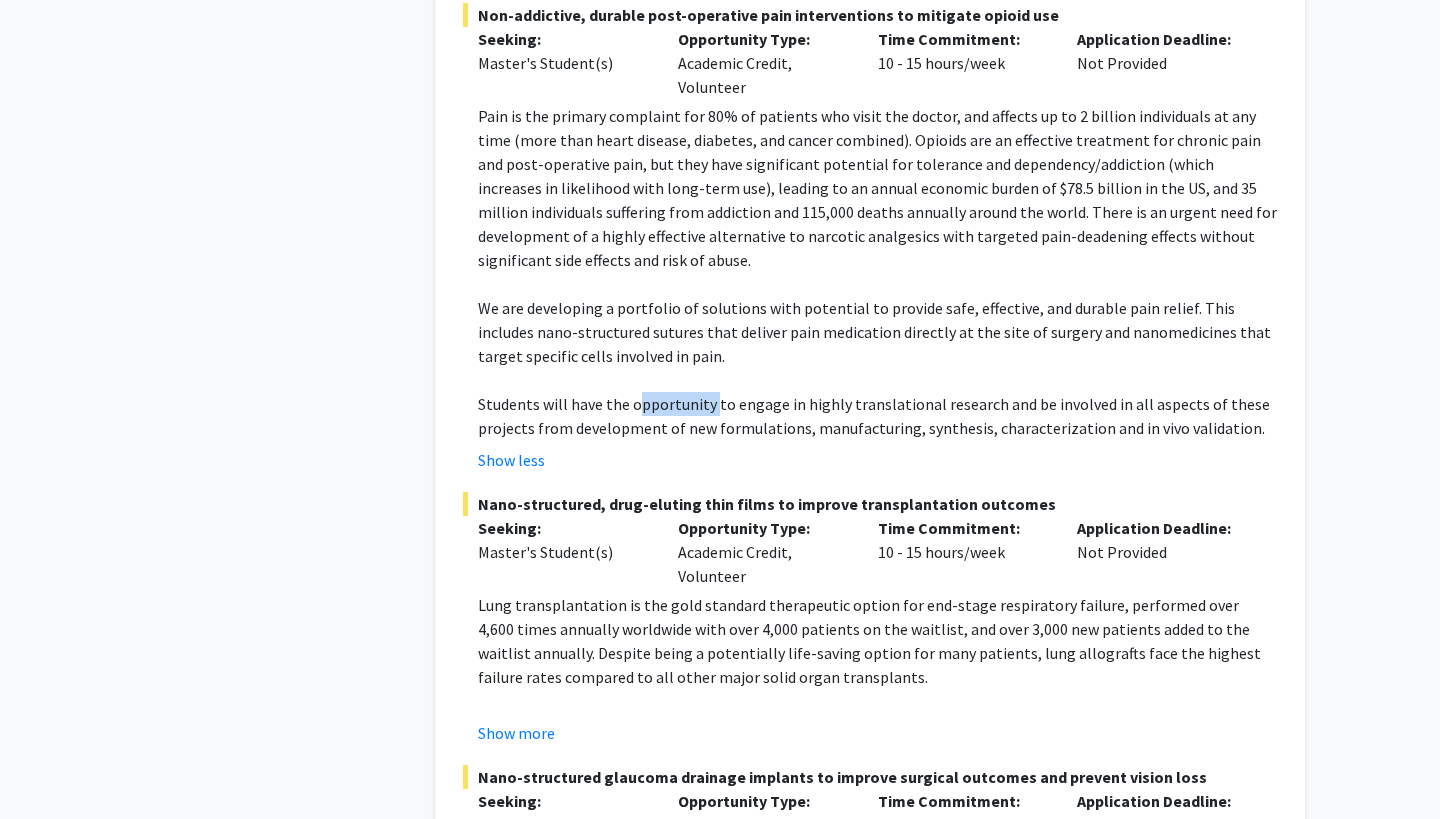 click on "Students will have the opportunity to engage in highly translational research and be involved in all aspects of these projects from development of new formulations, manufacturing, synthesis, characterization and in vivo validation." 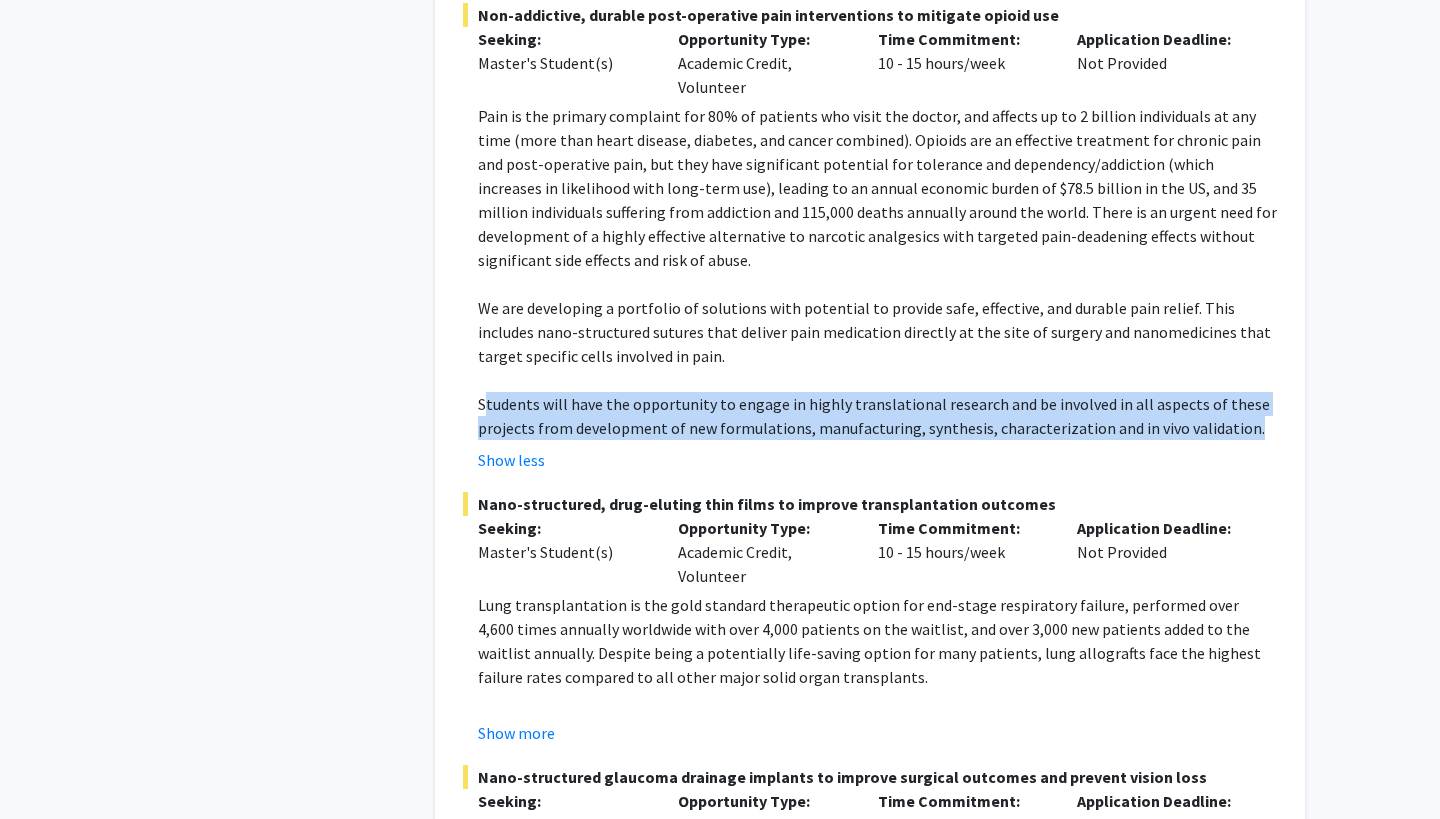 click on "Students will have the opportunity to engage in highly translational research and be involved in all aspects of these projects from development of new formulations, manufacturing, synthesis, characterization and in vivo validation." 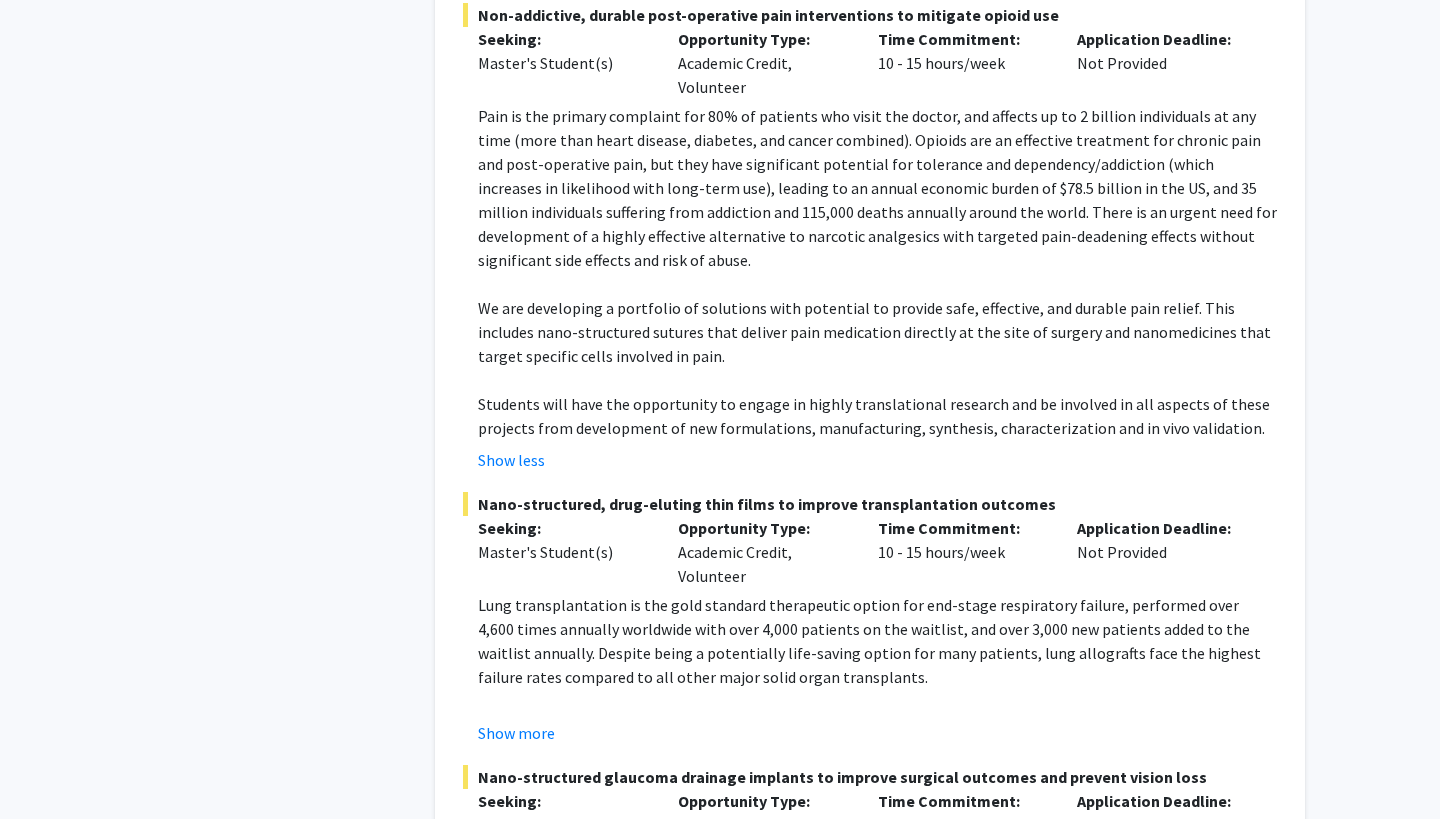 click 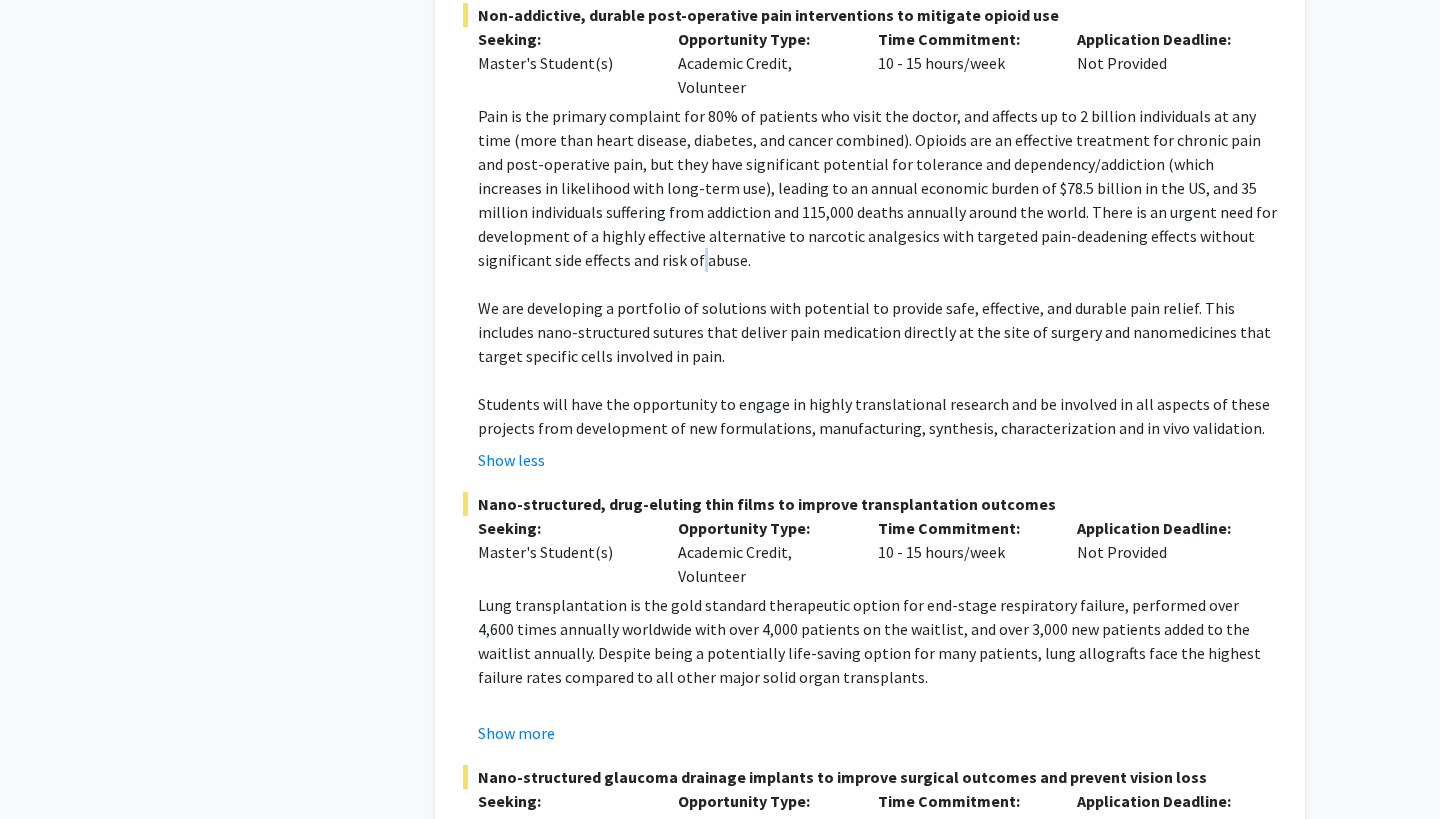 click on "Pain is the primary complaint for 80% of patients who visit the doctor, and affects up to 2 billion individuals at any time (more than heart disease, diabetes, and cancer combined). Opioids are an effective treatment for chronic pain and post-operative pain, but they have significant potential for tolerance and dependency/addiction (which increases in likelihood with long-term use), leading to an annual economic burden of $78.5 billion in the US, and 35 million individuals suffering from addiction and 115,000 deaths annually around the world. There is an urgent need for development of a highly effective alternative to narcotic analgesics with targeted pain-deadening effects without significant side effects and risk of abuse." 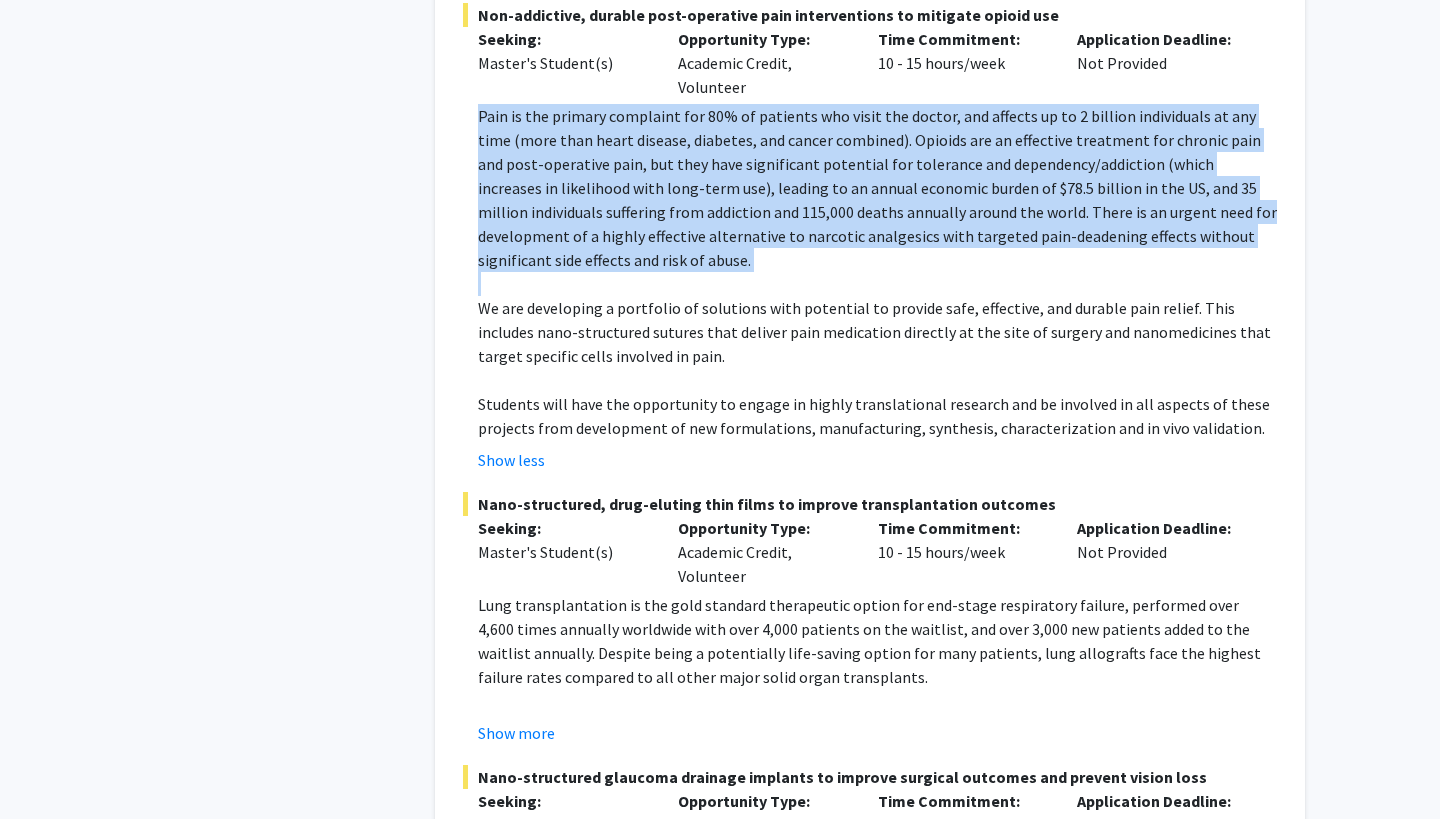 click on "Pain is the primary complaint for 80% of patients who visit the doctor, and affects up to 2 billion individuals at any time (more than heart disease, diabetes, and cancer combined). Opioids are an effective treatment for chronic pain and post-operative pain, but they have significant potential for tolerance and dependency/addiction (which increases in likelihood with long-term use), leading to an annual economic burden of $78.5 billion in the US, and 35 million individuals suffering from addiction and 115,000 deaths annually around the world. There is an urgent need for development of a highly effective alternative to narcotic analgesics with targeted pain-deadening effects without significant side effects and risk of abuse." 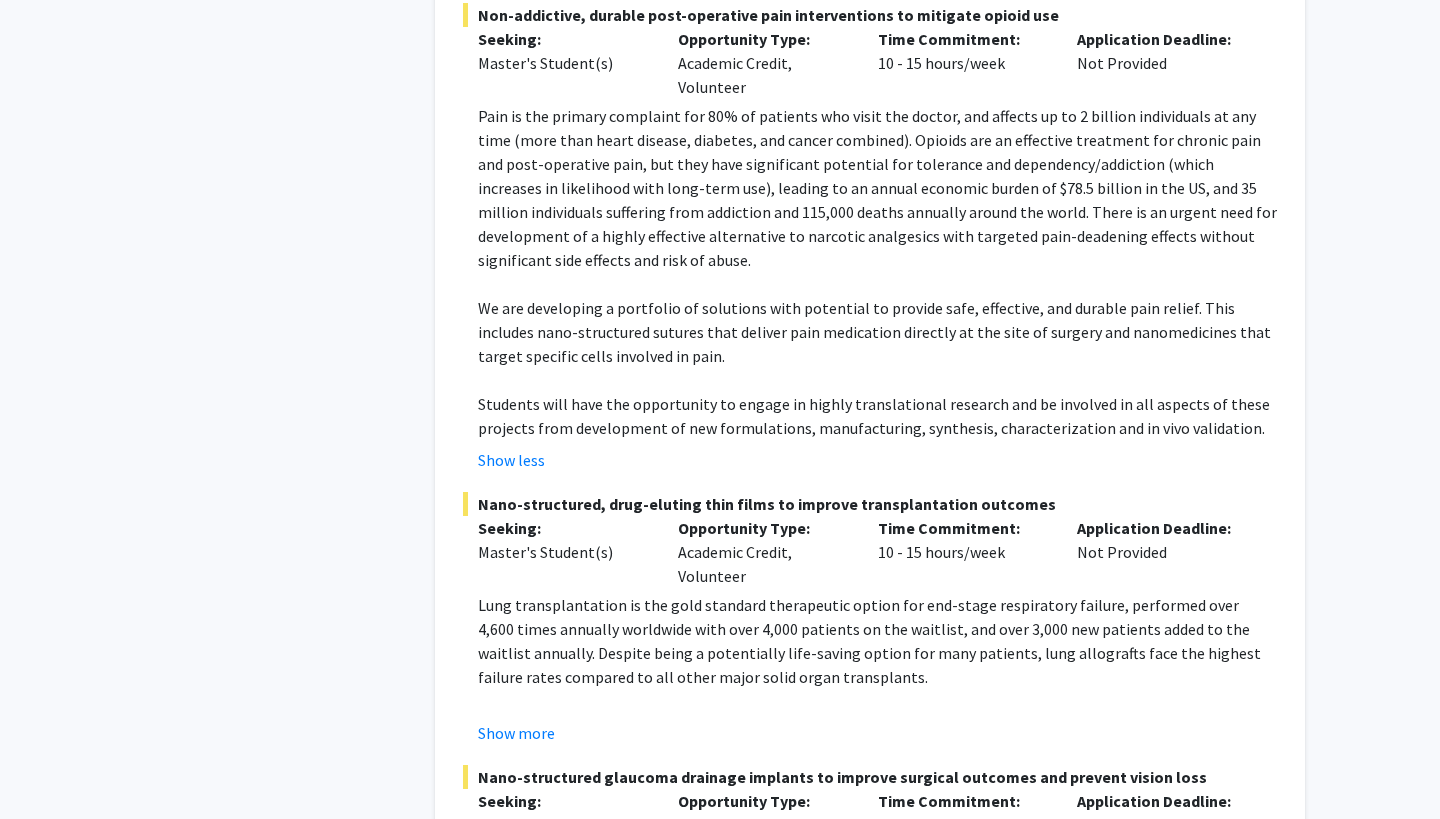 click on "We are developing a portfolio of solutions with potential to provide safe, effective, and durable pain relief. This includes nano-structured sutures that deliver pain medication directly at the site of surgery and nanomedicines that target specific cells involved in pain." 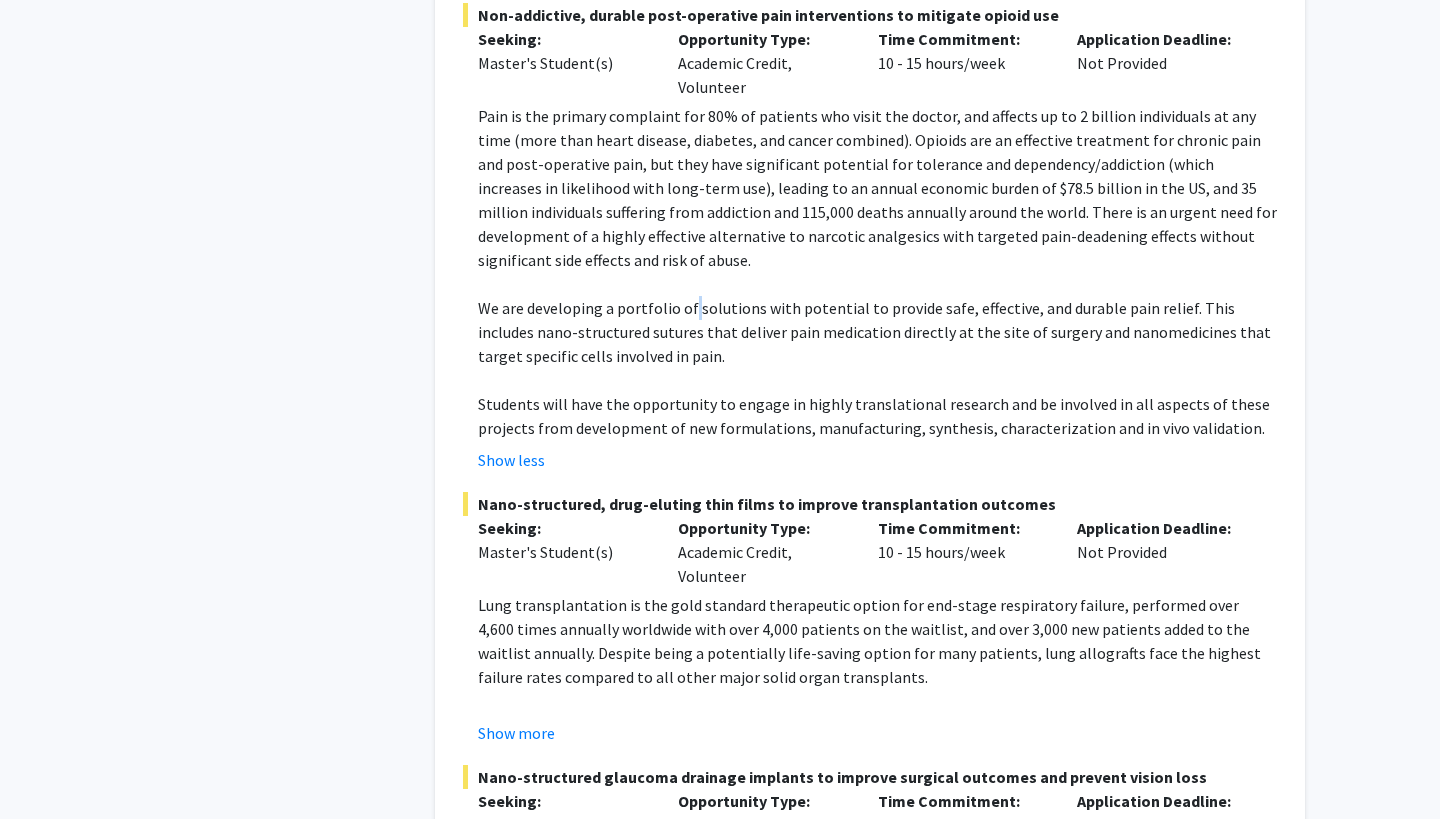 click on "We are developing a portfolio of solutions with potential to provide safe, effective, and durable pain relief. This includes nano-structured sutures that deliver pain medication directly at the site of surgery and nanomedicines that target specific cells involved in pain." 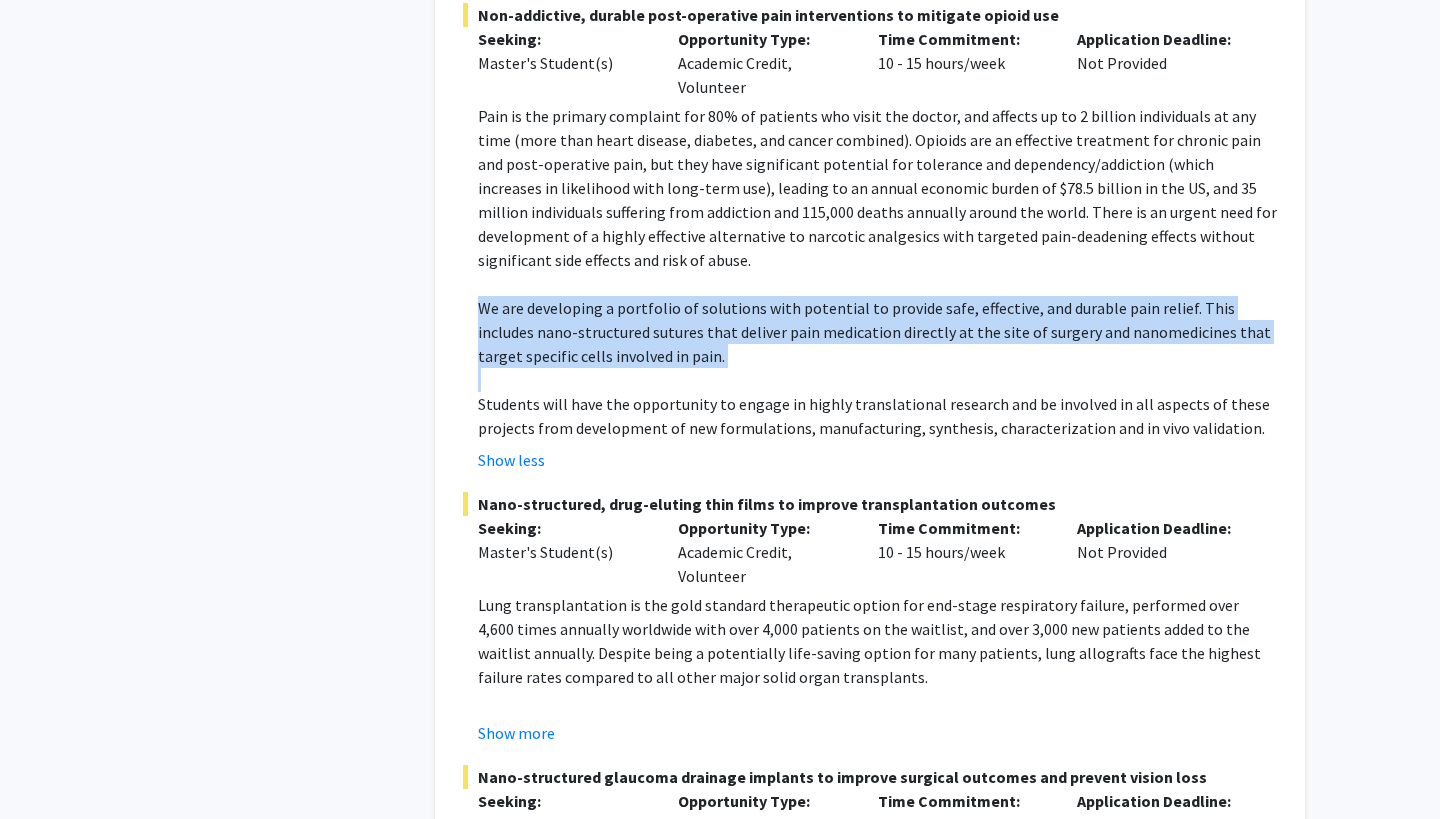 click on "We are developing a portfolio of solutions with potential to provide safe, effective, and durable pain relief. This includes nano-structured sutures that deliver pain medication directly at the site of surgery and nanomedicines that target specific cells involved in pain." 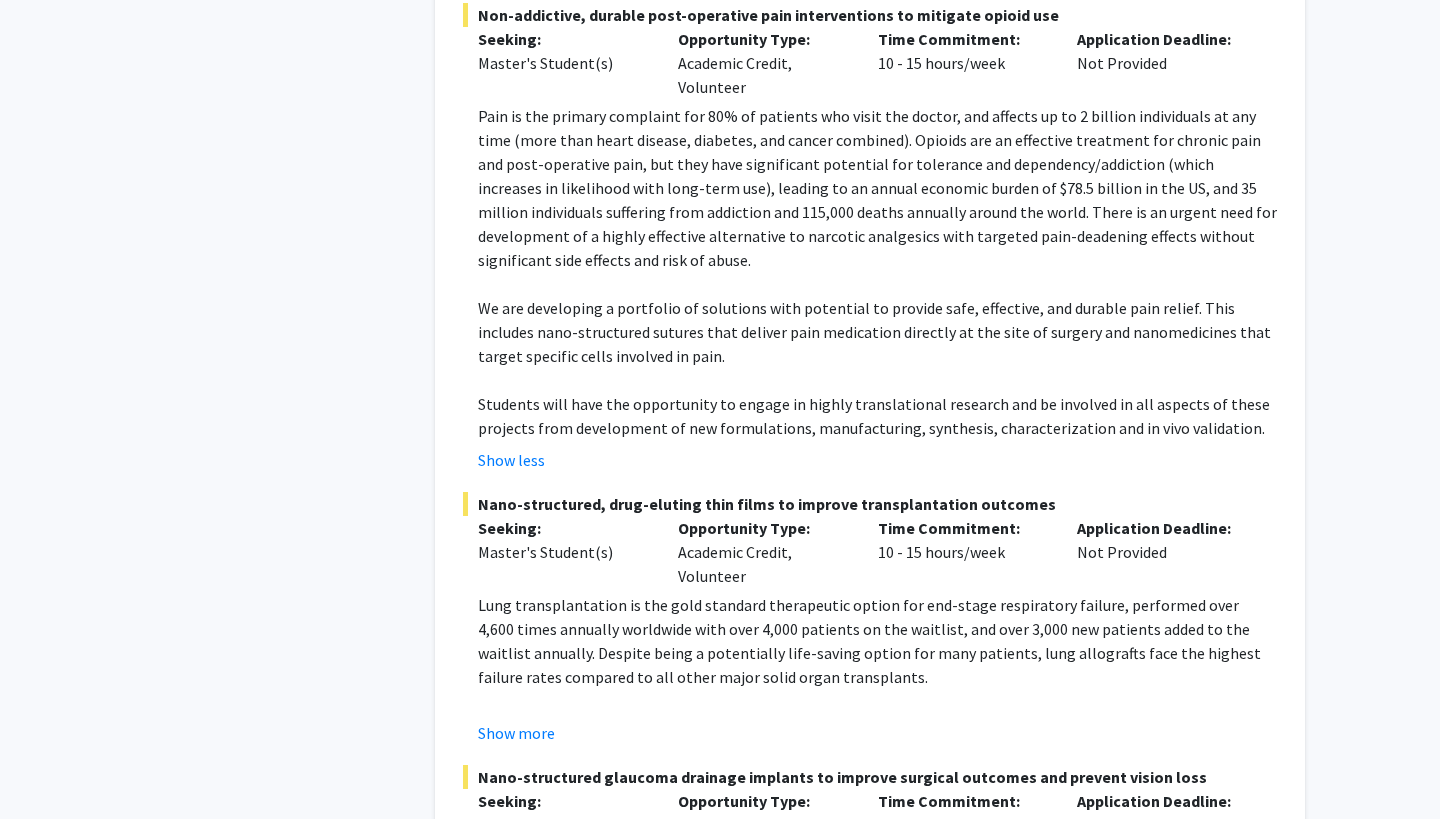 click on "Pain is the primary complaint for 80% of patients who visit the doctor, and affects up to 2 billion individuals at any time (more than heart disease, diabetes, and cancer combined). Opioids are an effective treatment for chronic pain and post-operative pain, but they have significant potential for tolerance and dependency/addiction (which increases in likelihood with long-term use), leading to an annual economic burden of $78.5 billion in the US, and 35 million individuals suffering from addiction and 115,000 deaths annually around the world. There is an urgent need for development of a highly effective alternative to narcotic analgesics with targeted pain-deadening effects without significant side effects and risk of abuse." 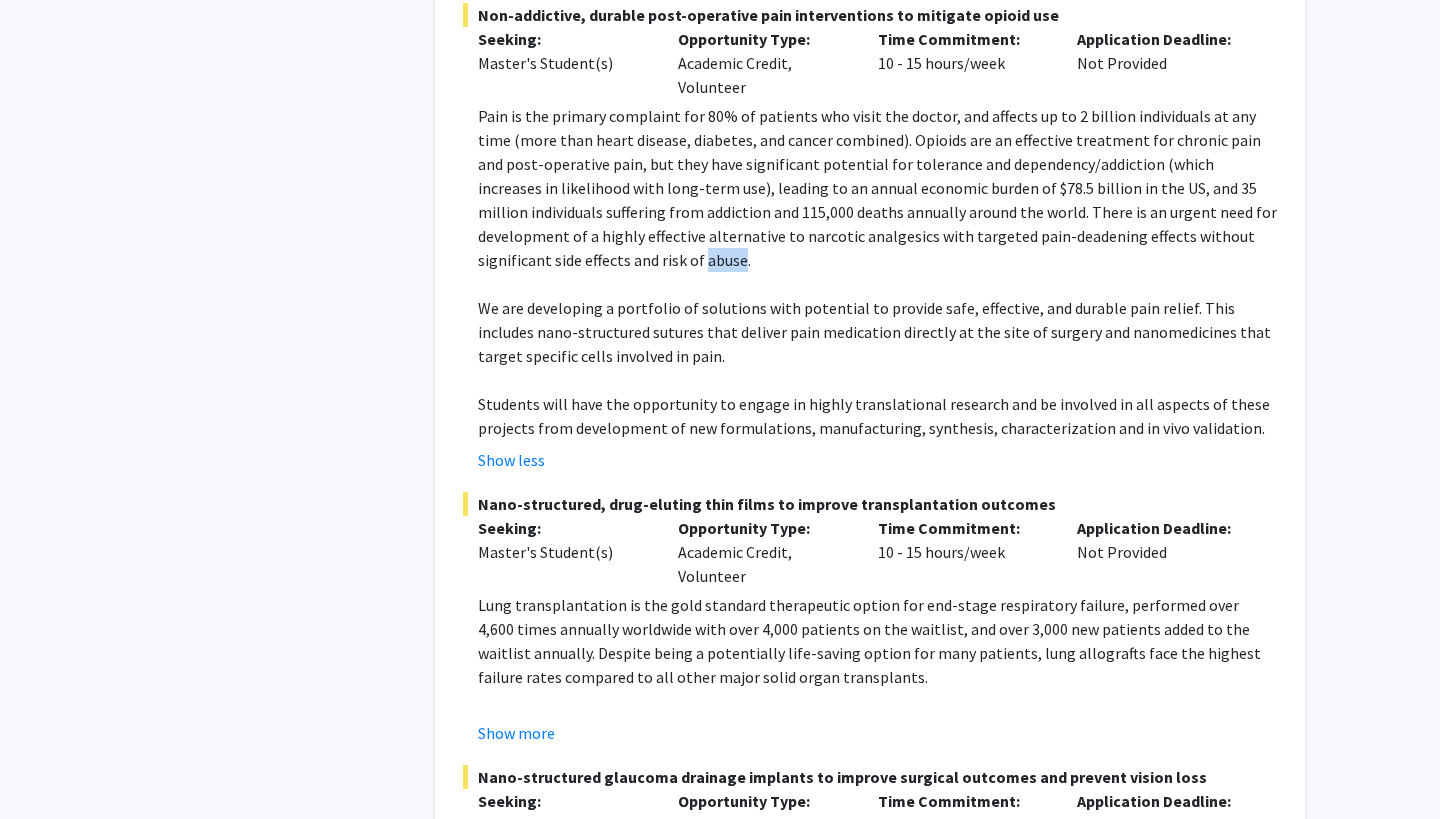 click on "Pain is the primary complaint for 80% of patients who visit the doctor, and affects up to 2 billion individuals at any time (more than heart disease, diabetes, and cancer combined). Opioids are an effective treatment for chronic pain and post-operative pain, but they have significant potential for tolerance and dependency/addiction (which increases in likelihood with long-term use), leading to an annual economic burden of $78.5 billion in the US, and 35 million individuals suffering from addiction and 115,000 deaths annually around the world. There is an urgent need for development of a highly effective alternative to narcotic analgesics with targeted pain-deadening effects without significant side effects and risk of abuse." 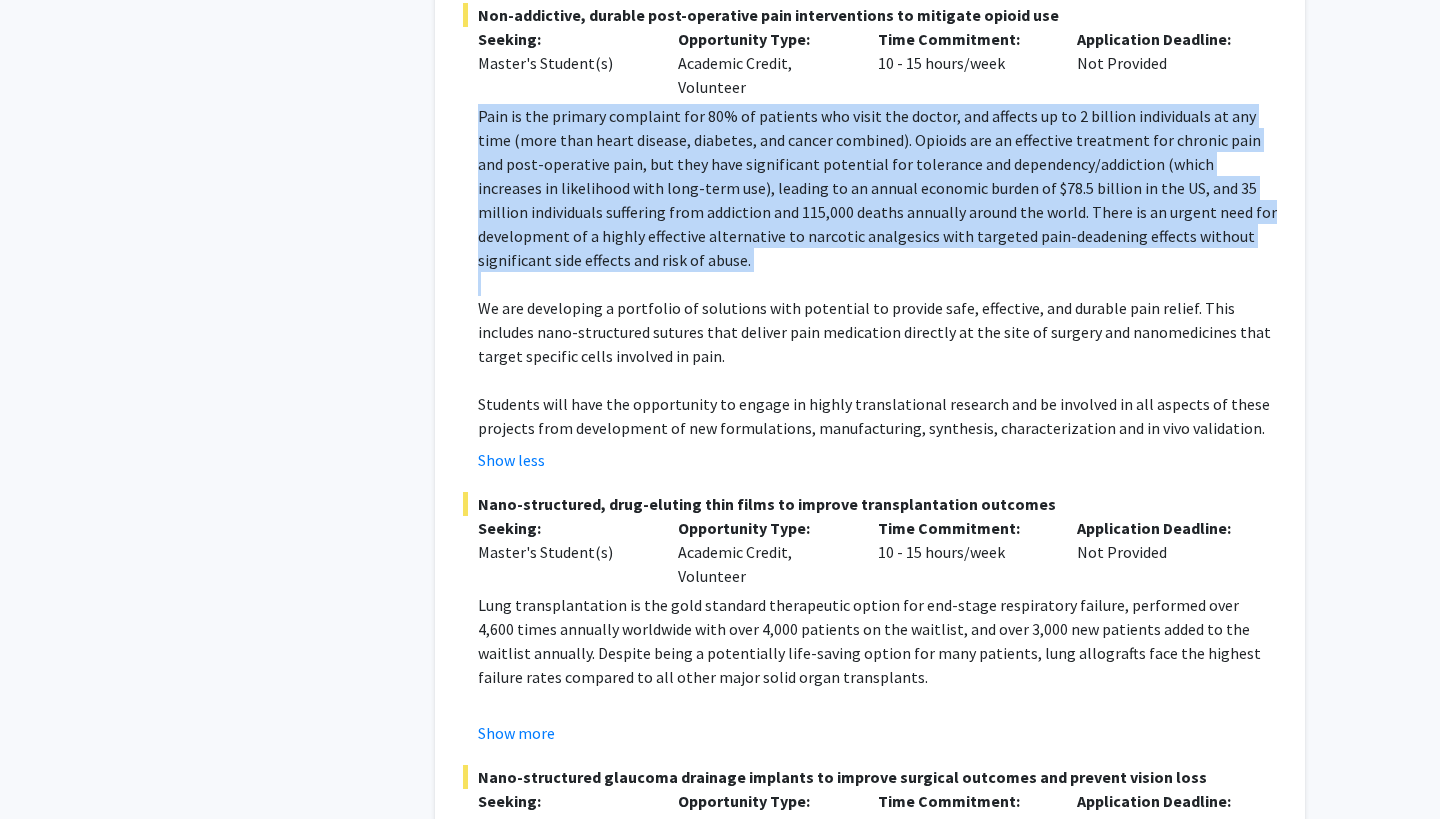 click on "Pain is the primary complaint for 80% of patients who visit the doctor, and affects up to 2 billion individuals at any time (more than heart disease, diabetes, and cancer combined). Opioids are an effective treatment for chronic pain and post-operative pain, but they have significant potential for tolerance and dependency/addiction (which increases in likelihood with long-term use), leading to an annual economic burden of $78.5 billion in the US, and 35 million individuals suffering from addiction and 115,000 deaths annually around the world. There is an urgent need for development of a highly effective alternative to narcotic analgesics with targeted pain-deadening effects without significant side effects and risk of abuse." 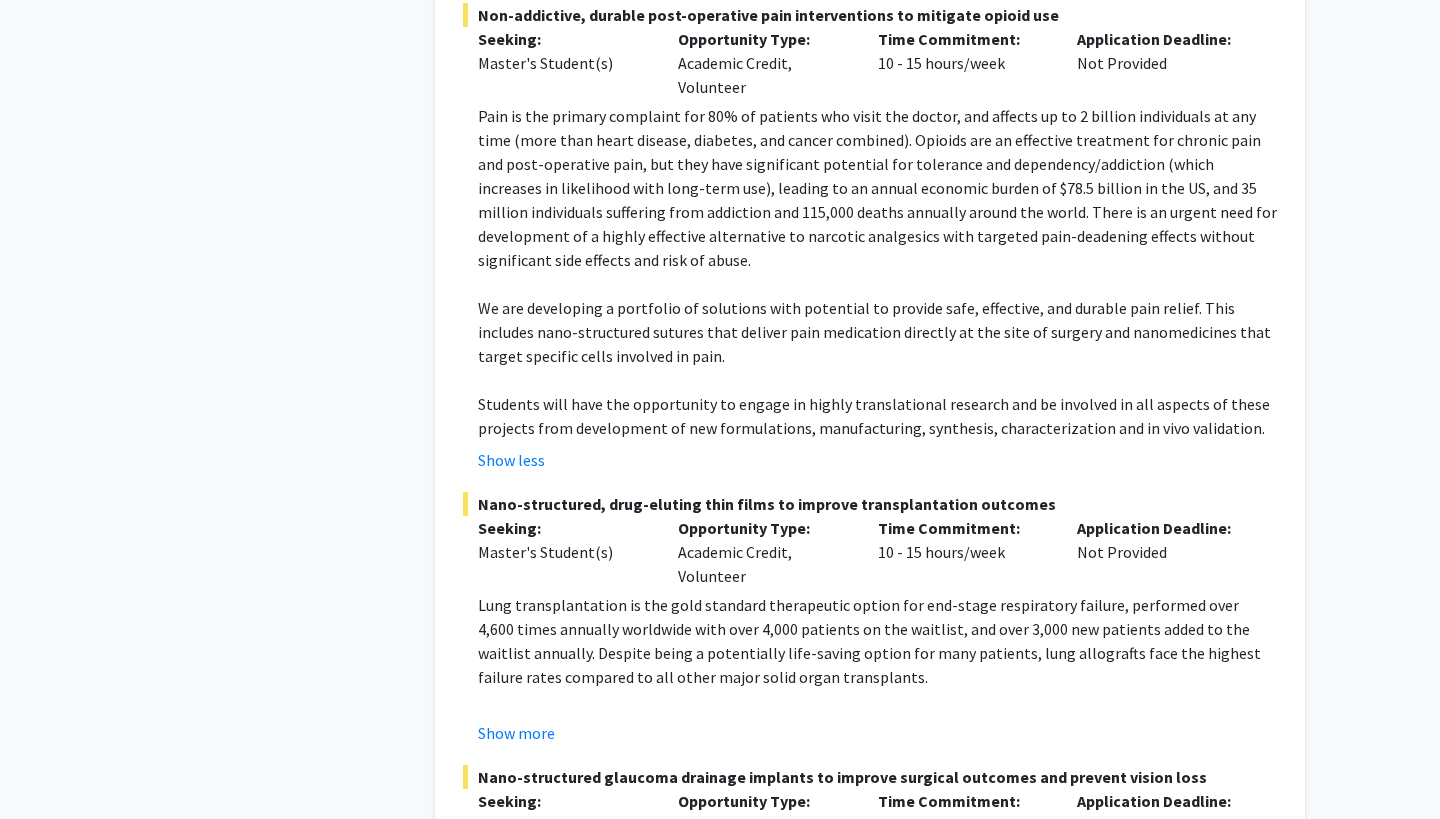 click on "We are developing a portfolio of solutions with potential to provide safe, effective, and durable pain relief. This includes nano-structured sutures that deliver pain medication directly at the site of surgery and nanomedicines that target specific cells involved in pain." 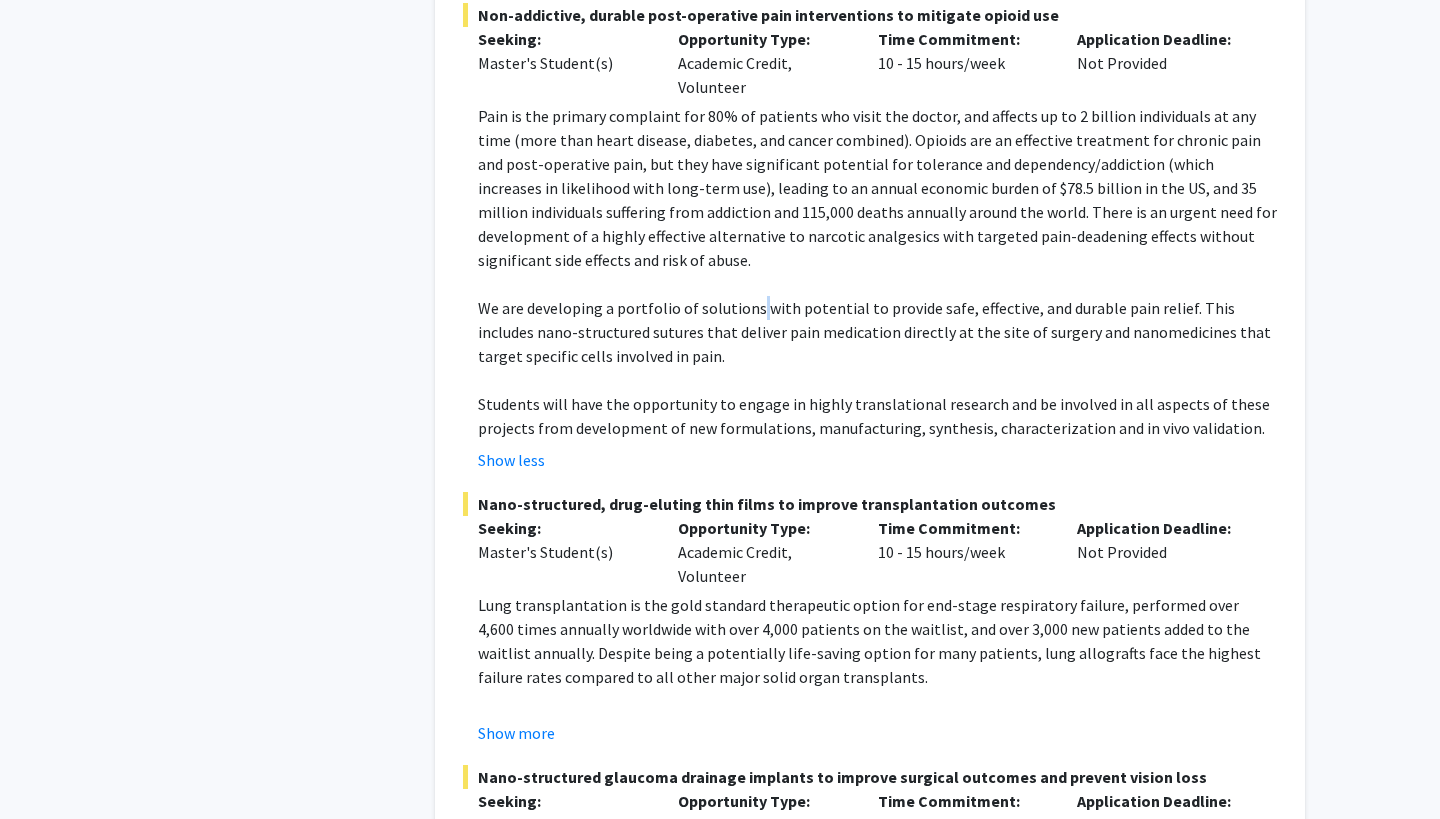 click on "We are developing a portfolio of solutions with potential to provide safe, effective, and durable pain relief. This includes nano-structured sutures that deliver pain medication directly at the site of surgery and nanomedicines that target specific cells involved in pain." 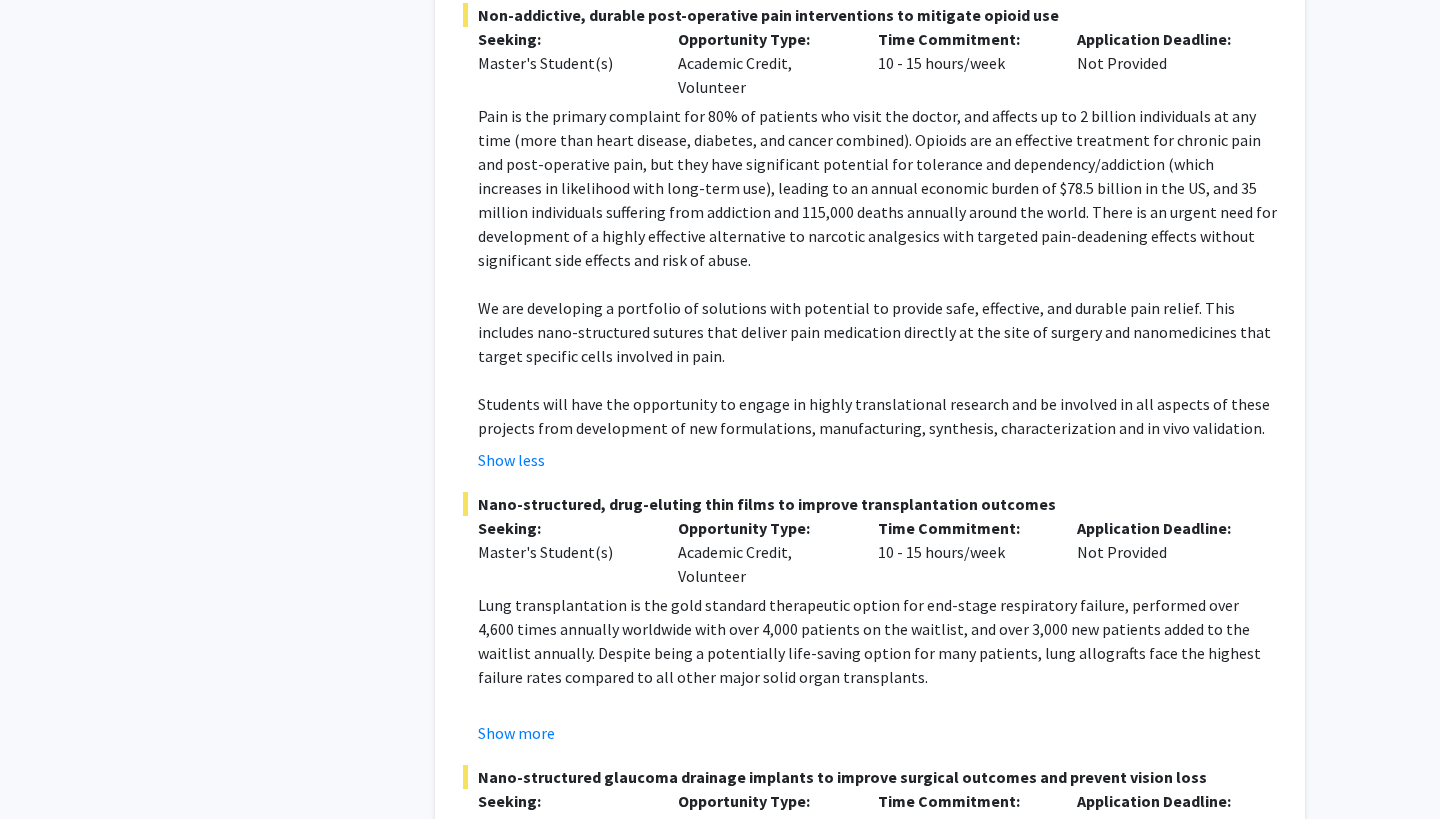 click on "We are developing a portfolio of solutions with potential to provide safe, effective, and durable pain relief. This includes nano-structured sutures that deliver pain medication directly at the site of surgery and nanomedicines that target specific cells involved in pain." 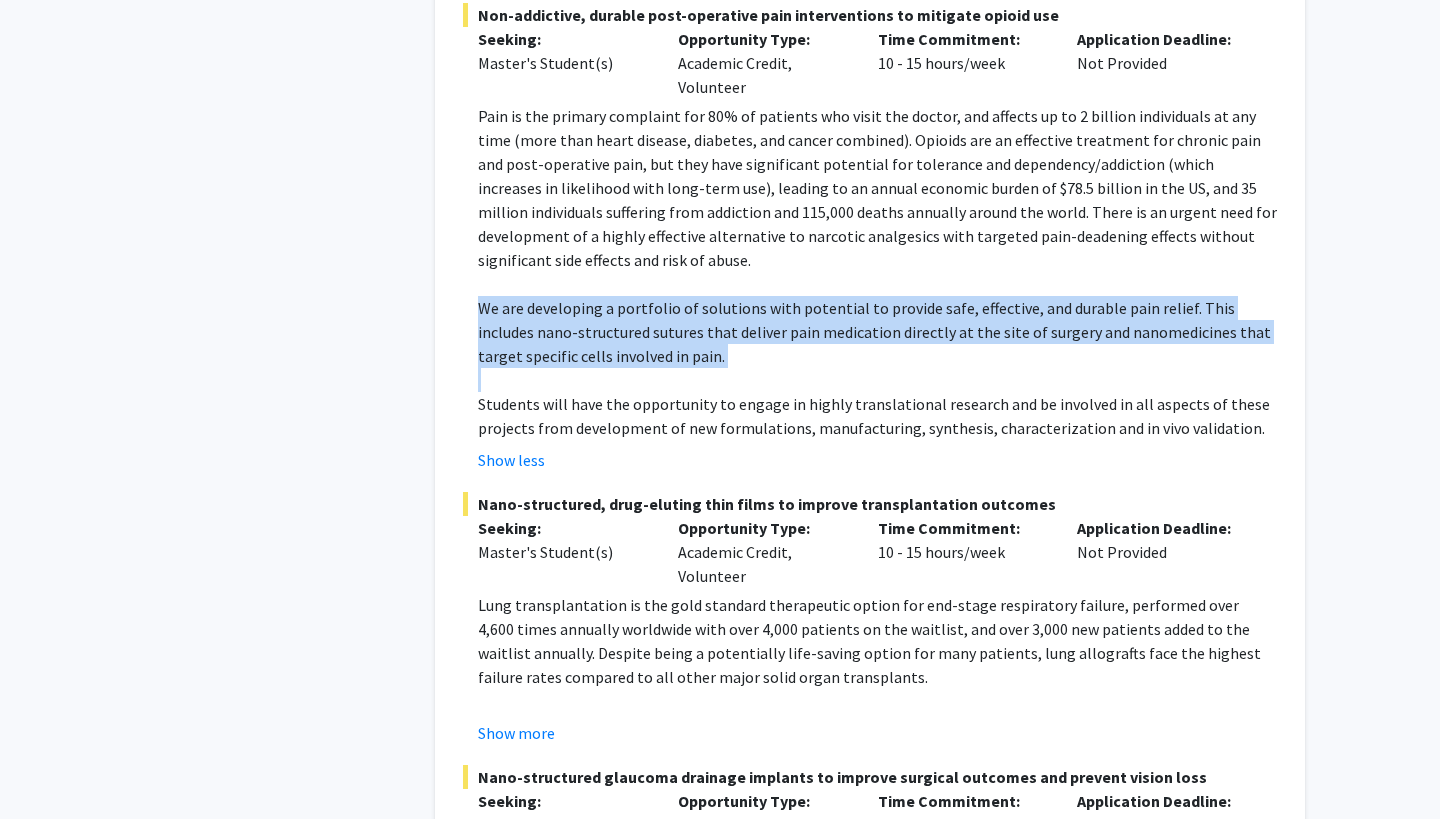 click on "We are developing a portfolio of solutions with potential to provide safe, effective, and durable pain relief. This includes nano-structured sutures that deliver pain medication directly at the site of surgery and nanomedicines that target specific cells involved in pain." 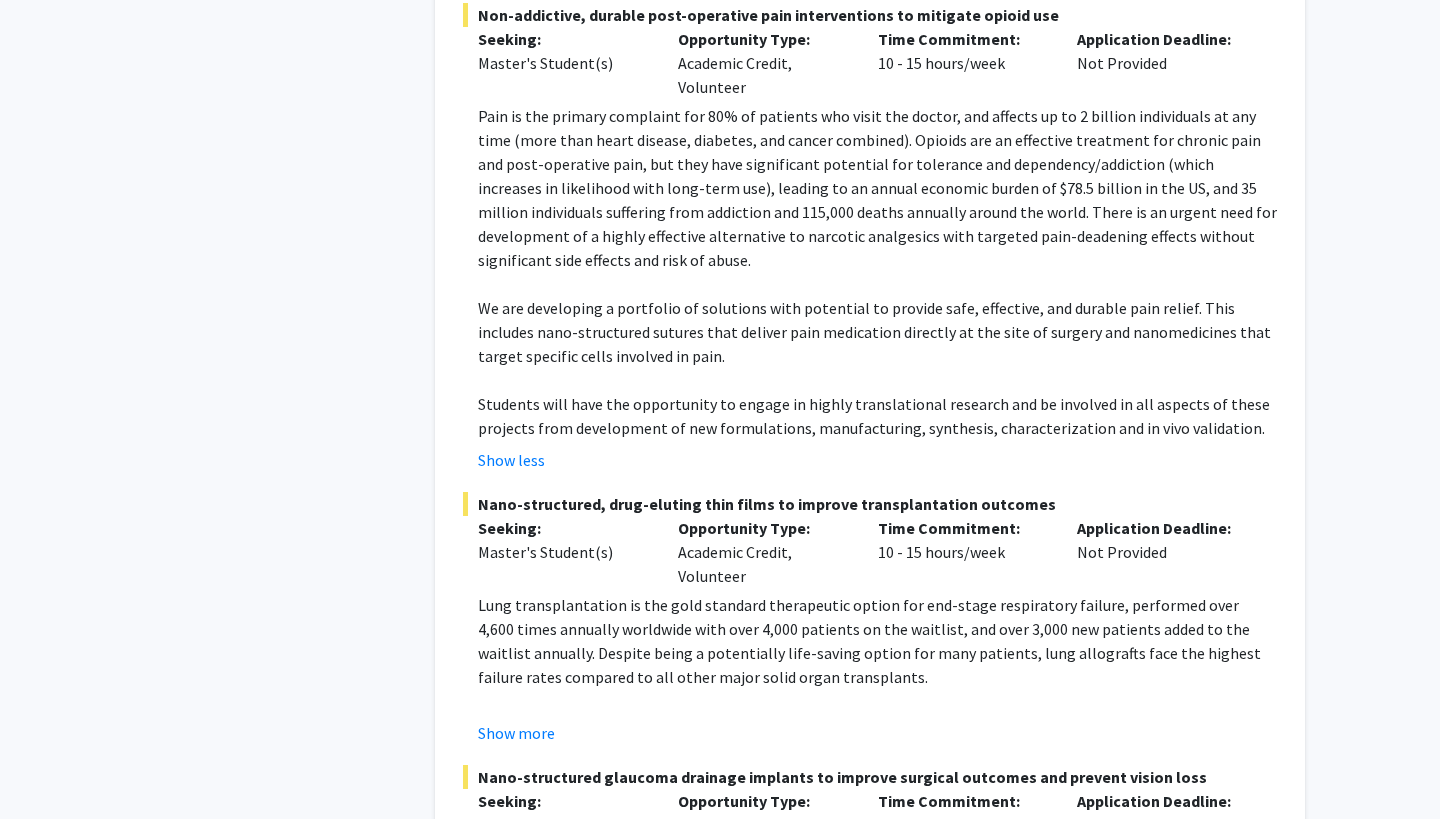 click on "Students will have the opportunity to engage in highly translational research and be involved in all aspects of these projects from development of new formulations, manufacturing, synthesis, characterization and in vivo validation." 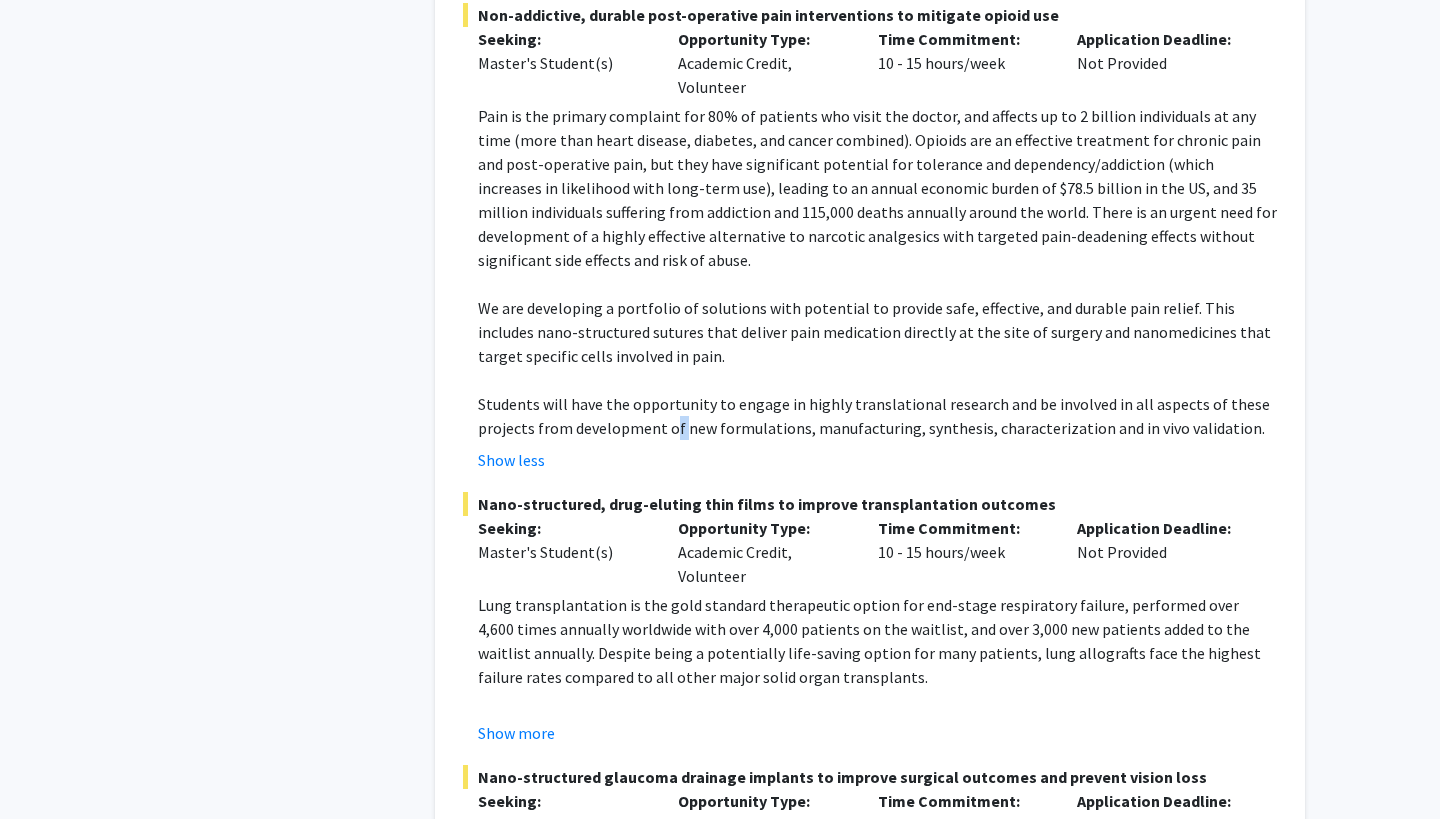 click on "Students will have the opportunity to engage in highly translational research and be involved in all aspects of these projects from development of new formulations, manufacturing, synthesis, characterization and in vivo validation." 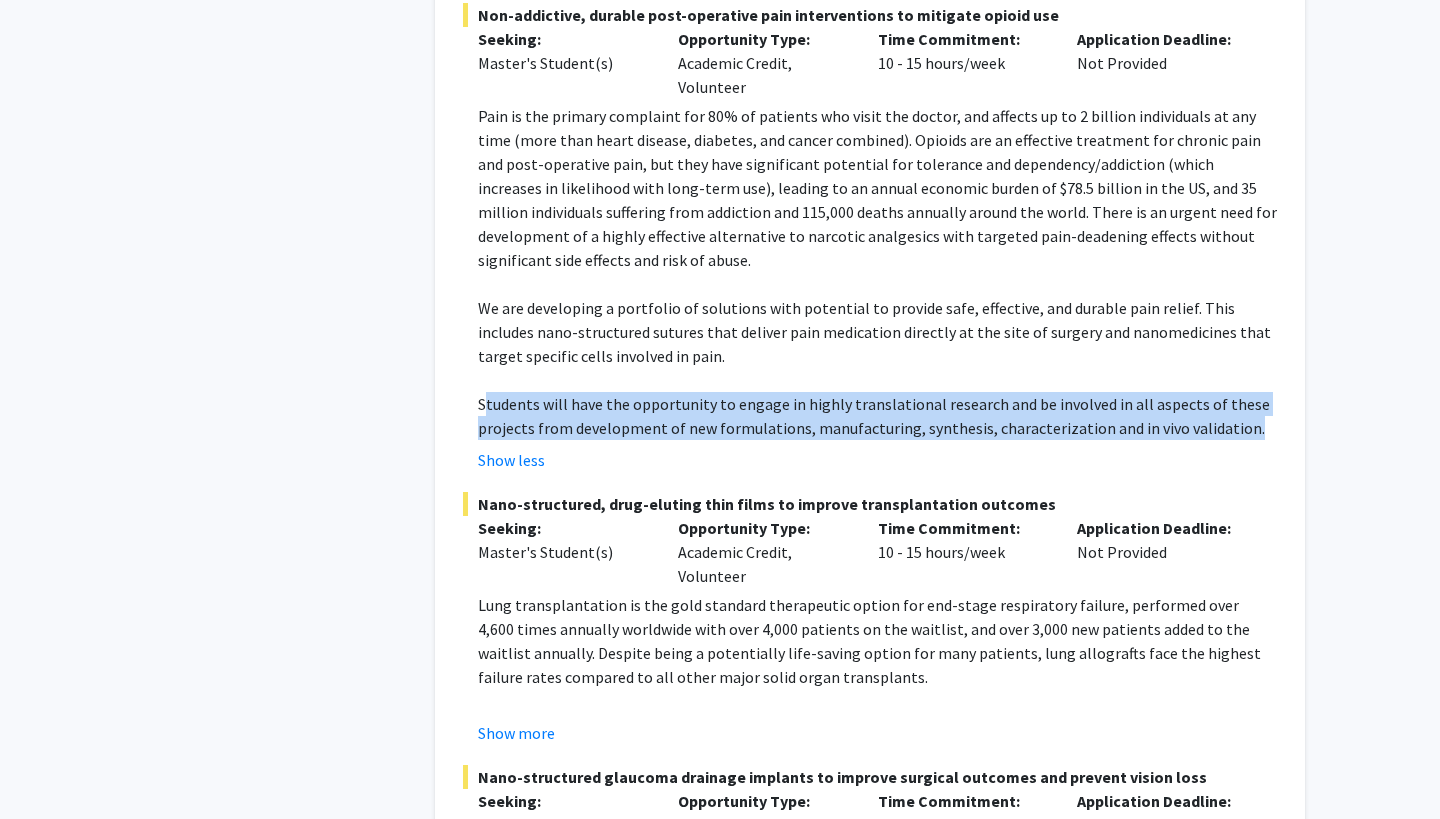 click on "Students will have the opportunity to engage in highly translational research and be involved in all aspects of these projects from development of new formulations, manufacturing, synthesis, characterization and in vivo validation." 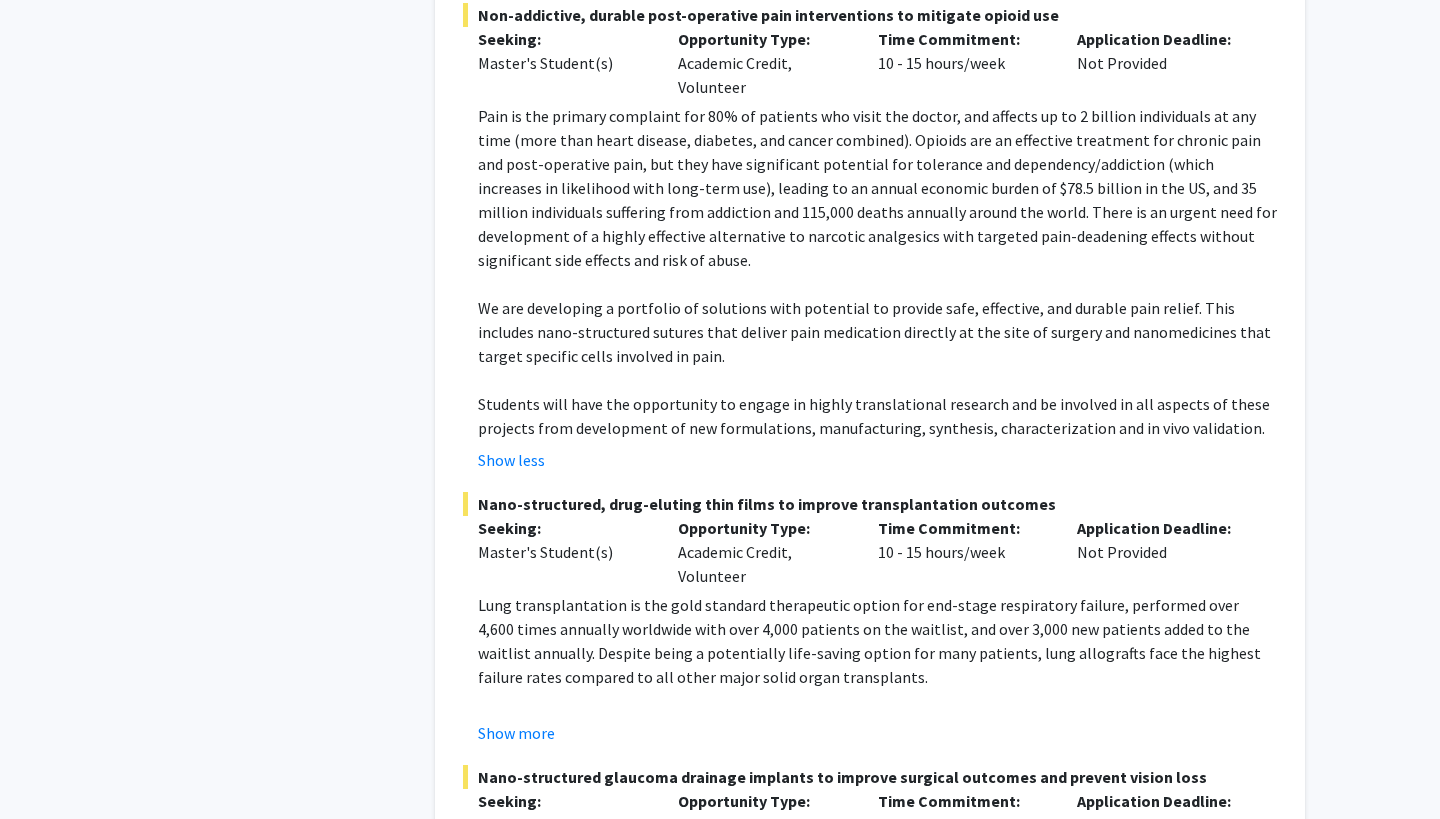 click on "We are developing a portfolio of solutions with potential to provide safe, effective, and durable pain relief. This includes nano-structured sutures that deliver pain medication directly at the site of surgery and nanomedicines that target specific cells involved in pain." 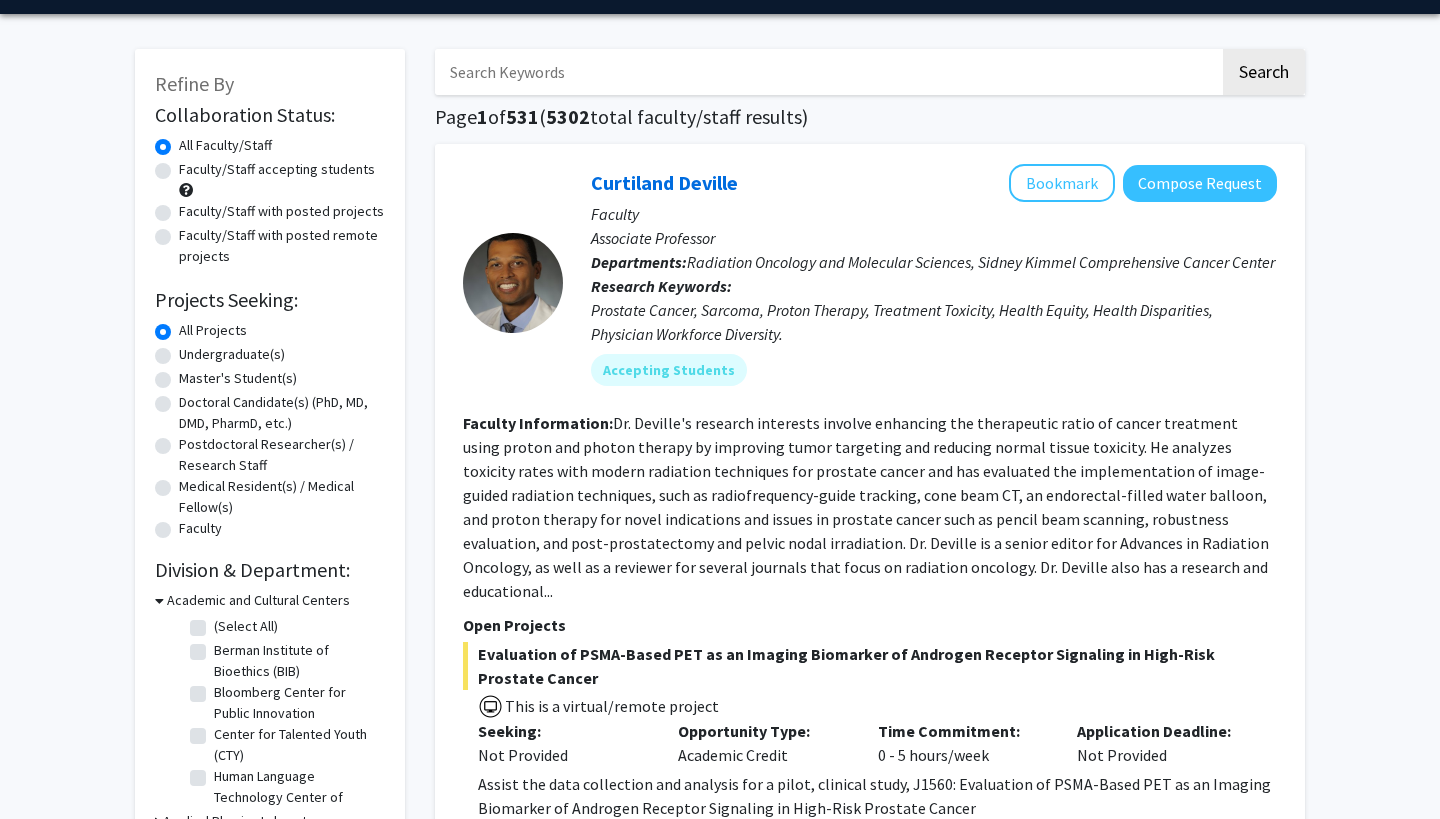scroll, scrollTop: 53, scrollLeft: 0, axis: vertical 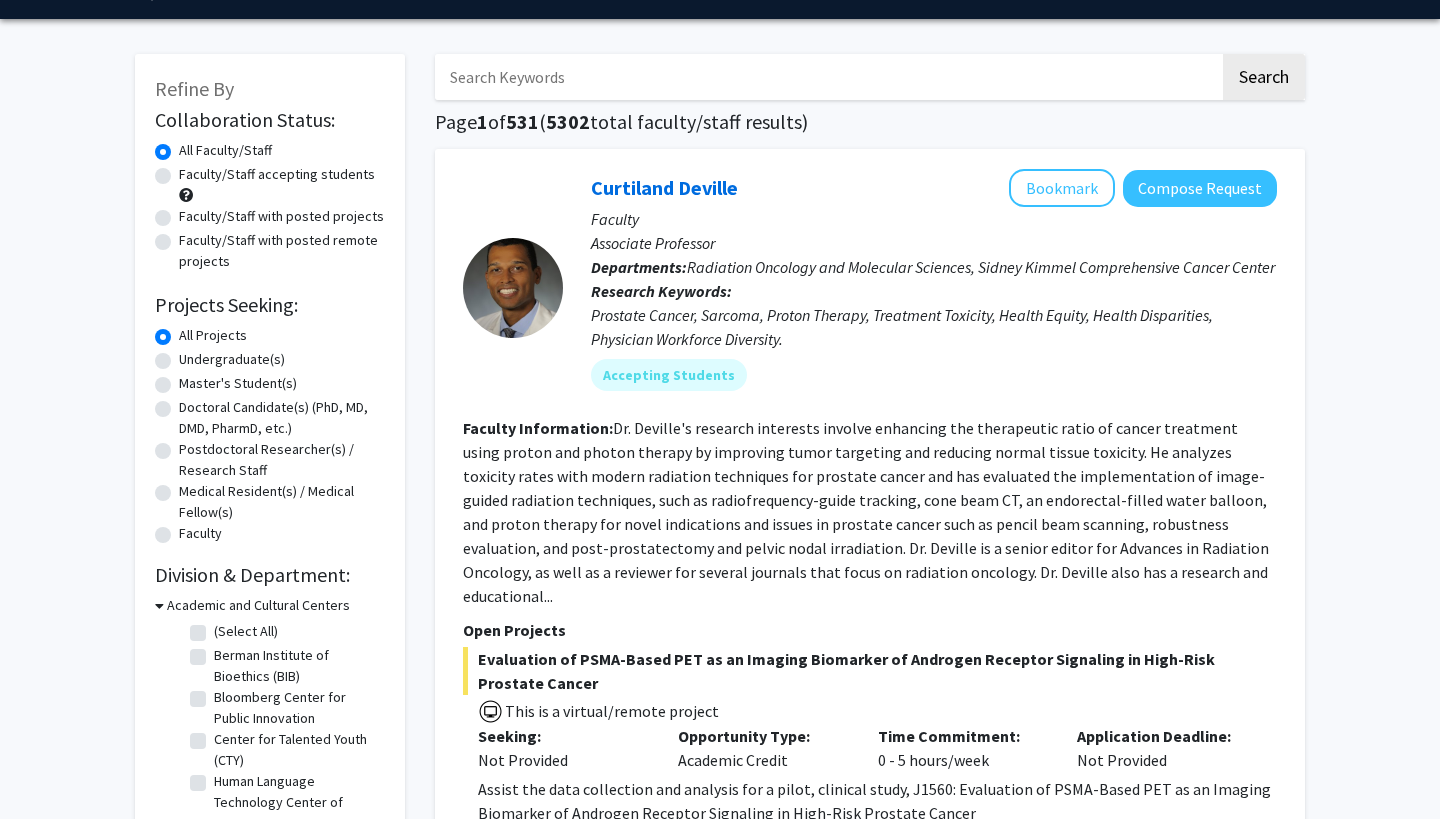 click on "Undergraduate(s)" 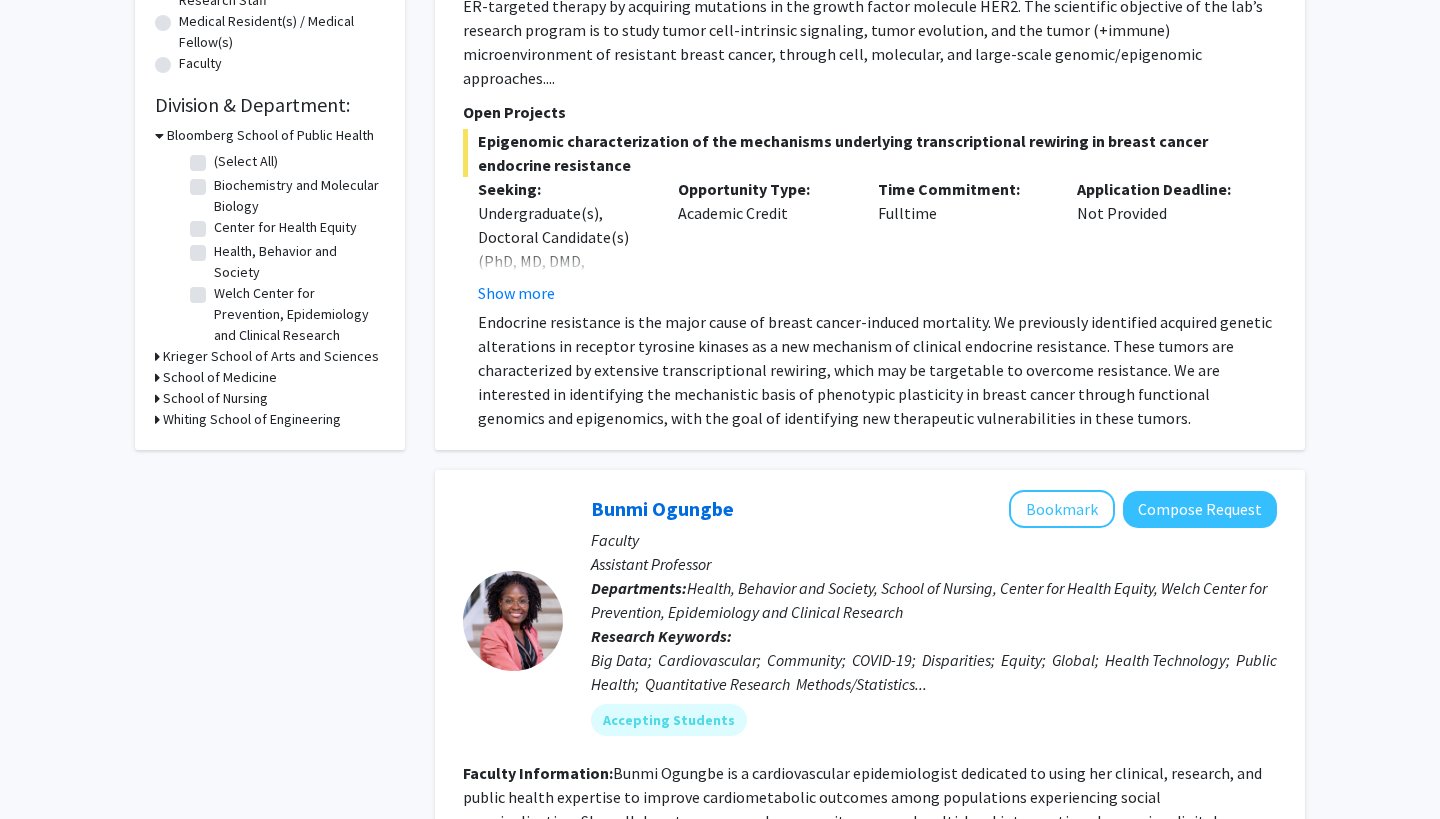 scroll, scrollTop: 1204, scrollLeft: 0, axis: vertical 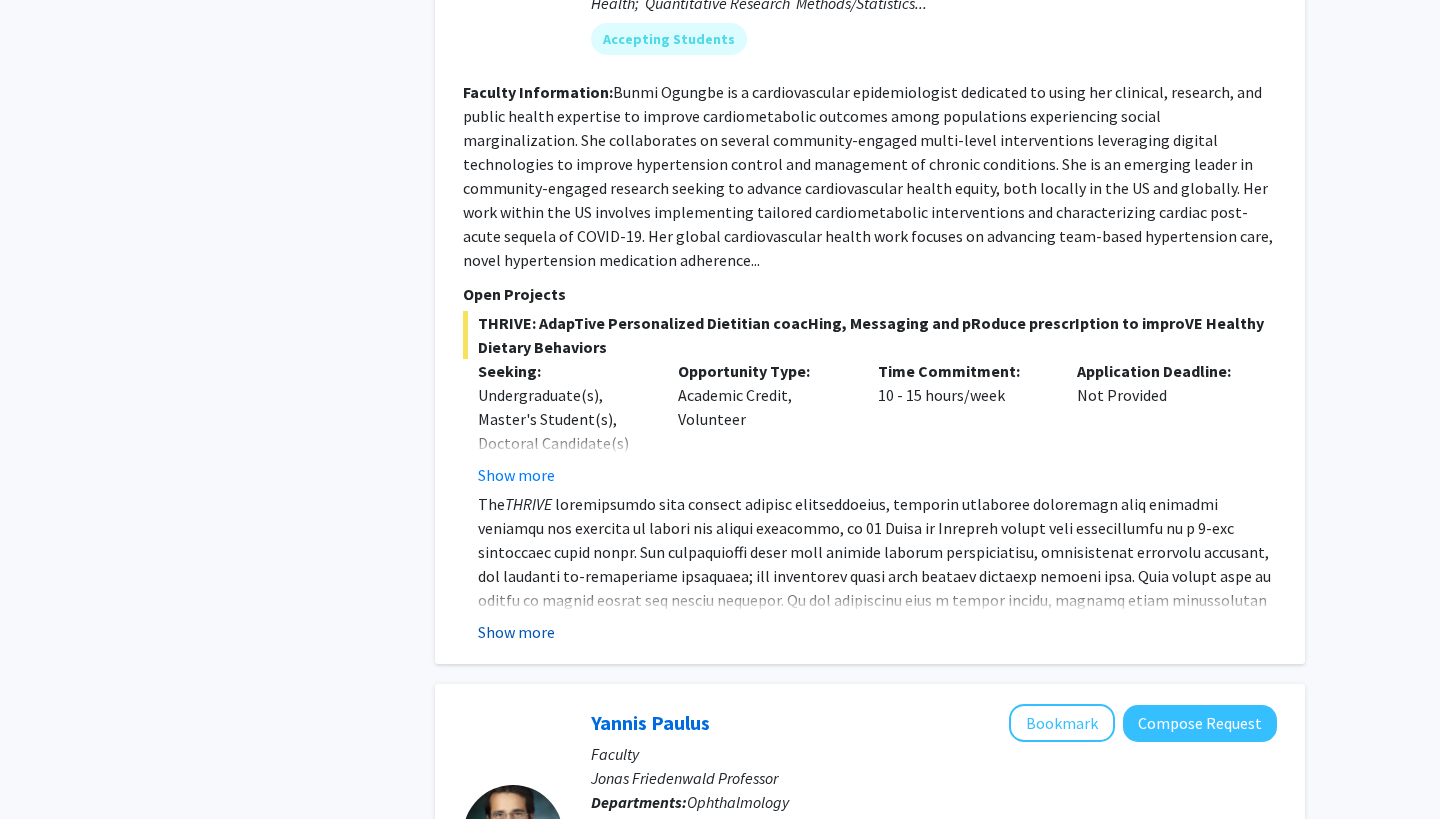 click on "Show more" 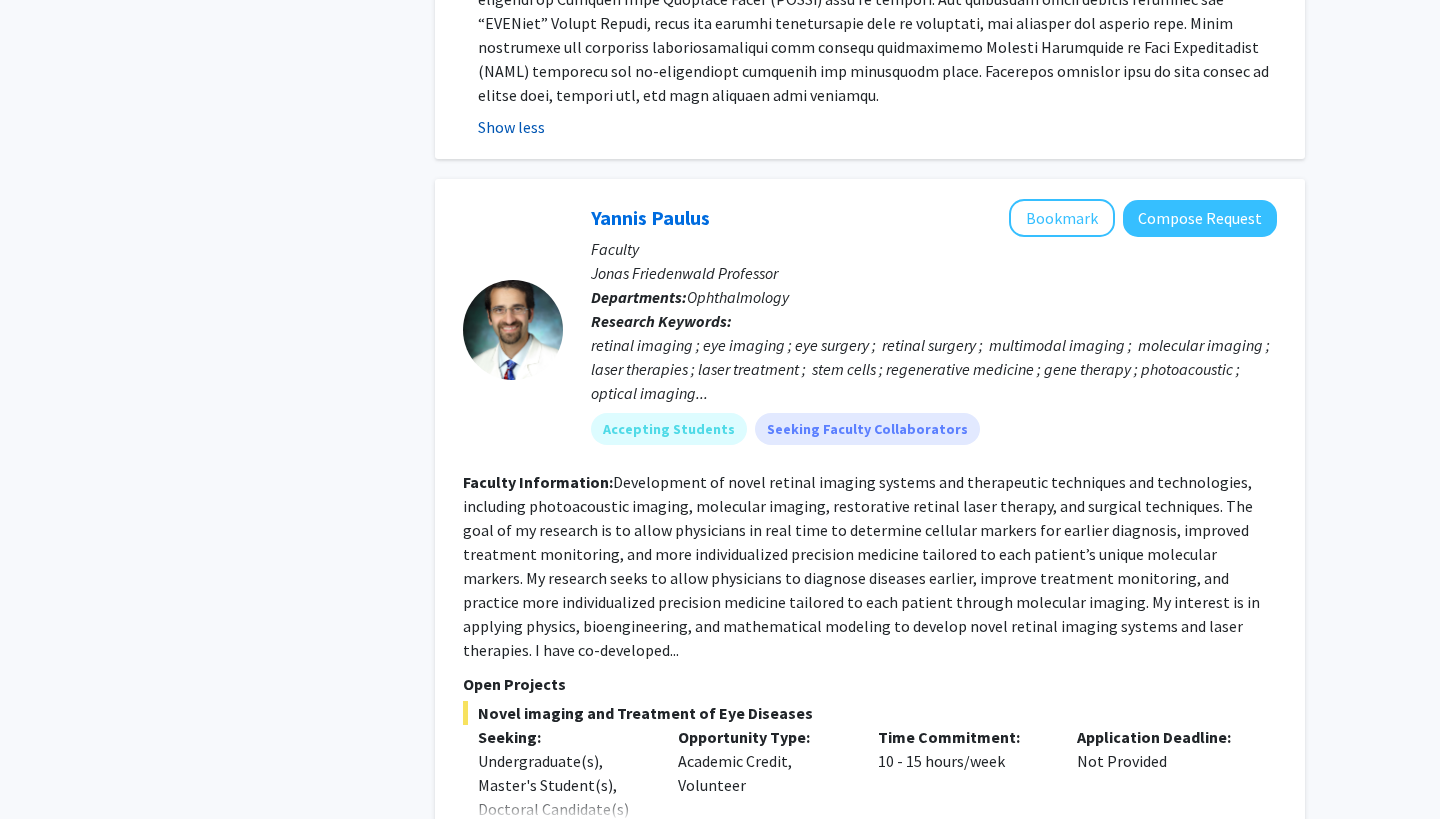 scroll, scrollTop: 2136, scrollLeft: 0, axis: vertical 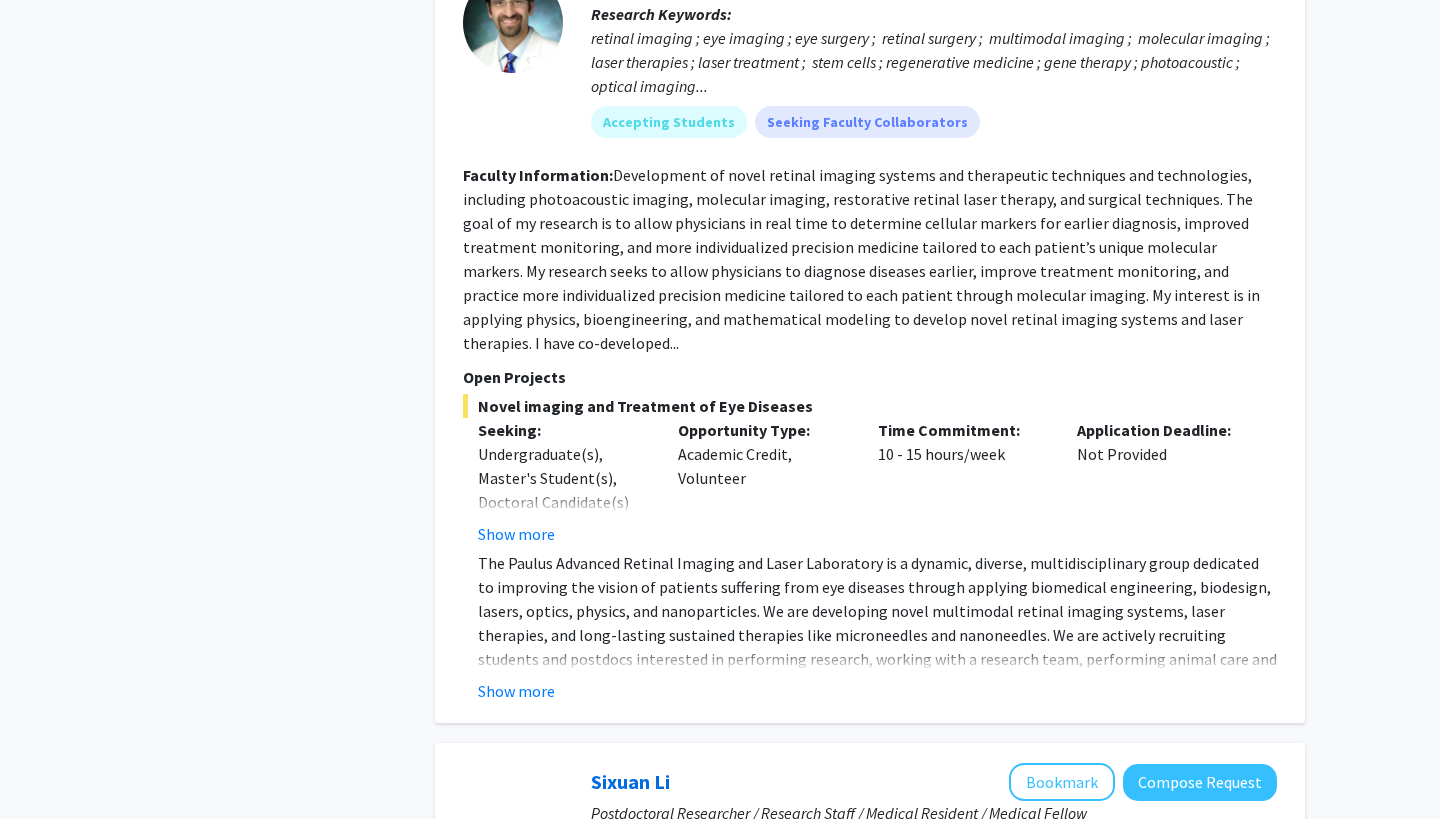 click on "The Paulus Advanced Retinal Imaging and Laser Laboratory is a dynamic, diverse, multidisciplinary group dedicated to improving the vision of patients suffering from eye diseases through applying biomedical engineering, biodesign, lasers, optics, physics, and nanoparticles. We are developing novel multimodal retinal imaging systems, laser therapies, and long-lasting sustained therapies like microneedles and nanoneedles. We are actively recruiting students and postdocs interested in performing research, working with a research team, performing animal care and handling, writing manuscript, and presenting research at premier international conferences. Our lab seeks to rapidly translate the new technology to humans to improve the sight of patients so are very interested in solving clinical needs.  Show more" 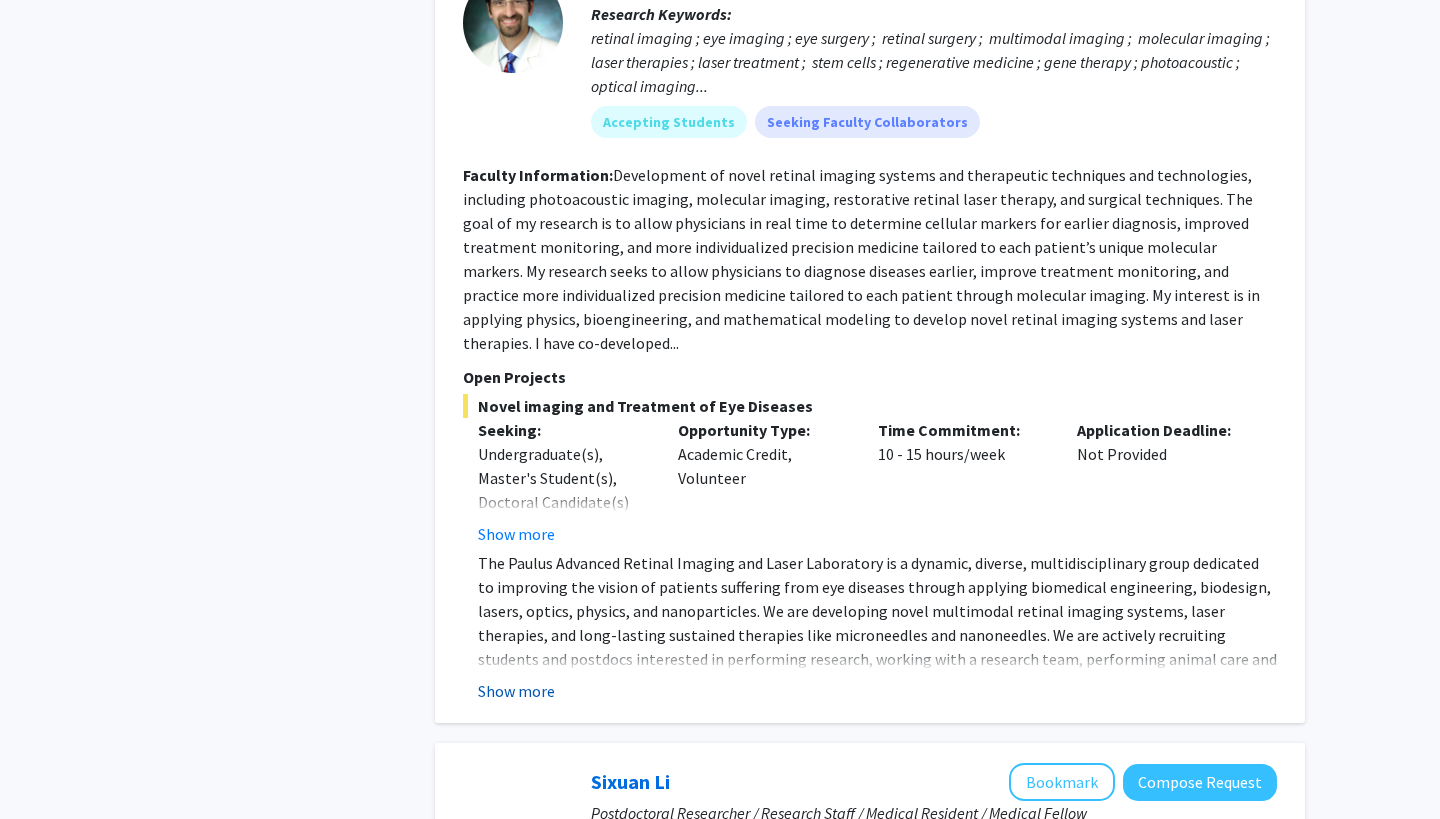 click on "Show more" 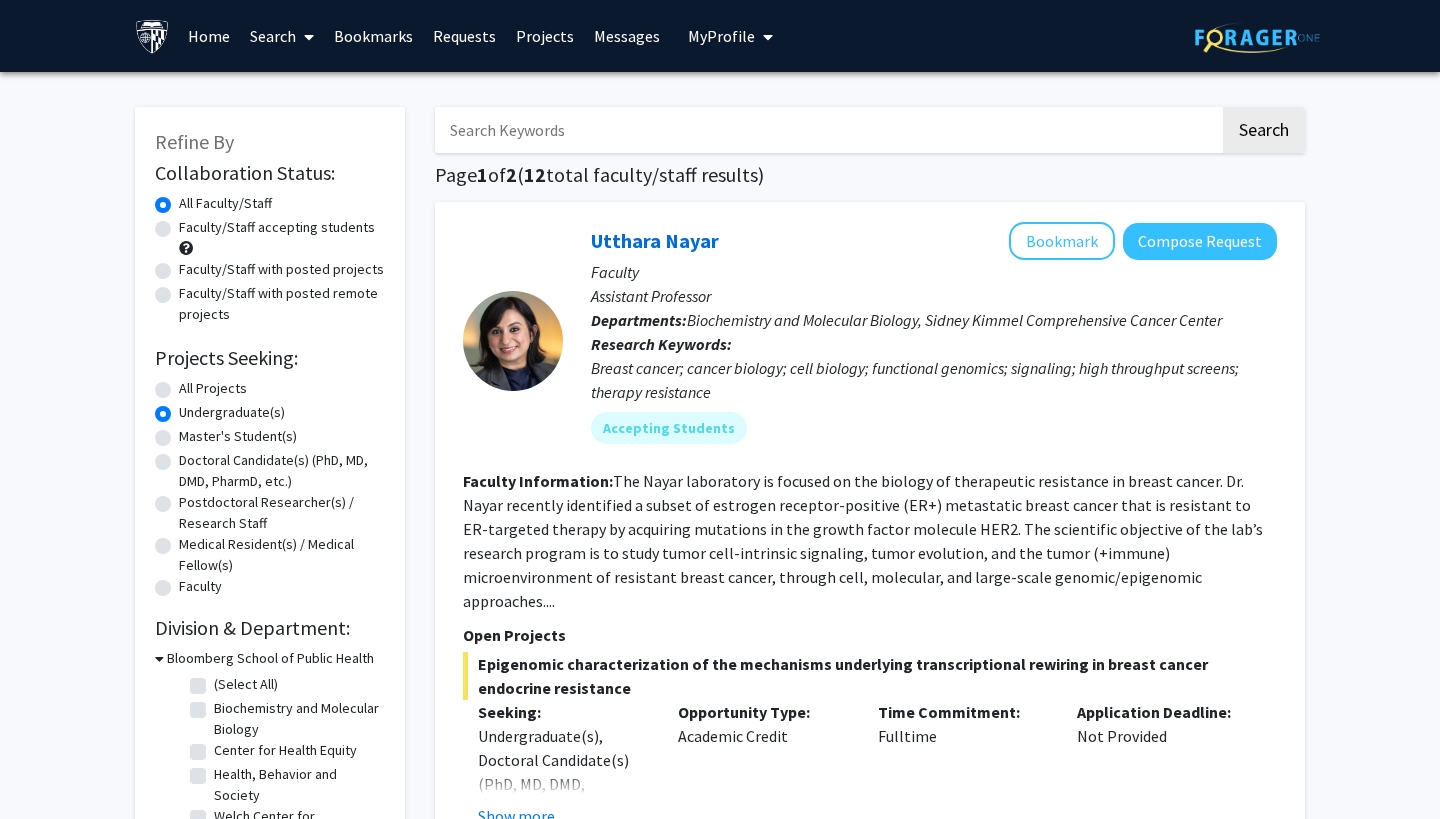 scroll, scrollTop: 0, scrollLeft: 0, axis: both 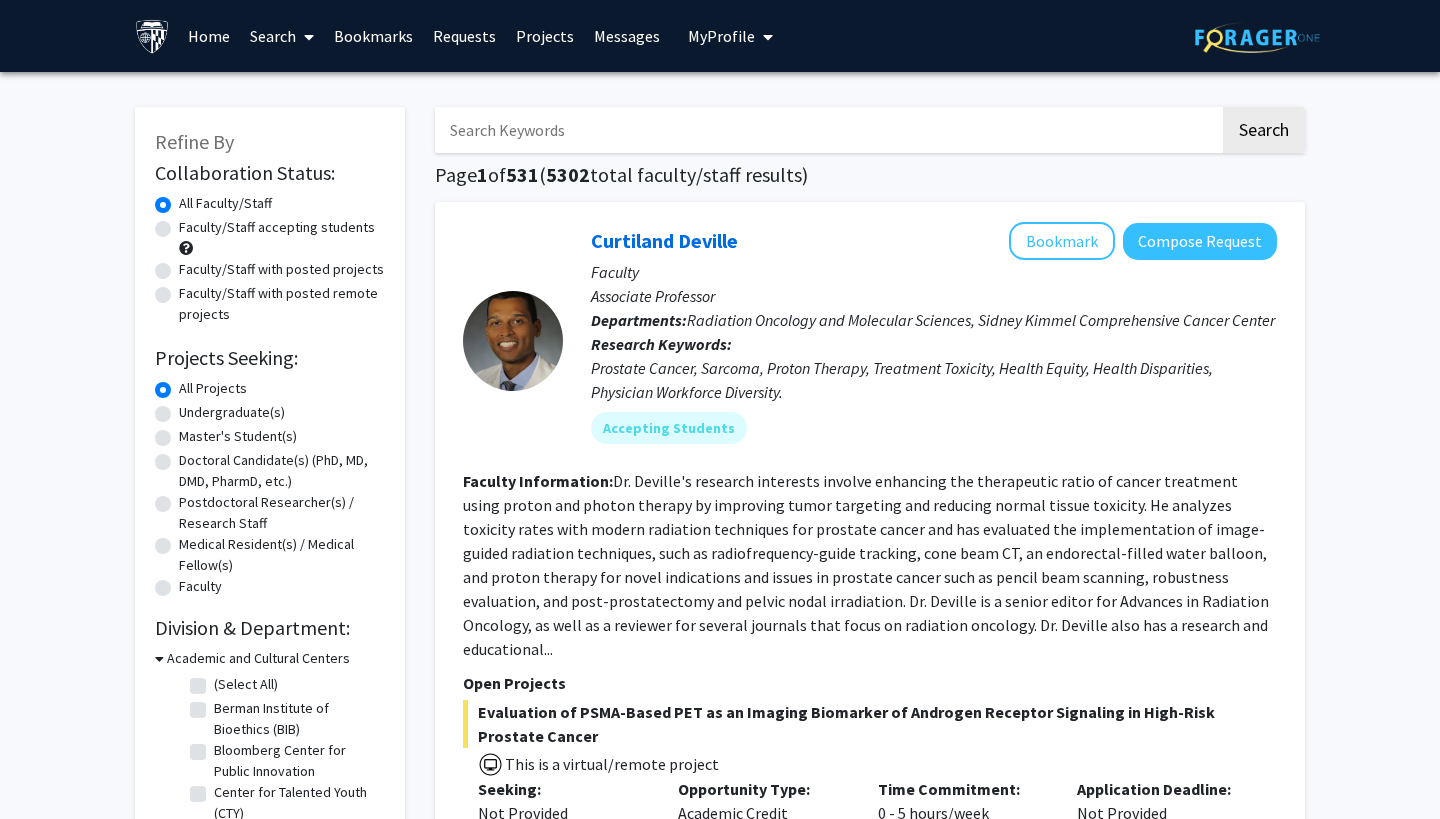 click at bounding box center (827, 130) 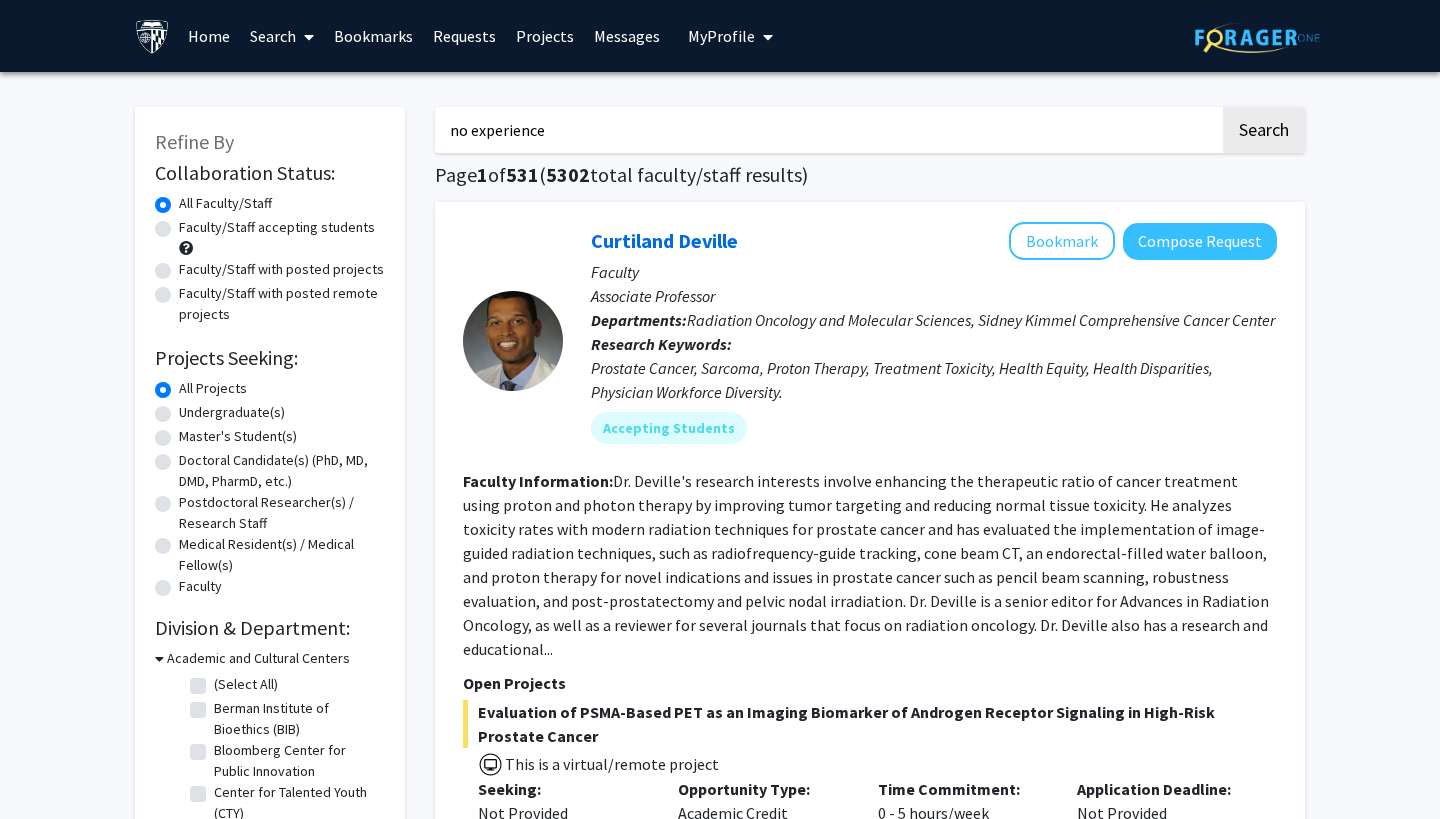 type on "no experience" 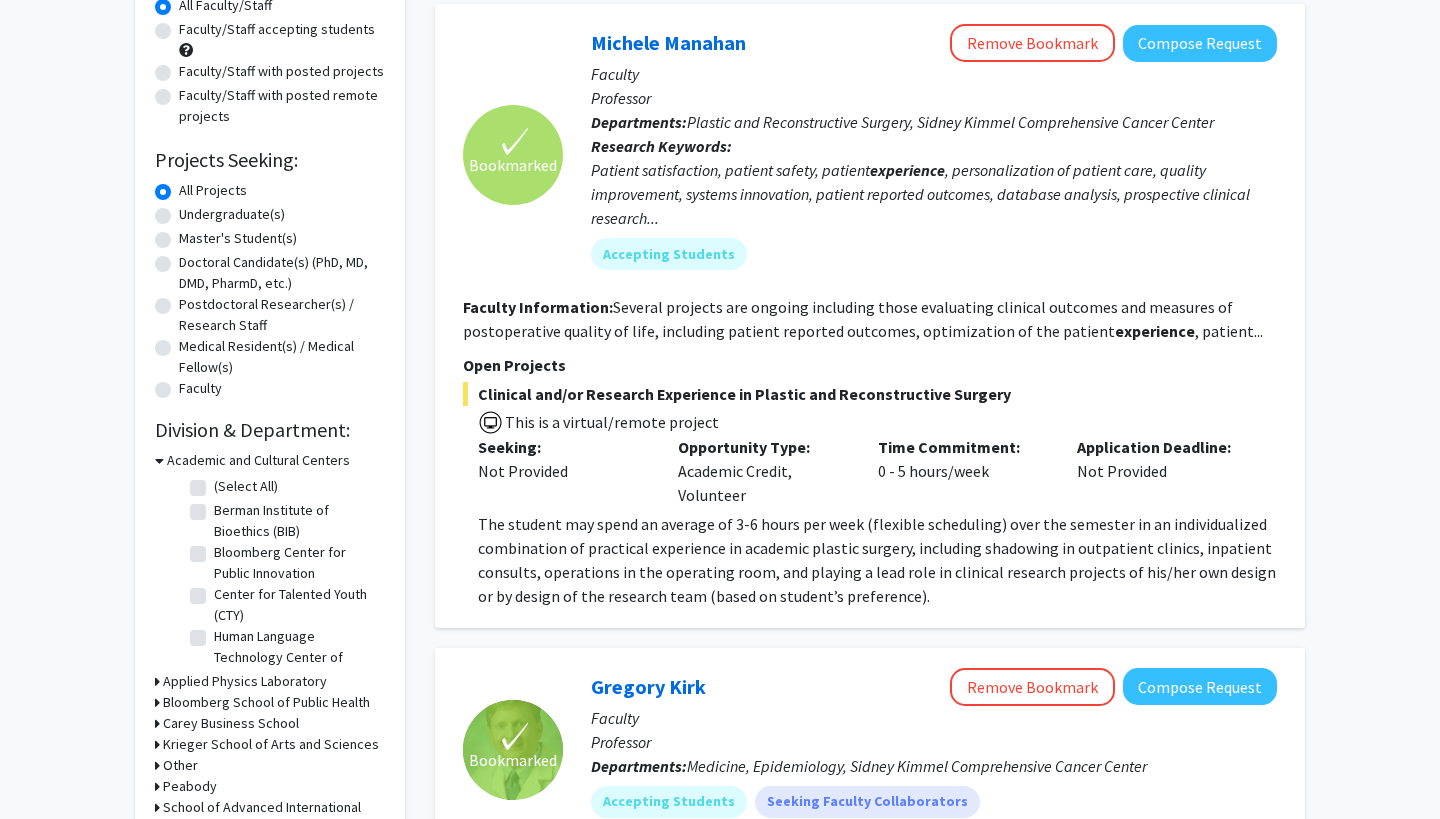 scroll, scrollTop: 201, scrollLeft: 0, axis: vertical 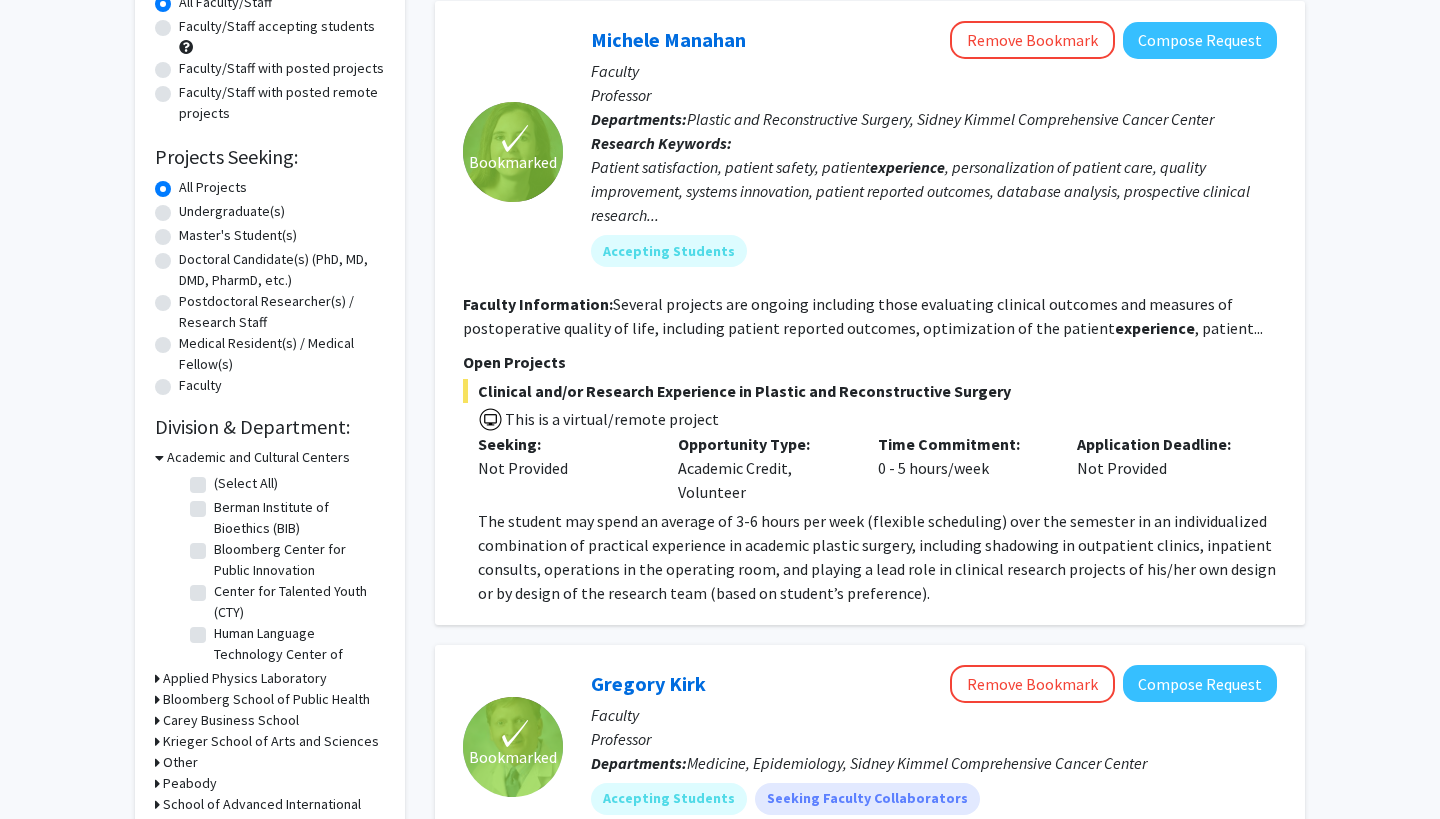 click on "The student may spend an average of 3-6 hours per week (flexible scheduling) over the semester in an individualized combination of practical experience in academic plastic surgery, including shadowing in outpatient clinics, inpatient consults, operations in the operating room, and playing a lead role in clinical research projects of his/her own design or by design of the research team (based on student’s preference)." 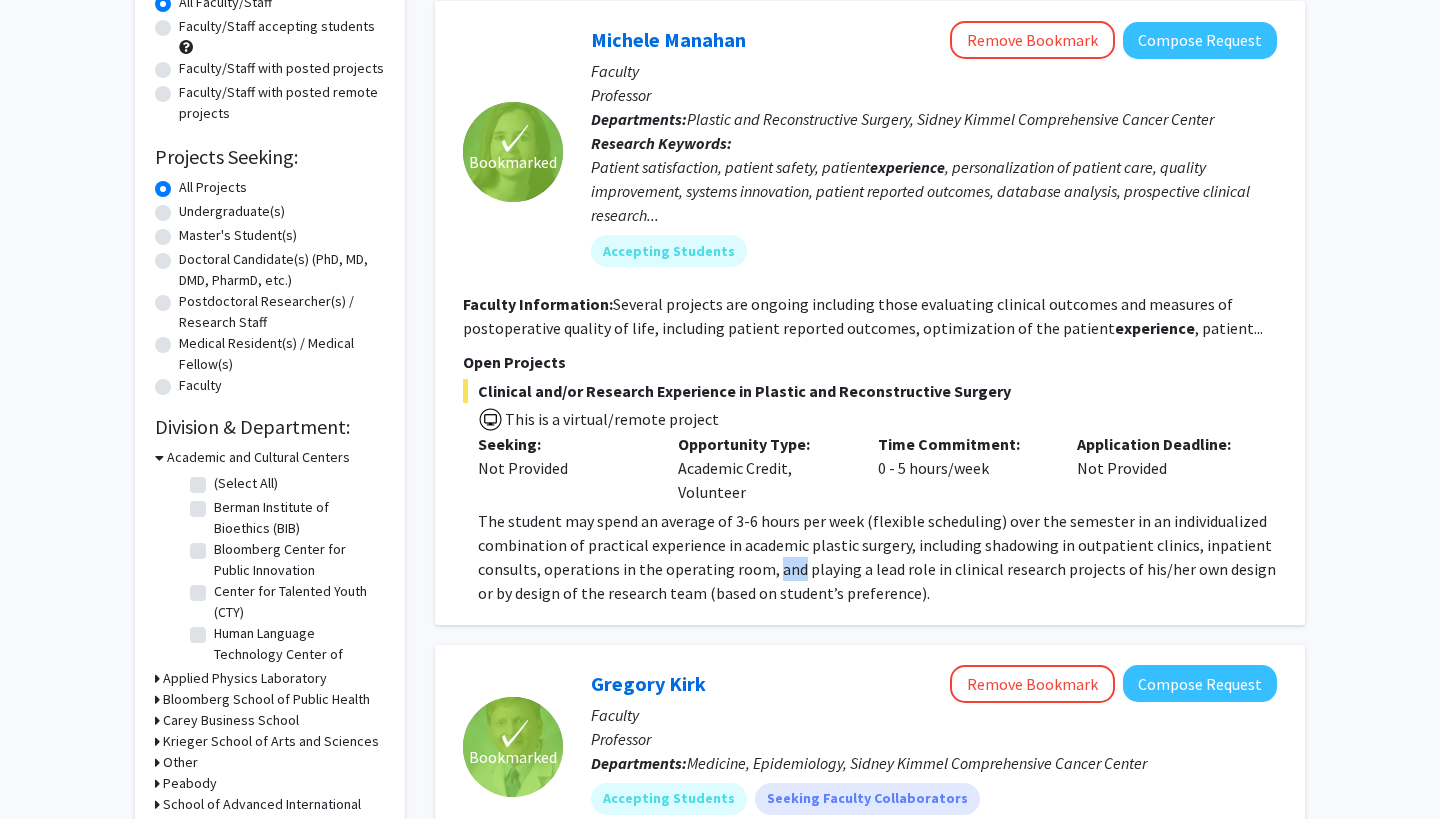 click on "The student may spend an average of 3-6 hours per week (flexible scheduling) over the semester in an individualized combination of practical experience in academic plastic surgery, including shadowing in outpatient clinics, inpatient consults, operations in the operating room, and playing a lead role in clinical research projects of his/her own design or by design of the research team (based on student’s preference)." 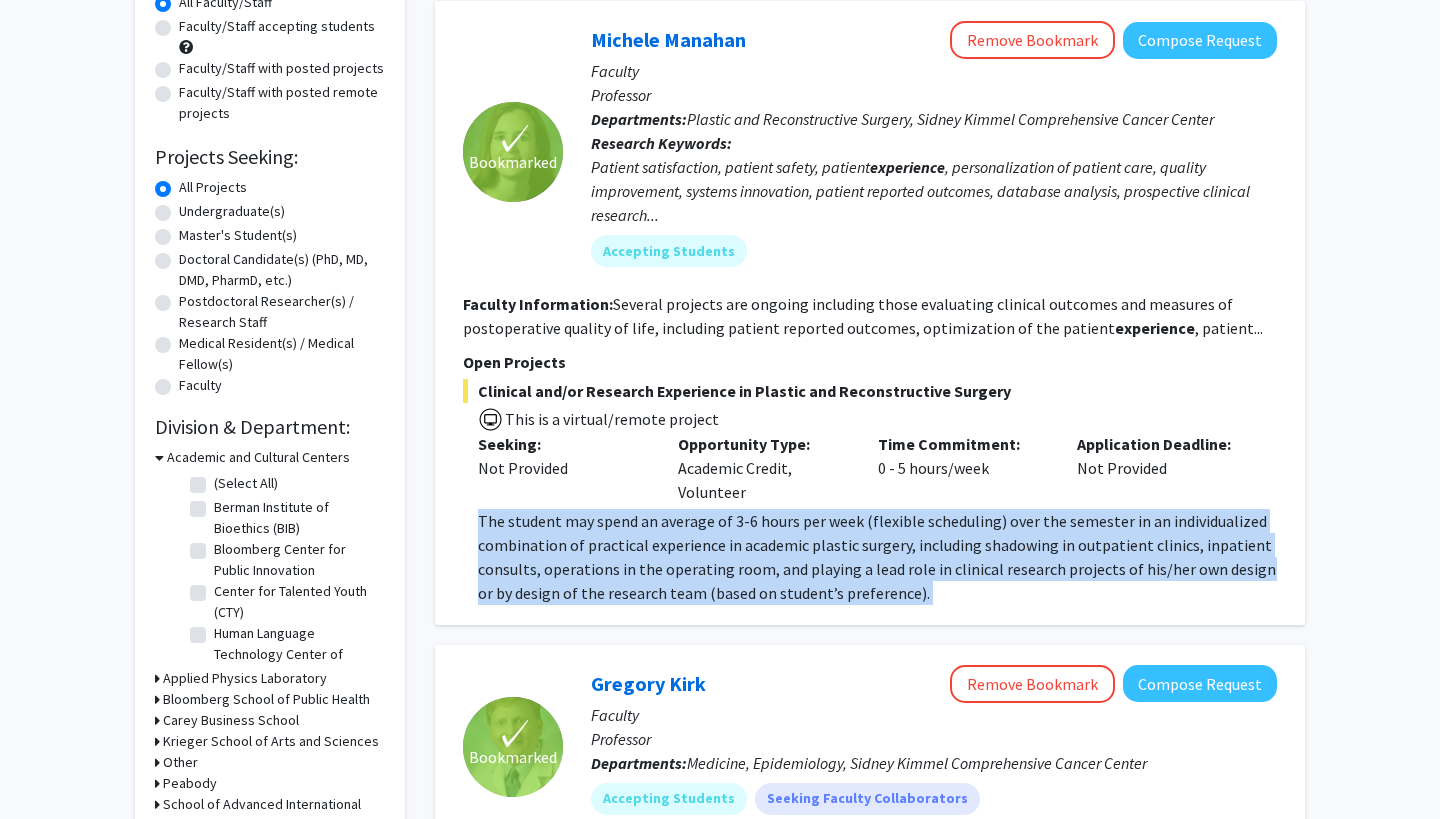 click on "The student may spend an average of 3-6 hours per week (flexible scheduling) over the semester in an individualized combination of practical experience in academic plastic surgery, including shadowing in outpatient clinics, inpatient consults, operations in the operating room, and playing a lead role in clinical research projects of his/her own design or by design of the research team (based on student’s preference)." 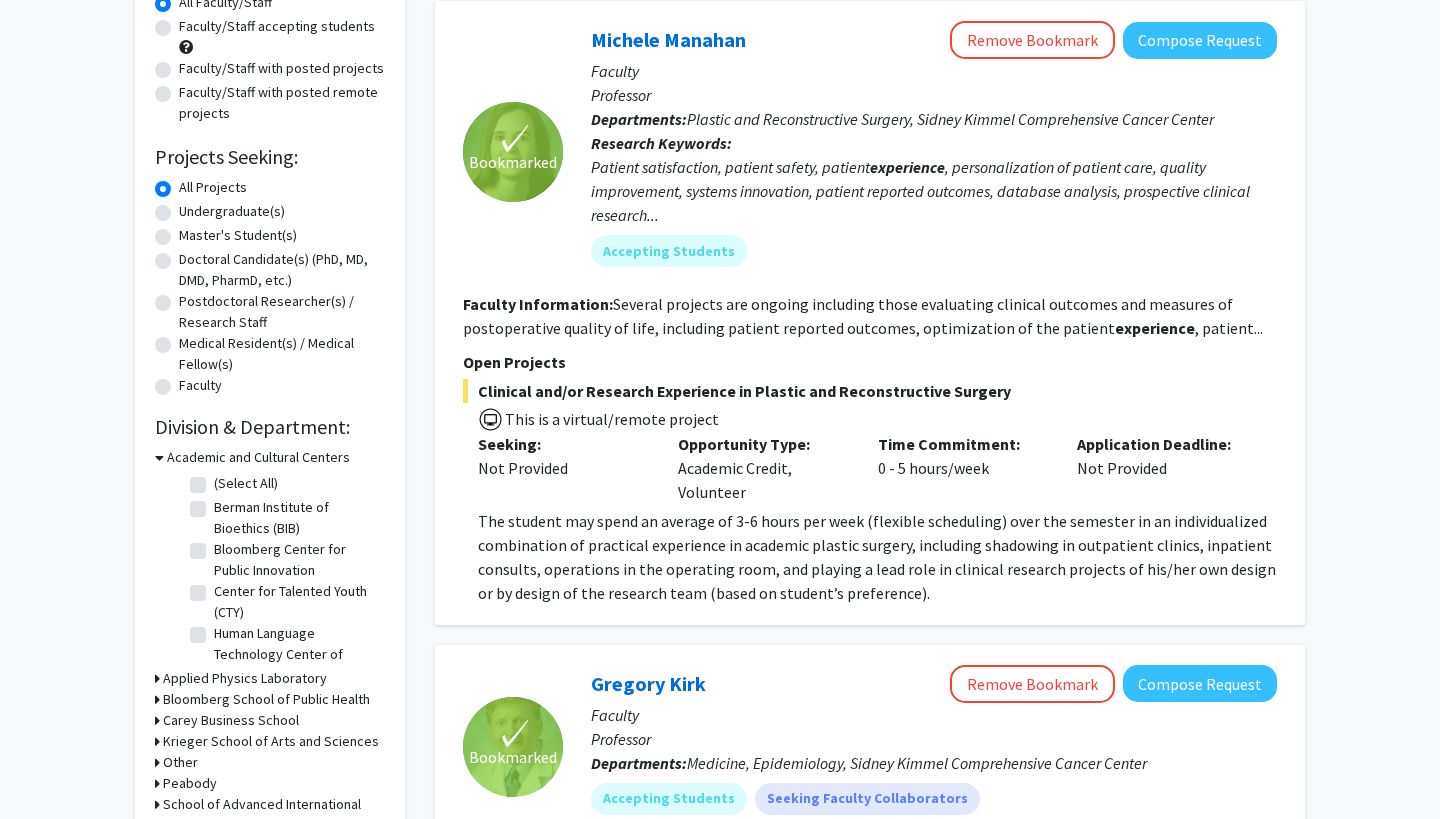 click on "The student may spend an average of 3-6 hours per week (flexible scheduling) over the semester in an individualized combination of practical experience in academic plastic surgery, including shadowing in outpatient clinics, inpatient consults, operations in the operating room, and playing a lead role in clinical research projects of his/her own design or by design of the research team (based on student’s preference)." 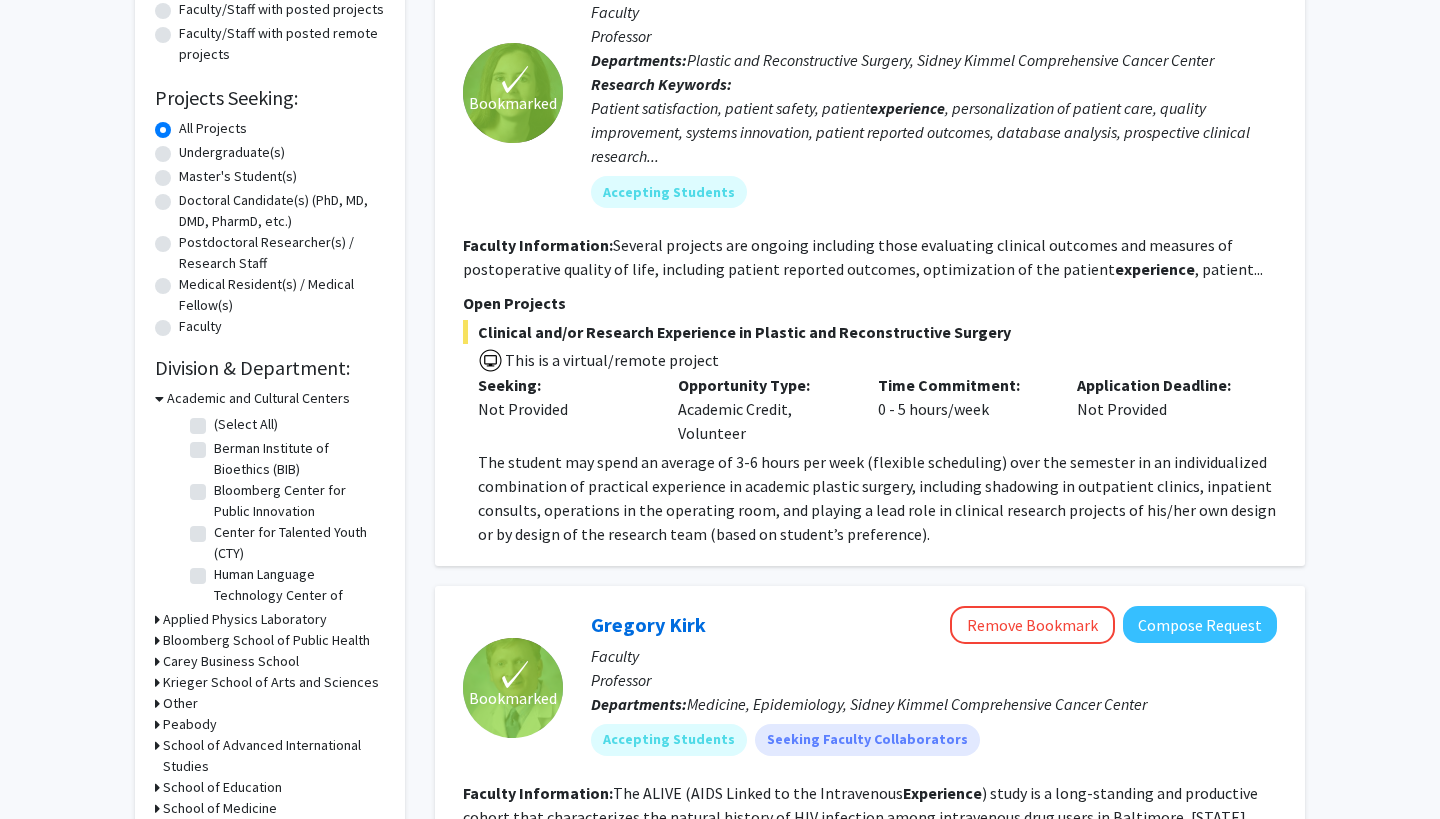 scroll, scrollTop: 265, scrollLeft: 0, axis: vertical 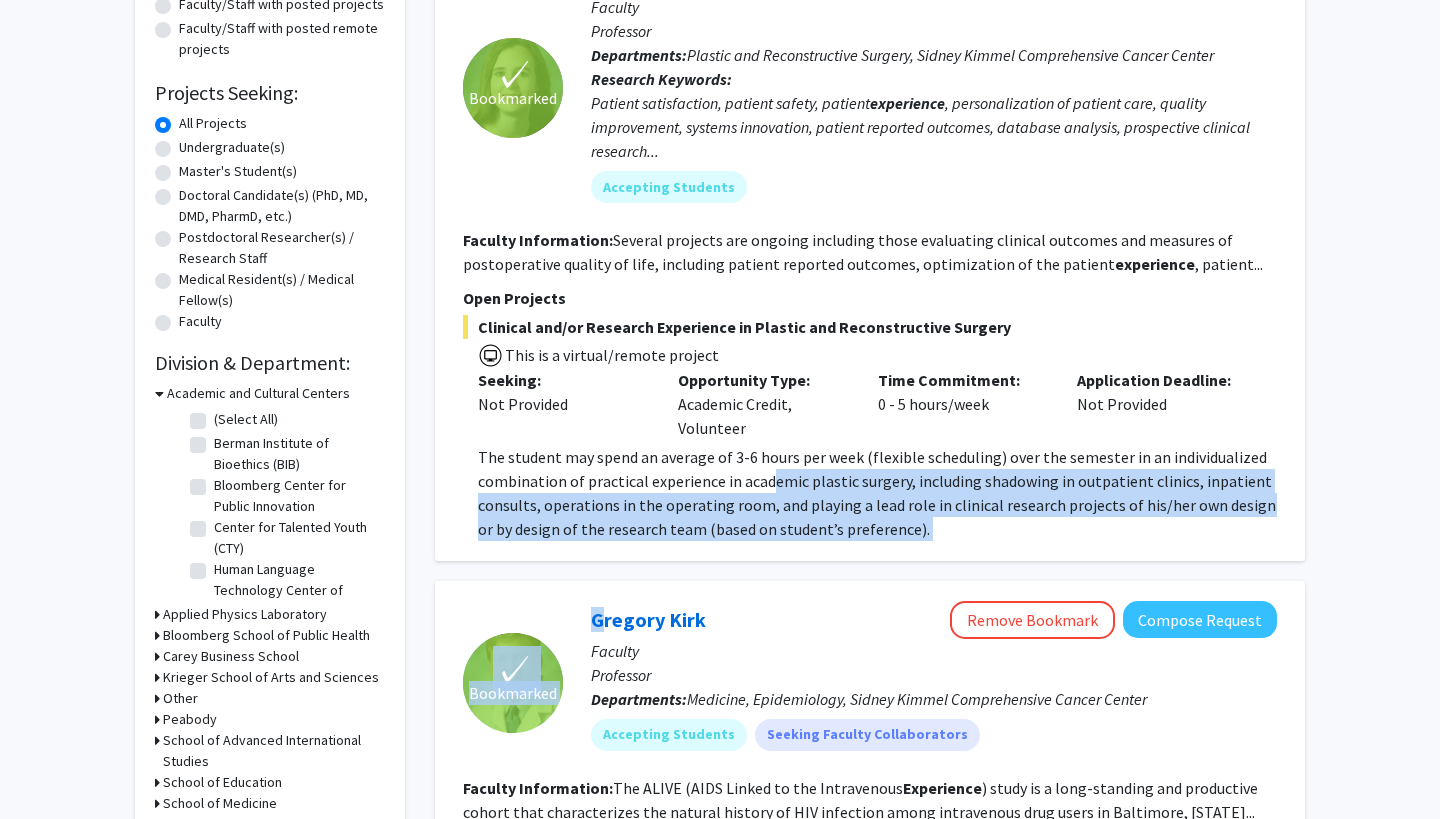 drag, startPoint x: 767, startPoint y: 473, endPoint x: 890, endPoint y: 564, distance: 153.00327 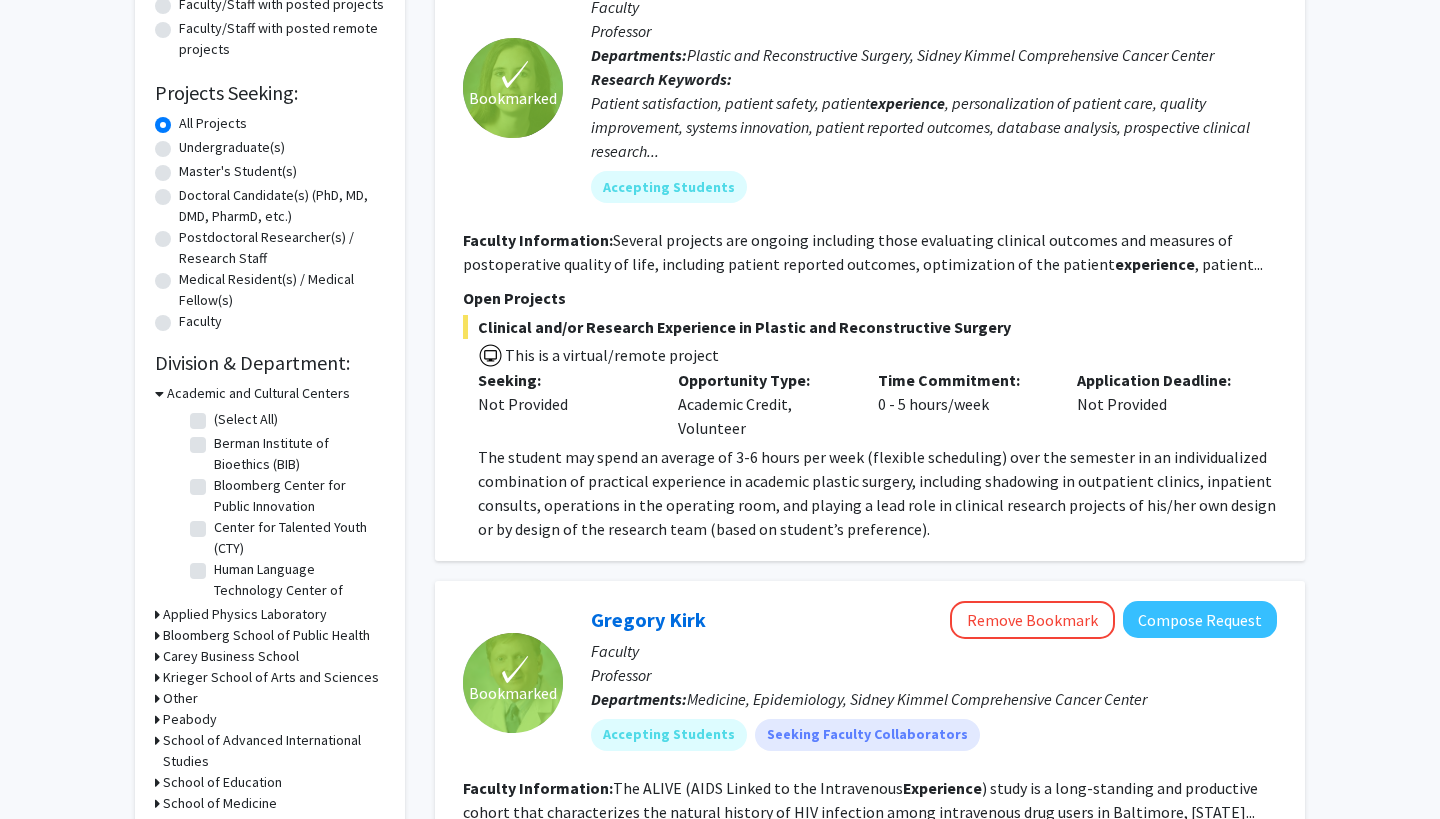 click on "✓ Bookmarked  Michele Manahan  Remove Bookmark  Compose Request  Faculty Professor  Departments:  Plastic and Reconstructive Surgery, Sidney Kimmel Comprehensive Cancer Center Research Keywords:  Patient satisfaction, patient safety, patient  experience , personalization of patient care, quality improvement, systems innovation, patient reported outcomes, database analysis, prospective clinical research... Accepting Students Faculty Information:  Several projects are ongoing including those evaluating clinical outcomes and measures of postoperative quality of life, including patient reported outcomes, optimization of the patient  experience , patient... Open Projects  Clinical and/or Research Experience in Plastic and Reconstructive Surgery   This is a virtual/remote project  Seeking: Not Provided Opportunity Type:  Academic Credit, Volunteer  Time Commitment:  0 - 5 hours/week  Application Deadline:  Not Provided" 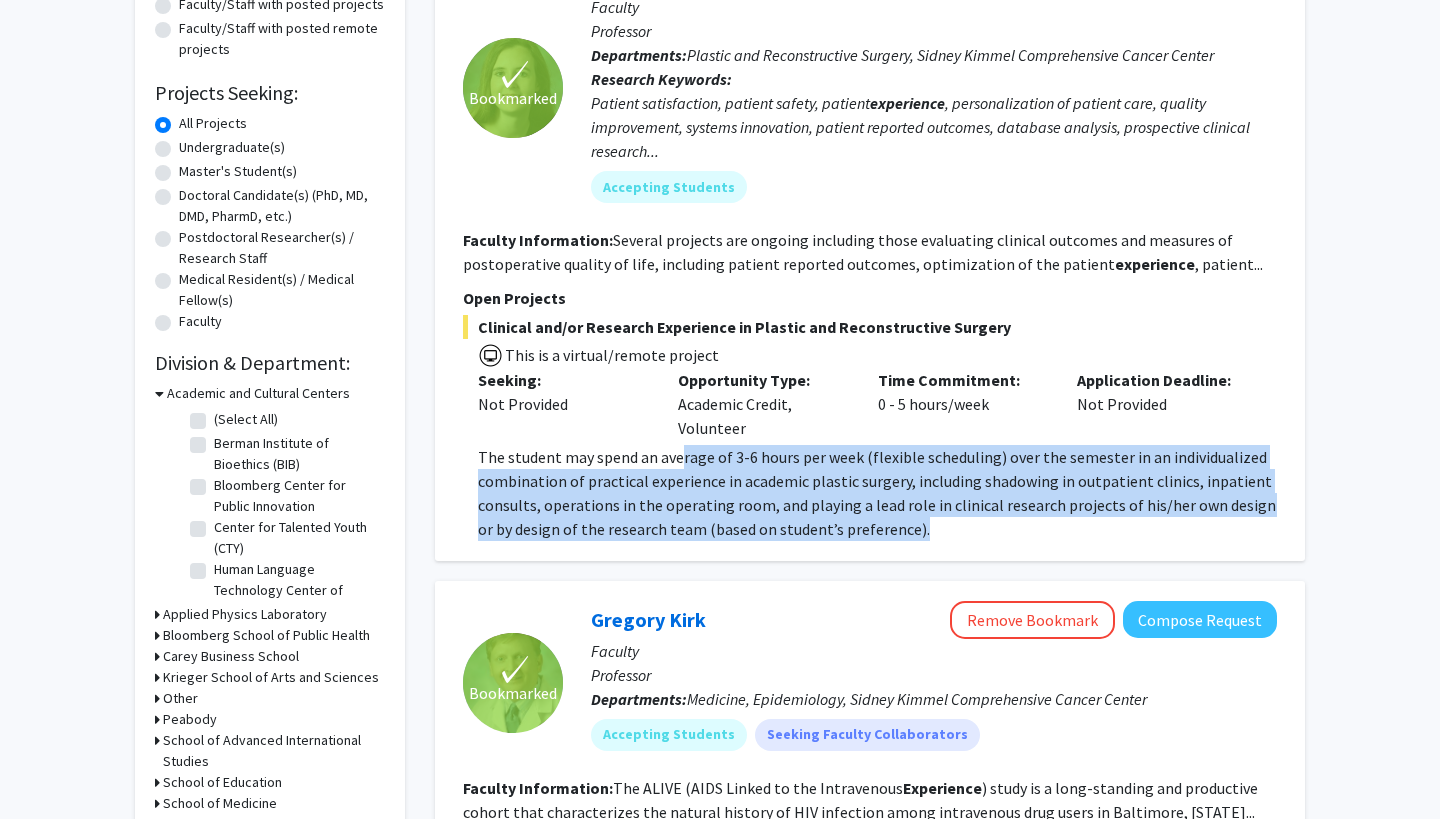 drag, startPoint x: 899, startPoint y: 540, endPoint x: 682, endPoint y: 455, distance: 233.05363 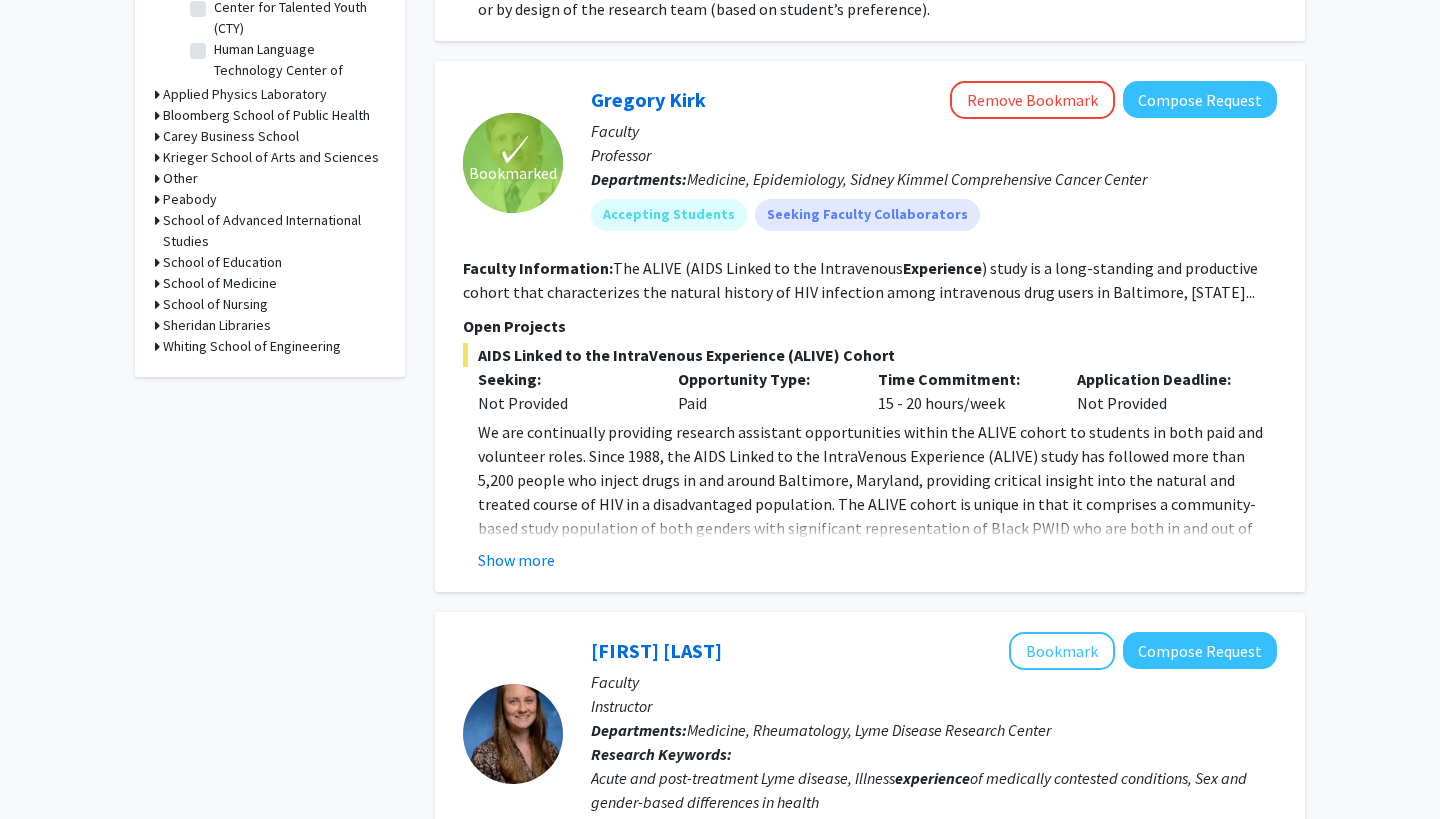 scroll, scrollTop: 806, scrollLeft: 0, axis: vertical 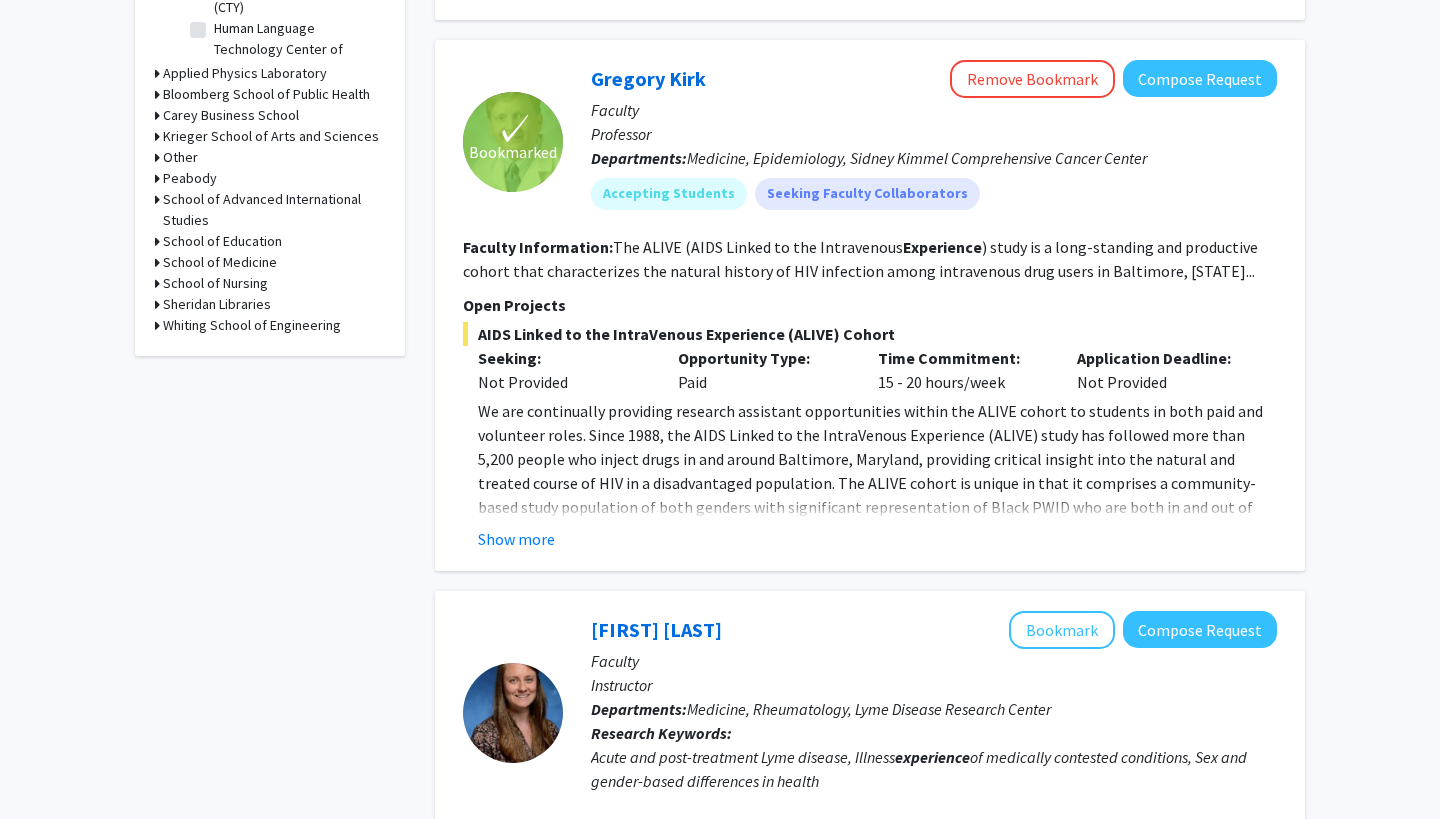 click on "We are continually providing research assistant opportunities within the ALIVE cohort to students in both paid and volunteer roles. Since 1988, the AIDS Linked to the IntraVenous Experience (ALIVE) study has followed more than 5,200 people who inject drugs in and around Baltimore, Maryland, providing critical insight into the natural and treated course of HIV in a disadvantaged population.   Show more" 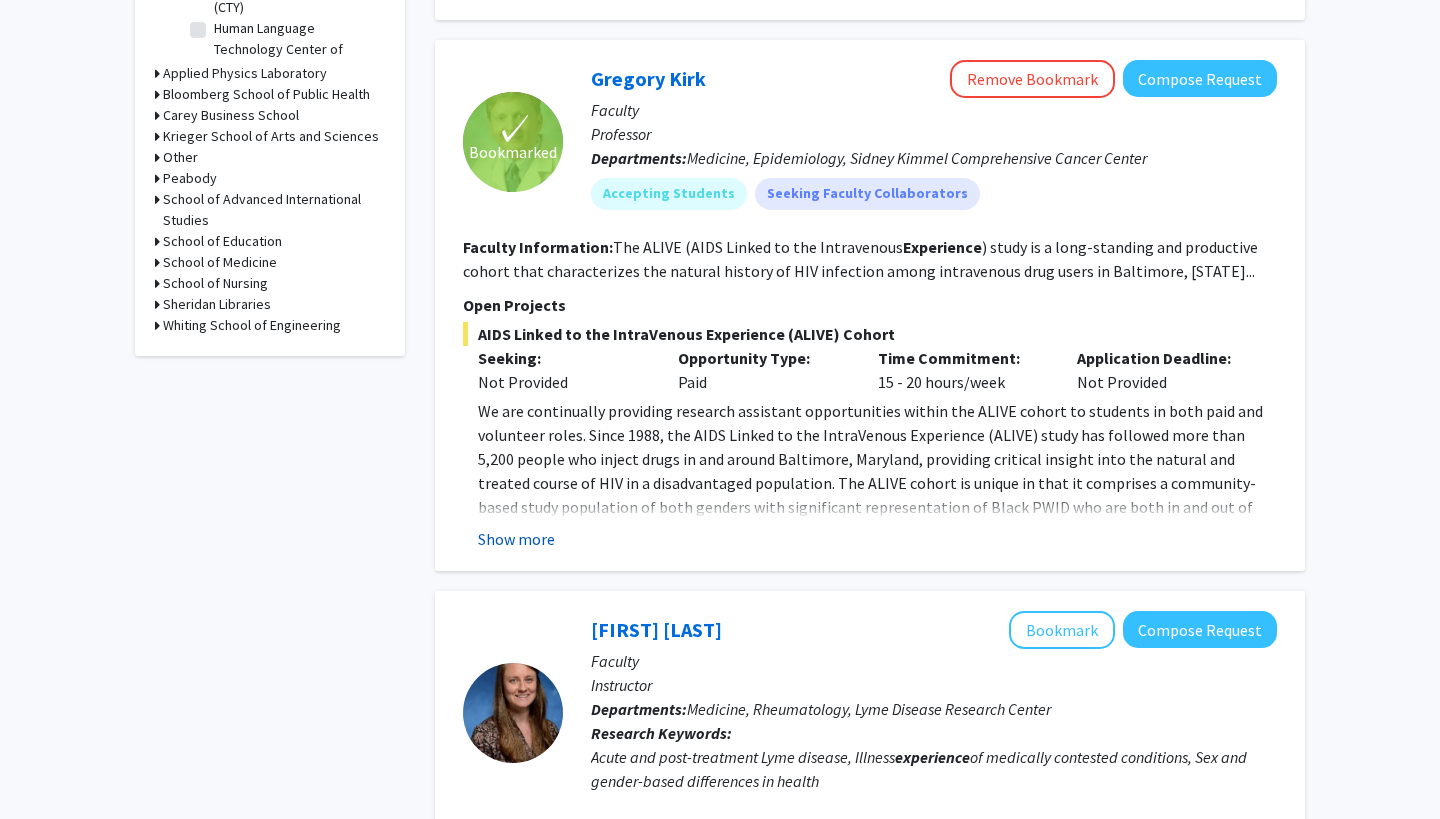 click on "Show more" 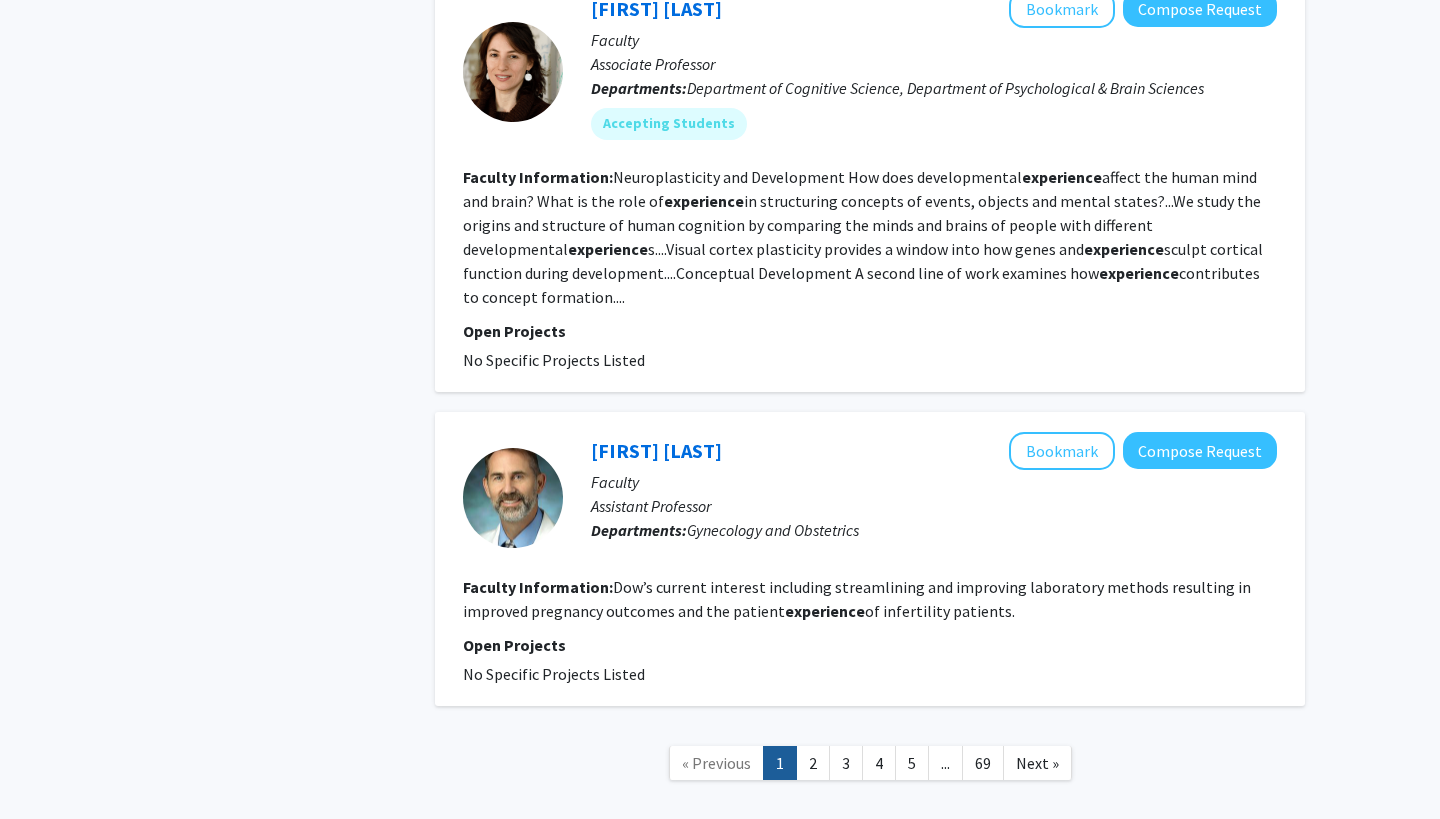 scroll, scrollTop: 3909, scrollLeft: 0, axis: vertical 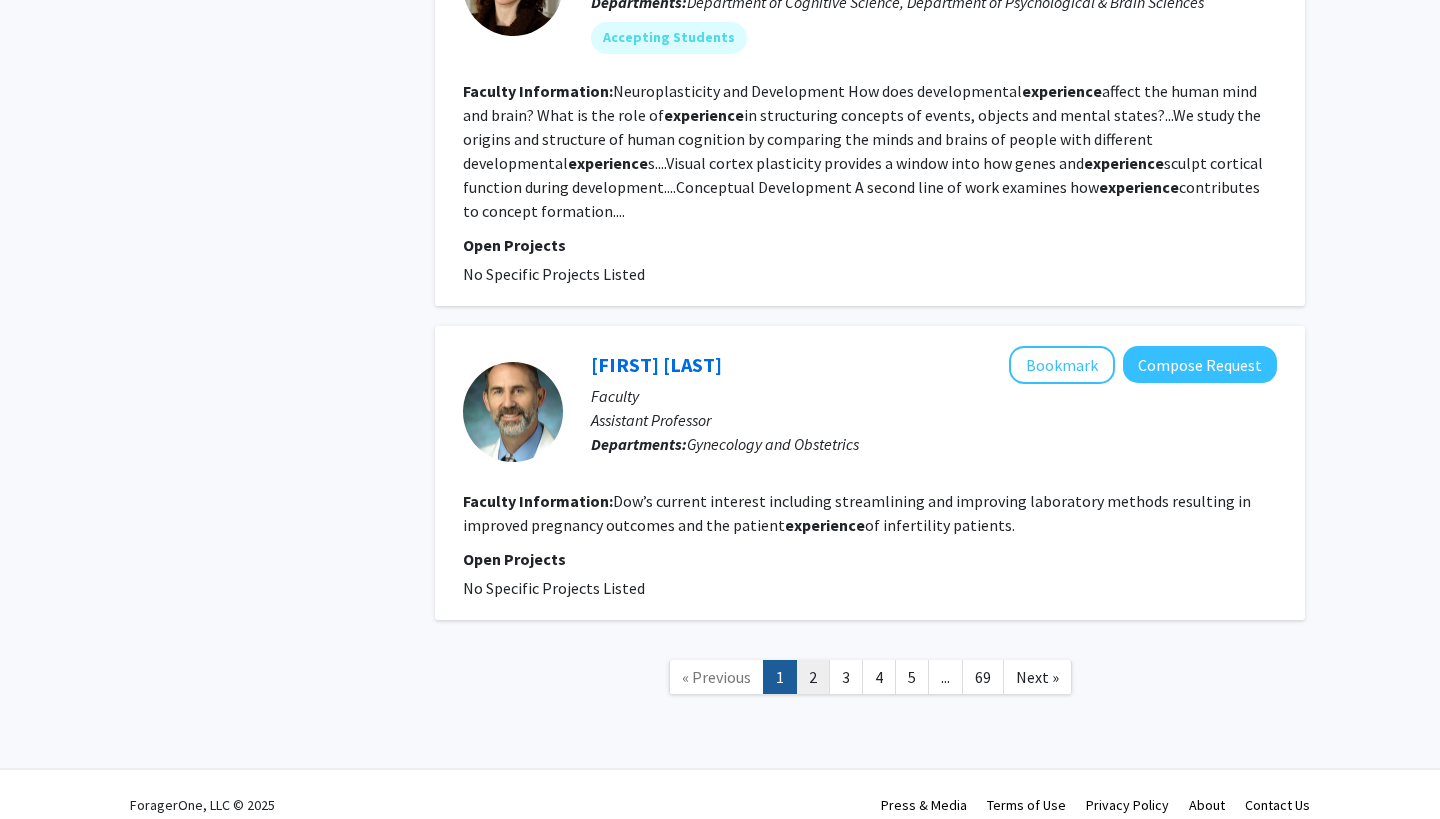 click on "2" 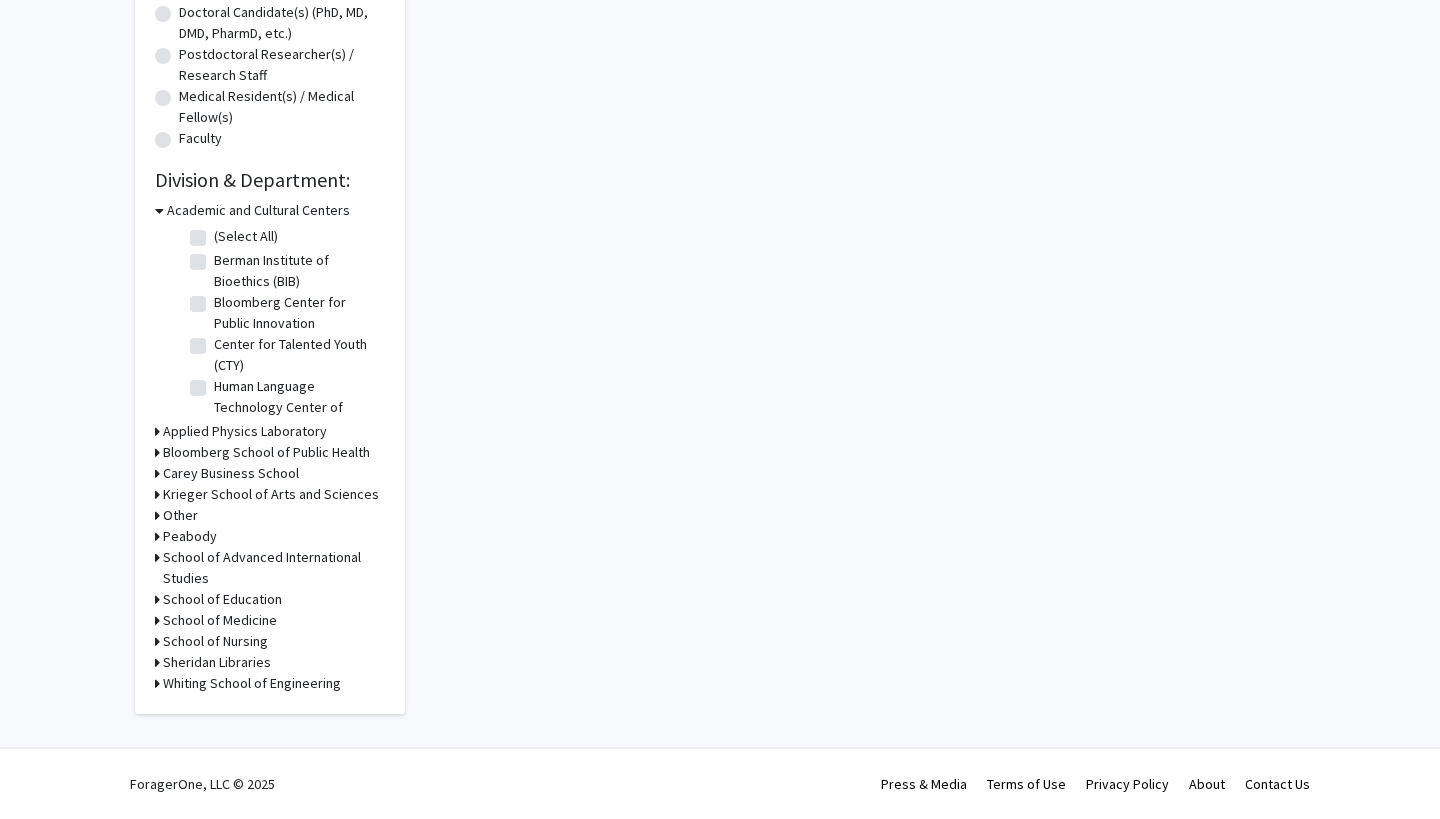 scroll, scrollTop: 0, scrollLeft: 0, axis: both 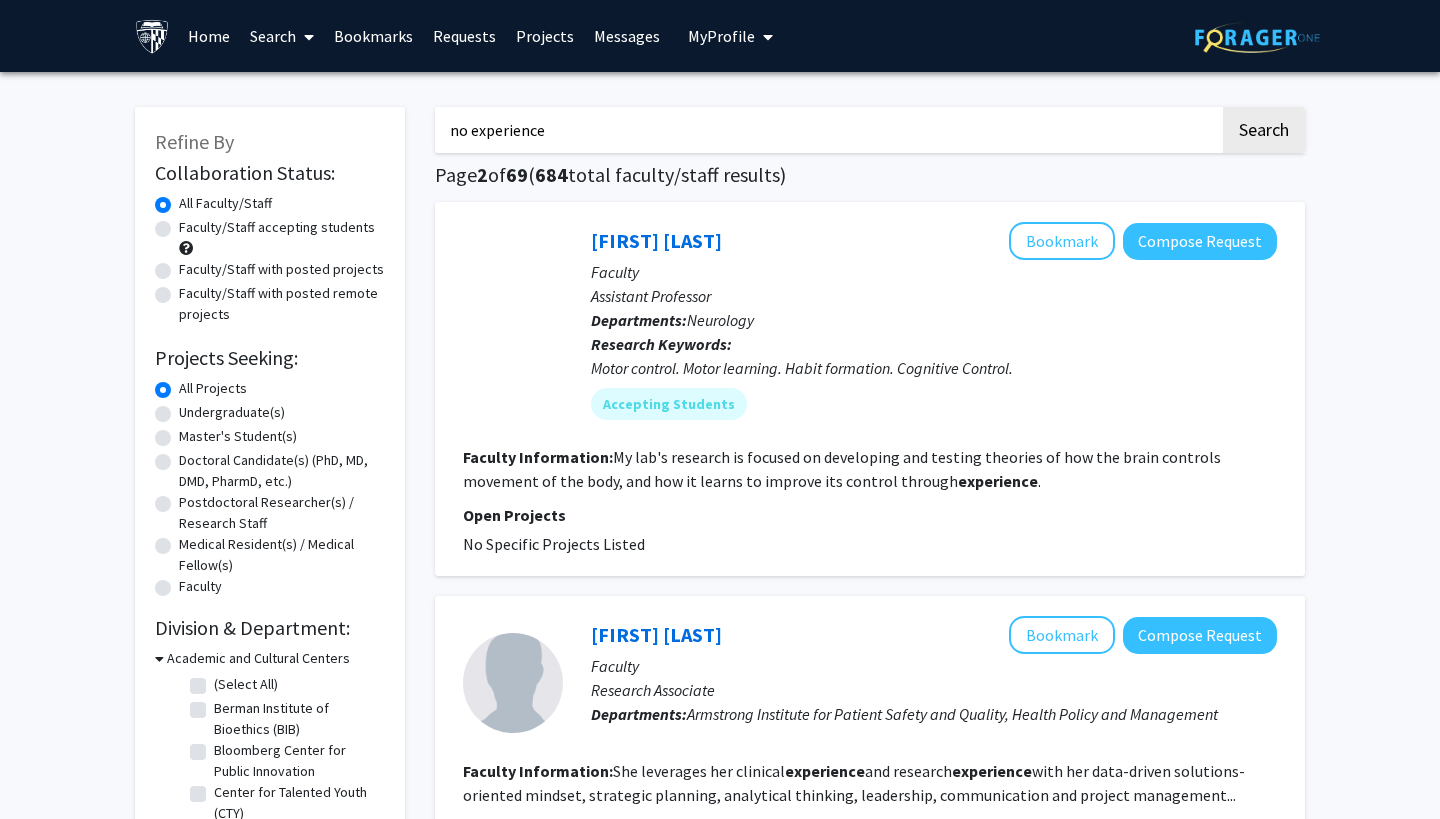 click on "Faculty/Staff with posted projects" 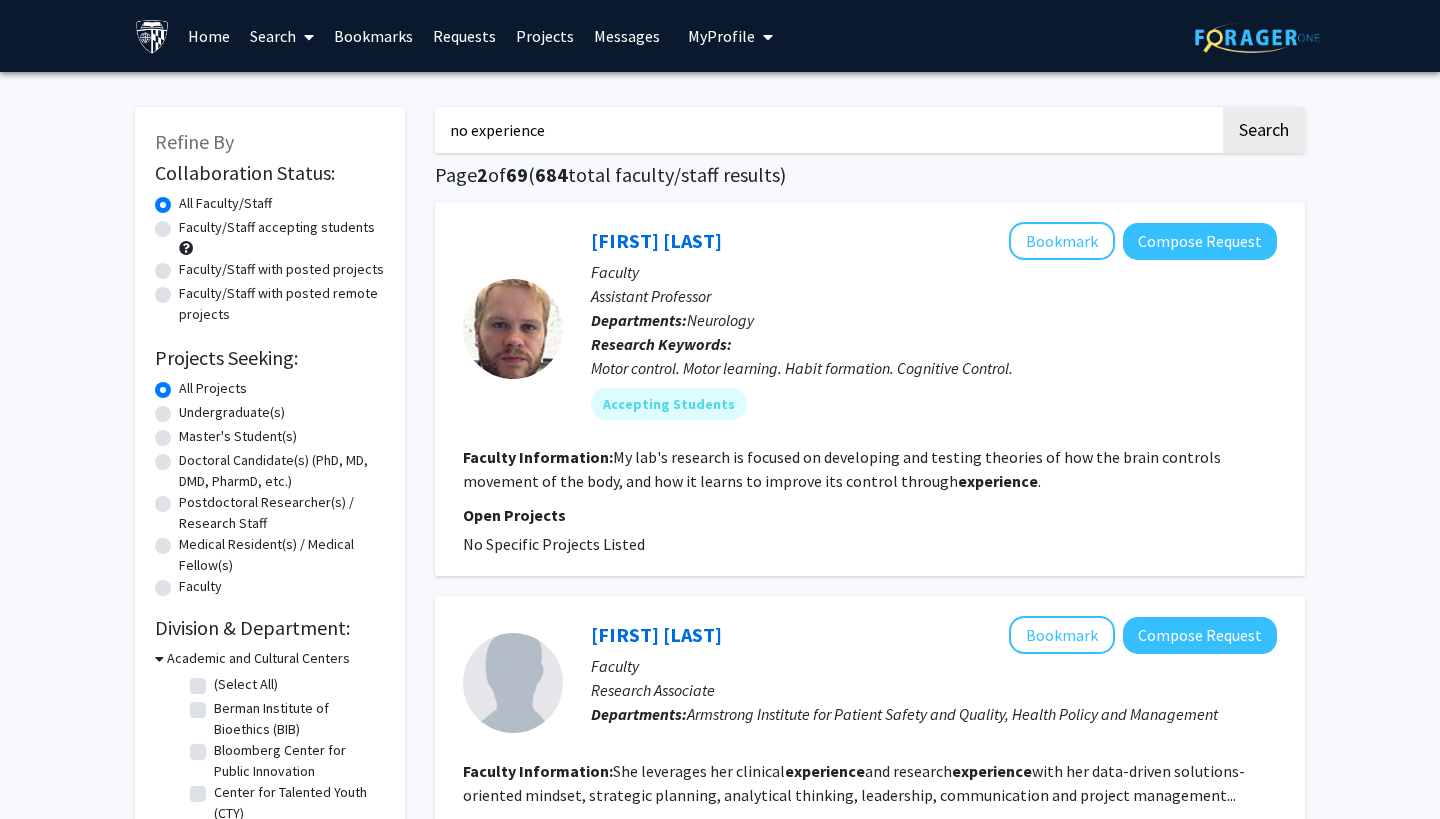 click on "Faculty/Staff with posted projects" at bounding box center [185, 265] 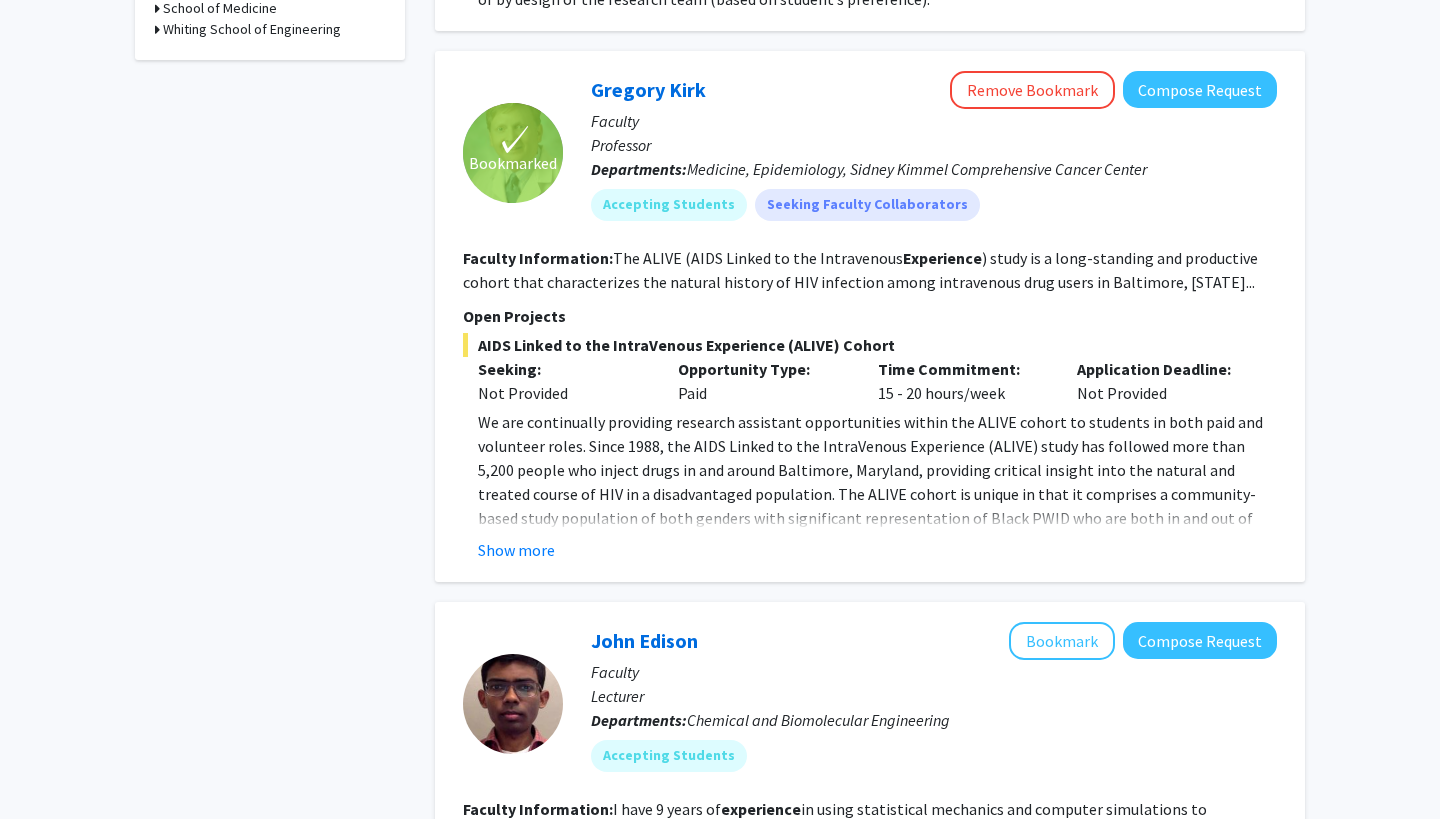 scroll, scrollTop: 985, scrollLeft: 0, axis: vertical 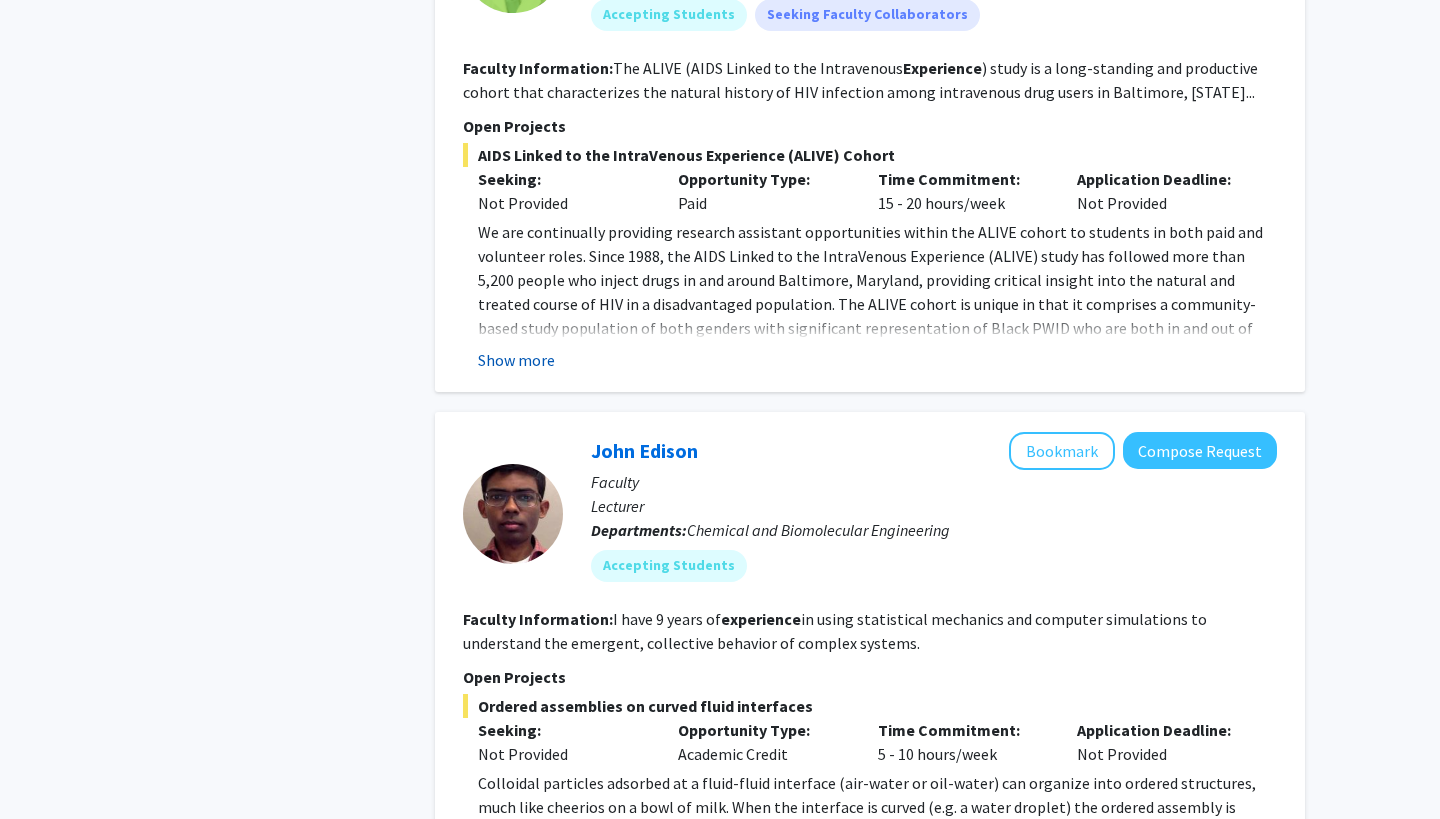 click on "Show more" 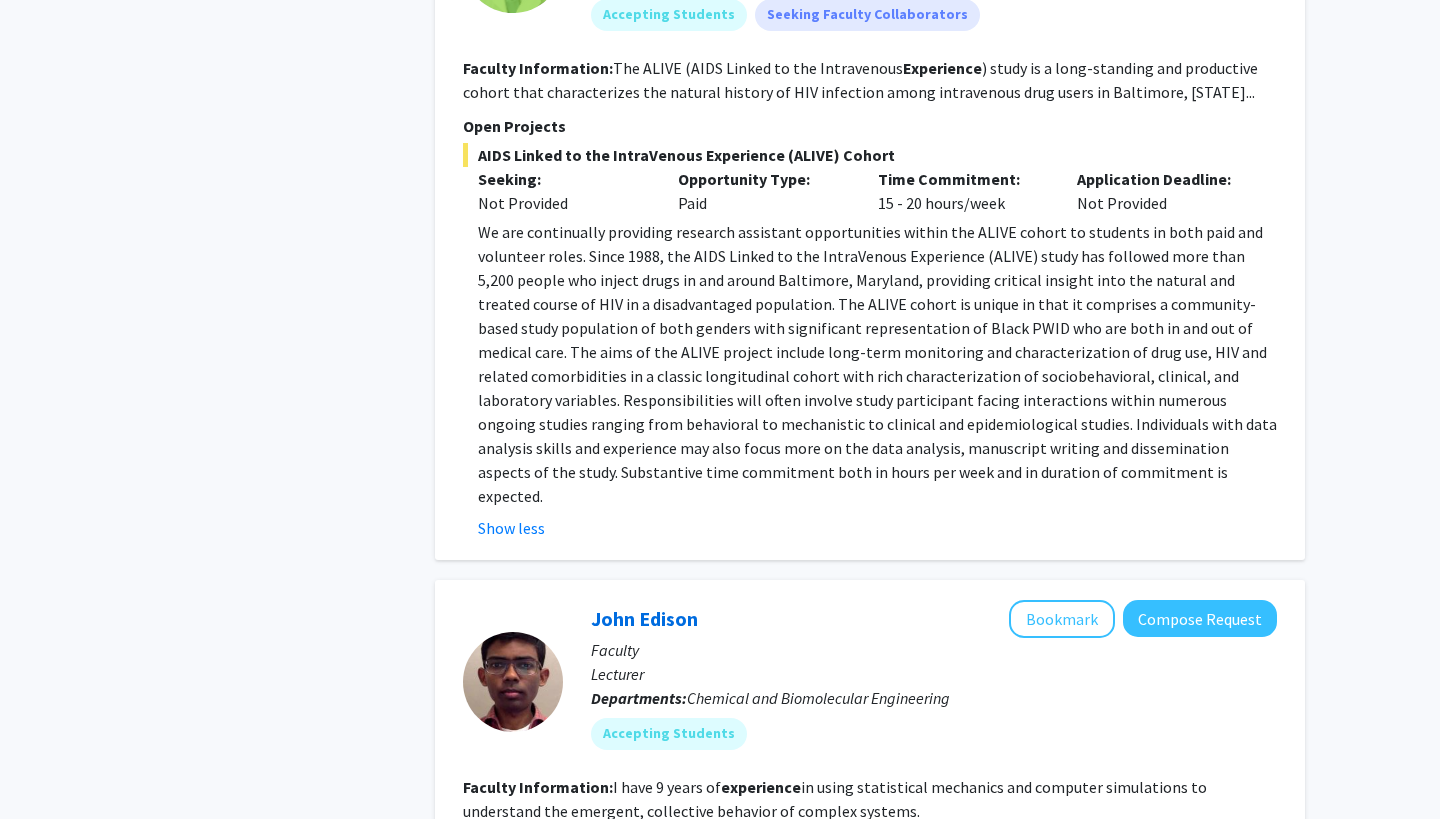 click on "We are continually providing research assistant opportunities within the ALIVE cohort to students in both paid and volunteer roles. Since 1988, the AIDS Linked to the IntraVenous Experience (ALIVE) study has followed more than 5,200 people who inject drugs in and around Baltimore, Maryland, providing critical insight into the natural and treated course of HIV in a disadvantaged population." 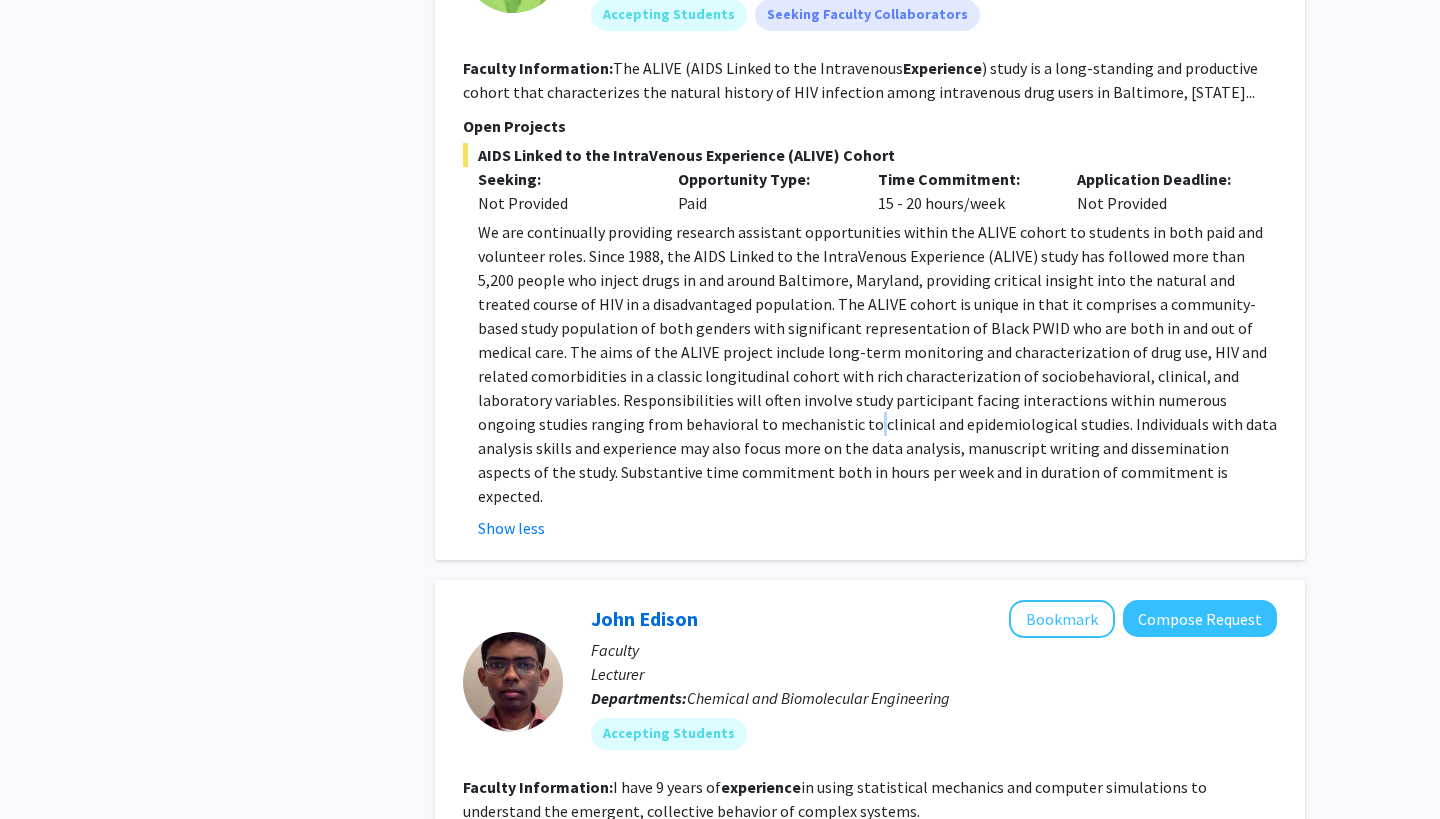 click on "We are continually providing research assistant opportunities within the ALIVE cohort to students in both paid and volunteer roles. Since 1988, the AIDS Linked to the IntraVenous Experience (ALIVE) study has followed more than 5,200 people who inject drugs in and around Baltimore, Maryland, providing critical insight into the natural and treated course of HIV in a disadvantaged population." 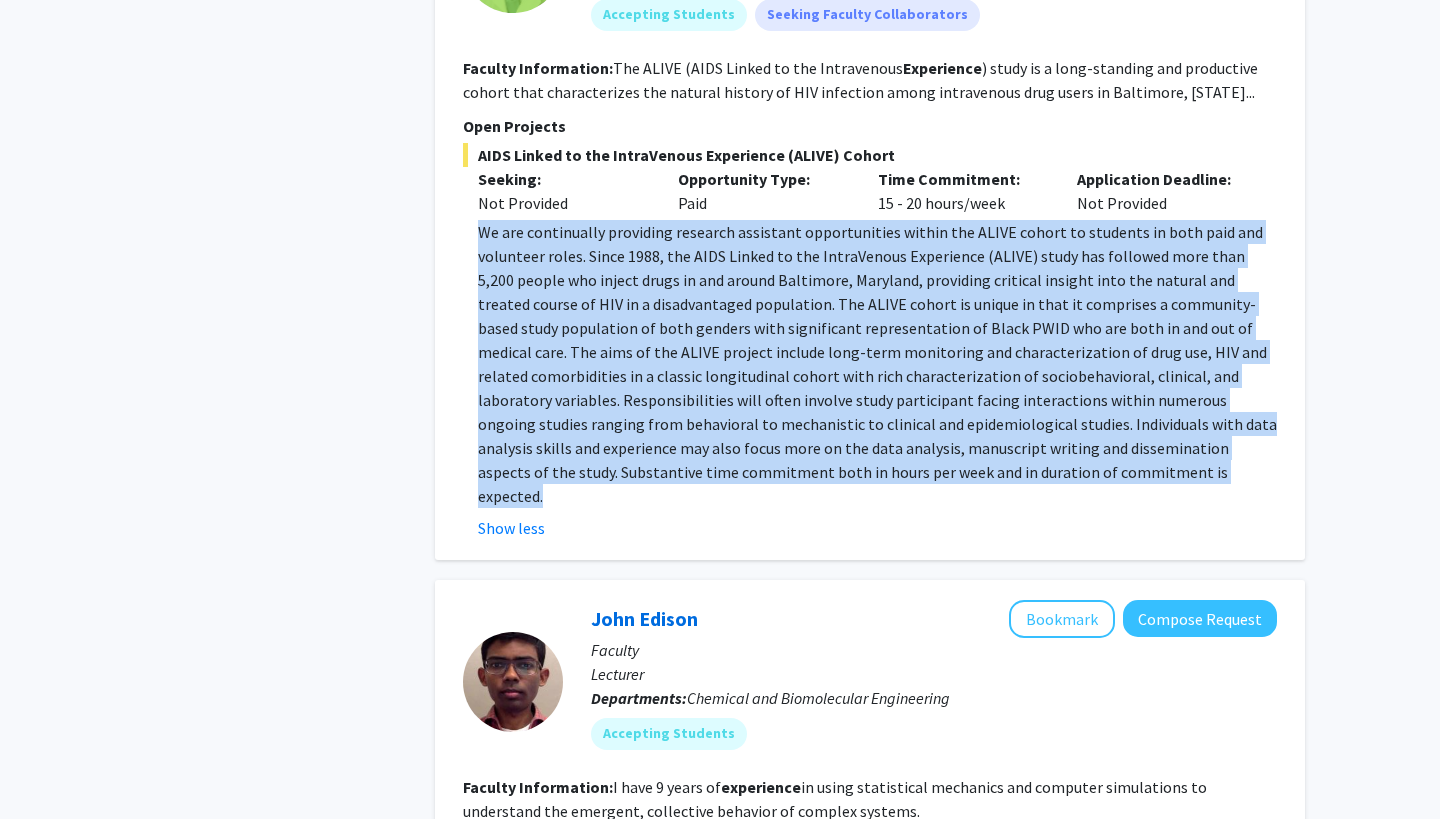 click on "We are continually providing research assistant opportunities within the ALIVE cohort to students in both paid and volunteer roles. Since 1988, the AIDS Linked to the IntraVenous Experience (ALIVE) study has followed more than 5,200 people who inject drugs in and around Baltimore, Maryland, providing critical insight into the natural and treated course of HIV in a disadvantaged population." 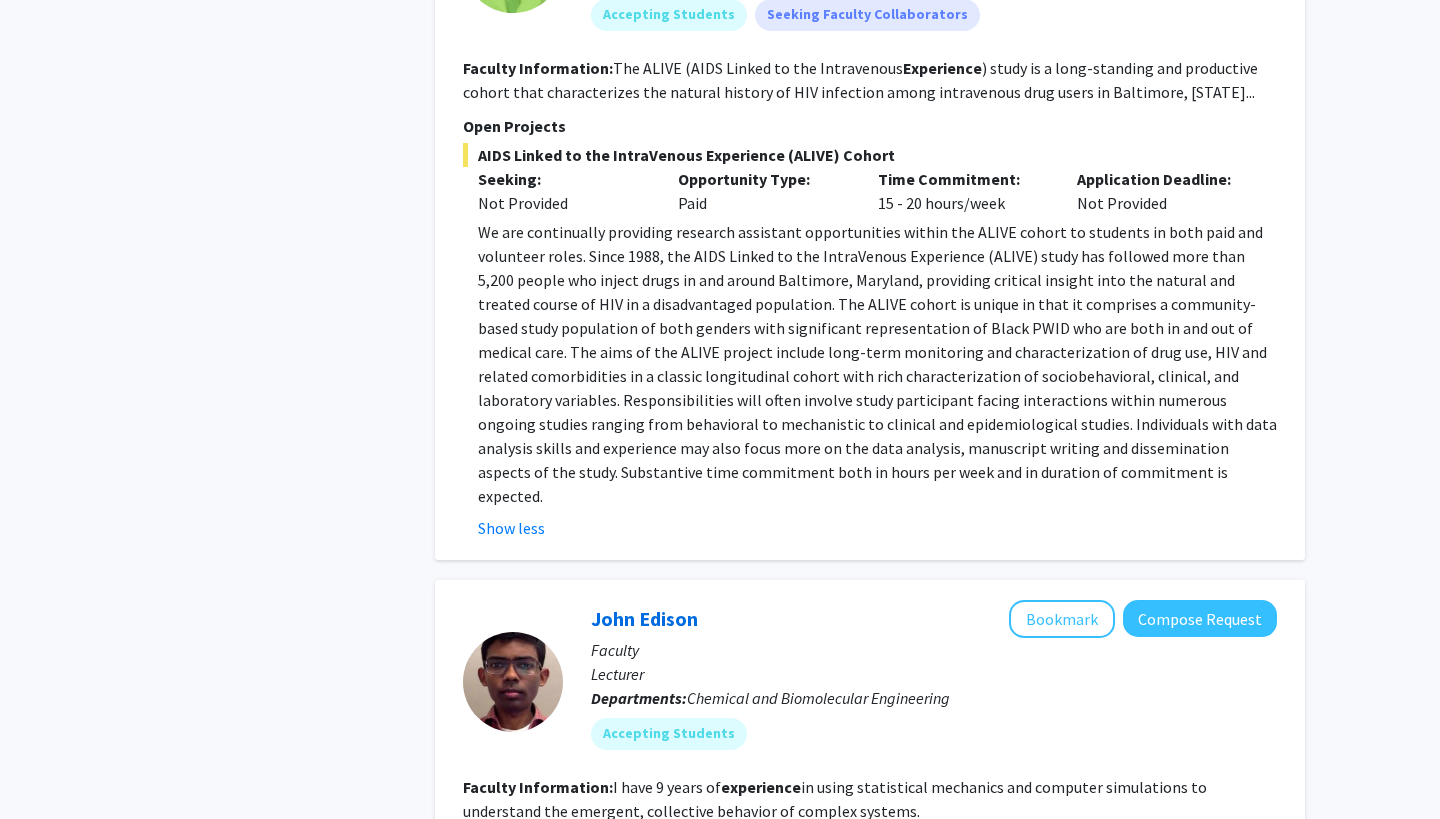 click on "We are continually providing research assistant opportunities within the ALIVE cohort to students in both paid and volunteer roles. Since 1988, the AIDS Linked to the IntraVenous Experience (ALIVE) study has followed more than 5,200 people who inject drugs in and around Baltimore, Maryland, providing critical insight into the natural and treated course of HIV in a disadvantaged population." 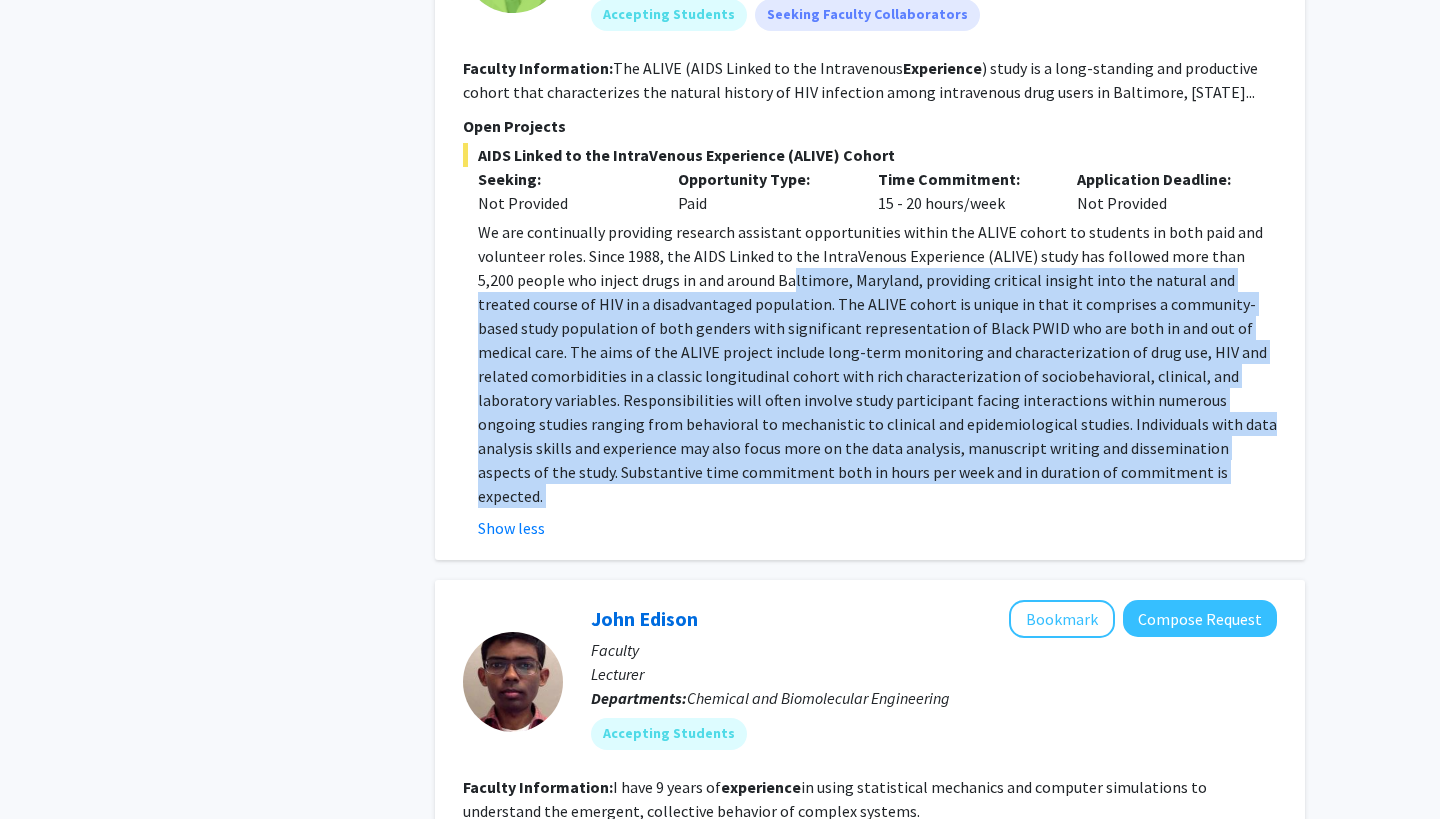 drag, startPoint x: 751, startPoint y: 284, endPoint x: 797, endPoint y: 492, distance: 213.02582 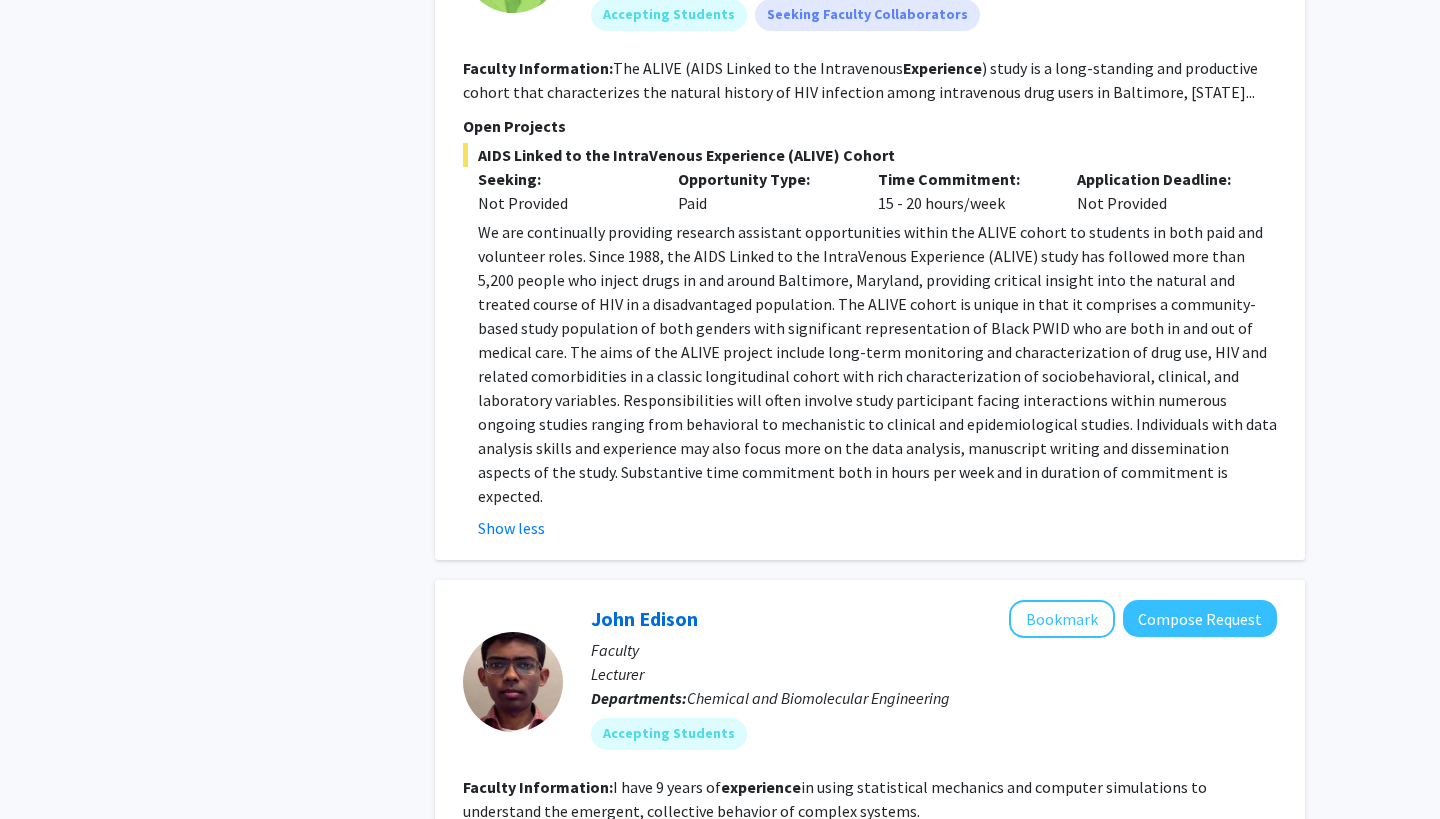 click on "We are continually providing research assistant opportunities within the ALIVE cohort to students in both paid and volunteer roles. Since 1988, the AIDS Linked to the IntraVenous Experience (ALIVE) study has followed more than 5,200 people who inject drugs in and around Baltimore, Maryland, providing critical insight into the natural and treated course of HIV in a disadvantaged population.   Show less" 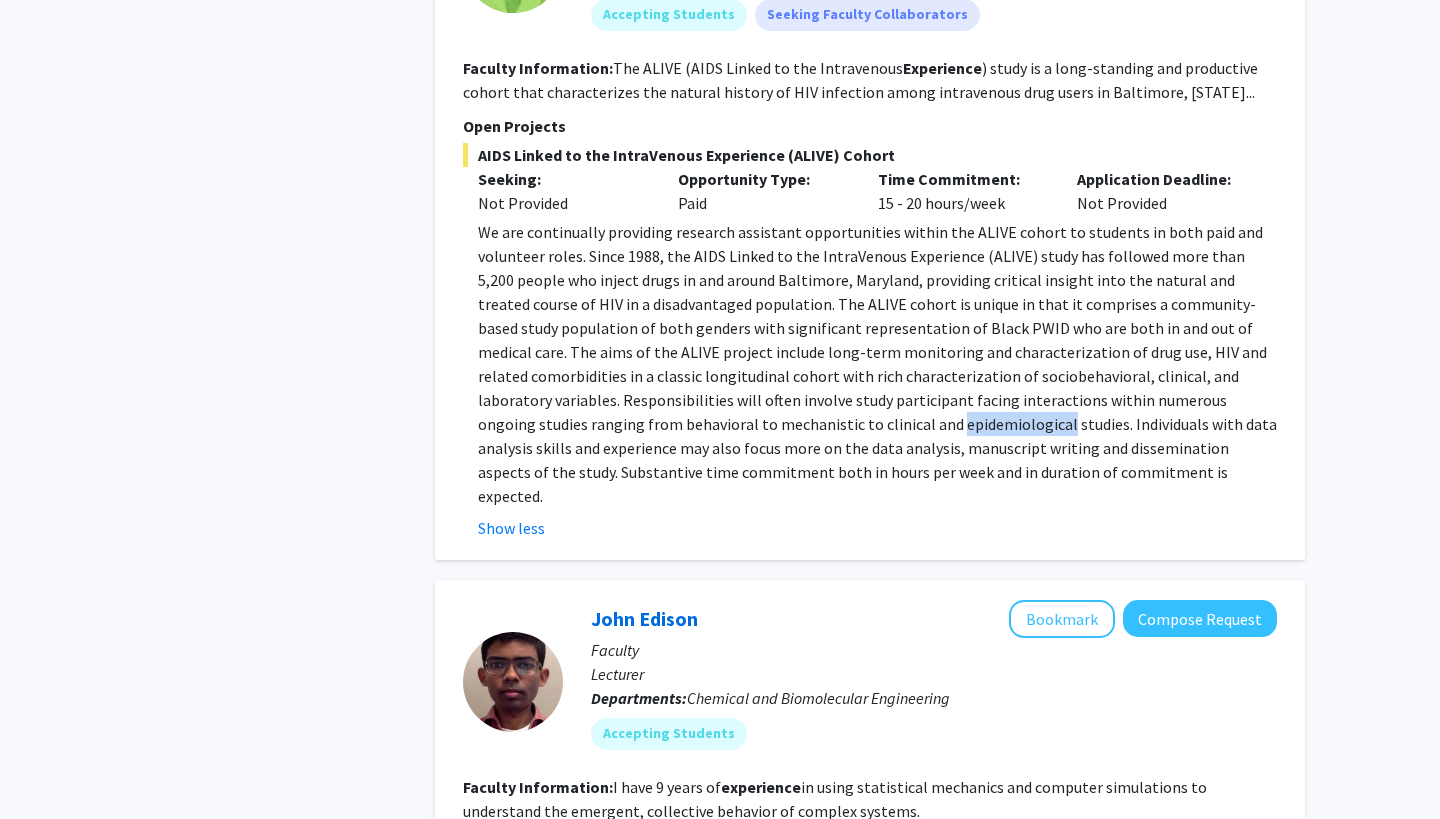 click on "We are continually providing research assistant opportunities within the ALIVE cohort to students in both paid and volunteer roles. Since 1988, the AIDS Linked to the IntraVenous Experience (ALIVE) study has followed more than 5,200 people who inject drugs in and around Baltimore, Maryland, providing critical insight into the natural and treated course of HIV in a disadvantaged population." 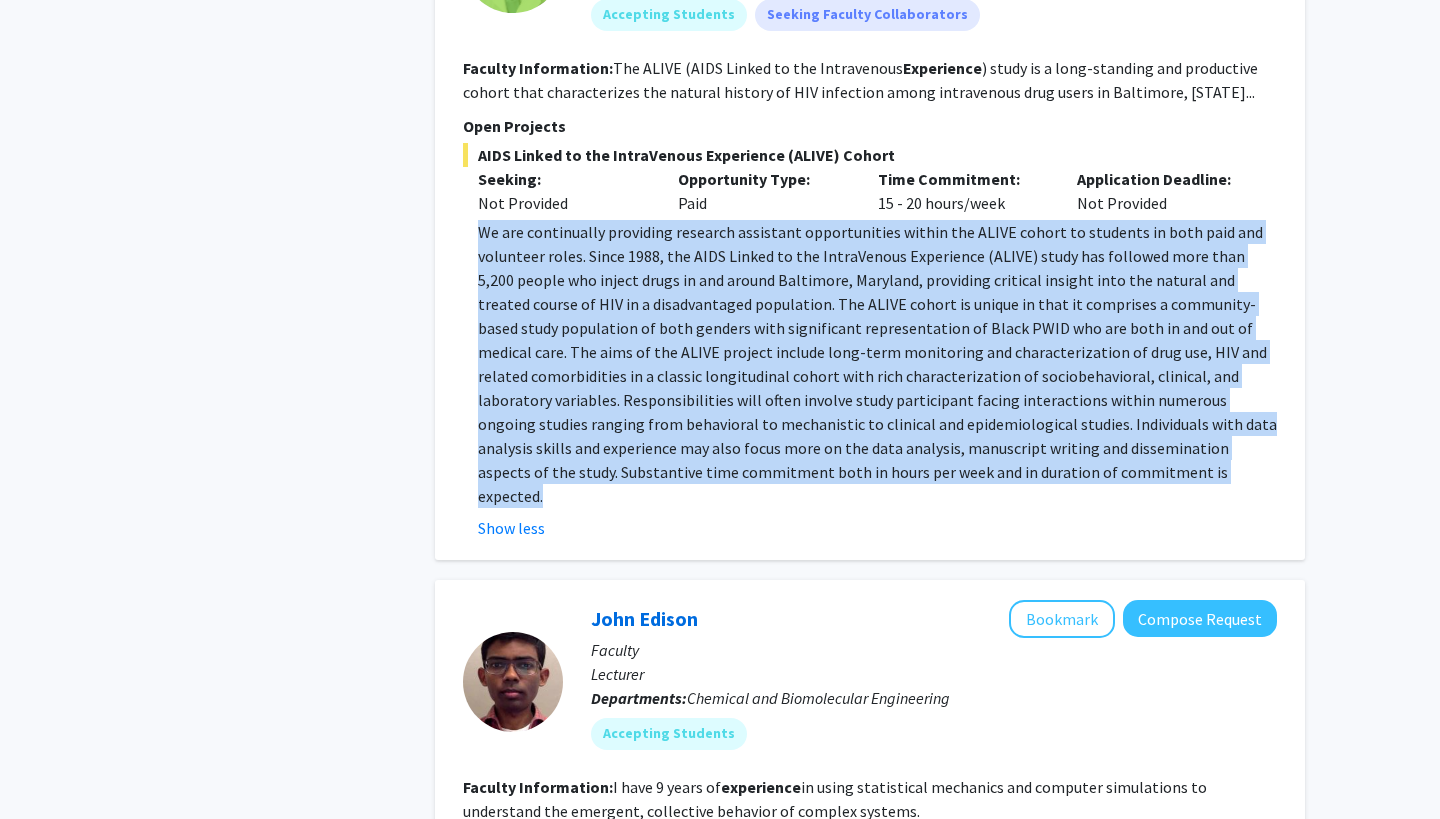 click on "We are continually providing research assistant opportunities within the ALIVE cohort to students in both paid and volunteer roles. Since 1988, the AIDS Linked to the IntraVenous Experience (ALIVE) study has followed more than 5,200 people who inject drugs in and around Baltimore, Maryland, providing critical insight into the natural and treated course of HIV in a disadvantaged population." 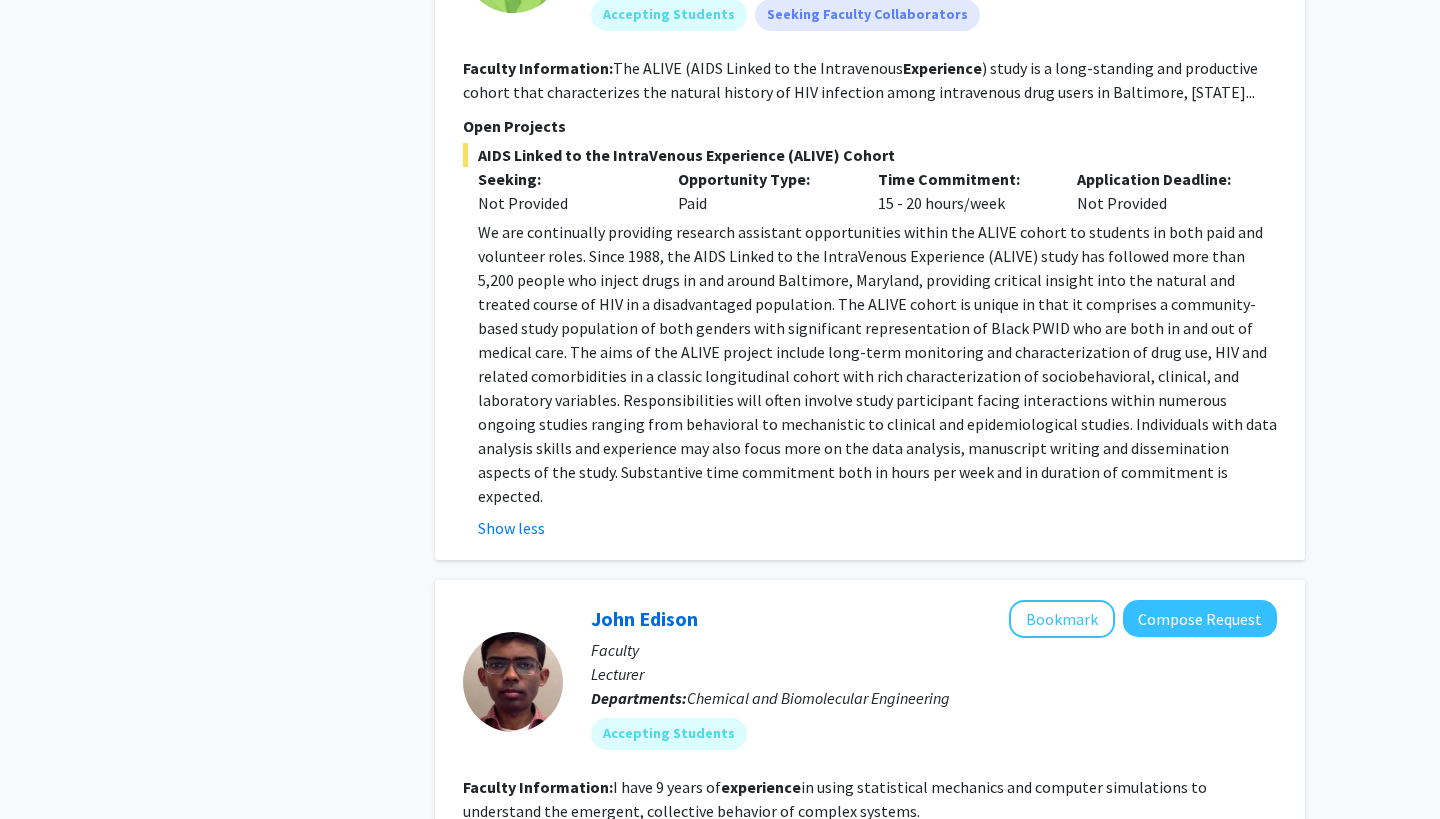 click on "We are continually providing research assistant opportunities within the ALIVE cohort to students in both paid and volunteer roles. Since 1988, the AIDS Linked to the IntraVenous Experience (ALIVE) study has followed more than 5,200 people who inject drugs in and around Baltimore, Maryland, providing critical insight into the natural and treated course of HIV in a disadvantaged population." 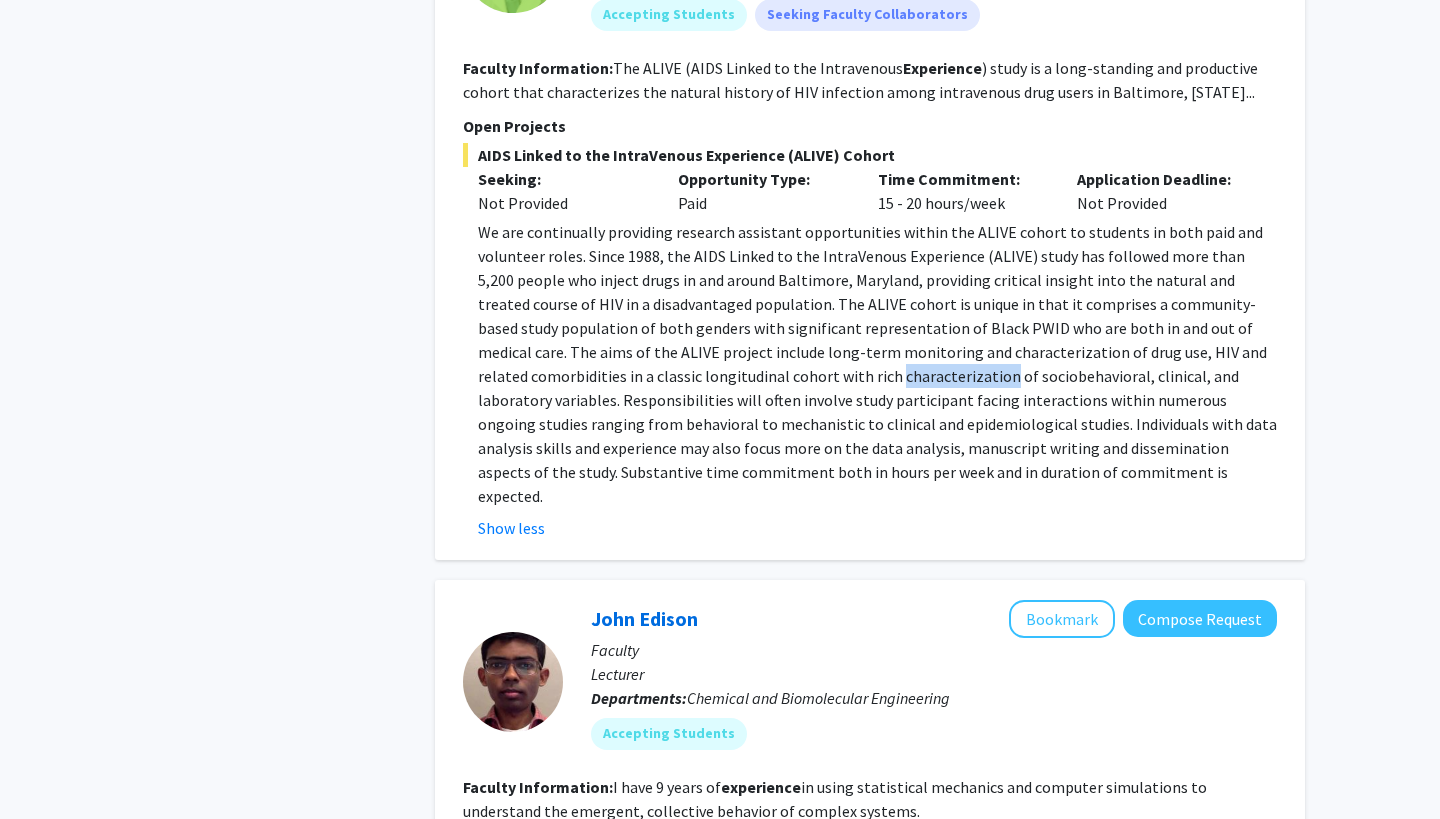 click on "We are continually providing research assistant opportunities within the ALIVE cohort to students in both paid and volunteer roles. Since 1988, the AIDS Linked to the IntraVenous Experience (ALIVE) study has followed more than 5,200 people who inject drugs in and around Baltimore, Maryland, providing critical insight into the natural and treated course of HIV in a disadvantaged population." 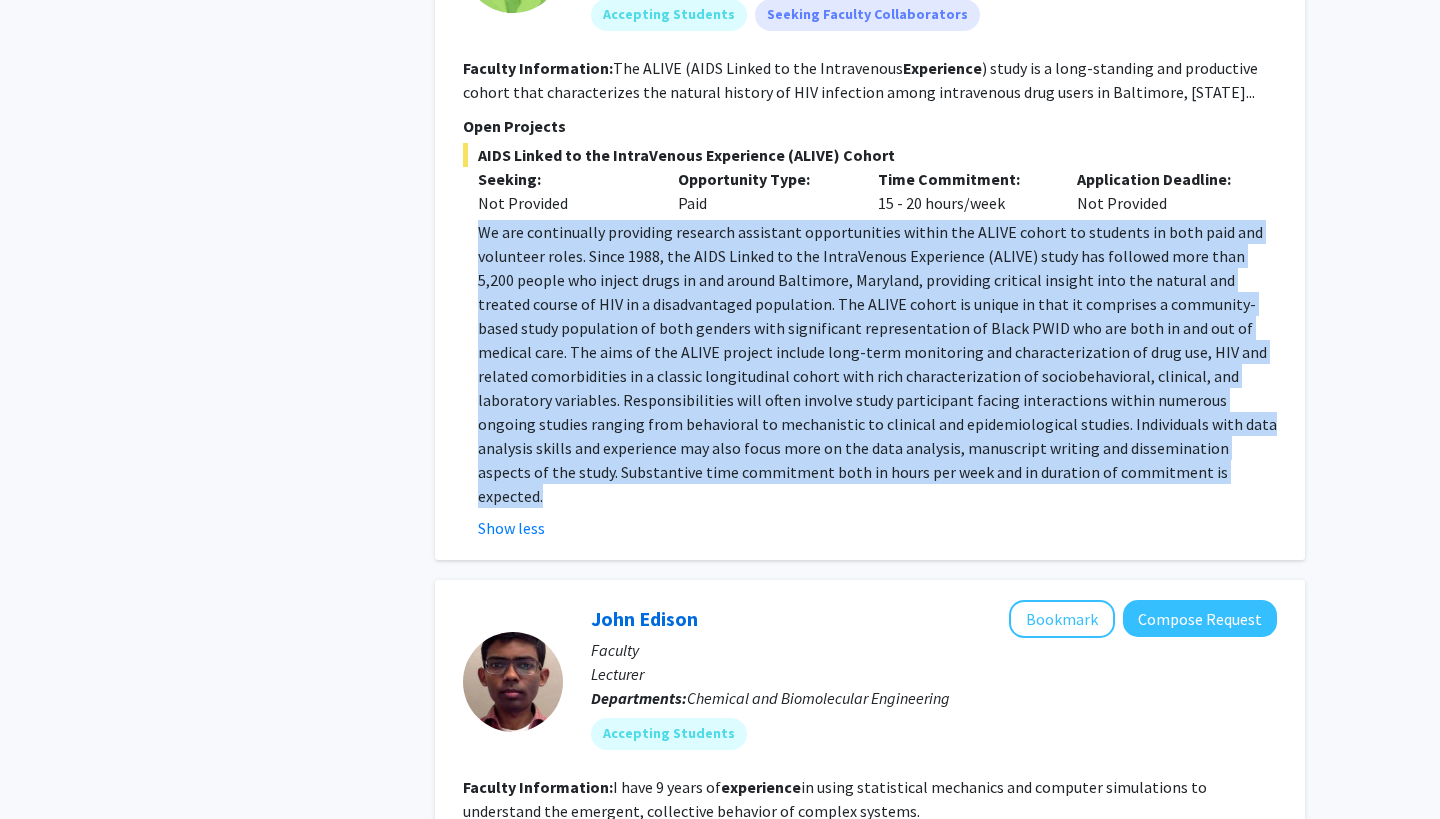 click on "We are continually providing research assistant opportunities within the ALIVE cohort to students in both paid and volunteer roles. Since 1988, the AIDS Linked to the IntraVenous Experience (ALIVE) study has followed more than 5,200 people who inject drugs in and around Baltimore, Maryland, providing critical insight into the natural and treated course of HIV in a disadvantaged population." 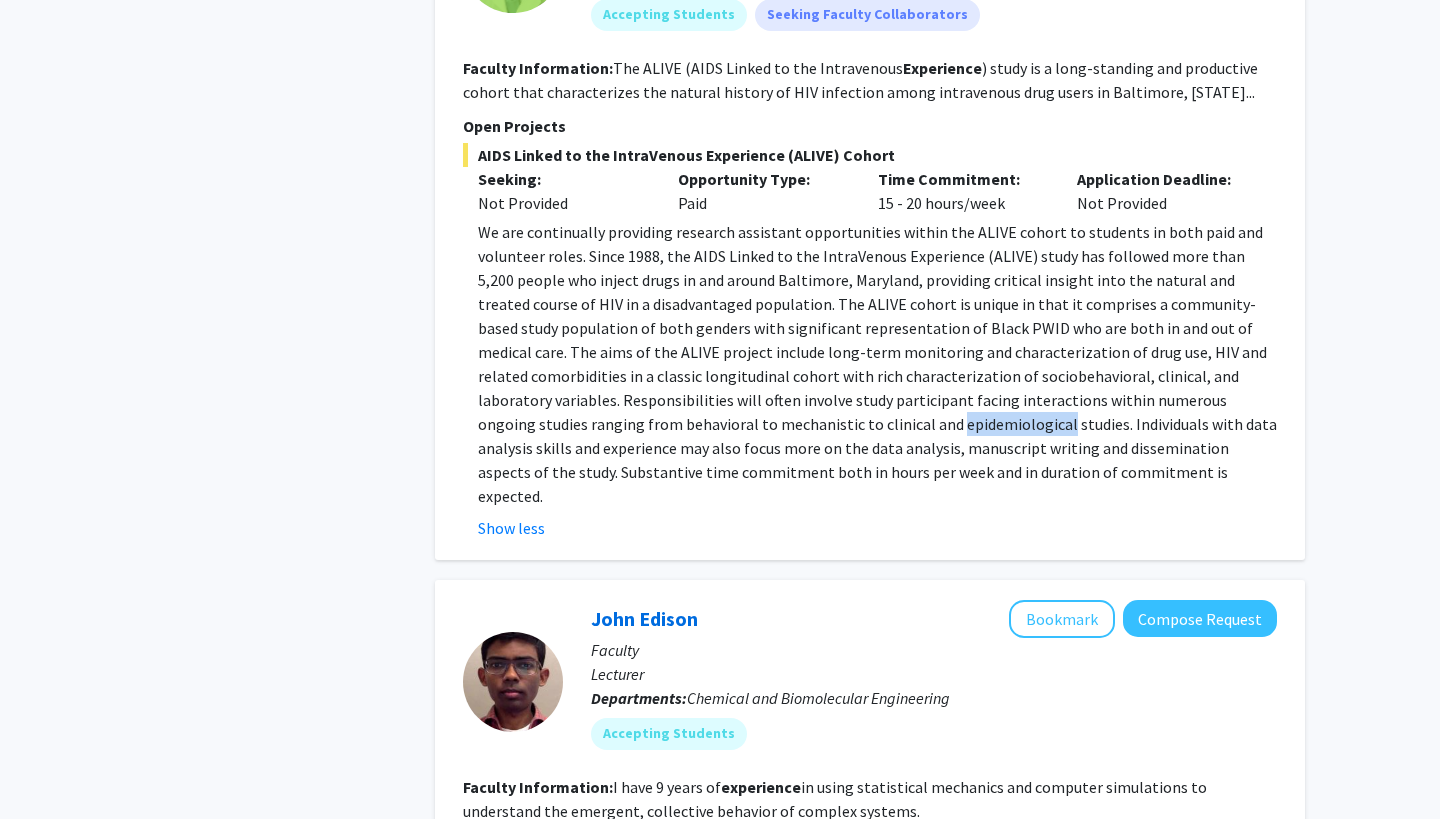 click on "We are continually providing research assistant opportunities within the ALIVE cohort to students in both paid and volunteer roles. Since 1988, the AIDS Linked to the IntraVenous Experience (ALIVE) study has followed more than 5,200 people who inject drugs in and around Baltimore, Maryland, providing critical insight into the natural and treated course of HIV in a disadvantaged population." 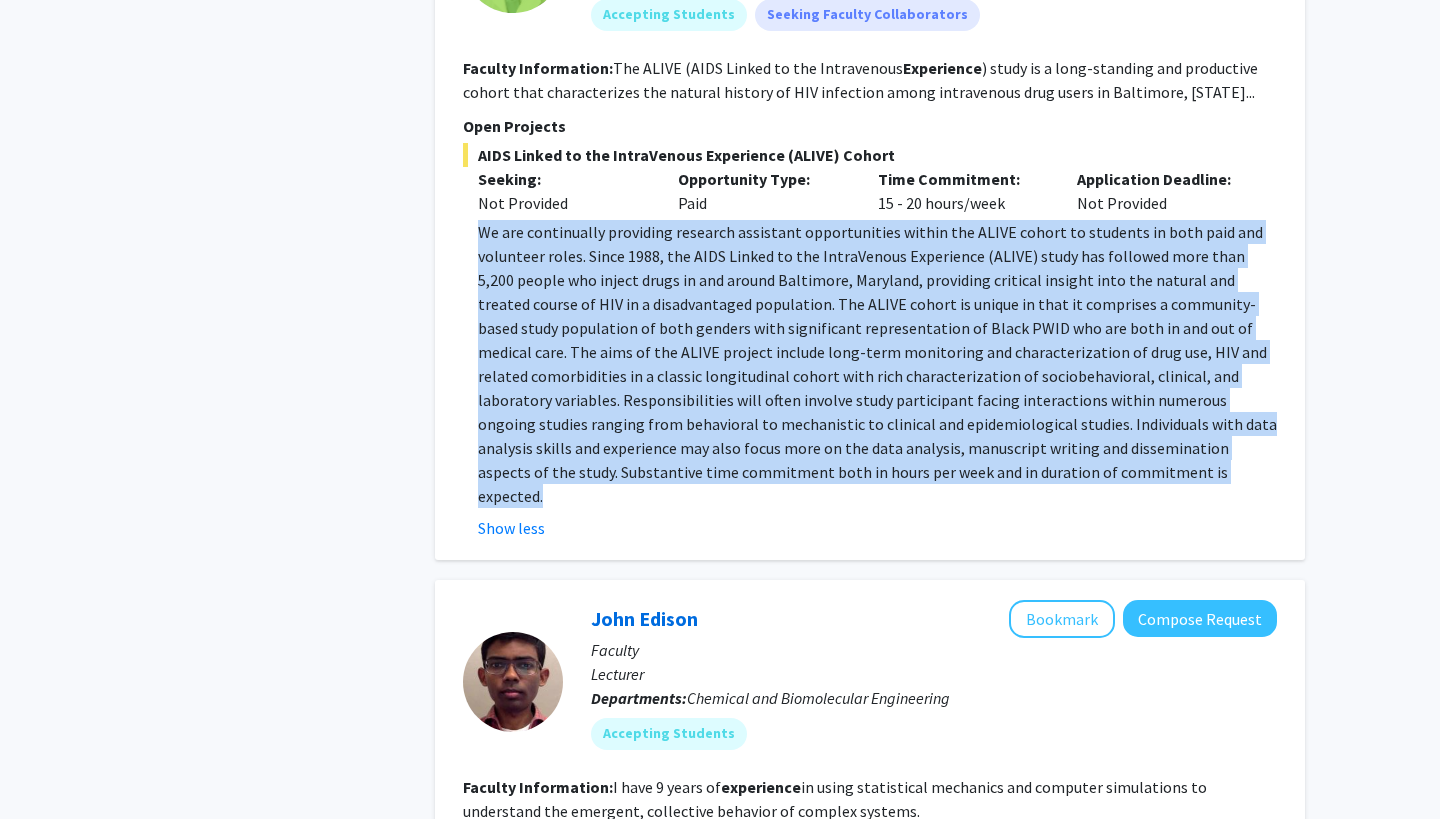 click on "We are continually providing research assistant opportunities within the ALIVE cohort to students in both paid and volunteer roles. Since 1988, the AIDS Linked to the IntraVenous Experience (ALIVE) study has followed more than 5,200 people who inject drugs in and around Baltimore, Maryland, providing critical insight into the natural and treated course of HIV in a disadvantaged population." 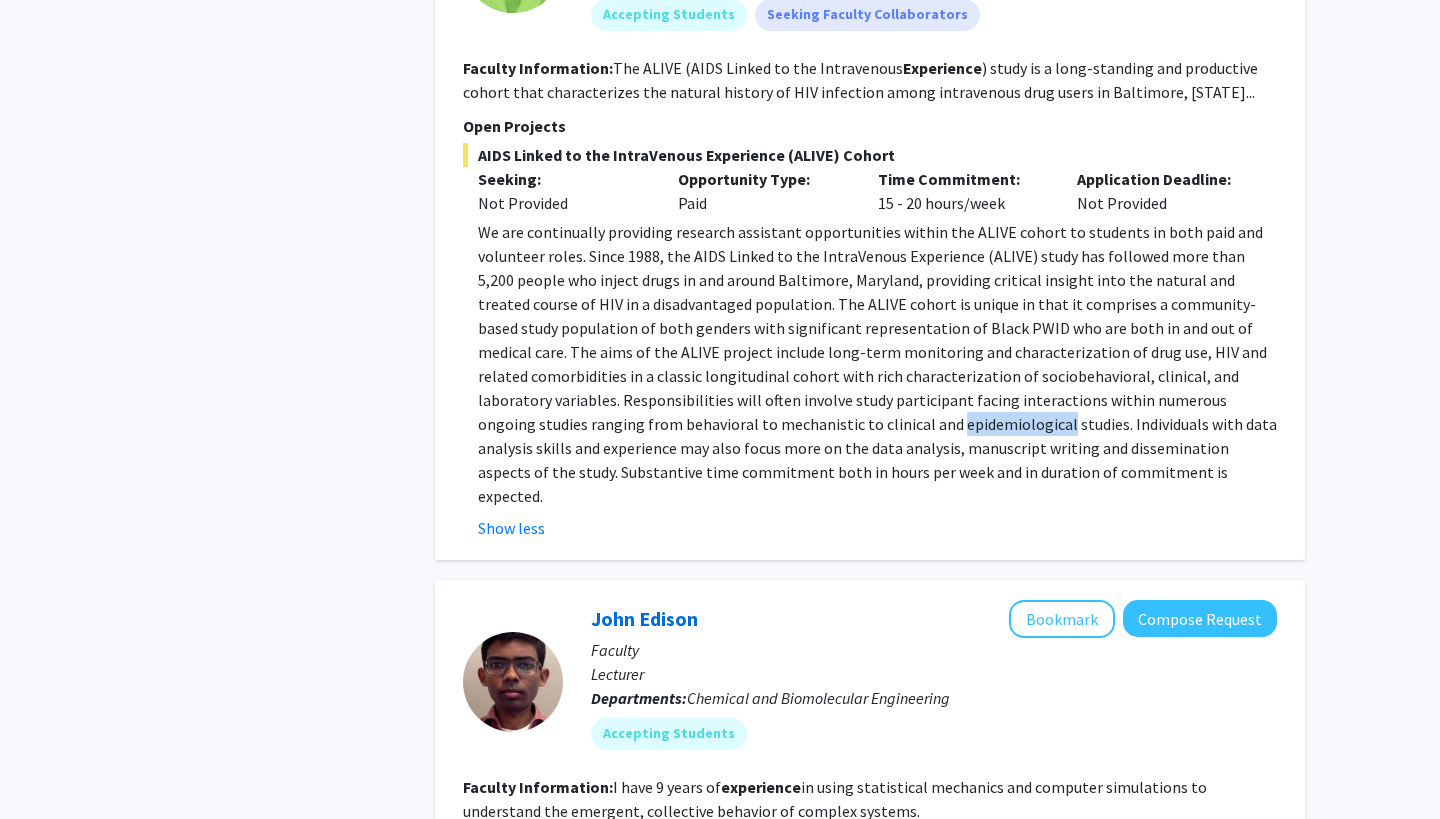 click on "We are continually providing research assistant opportunities within the ALIVE cohort to students in both paid and volunteer roles. Since 1988, the AIDS Linked to the IntraVenous Experience (ALIVE) study has followed more than 5,200 people who inject drugs in and around Baltimore, Maryland, providing critical insight into the natural and treated course of HIV in a disadvantaged population." 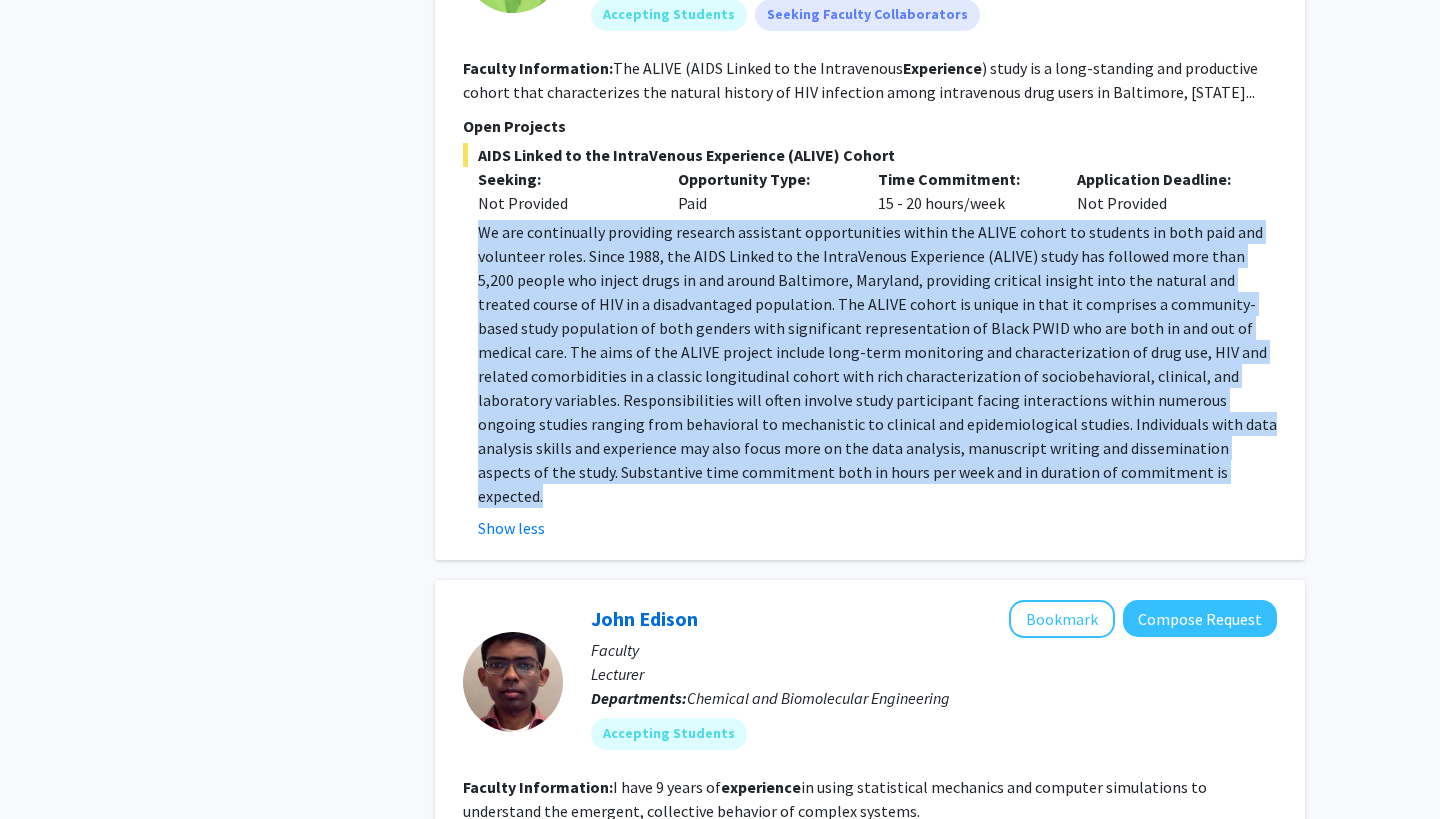 click on "We are continually providing research assistant opportunities within the ALIVE cohort to students in both paid and volunteer roles. Since 1988, the AIDS Linked to the IntraVenous Experience (ALIVE) study has followed more than 5,200 people who inject drugs in and around Baltimore, Maryland, providing critical insight into the natural and treated course of HIV in a disadvantaged population." 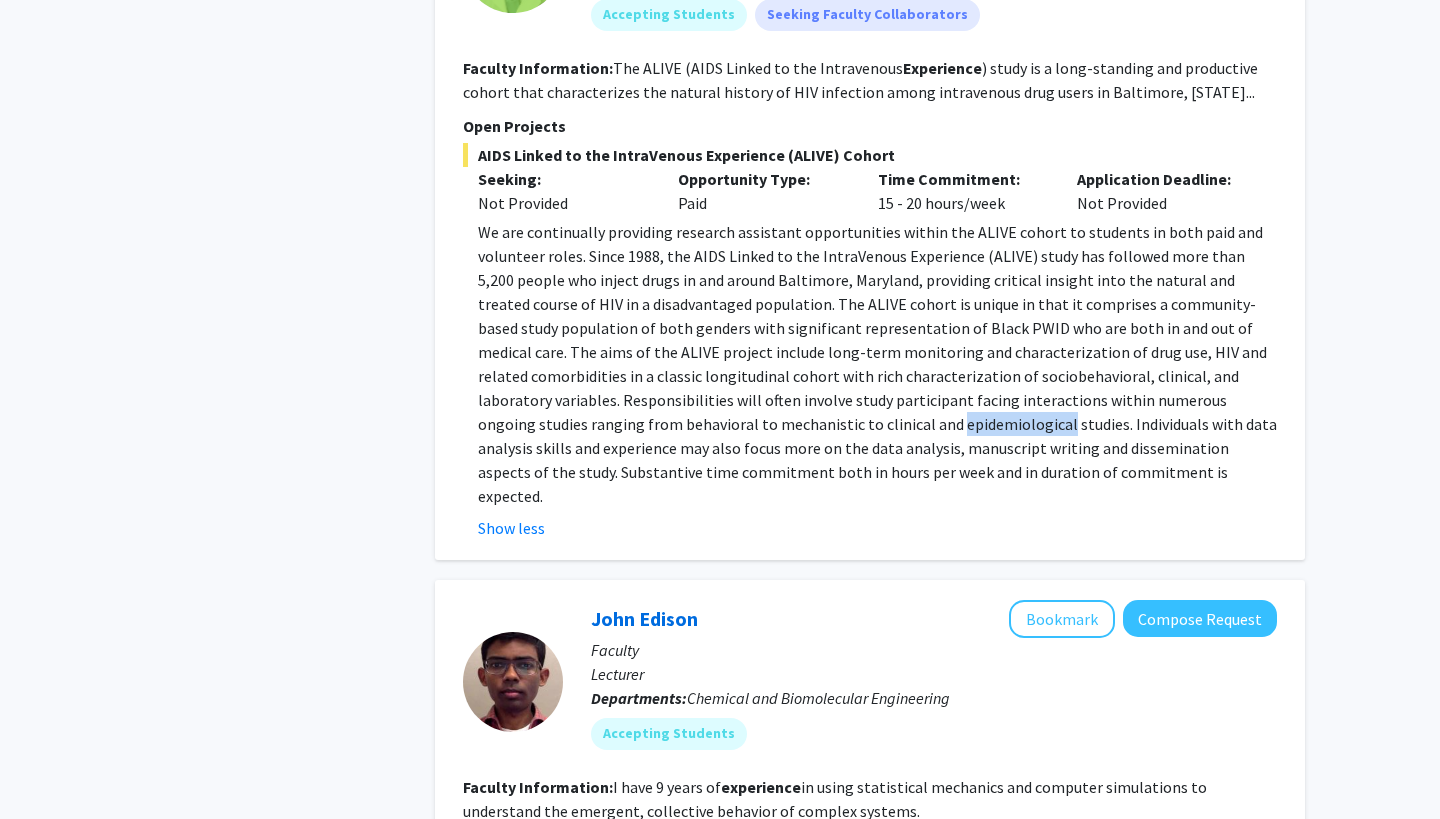 click on "We are continually providing research assistant opportunities within the ALIVE cohort to students in both paid and volunteer roles. Since 1988, the AIDS Linked to the IntraVenous Experience (ALIVE) study has followed more than 5,200 people who inject drugs in and around Baltimore, Maryland, providing critical insight into the natural and treated course of HIV in a disadvantaged population." 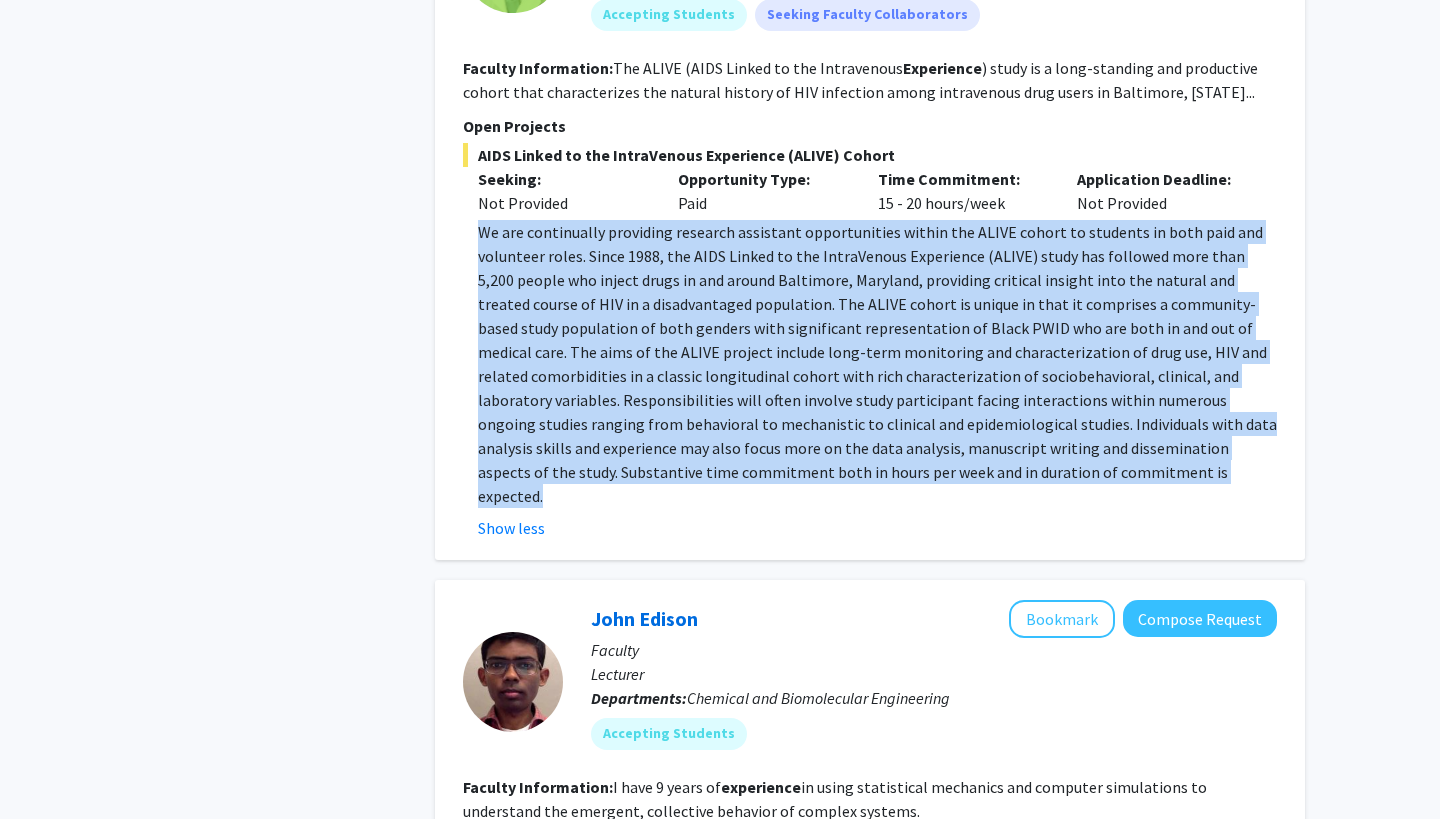 click on "We are continually providing research assistant opportunities within the ALIVE cohort to students in both paid and volunteer roles. Since 1988, the AIDS Linked to the IntraVenous Experience (ALIVE) study has followed more than 5,200 people who inject drugs in and around Baltimore, Maryland, providing critical insight into the natural and treated course of HIV in a disadvantaged population." 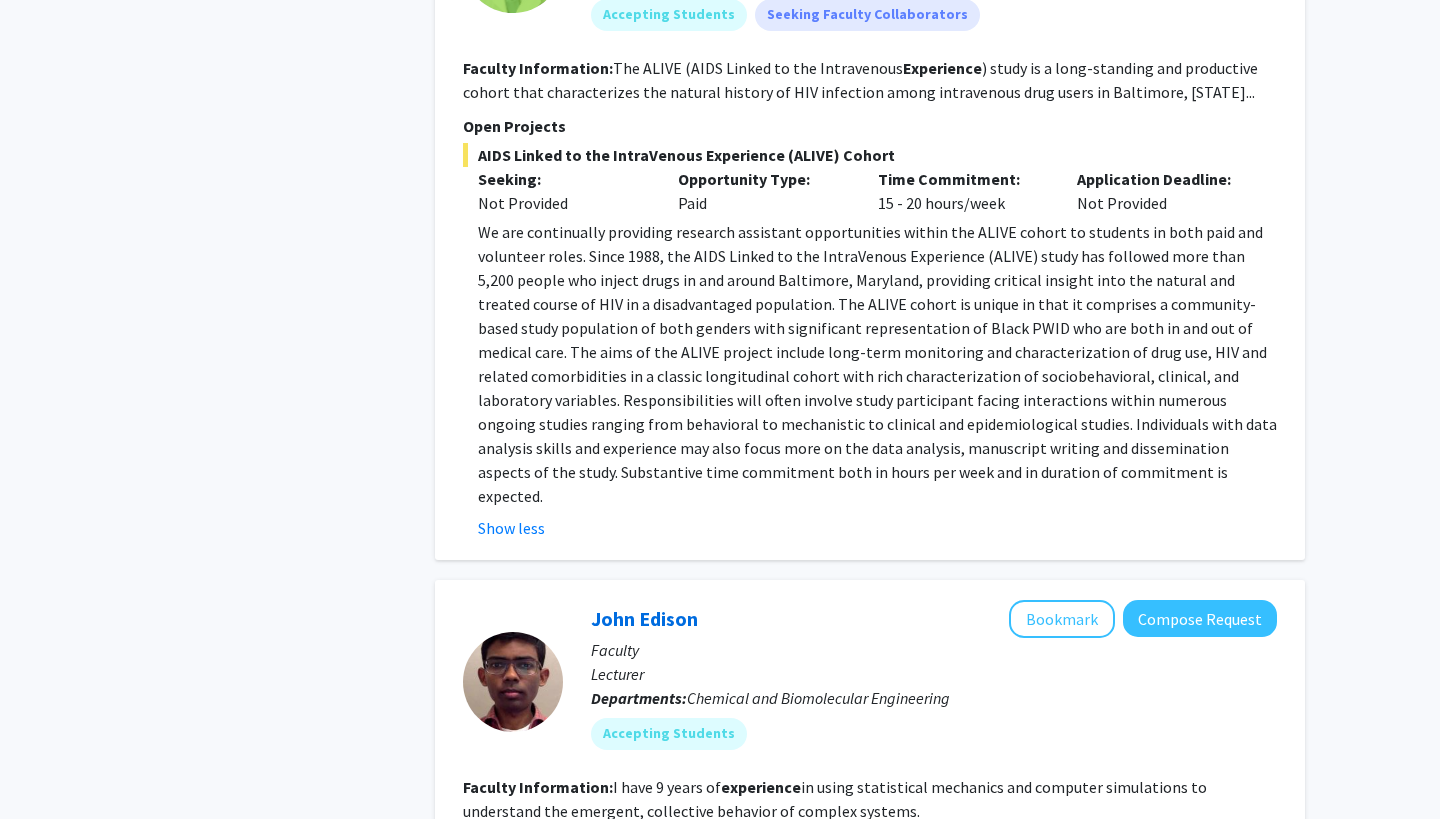click on "We are continually providing research assistant opportunities within the ALIVE cohort to students in both paid and volunteer roles. Since 1988, the AIDS Linked to the IntraVenous Experience (ALIVE) study has followed more than 5,200 people who inject drugs in and around Baltimore, Maryland, providing critical insight into the natural and treated course of HIV in a disadvantaged population." 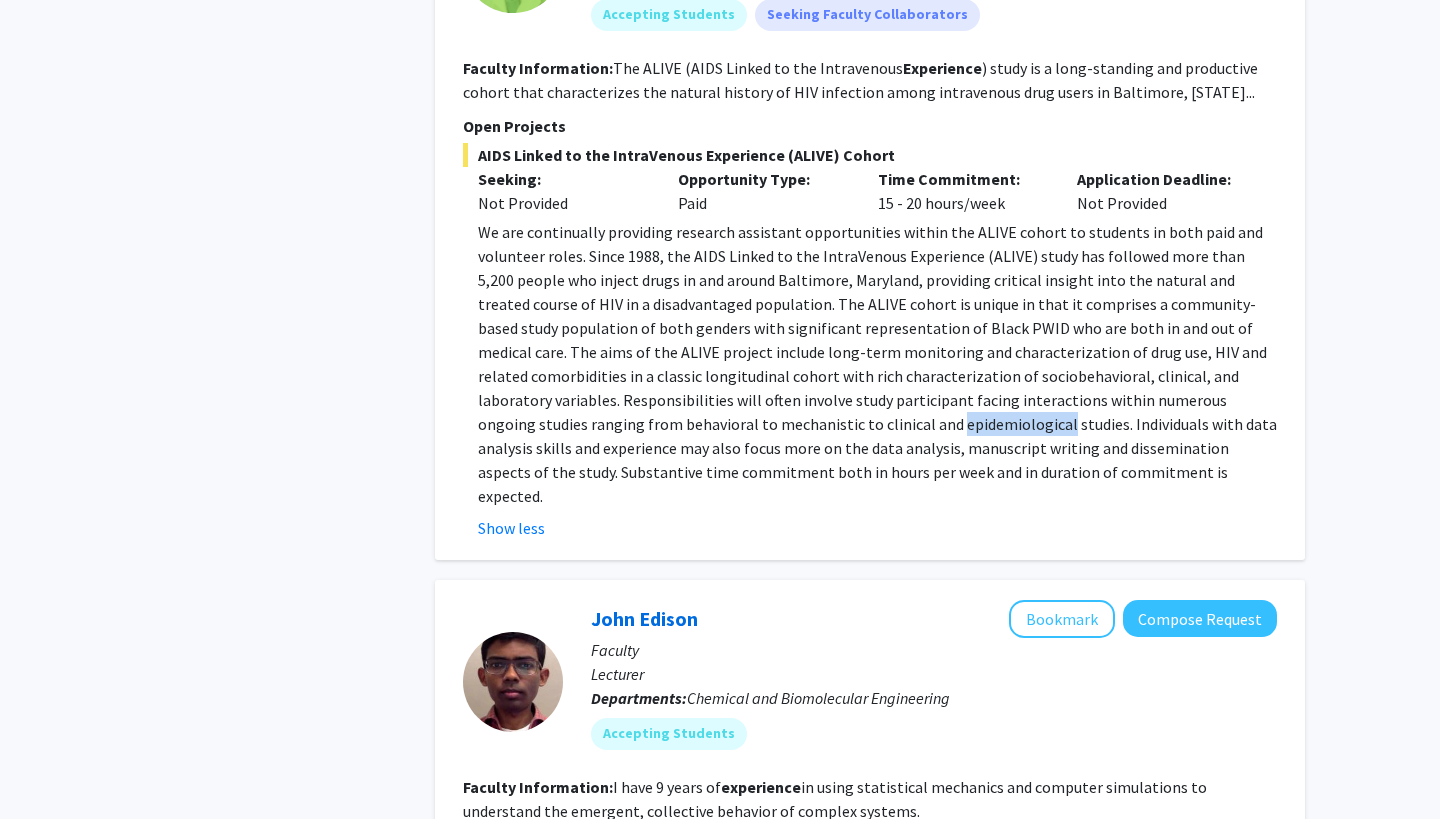 click on "We are continually providing research assistant opportunities within the ALIVE cohort to students in both paid and volunteer roles. Since 1988, the AIDS Linked to the IntraVenous Experience (ALIVE) study has followed more than 5,200 people who inject drugs in and around Baltimore, Maryland, providing critical insight into the natural and treated course of HIV in a disadvantaged population." 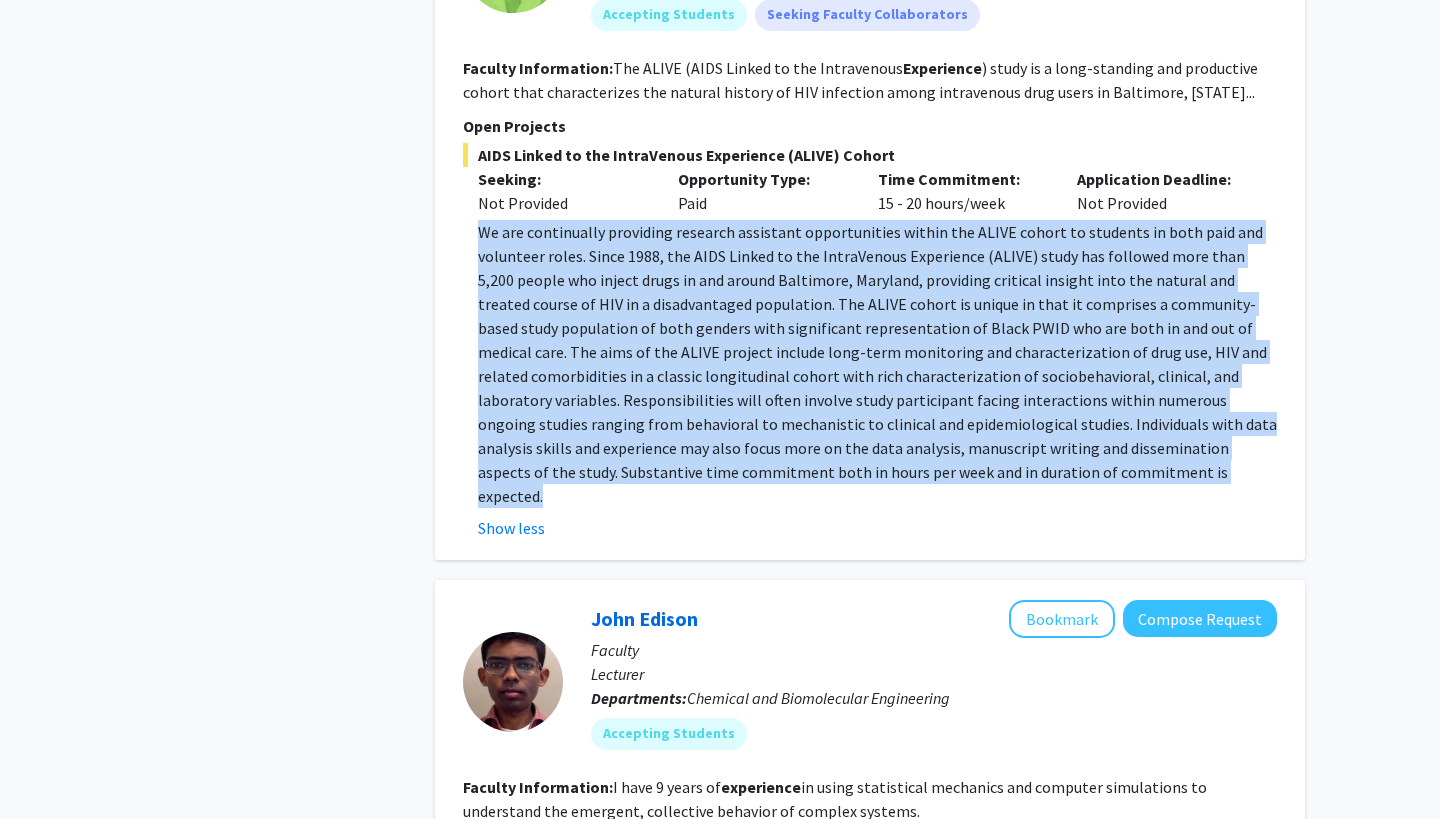 click on "We are continually providing research assistant opportunities within the ALIVE cohort to students in both paid and volunteer roles. Since 1988, the AIDS Linked to the IntraVenous Experience (ALIVE) study has followed more than 5,200 people who inject drugs in and around Baltimore, Maryland, providing critical insight into the natural and treated course of HIV in a disadvantaged population." 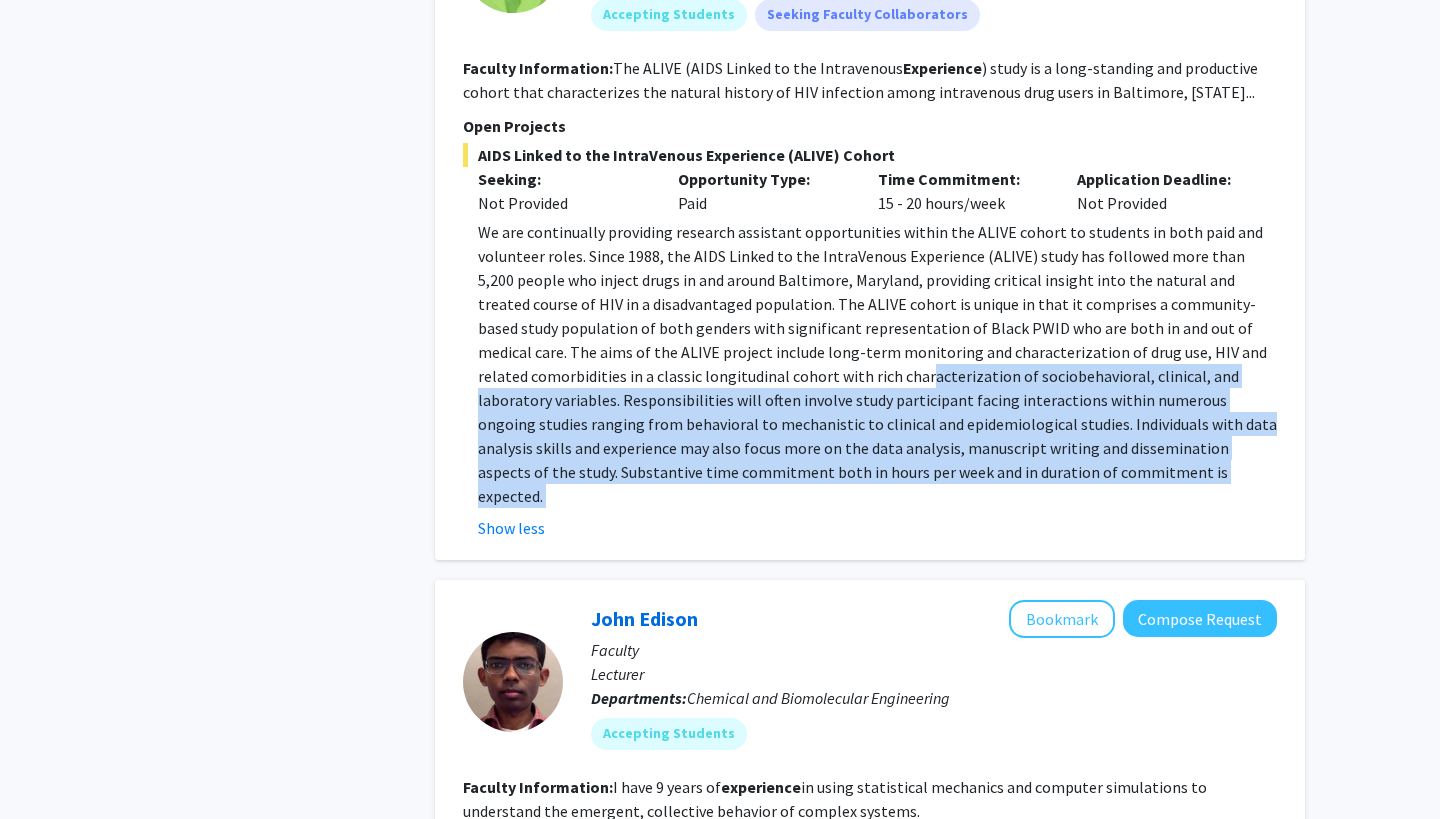 drag, startPoint x: 1060, startPoint y: 491, endPoint x: 777, endPoint y: 368, distance: 308.57413 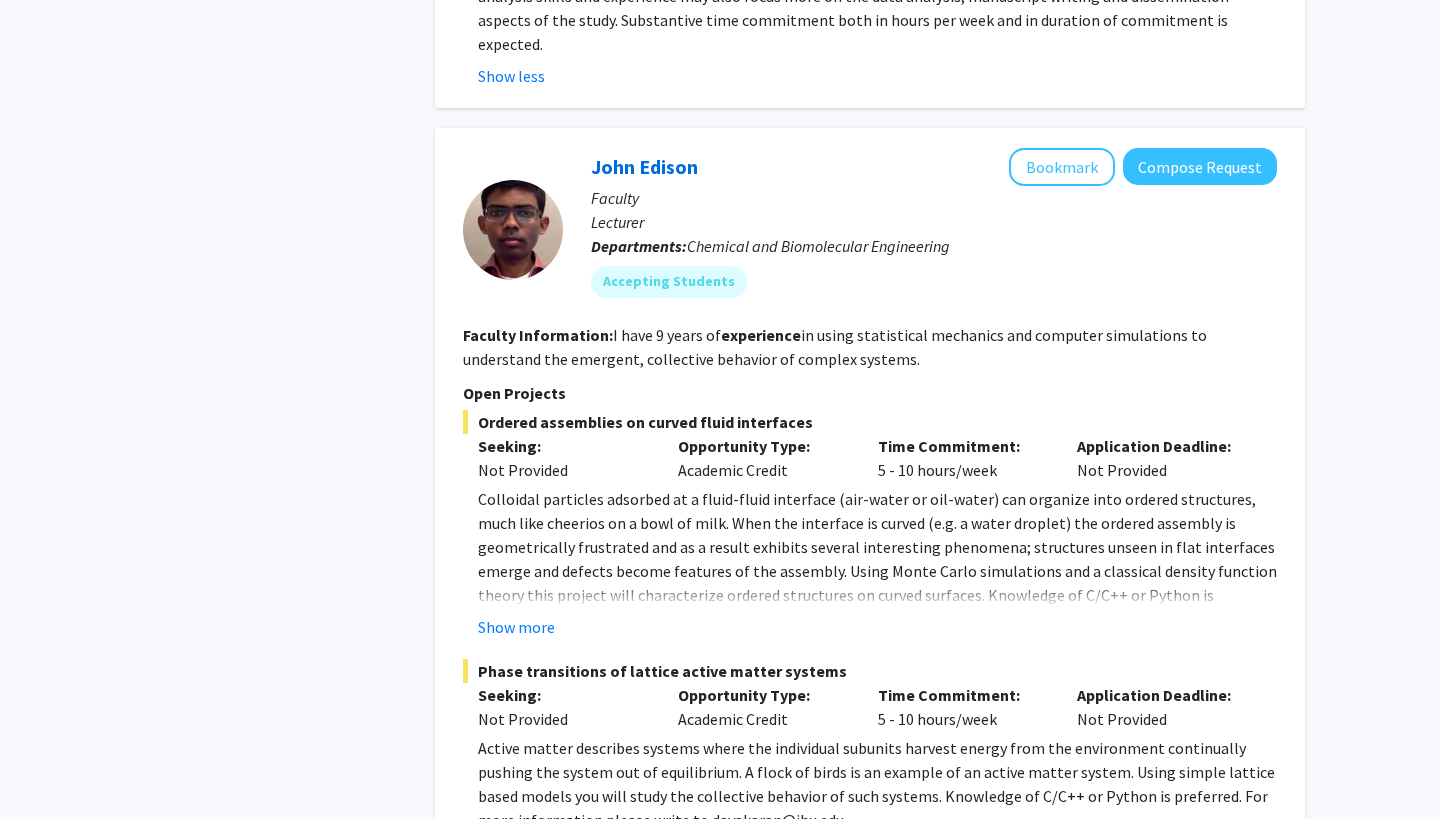 scroll, scrollTop: 1487, scrollLeft: 0, axis: vertical 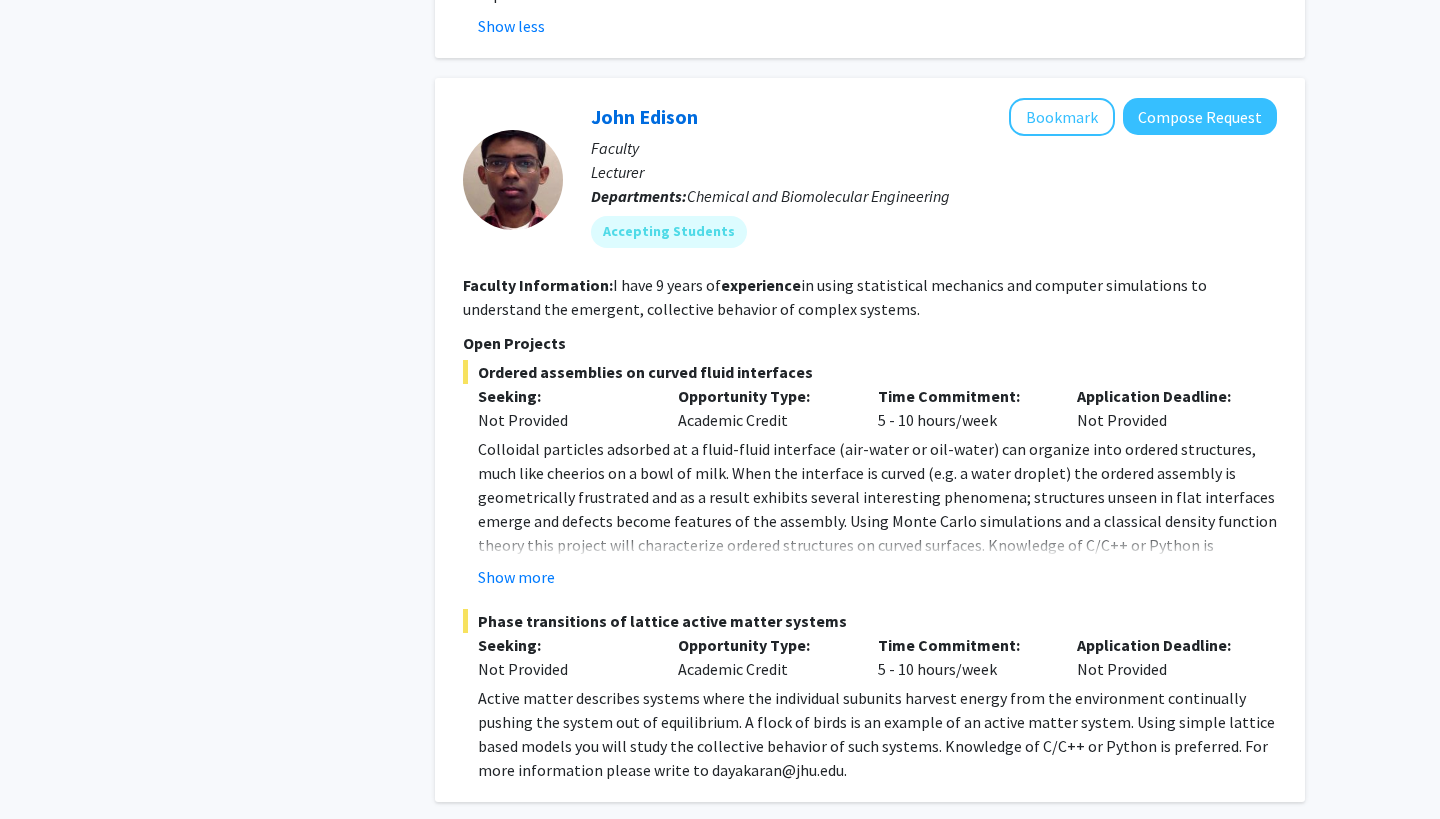 click on "Show more" 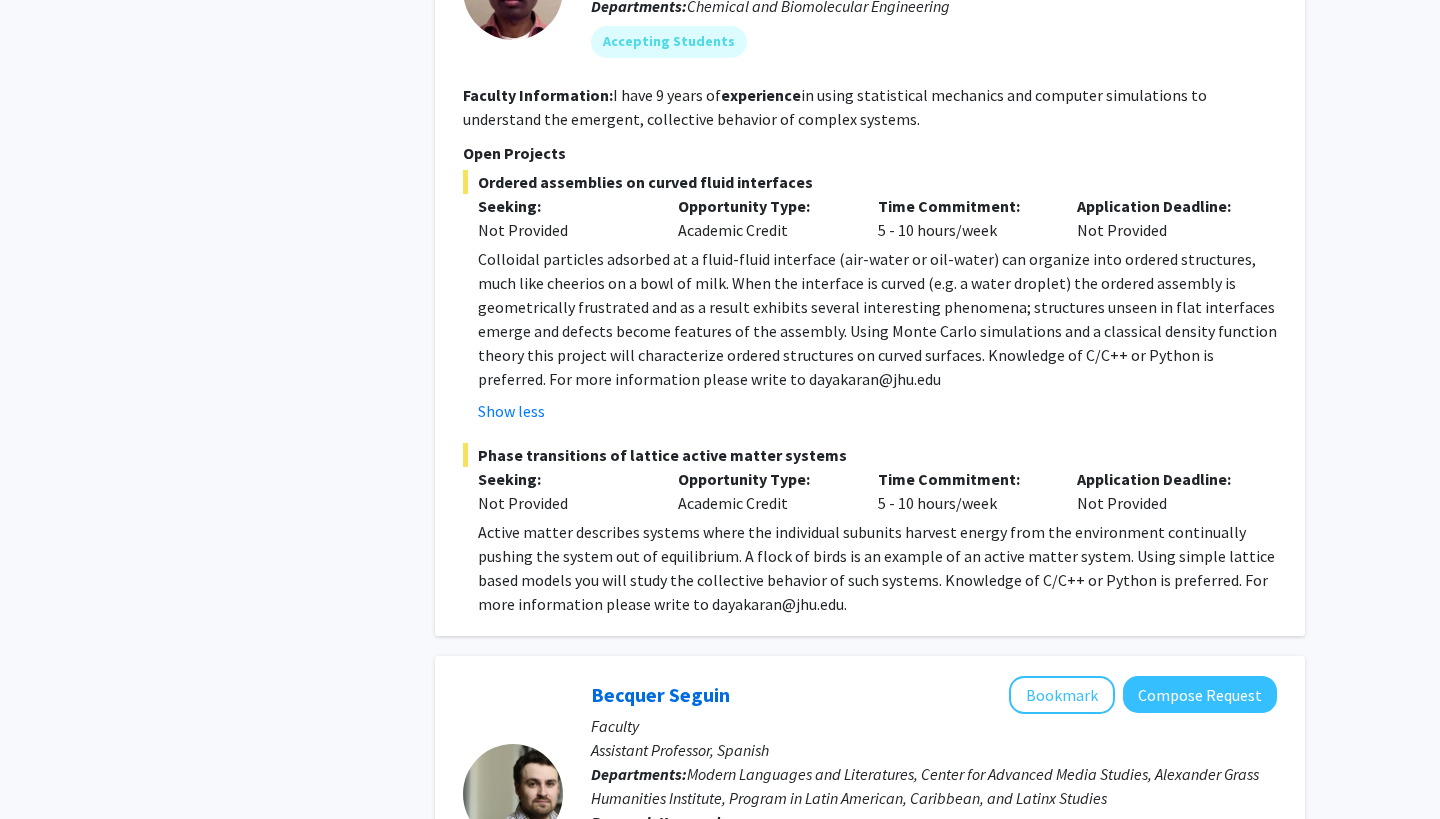 scroll, scrollTop: 1676, scrollLeft: 0, axis: vertical 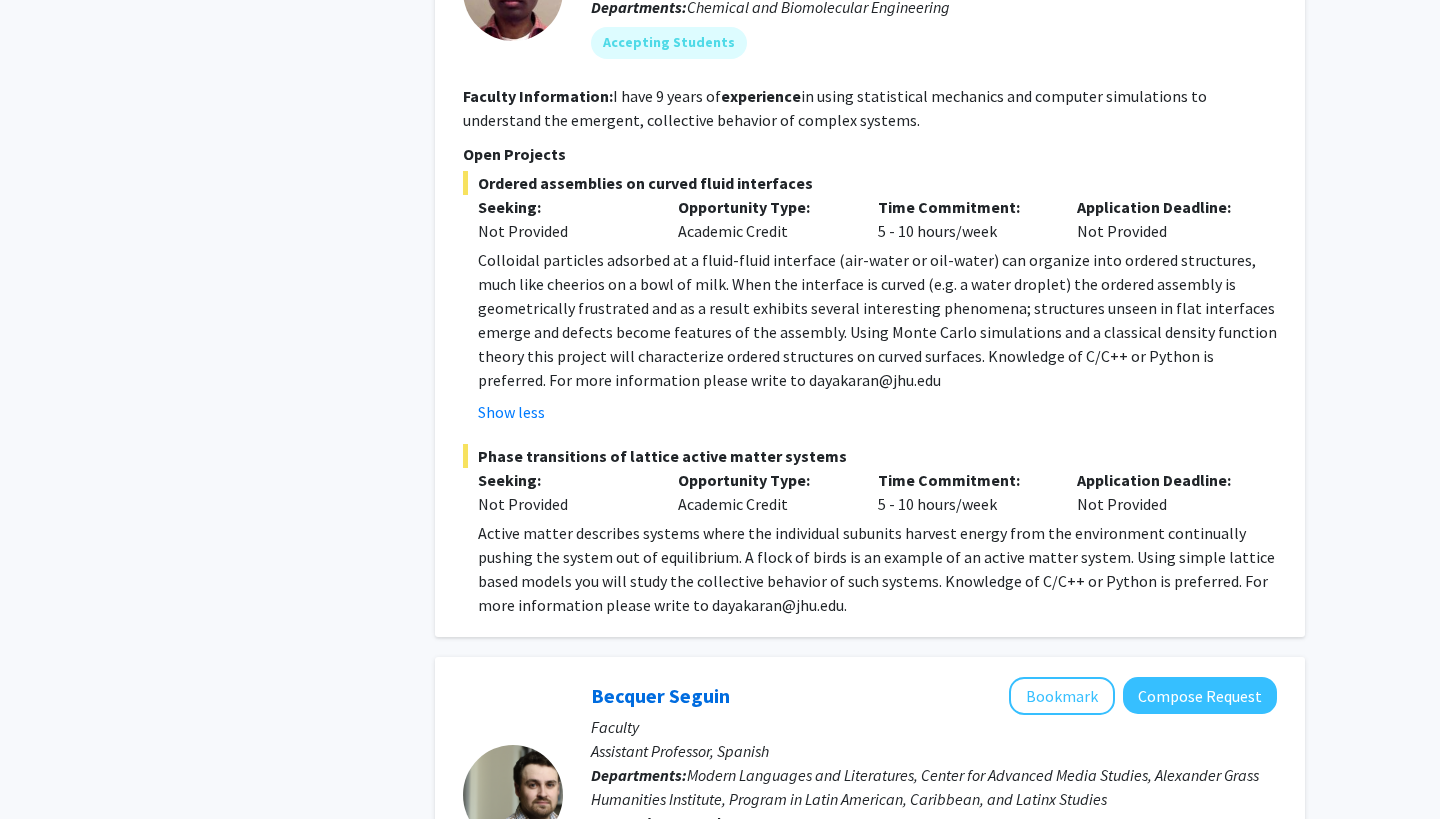click on "Colloidal particles adsorbed at a fluid-fluid interface (air-water or oil-water) can organize into ordered structures, much like cheerios on a bowl of milk. When the interface is curved (e.g. a water droplet) the ordered assembly is geometrically frustrated and as a result exhibits several interesting phenomena; structures unseen in flat interfaces emerge and defects become features of the assembly. Using Monte Carlo simulations and a classical density function theory this project will characterize ordered structures on curved surfaces. Knowledge of C/C++ or Python is preferred. For more information please write to dayakaran@jhu.edu" 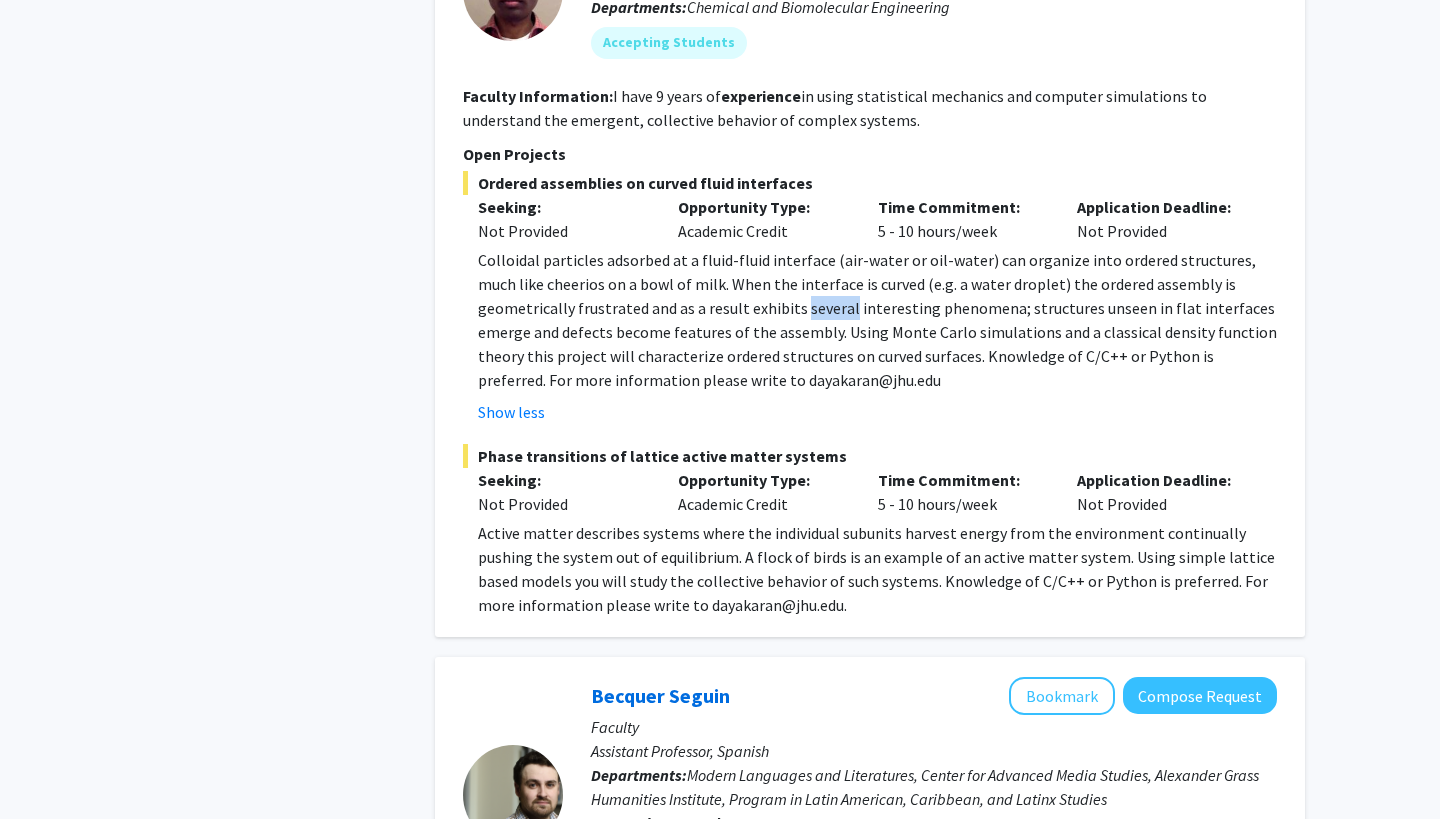 click on "Colloidal particles adsorbed at a fluid-fluid interface (air-water or oil-water) can organize into ordered structures, much like cheerios on a bowl of milk. When the interface is curved (e.g. a water droplet) the ordered assembly is geometrically frustrated and as a result exhibits several interesting phenomena; structures unseen in flat interfaces emerge and defects become features of the assembly. Using Monte Carlo simulations and a classical density function theory this project will characterize ordered structures on curved surfaces. Knowledge of C/C++ or Python is preferred. For more information please write to dayakaran@jhu.edu" 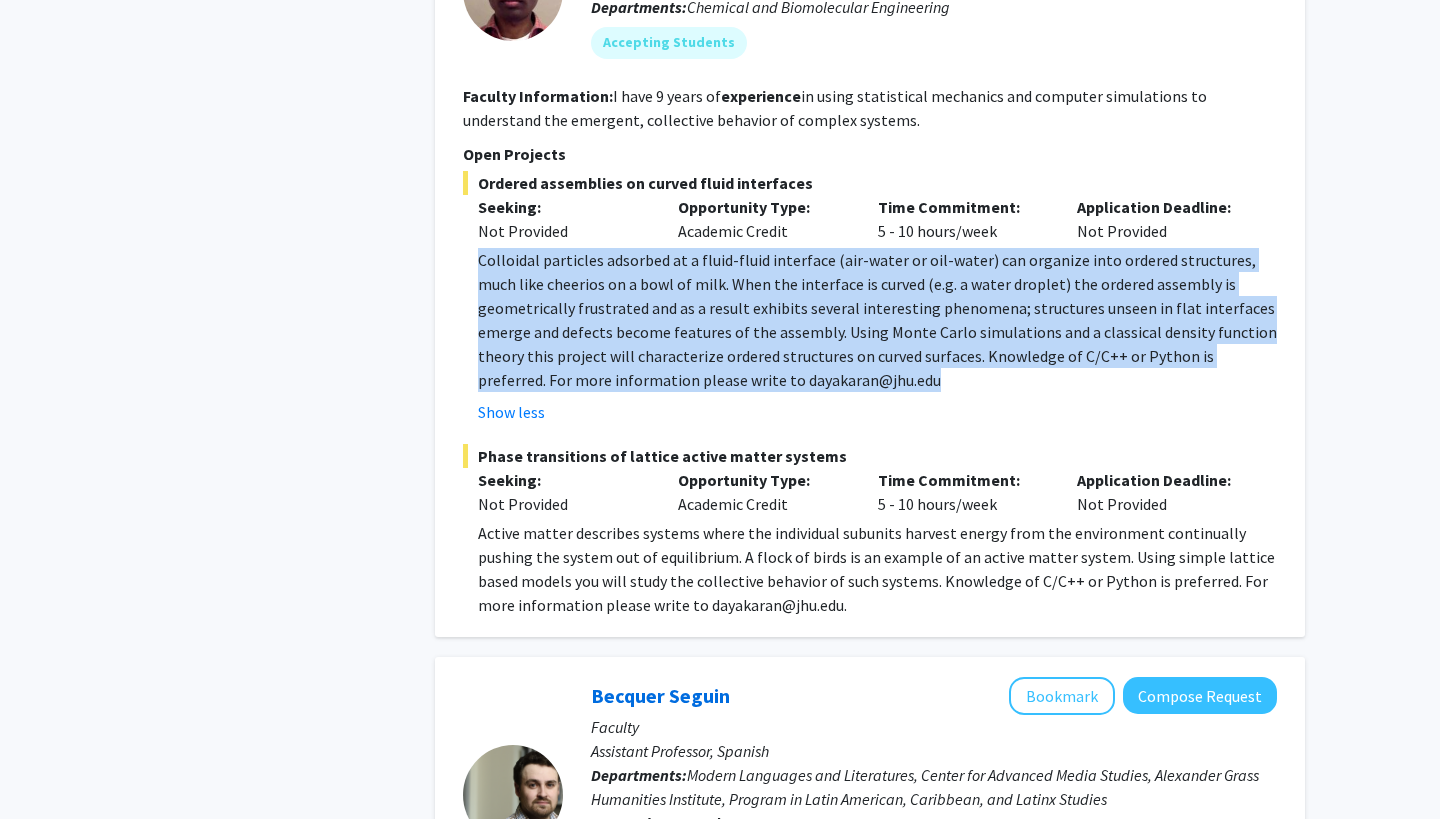 click on "Colloidal particles adsorbed at a fluid-fluid interface (air-water or oil-water) can organize into ordered structures, much like cheerios on a bowl of milk. When the interface is curved (e.g. a water droplet) the ordered assembly is geometrically frustrated and as a result exhibits several interesting phenomena; structures unseen in flat interfaces emerge and defects become features of the assembly. Using Monte Carlo simulations and a classical density function theory this project will characterize ordered structures on curved surfaces. Knowledge of C/C++ or Python is preferred. For more information please write to dayakaran@jhu.edu" 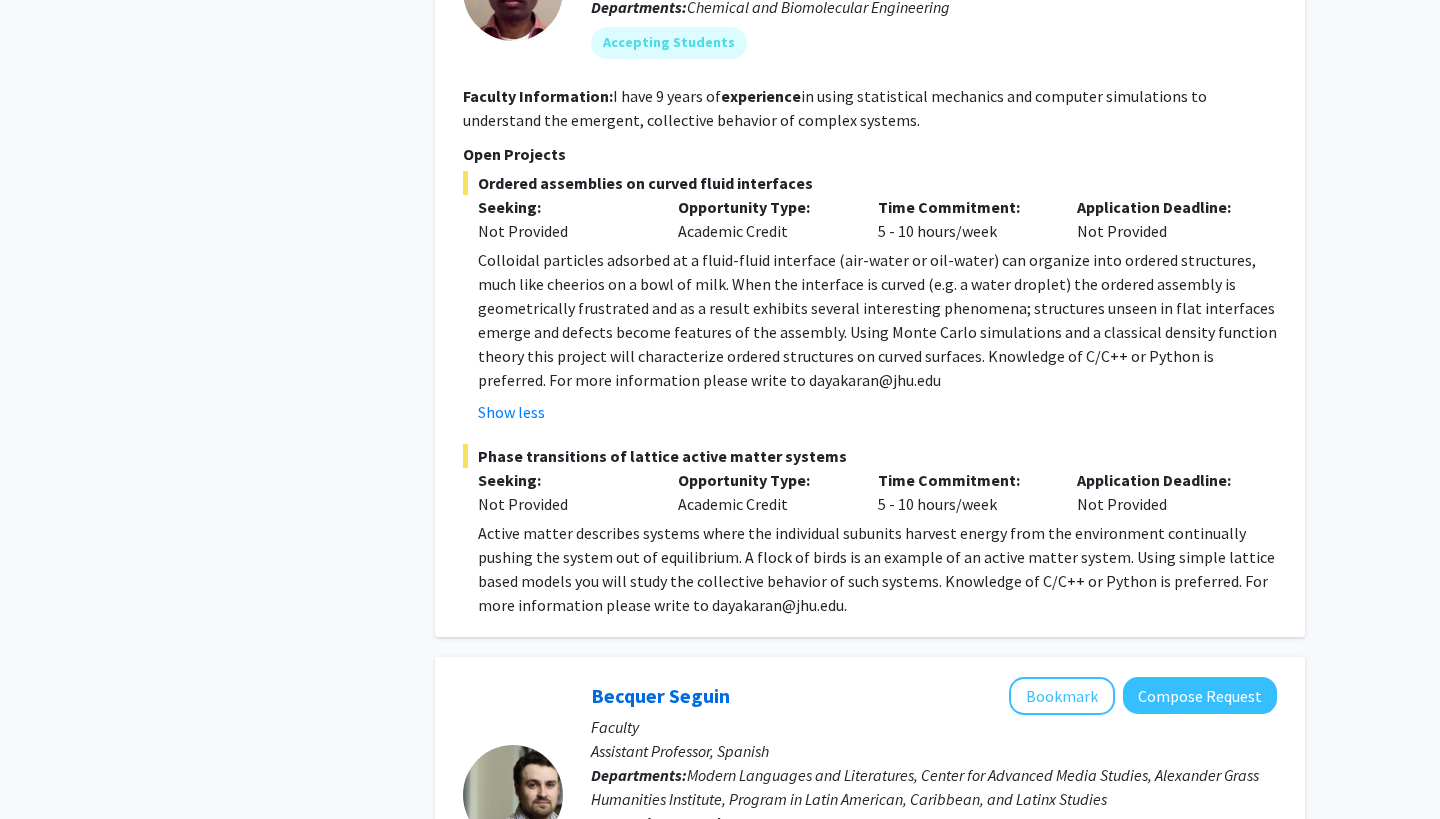 click on "Ordered assemblies on curved fluid interfaces  Seeking: Not Provided Opportunity Type:  Academic Credit  Time Commitment:  5 - 10 hours/week  Application Deadline:  Not Provided  Colloidal particles adsorbed at a fluid-fluid interface (air-water or oil-water) can organize into ordered structures, much like cheerios on a bowl of milk. When the interface is curved (e.g. a water droplet) the ordered assembly is geometrically frustrated and as a result exhibits several interesting phenomena; structures unseen in flat interfaces emerge and defects become features of the assembly. Using Monte Carlo simulations and a classical density function theory this project will characterize ordered structures on curved surfaces. Knowledge of C/C++ or Python is preferred. For more information please write to dayakaran@jhu.edu Show less  Phase transitions of lattice active matter systems  Seeking: Not Provided Opportunity Type:  Academic Credit  Time Commitment:  5 - 10 hours/week  Application Deadline:  Not Provided" 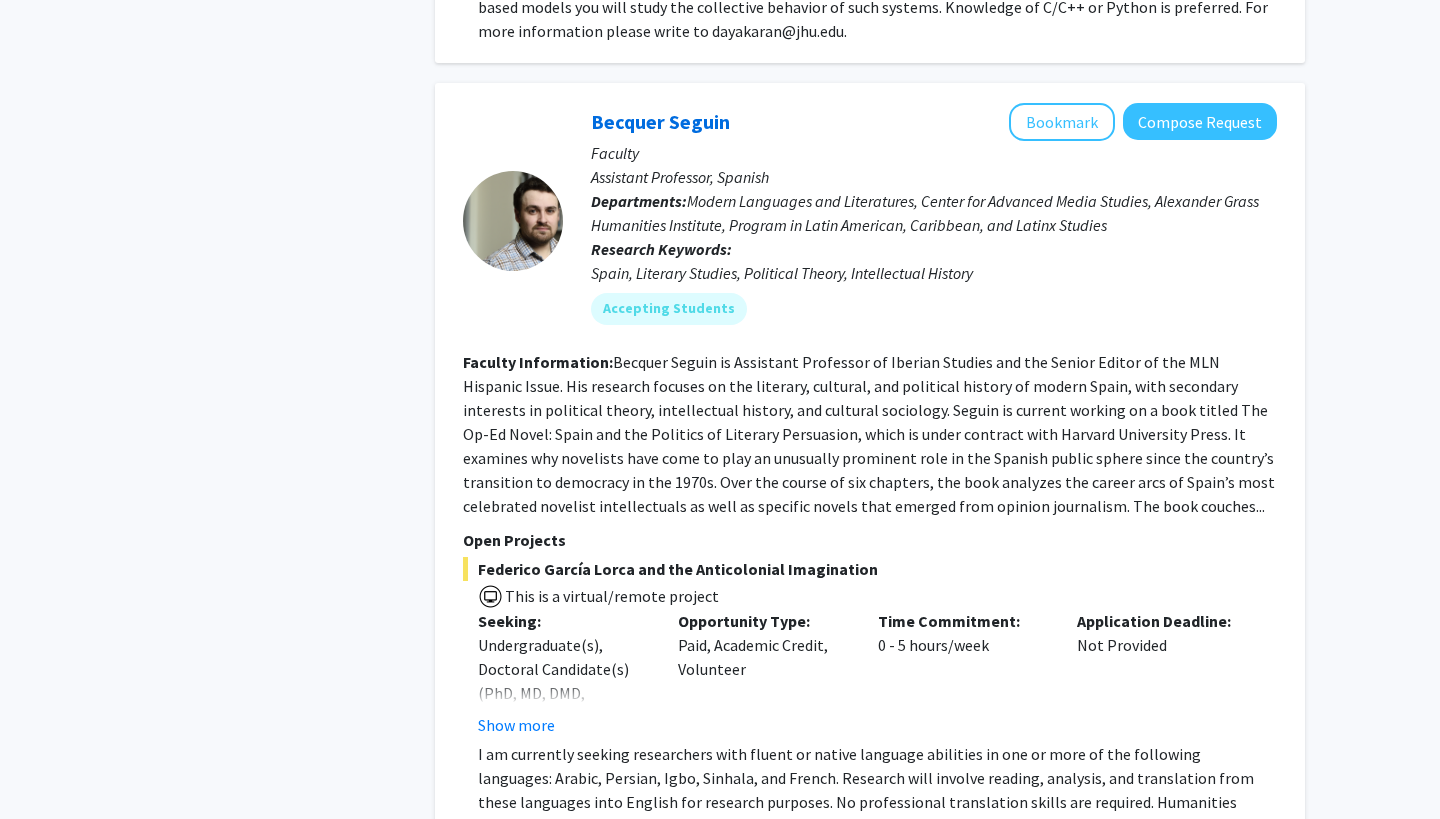 click on "Becquer Seguin is Assistant Professor of Iberian Studies and the Senior Editor of the MLN Hispanic Issue. His research focuses on the literary, cultural, and political history of modern Spain, with secondary interests in political theory, intellectual history, and cultural sociology.
Seguin is current working on a book titled The Op-Ed Novel: Spain and the Politics of Literary Persuasion, which is under contract with Harvard University Press. It examines why novelists have come to play an unusually prominent role in the Spanish public sphere since the country’s transition to democracy in the 1970s. Over the course of six chapters, the book analyzes the career arcs of Spain’s most celebrated novelist intellectuals as well as specific novels that emerged from opinion journalism. The book couches..." 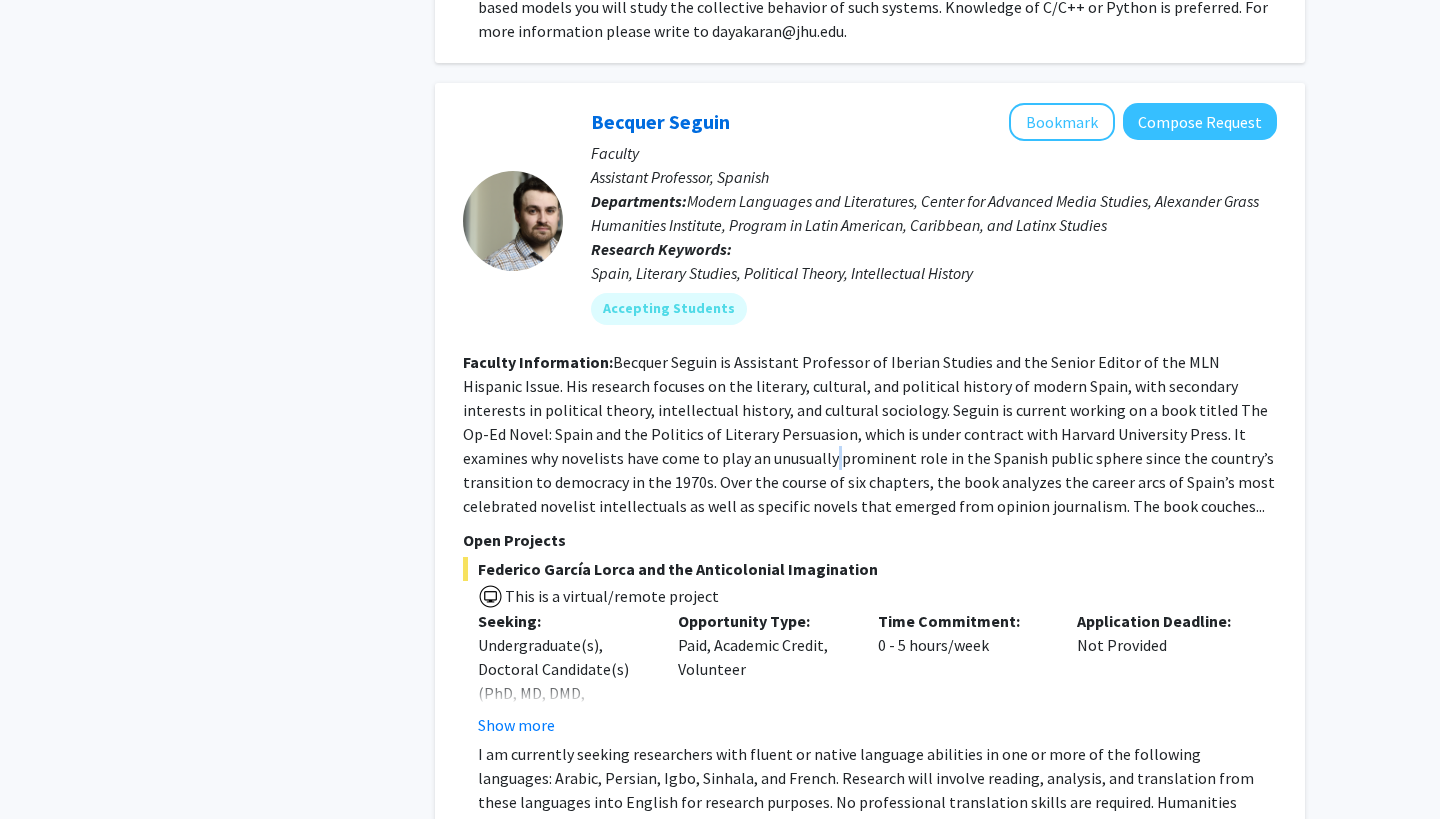 click on "Becquer Seguin is Assistant Professor of Iberian Studies and the Senior Editor of the MLN Hispanic Issue. His research focuses on the literary, cultural, and political history of modern Spain, with secondary interests in political theory, intellectual history, and cultural sociology.
Seguin is current working on a book titled The Op-Ed Novel: Spain and the Politics of Literary Persuasion, which is under contract with Harvard University Press. It examines why novelists have come to play an unusually prominent role in the Spanish public sphere since the country’s transition to democracy in the 1970s. Over the course of six chapters, the book analyzes the career arcs of Spain’s most celebrated novelist intellectuals as well as specific novels that emerged from opinion journalism. The book couches..." 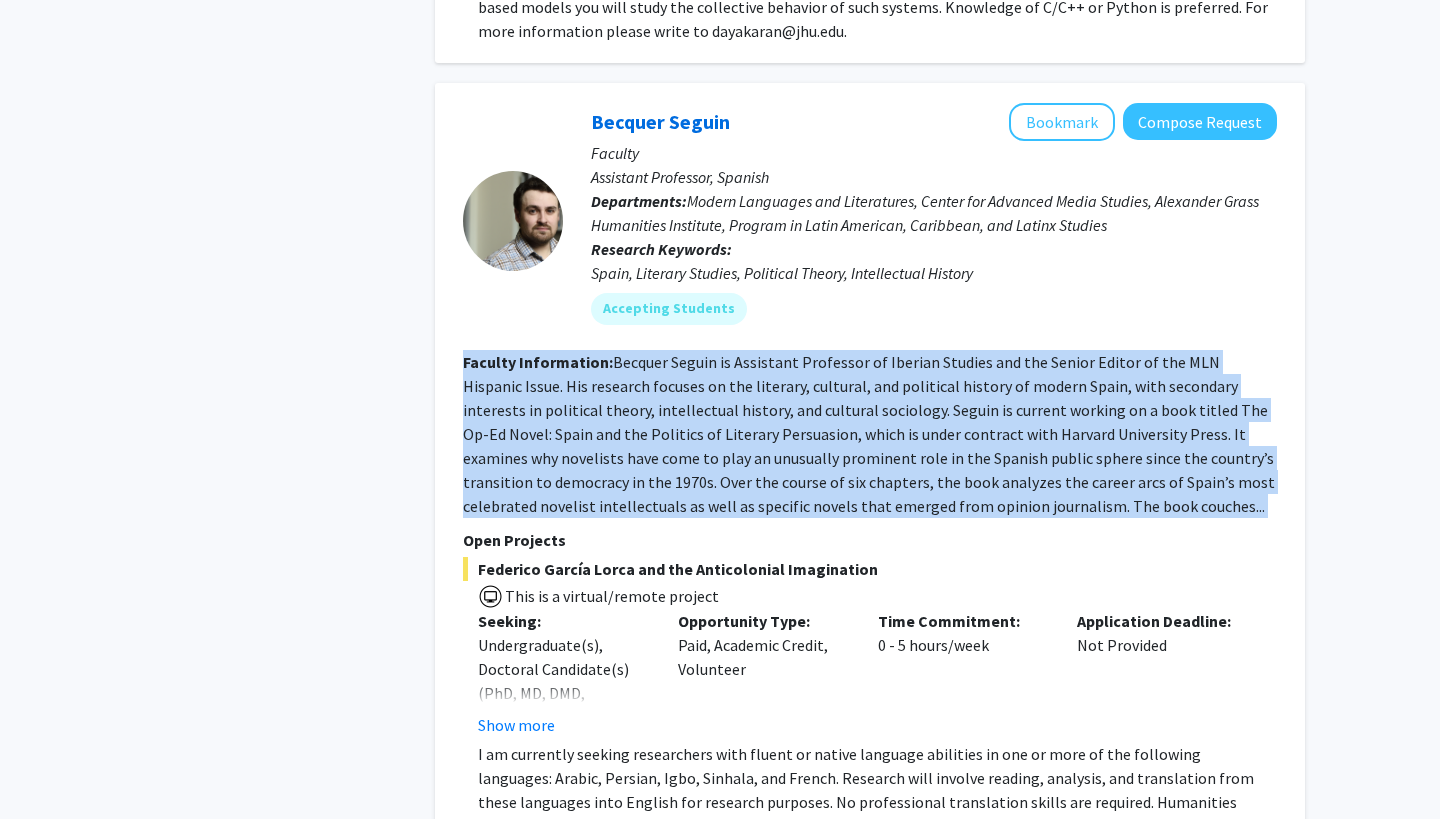 click on "Becquer Seguin is Assistant Professor of Iberian Studies and the Senior Editor of the MLN Hispanic Issue. His research focuses on the literary, cultural, and political history of modern Spain, with secondary interests in political theory, intellectual history, and cultural sociology.
Seguin is current working on a book titled The Op-Ed Novel: Spain and the Politics of Literary Persuasion, which is under contract with Harvard University Press. It examines why novelists have come to play an unusually prominent role in the Spanish public sphere since the country’s transition to democracy in the 1970s. Over the course of six chapters, the book analyzes the career arcs of Spain’s most celebrated novelist intellectuals as well as specific novels that emerged from opinion journalism. The book couches..." 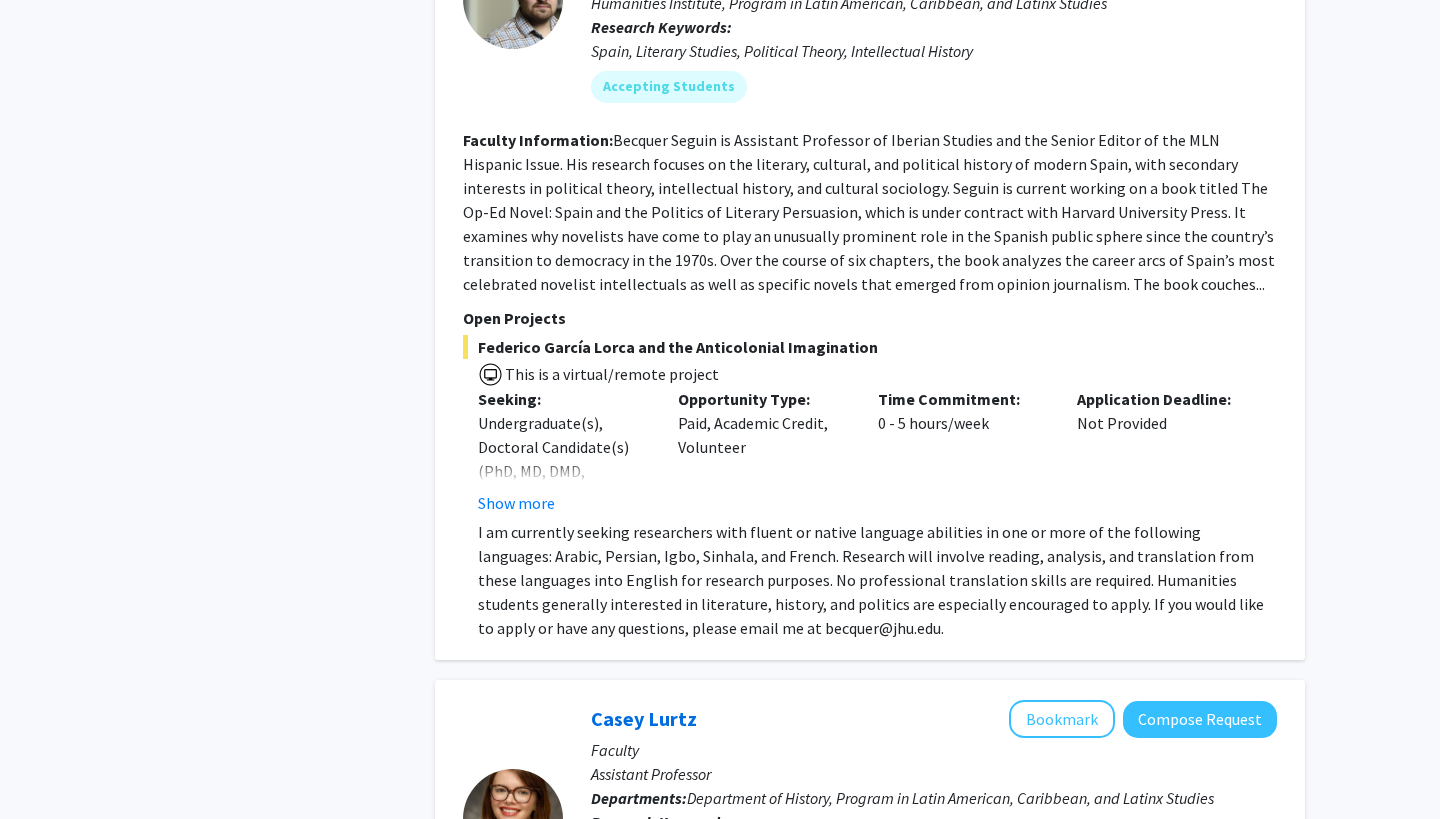 click on "I am currently seeking researchers with fluent or native language abilities in one or more of the following languages: Arabic, Persian, Igbo, Sinhala, and French. Research will involve reading, analysis, and translation from these languages into English for research purposes. No professional translation skills are required. Humanities students generally interested in literature, history, and politics are especially encouraged to apply. If you would like to apply or have any questions, please email me at becquer@jhu.edu." 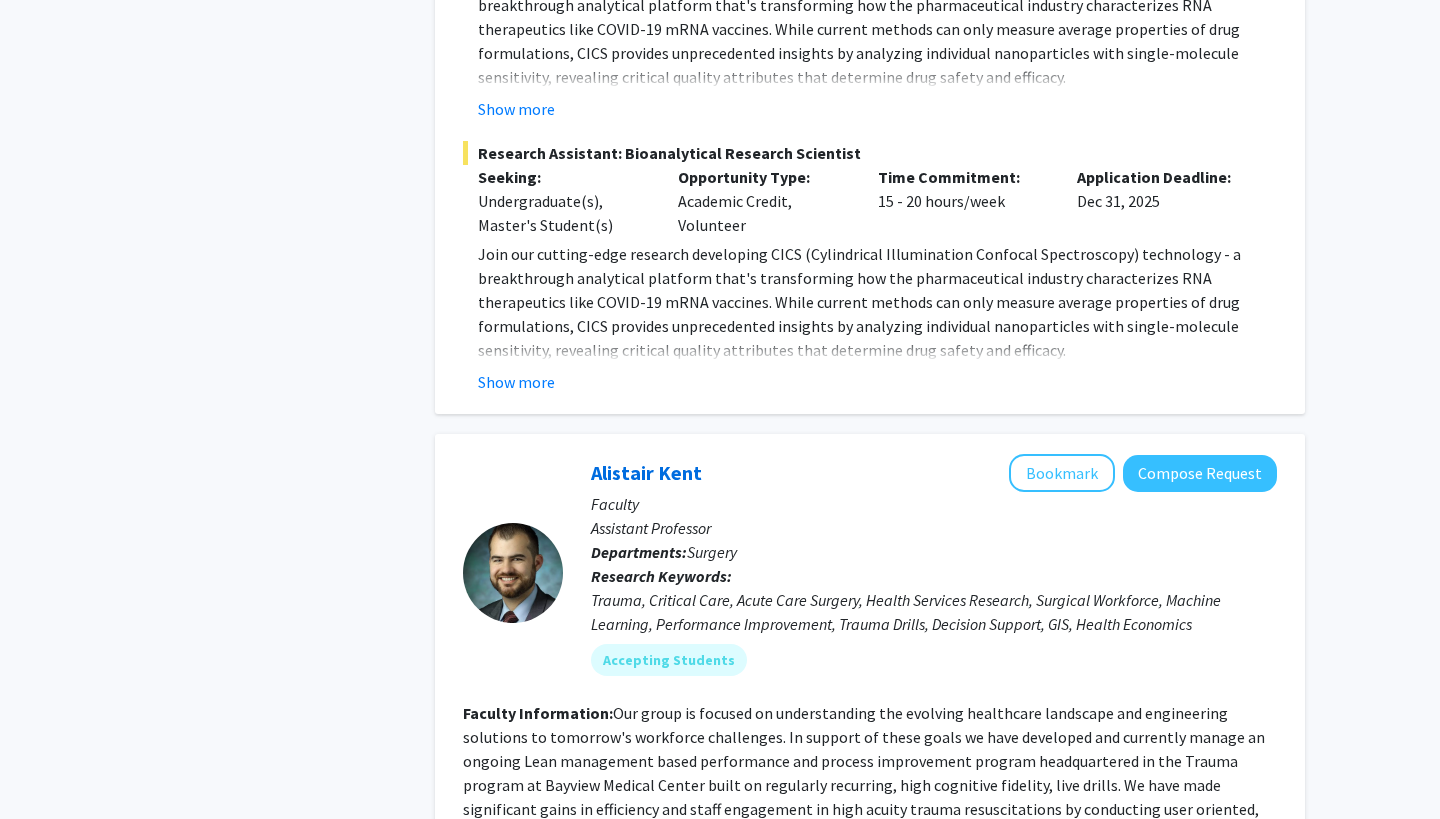 scroll, scrollTop: 7281, scrollLeft: 0, axis: vertical 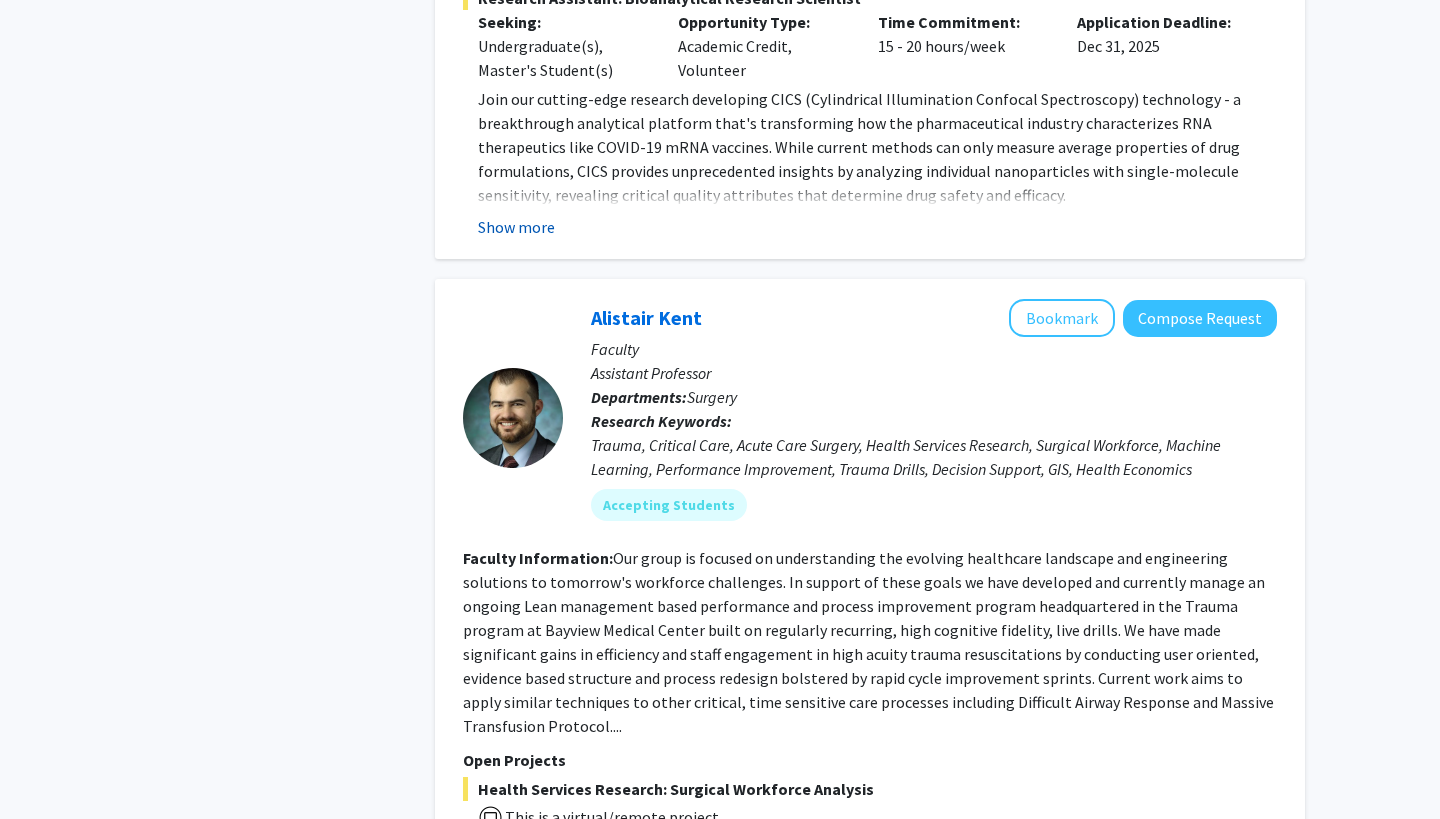 click on "Show more" 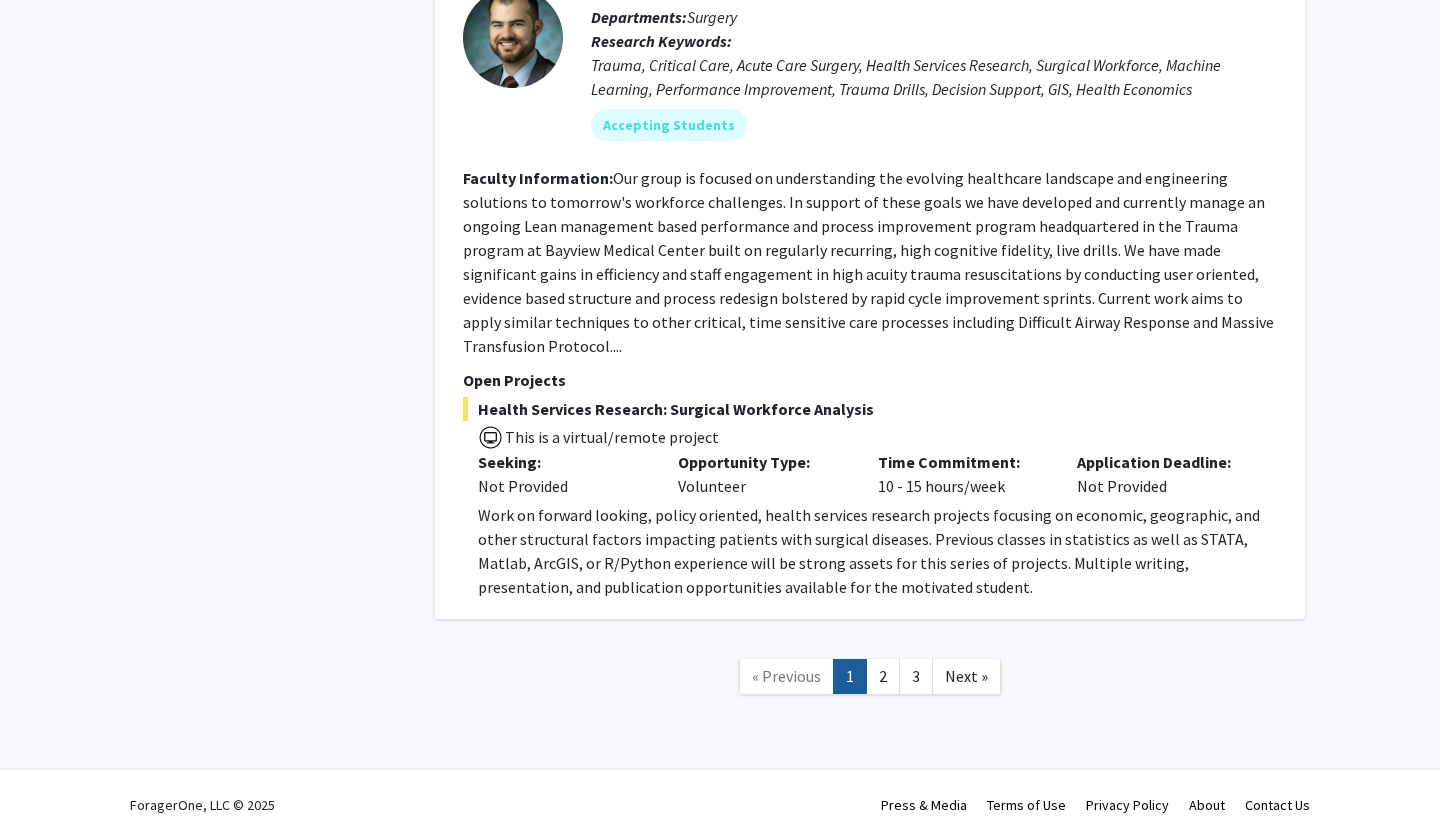 scroll, scrollTop: 8404, scrollLeft: 0, axis: vertical 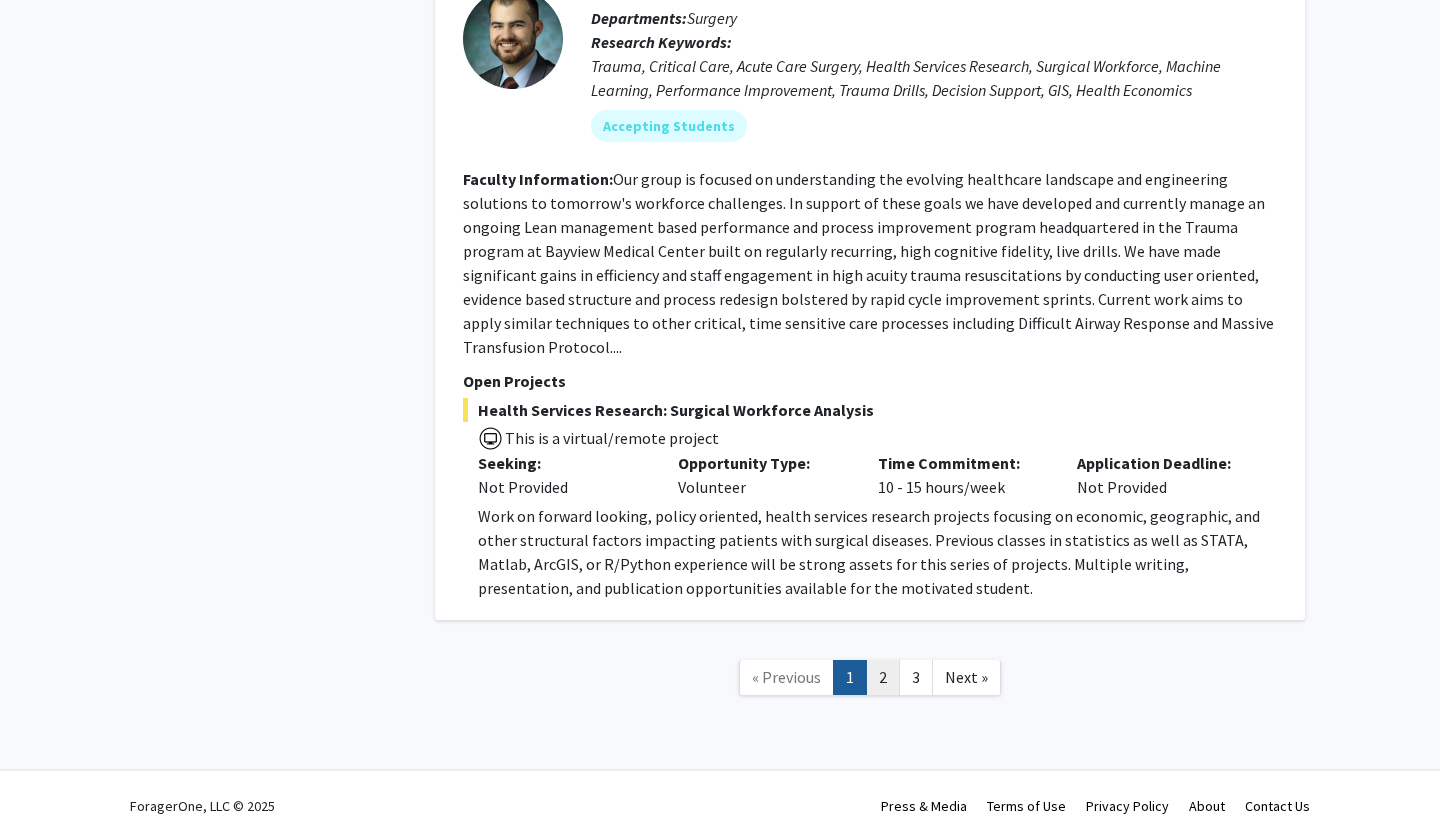 click on "2" 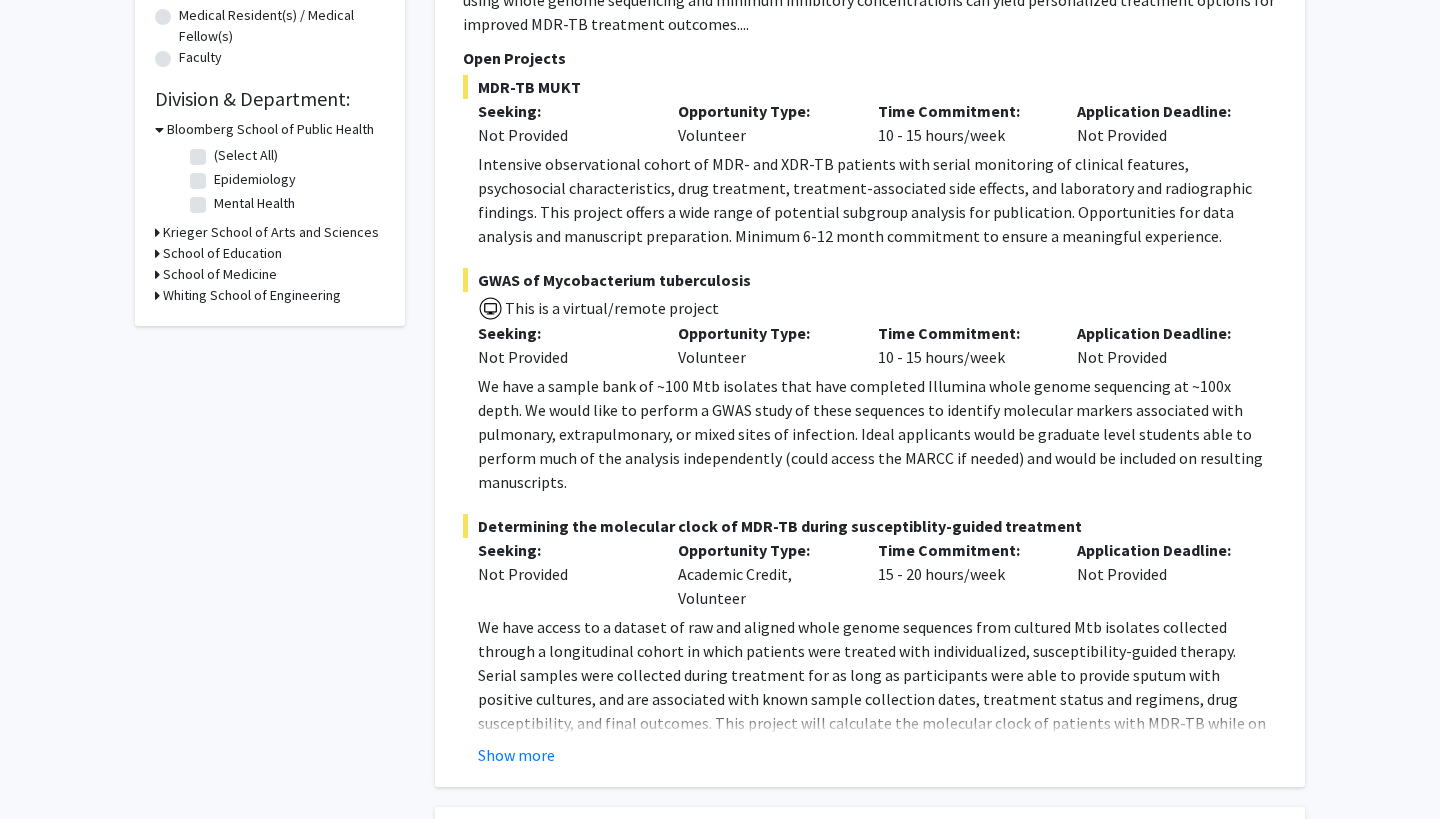 scroll, scrollTop: 537, scrollLeft: 0, axis: vertical 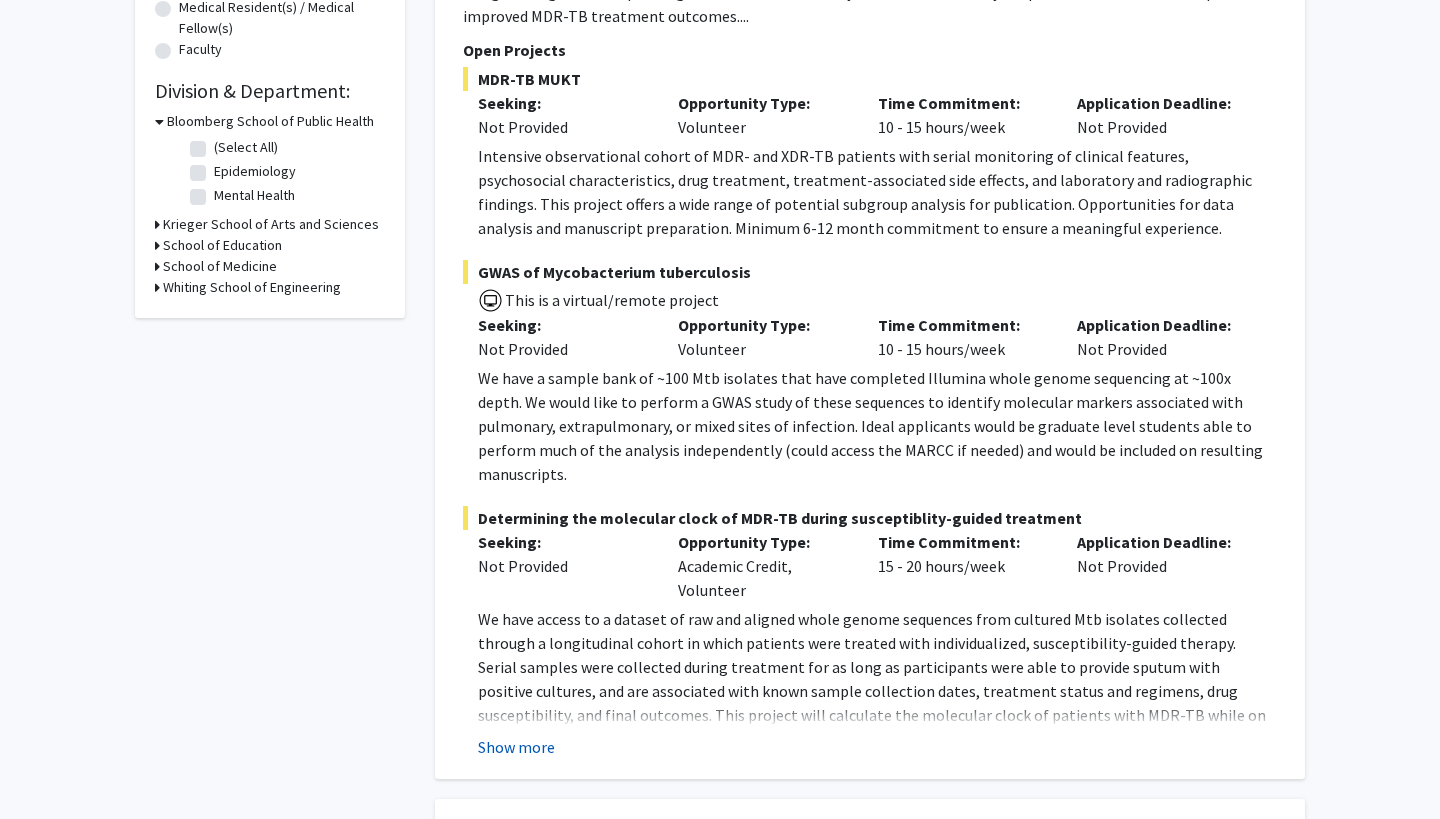 click on "Show more" 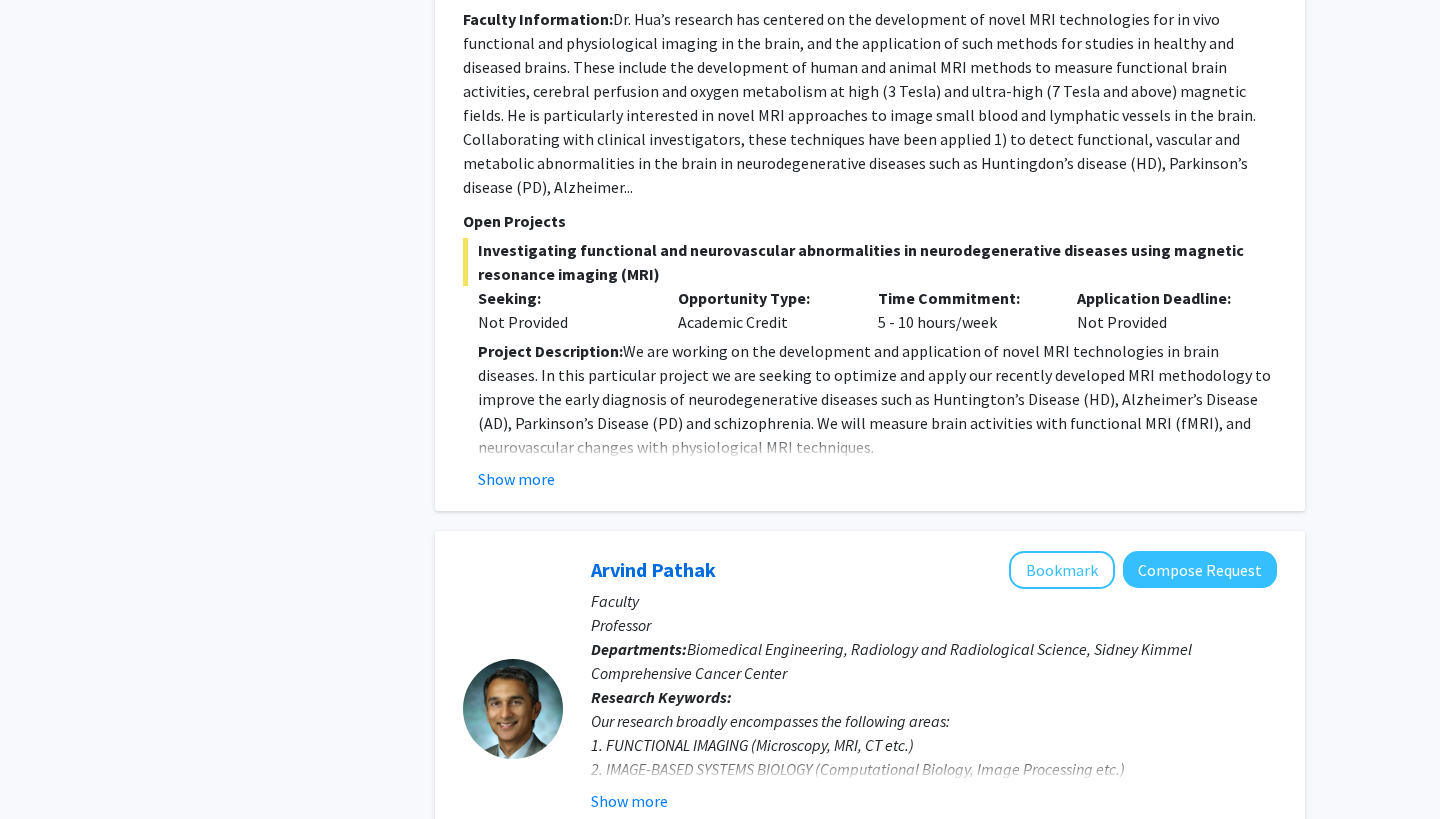 scroll, scrollTop: 1662, scrollLeft: 0, axis: vertical 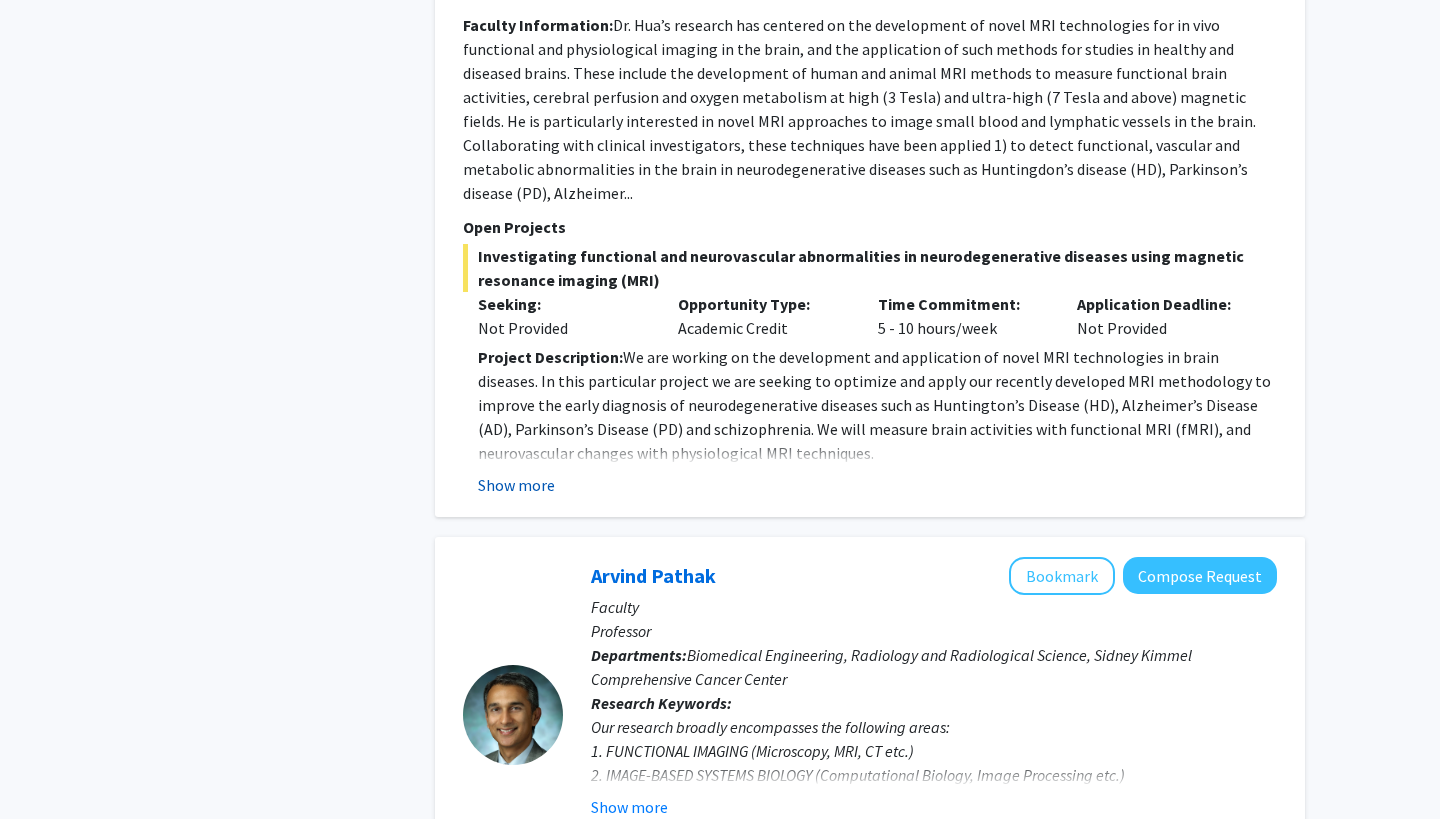 click on "Show more" 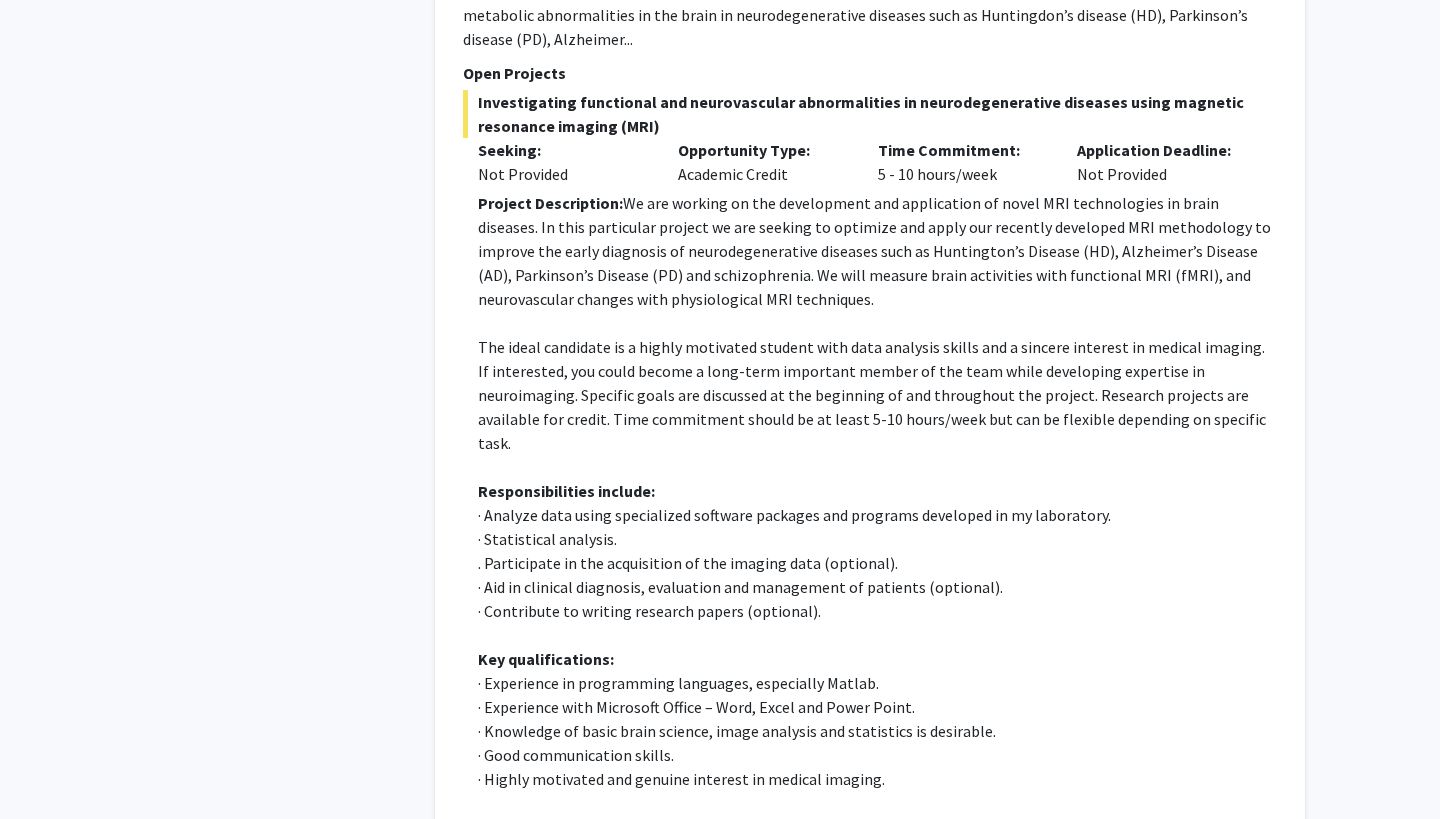 scroll, scrollTop: 1833, scrollLeft: 0, axis: vertical 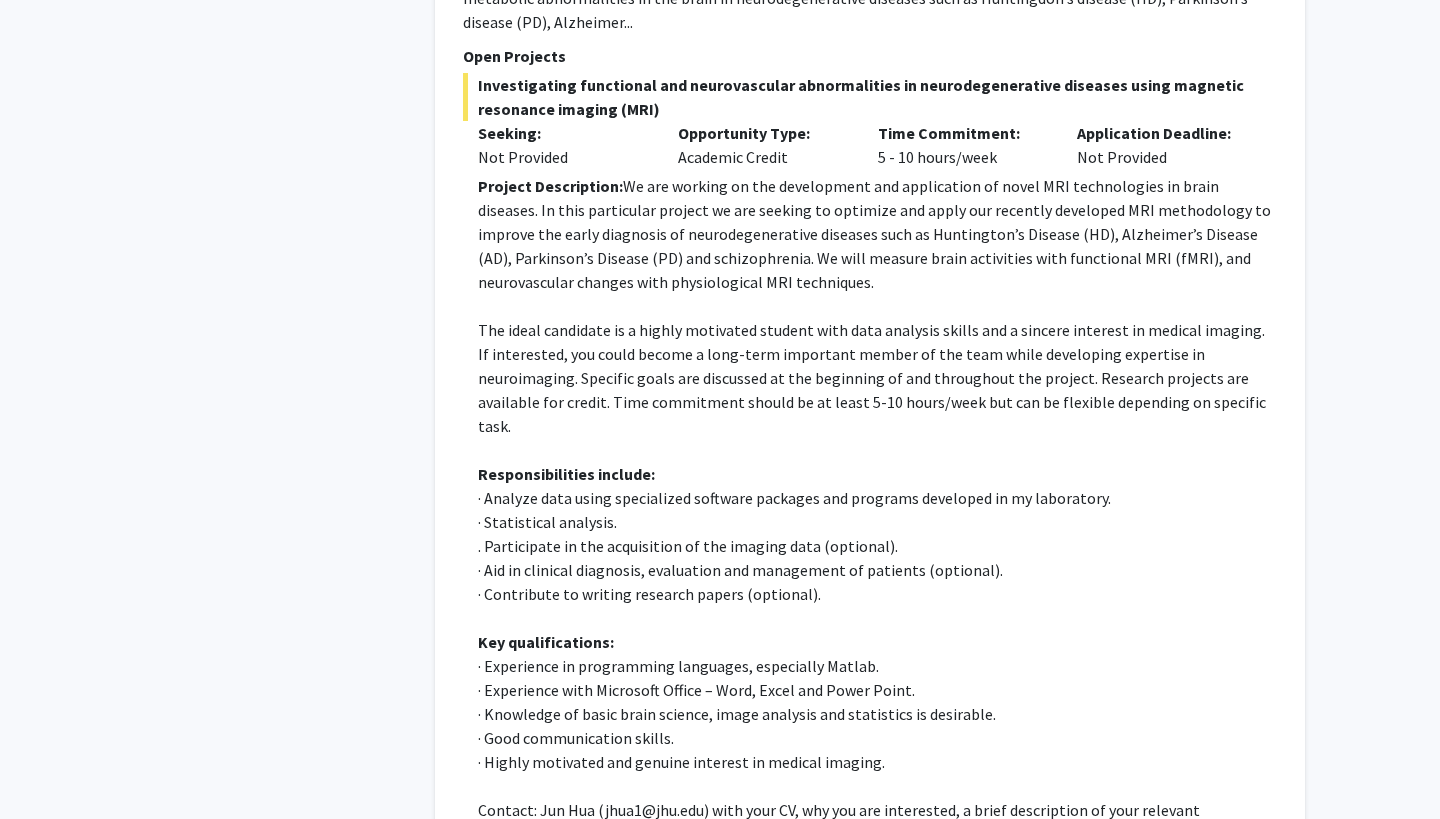 click on "Key qualifications:" 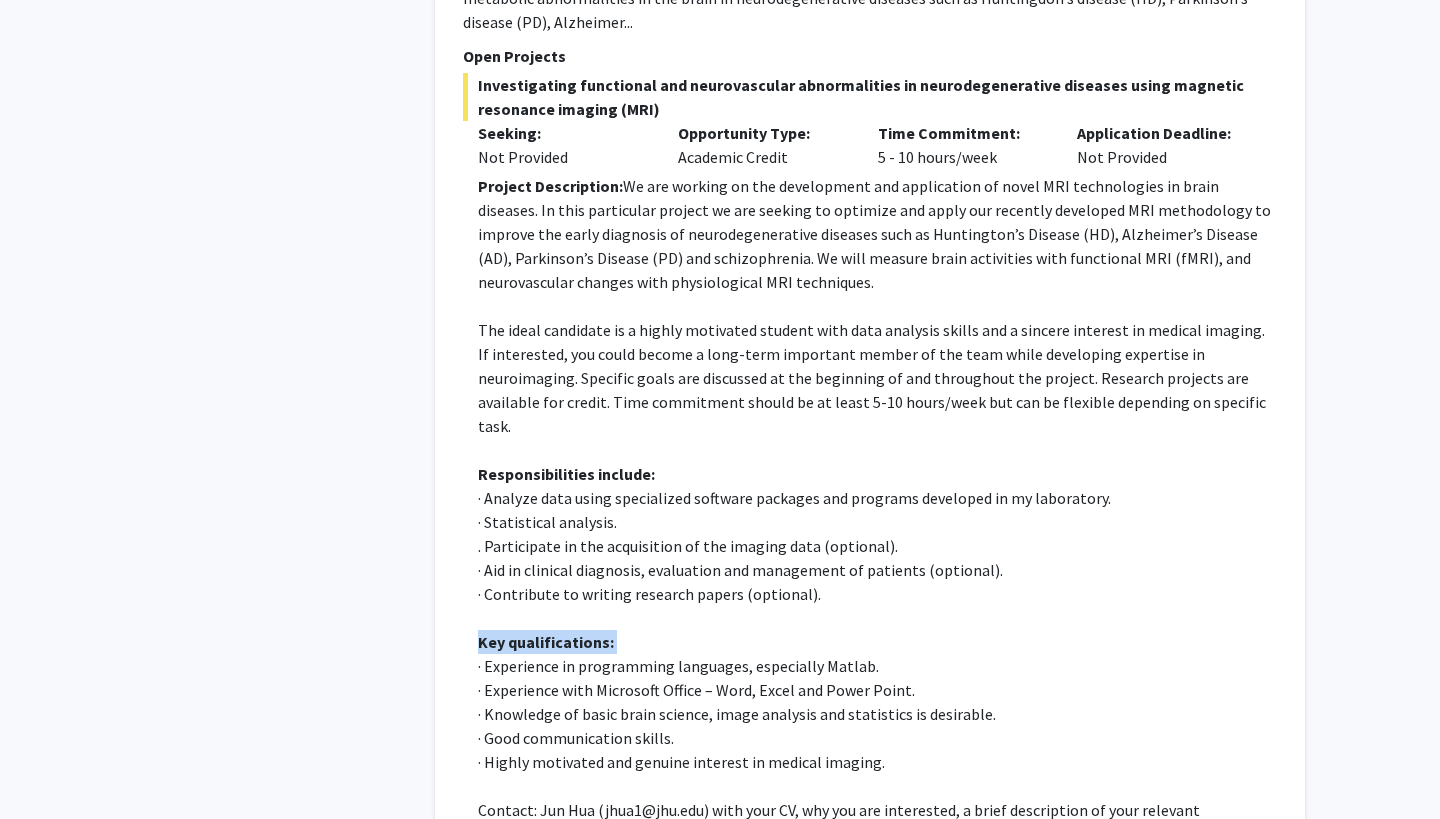 click on "Key qualifications:" 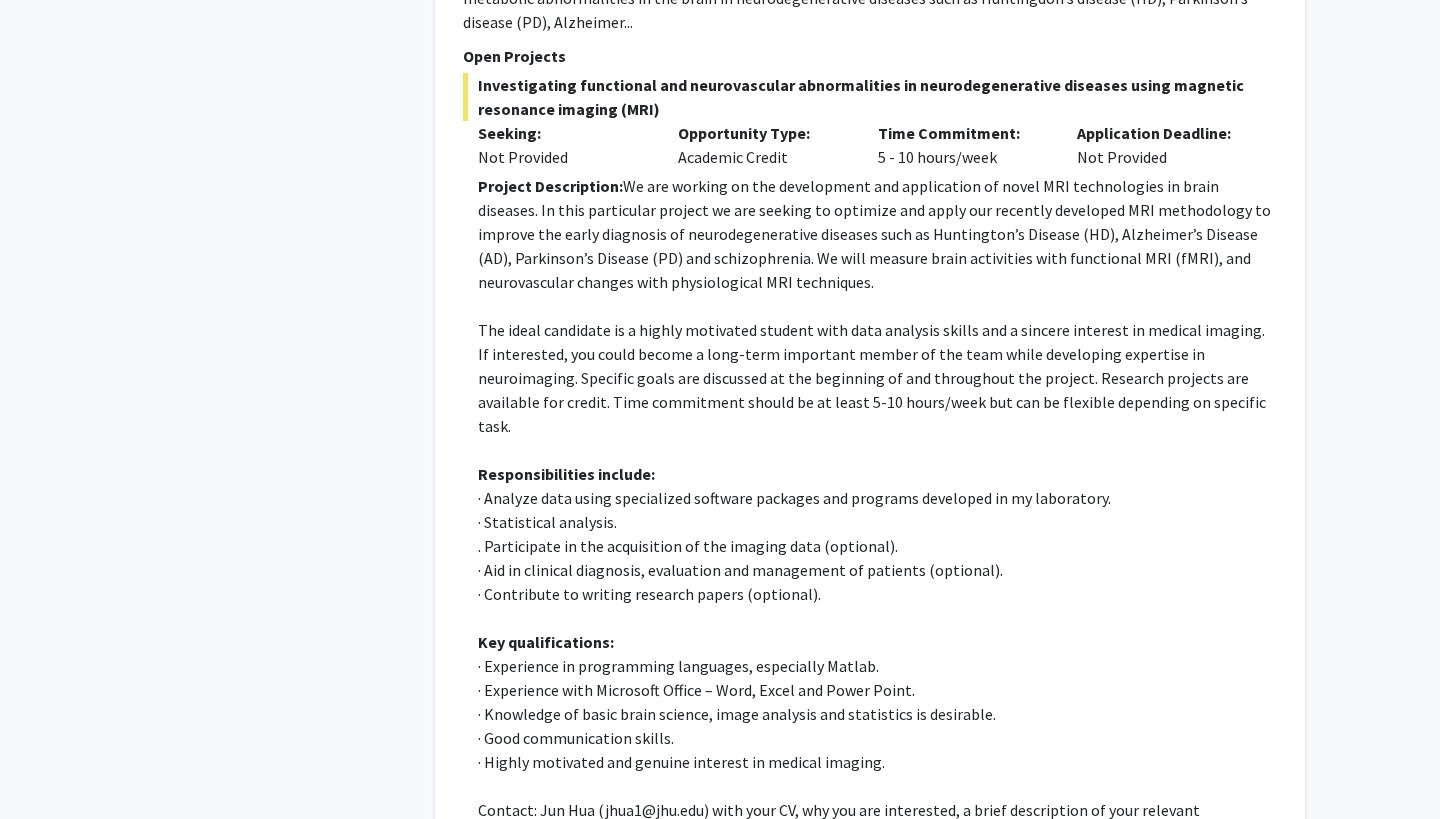 click on "· Good communication skills." 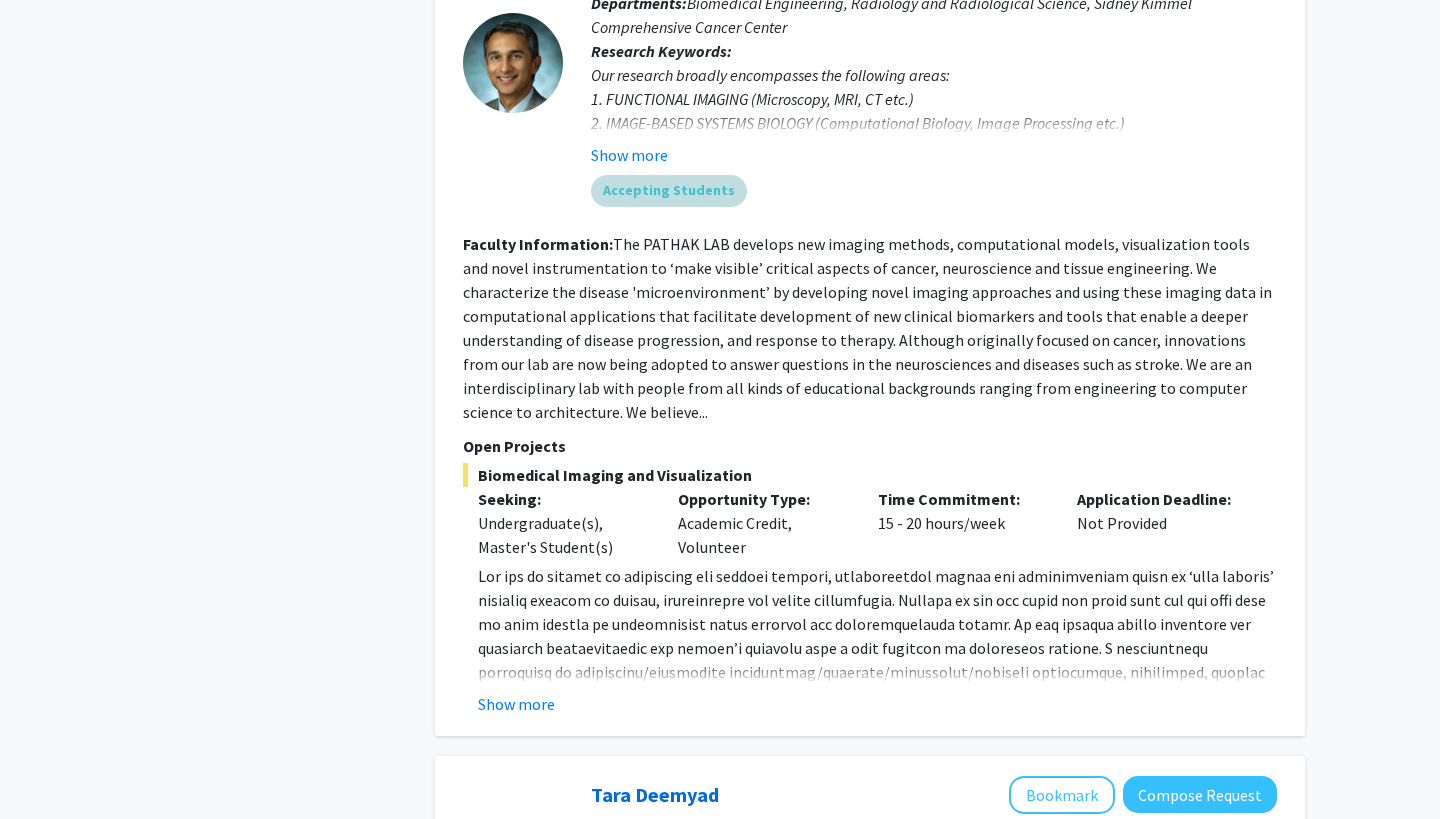scroll, scrollTop: 3042, scrollLeft: 0, axis: vertical 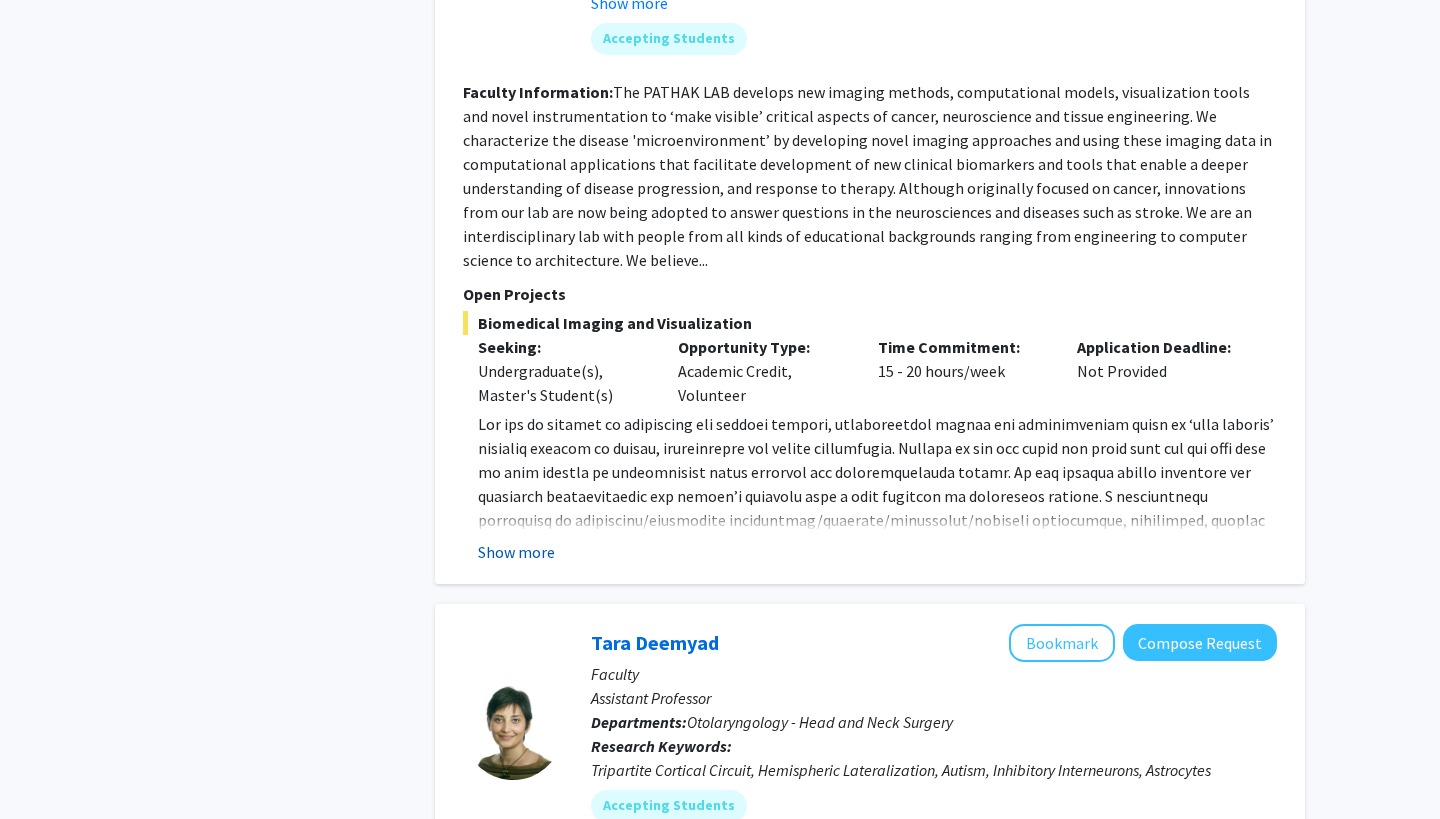 click on "Show more" 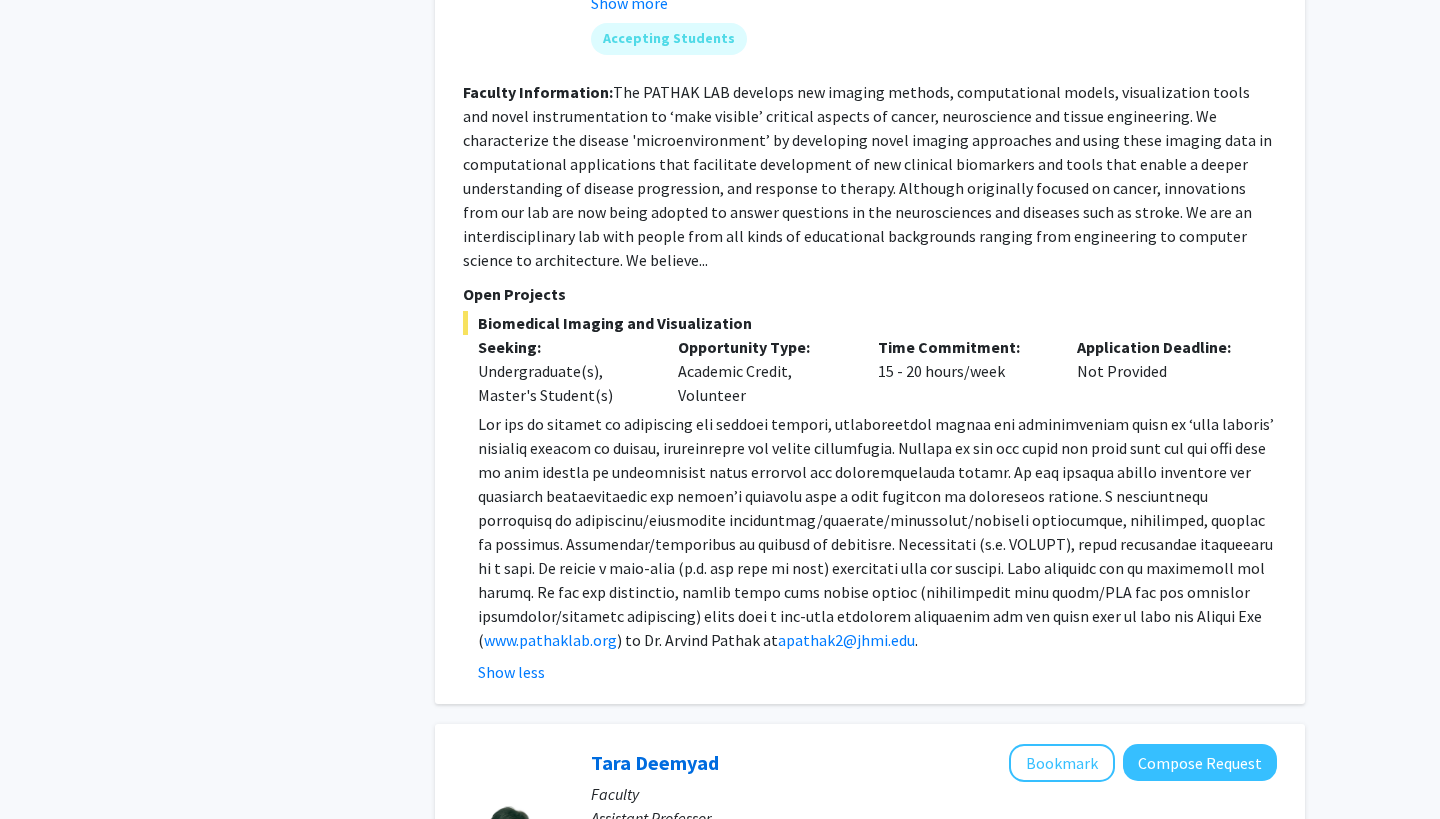 click 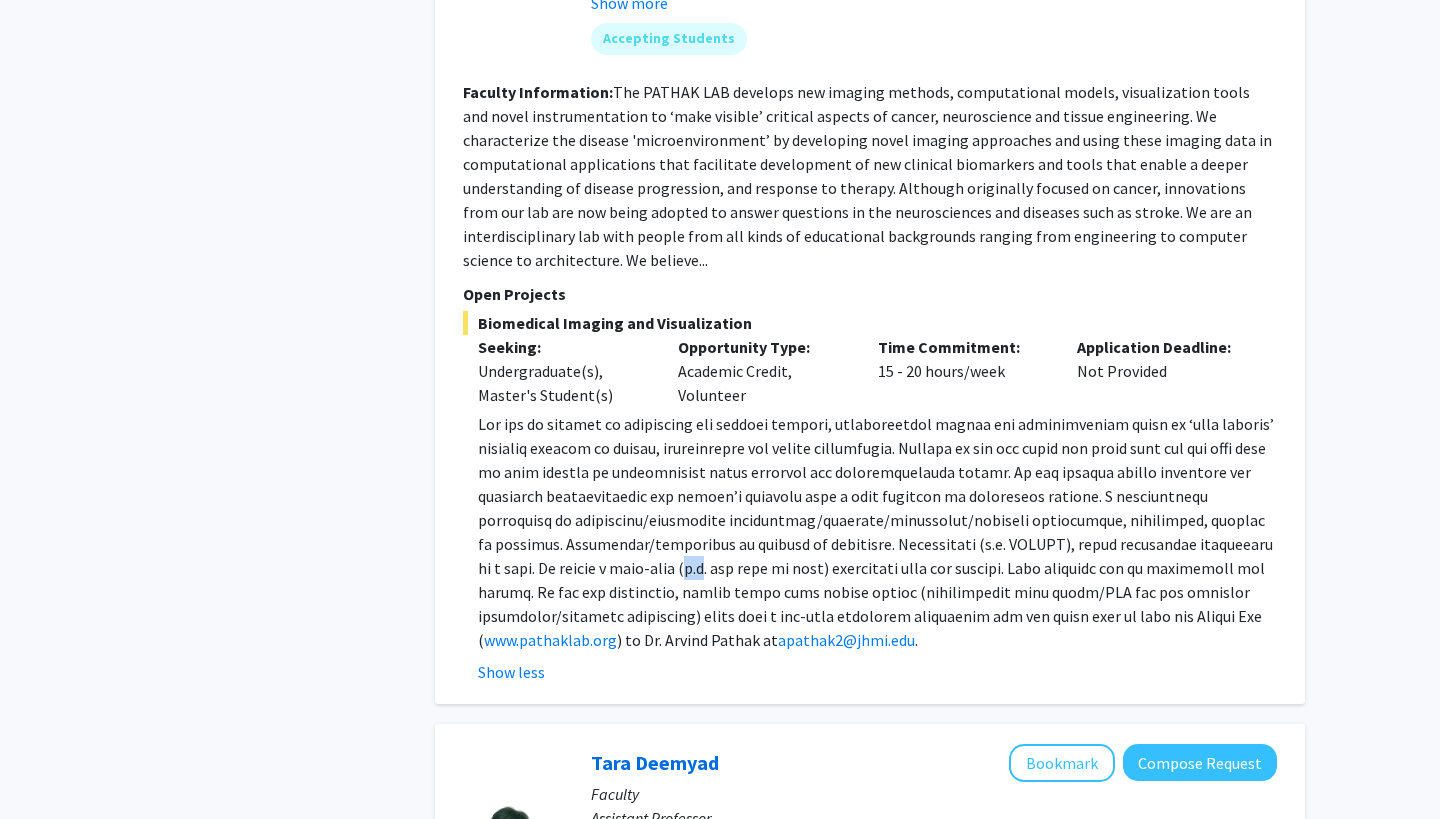 click 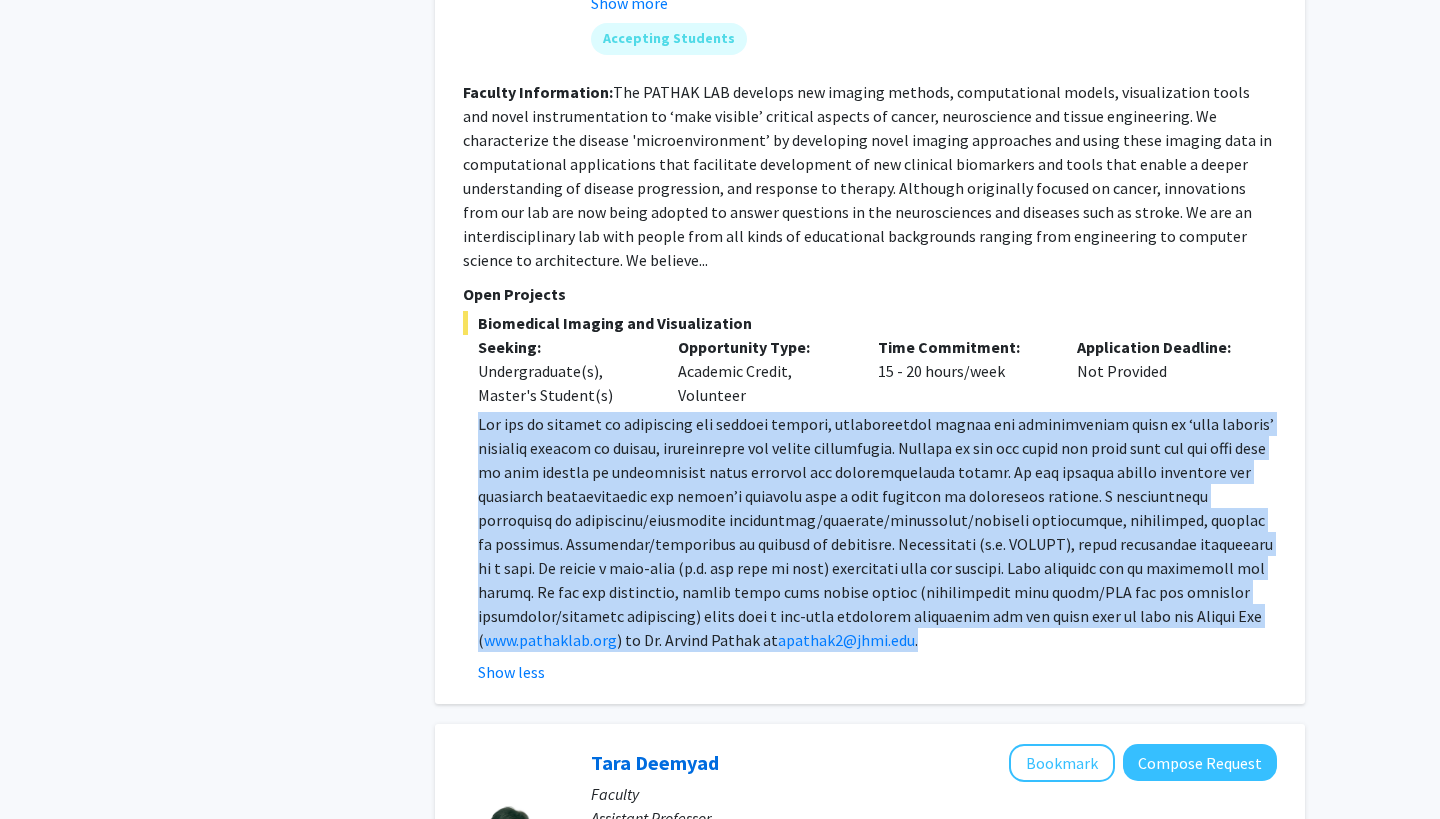 click 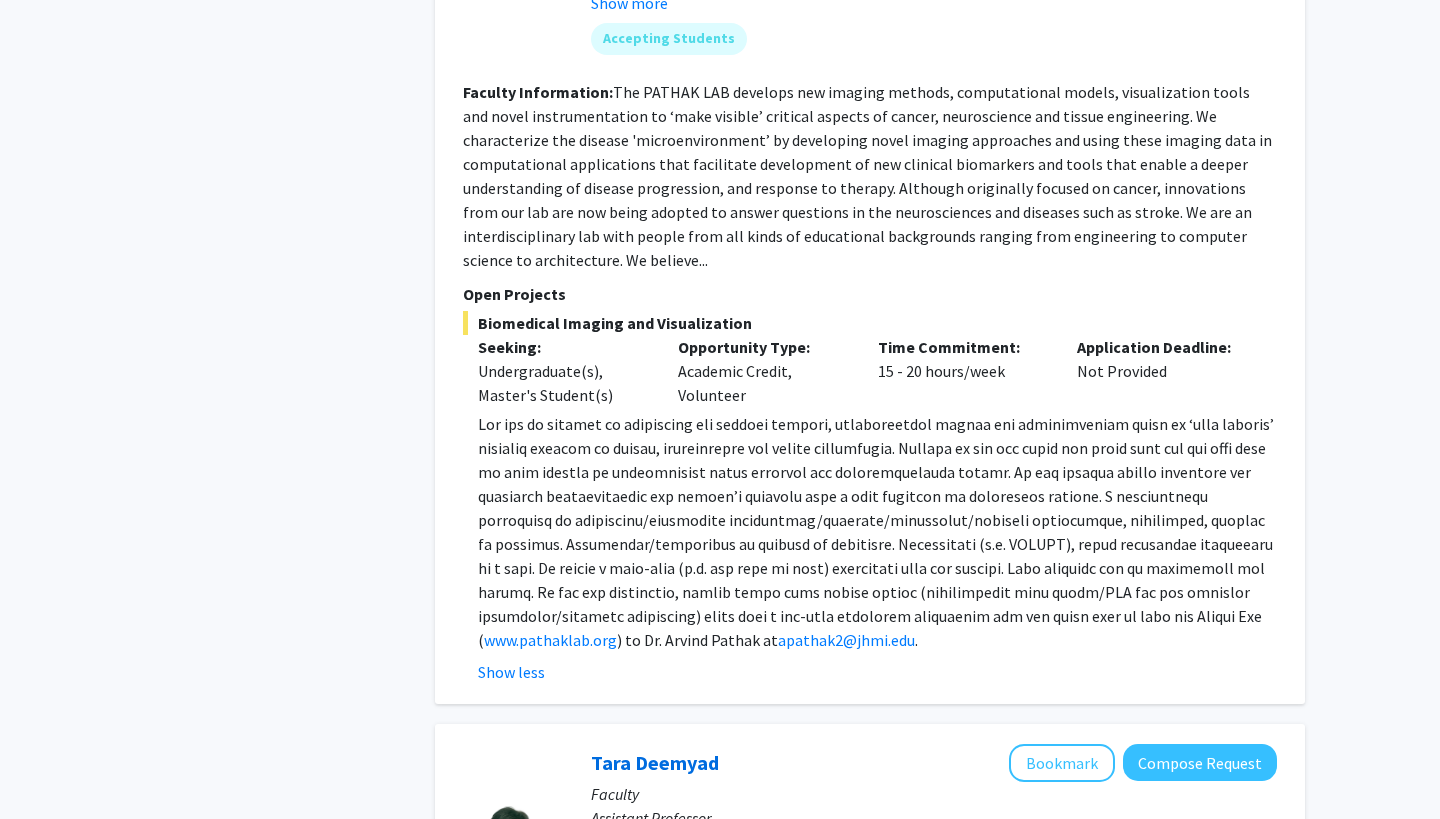 click 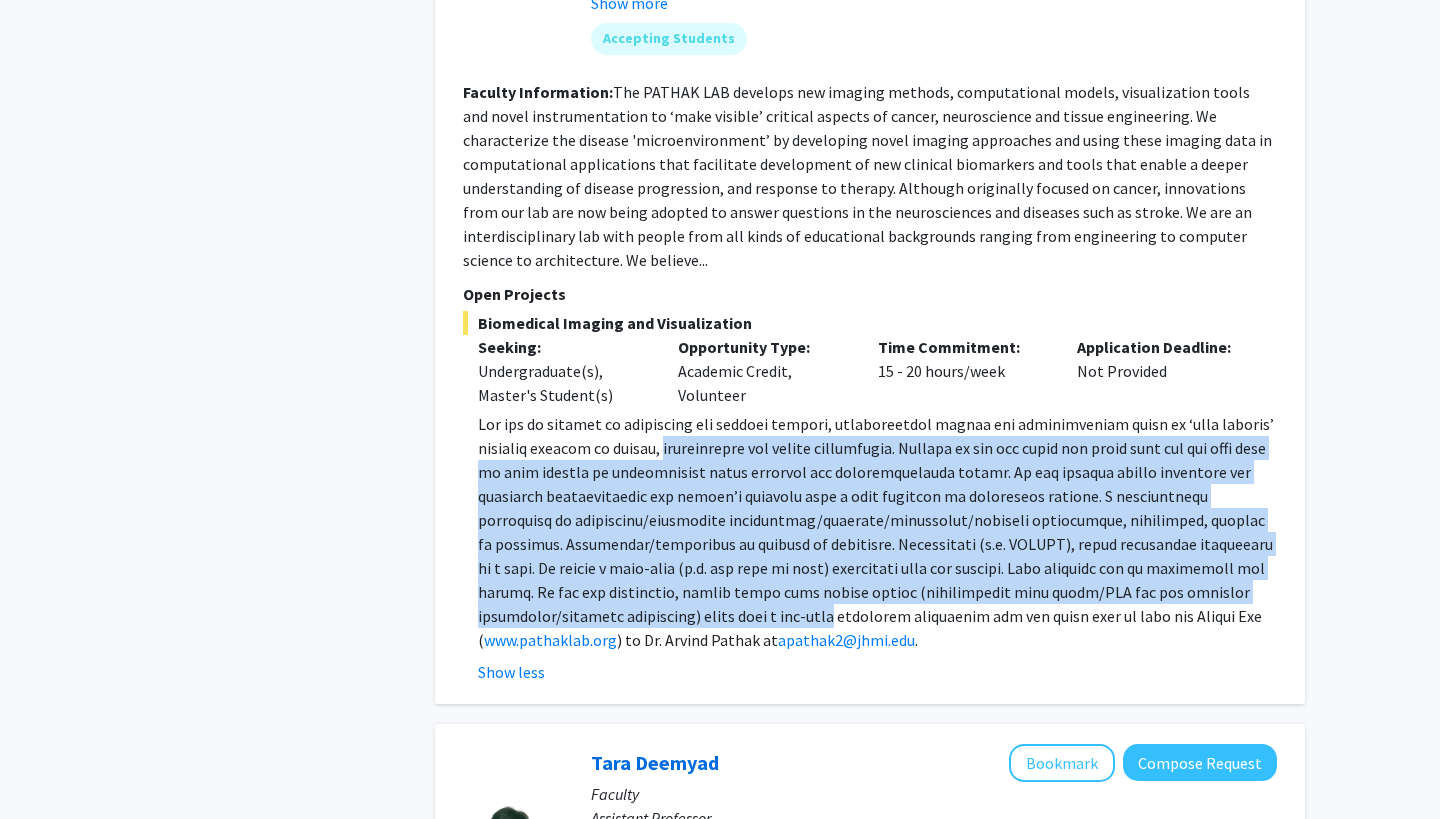 drag, startPoint x: 690, startPoint y: 357, endPoint x: 682, endPoint y: 529, distance: 172.18594 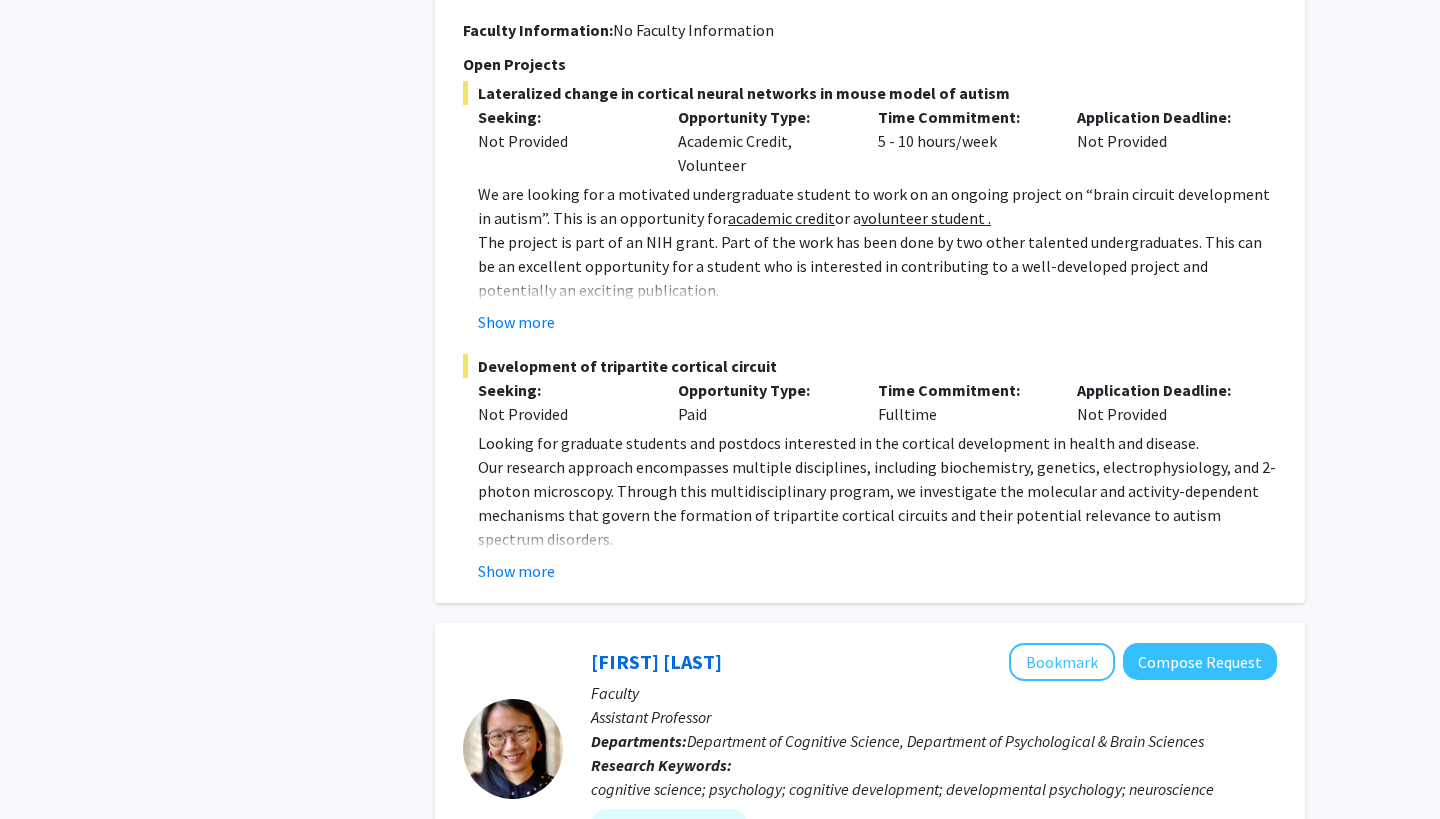scroll, scrollTop: 4570, scrollLeft: 0, axis: vertical 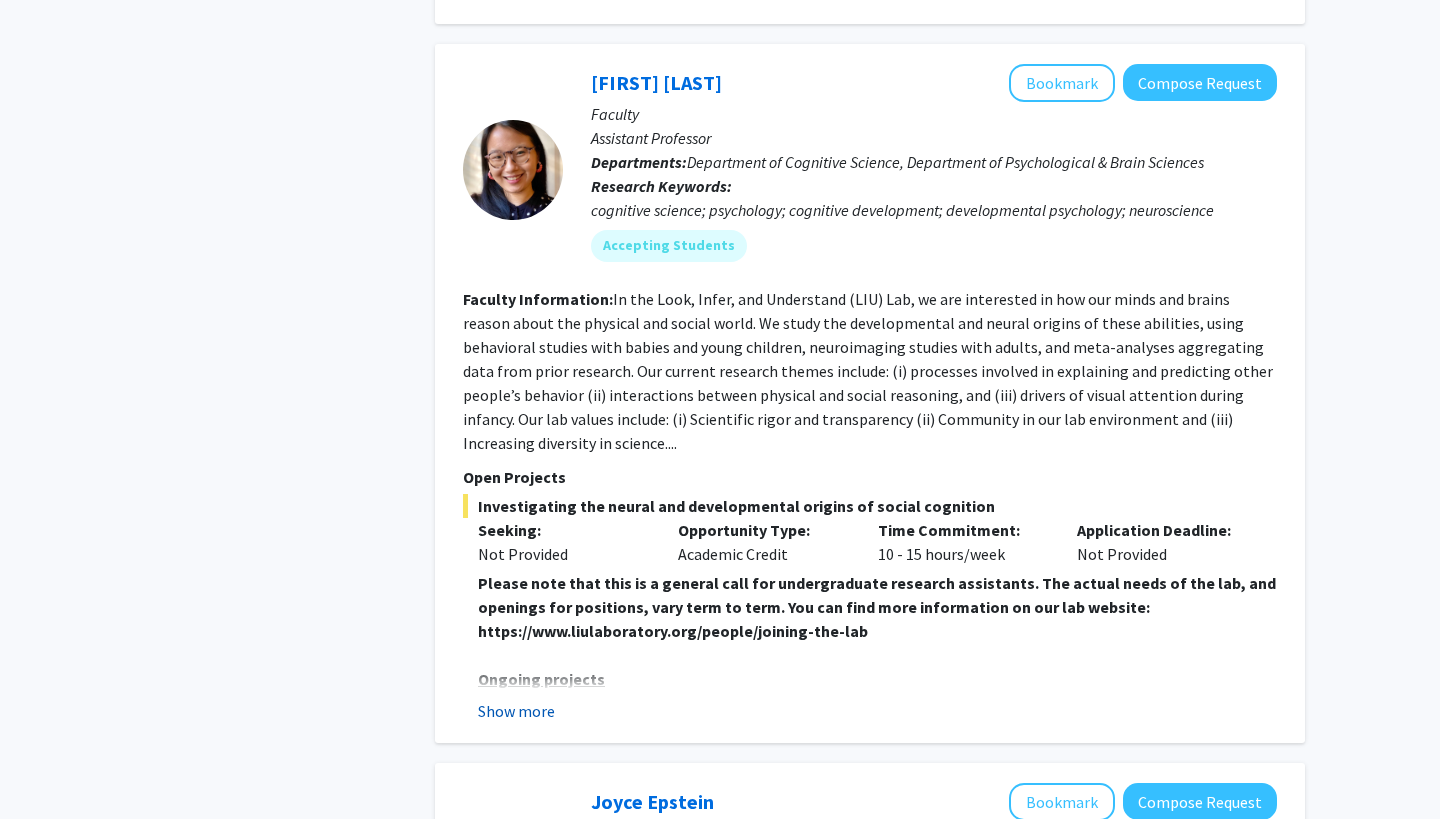 click on "Show more" 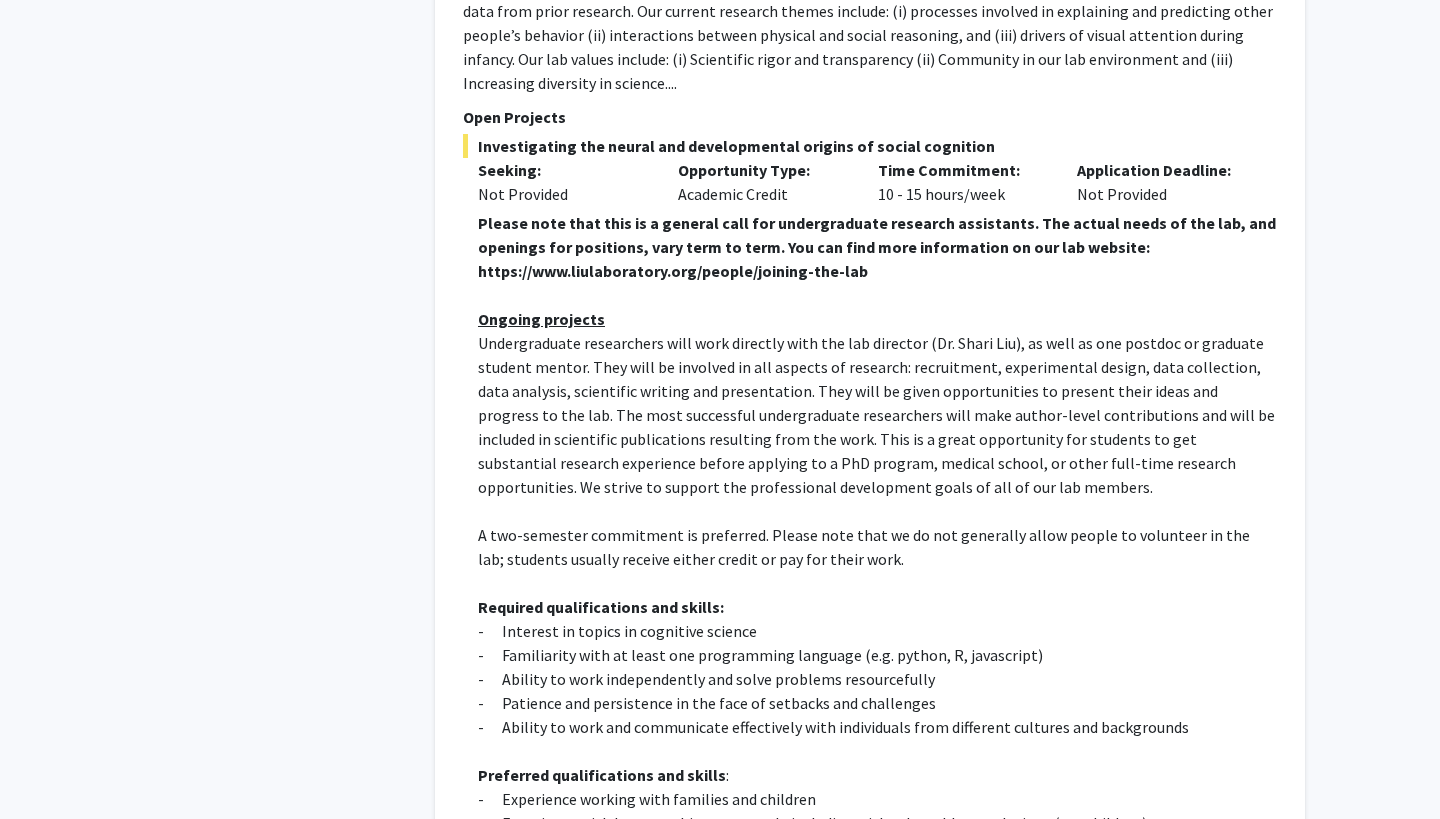 scroll, scrollTop: 4946, scrollLeft: 0, axis: vertical 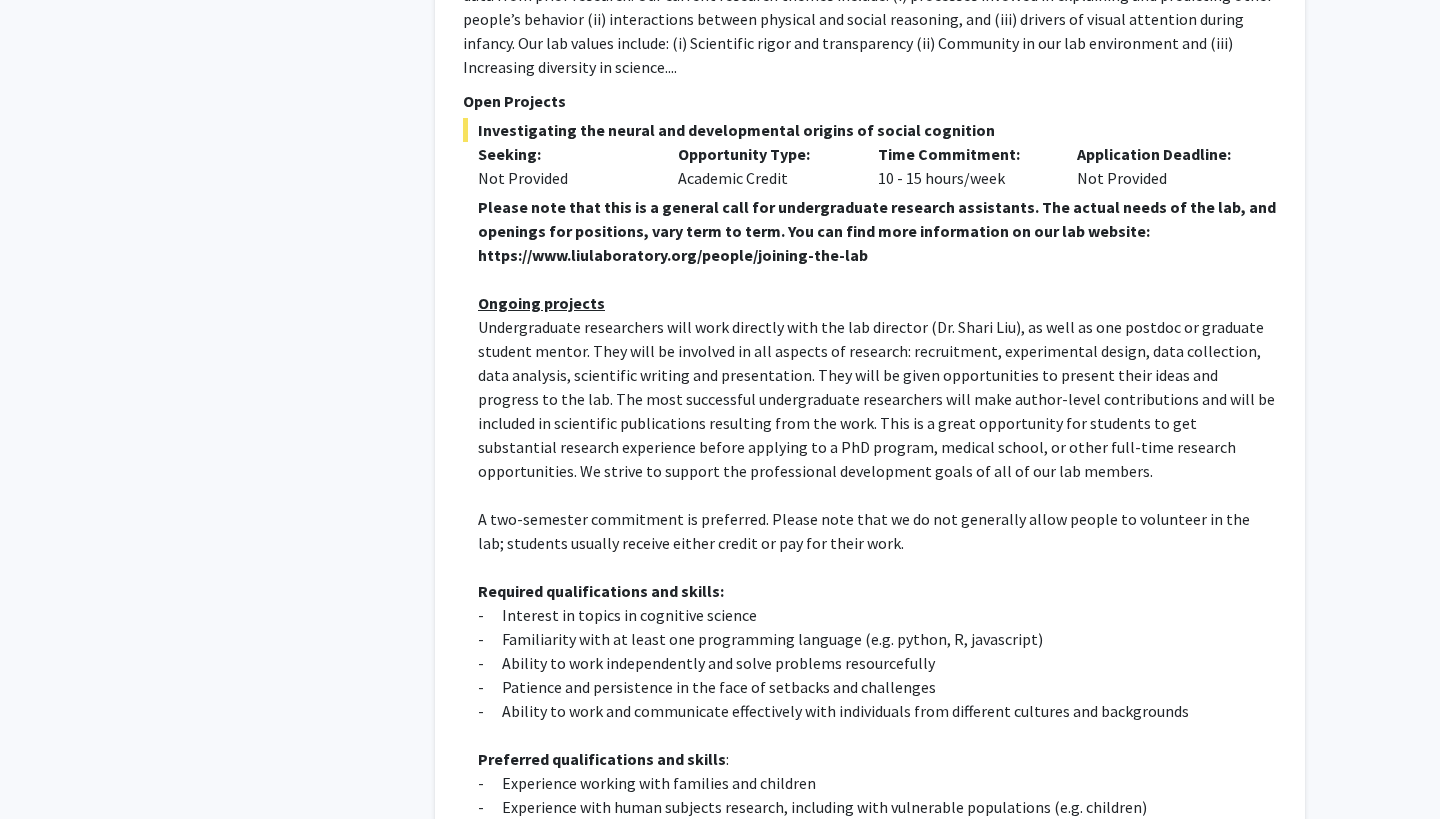 click on "A two-semester commitment is preferred. Please note that we do not generally allow people to volunteer in the lab; students usually receive either credit or pay for their work." 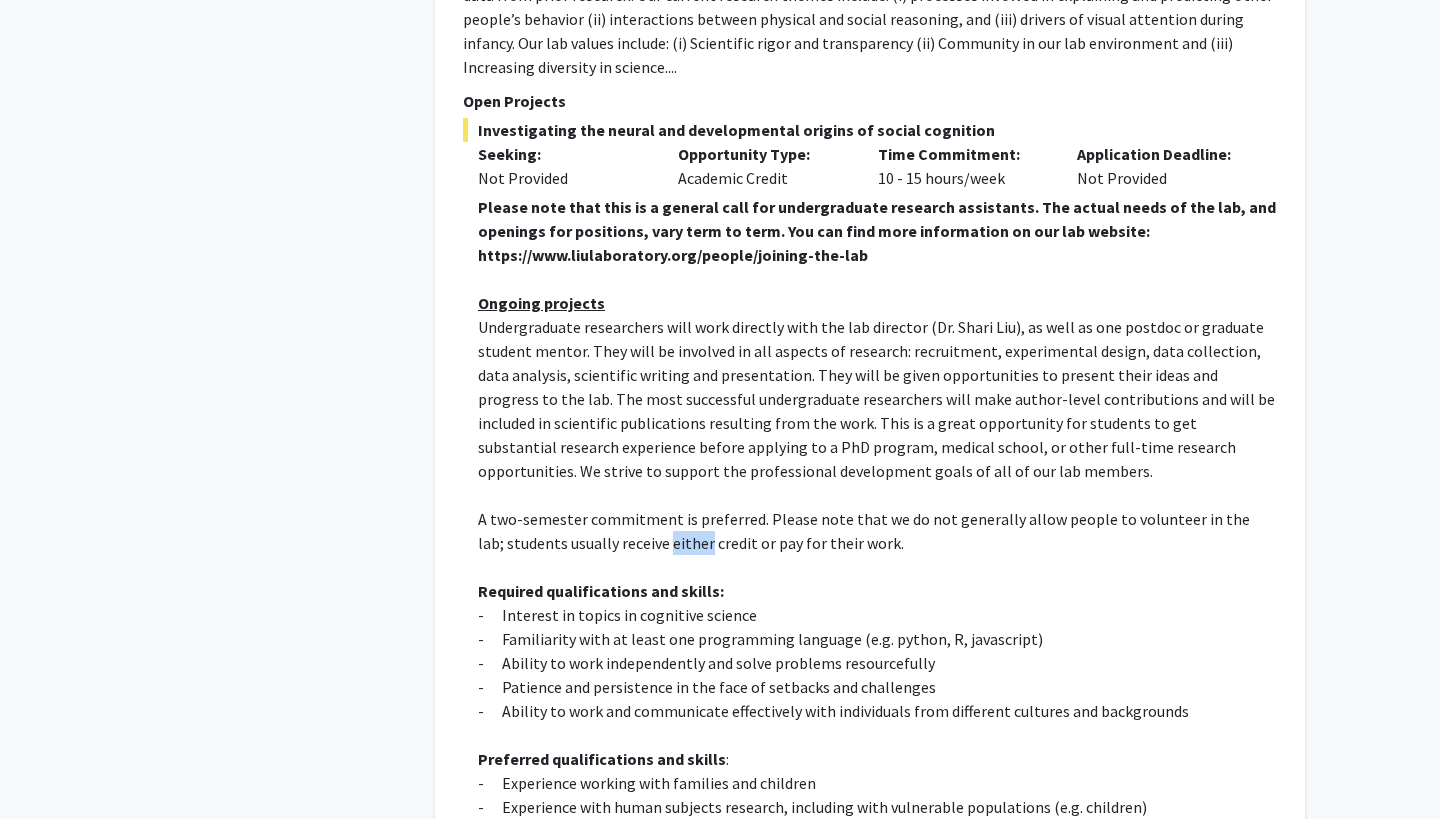 click on "A two-semester commitment is preferred. Please note that we do not generally allow people to volunteer in the lab; students usually receive either credit or pay for their work." 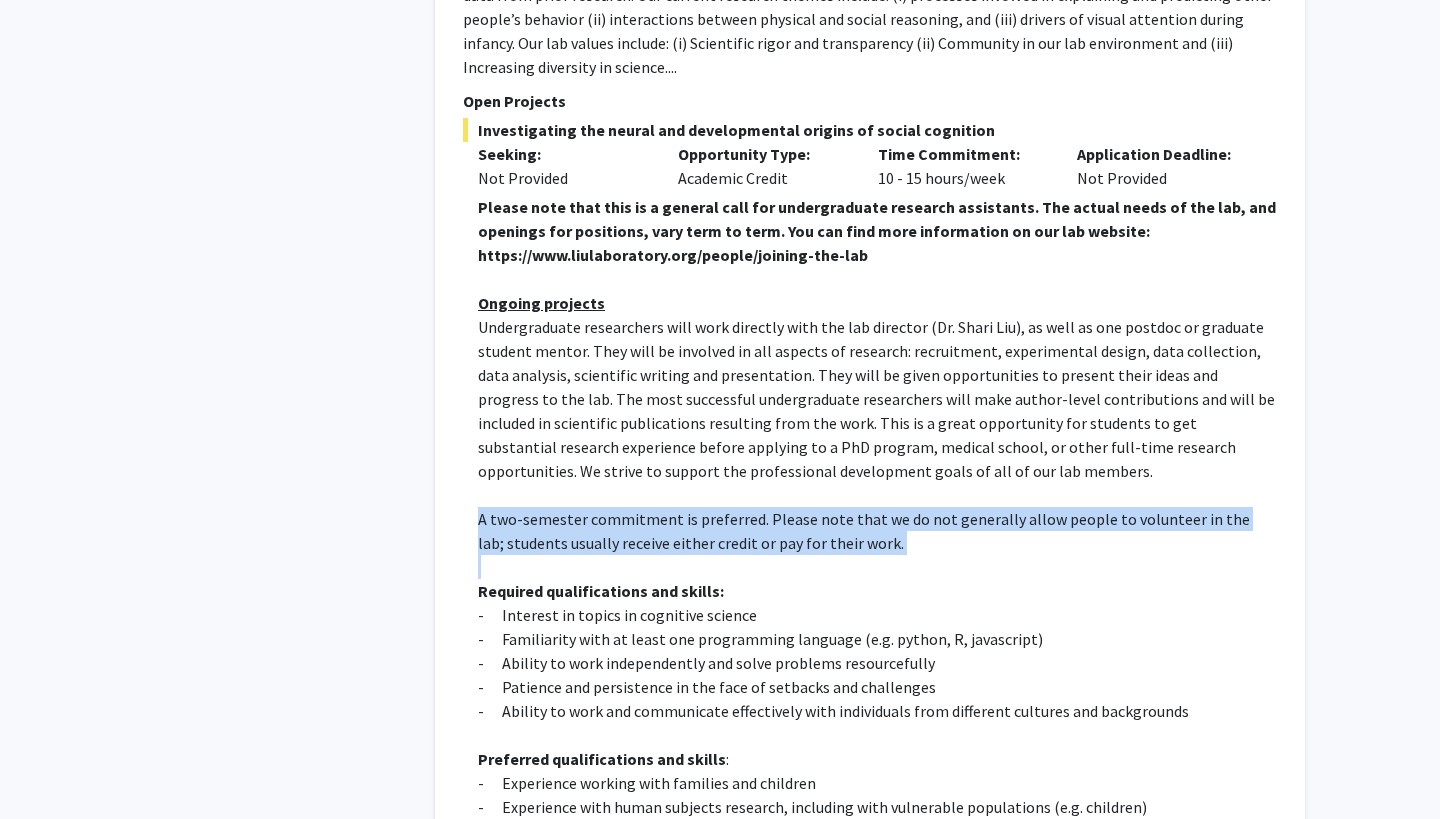 click on "A two-semester commitment is preferred. Please note that we do not generally allow people to volunteer in the lab; students usually receive either credit or pay for their work." 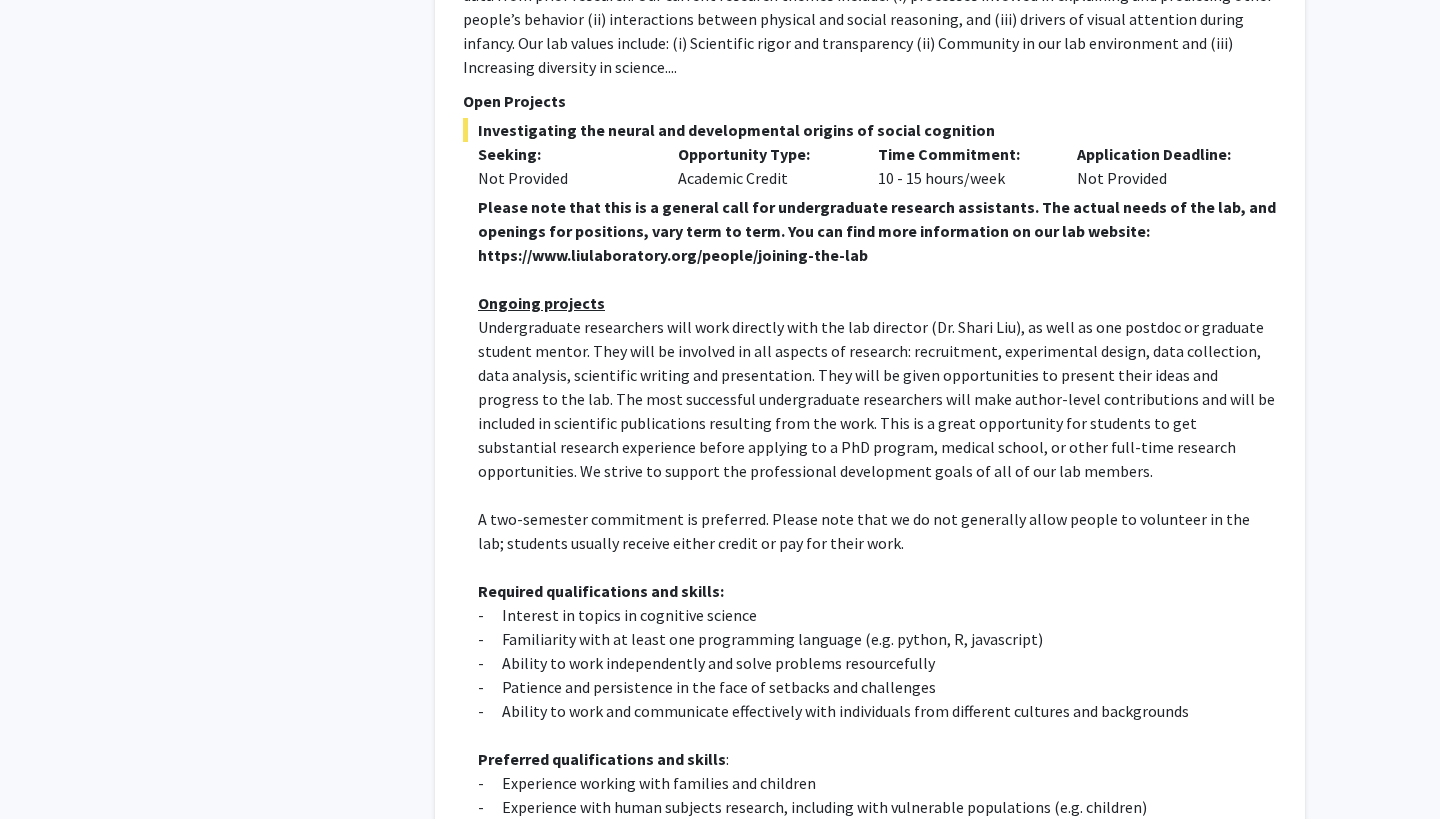 click on "A two-semester commitment is preferred. Please note that we do not generally allow people to volunteer in the lab; students usually receive either credit or pay for their work." 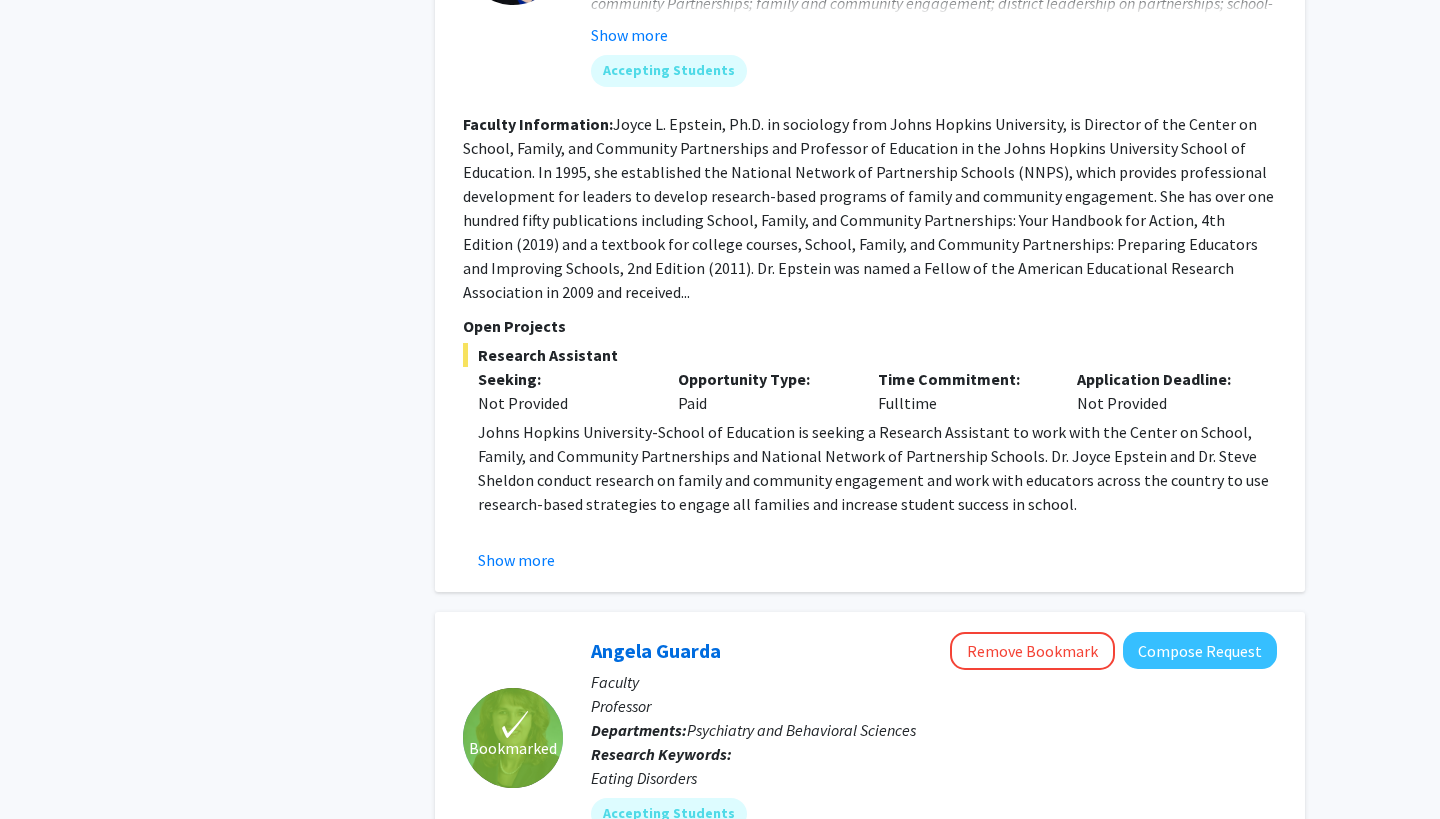 scroll, scrollTop: 6297, scrollLeft: 0, axis: vertical 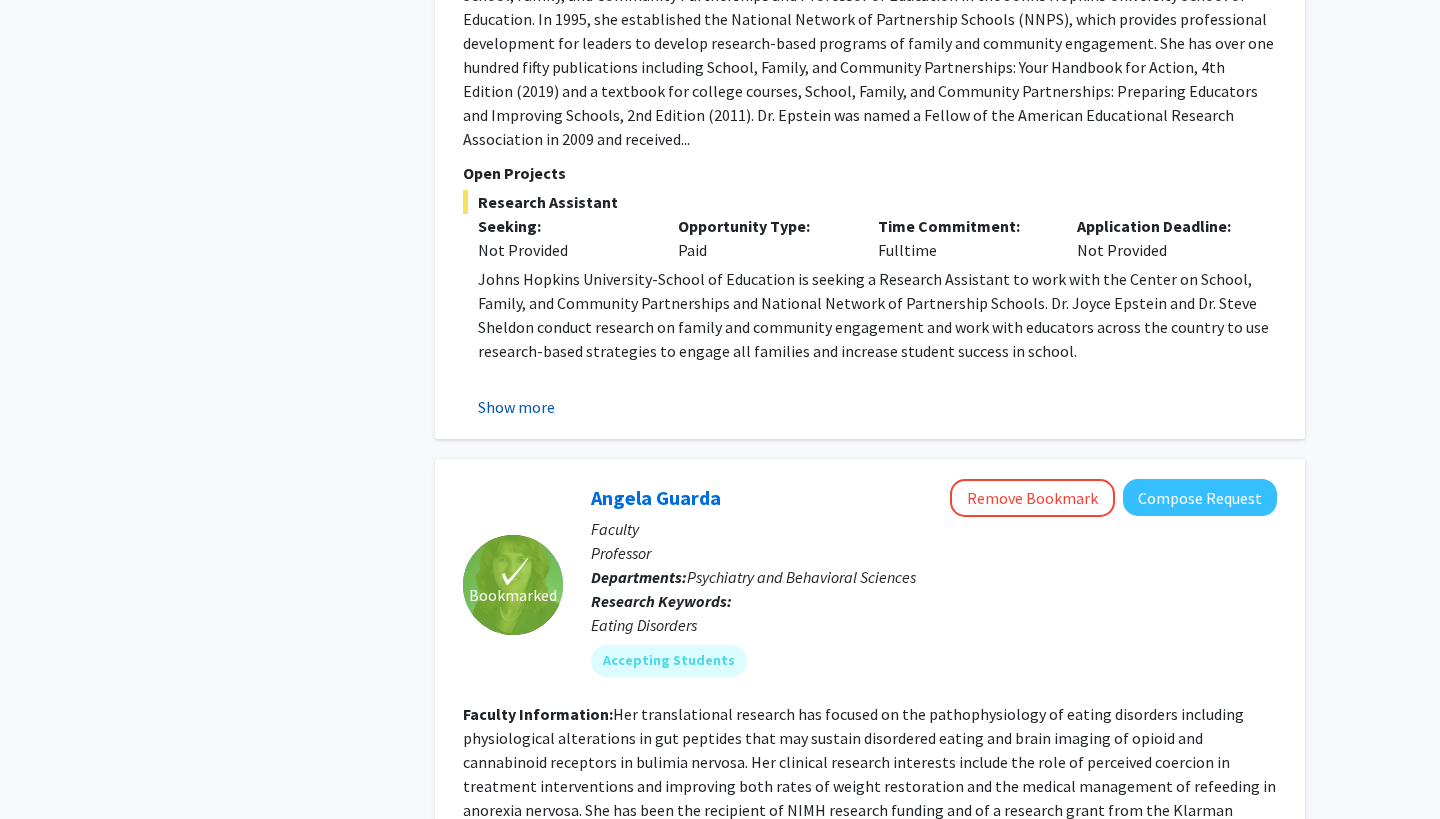 click on "Show more" 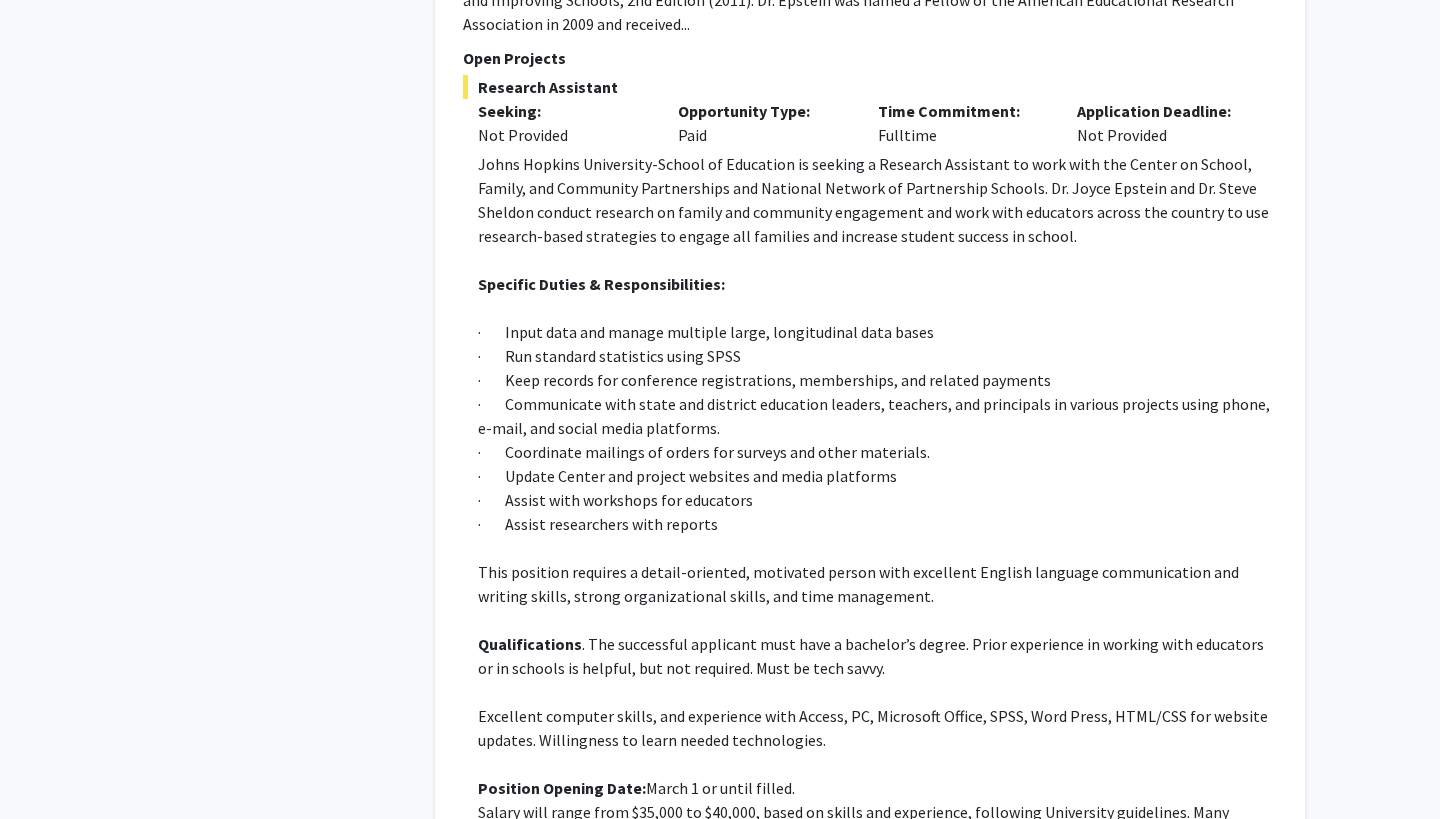 scroll, scrollTop: 6425, scrollLeft: 0, axis: vertical 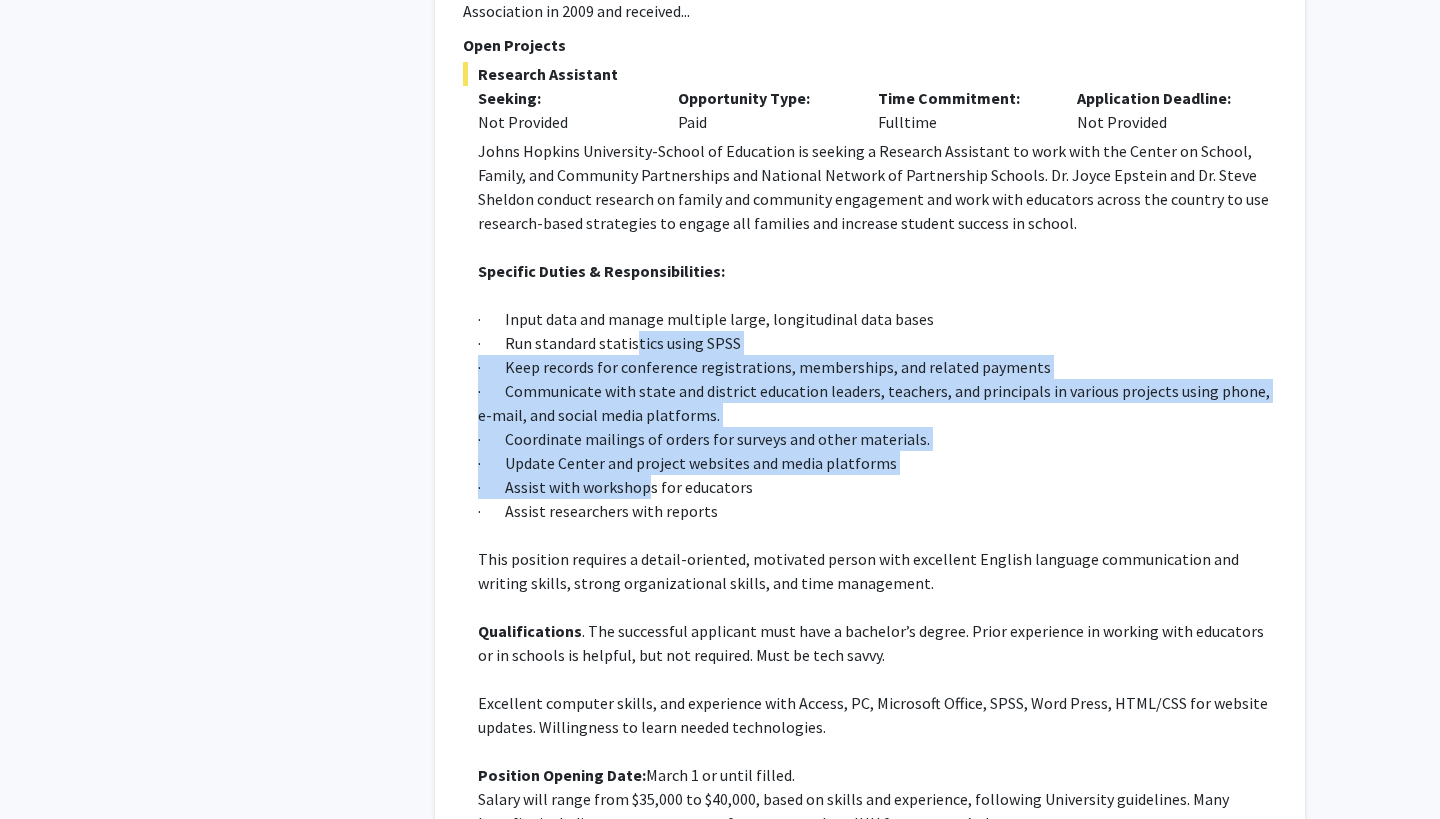 drag, startPoint x: 634, startPoint y: 250, endPoint x: 643, endPoint y: 383, distance: 133.30417 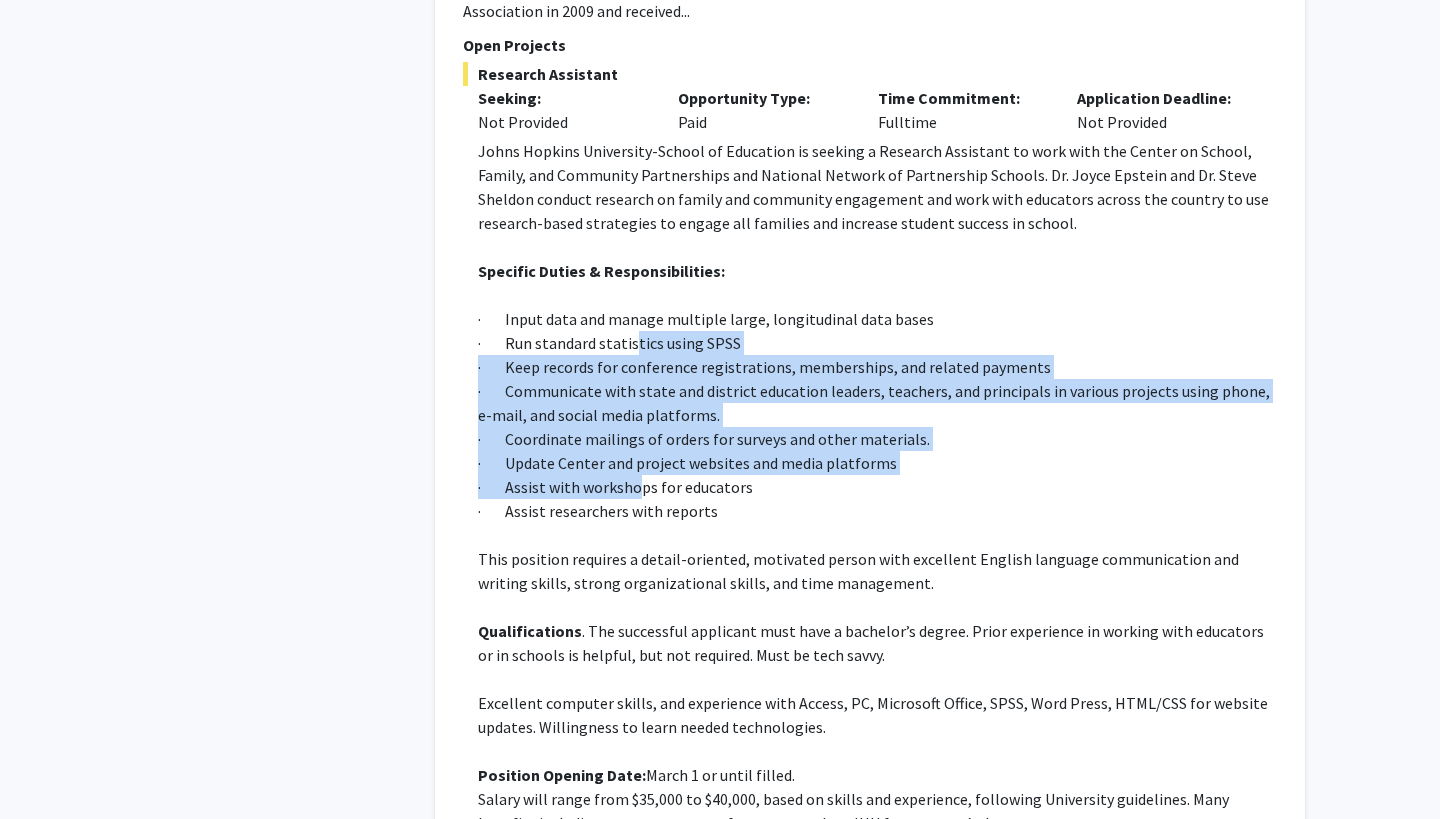 click on "·        Assist with workshops for educators" 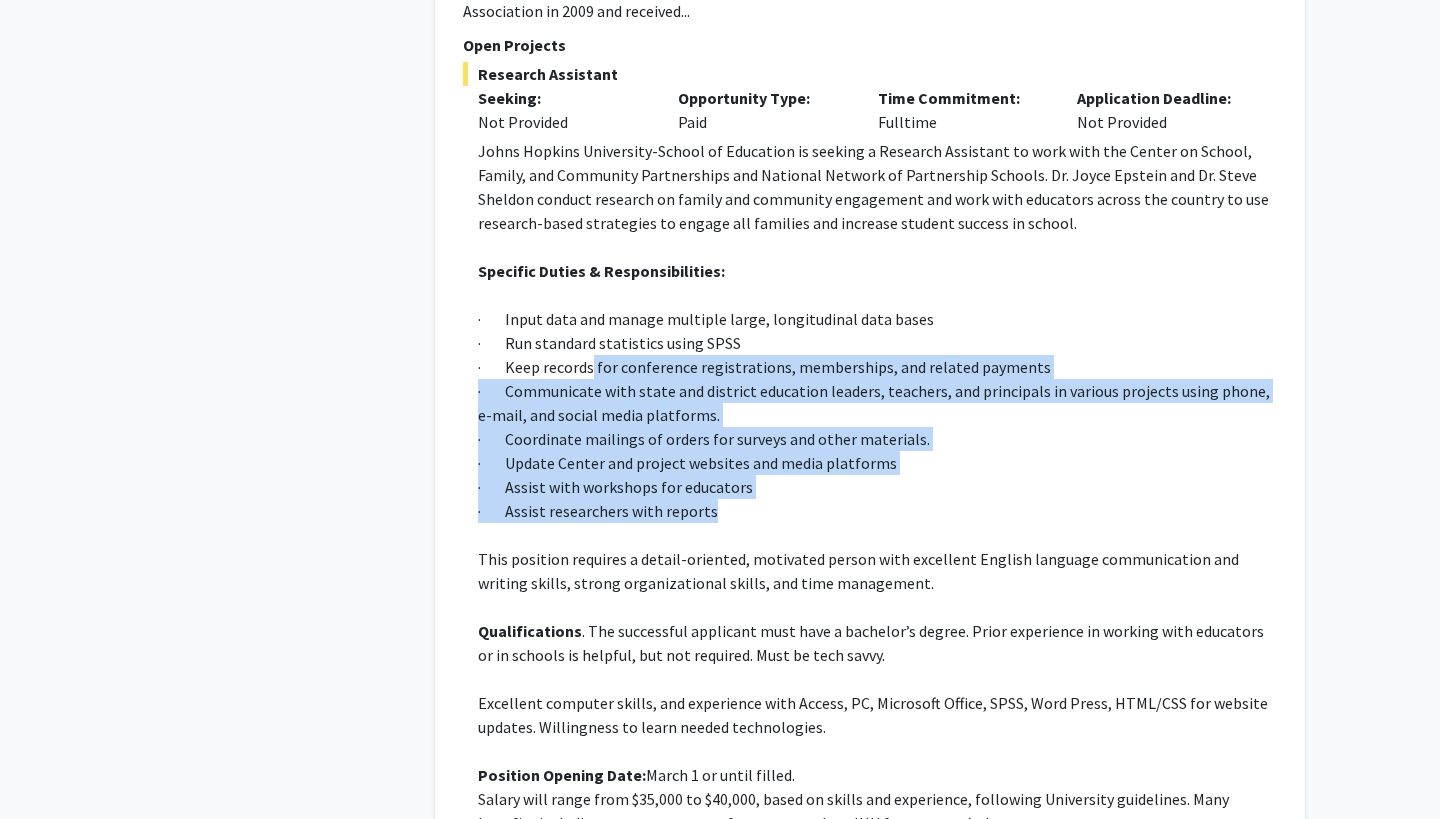 drag, startPoint x: 594, startPoint y: 269, endPoint x: 788, endPoint y: 421, distance: 246.45486 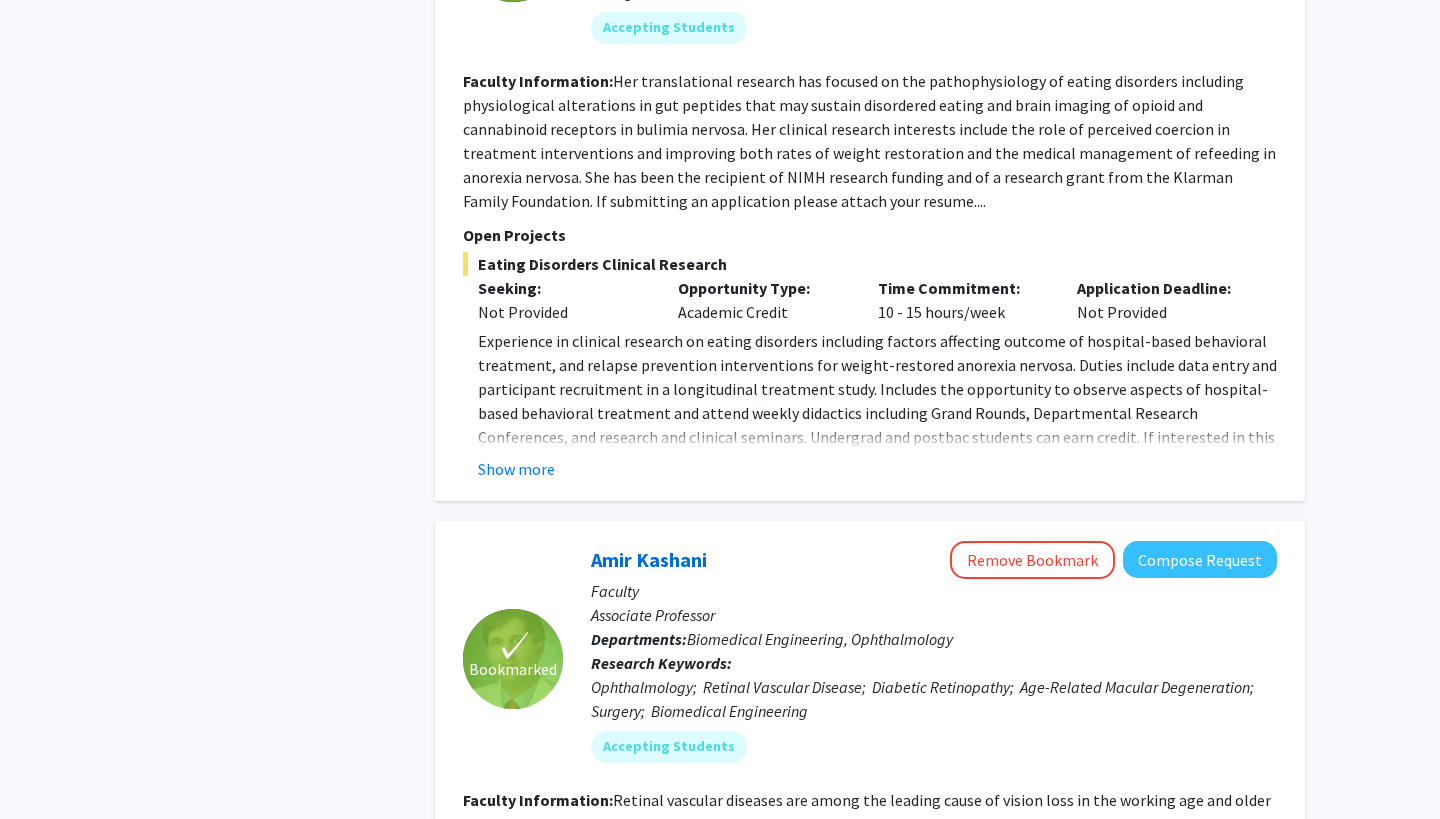 scroll, scrollTop: 7706, scrollLeft: 0, axis: vertical 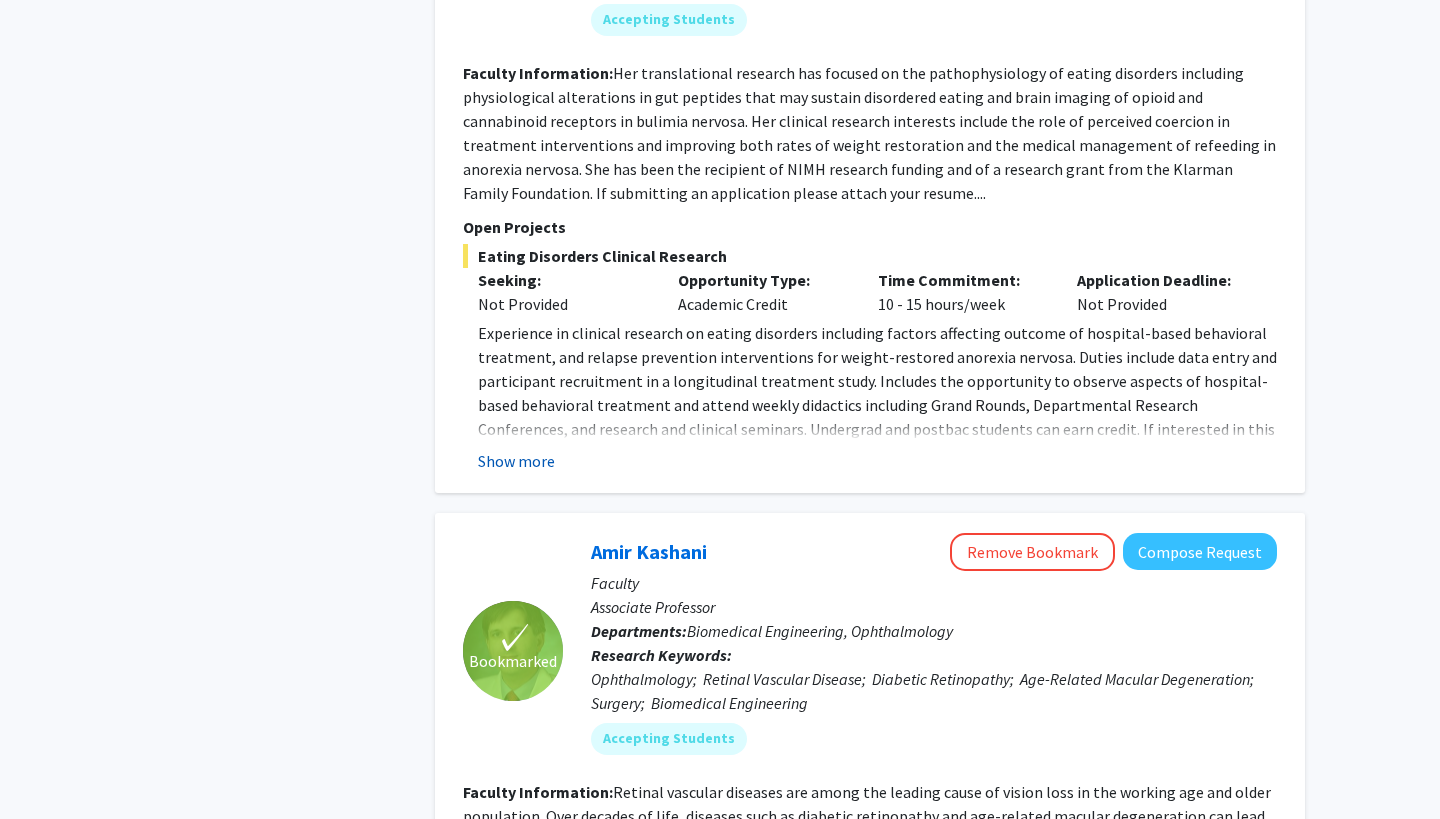 click on "Show more" 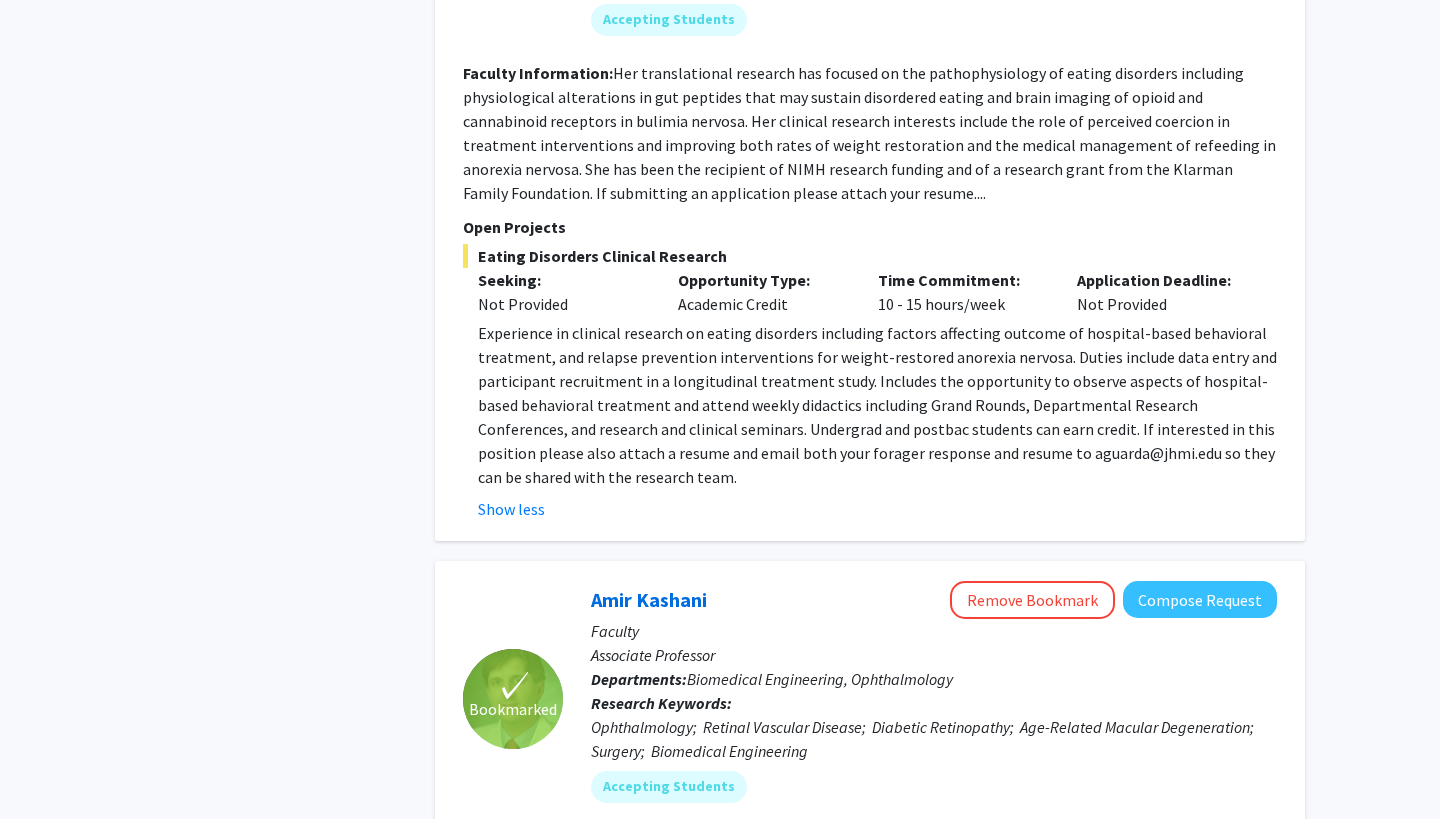 click on "Experience in clinical research on eating disorders including factors affecting outcome of hospital-based behavioral treatment, and relapse prevention interventions for weight-restored anorexia nervosa. Duties include data entry and participant recruitment in a longitudinal treatment study. Includes the opportunity to observe aspects of hospital-based behavioral treatment and attend weekly didactics including Grand Rounds, Departmental Research Conferences, and research and clinical seminars. Undergrad and postbac students can earn credit. If interested in this position please also attach a resume and email both your forager response and resume to aguarda@jhmi.edu so they can be shared with the research team." 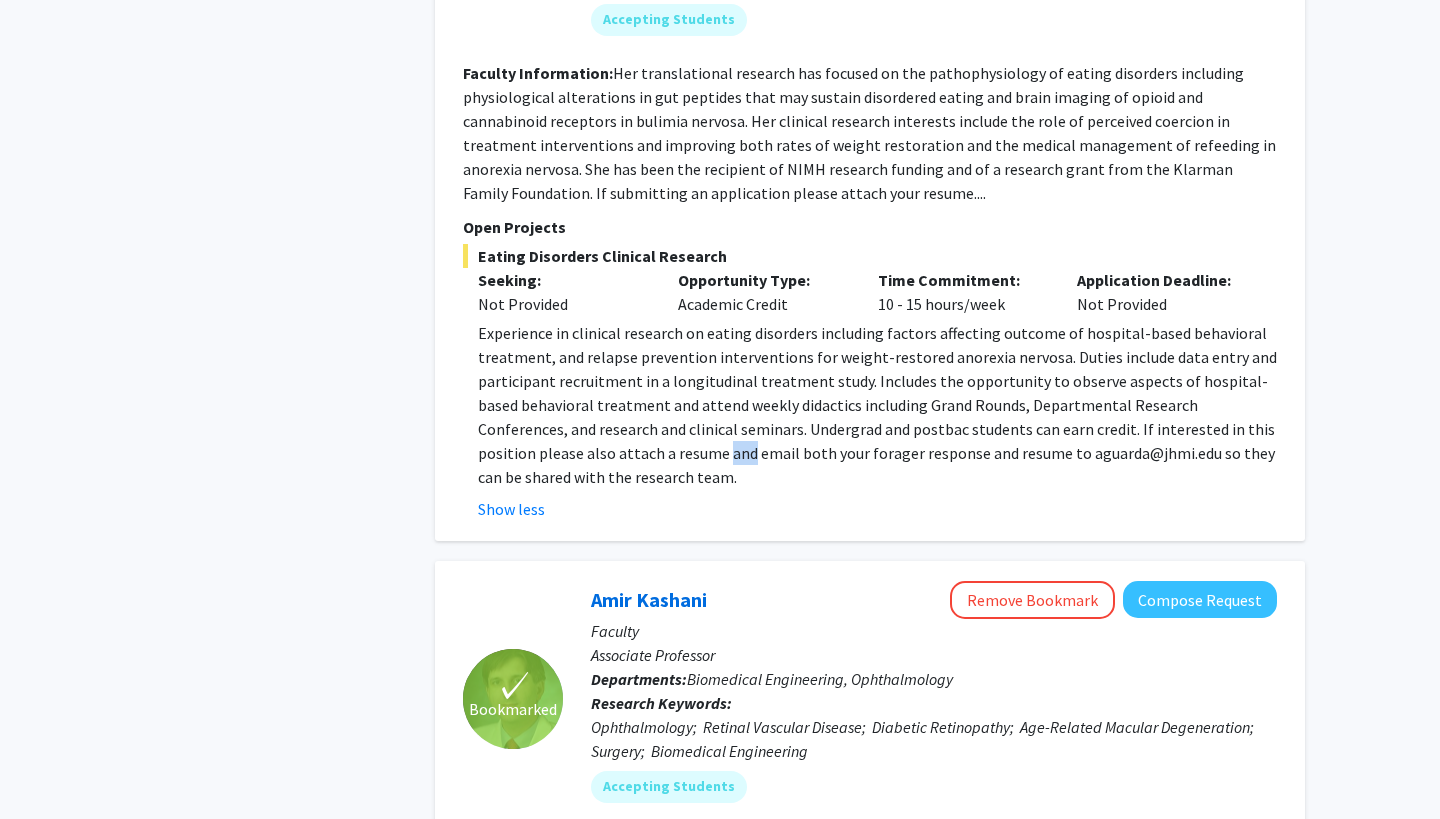 click on "Experience in clinical research on eating disorders including factors affecting outcome of hospital-based behavioral treatment, and relapse prevention interventions for weight-restored anorexia nervosa. Duties include data entry and participant recruitment in a longitudinal treatment study. Includes the opportunity to observe aspects of hospital-based behavioral treatment and attend weekly didactics including Grand Rounds, Departmental Research Conferences, and research and clinical seminars. Undergrad and postbac students can earn credit. If interested in this position please also attach a resume and email both your forager response and resume to aguarda@jhmi.edu so they can be shared with the research team." 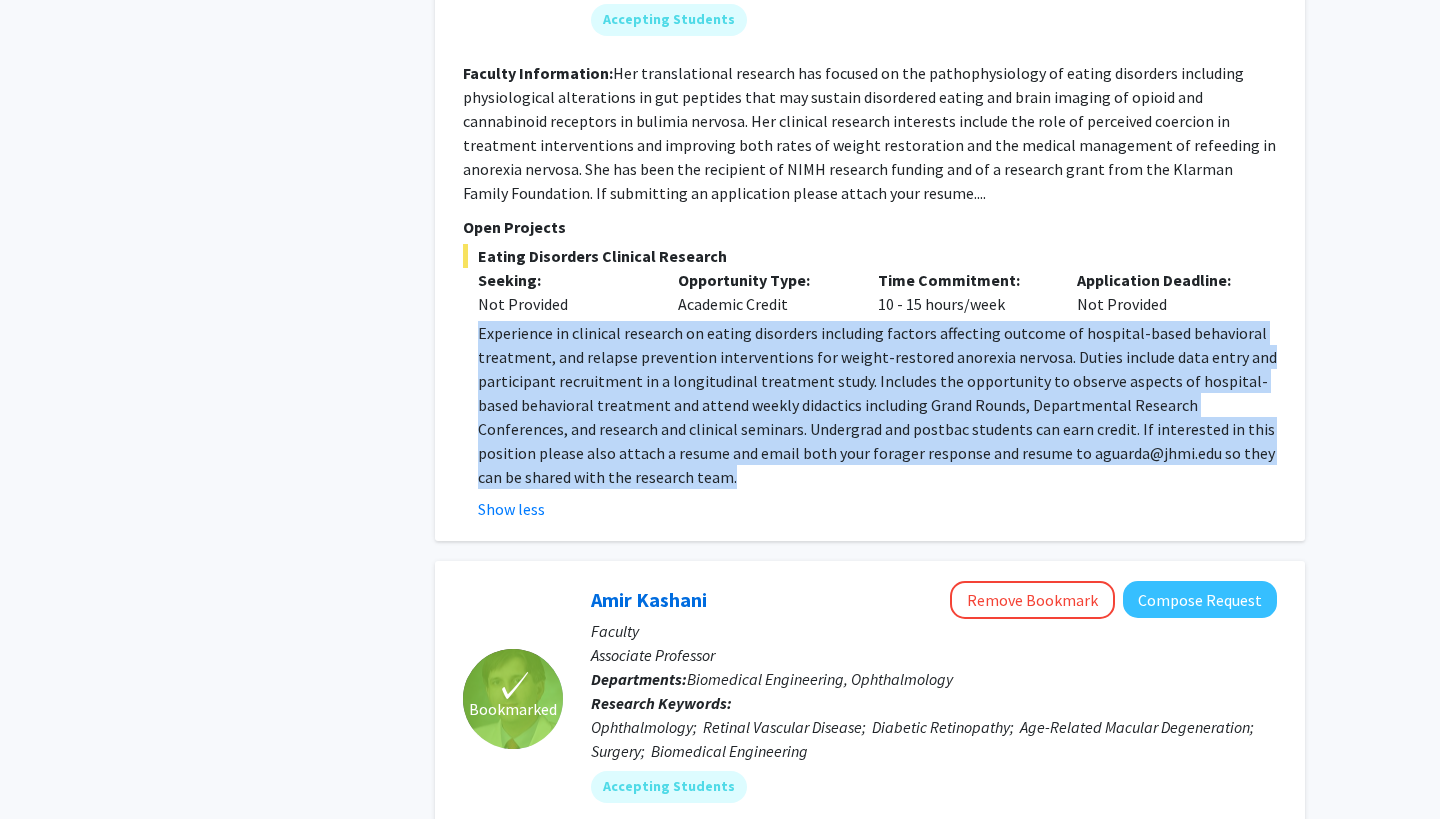 click on "Experience in clinical research on eating disorders including factors affecting outcome of hospital-based behavioral treatment, and relapse prevention interventions for weight-restored anorexia nervosa. Duties include data entry and participant recruitment in a longitudinal treatment study. Includes the opportunity to observe aspects of hospital-based behavioral treatment and attend weekly didactics including Grand Rounds, Departmental Research Conferences, and research and clinical seminars. Undergrad and postbac students can earn credit. If interested in this position please also attach a resume and email both your forager response and resume to aguarda@jhmi.edu so they can be shared with the research team." 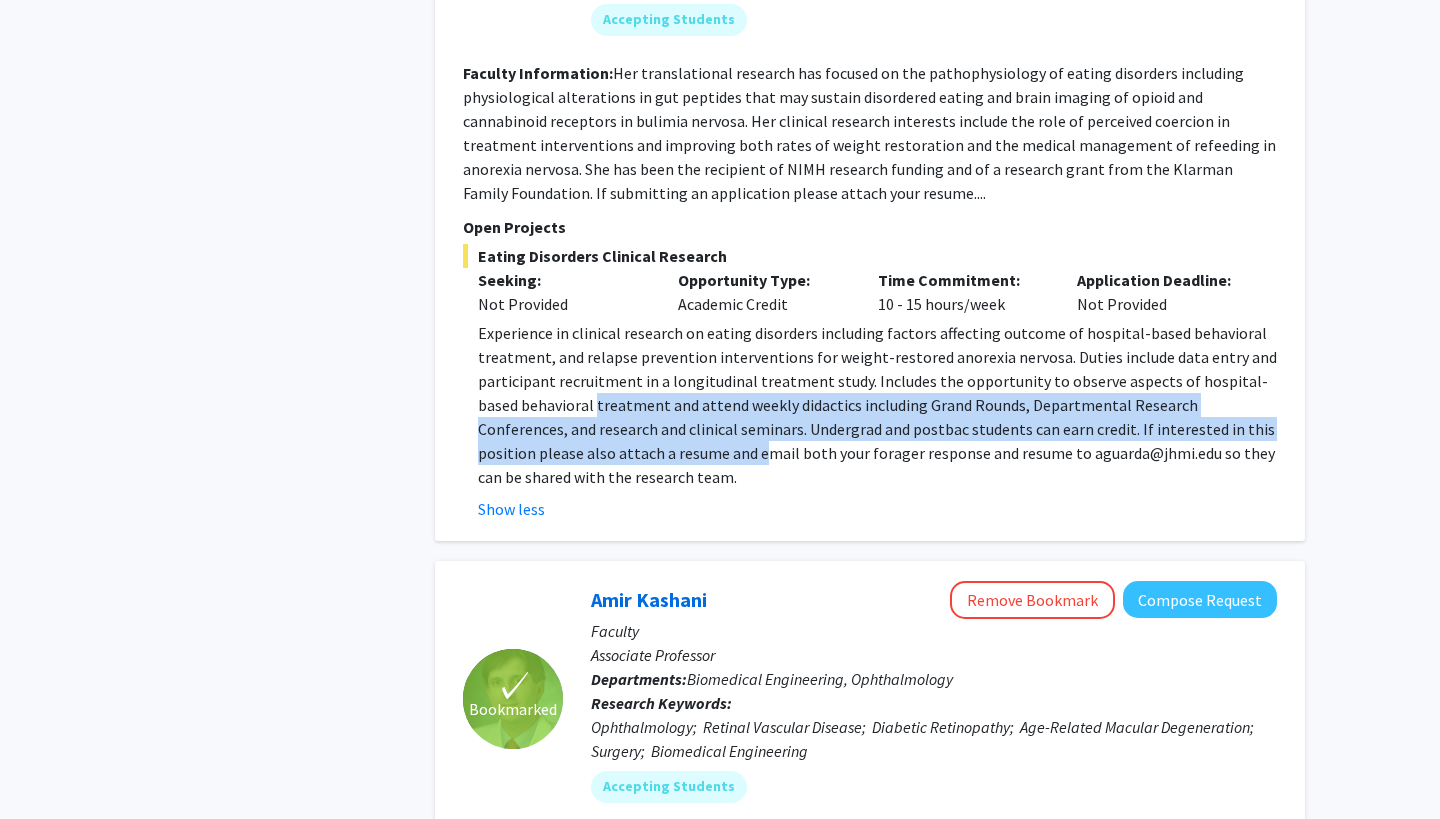 drag, startPoint x: 630, startPoint y: 358, endPoint x: 556, endPoint y: 309, distance: 88.752464 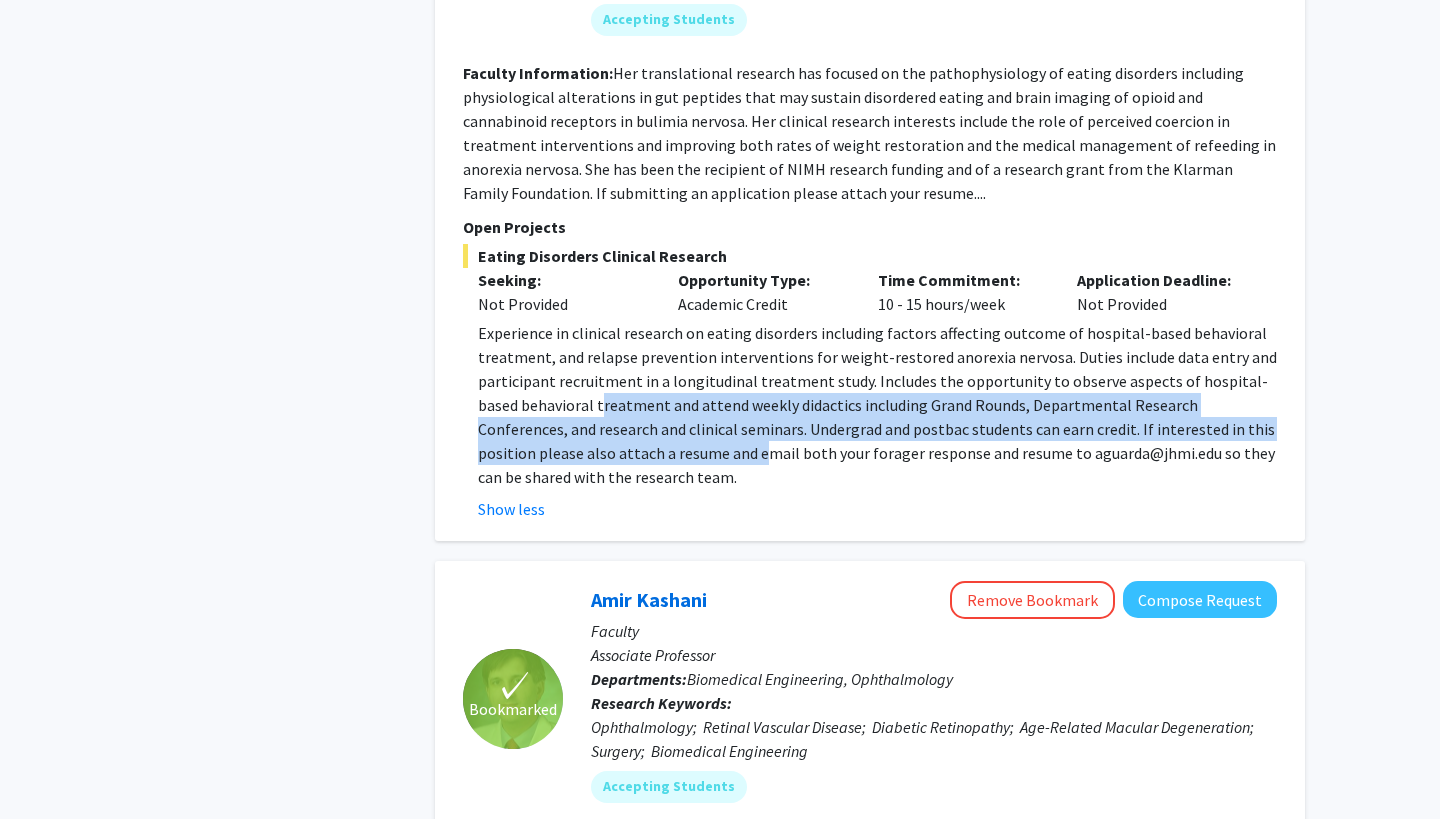 click on "Experience in clinical research on eating disorders including factors affecting outcome of hospital-based behavioral treatment, and relapse prevention interventions for weight-restored anorexia nervosa. Duties include data entry and participant recruitment in a longitudinal treatment study. Includes the opportunity to observe aspects of hospital-based behavioral treatment and attend weekly didactics including Grand Rounds, Departmental Research Conferences, and research and clinical seminars. Undergrad and postbac students can earn credit. If interested in this position please also attach a resume and email both your forager response and resume to aguarda@jhmi.edu so they can be shared with the research team." 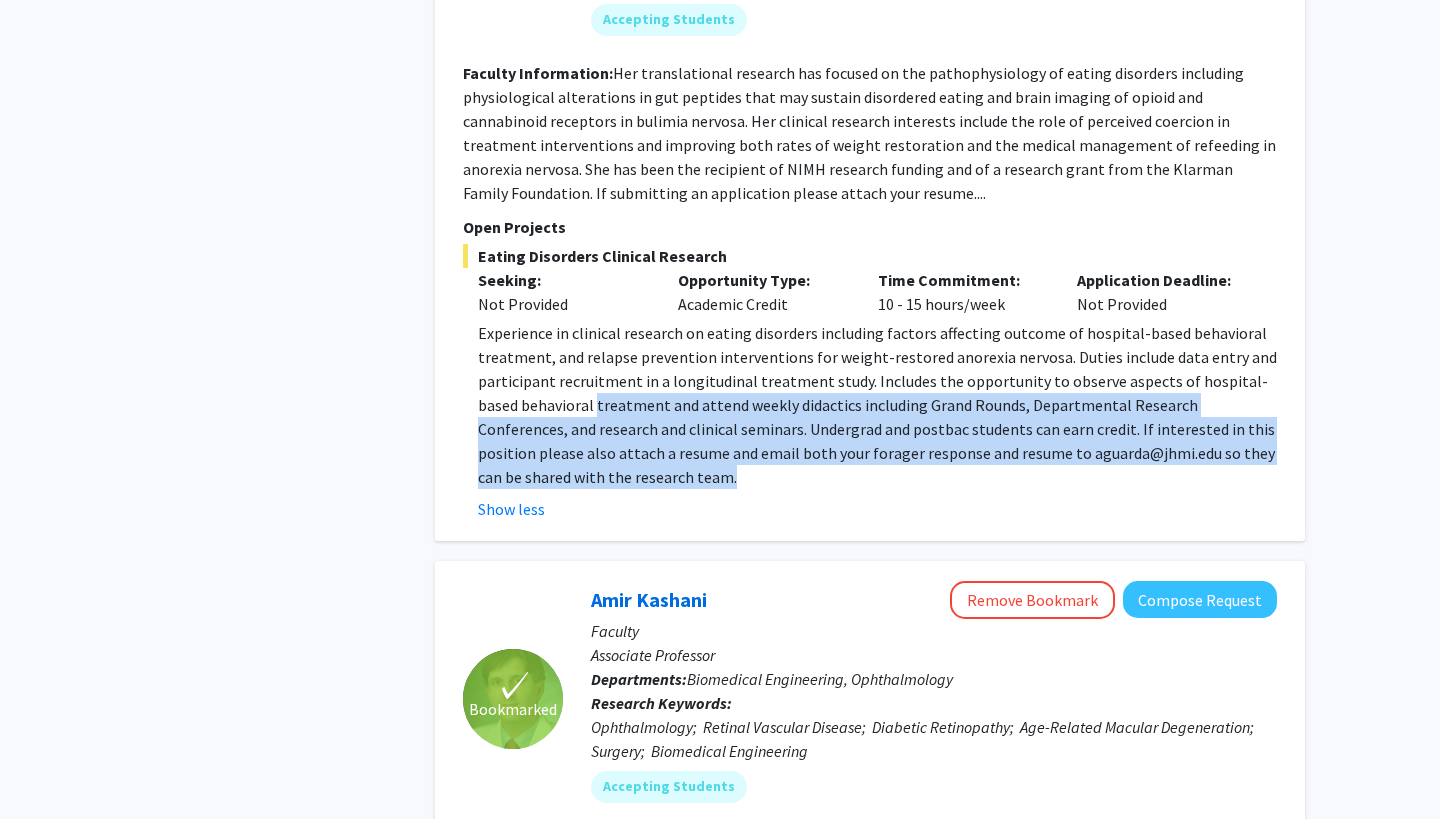 drag, startPoint x: 556, startPoint y: 309, endPoint x: 594, endPoint y: 392, distance: 91.28527 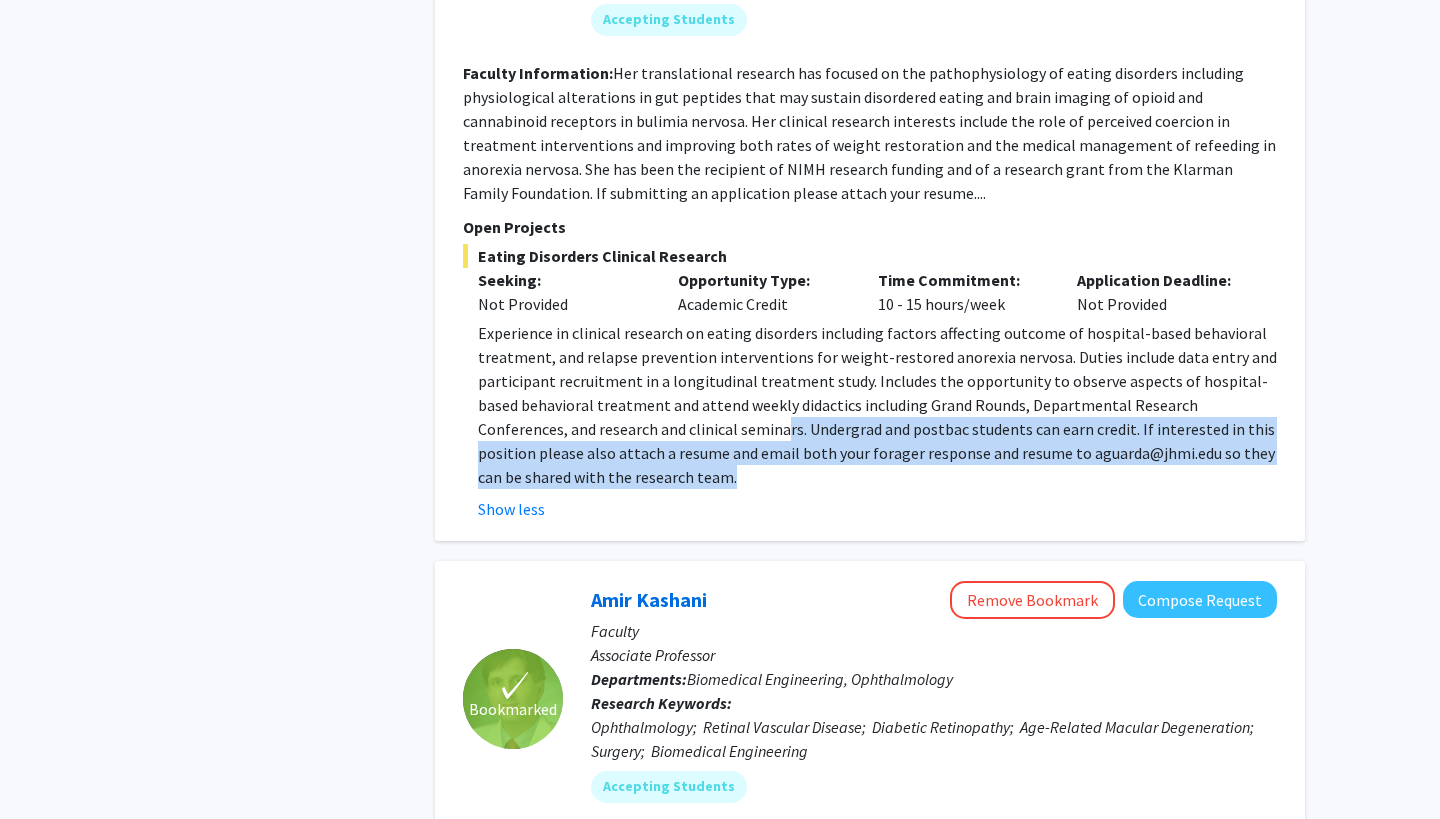 drag, startPoint x: 594, startPoint y: 392, endPoint x: 664, endPoint y: 332, distance: 92.19544 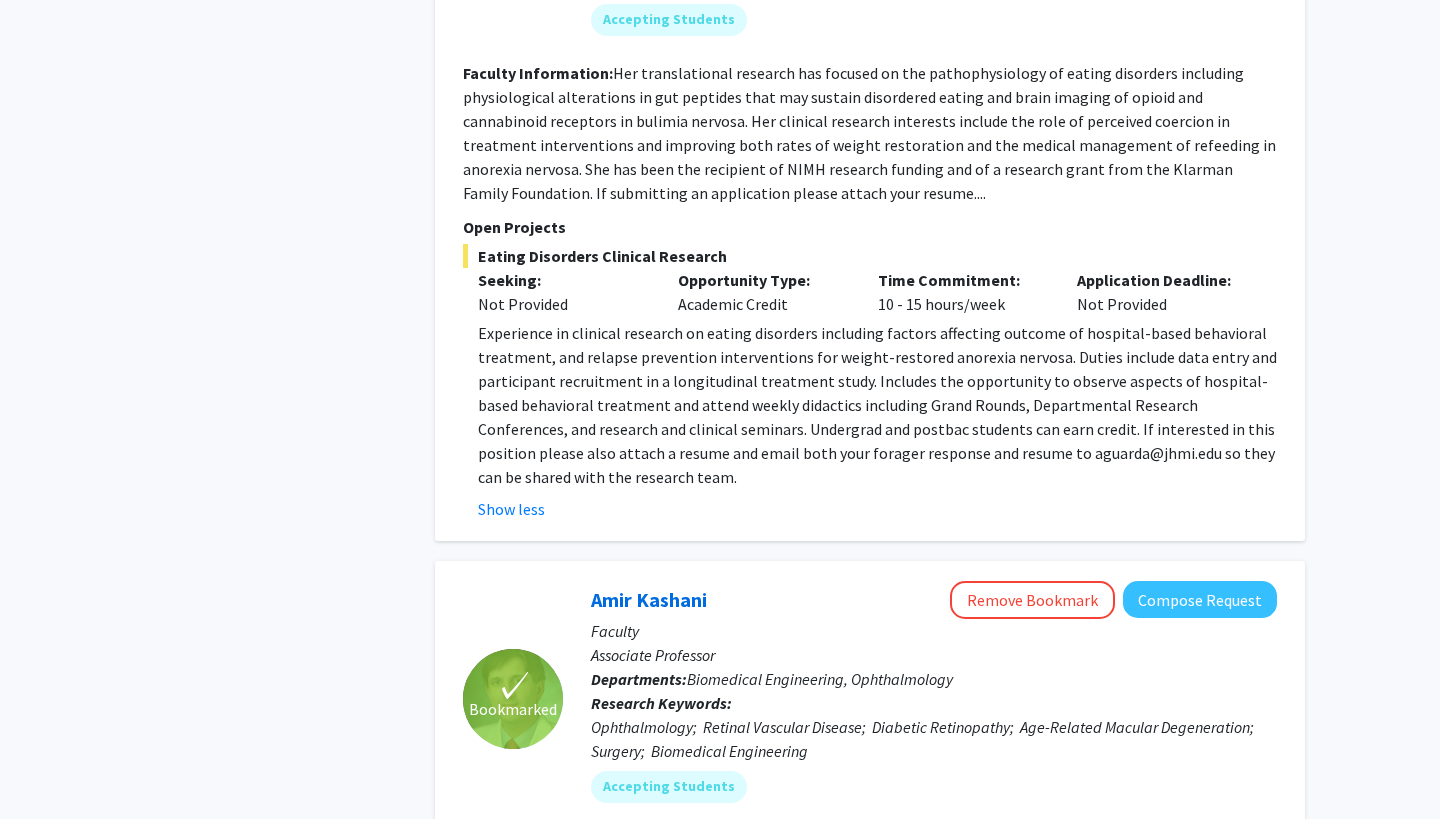 click on "Experience in clinical research on eating disorders including factors affecting outcome of hospital-based behavioral treatment, and relapse prevention interventions for weight-restored anorexia nervosa. Duties include data entry and participant recruitment in a longitudinal treatment study. Includes the opportunity to observe aspects of hospital-based behavioral treatment and attend weekly didactics including Grand Rounds, Departmental Research Conferences, and research and clinical seminars. Undergrad and postbac students can earn credit. If interested in this position please also attach a resume and email both your forager response and resume to aguarda@jhmi.edu so they can be shared with the research team." 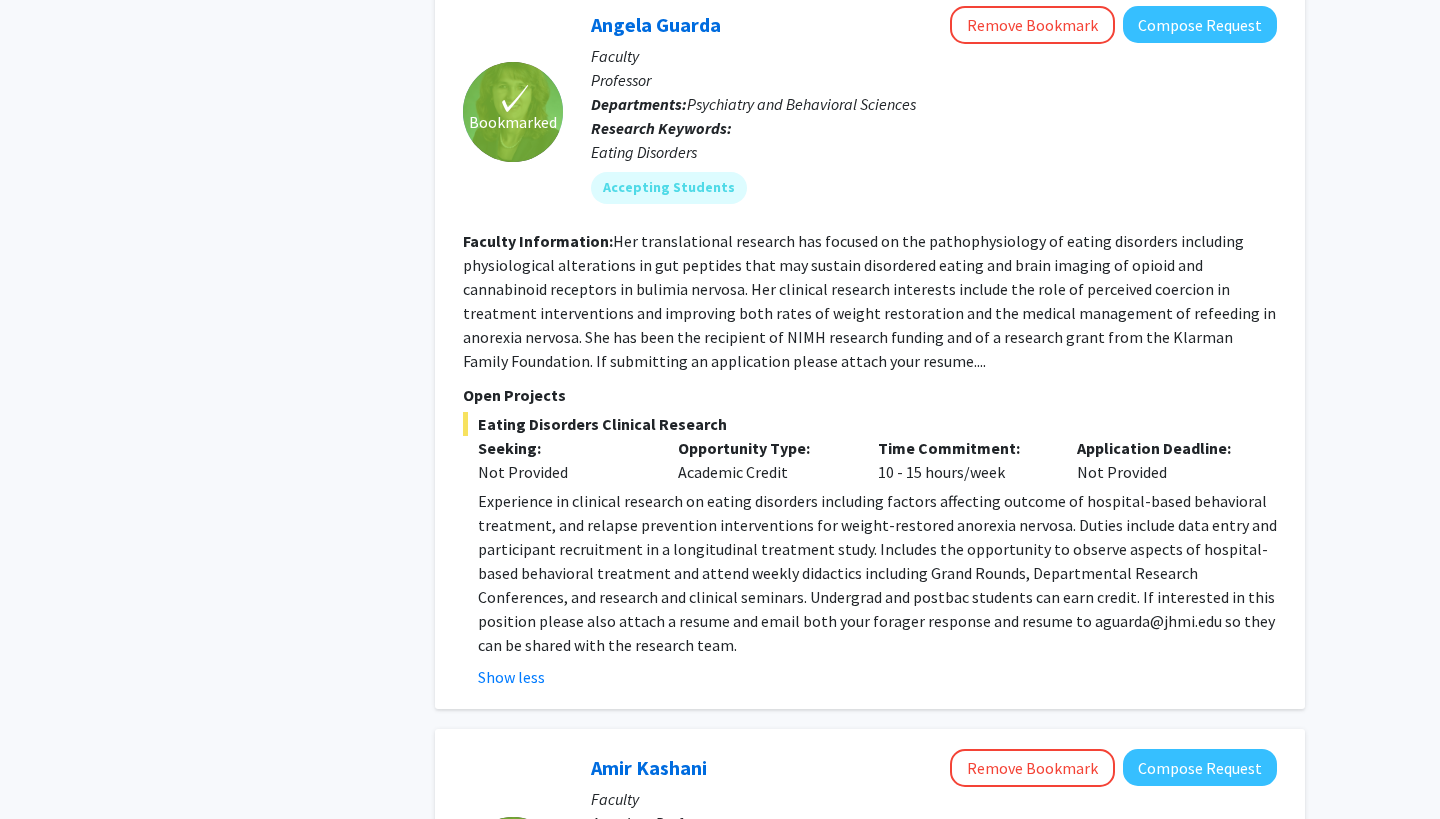 scroll, scrollTop: 7538, scrollLeft: 0, axis: vertical 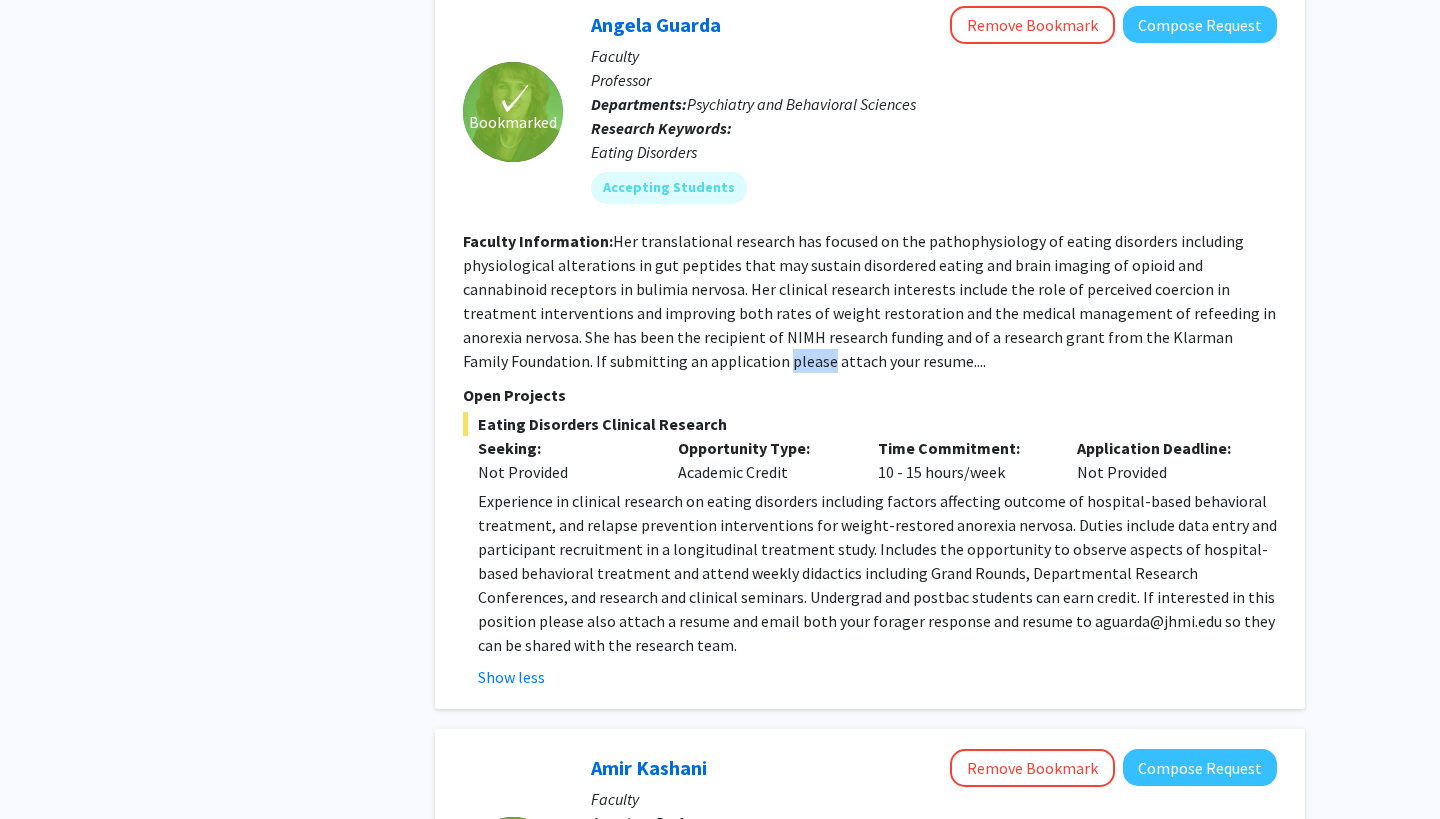 click on "Faculty Information:  Her translational research has focused on the pathophysiology of eating disorders including physiological alterations in gut peptides that may sustain disordered eating and brain imaging of opioid and cannabinoid receptors in bulimia nervosa. Her clinical research interests include the role of perceived coercion in treatment interventions and improving both rates of weight restoration and the medical management of refeeding in anorexia nervosa. She has been the recipient of NIMH research funding and of a research grant from the Klarman Family Foundation.   If submitting an application please attach your resume...." 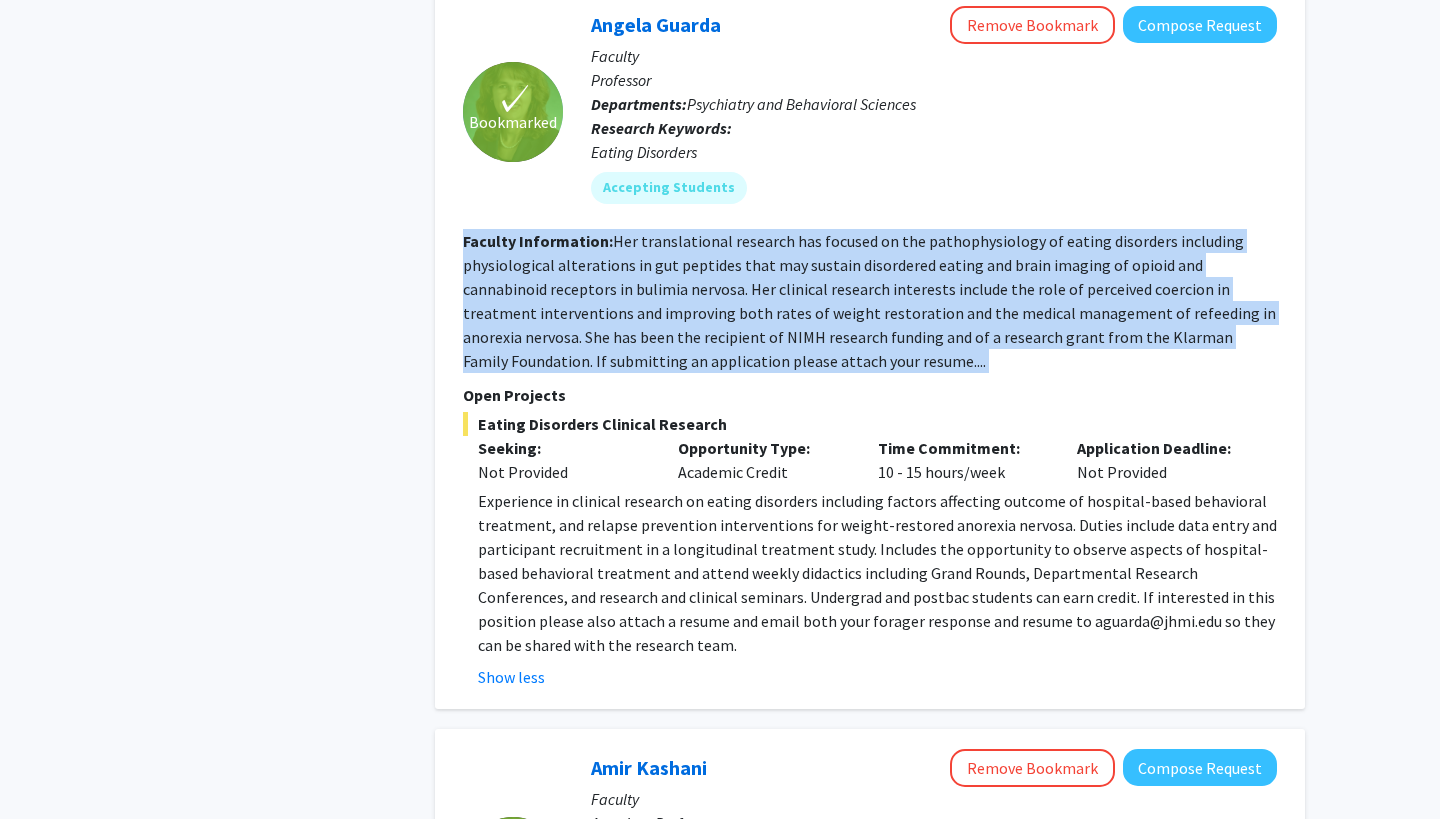 click on "Faculty Information:  Her translational research has focused on the pathophysiology of eating disorders including physiological alterations in gut peptides that may sustain disordered eating and brain imaging of opioid and cannabinoid receptors in bulimia nervosa. Her clinical research interests include the role of perceived coercion in treatment interventions and improving both rates of weight restoration and the medical management of refeeding in anorexia nervosa. She has been the recipient of NIMH research funding and of a research grant from the Klarman Family Foundation.   If submitting an application please attach your resume...." 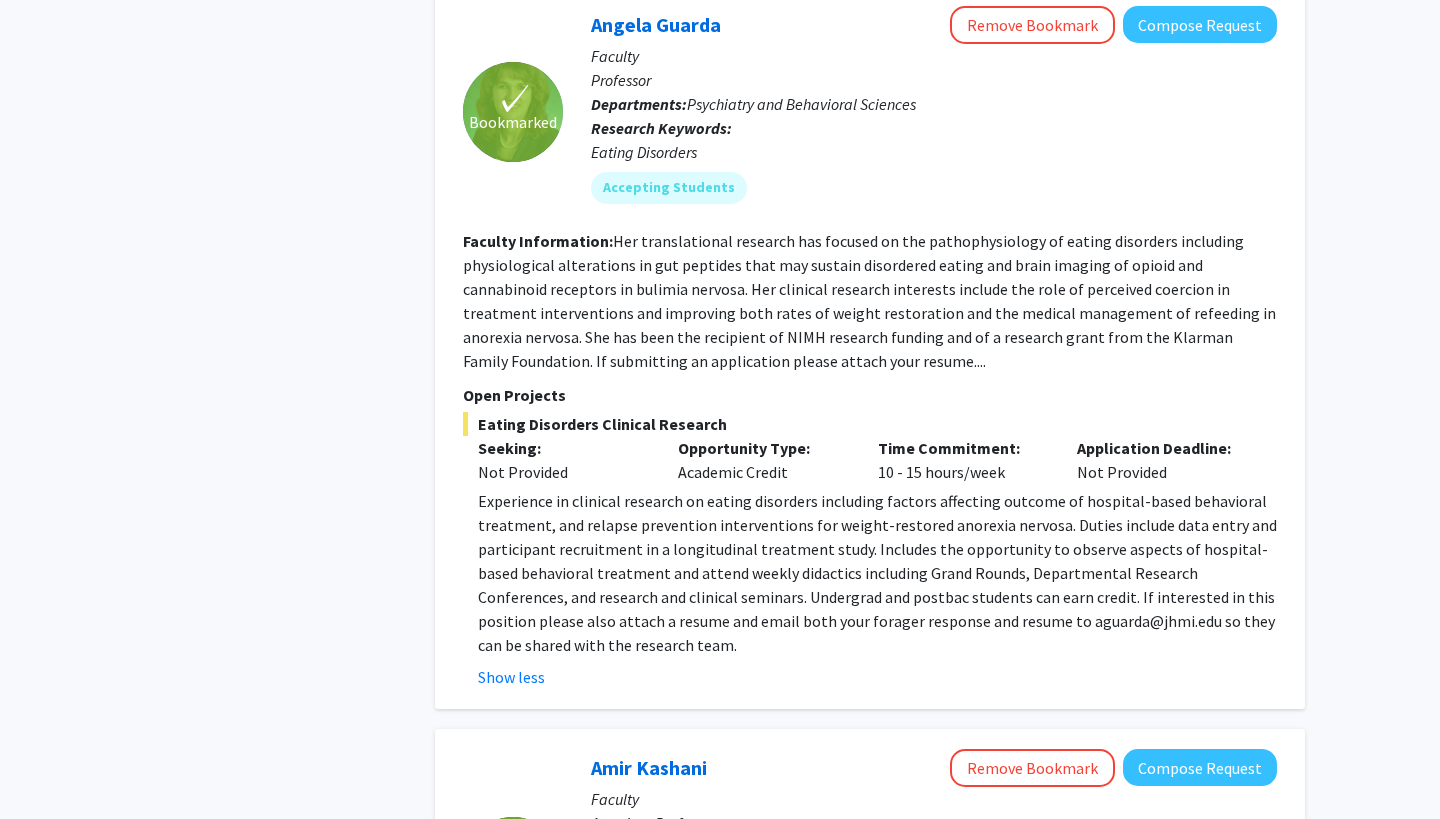 click on "Experience in clinical research on eating disorders including factors affecting outcome of hospital-based behavioral treatment, and relapse prevention interventions for weight-restored anorexia nervosa. Duties include data entry and participant recruitment in a longitudinal treatment study. Includes the opportunity to observe aspects of hospital-based behavioral treatment and attend weekly didactics including Grand Rounds, Departmental Research Conferences, and research and clinical seminars. Undergrad and postbac students can earn credit. If interested in this position please also attach a resume and email both your forager response and resume to aguarda@jhmi.edu so they can be shared with the research team." 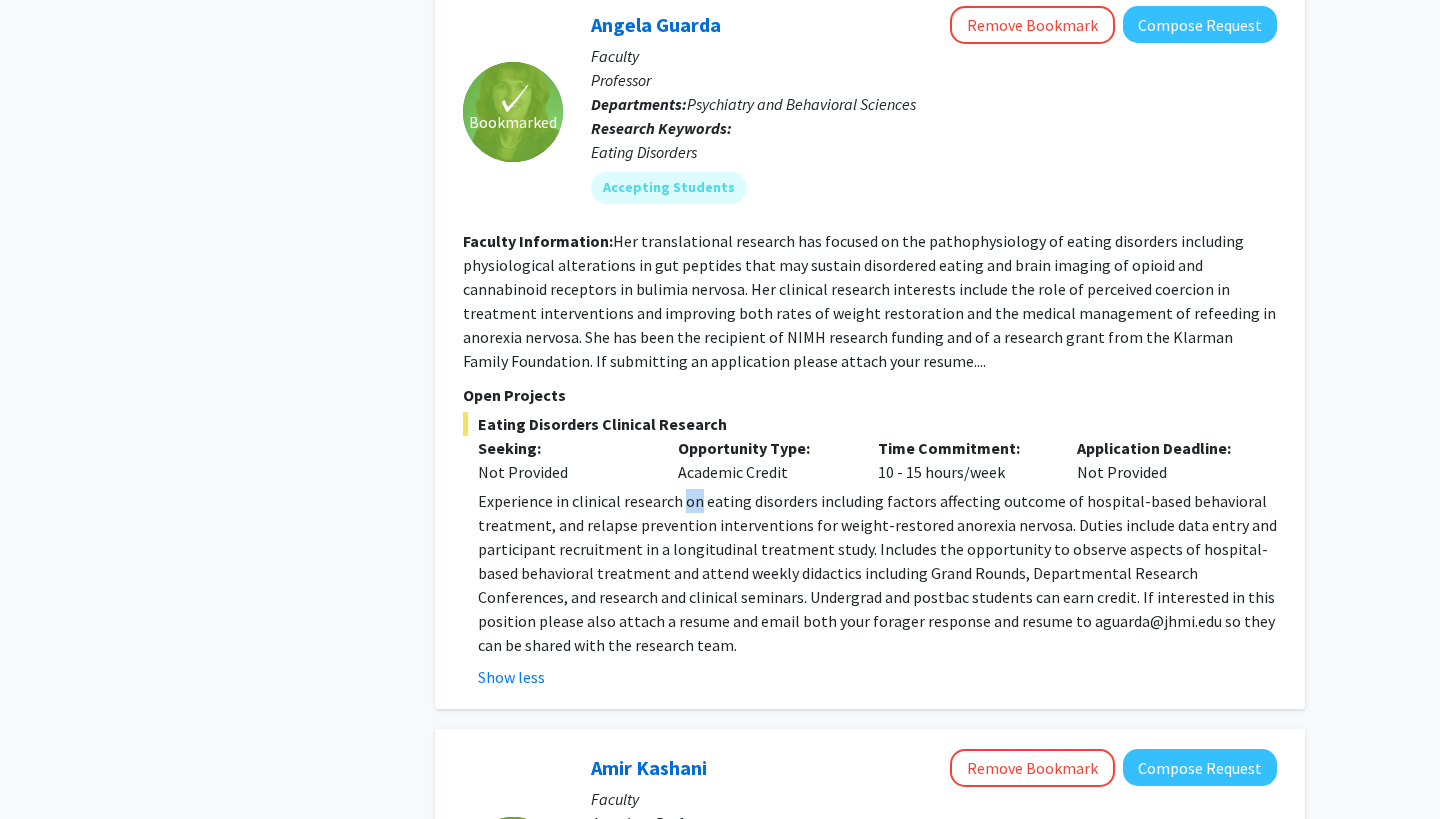 click on "Experience in clinical research on eating disorders including factors affecting outcome of hospital-based behavioral treatment, and relapse prevention interventions for weight-restored anorexia nervosa. Duties include data entry and participant recruitment in a longitudinal treatment study. Includes the opportunity to observe aspects of hospital-based behavioral treatment and attend weekly didactics including Grand Rounds, Departmental Research Conferences, and research and clinical seminars. Undergrad and postbac students can earn credit. If interested in this position please also attach a resume and email both your forager response and resume to aguarda@jhmi.edu so they can be shared with the research team." 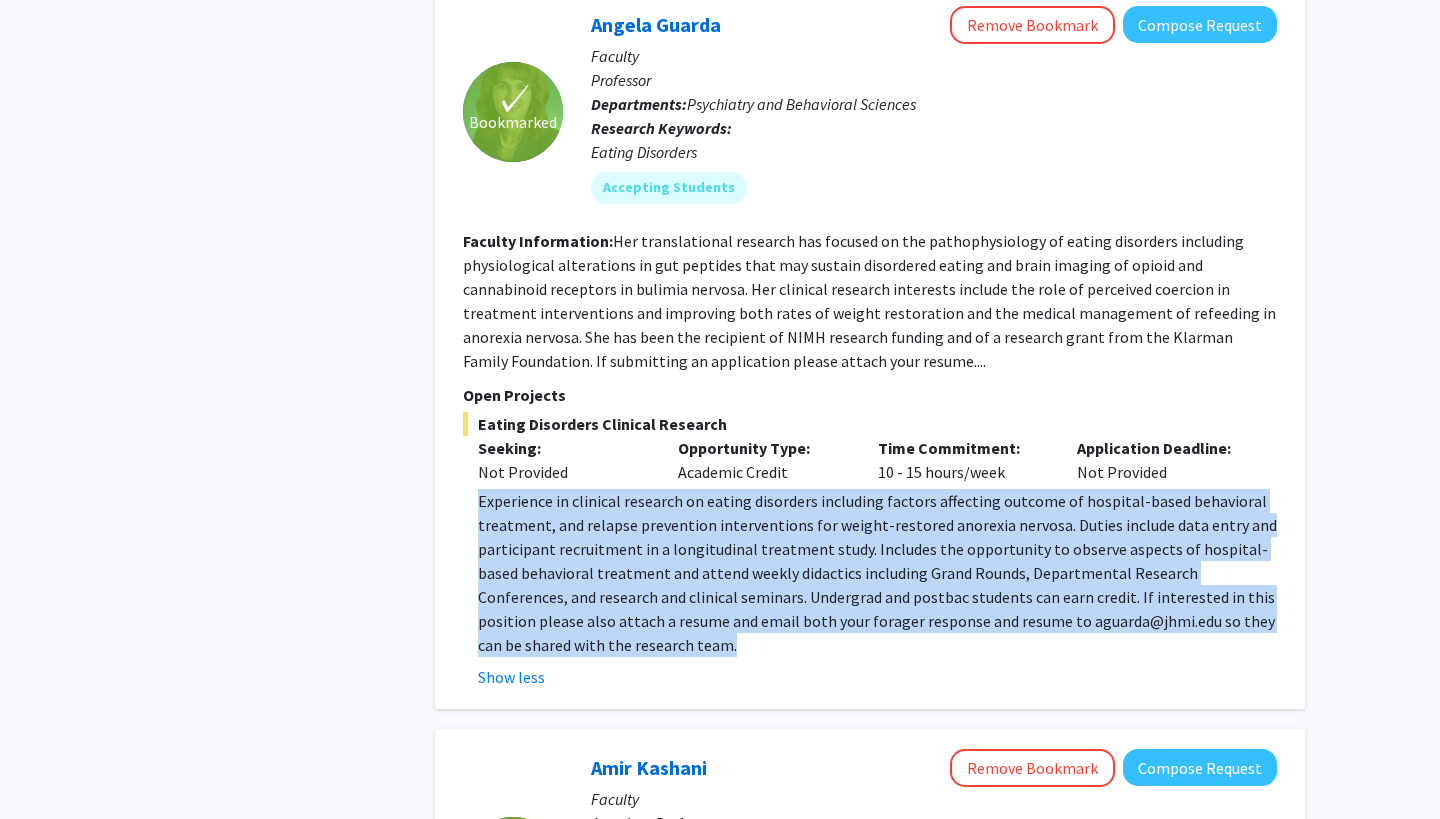 click on "Experience in clinical research on eating disorders including factors affecting outcome of hospital-based behavioral treatment, and relapse prevention interventions for weight-restored anorexia nervosa. Duties include data entry and participant recruitment in a longitudinal treatment study. Includes the opportunity to observe aspects of hospital-based behavioral treatment and attend weekly didactics including Grand Rounds, Departmental Research Conferences, and research and clinical seminars. Undergrad and postbac students can earn credit. If interested in this position please also attach a resume and email both your forager response and resume to aguarda@jhmi.edu so they can be shared with the research team." 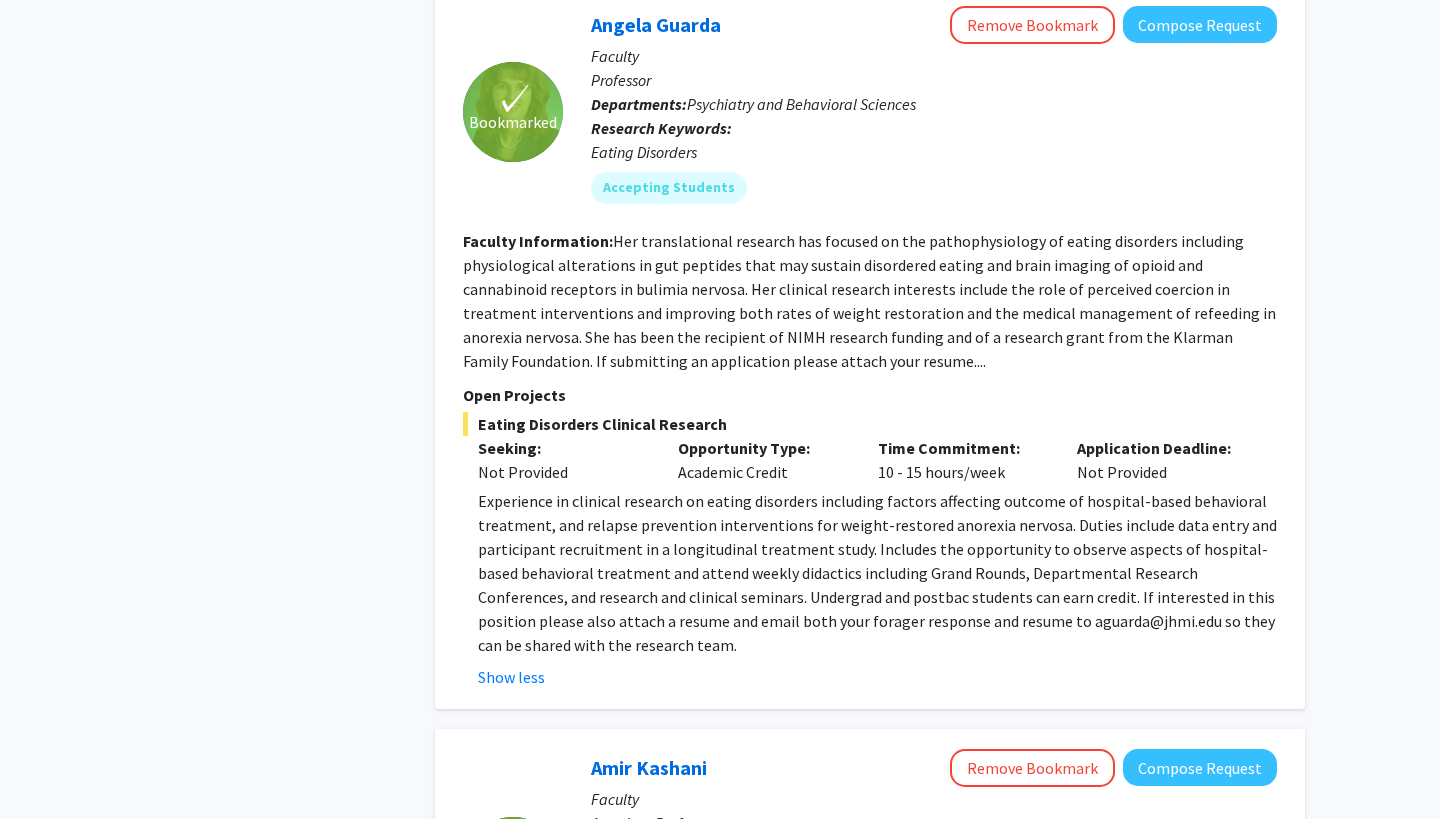 click on "Experience in clinical research on eating disorders including factors affecting outcome of hospital-based behavioral treatment, and relapse prevention interventions for weight-restored anorexia nervosa. Duties include data entry and participant recruitment in a longitudinal treatment study. Includes the opportunity to observe aspects of hospital-based behavioral treatment and attend weekly didactics including Grand Rounds, Departmental Research Conferences, and research and clinical seminars. Undergrad and postbac students can earn credit. If interested in this position please also attach a resume and email both your forager response and resume to aguarda@jhmi.edu so they can be shared with the research team." 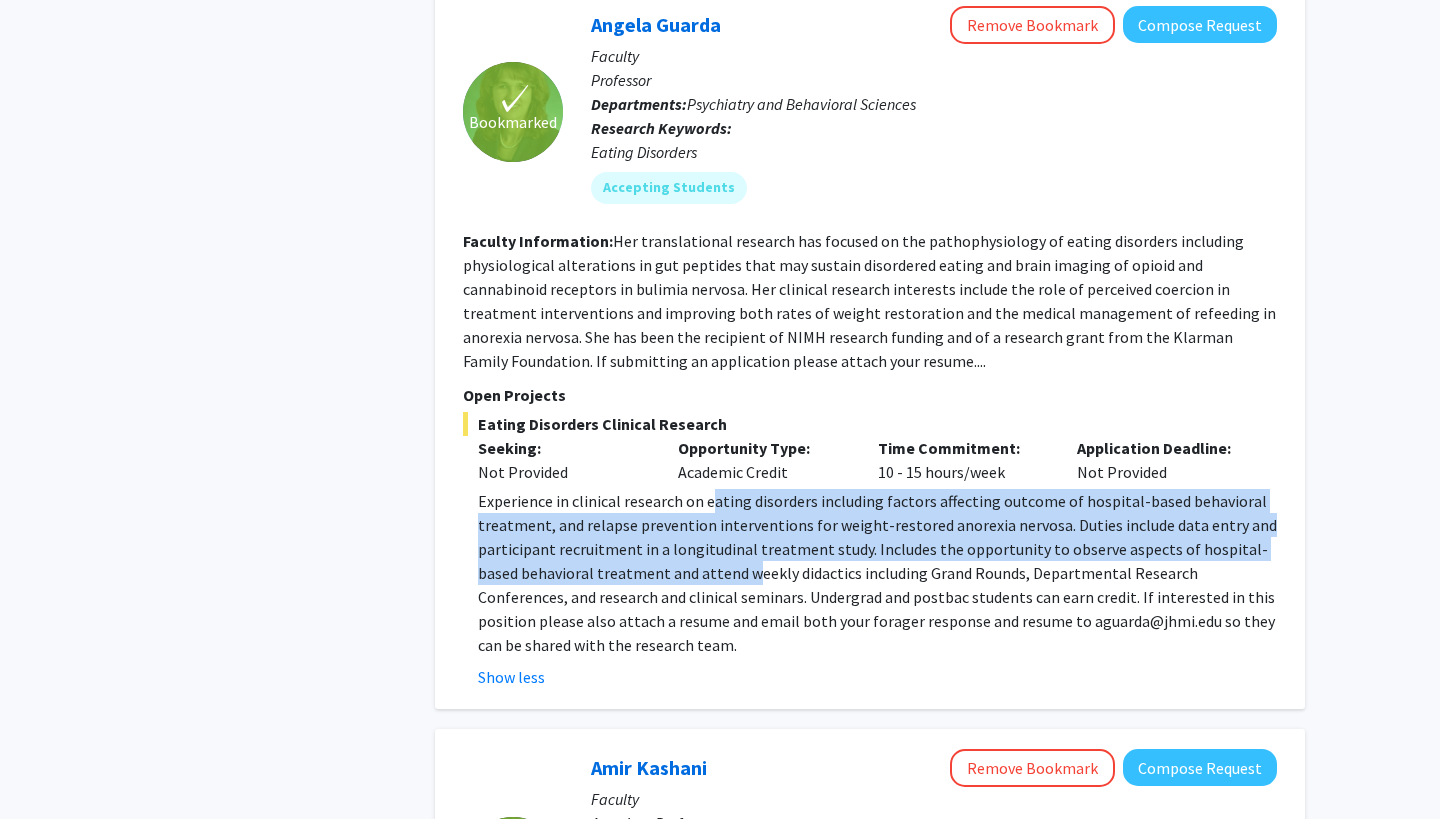 drag, startPoint x: 707, startPoint y: 405, endPoint x: 710, endPoint y: 489, distance: 84.05355 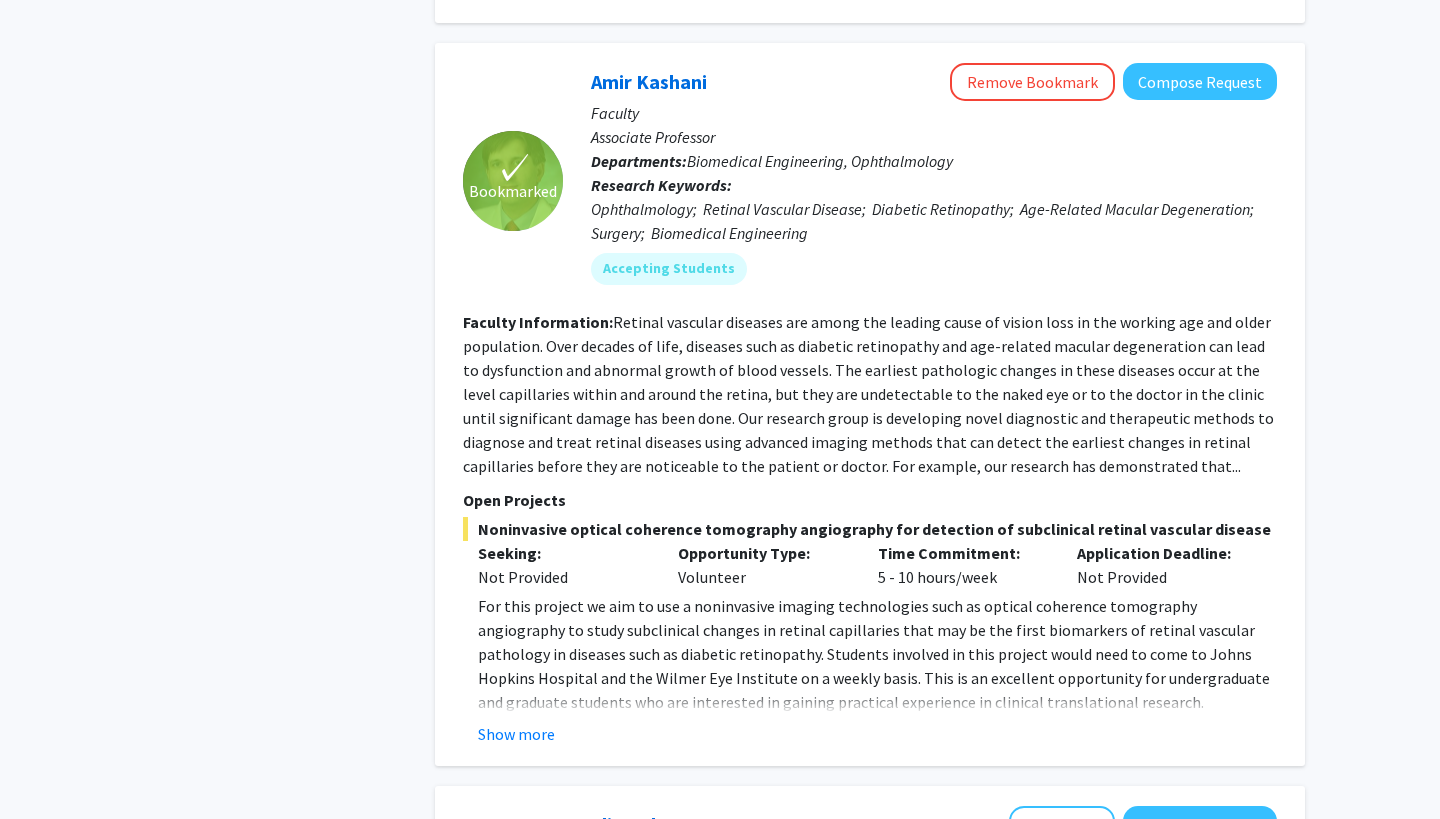scroll, scrollTop: 8241, scrollLeft: 0, axis: vertical 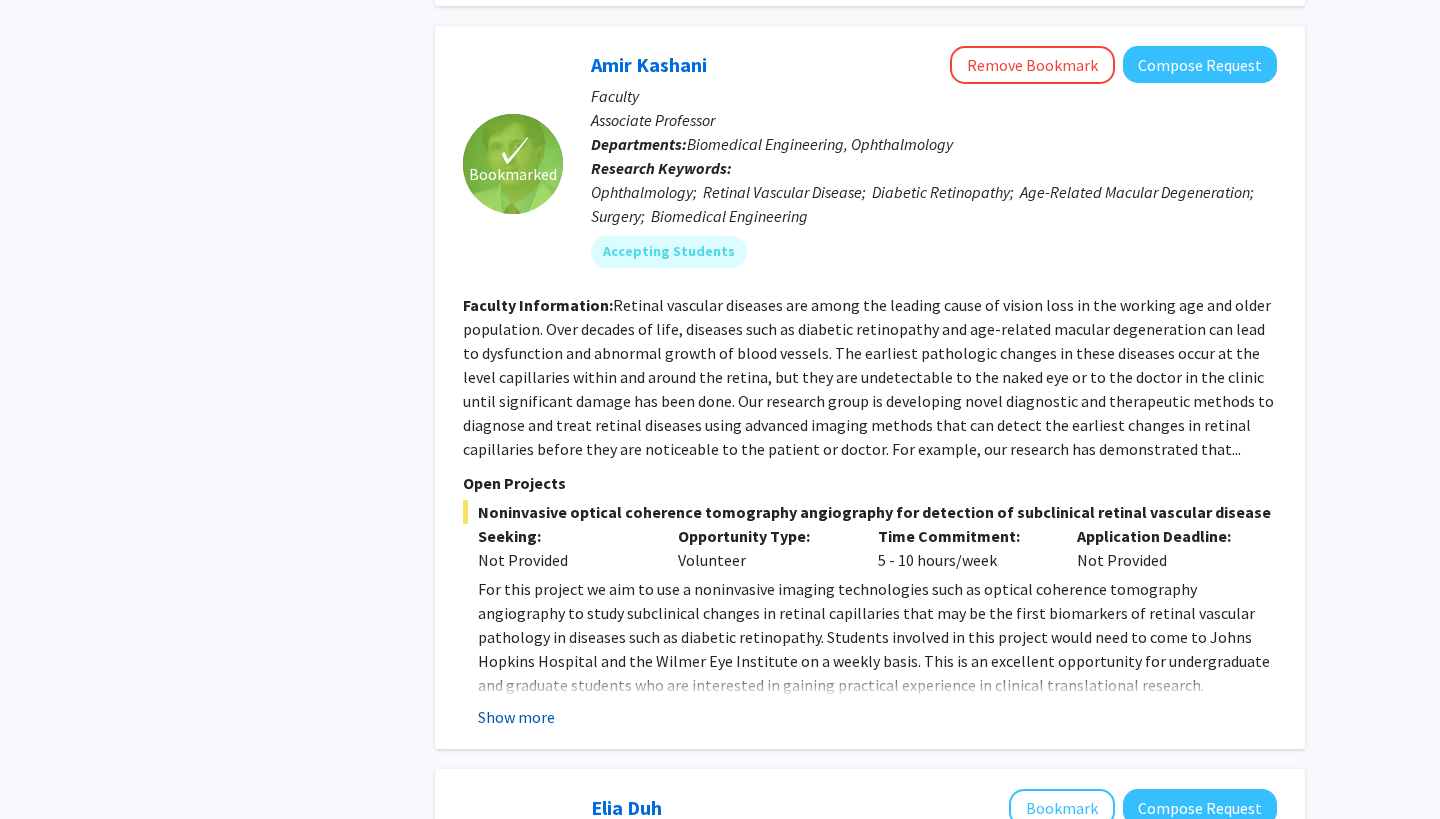 click on "Show more" 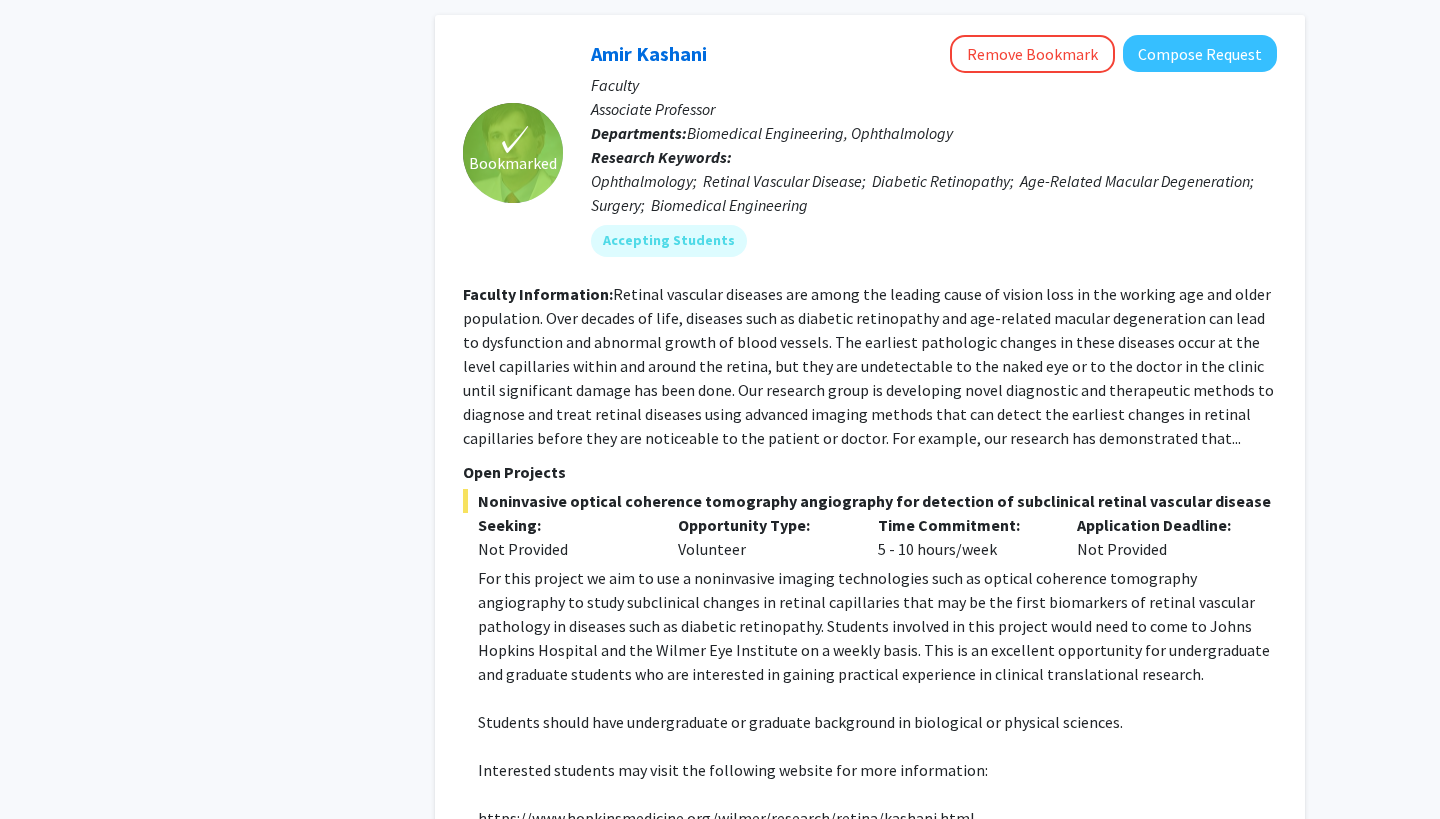 scroll, scrollTop: 8255, scrollLeft: 0, axis: vertical 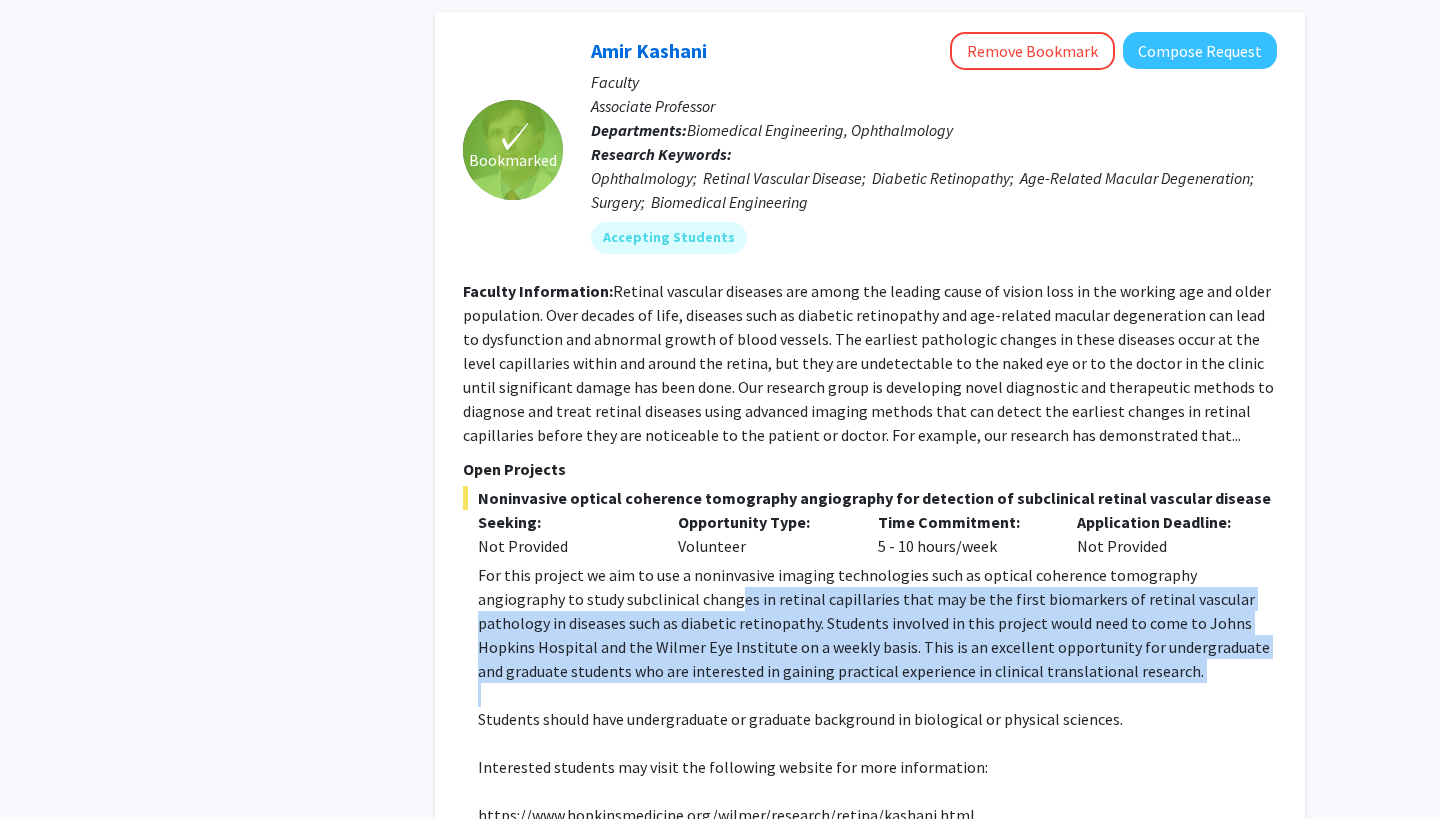 drag, startPoint x: 652, startPoint y: 498, endPoint x: 721, endPoint y: 606, distance: 128.16005 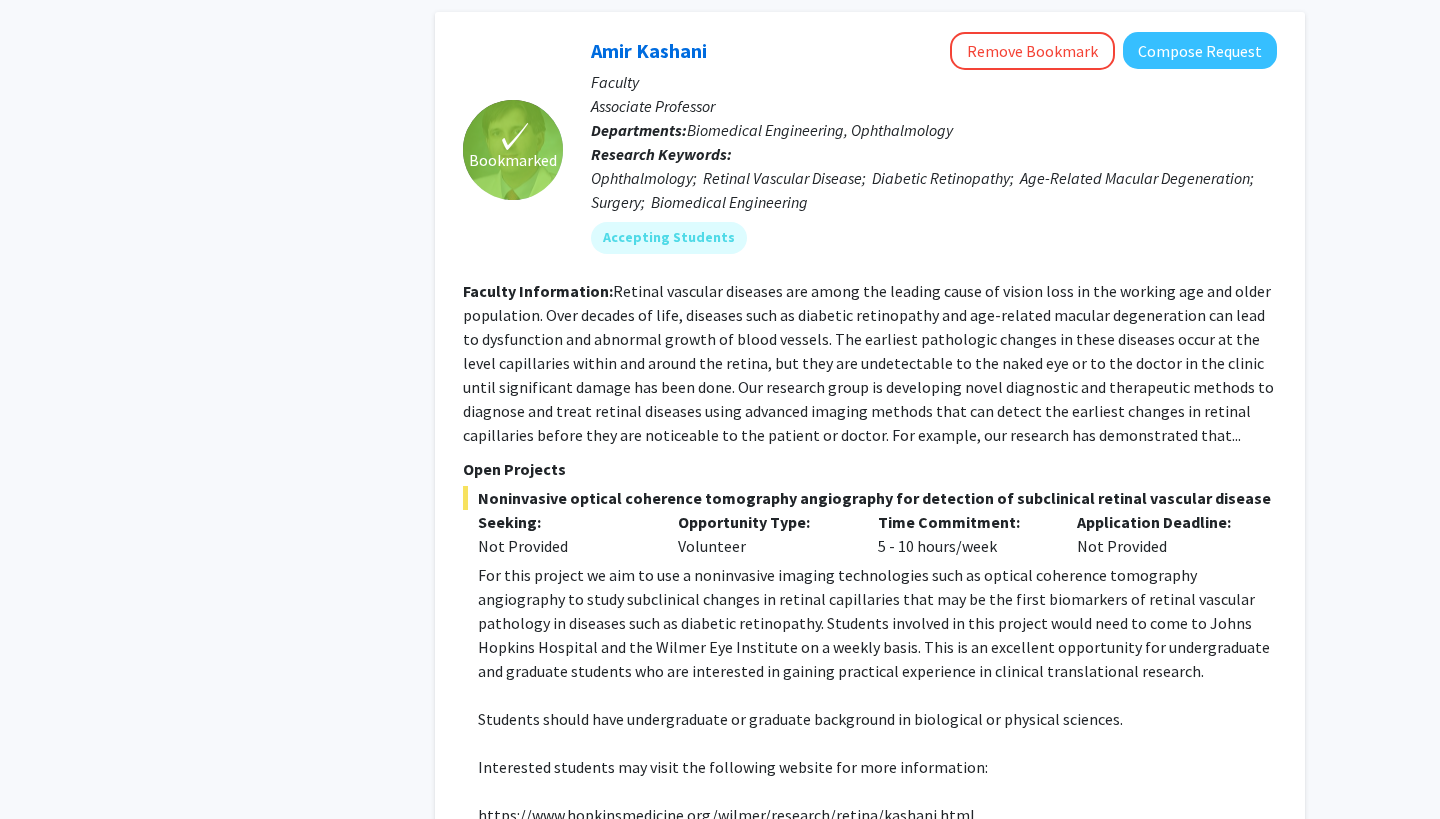 click on "For this project we aim to use a noninvasive imaging technologies such as optical coherence tomography angiography to study subclinical changes in retinal capillaries that may be the first biomarkers of retinal vascular pathology in diseases such as diabetic retinopathy.  Students involved in this project would need to come to Johns Hopkins Hospital and the Wilmer Eye Institute on a weekly basis.  This is an excellent opportunity for undergraduate and graduate students who are interested in gaining practical experience in clinical translational research." 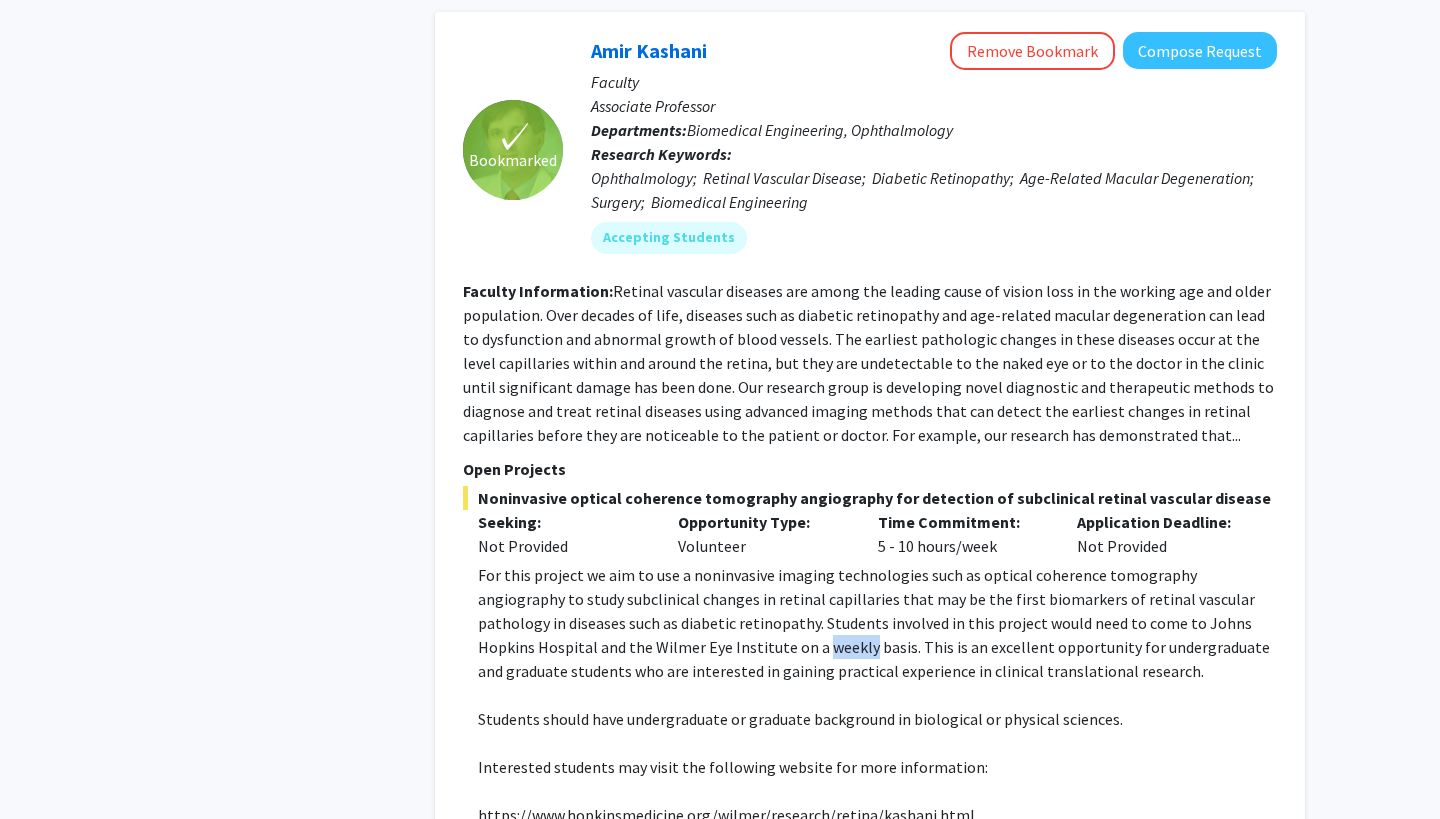 click on "For this project we aim to use a noninvasive imaging technologies such as optical coherence tomography angiography to study subclinical changes in retinal capillaries that may be the first biomarkers of retinal vascular pathology in diseases such as diabetic retinopathy.  Students involved in this project would need to come to Johns Hopkins Hospital and the Wilmer Eye Institute on a weekly basis.  This is an excellent opportunity for undergraduate and graduate students who are interested in gaining practical experience in clinical translational research." 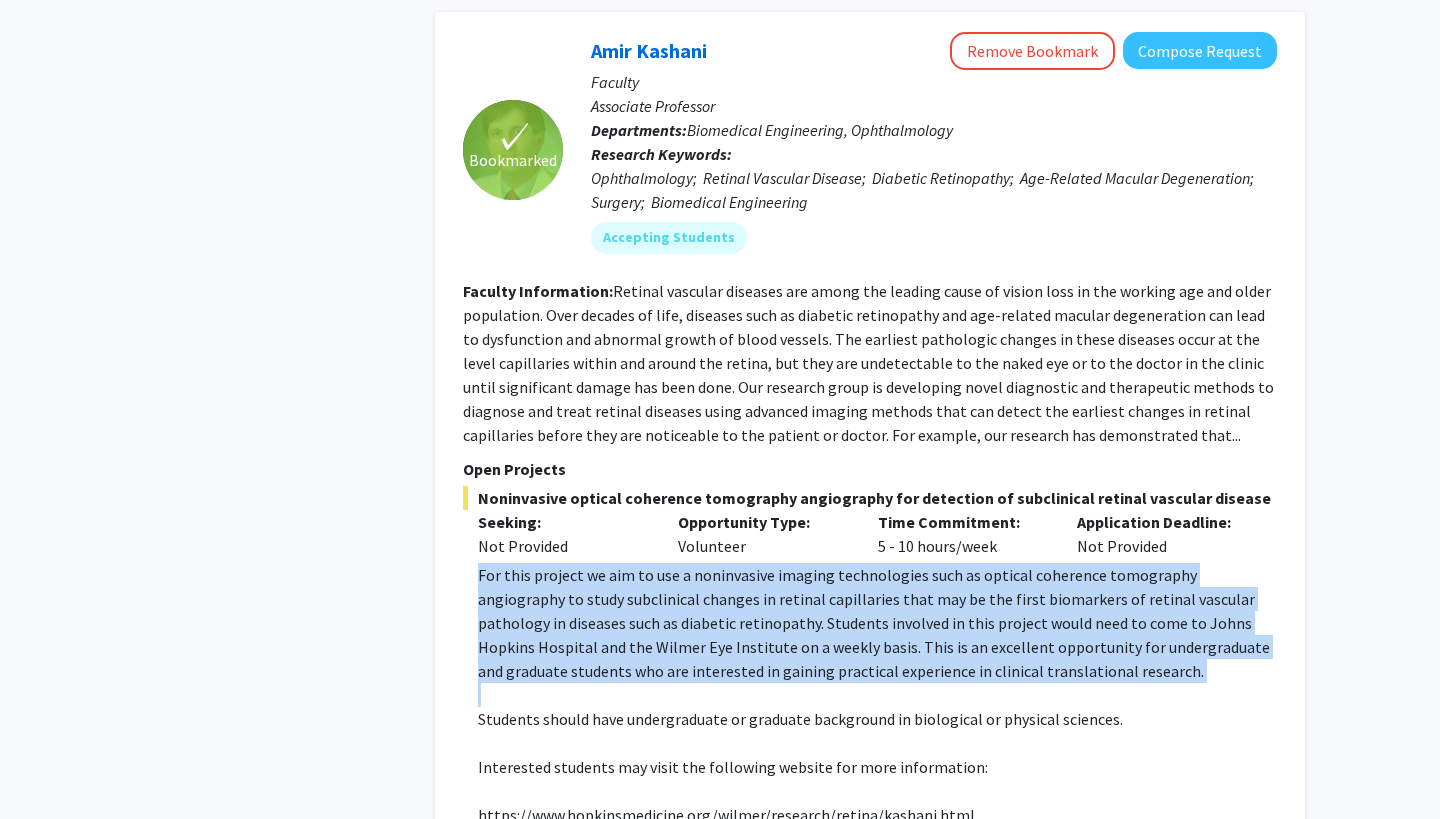 click on "For this project we aim to use a noninvasive imaging technologies such as optical coherence tomography angiography to study subclinical changes in retinal capillaries that may be the first biomarkers of retinal vascular pathology in diseases such as diabetic retinopathy.  Students involved in this project would need to come to Johns Hopkins Hospital and the Wilmer Eye Institute on a weekly basis.  This is an excellent opportunity for undergraduate and graduate students who are interested in gaining practical experience in clinical translational research." 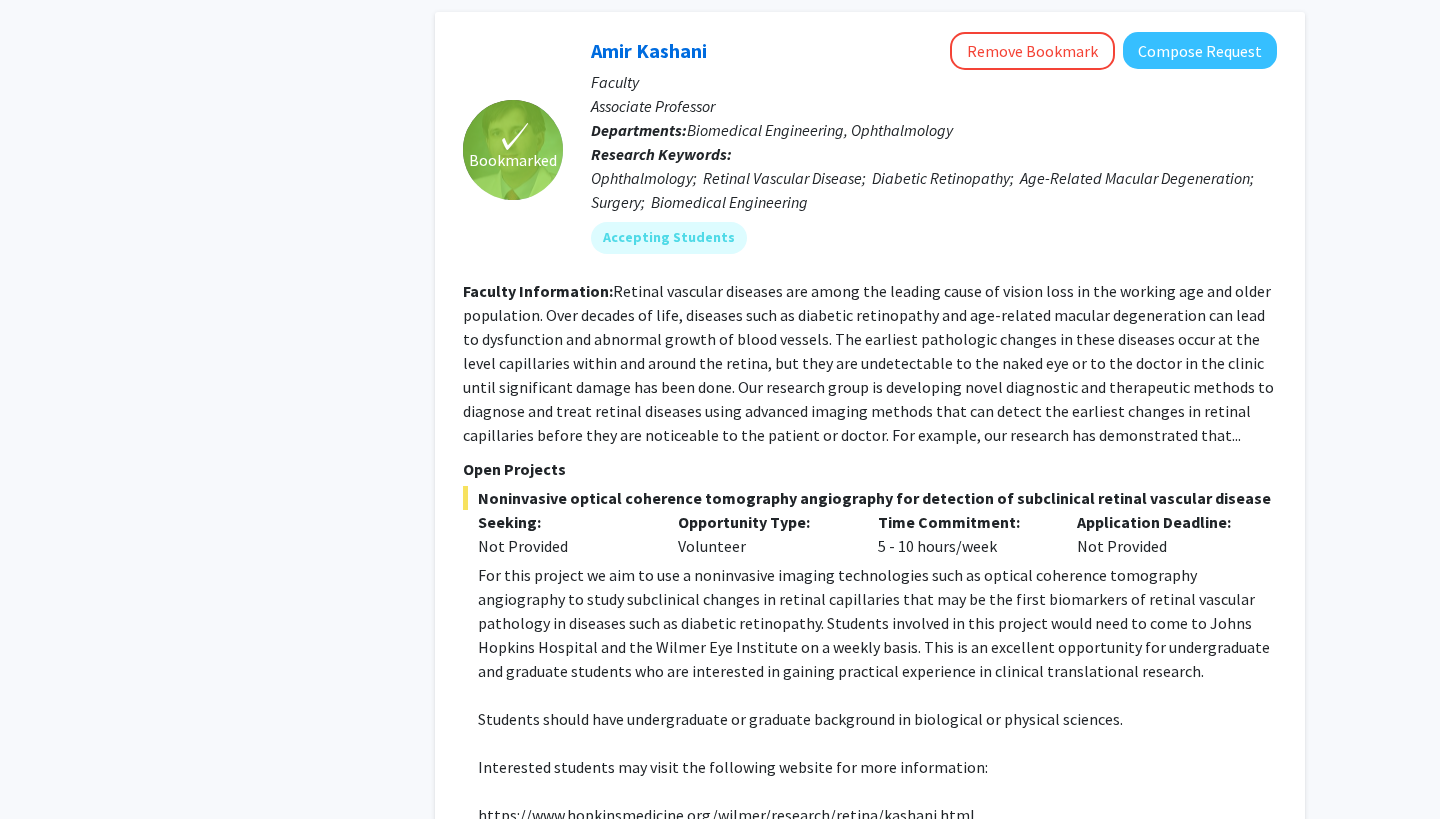 click 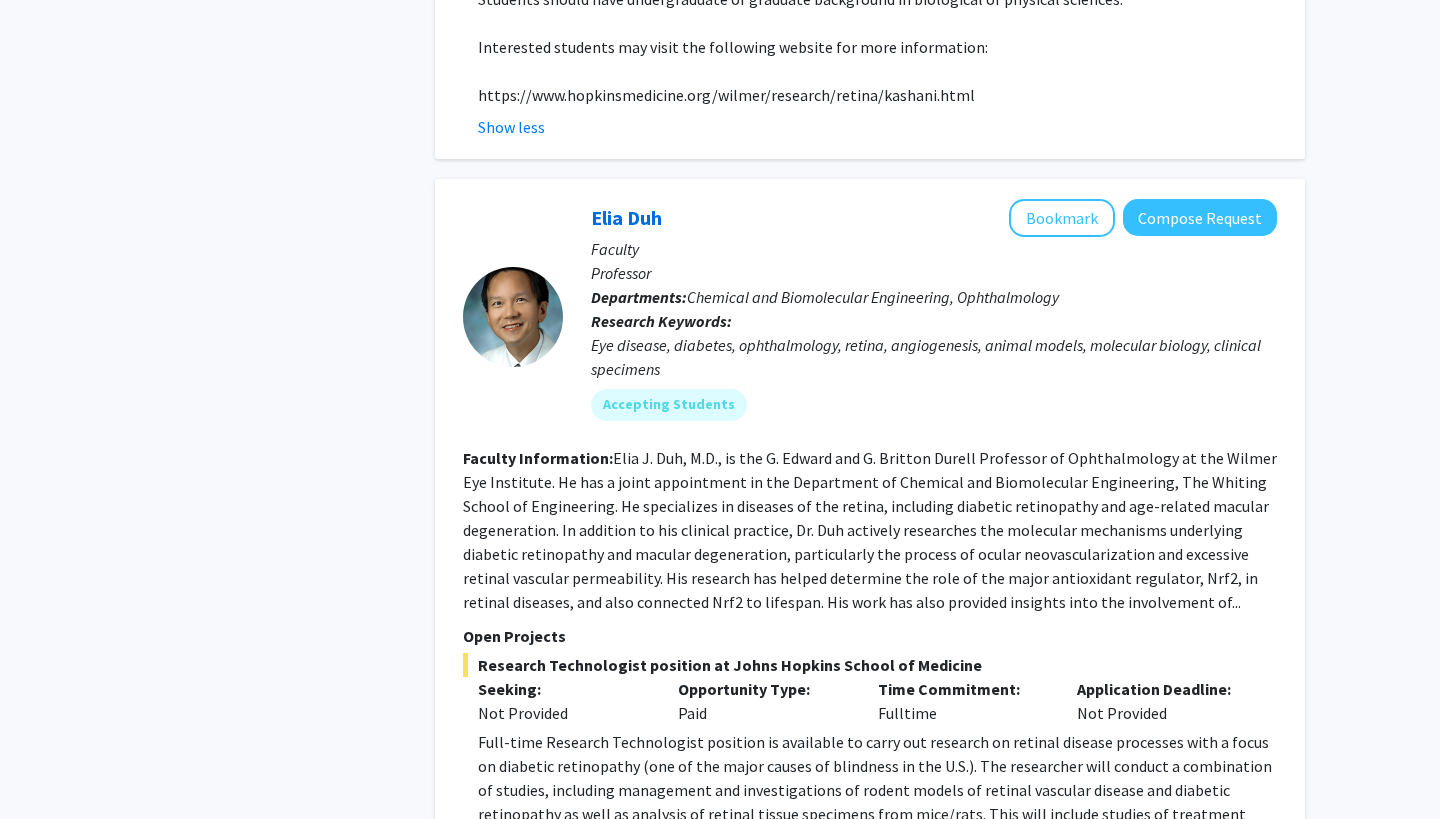 scroll, scrollTop: 9121, scrollLeft: 0, axis: vertical 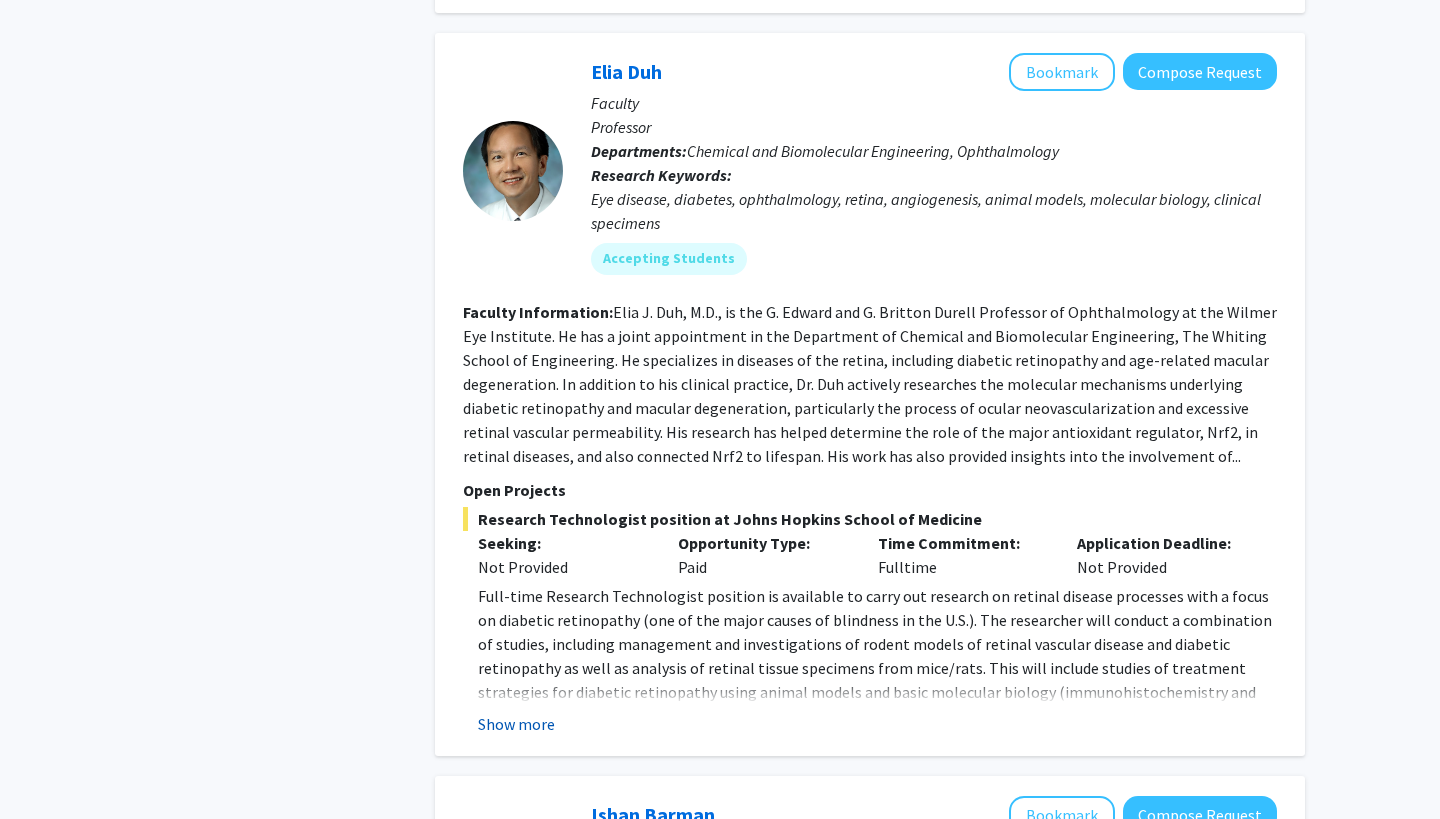 click on "Show more" 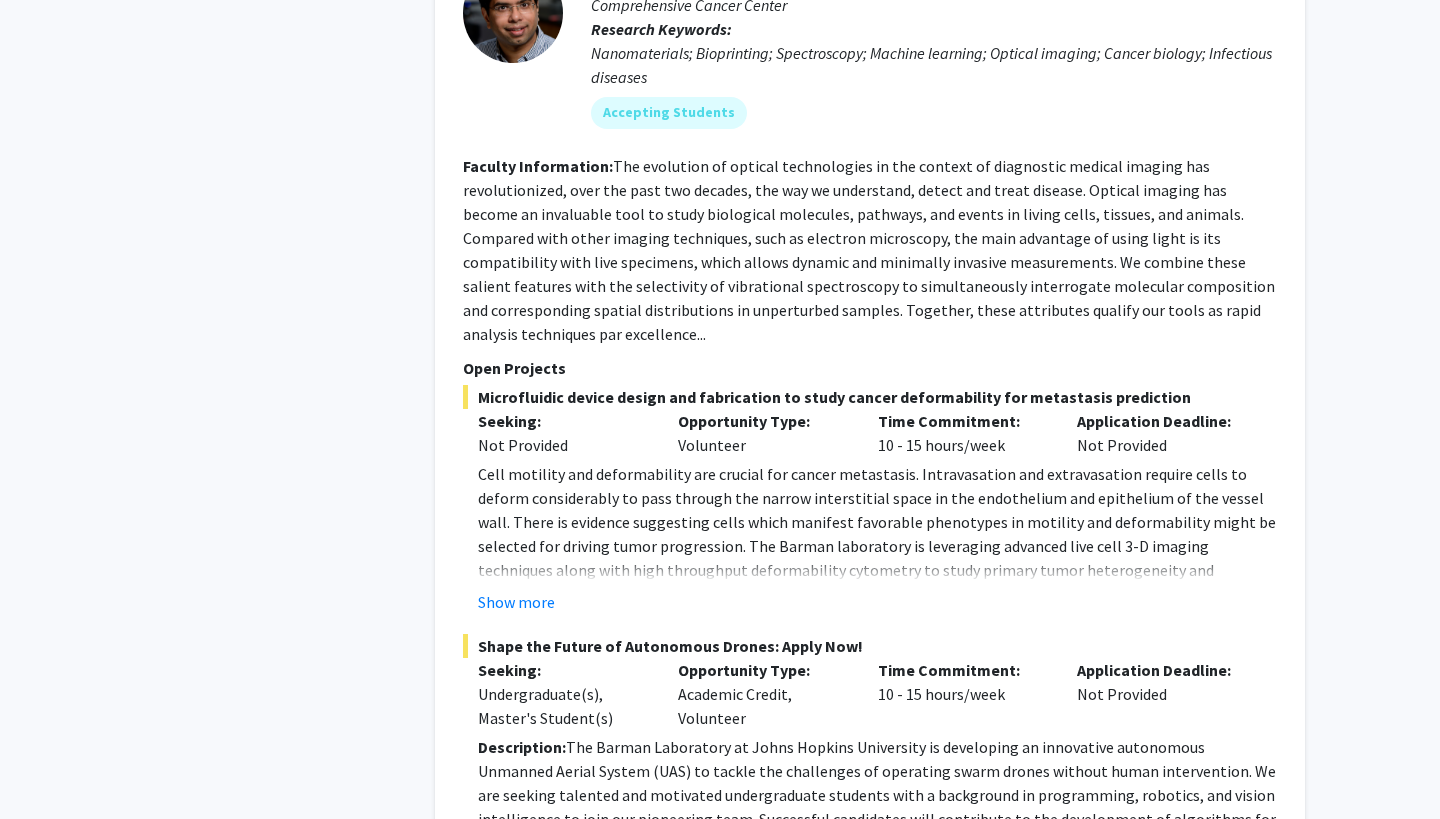 scroll, scrollTop: 10253, scrollLeft: 0, axis: vertical 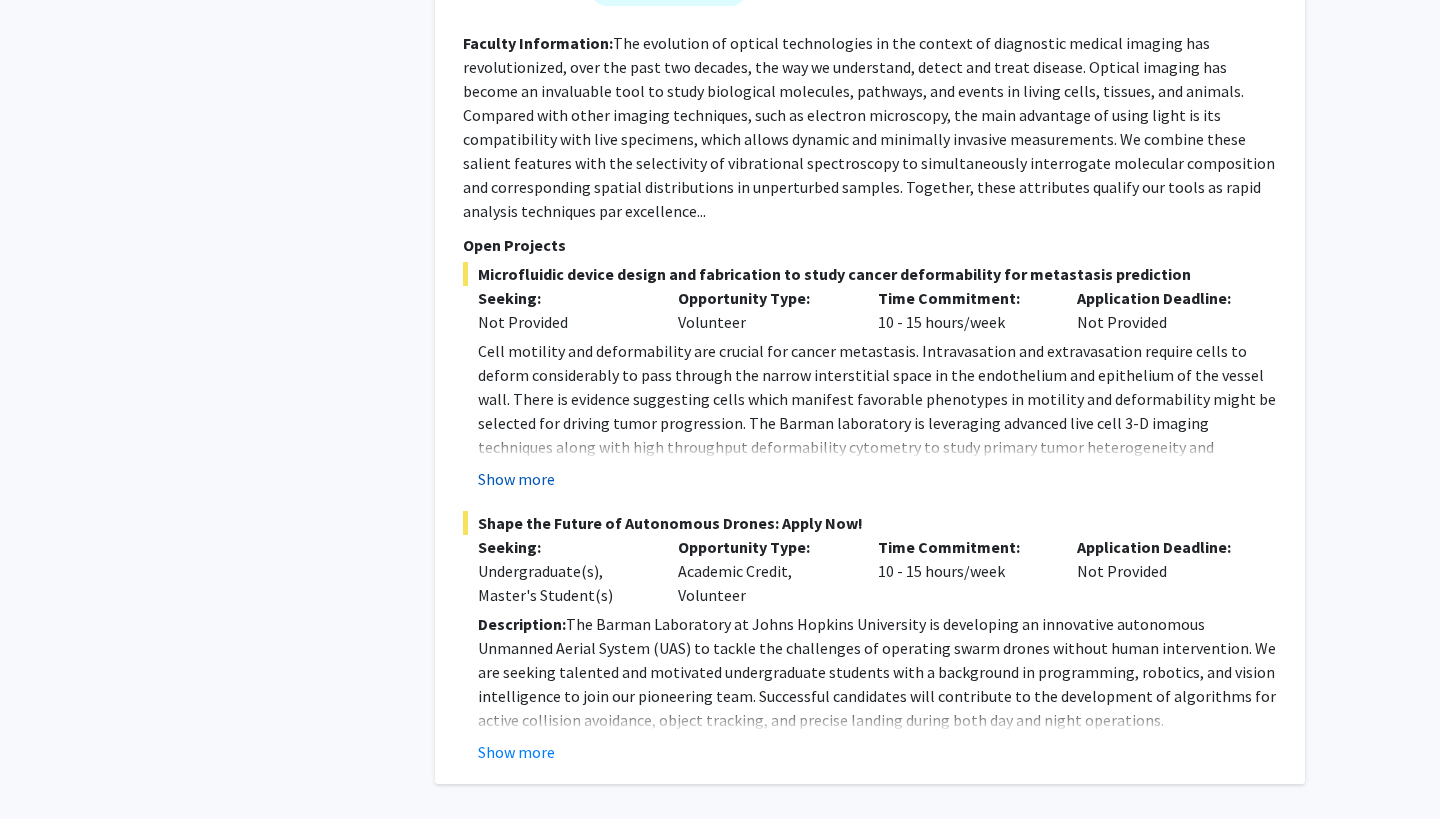 click on "Show more" 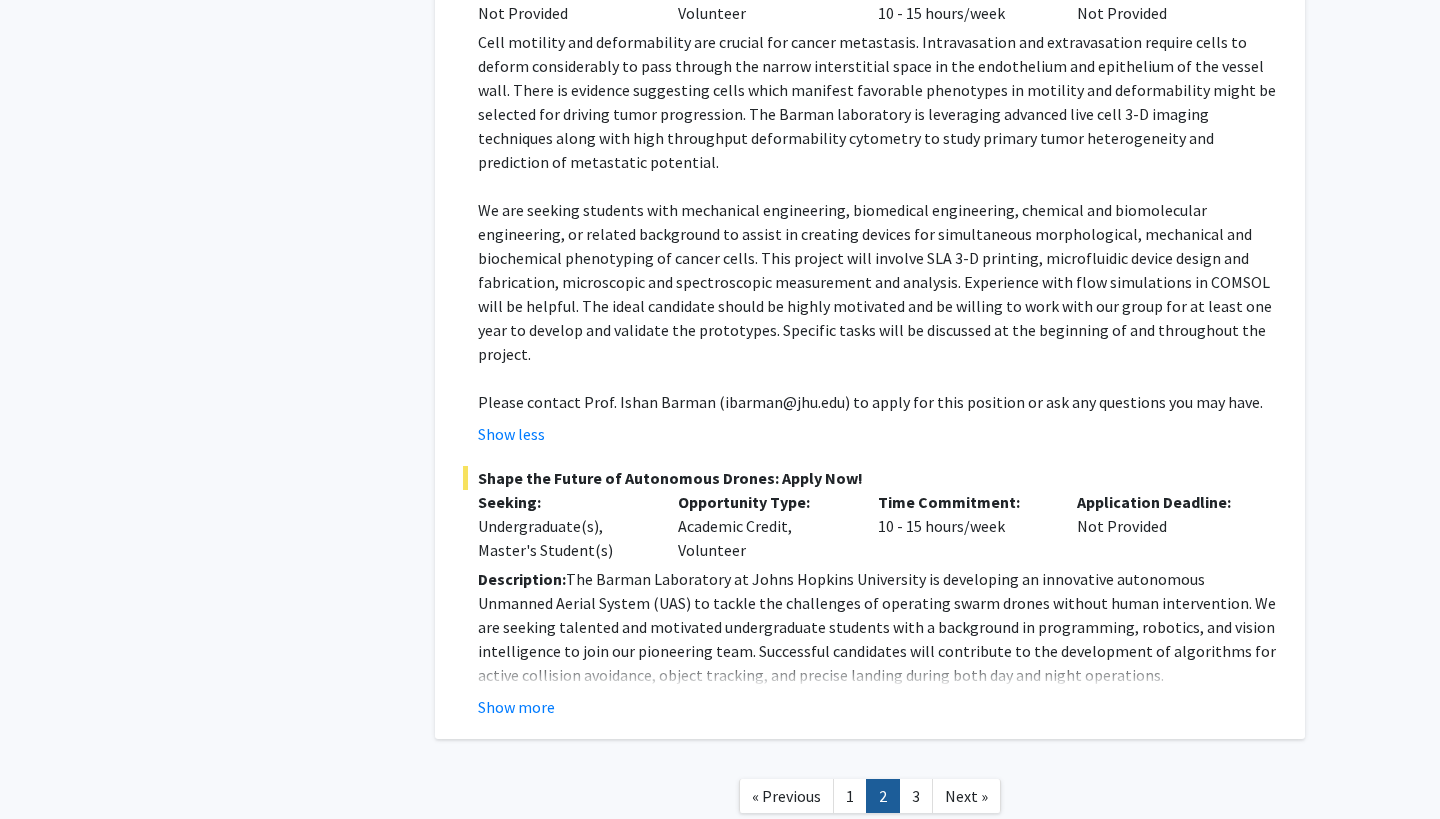 scroll, scrollTop: 10561, scrollLeft: 0, axis: vertical 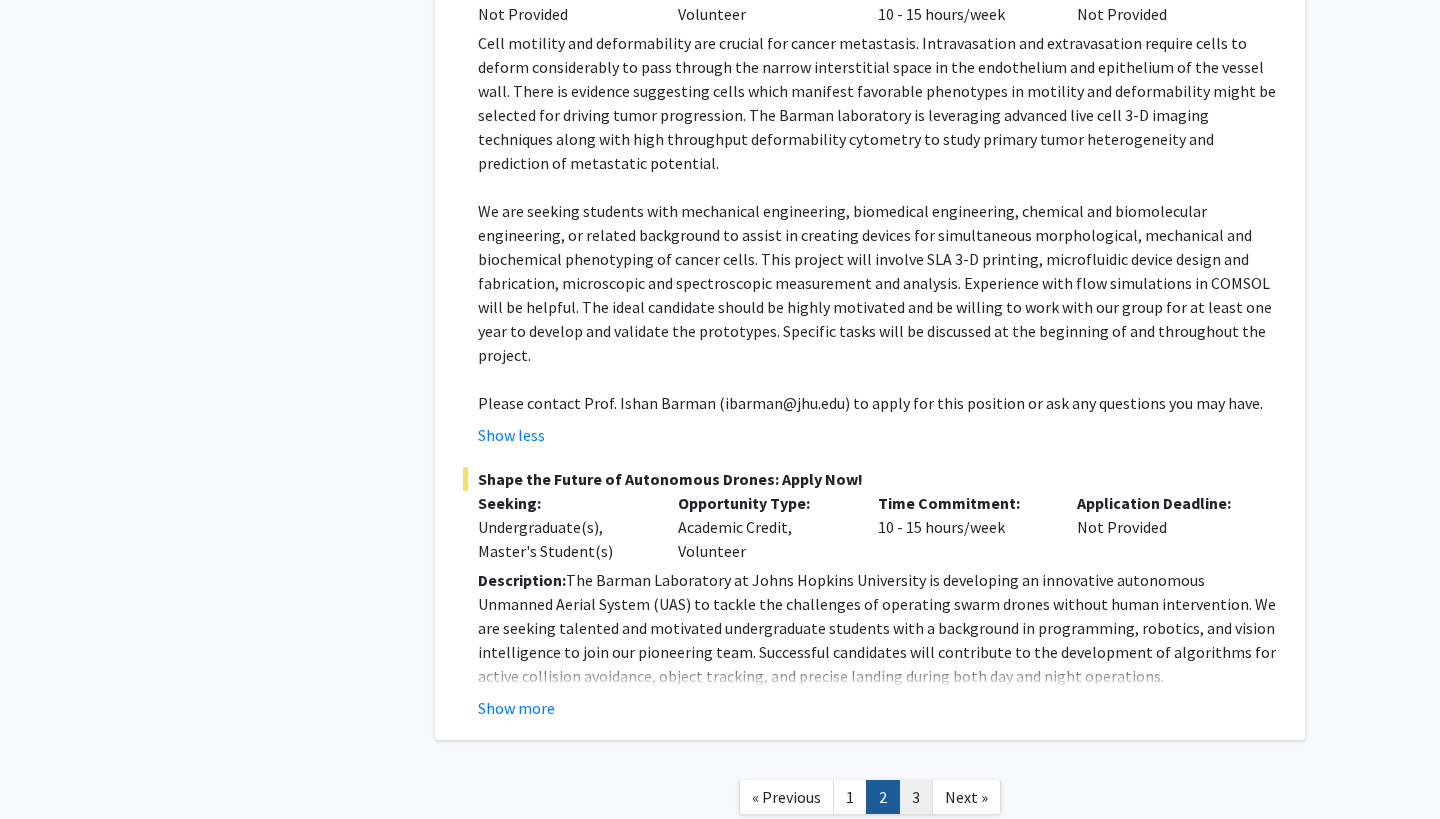 click on "3" 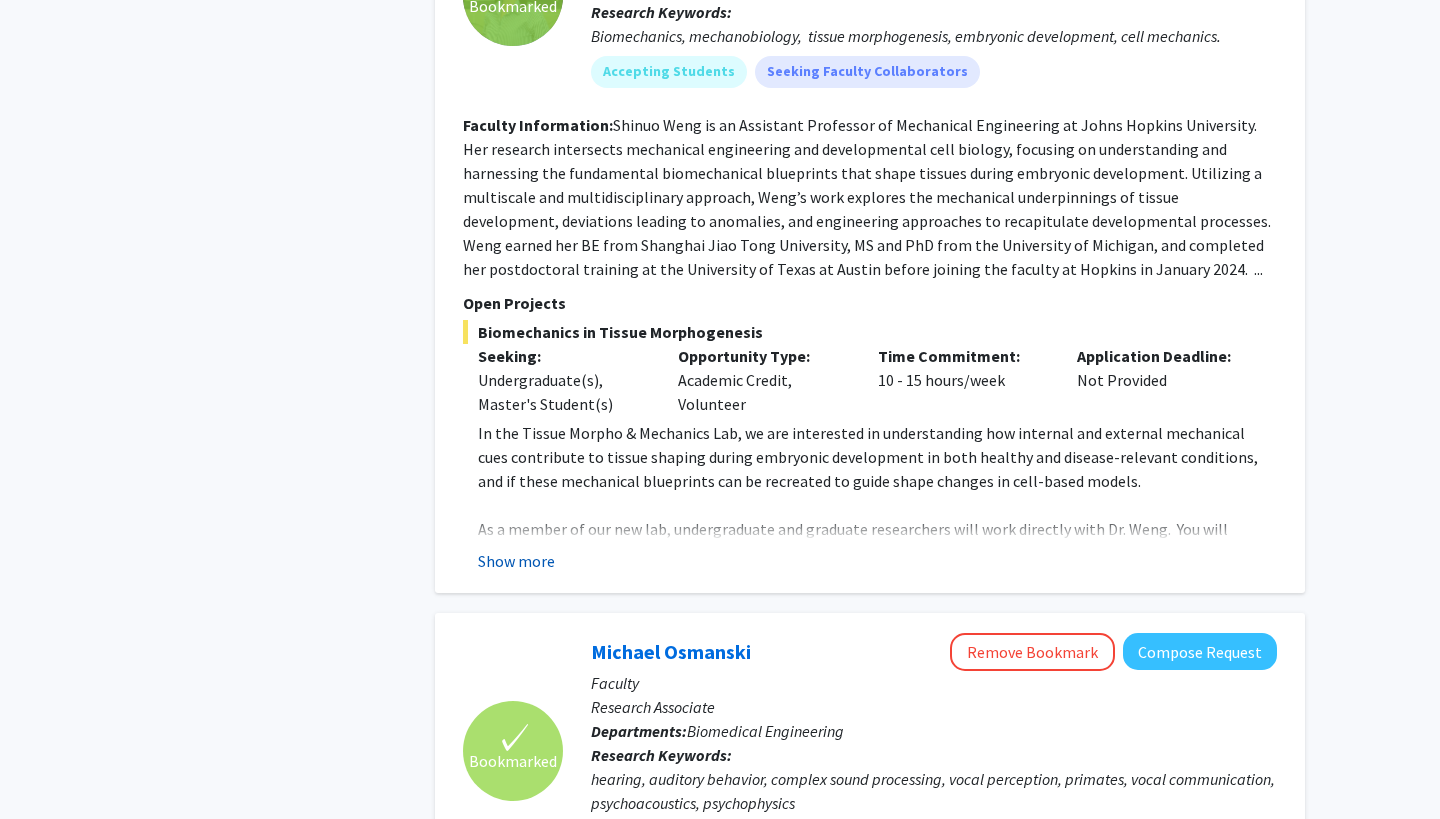 scroll, scrollTop: 1197, scrollLeft: 0, axis: vertical 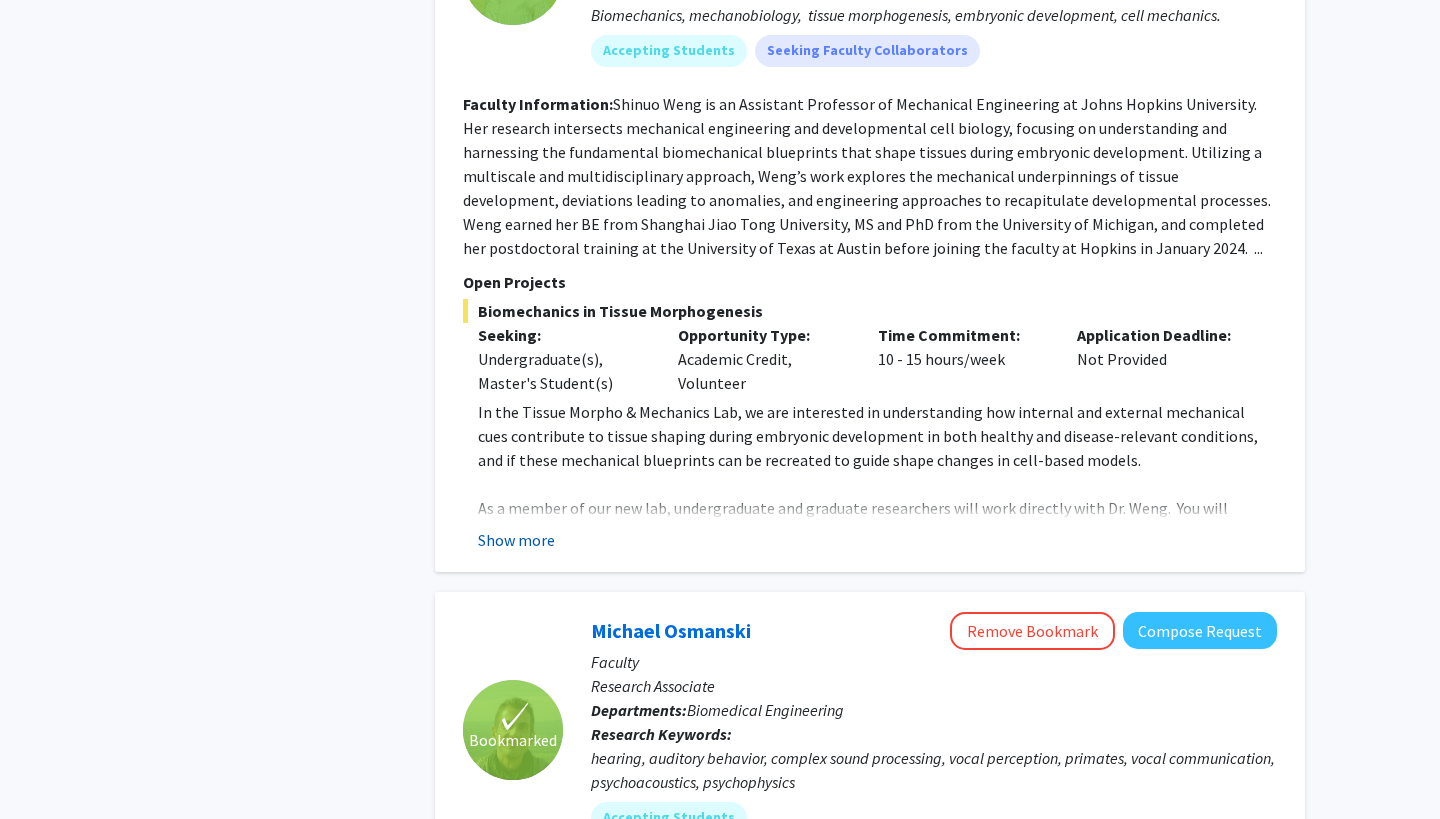 click on "Show more" 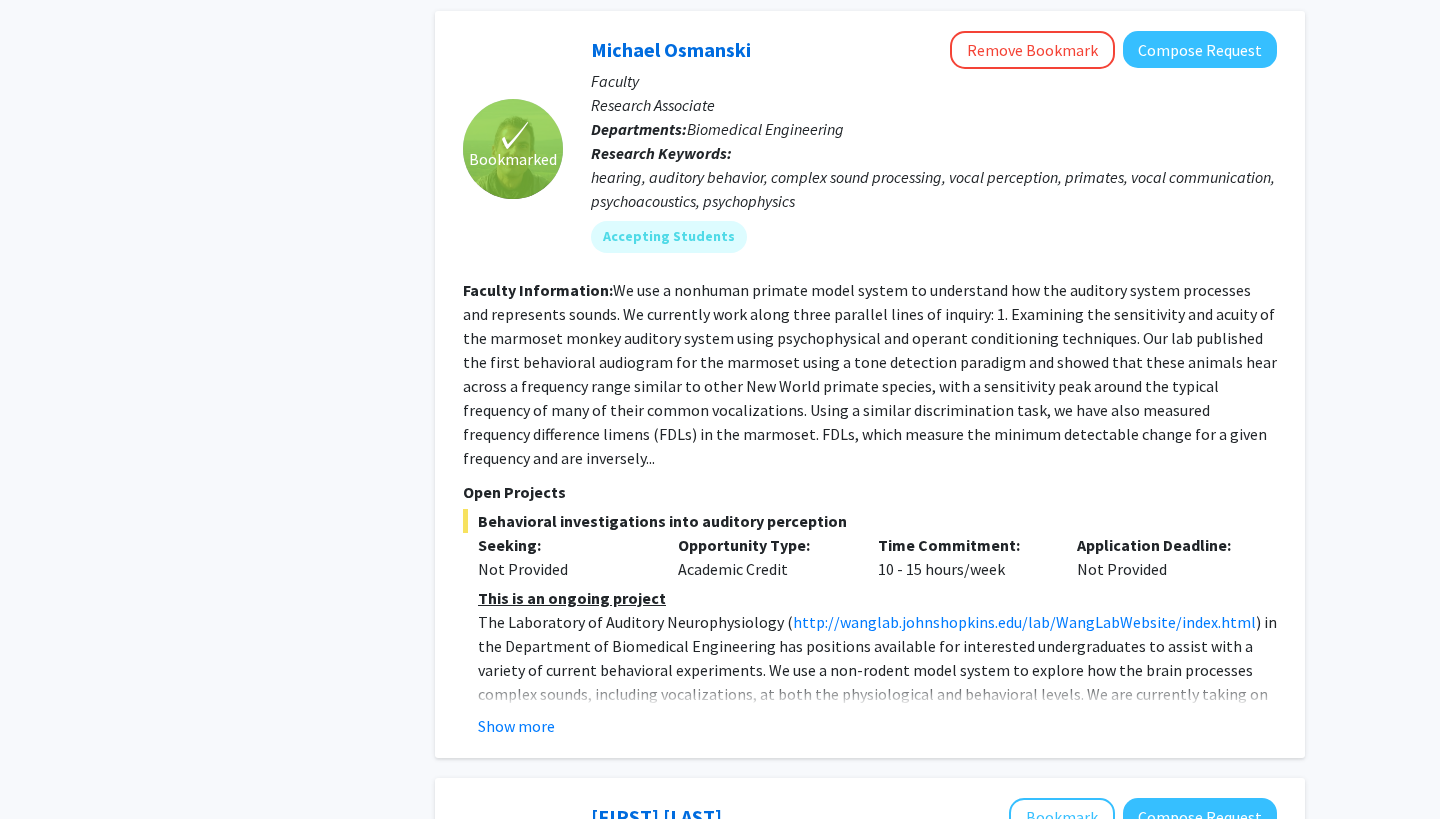 scroll, scrollTop: 2476, scrollLeft: 0, axis: vertical 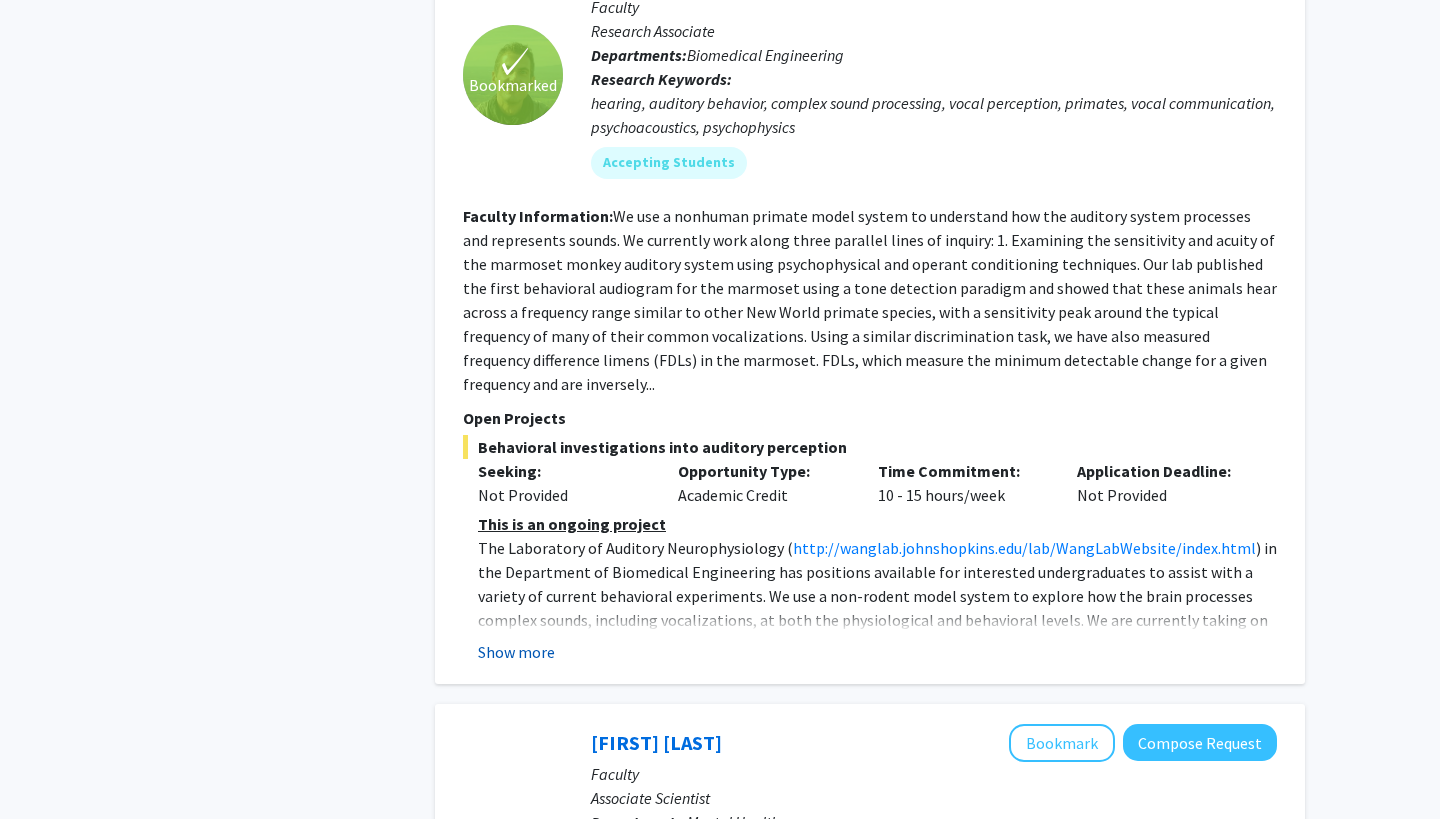 click on "Show more" 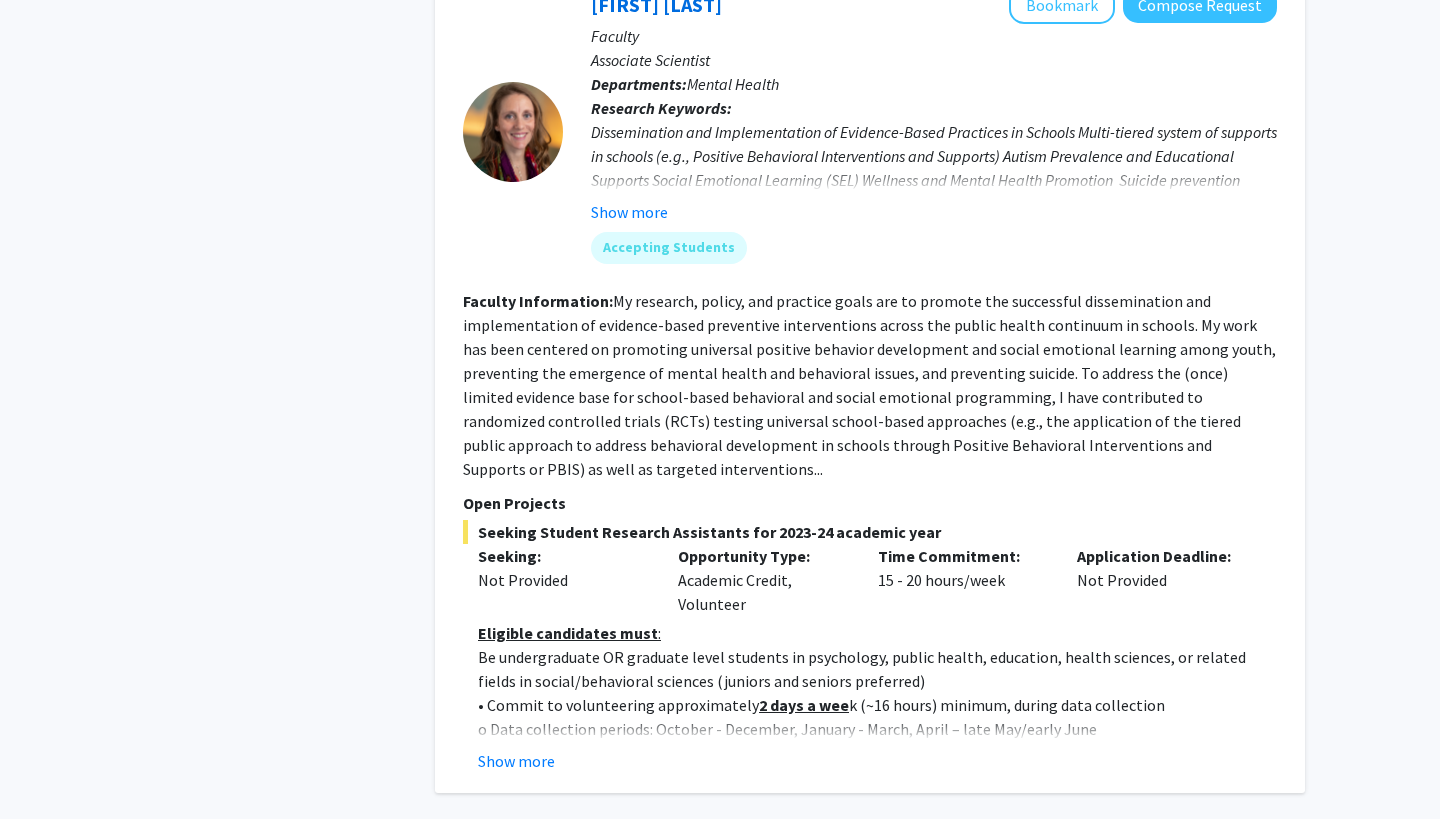 scroll, scrollTop: 3423, scrollLeft: 0, axis: vertical 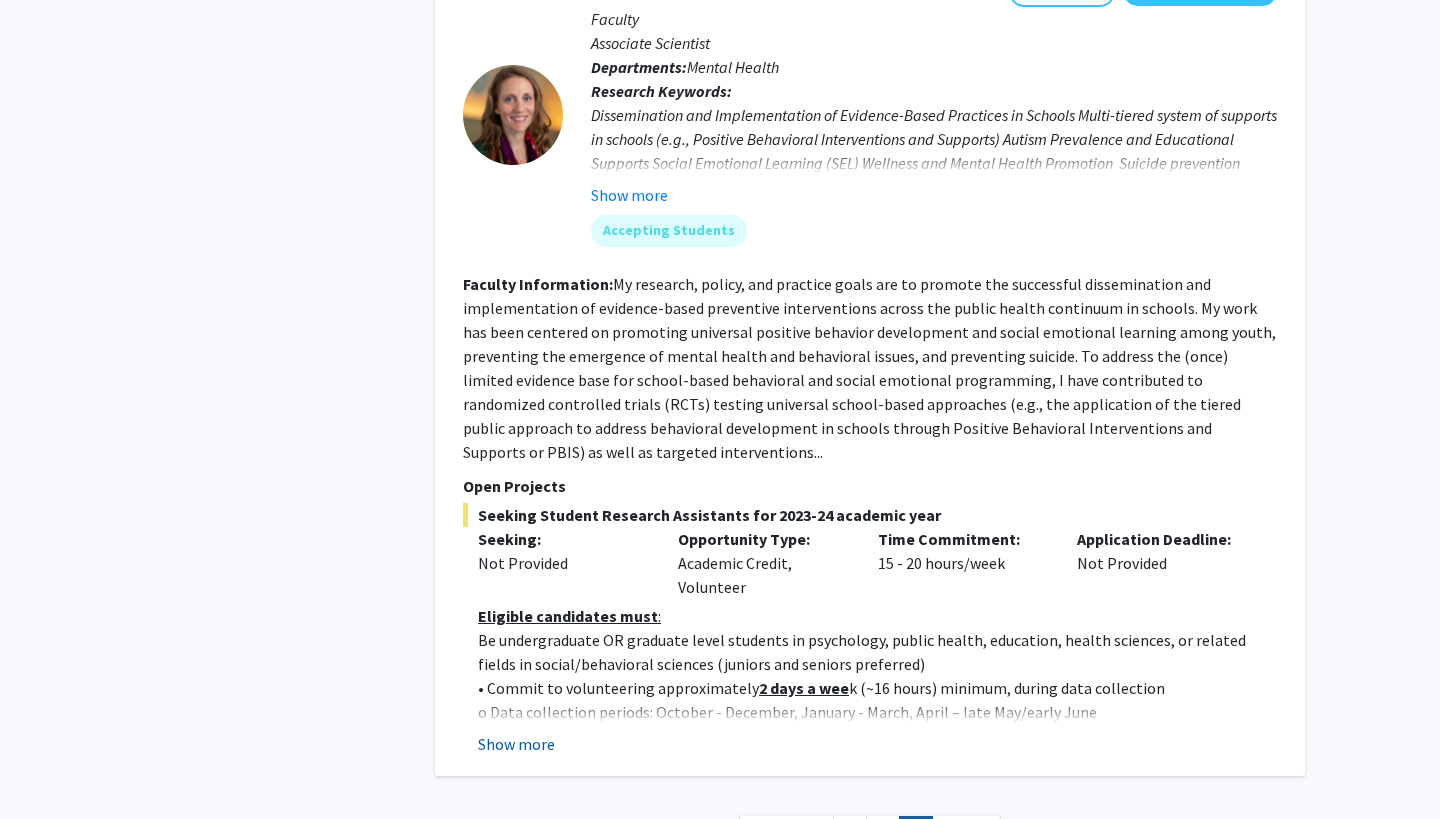 click on "Show more" 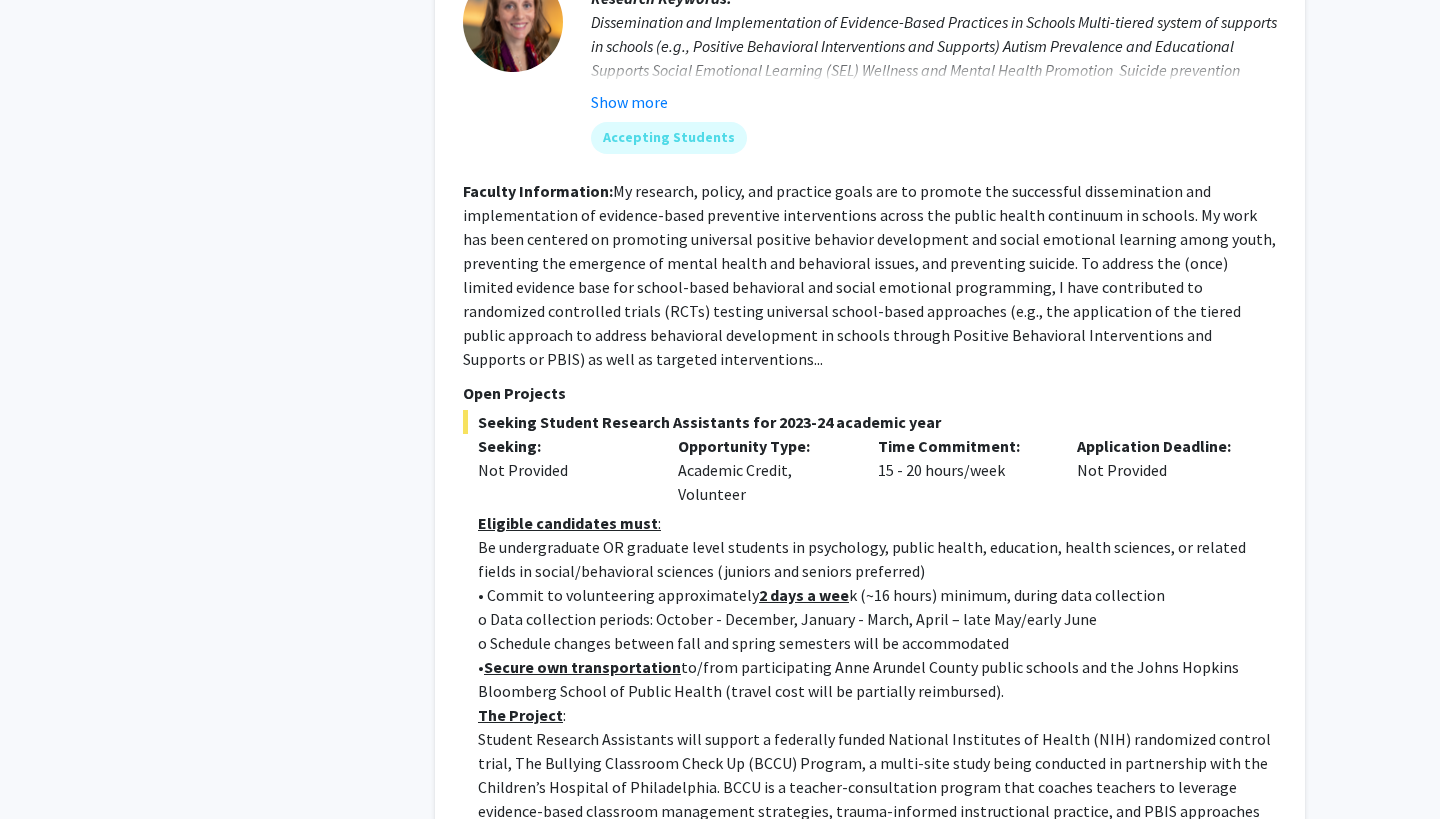 scroll, scrollTop: 3524, scrollLeft: 0, axis: vertical 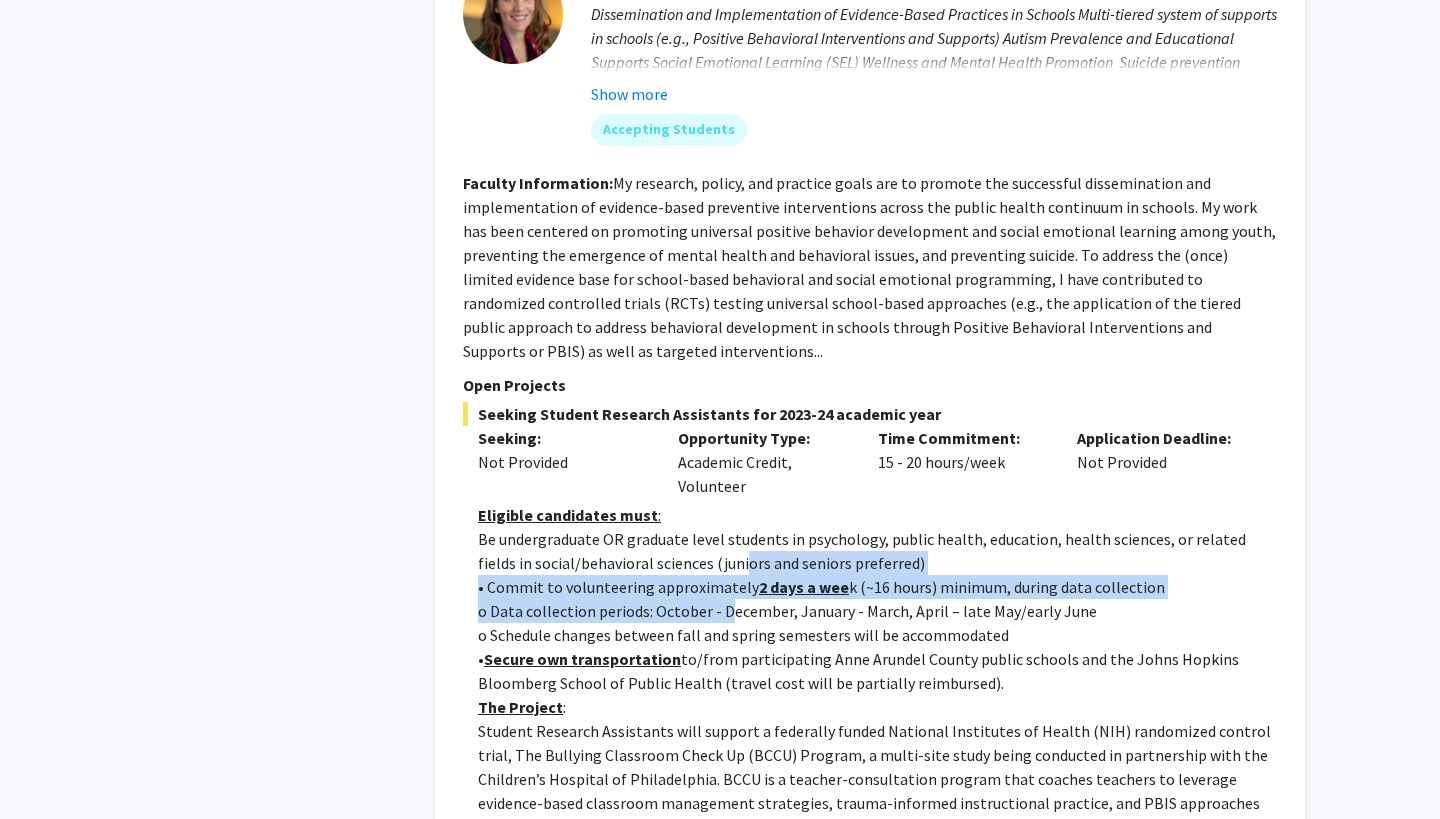 drag, startPoint x: 690, startPoint y: 509, endPoint x: 718, endPoint y: 571, distance: 68.0294 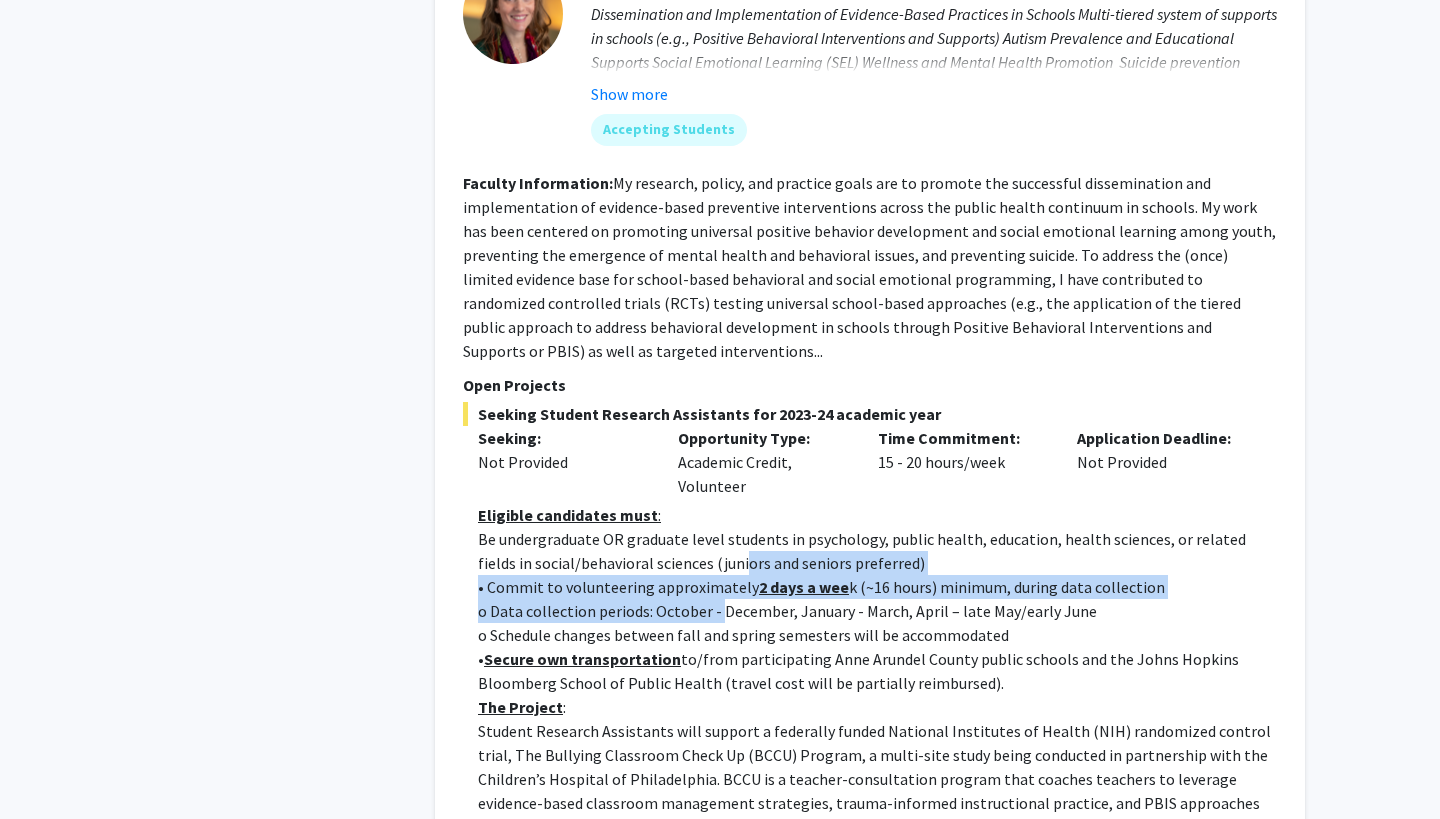 click on "o 		Data collection periods: October - December, January - March, April – late May/early June" 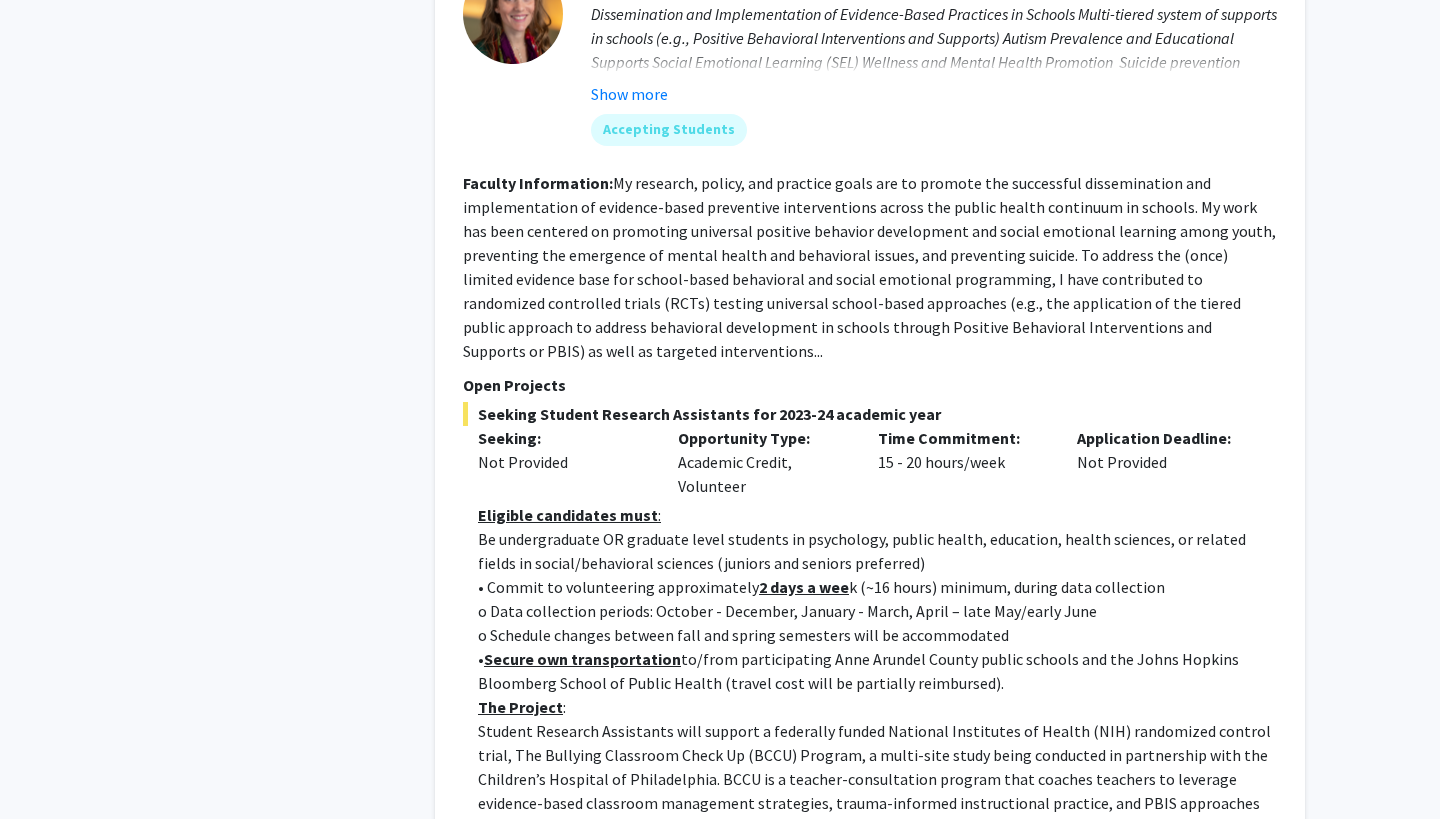 click on "o 		Data collection periods: October - December, January - March, April – late May/early June" 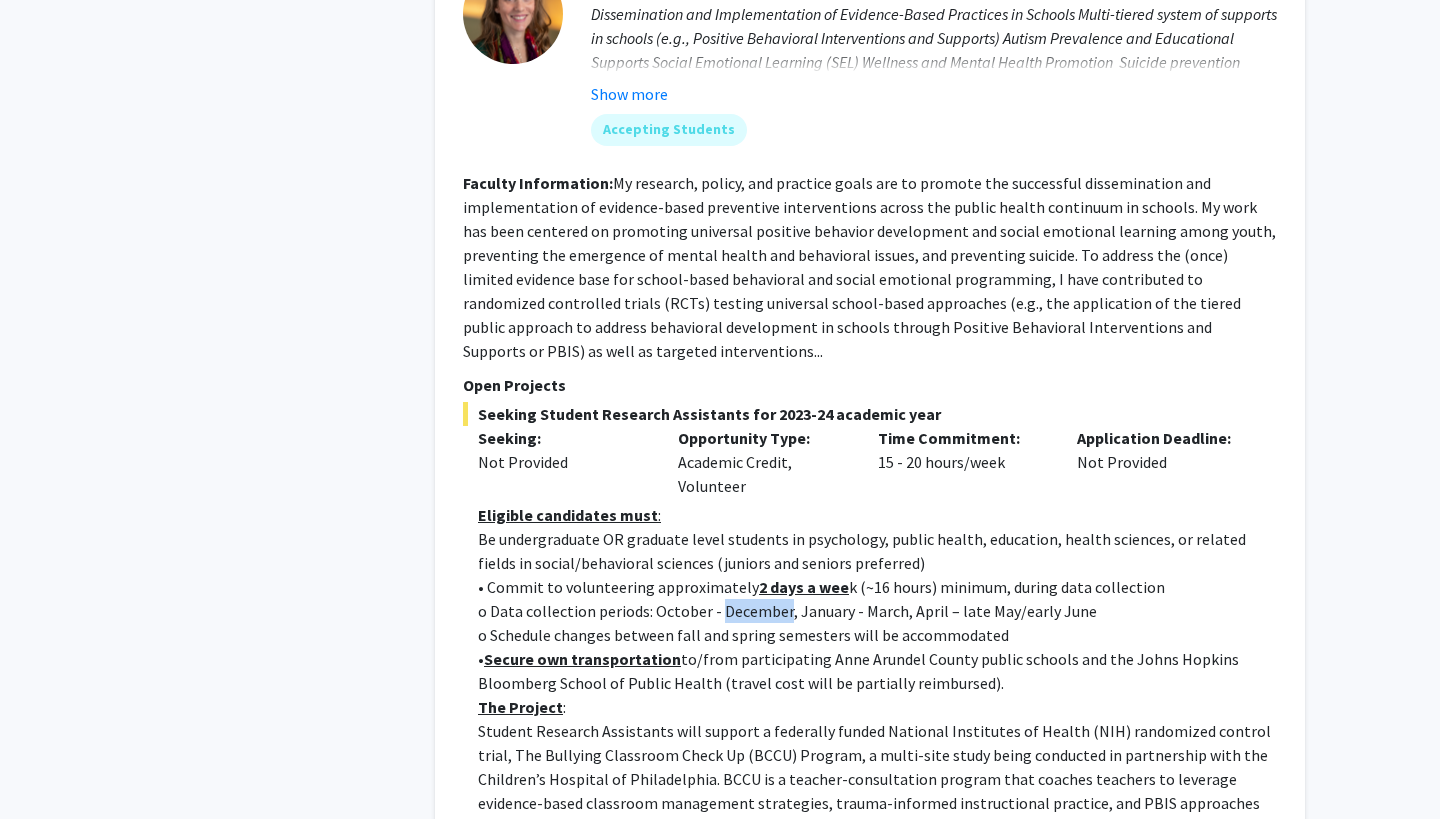 click on "o 		Data collection periods: October - December, January - March, April – late May/early June" 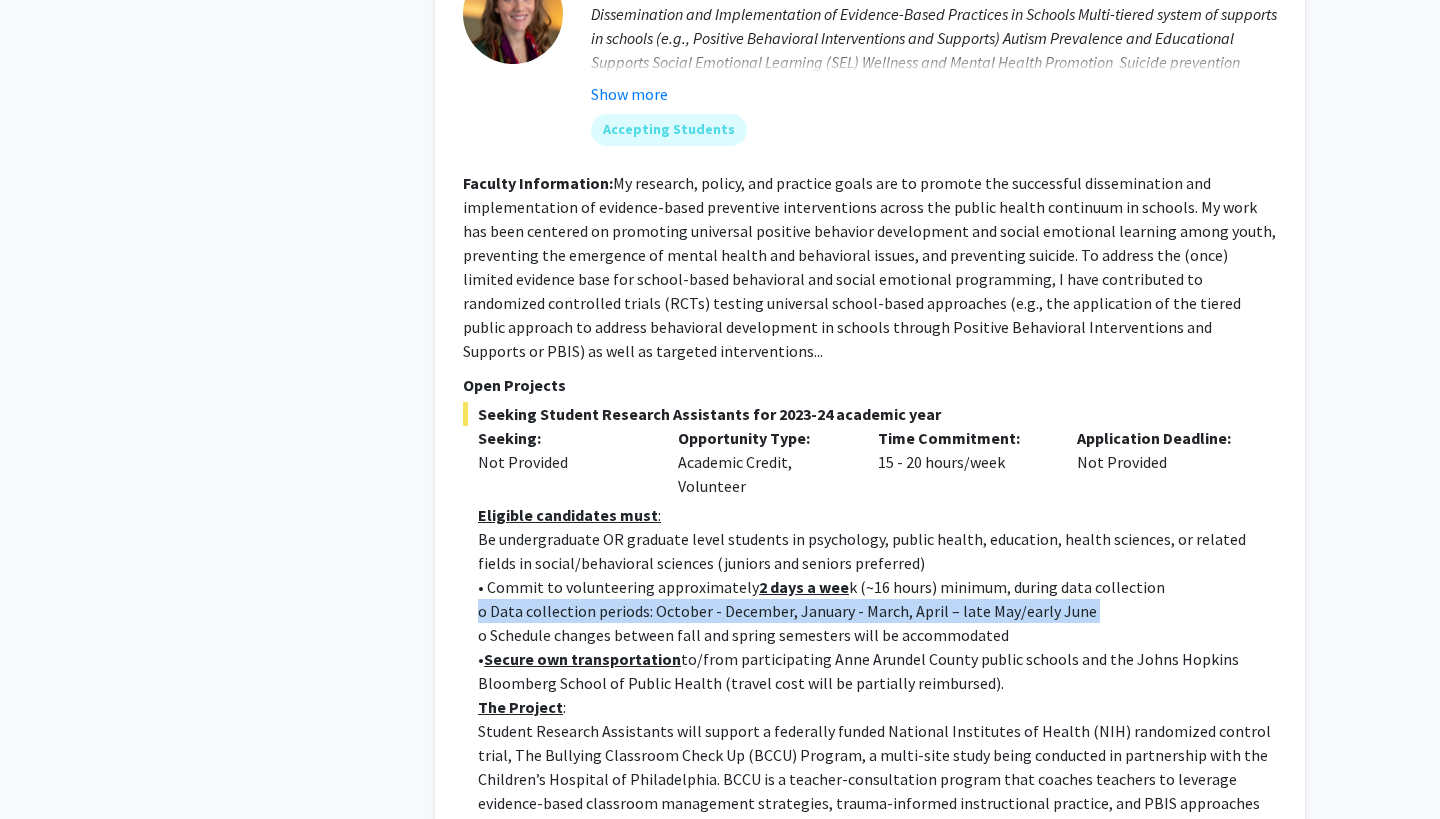 click on "o 		Data collection periods: October - December, January - March, April – late May/early June" 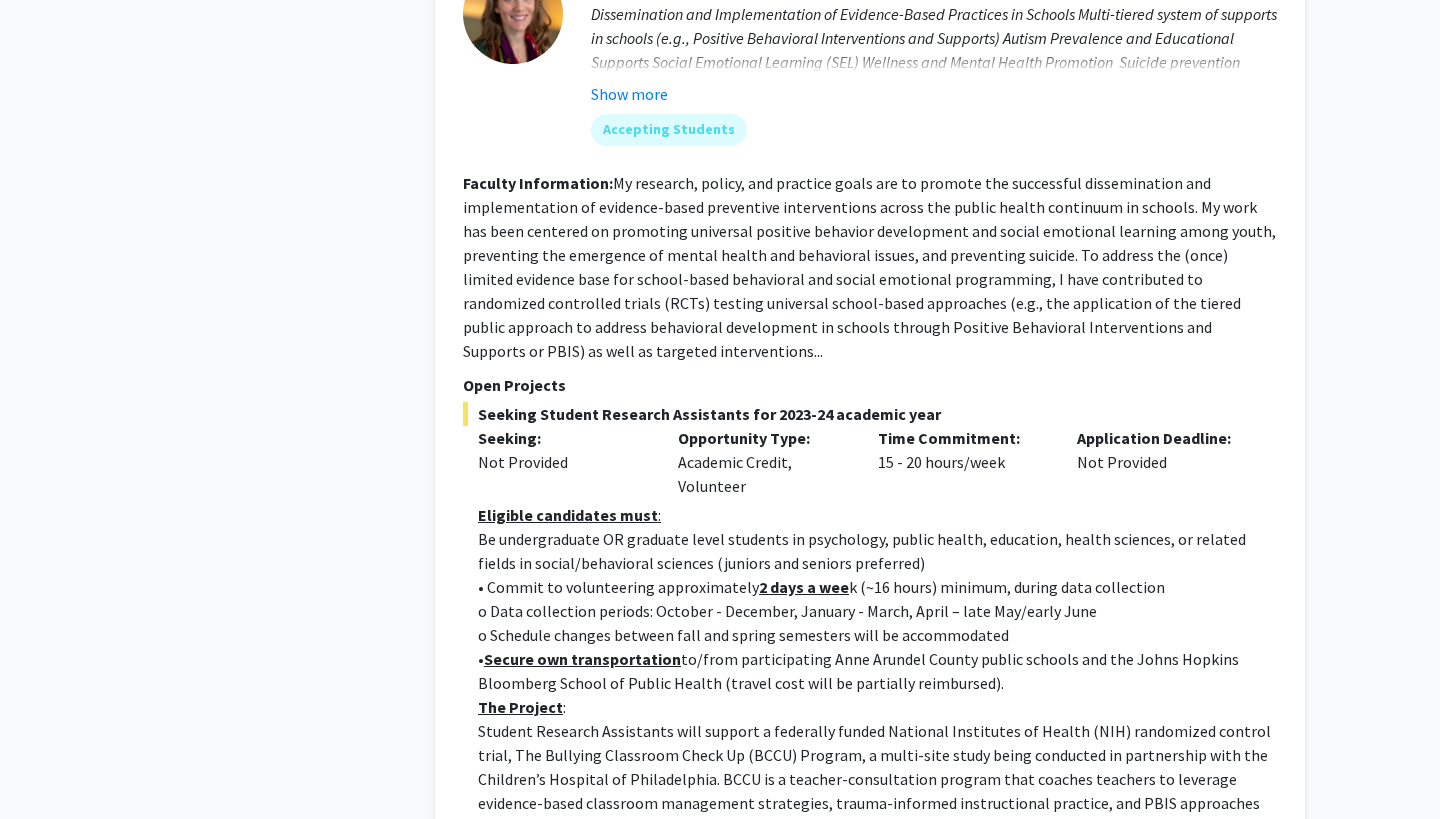 click on "o 		Schedule changes between fall and spring semesters will be accommodated" 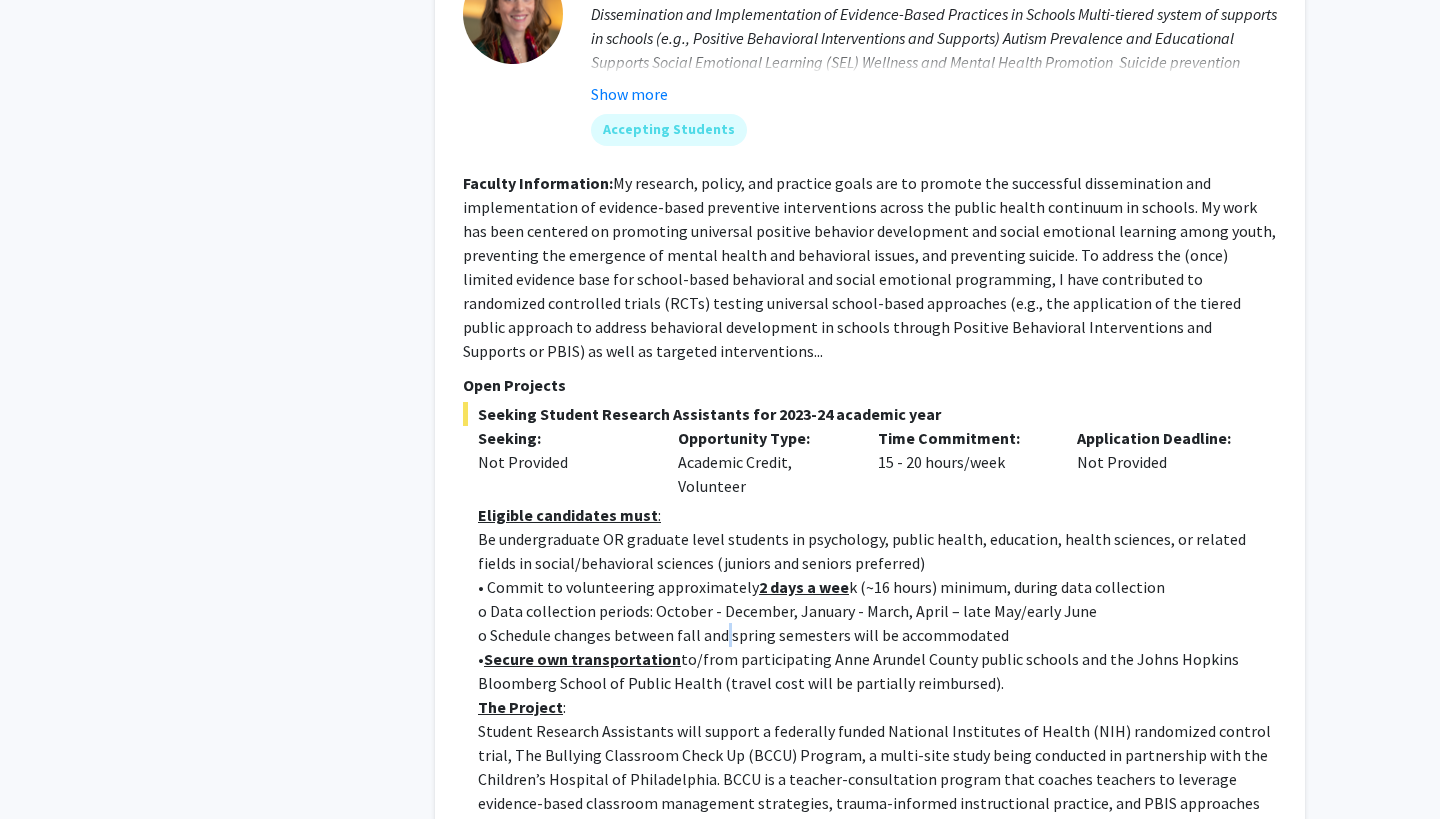click on "o 		Schedule changes between fall and spring semesters will be accommodated" 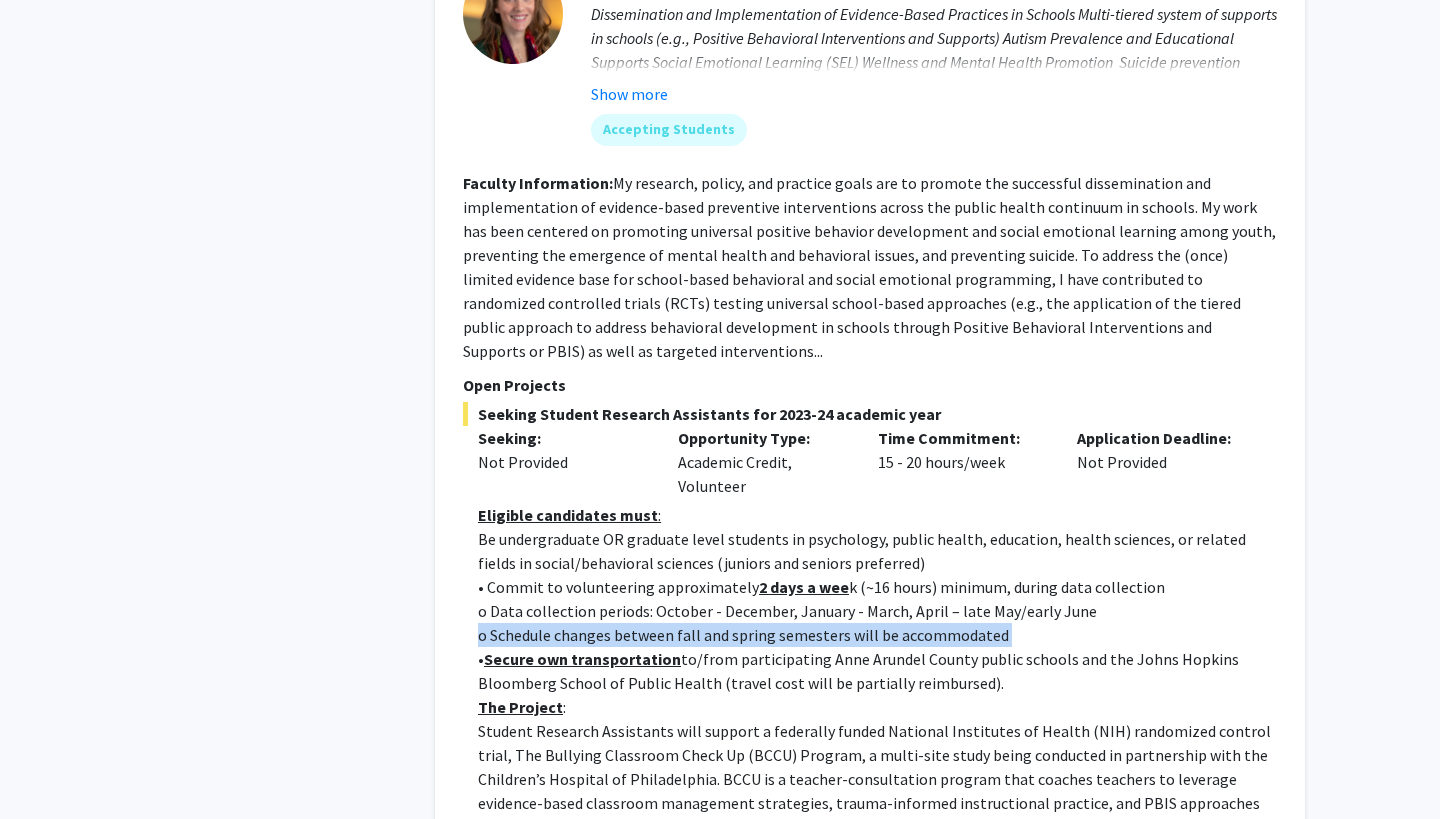click on "o 		Schedule changes between fall and spring semesters will be accommodated" 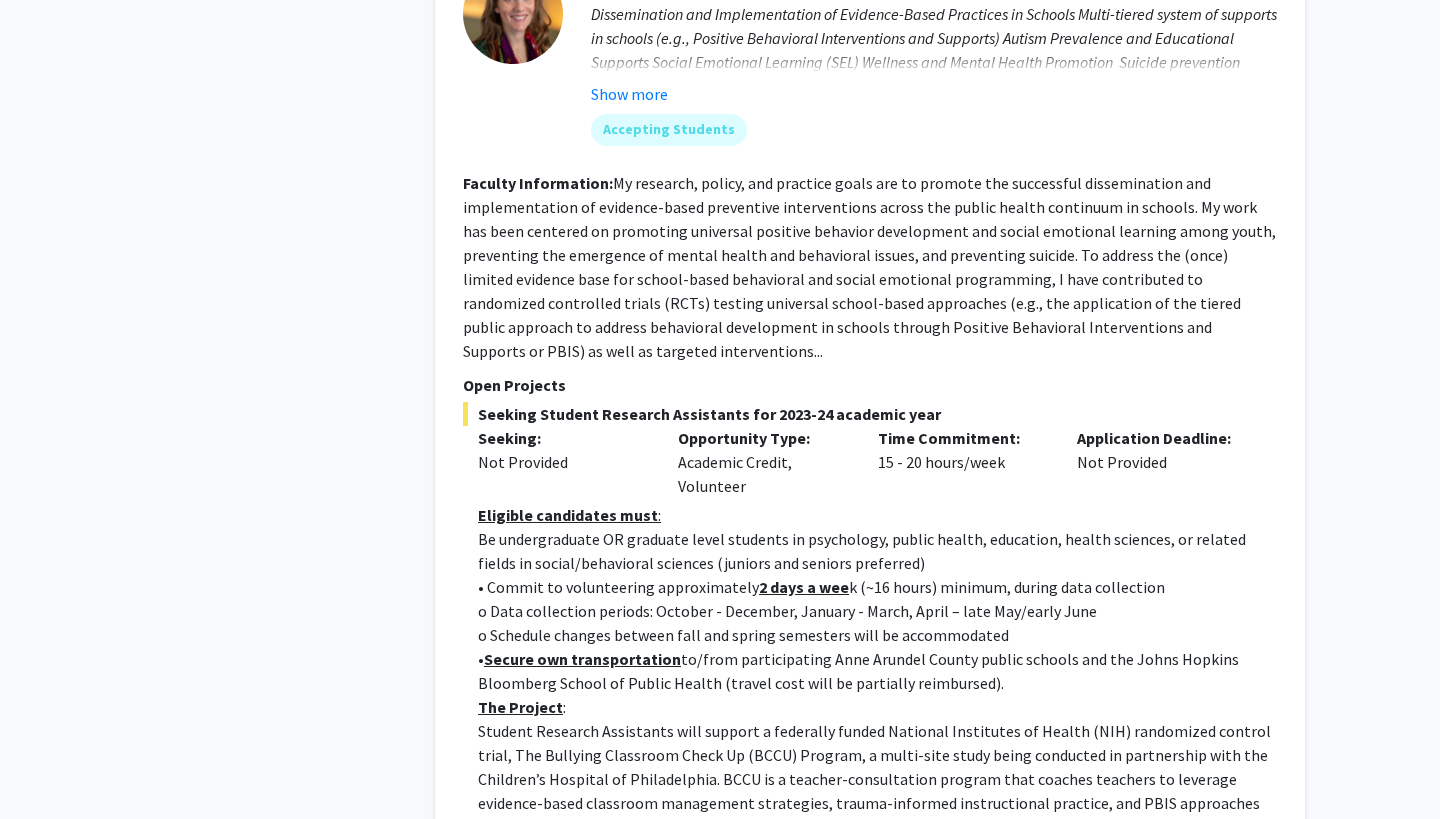 click on "•  Secure own transportation  to/from participating Anne Arundel County public schools and the Johns Hopkins Bloomberg School of Public Health (travel cost will be partially reimbursed)." 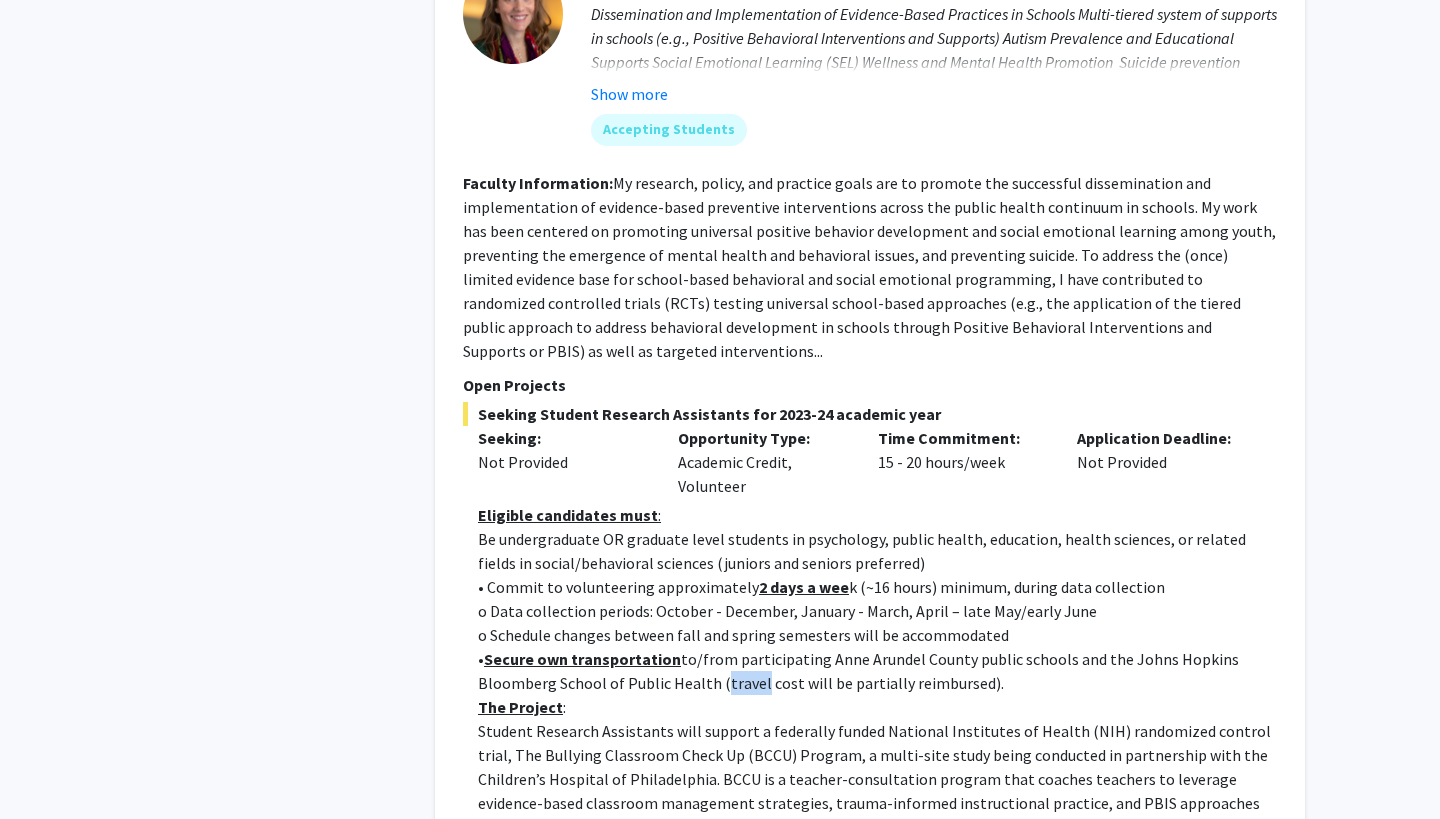 click on "•  Secure own transportation  to/from participating Anne Arundel County public schools and the Johns Hopkins Bloomberg School of Public Health (travel cost will be partially reimbursed)." 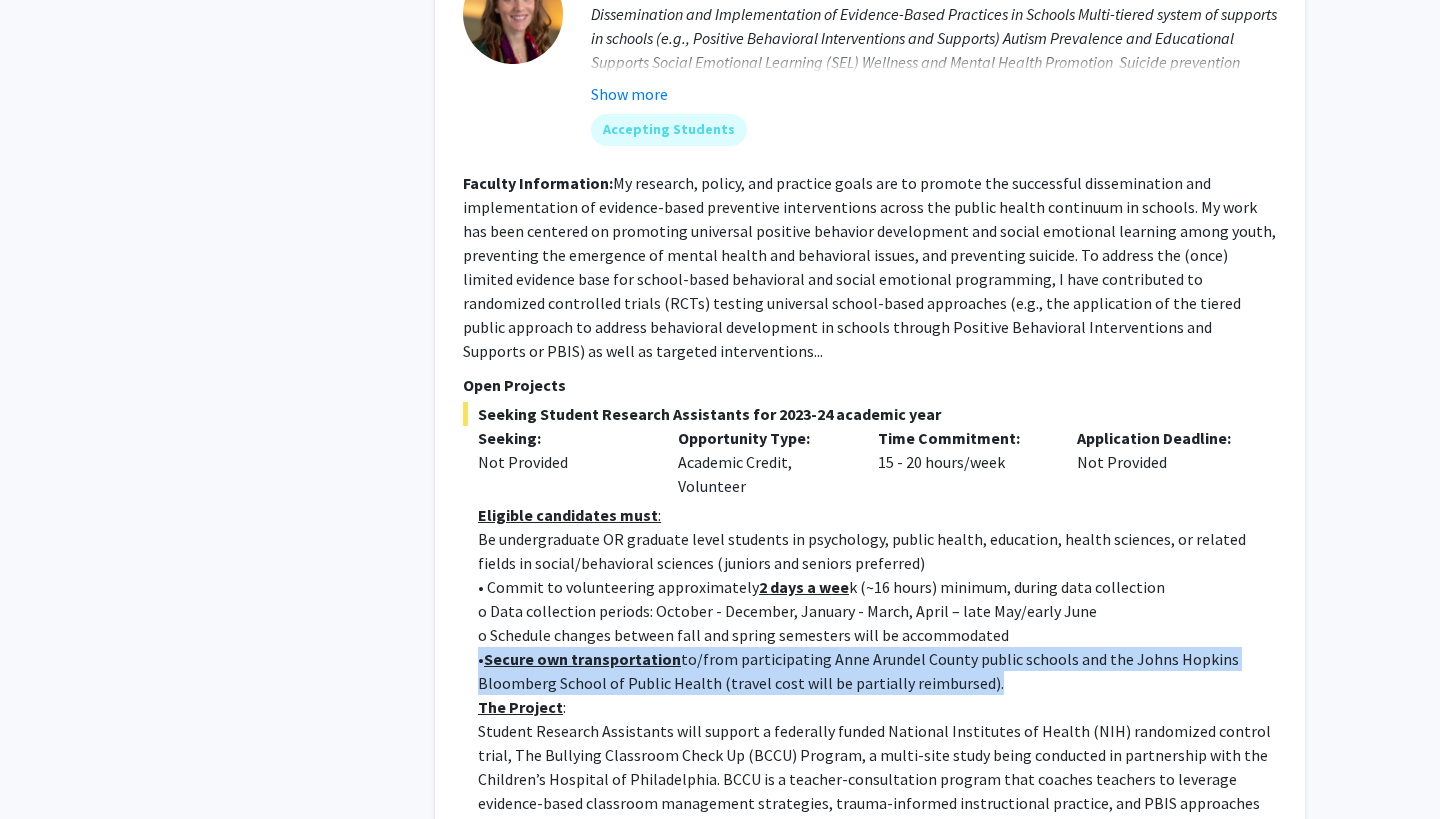 click on "•  Secure own transportation  to/from participating Anne Arundel County public schools and the Johns Hopkins Bloomberg School of Public Health (travel cost will be partially reimbursed)." 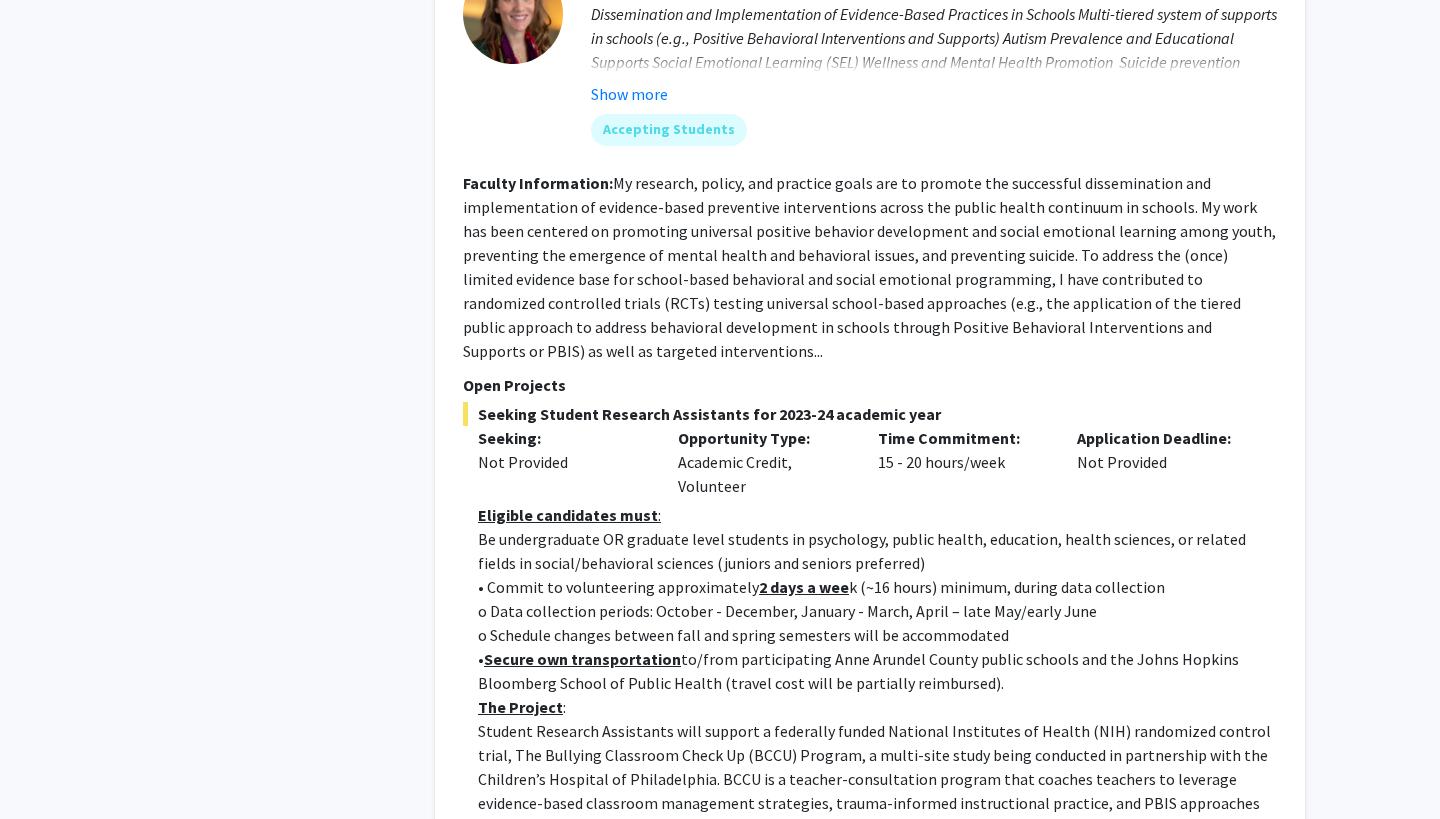 click on "The Project :" 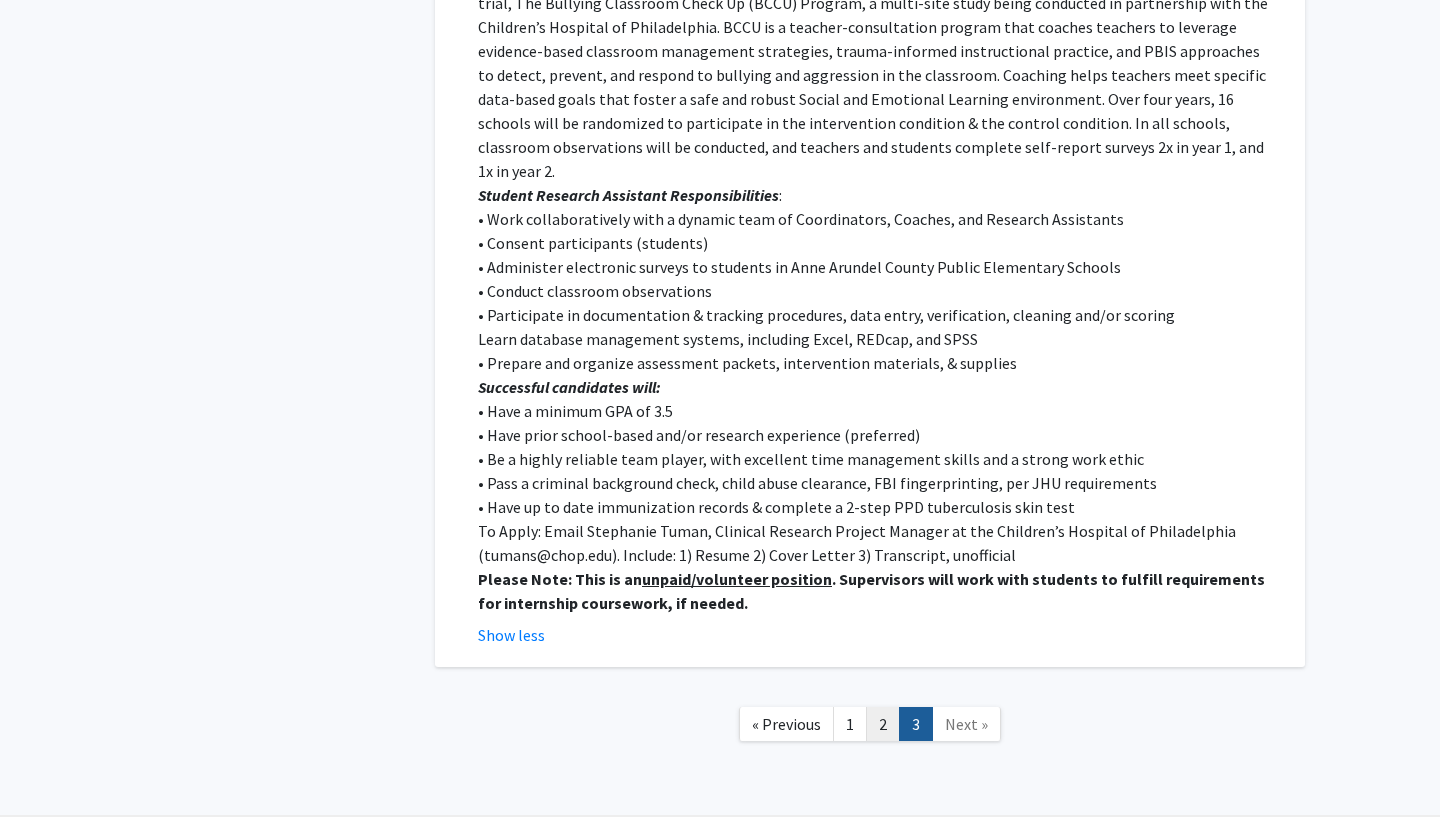 scroll, scrollTop: 4275, scrollLeft: 0, axis: vertical 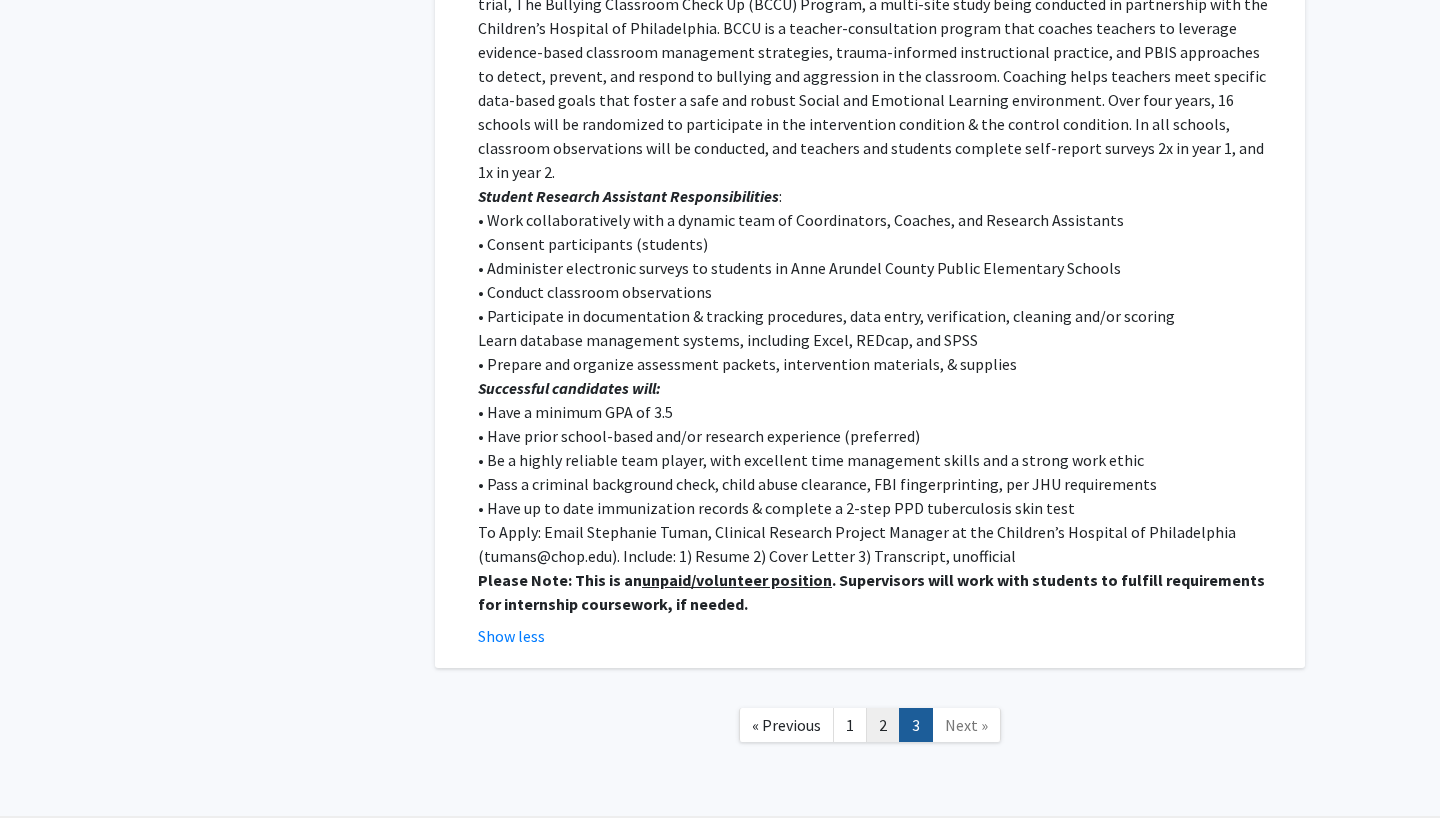 click on "2" 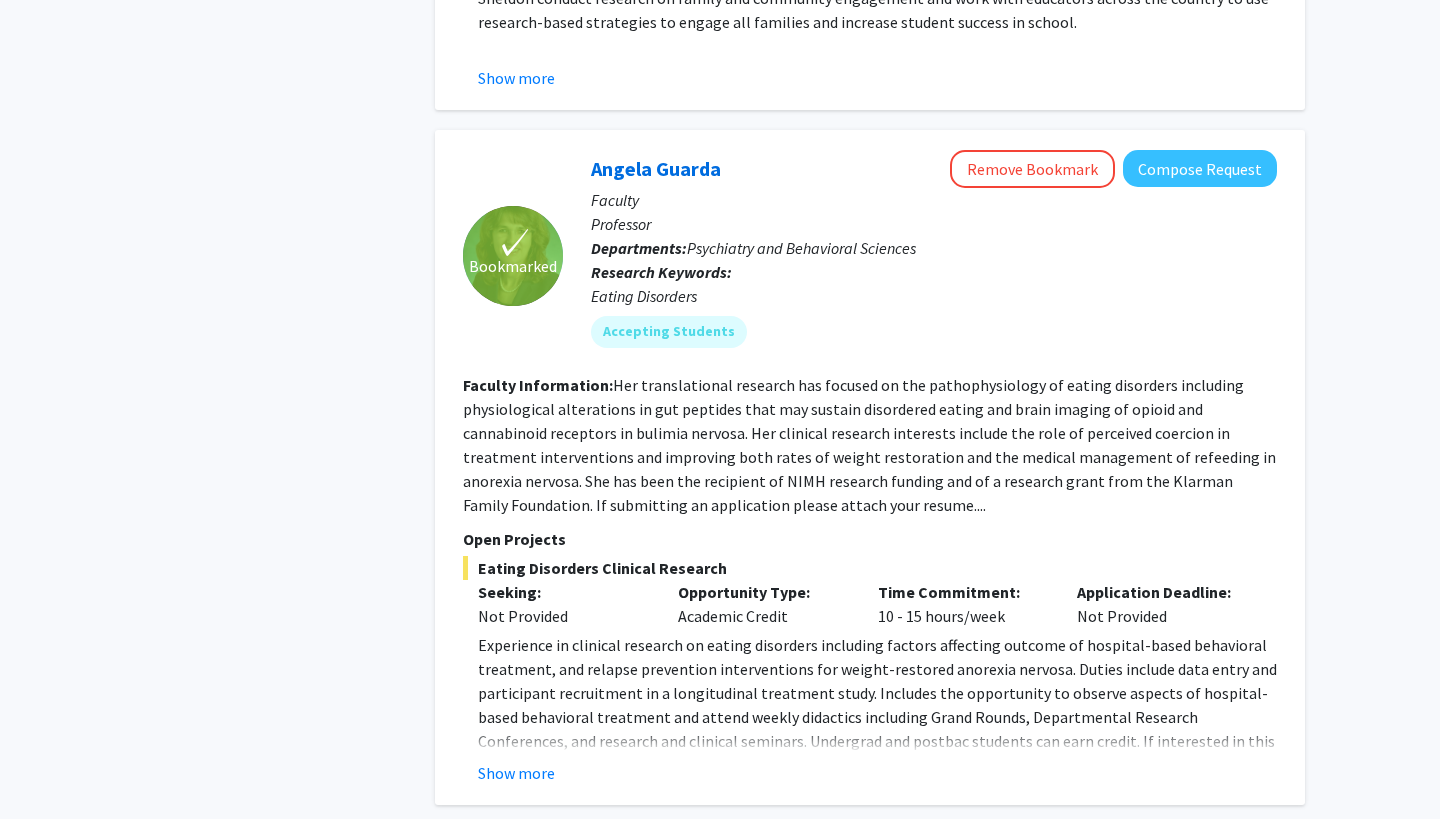 scroll, scrollTop: 5270, scrollLeft: 0, axis: vertical 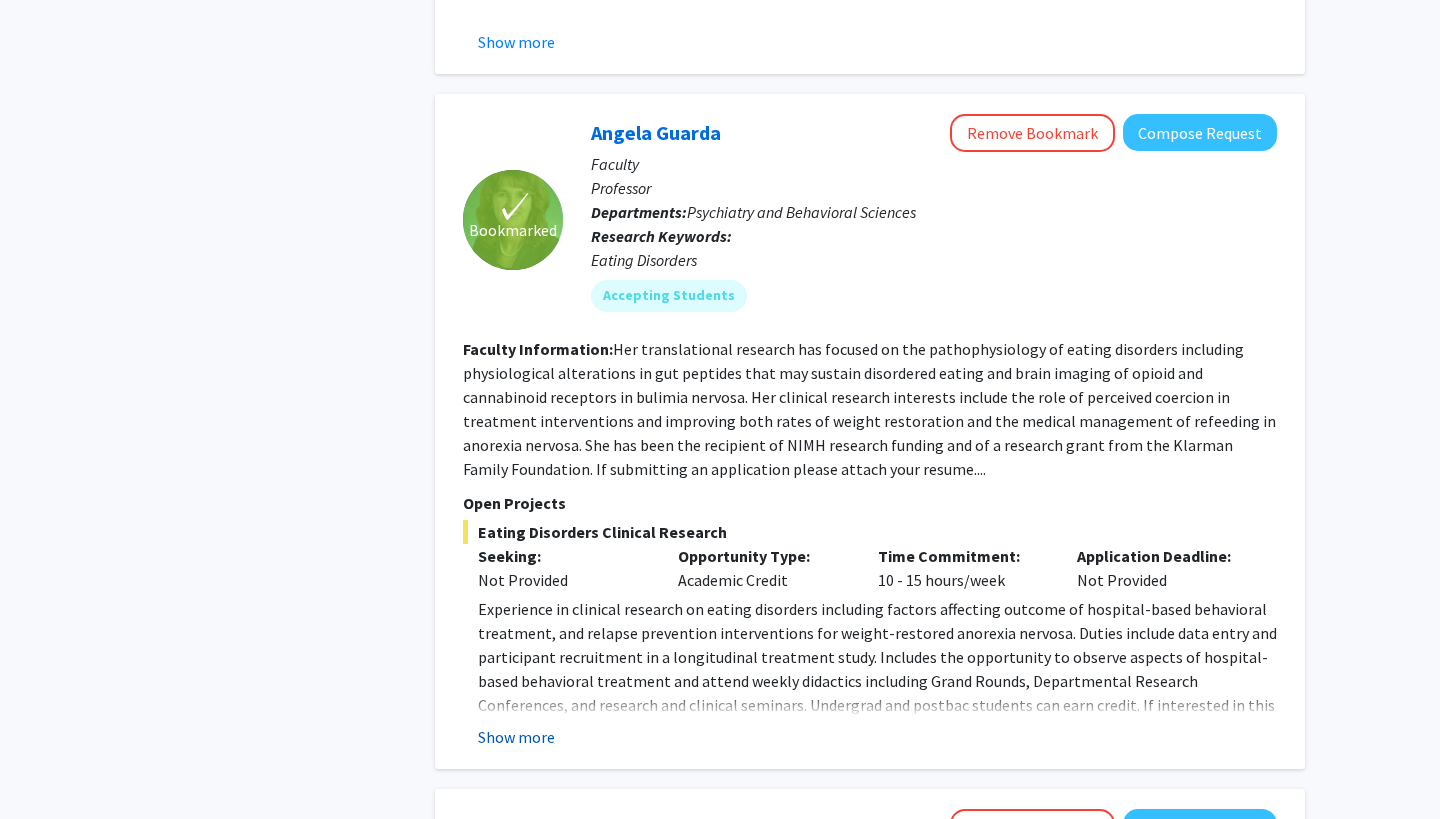 click on "Show more" 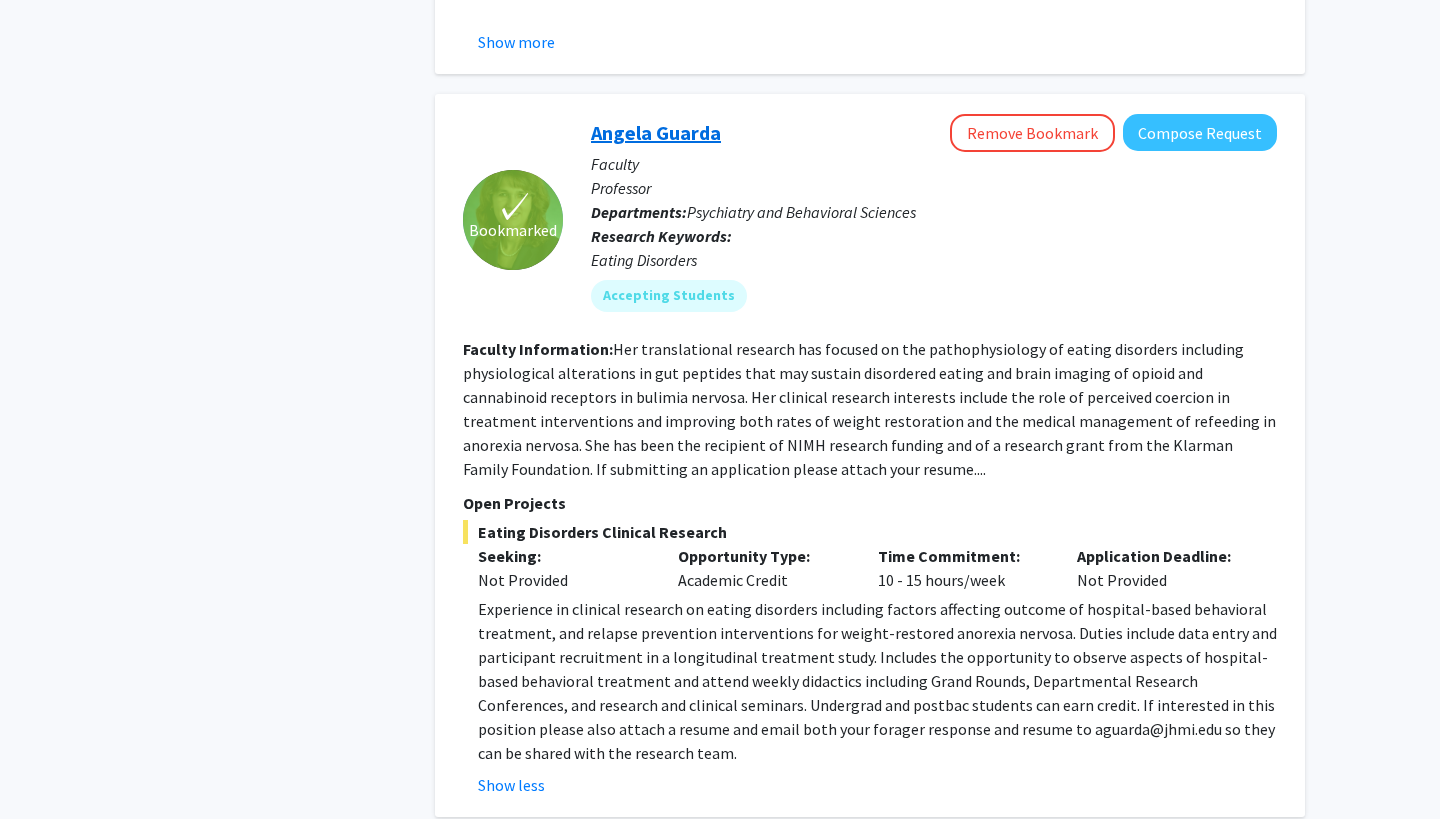 click on "Angela Guarda" 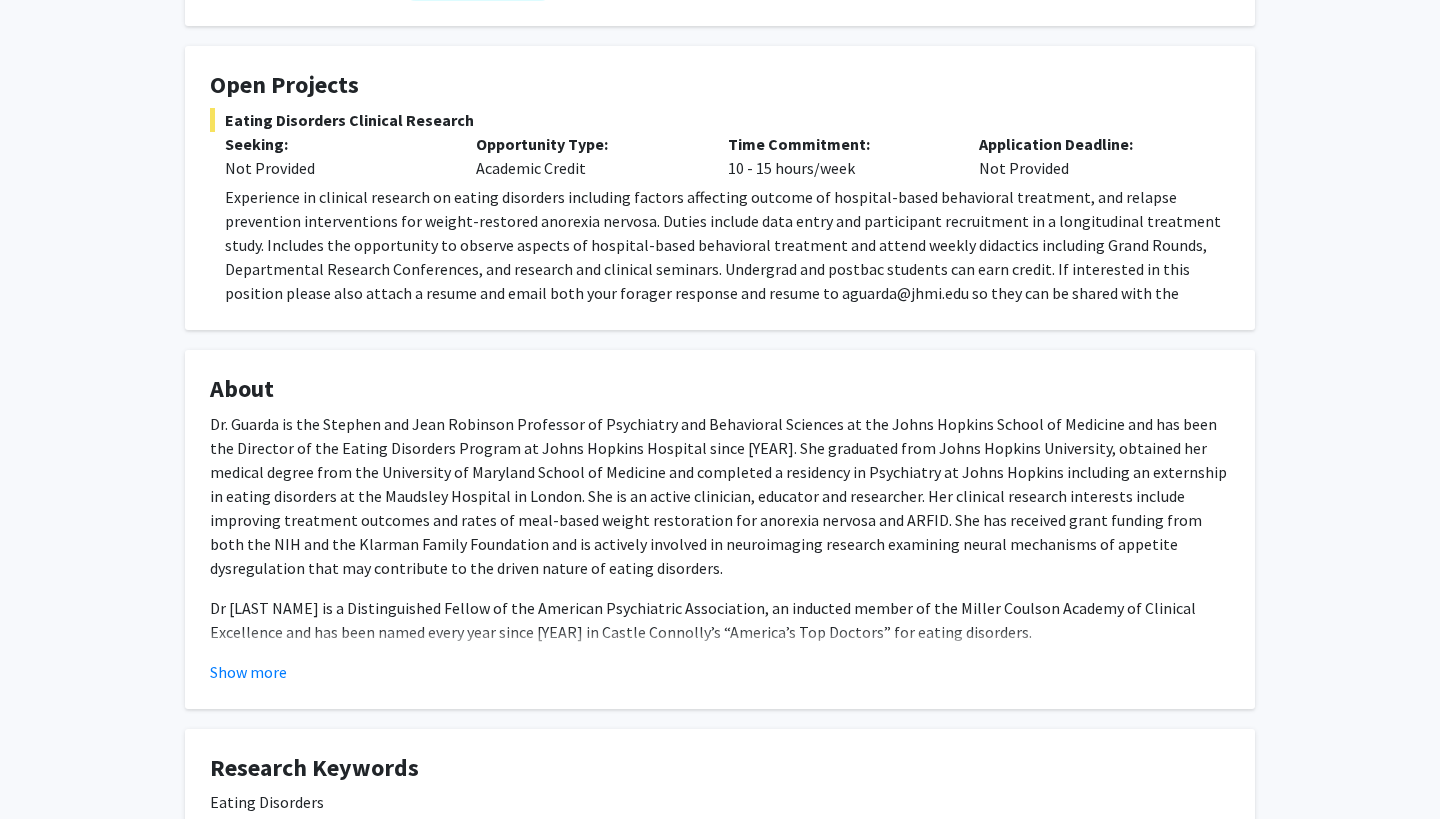 scroll, scrollTop: 334, scrollLeft: 0, axis: vertical 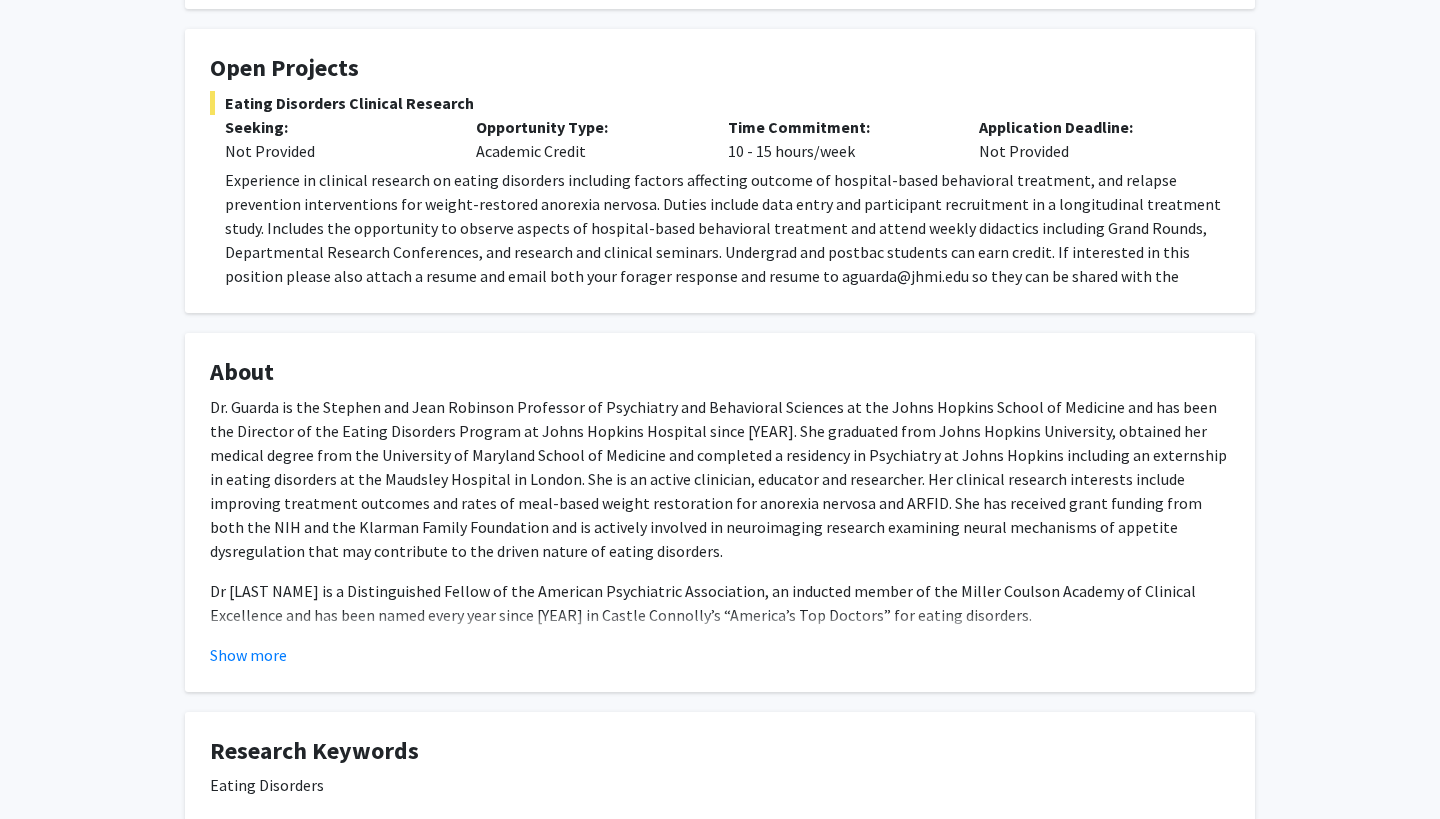 click on "Experience in clinical research on eating disorders including factors affecting outcome of hospital-based behavioral treatment, and relapse prevention interventions for weight-restored anorexia nervosa. Duties include data entry and participant recruitment in a longitudinal treatment study. Includes the opportunity to observe aspects of hospital-based behavioral treatment and attend weekly didactics including Grand Rounds, Departmental Research Conferences, and research and clinical seminars. Undergrad and postbac students can earn credit. If interested in this position please also attach a resume and email both your forager response and resume to aguarda@jhmi.edu so they can be shared with the research team." 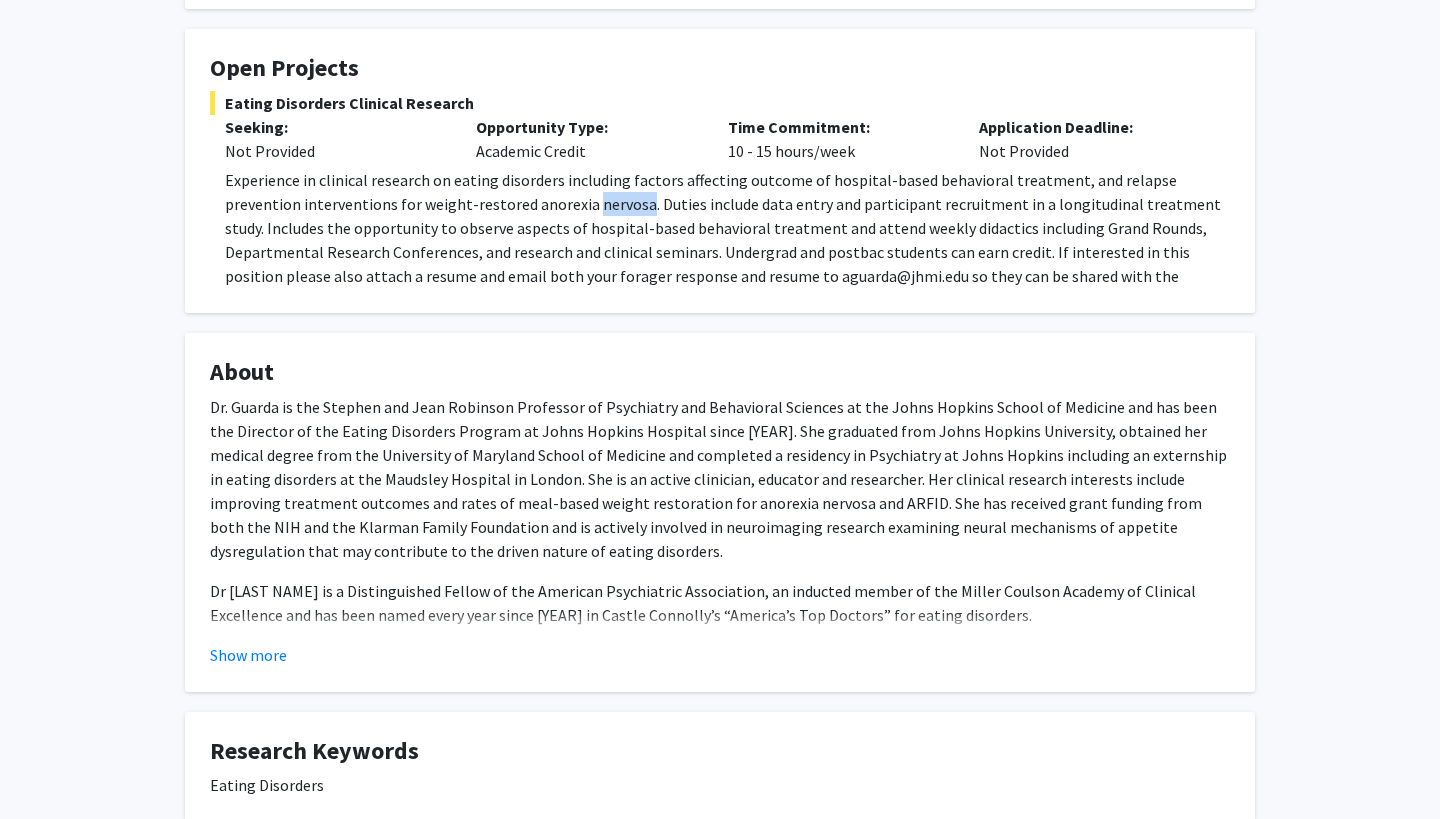 click on "Experience in clinical research on eating disorders including factors affecting outcome of hospital-based behavioral treatment, and relapse prevention interventions for weight-restored anorexia nervosa. Duties include data entry and participant recruitment in a longitudinal treatment study. Includes the opportunity to observe aspects of hospital-based behavioral treatment and attend weekly didactics including Grand Rounds, Departmental Research Conferences, and research and clinical seminars. Undergrad and postbac students can earn credit. If interested in this position please also attach a resume and email both your forager response and resume to aguarda@jhmi.edu so they can be shared with the research team." 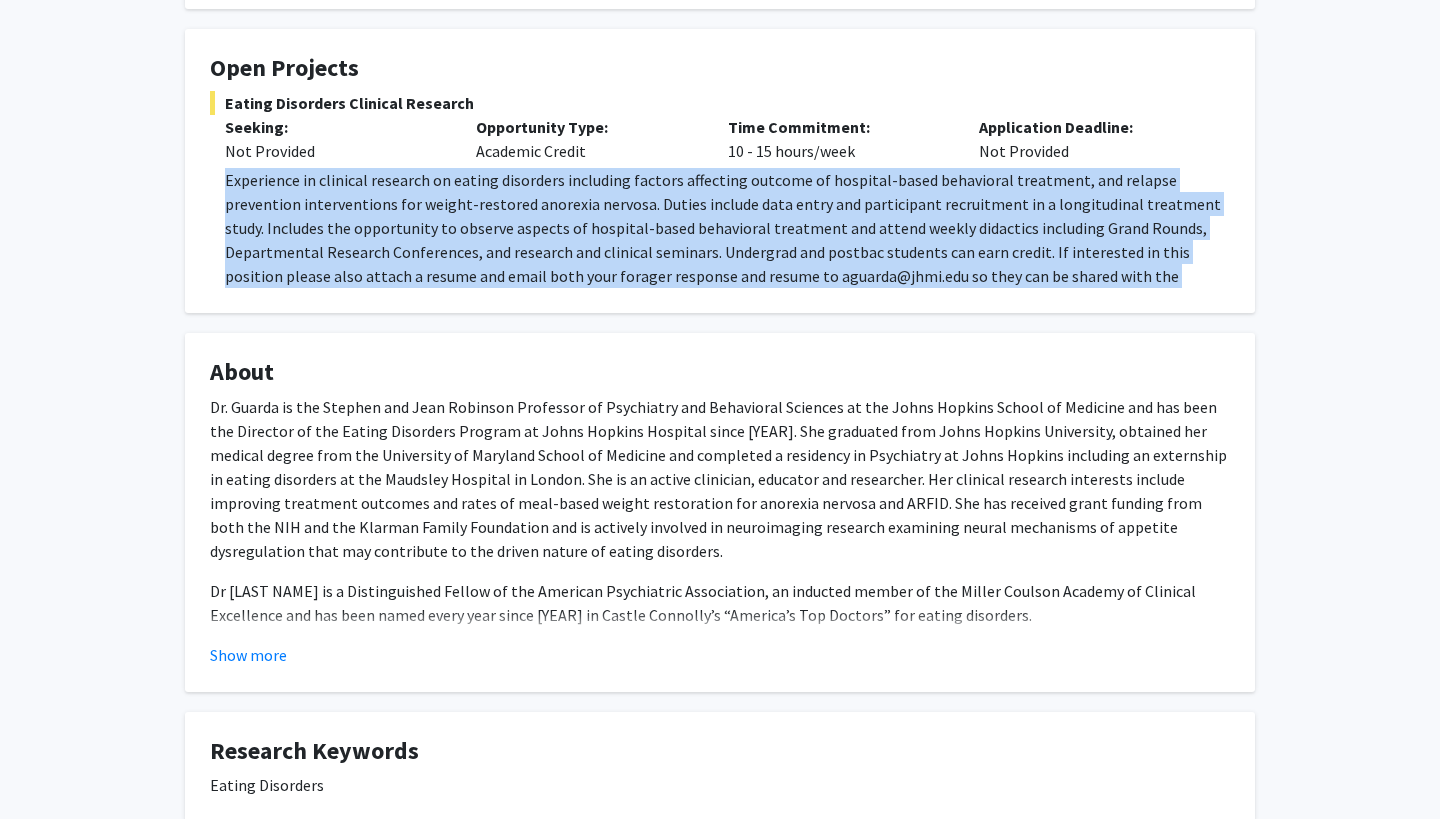 click on "Experience in clinical research on eating disorders including factors affecting outcome of hospital-based behavioral treatment, and relapse prevention interventions for weight-restored anorexia nervosa. Duties include data entry and participant recruitment in a longitudinal treatment study. Includes the opportunity to observe aspects of hospital-based behavioral treatment and attend weekly didactics including Grand Rounds, Departmental Research Conferences, and research and clinical seminars. Undergrad and postbac students can earn credit. If interested in this position please also attach a resume and email both your forager response and resume to aguarda@jhmi.edu so they can be shared with the research team." 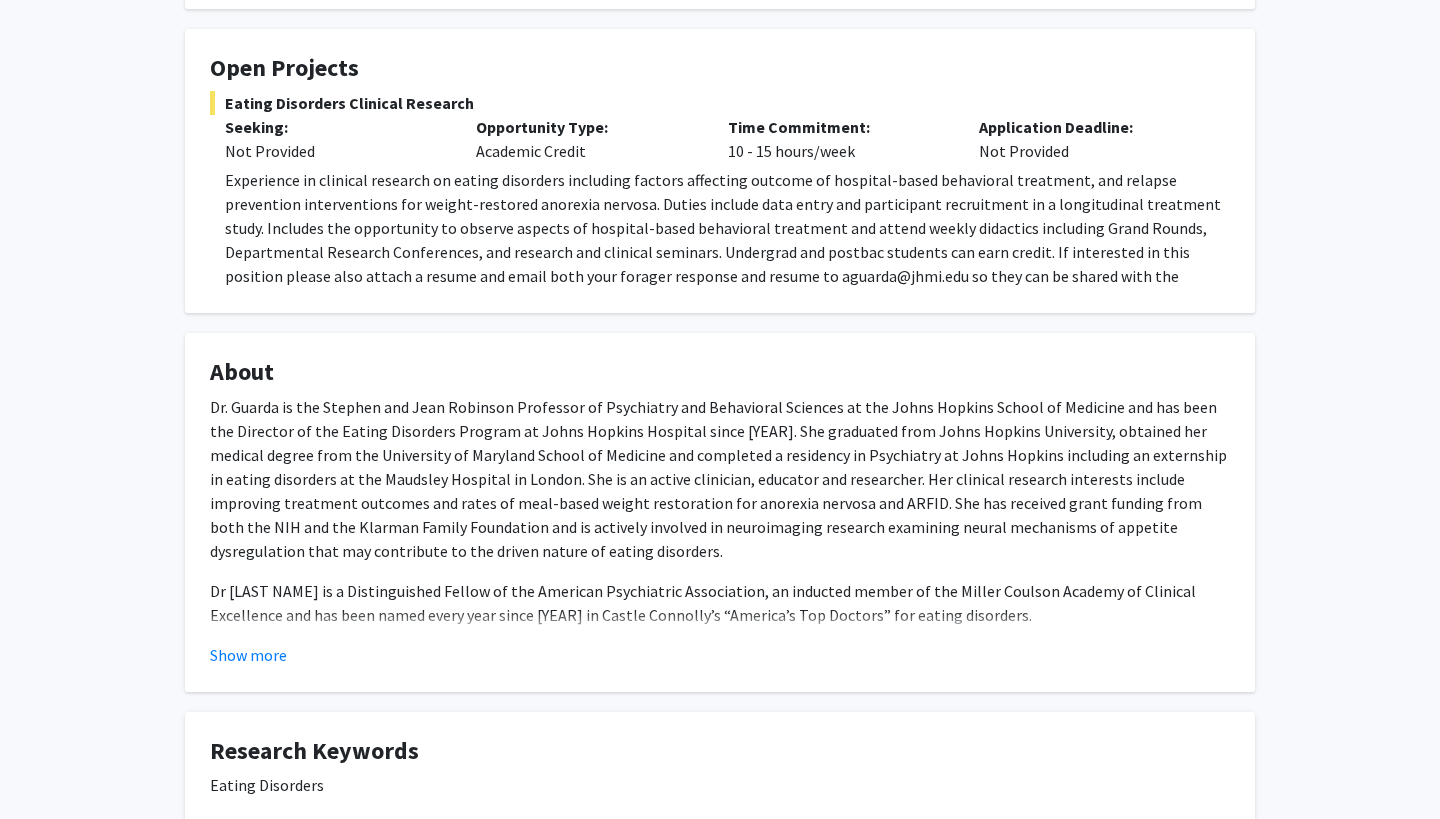 click on "Dr. [LAST] is the Stephen and Jean Robinson Professor of Psychiatry and Behavioral Sciences at the Johns Hopkins School of Medicine and has been the Director of the Eating Disorders Program at Johns Hopkins Hospital since 1997. She graduated from Johns Hopkins University, obtained her medical degree from the University of Maryland School of Medicine and completed a residency in Psychiatry at Johns Hopkins including an externship in eating disorders at the Maudsley Hospital in London. She is an active clinician, educator and researcher. Her clinical research interests include improving treatment outcomes and rates of meal-based weight restoration for anorexia nervosa and ARFID. She has received grant funding from both the NIH and the Klarman Family Foundation and is actively involved in neuroimaging research examining neural mechanisms of appetite dysregulation that may contribute to the driven nature of eating disorders." 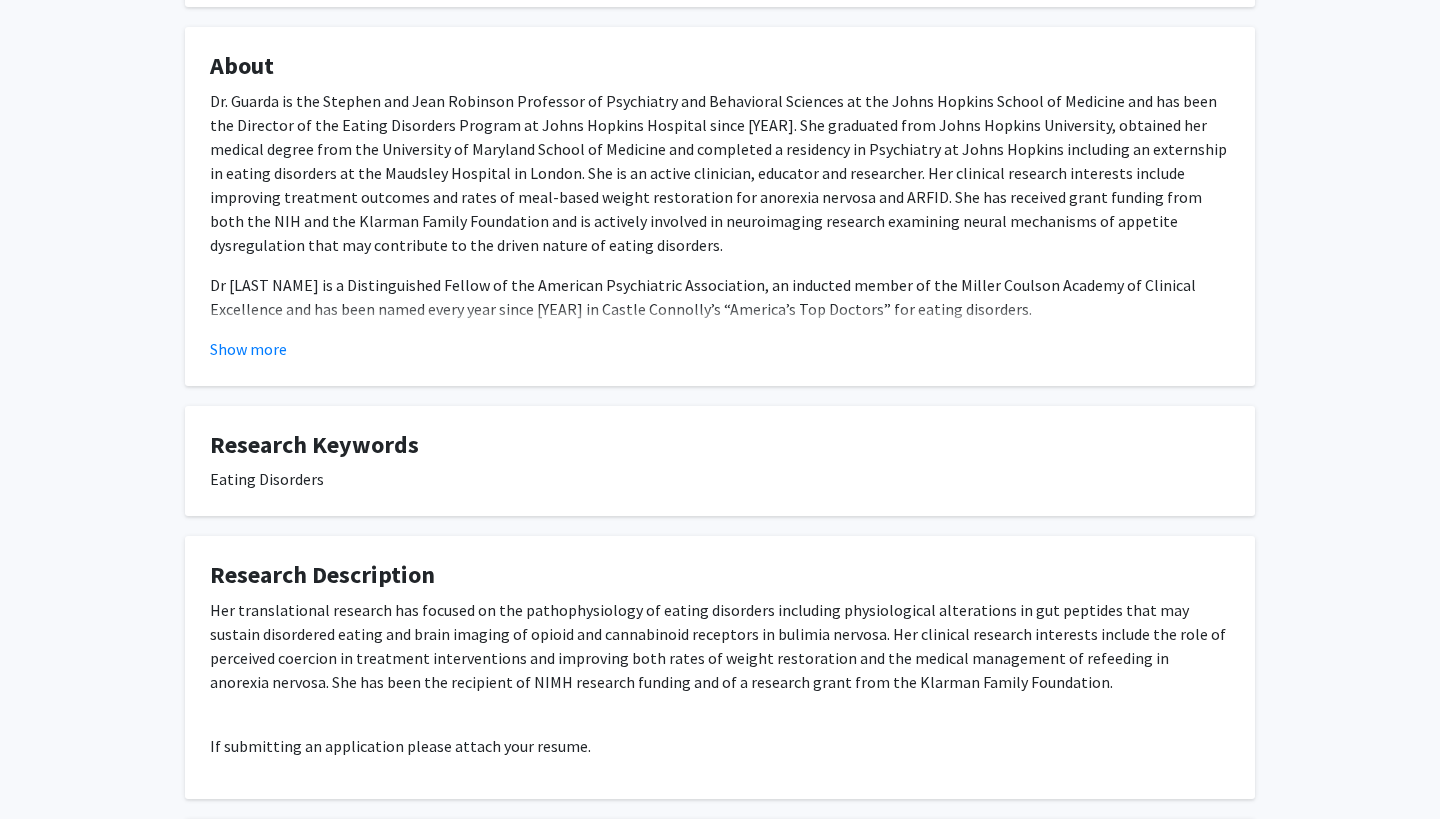 scroll, scrollTop: 706, scrollLeft: 0, axis: vertical 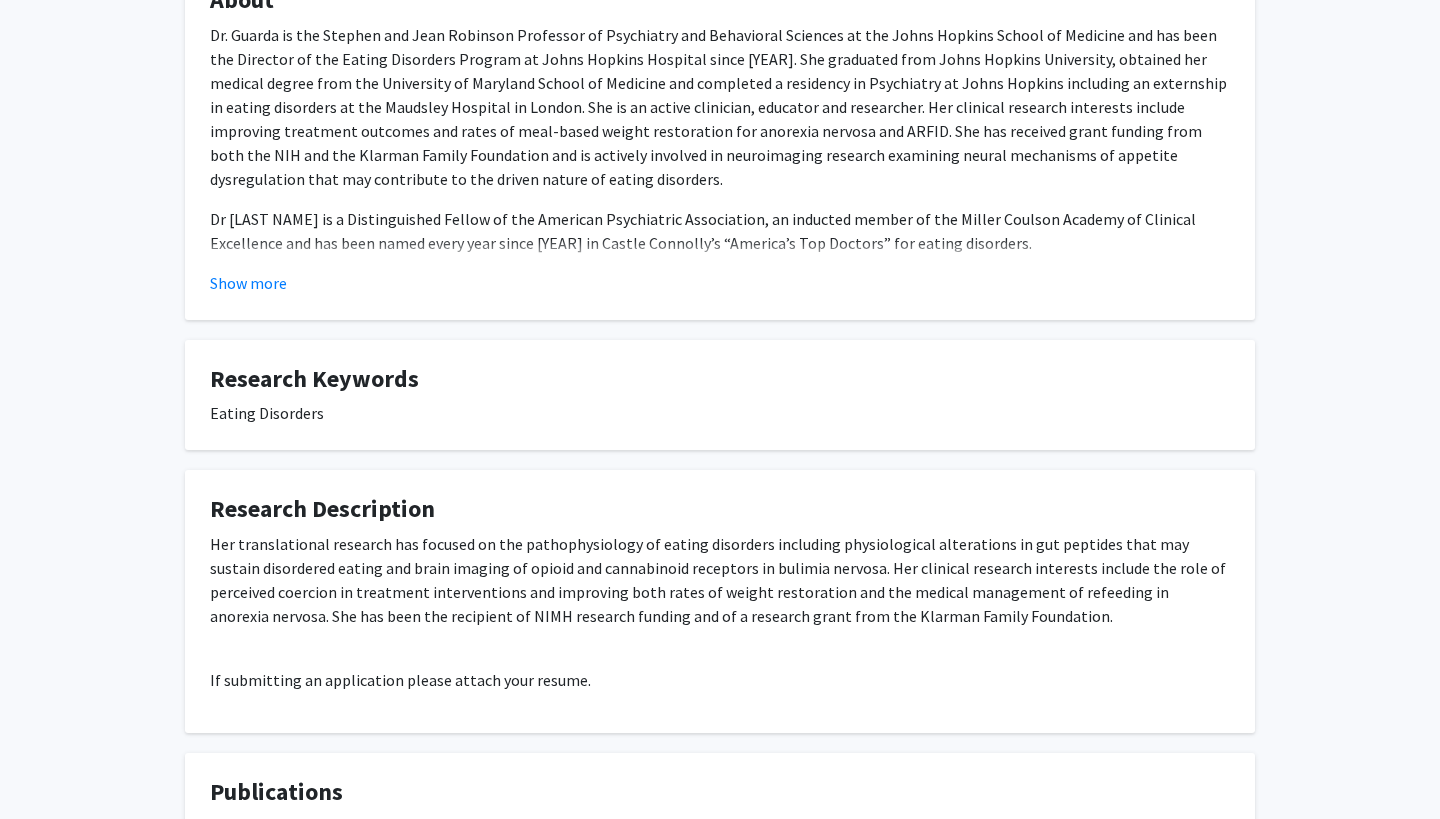 click on "Her translational research has focused on the pathophysiology of eating disorders including physiological alterations in gut peptides that may sustain disordered eating and brain imaging of opioid and cannabinoid receptors in bulimia nervosa. Her clinical research interests include the role of perceived coercion in treatment interventions and improving both rates of weight restoration and the medical management of refeeding in anorexia nervosa. She has been the recipient of NIMH research funding and of a research grant from the Klarman Family Foundation." 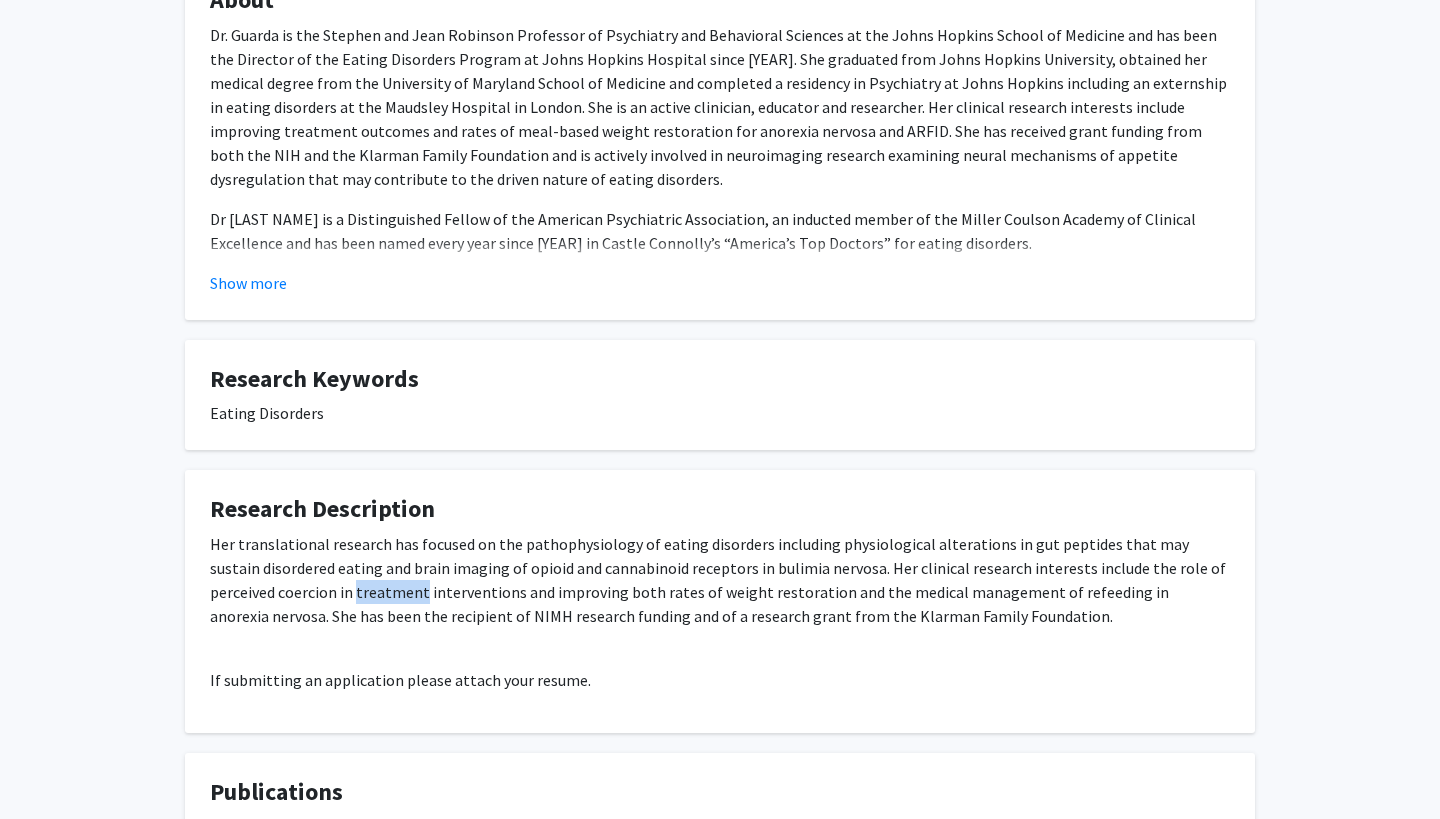 click on "Her translational research has focused on the pathophysiology of eating disorders including physiological alterations in gut peptides that may sustain disordered eating and brain imaging of opioid and cannabinoid receptors in bulimia nervosa. Her clinical research interests include the role of perceived coercion in treatment interventions and improving both rates of weight restoration and the medical management of refeeding in anorexia nervosa. She has been the recipient of NIMH research funding and of a research grant from the Klarman Family Foundation." 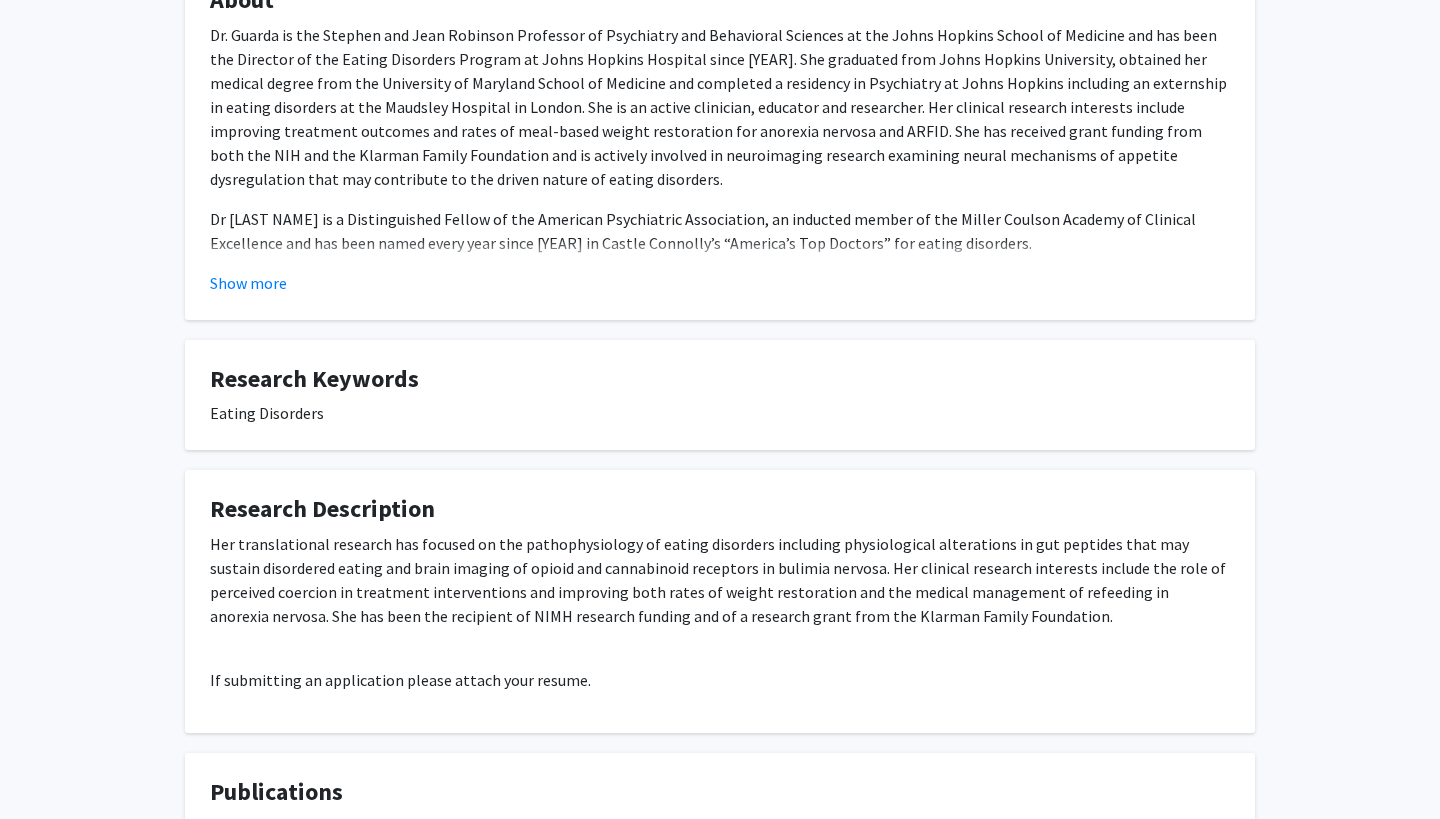 click on "Her translational research has focused on the pathophysiology of eating disorders including physiological alterations in gut peptides that may sustain disordered eating and brain imaging of opioid and cannabinoid receptors in bulimia nervosa. Her clinical research interests include the role of perceived coercion in treatment interventions and improving both rates of weight restoration and the medical management of refeeding in anorexia nervosa. She has been the recipient of NIMH research funding and of a research grant from the Klarman Family Foundation." 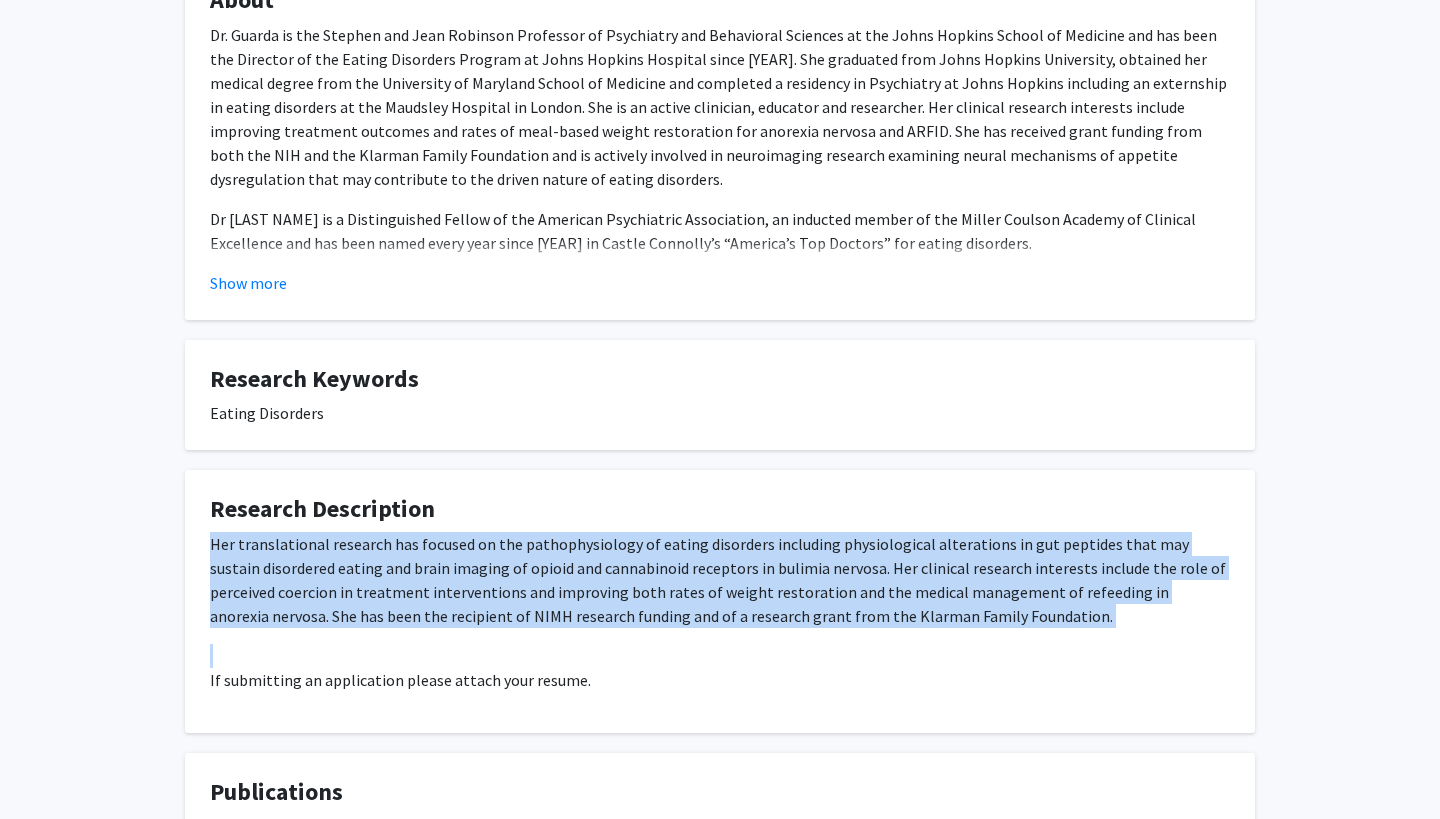 click on "Her translational research has focused on the pathophysiology of eating disorders including physiological alterations in gut peptides that may sustain disordered eating and brain imaging of opioid and cannabinoid receptors in bulimia nervosa. Her clinical research interests include the role of perceived coercion in treatment interventions and improving both rates of weight restoration and the medical management of refeeding in anorexia nervosa. She has been the recipient of NIMH research funding and of a research grant from the Klarman Family Foundation. If submitting an application please attach your resume." 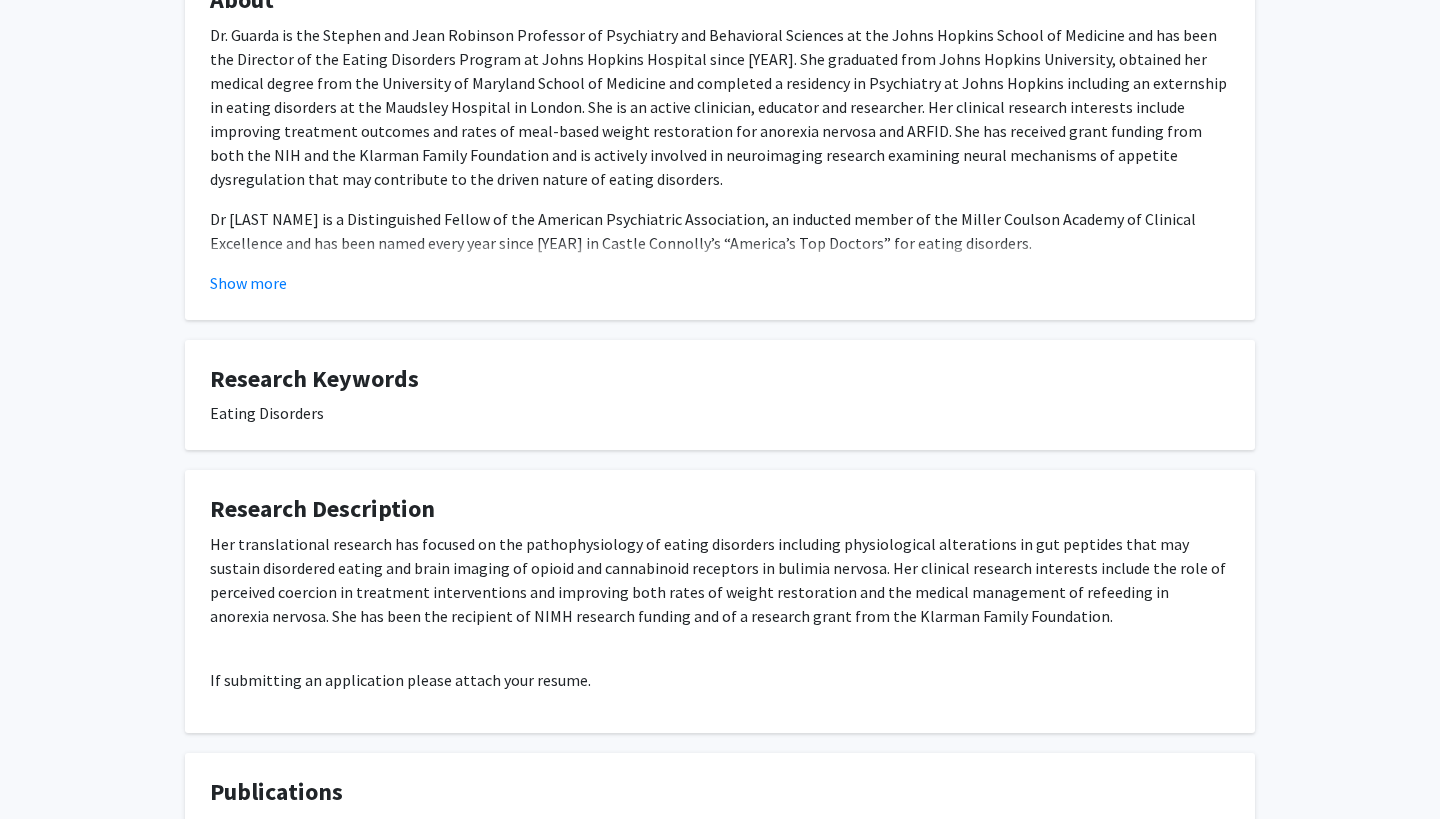 click on "Her translational research has focused on the pathophysiology of eating disorders including physiological alterations in gut peptides that may sustain disordered eating and brain imaging of opioid and cannabinoid receptors in bulimia nervosa. Her clinical research interests include the role of perceived coercion in treatment interventions and improving both rates of weight restoration and the medical management of refeeding in anorexia nervosa. She has been the recipient of NIMH research funding and of a research grant from the Klarman Family Foundation." 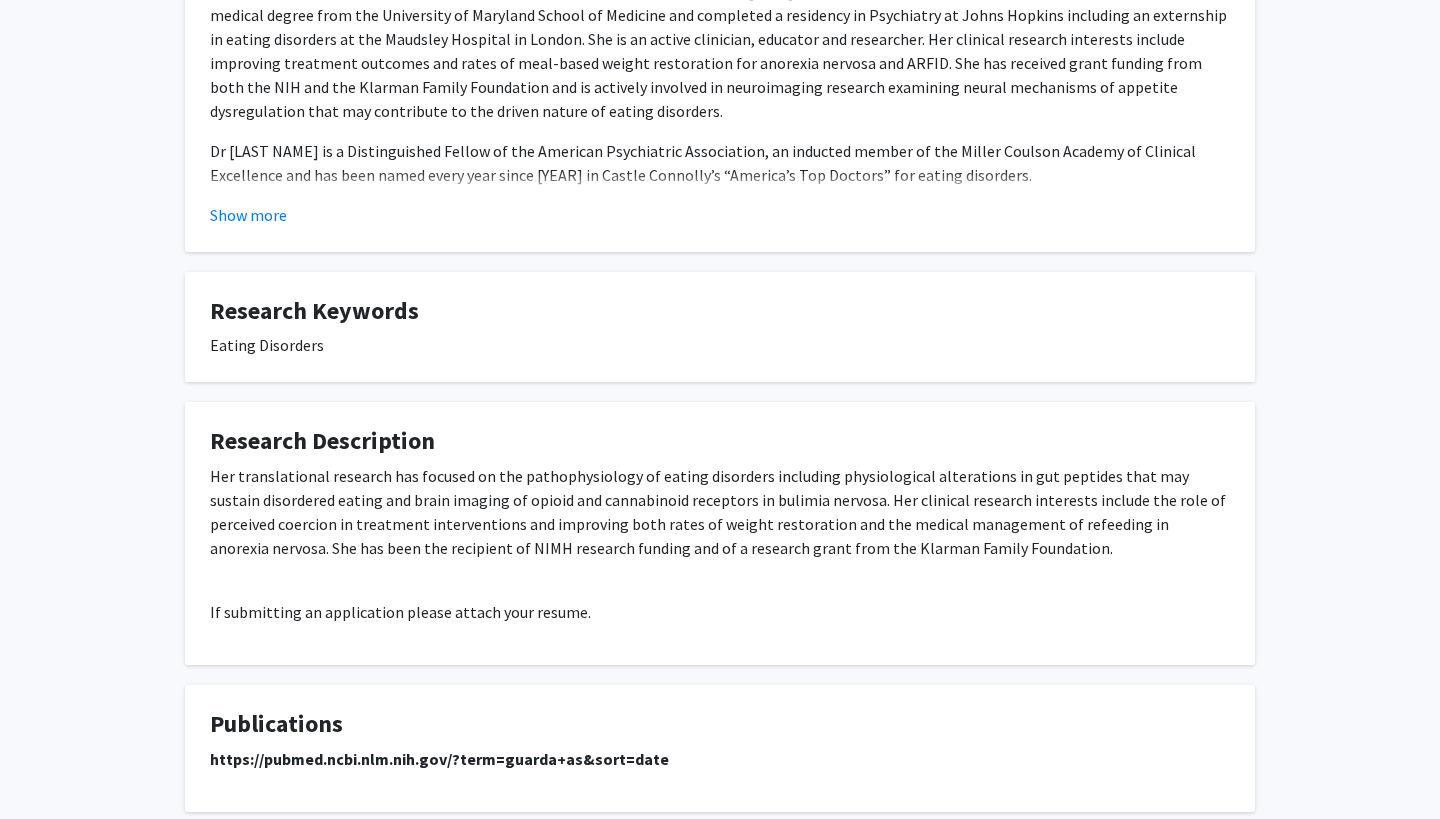 scroll, scrollTop: 802, scrollLeft: 0, axis: vertical 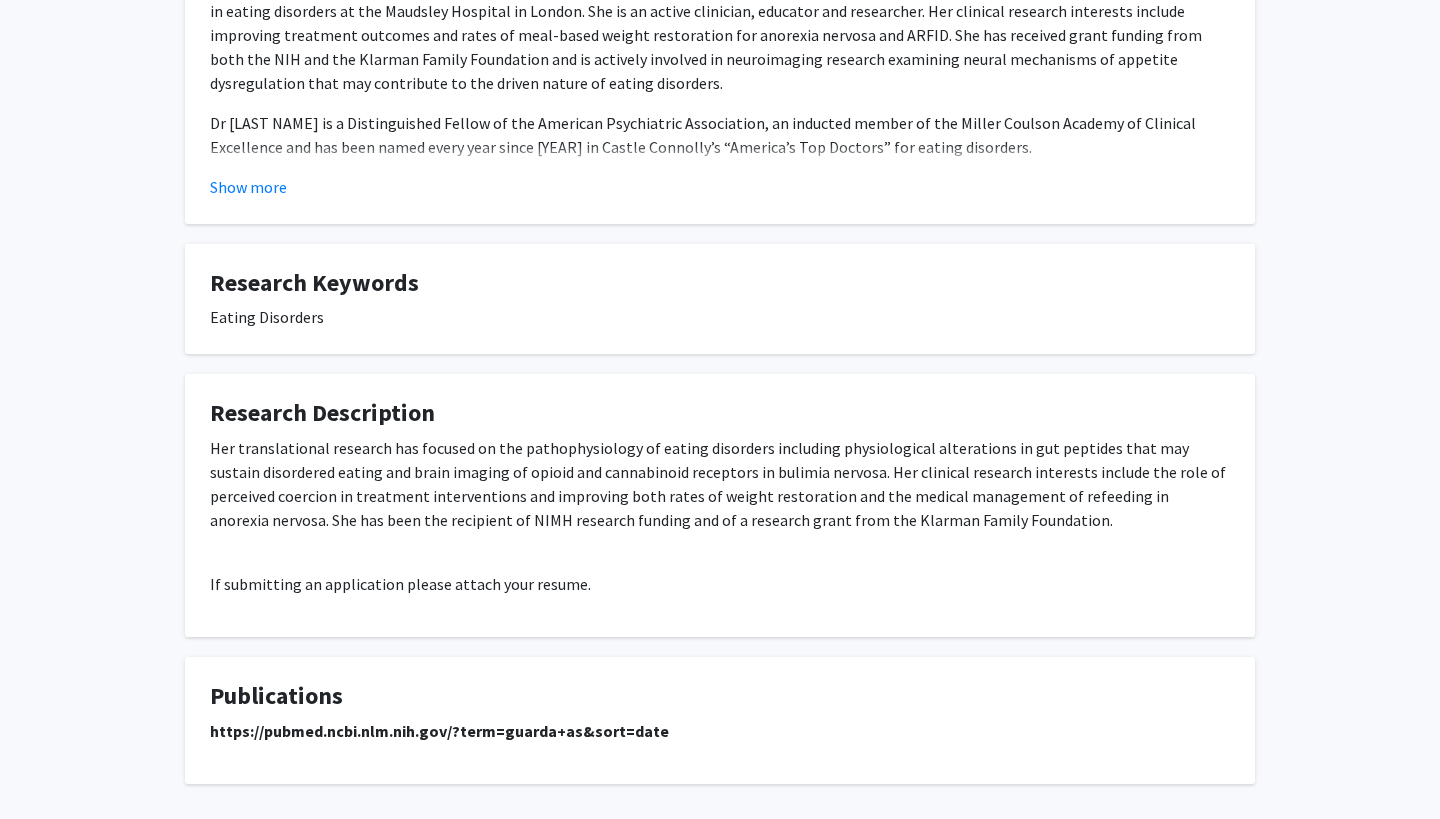 click on "Her translational research has focused on the pathophysiology of eating disorders including physiological alterations in gut peptides that may sustain disordered eating and brain imaging of opioid and cannabinoid receptors in bulimia nervosa. Her clinical research interests include the role of perceived coercion in treatment interventions and improving both rates of weight restoration and the medical management of refeeding in anorexia nervosa. She has been the recipient of NIMH research funding and of a research grant from the Klarman Family Foundation." 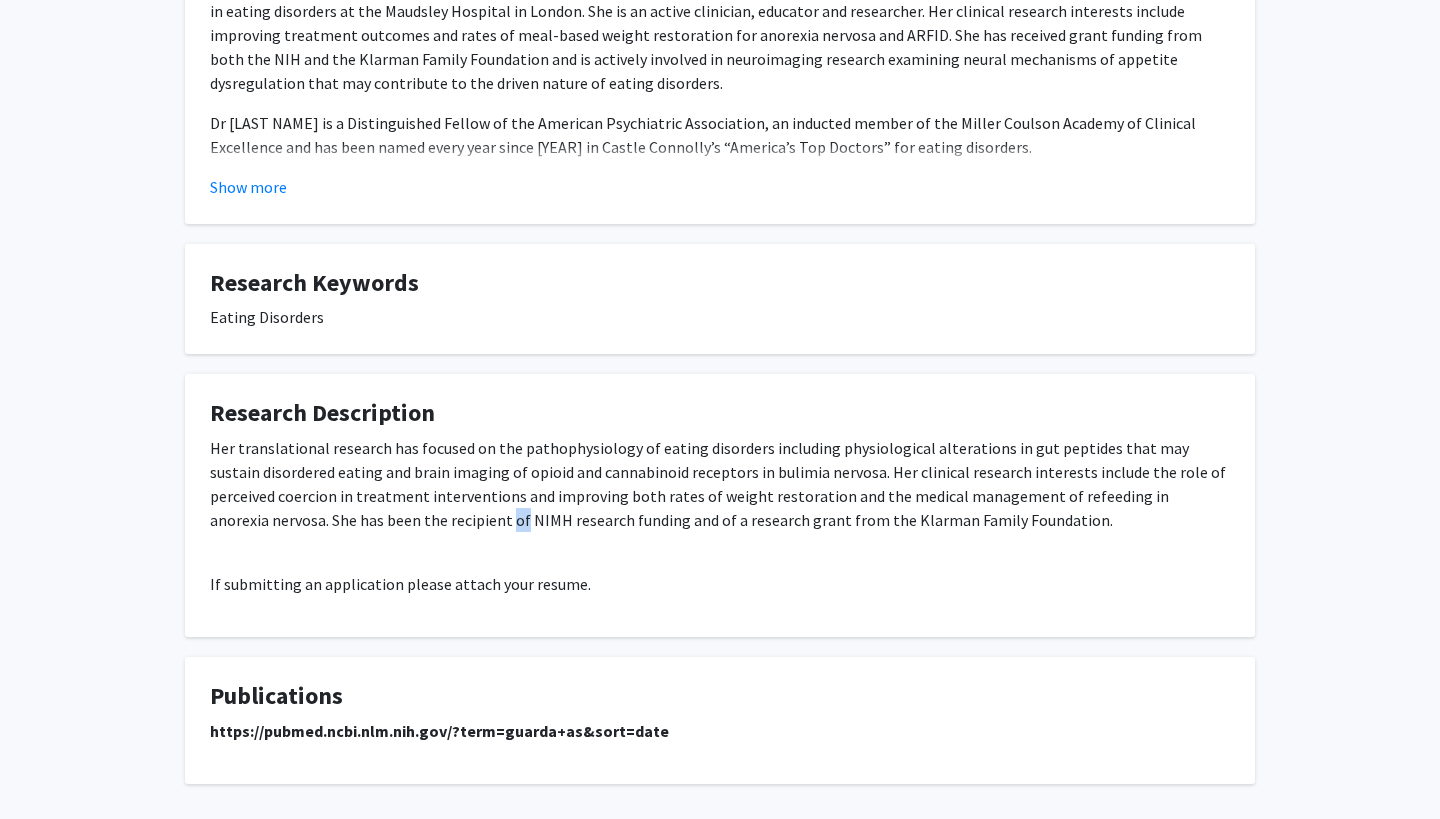 click on "Her translational research has focused on the pathophysiology of eating disorders including physiological alterations in gut peptides that may sustain disordered eating and brain imaging of opioid and cannabinoid receptors in bulimia nervosa. Her clinical research interests include the role of perceived coercion in treatment interventions and improving both rates of weight restoration and the medical management of refeeding in anorexia nervosa. She has been the recipient of NIMH research funding and of a research grant from the Klarman Family Foundation." 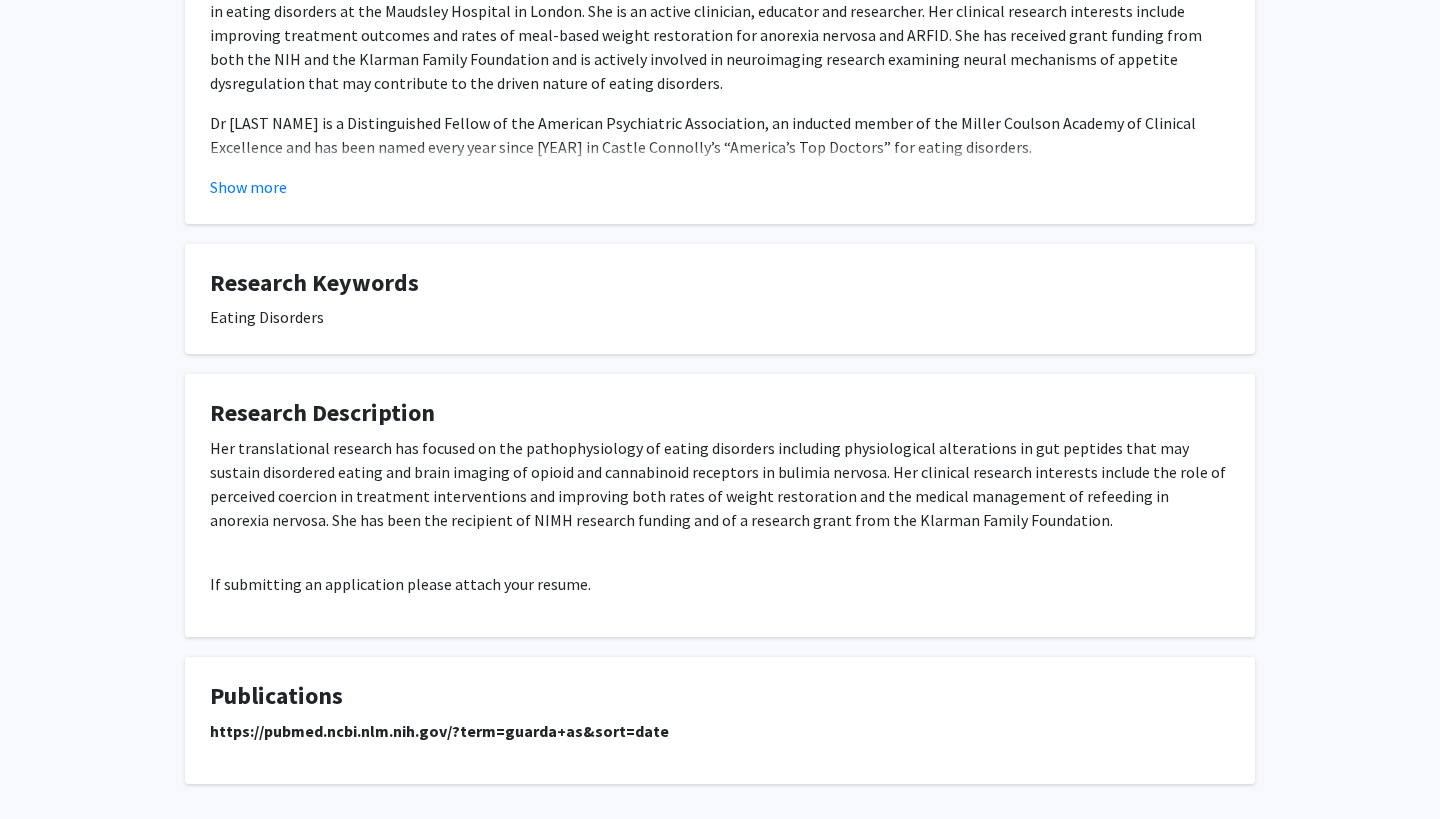 click on "Her translational research has focused on the pathophysiology of eating disorders including physiological alterations in gut peptides that may sustain disordered eating and brain imaging of opioid and cannabinoid receptors in bulimia nervosa. Her clinical research interests include the role of perceived coercion in treatment interventions and improving both rates of weight restoration and the medical management of refeeding in anorexia nervosa. She has been the recipient of NIMH research funding and of a research grant from the Klarman Family Foundation." 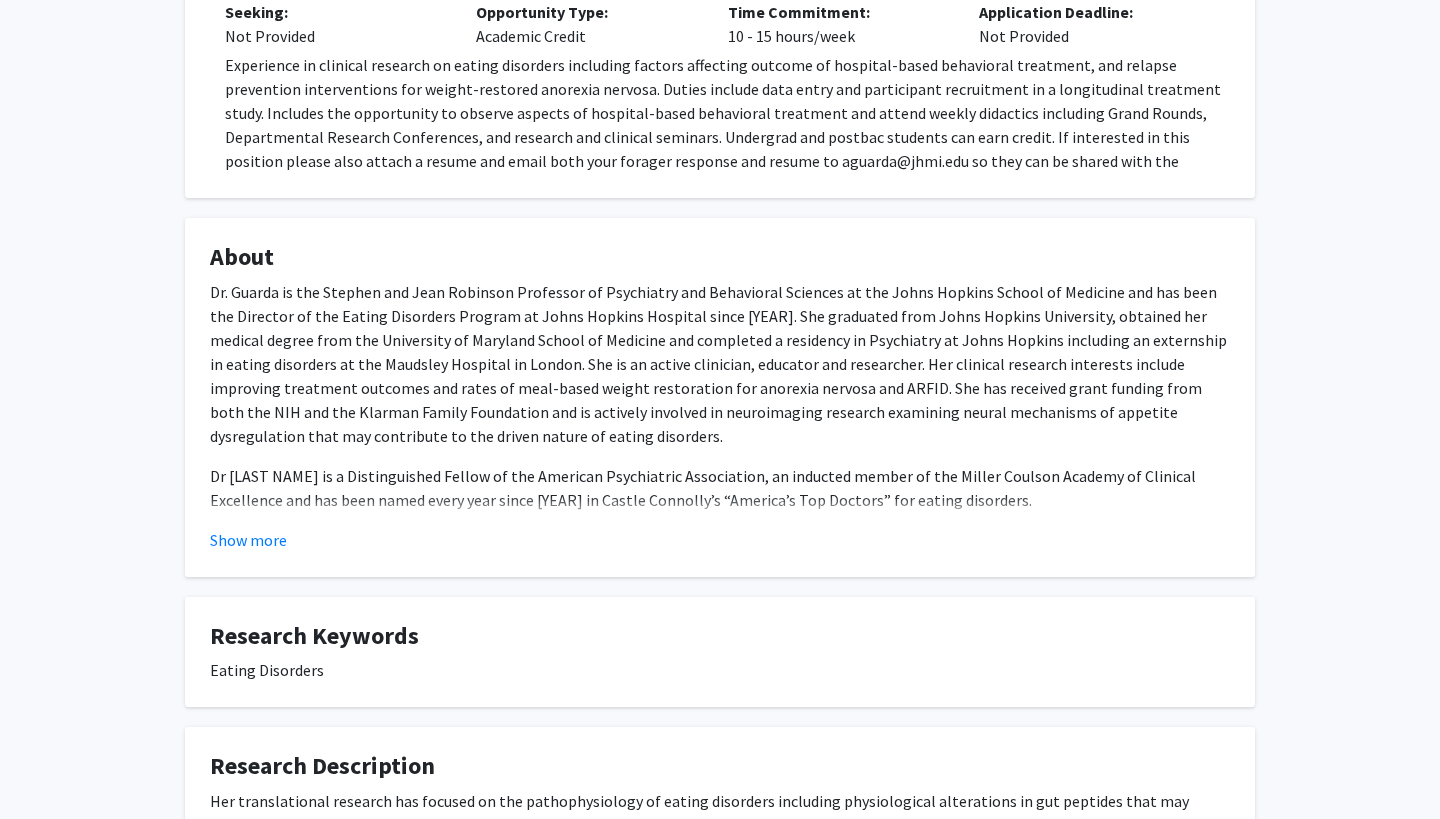 scroll, scrollTop: 356, scrollLeft: 0, axis: vertical 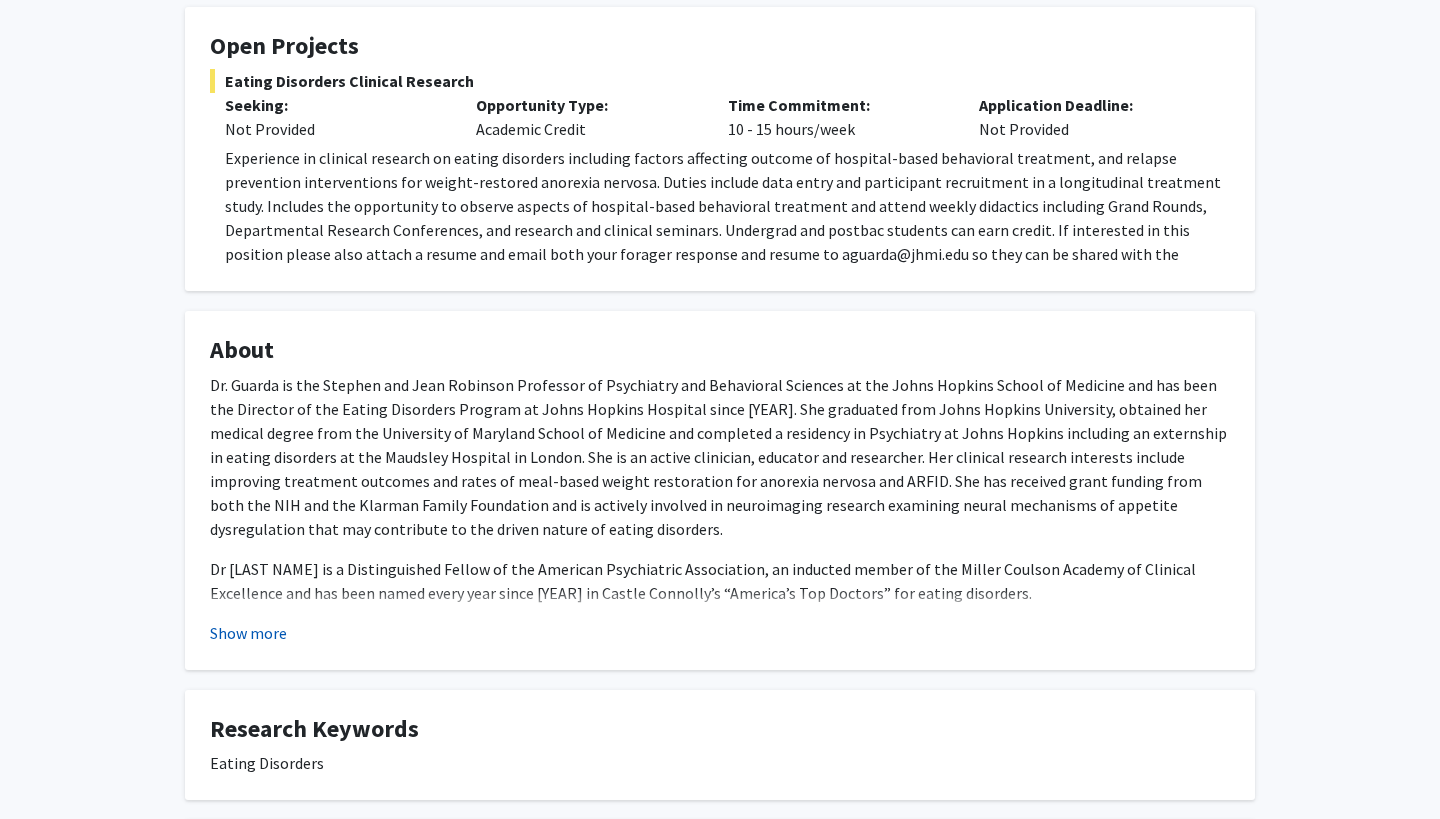 click on "Show more" 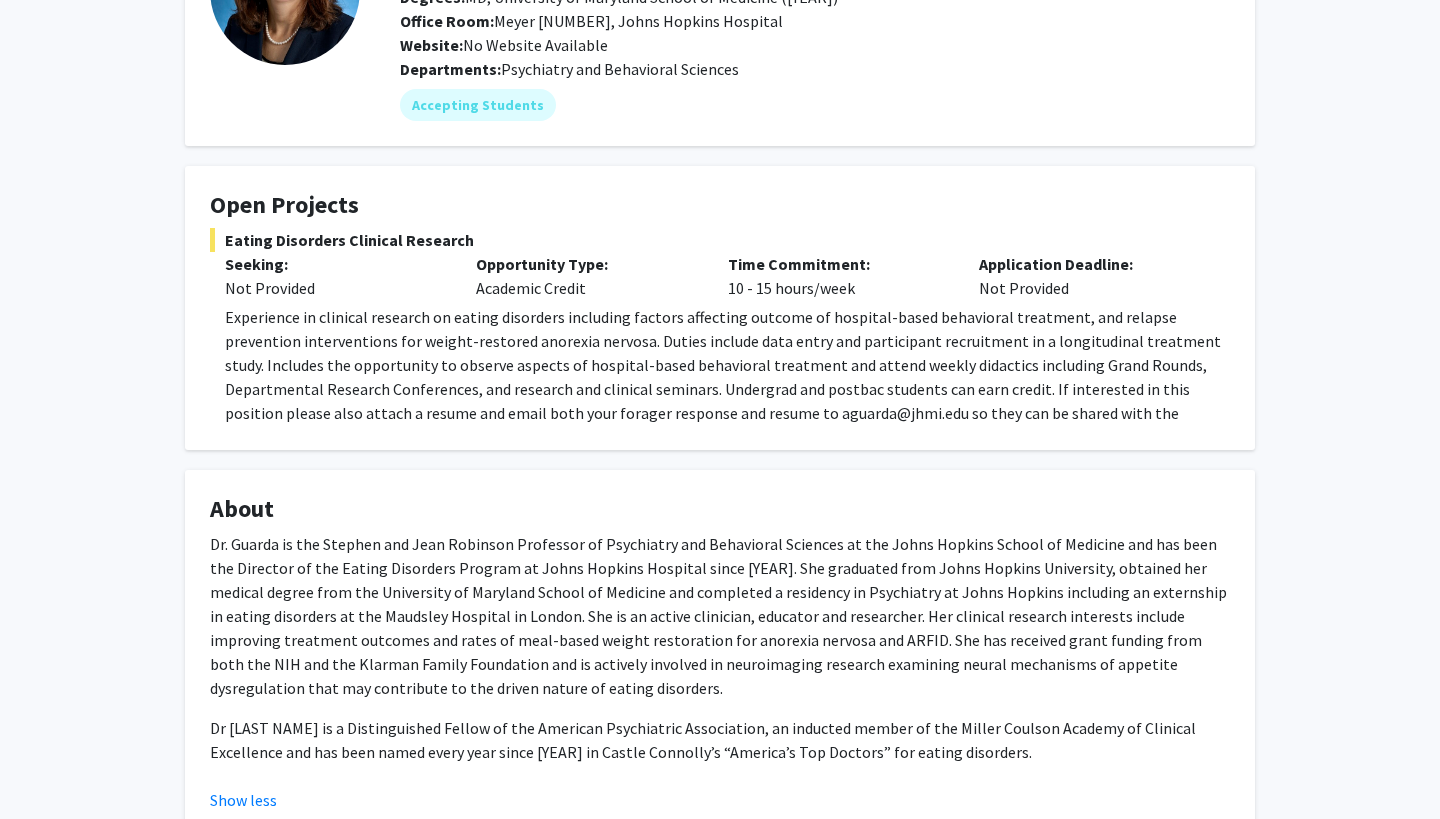 scroll, scrollTop: 112, scrollLeft: 0, axis: vertical 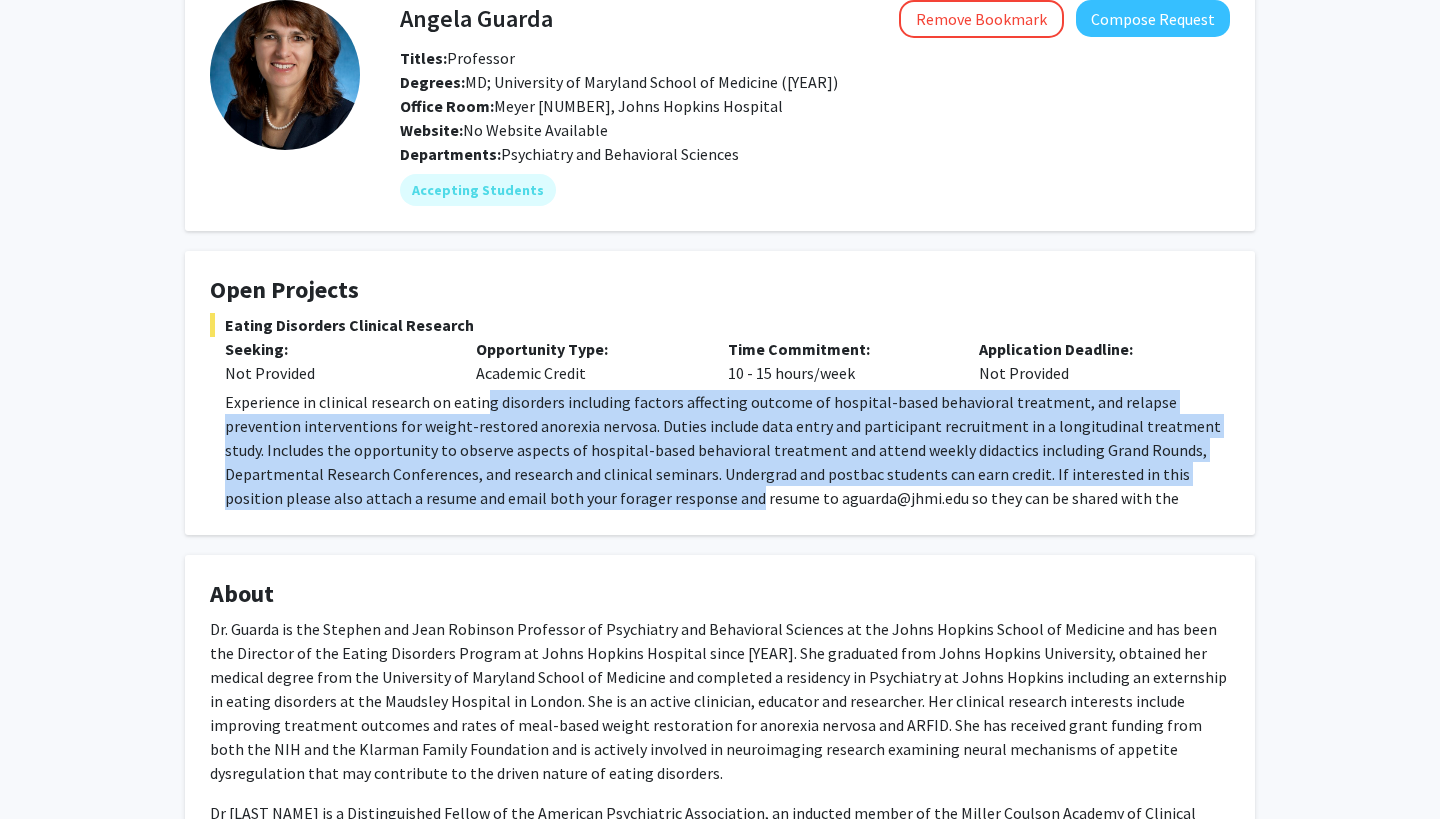 drag, startPoint x: 484, startPoint y: 403, endPoint x: 614, endPoint y: 504, distance: 164.62381 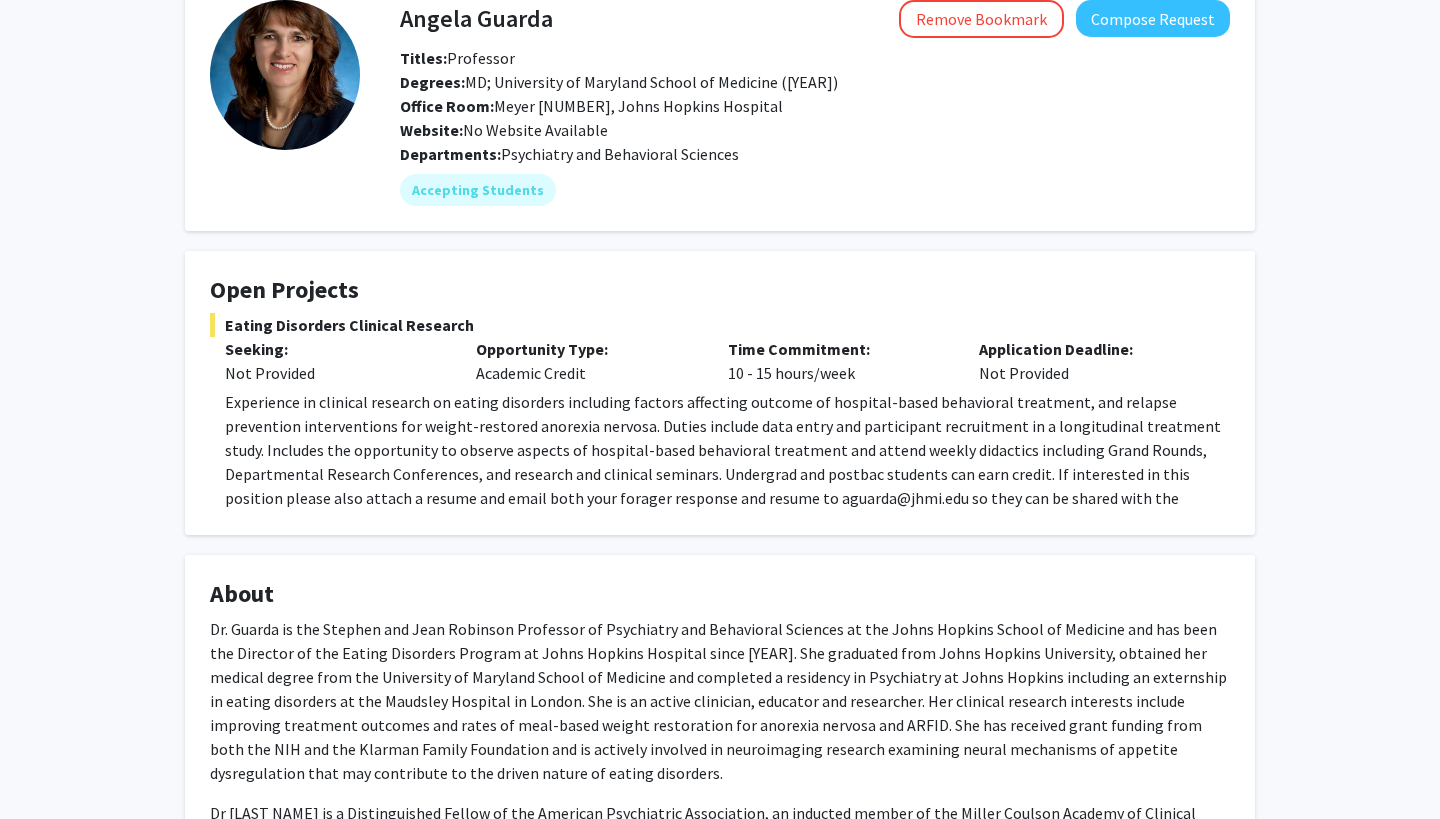 click on "Experience in clinical research on eating disorders including factors affecting outcome of hospital-based behavioral treatment, and relapse prevention interventions for weight-restored anorexia nervosa. Duties include data entry and participant recruitment in a longitudinal treatment study. Includes the opportunity to observe aspects of hospital-based behavioral treatment and attend weekly didactics including Grand Rounds, Departmental Research Conferences, and research and clinical seminars. Undergrad and postbac students can earn credit. If interested in this position please also attach a resume and email both your forager response and resume to aguarda@jhmi.edu so they can be shared with the research team." 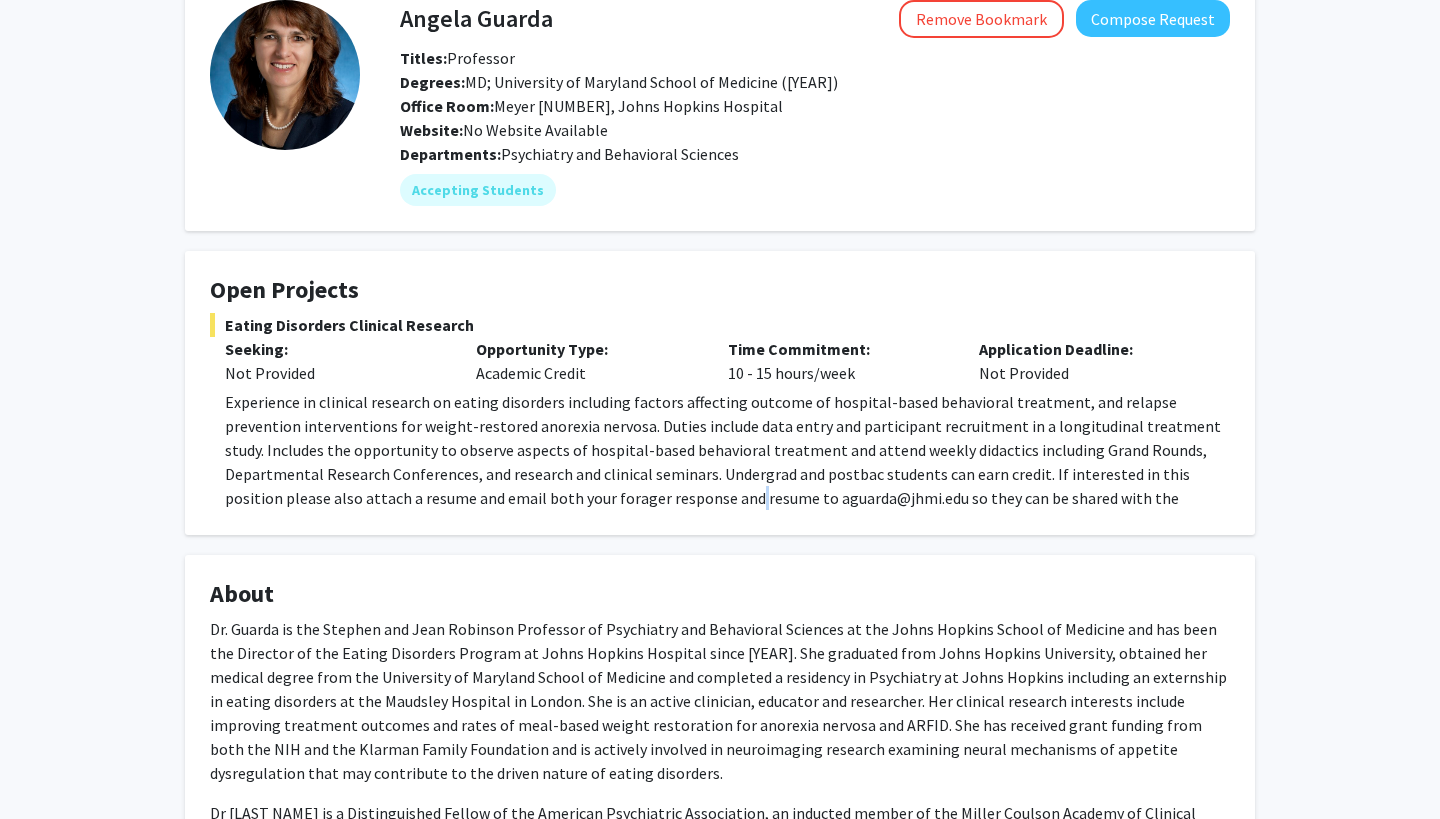 click on "Experience in clinical research on eating disorders including factors affecting outcome of hospital-based behavioral treatment, and relapse prevention interventions for weight-restored anorexia nervosa. Duties include data entry and participant recruitment in a longitudinal treatment study. Includes the opportunity to observe aspects of hospital-based behavioral treatment and attend weekly didactics including Grand Rounds, Departmental Research Conferences, and research and clinical seminars. Undergrad and postbac students can earn credit. If interested in this position please also attach a resume and email both your forager response and resume to aguarda@jhmi.edu so they can be shared with the research team." 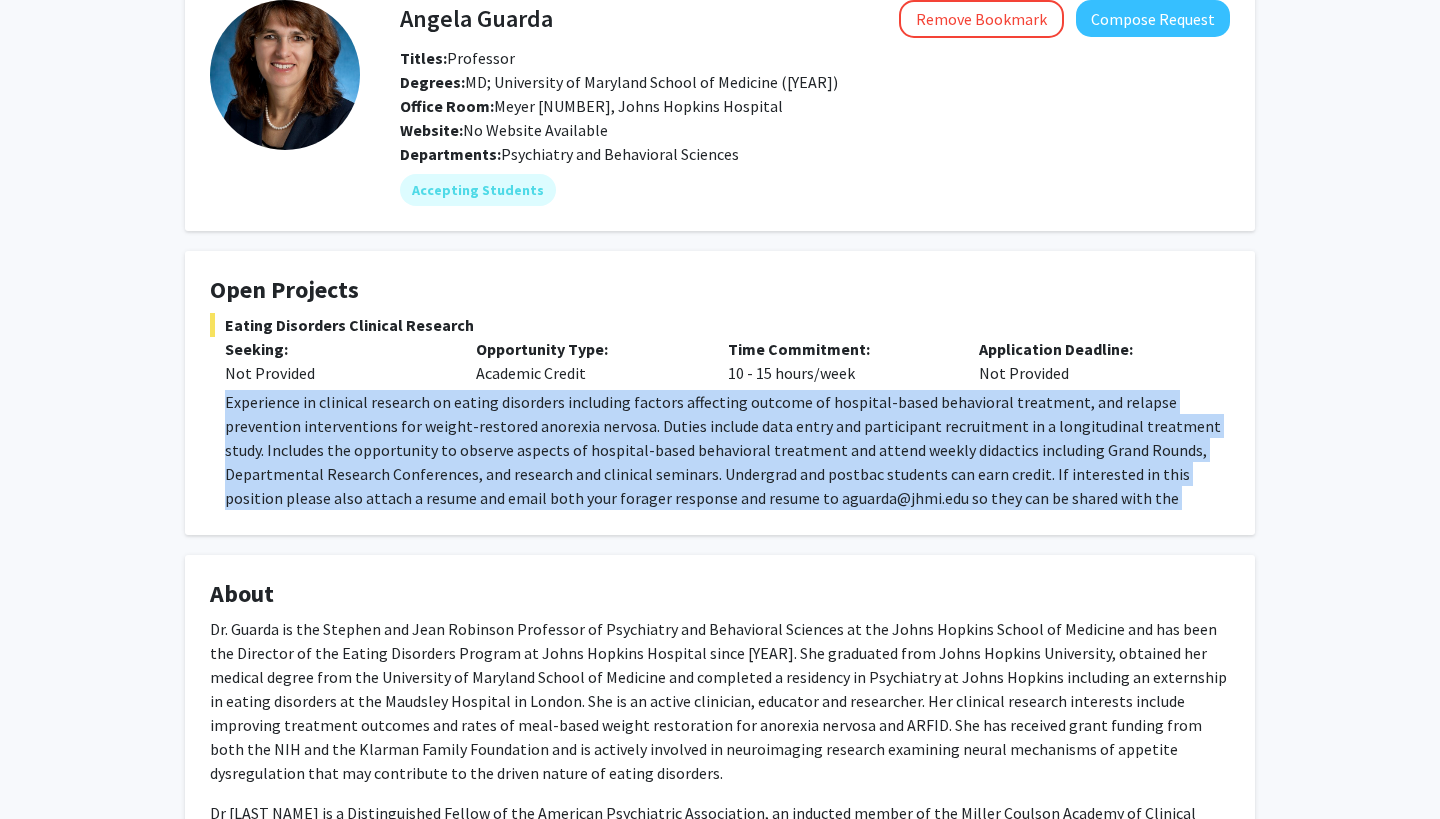 click on "Experience in clinical research on eating disorders including factors affecting outcome of hospital-based behavioral treatment, and relapse prevention interventions for weight-restored anorexia nervosa. Duties include data entry and participant recruitment in a longitudinal treatment study. Includes the opportunity to observe aspects of hospital-based behavioral treatment and attend weekly didactics including Grand Rounds, Departmental Research Conferences, and research and clinical seminars. Undergrad and postbac students can earn credit. If interested in this position please also attach a resume and email both your forager response and resume to aguarda@jhmi.edu so they can be shared with the research team." 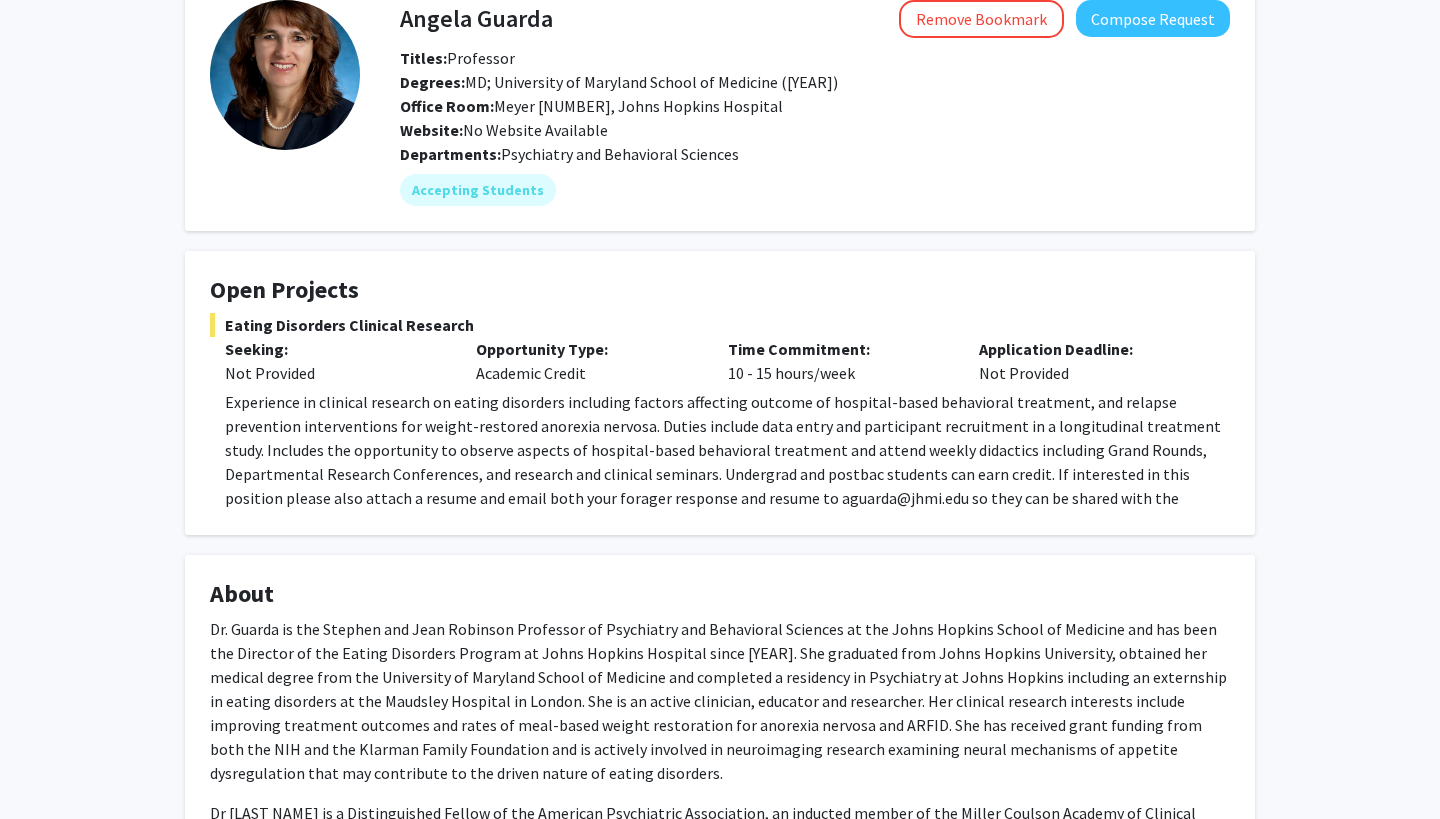 click on "Experience in clinical research on eating disorders including factors affecting outcome of hospital-based behavioral treatment, and relapse prevention interventions for weight-restored anorexia nervosa. Duties include data entry and participant recruitment in a longitudinal treatment study. Includes the opportunity to observe aspects of hospital-based behavioral treatment and attend weekly didactics including Grand Rounds, Departmental Research Conferences, and research and clinical seminars. Undergrad and postbac students can earn credit. If interested in this position please also attach a resume and email both your forager response and resume to aguarda@jhmi.edu so they can be shared with the research team." 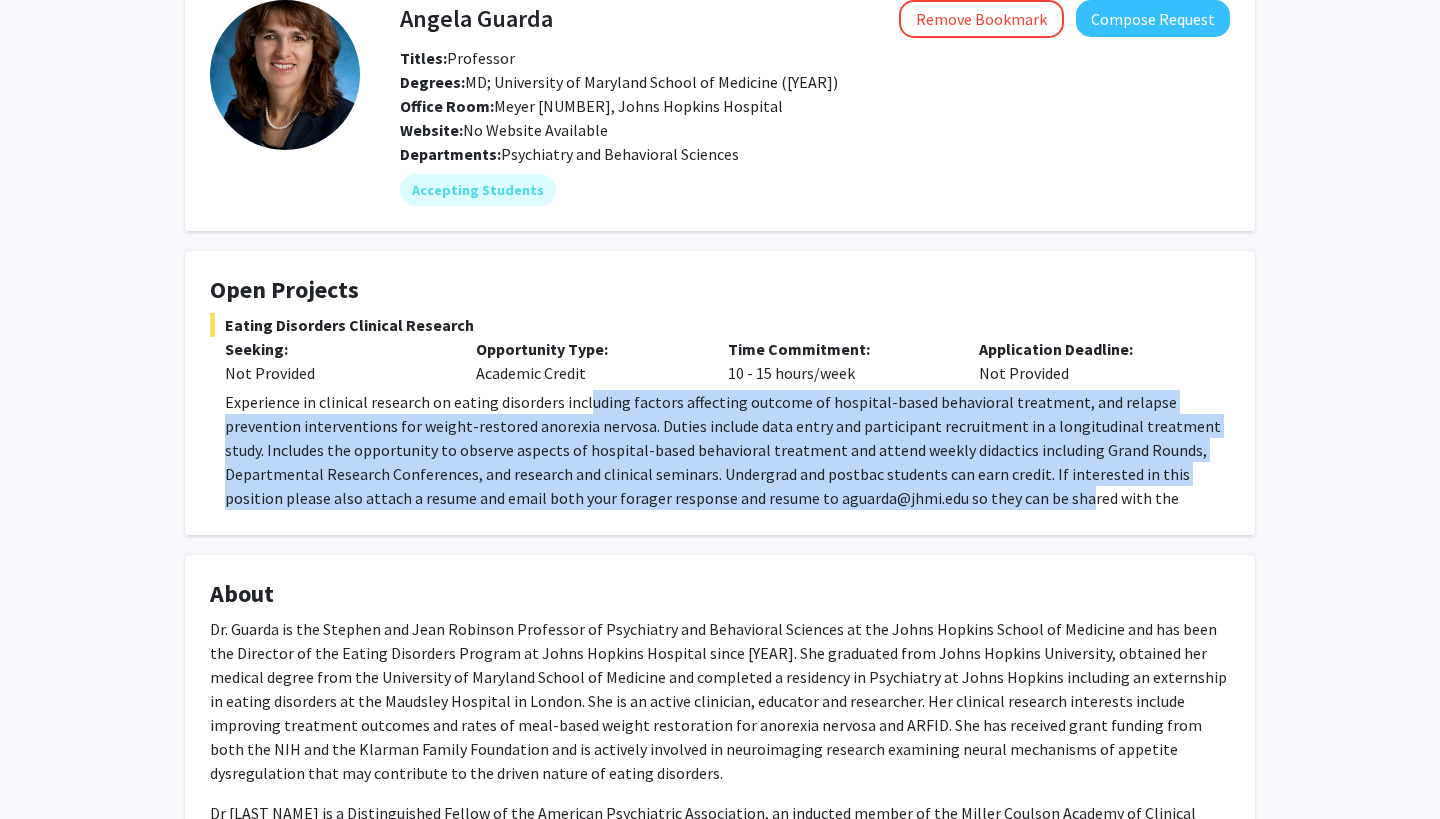 drag, startPoint x: 587, startPoint y: 401, endPoint x: 940, endPoint y: 506, distance: 368.28522 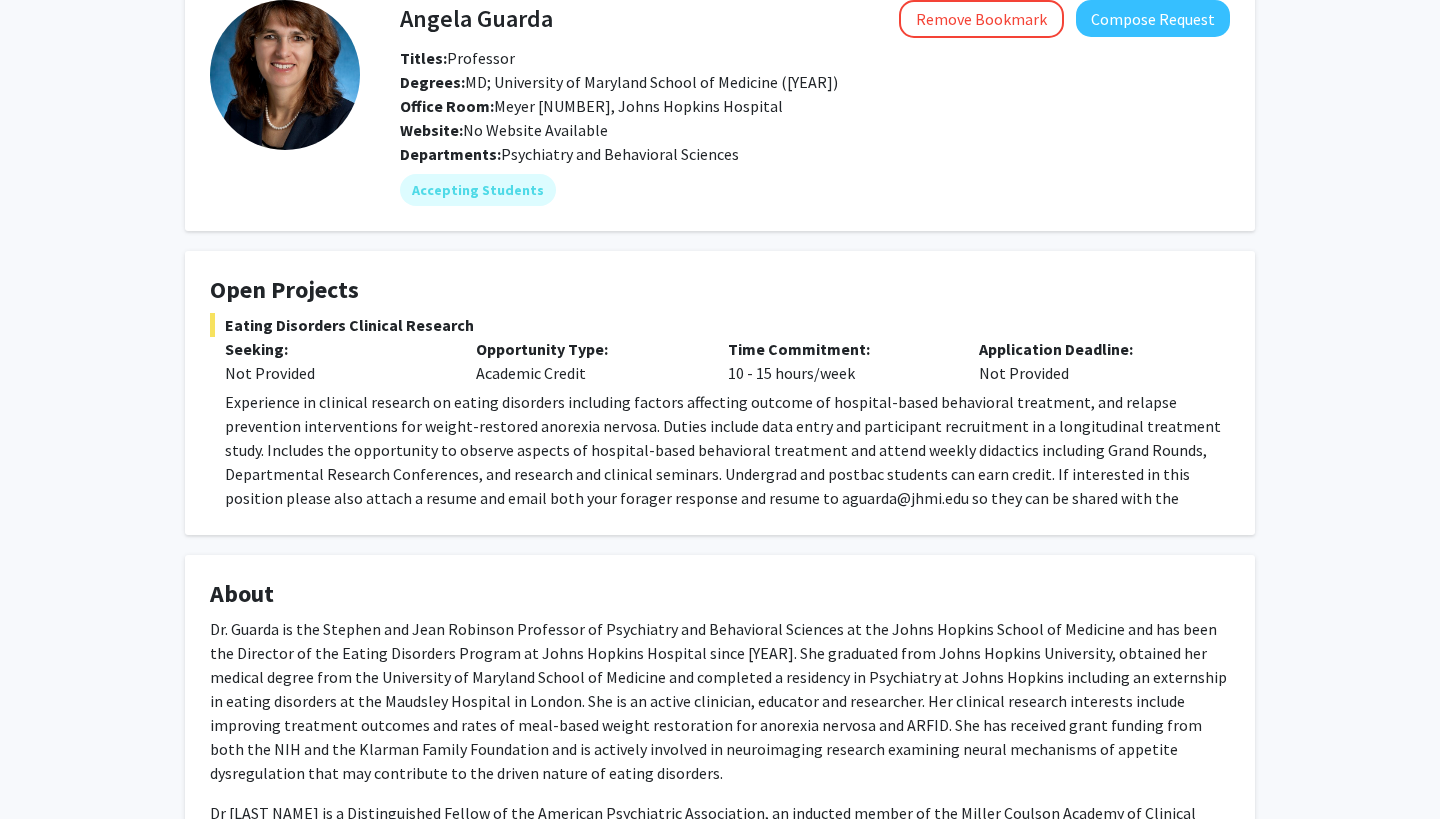 click on "Experience in clinical research on eating disorders including factors affecting outcome of hospital-based behavioral treatment, and relapse prevention interventions for weight-restored anorexia nervosa. Duties include data entry and participant recruitment in a longitudinal treatment study. Includes the opportunity to observe aspects of hospital-based behavioral treatment and attend weekly didactics including Grand Rounds, Departmental Research Conferences, and research and clinical seminars. Undergrad and postbac students can earn credit. If interested in this position please also attach a resume and email both your forager response and resume to aguarda@jhmi.edu so they can be shared with the research team." 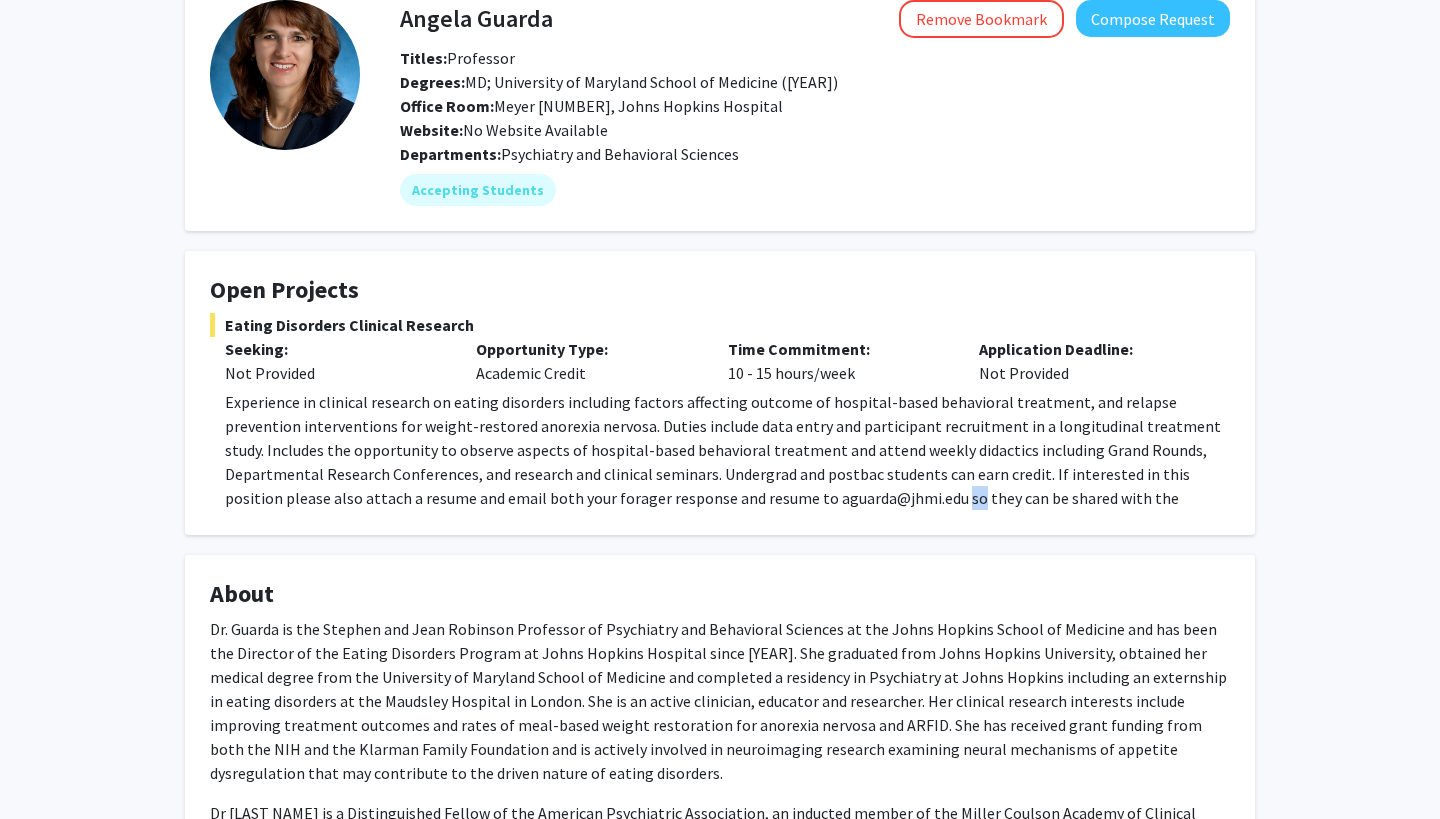 click on "Experience in clinical research on eating disorders including factors affecting outcome of hospital-based behavioral treatment, and relapse prevention interventions for weight-restored anorexia nervosa. Duties include data entry and participant recruitment in a longitudinal treatment study. Includes the opportunity to observe aspects of hospital-based behavioral treatment and attend weekly didactics including Grand Rounds, Departmental Research Conferences, and research and clinical seminars. Undergrad and postbac students can earn credit. If interested in this position please also attach a resume and email both your forager response and resume to aguarda@jhmi.edu so they can be shared with the research team." 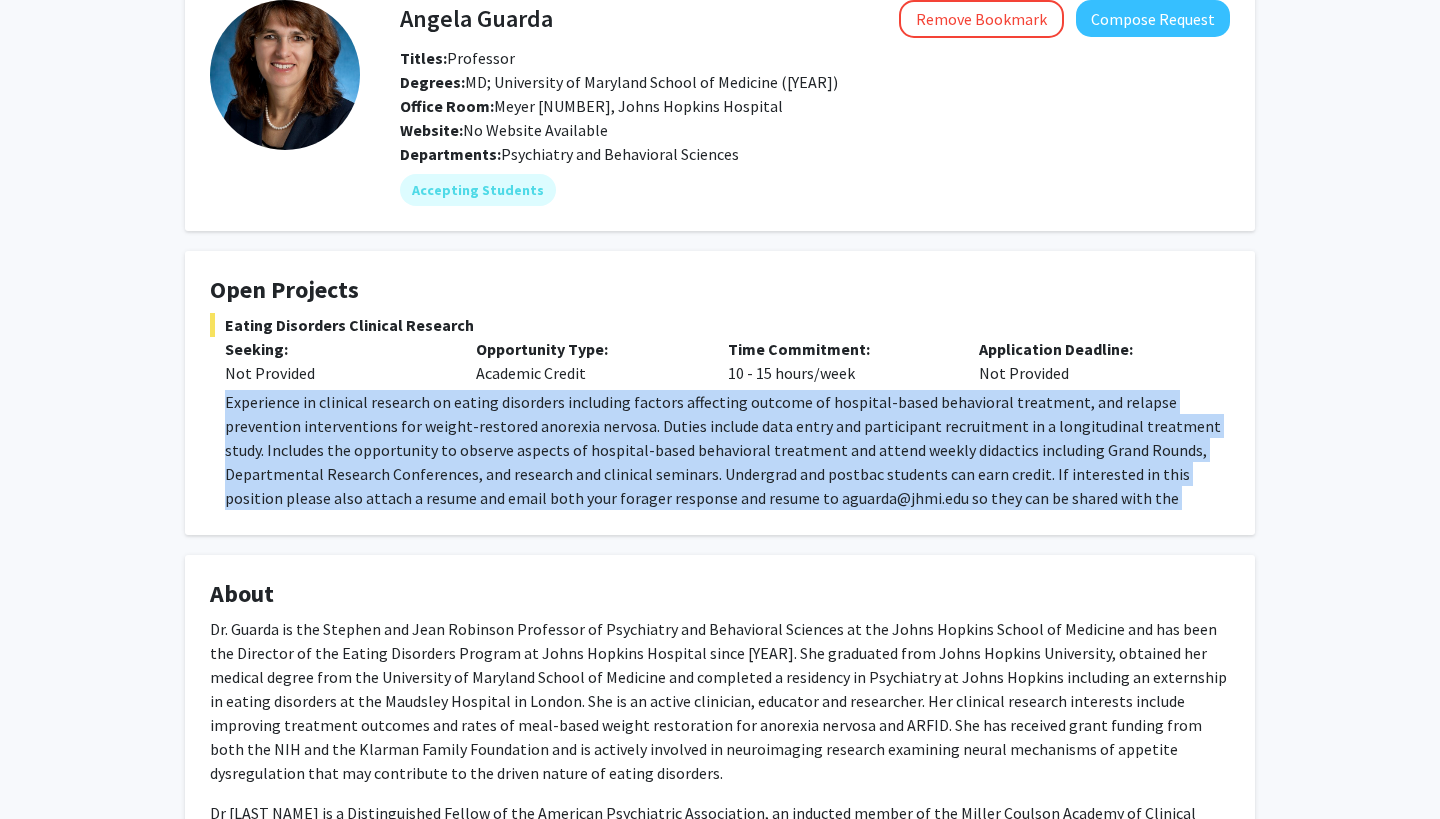 click on "Experience in clinical research on eating disorders including factors affecting outcome of hospital-based behavioral treatment, and relapse prevention interventions for weight-restored anorexia nervosa. Duties include data entry and participant recruitment in a longitudinal treatment study. Includes the opportunity to observe aspects of hospital-based behavioral treatment and attend weekly didactics including Grand Rounds, Departmental Research Conferences, and research and clinical seminars. Undergrad and postbac students can earn credit. If interested in this position please also attach a resume and email both your forager response and resume to aguarda@jhmi.edu so they can be shared with the research team." 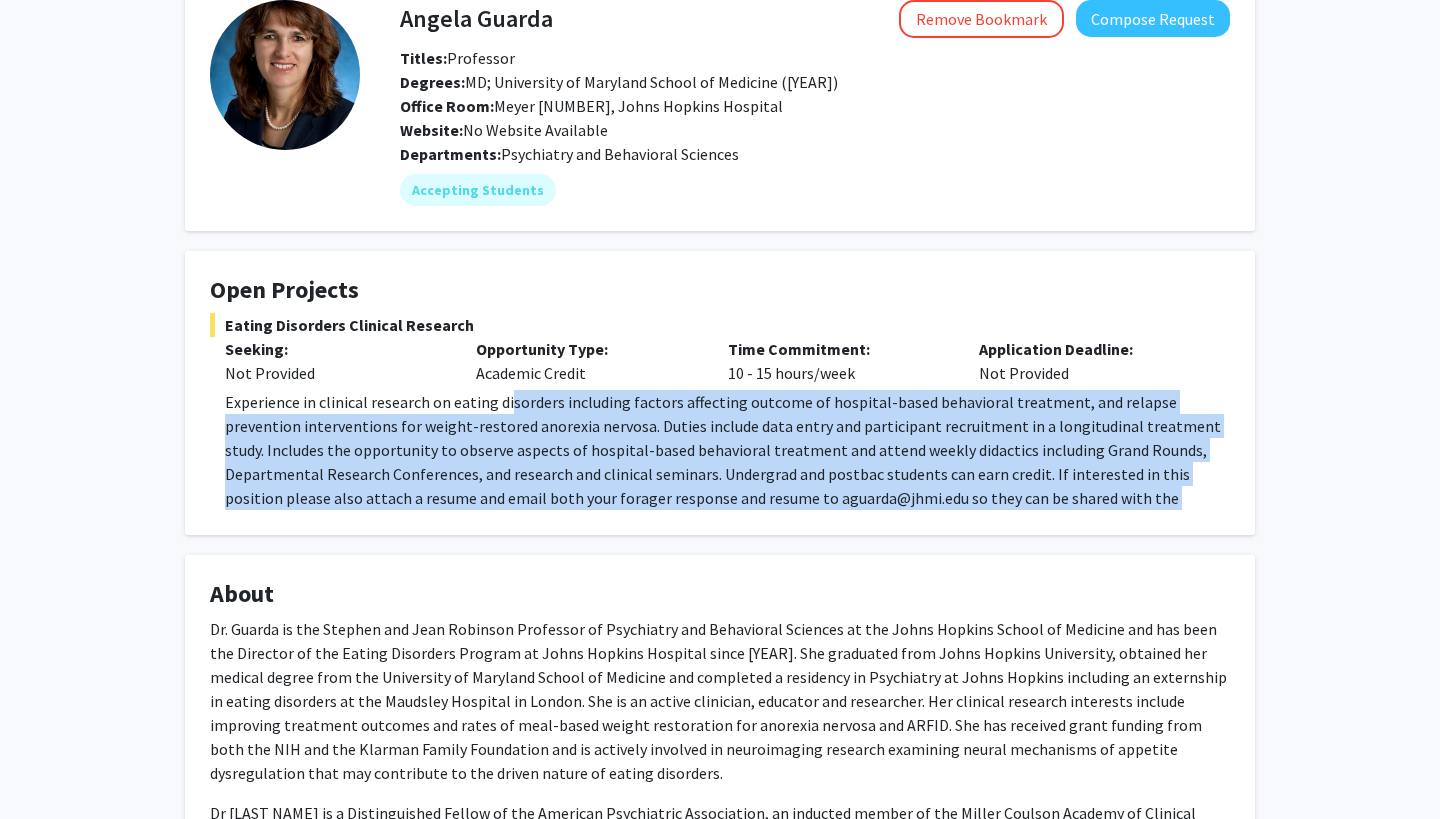 drag, startPoint x: 1072, startPoint y: 492, endPoint x: 505, endPoint y: 397, distance: 574.90344 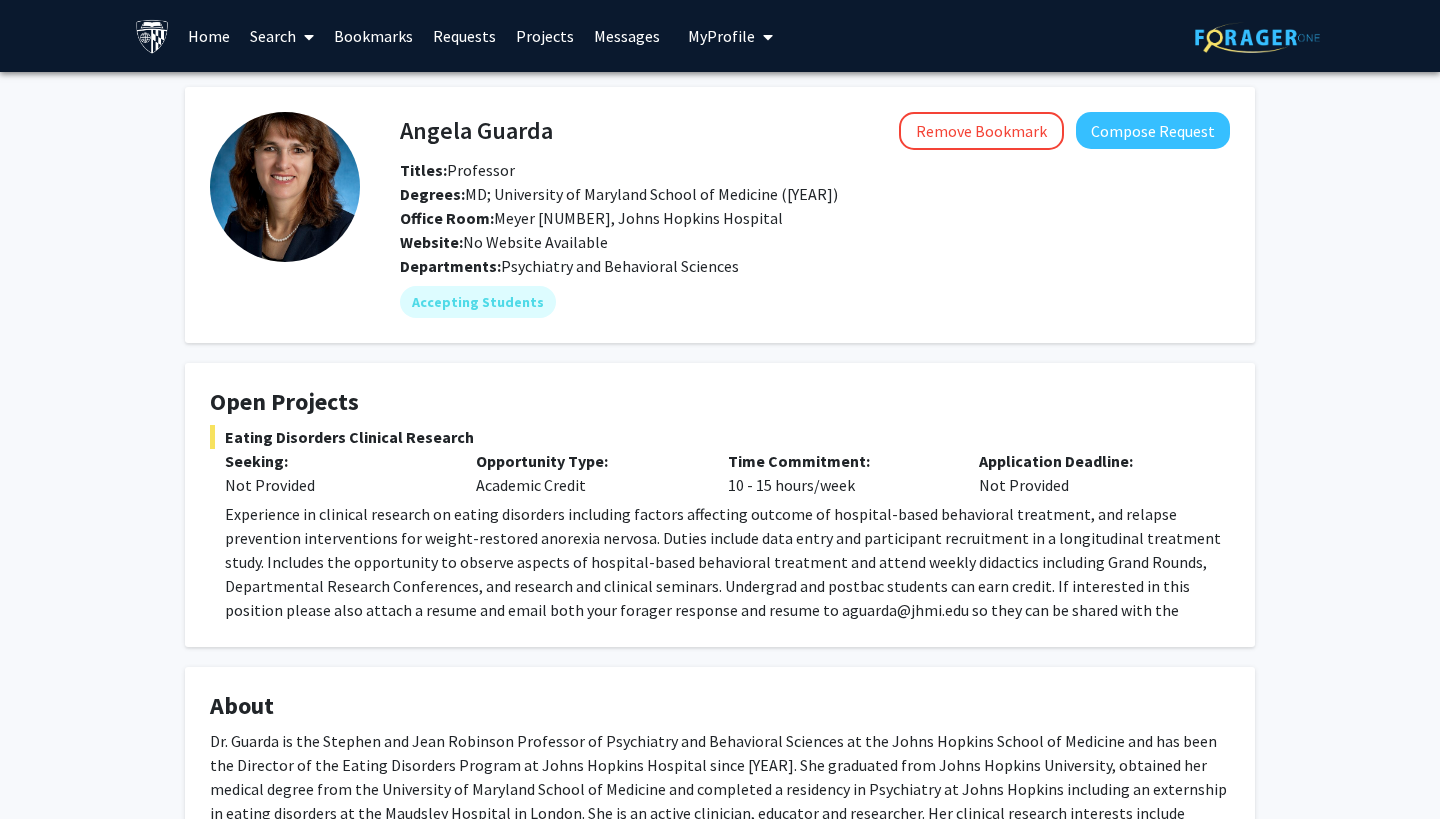 scroll, scrollTop: 0, scrollLeft: 0, axis: both 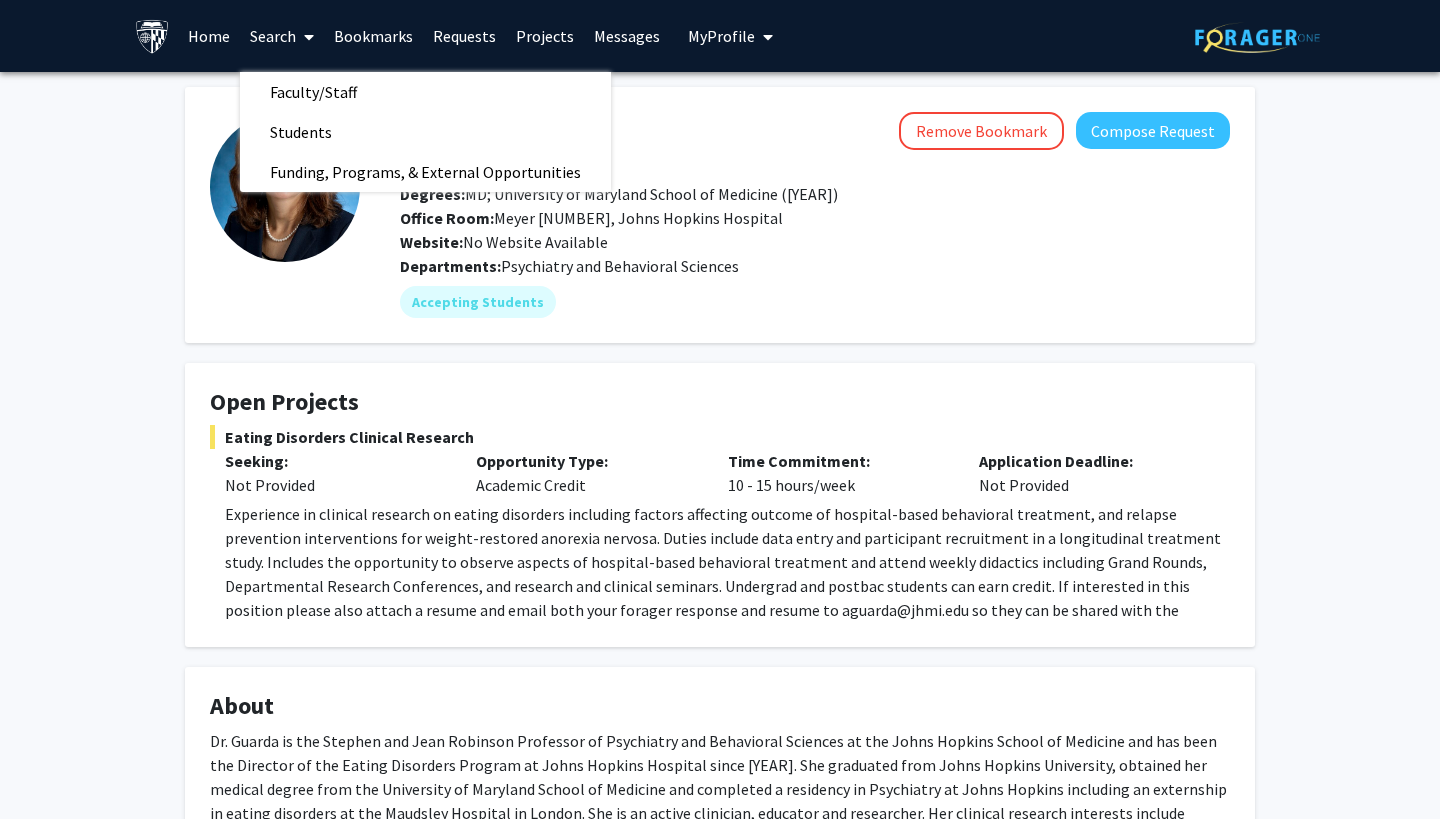 click on "Home" at bounding box center (209, 36) 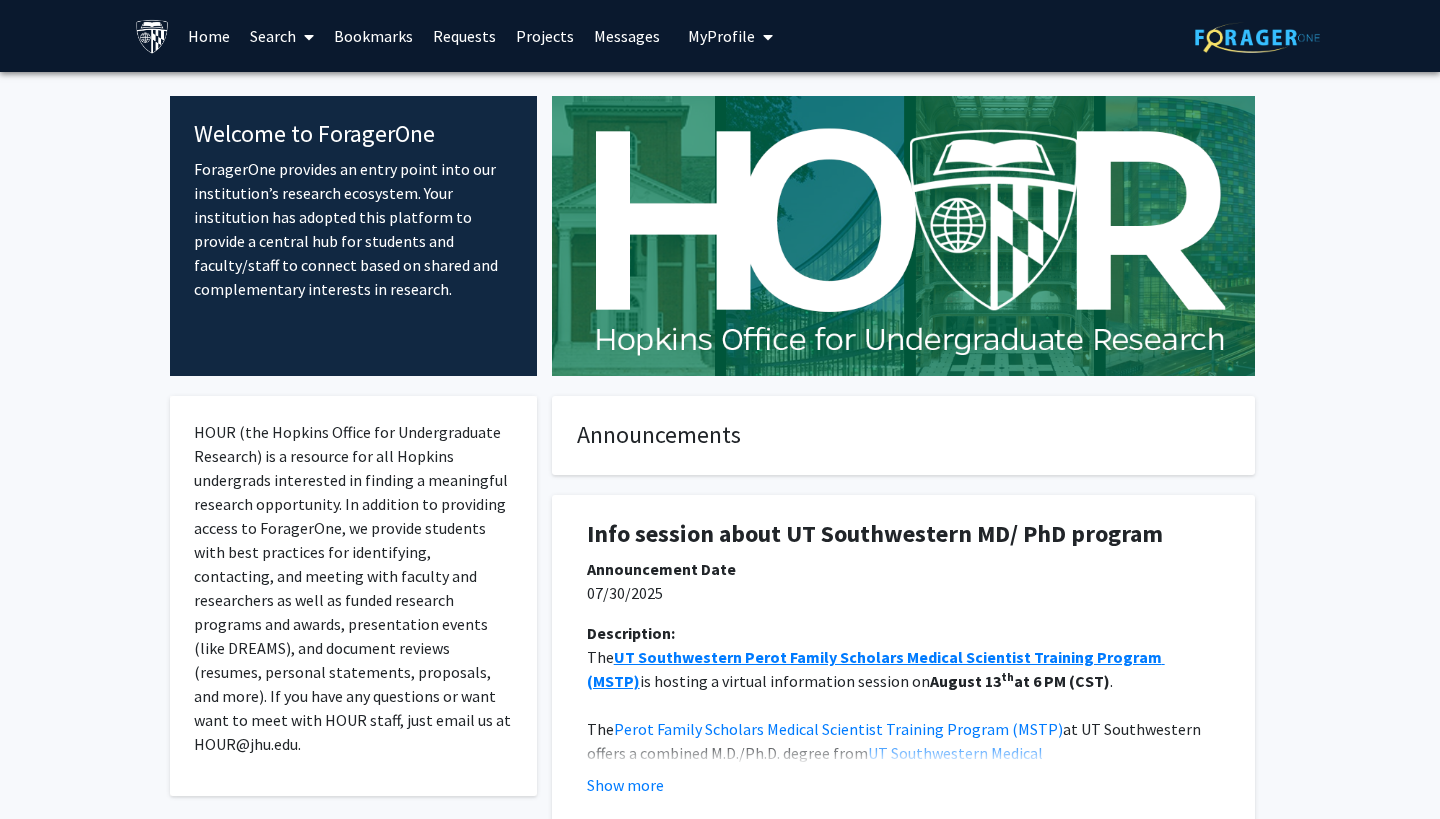 click on "Search" at bounding box center [282, 36] 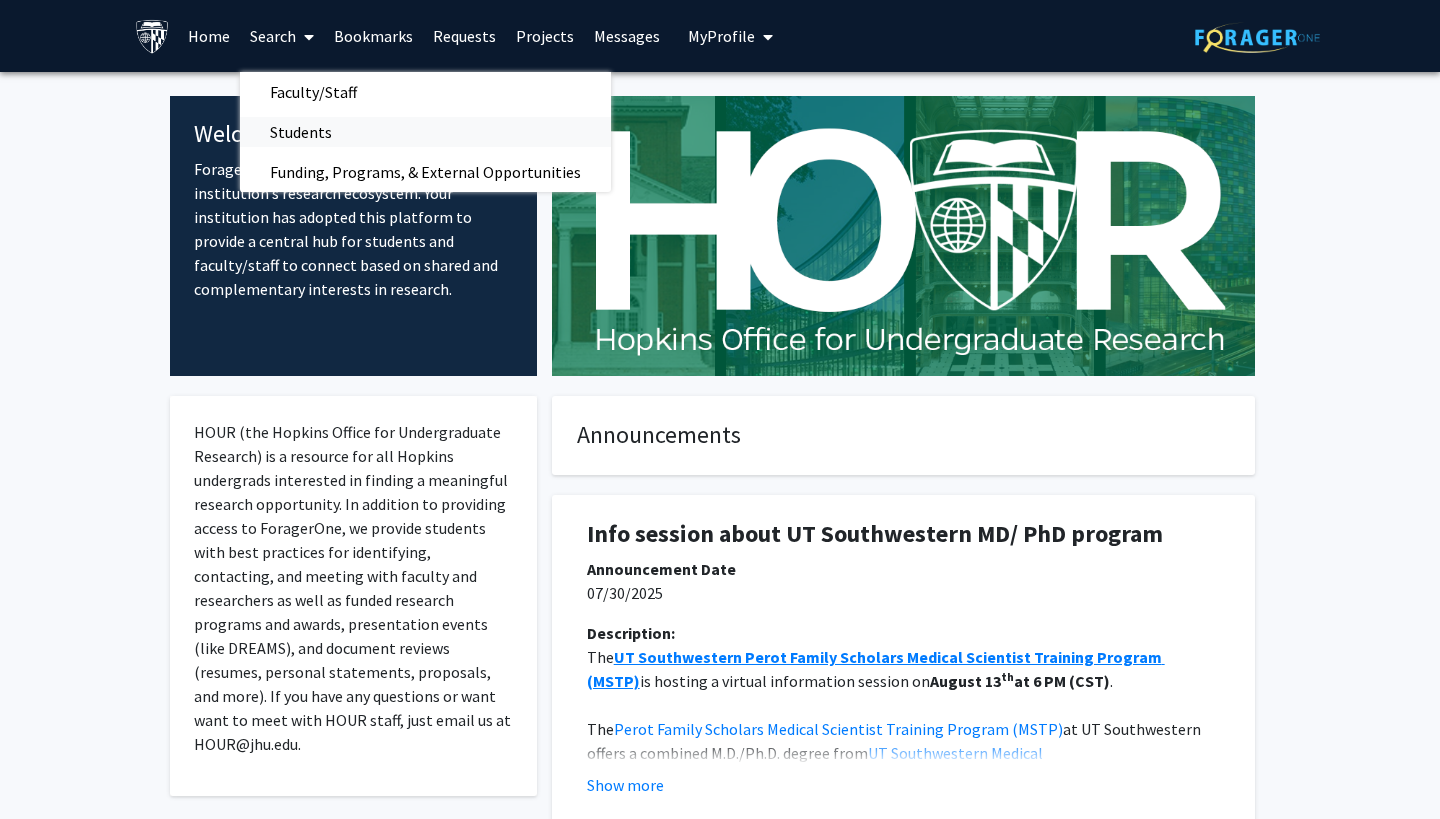 click on "Students" at bounding box center [301, 132] 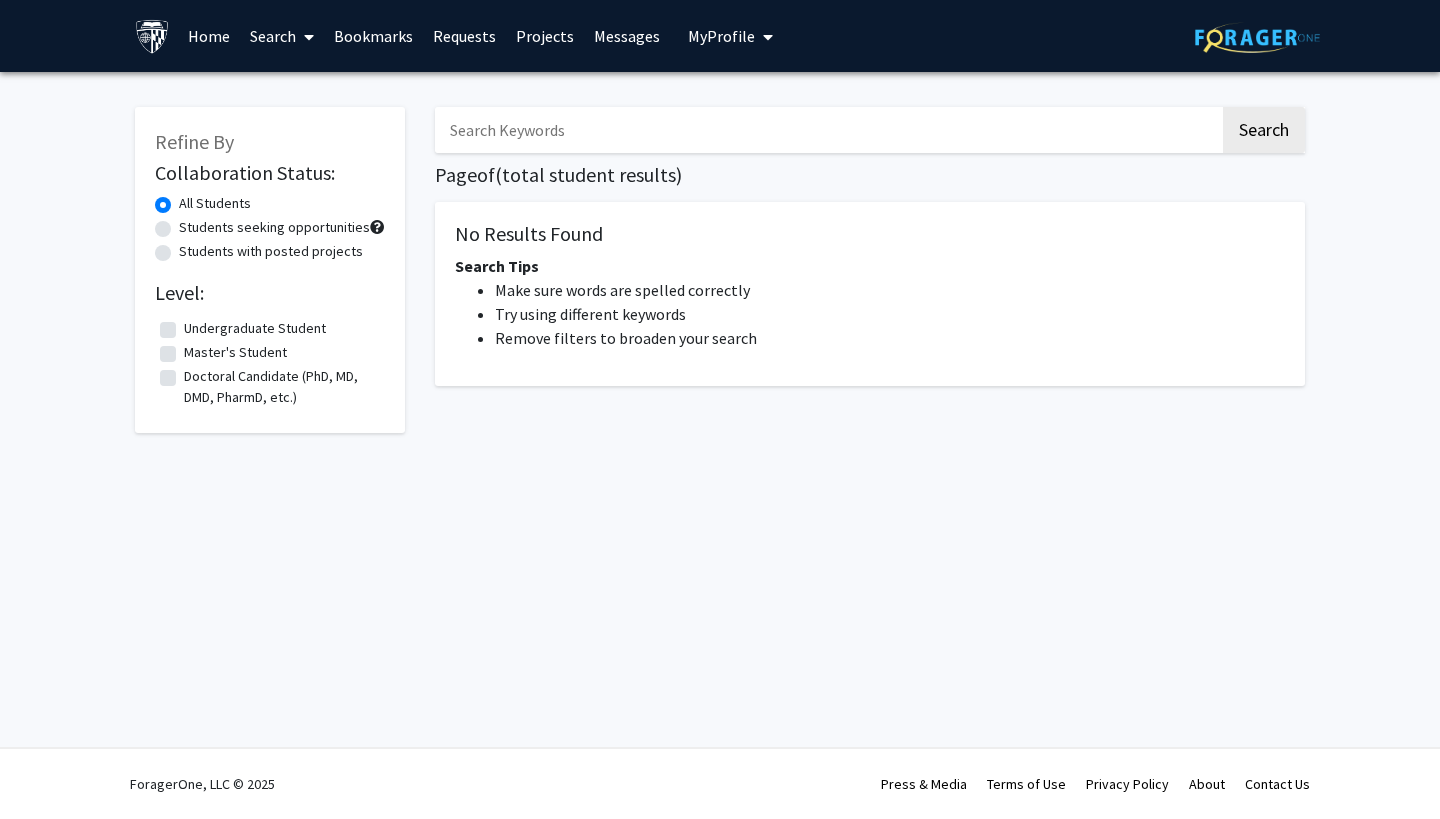 click on "Students with posted projects" 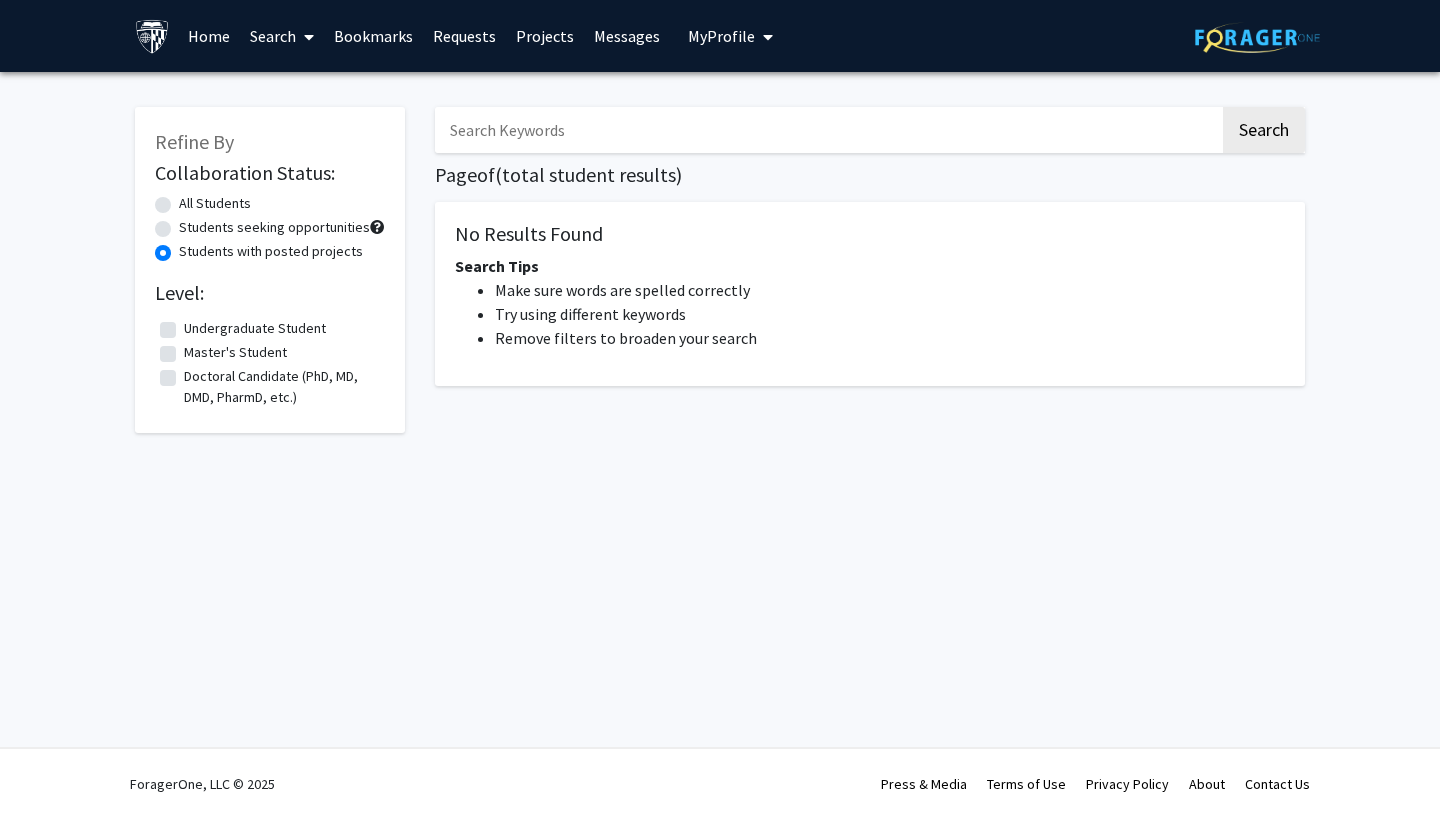 click on "Undergraduate Student" 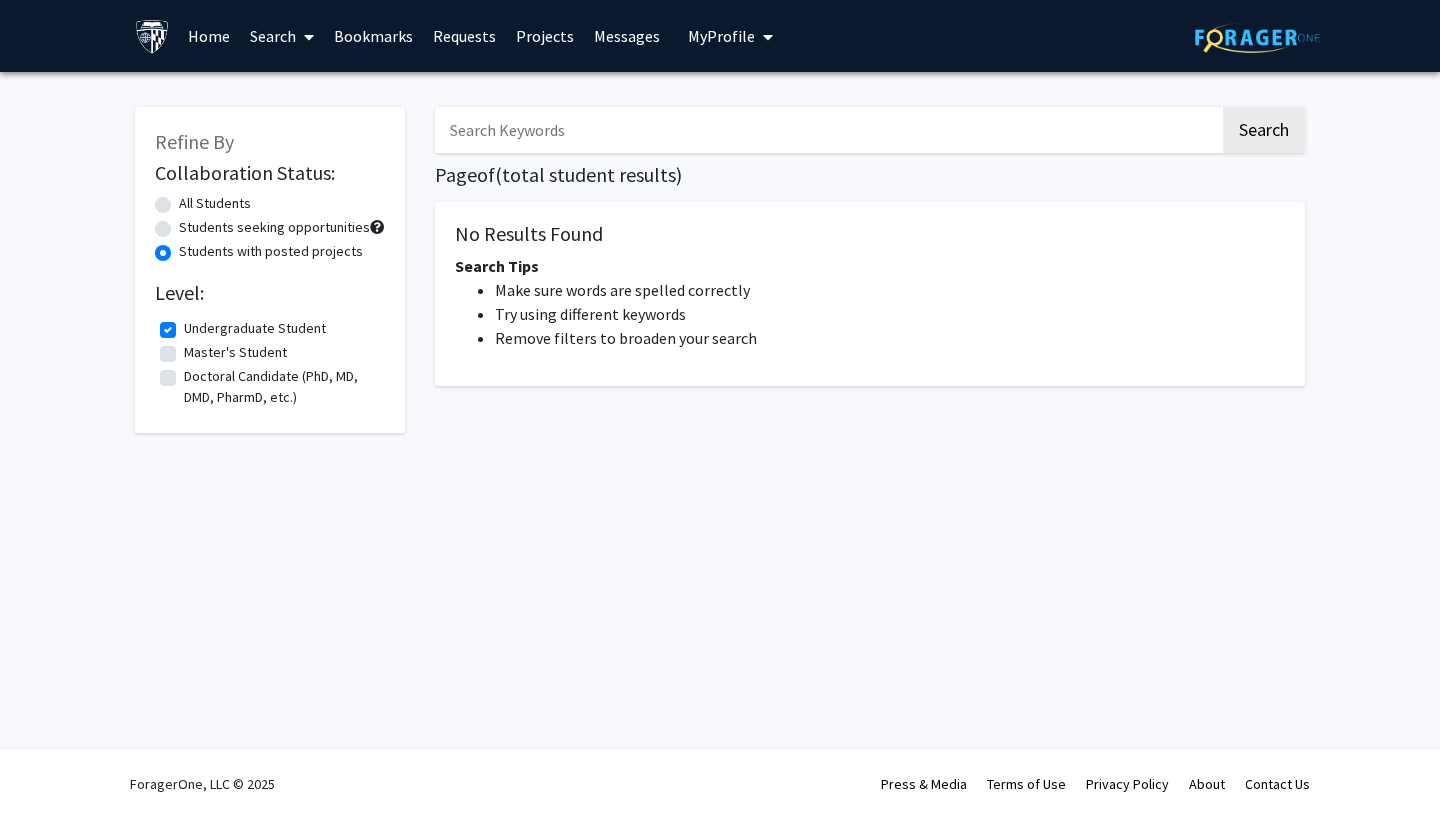 click on "All Students" 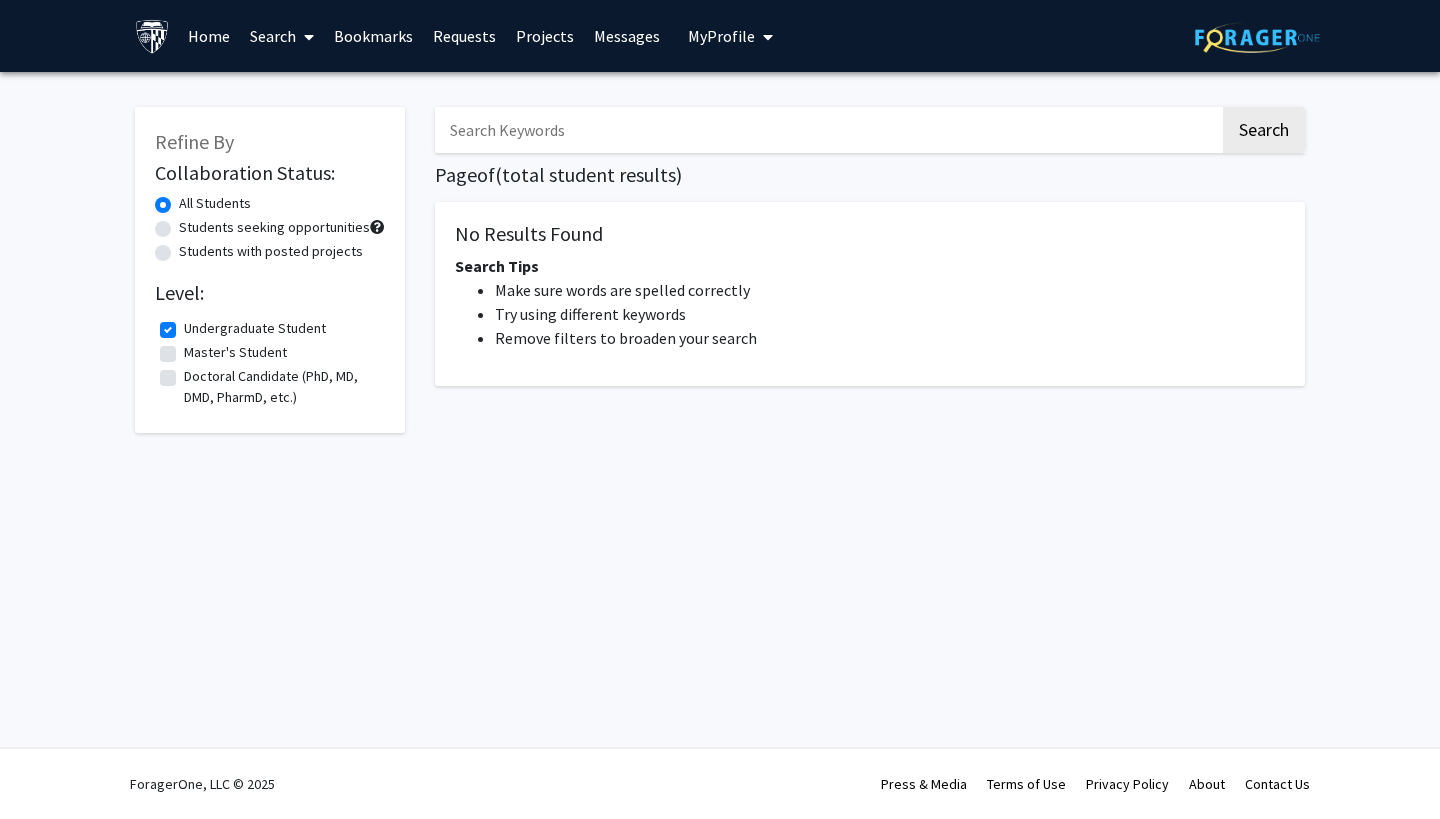 click on "Undergraduate Student" 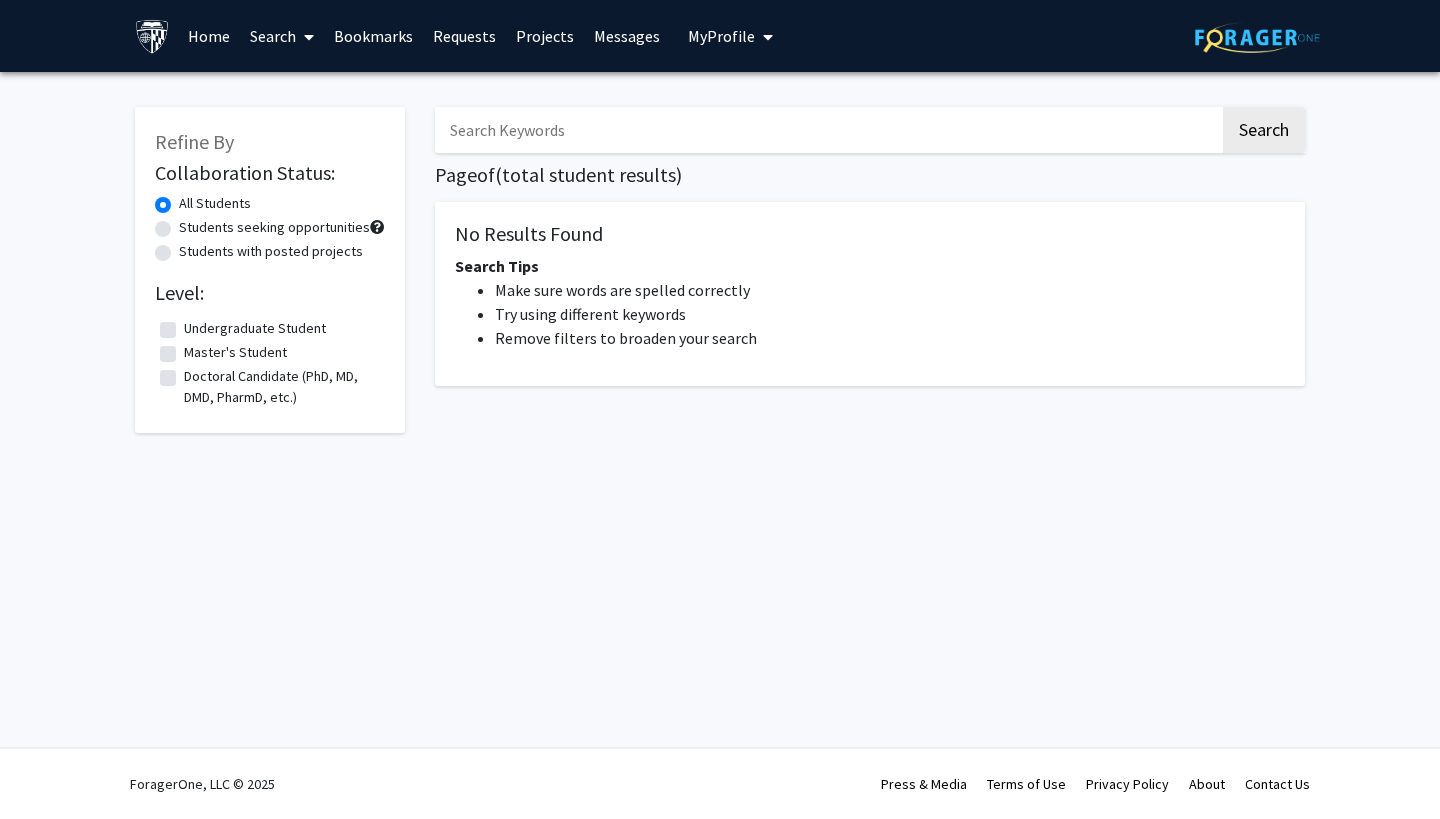 click on "Search" at bounding box center (282, 36) 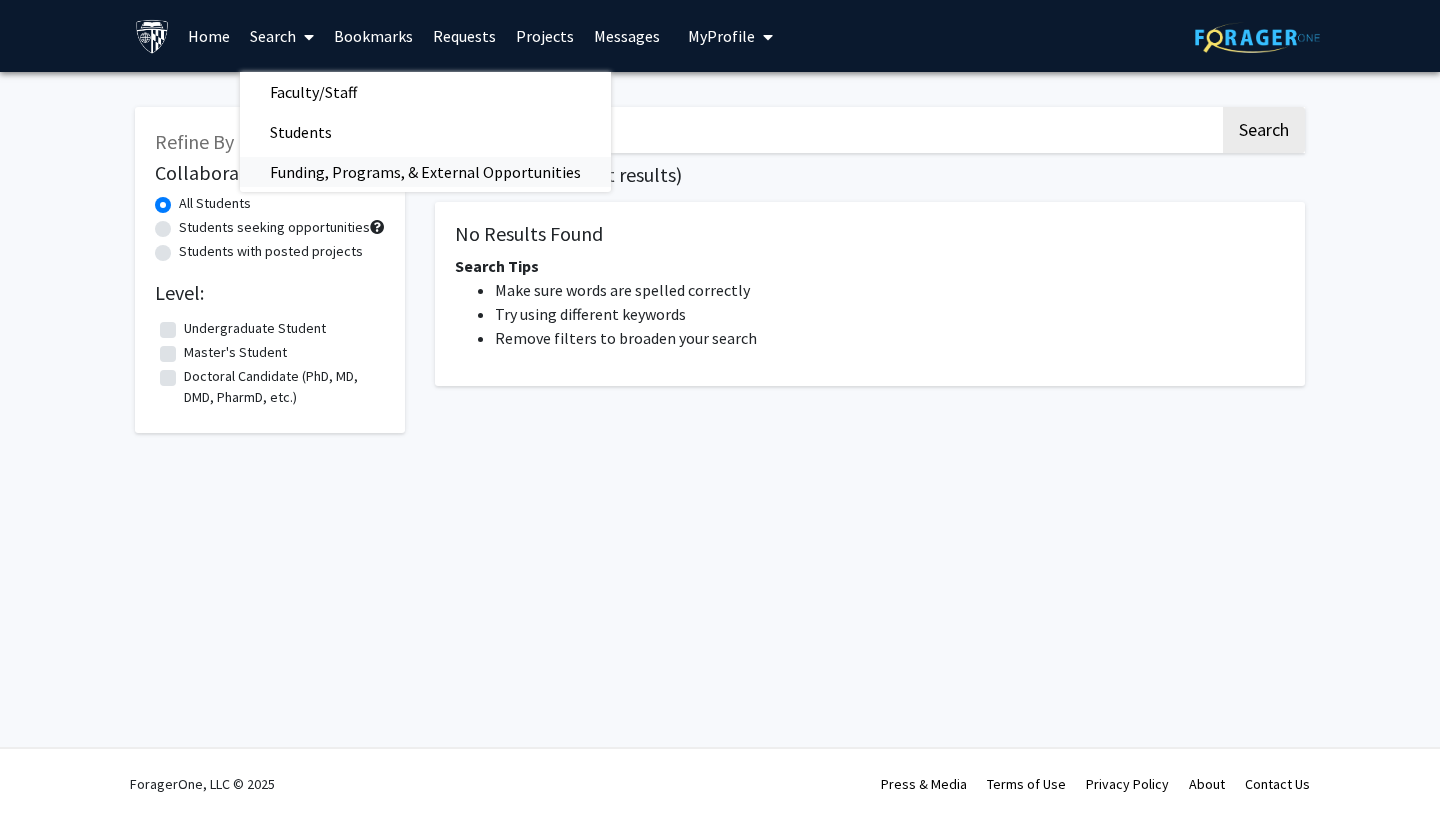 click on "Funding, Programs, & External Opportunities" at bounding box center (425, 172) 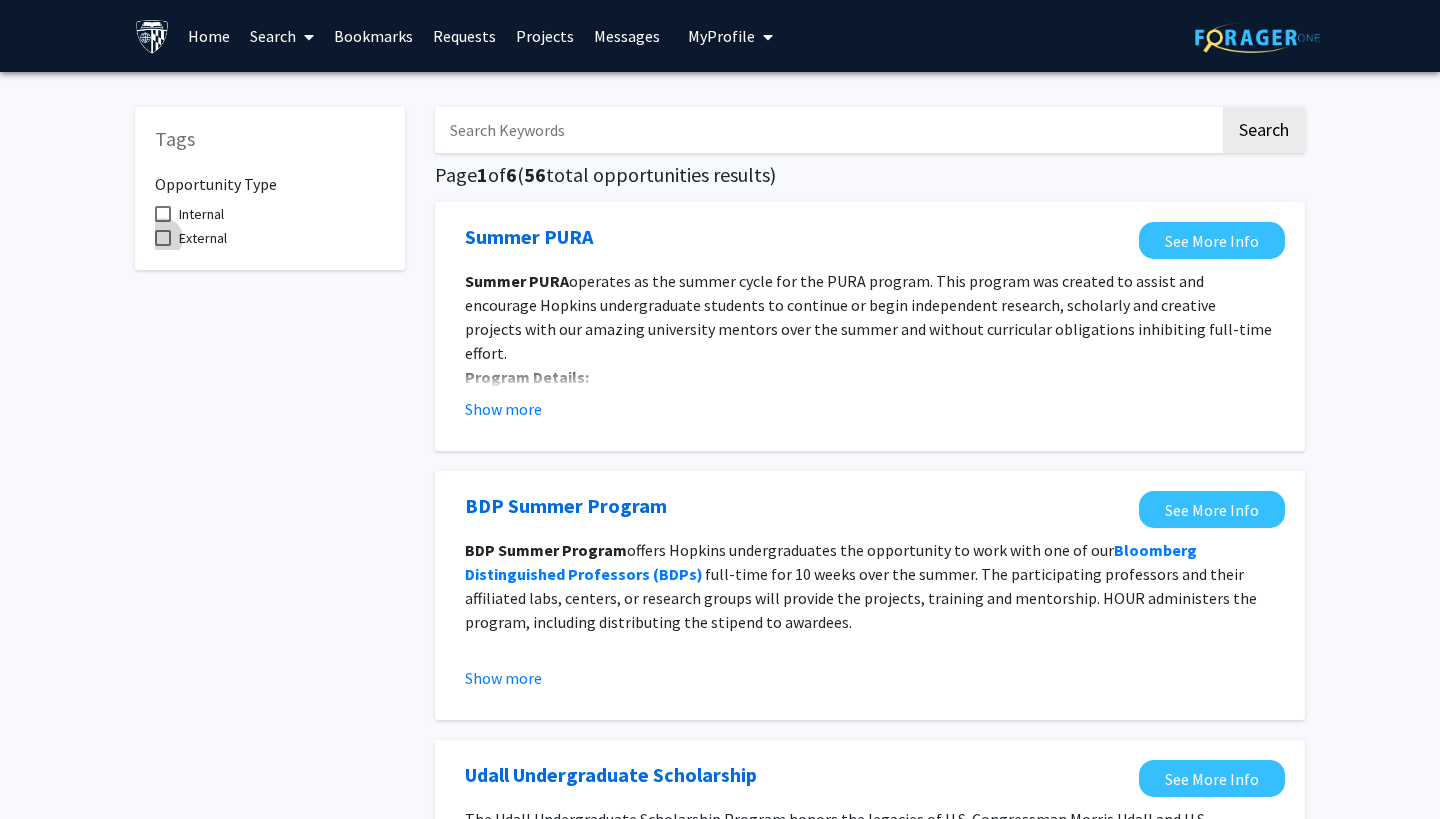 click on "External" at bounding box center (203, 238) 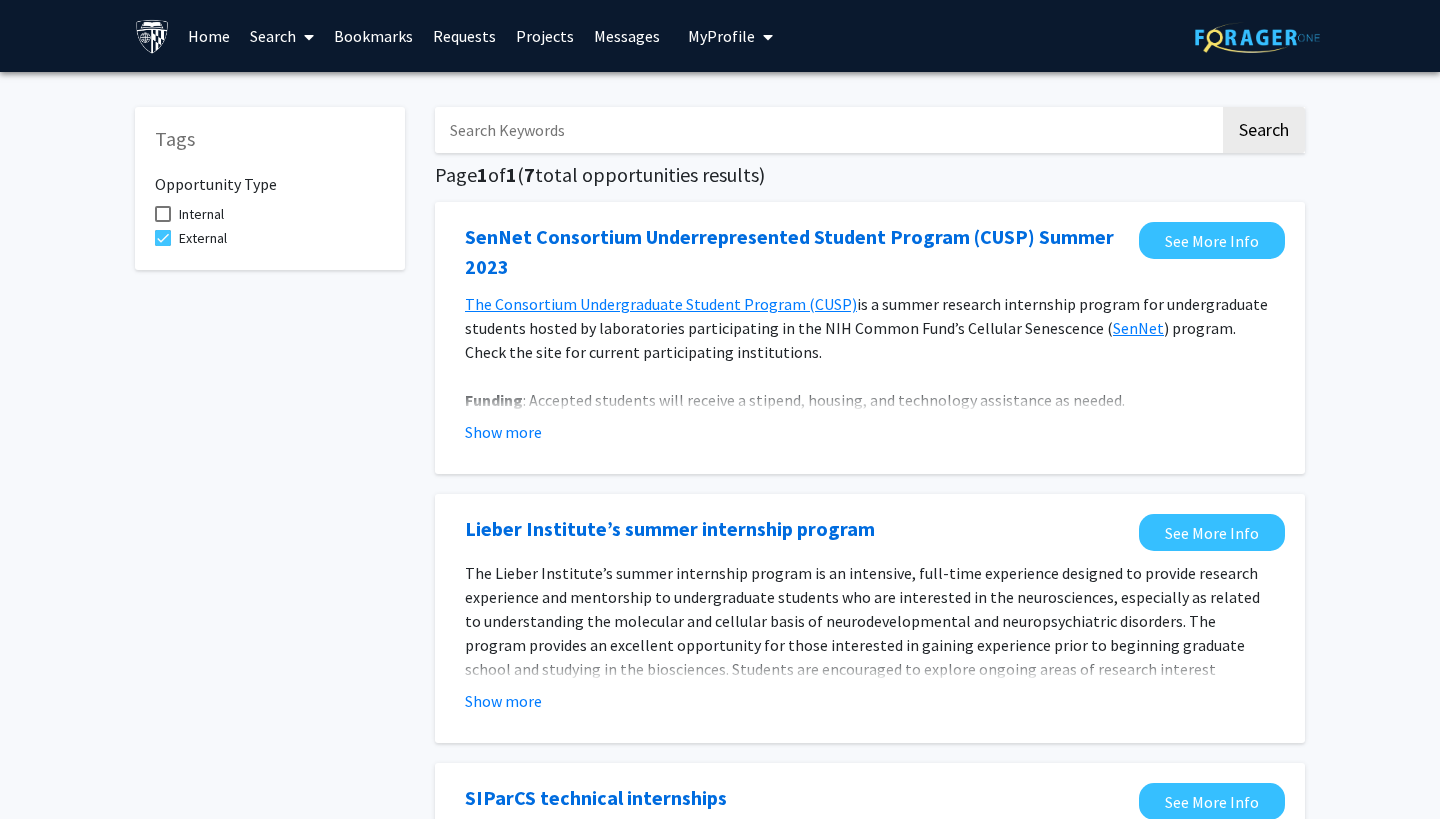 click on "External" at bounding box center (203, 238) 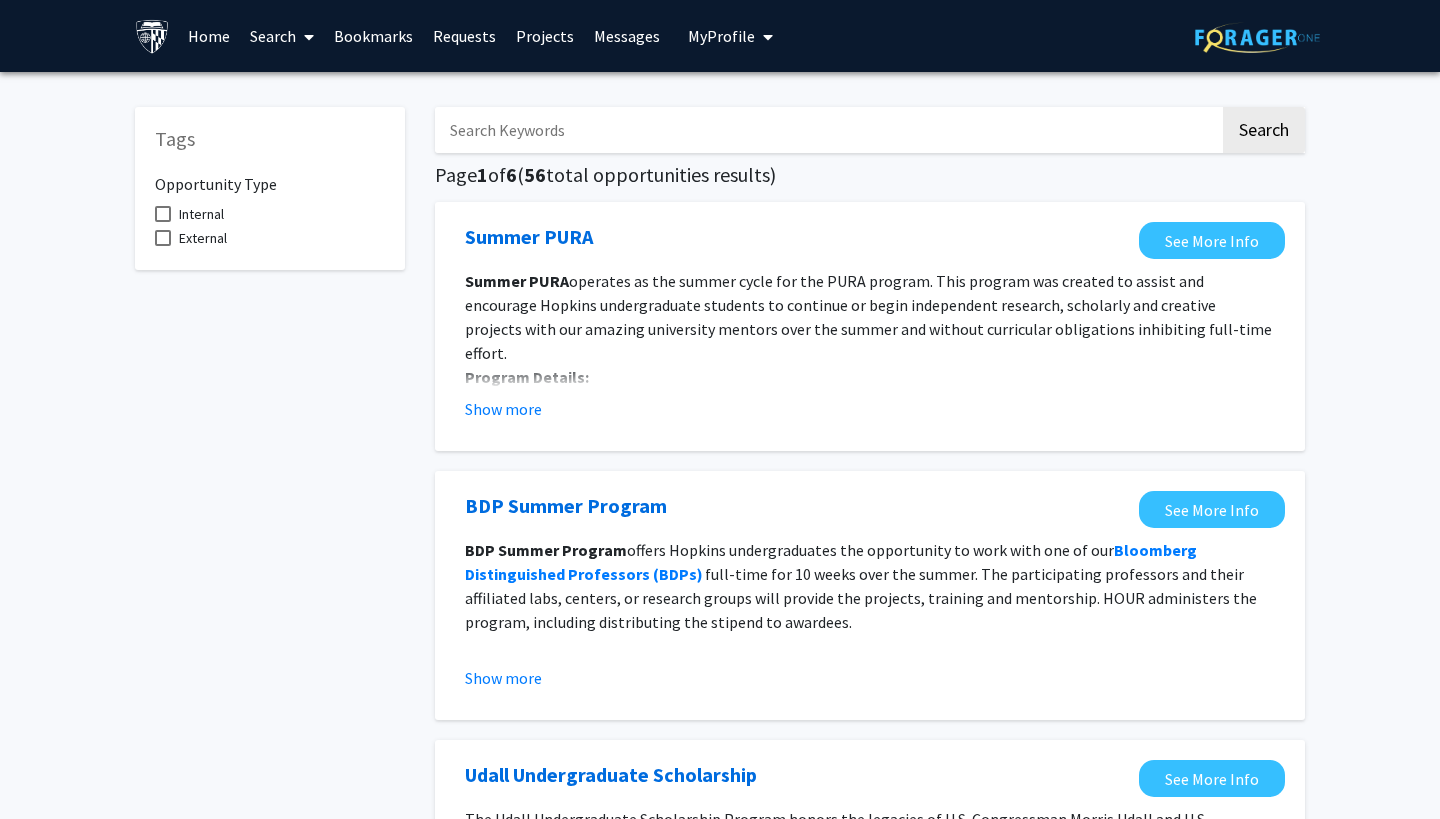 click on "Search" at bounding box center [282, 36] 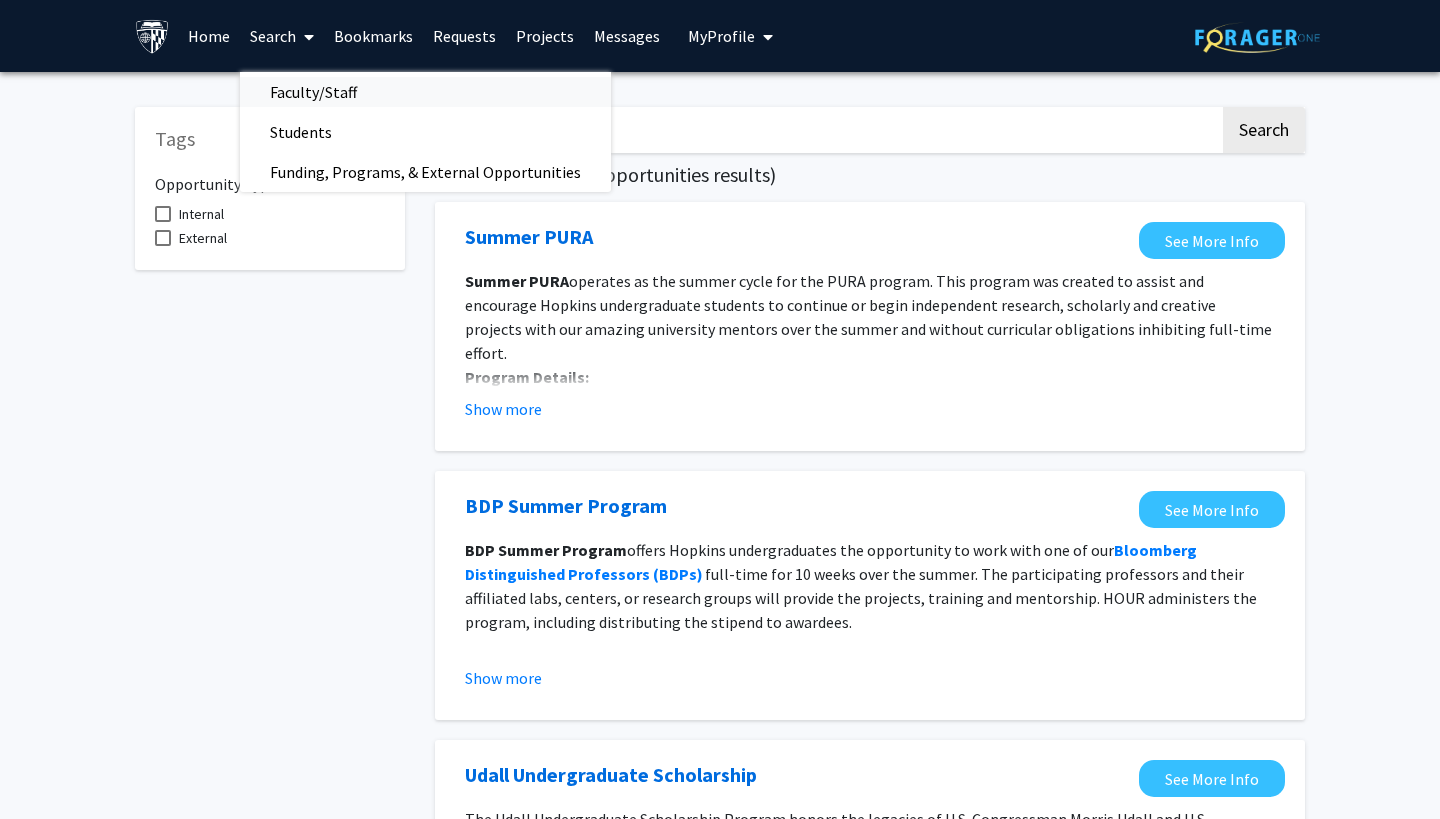 click on "Faculty/Staff" at bounding box center [313, 92] 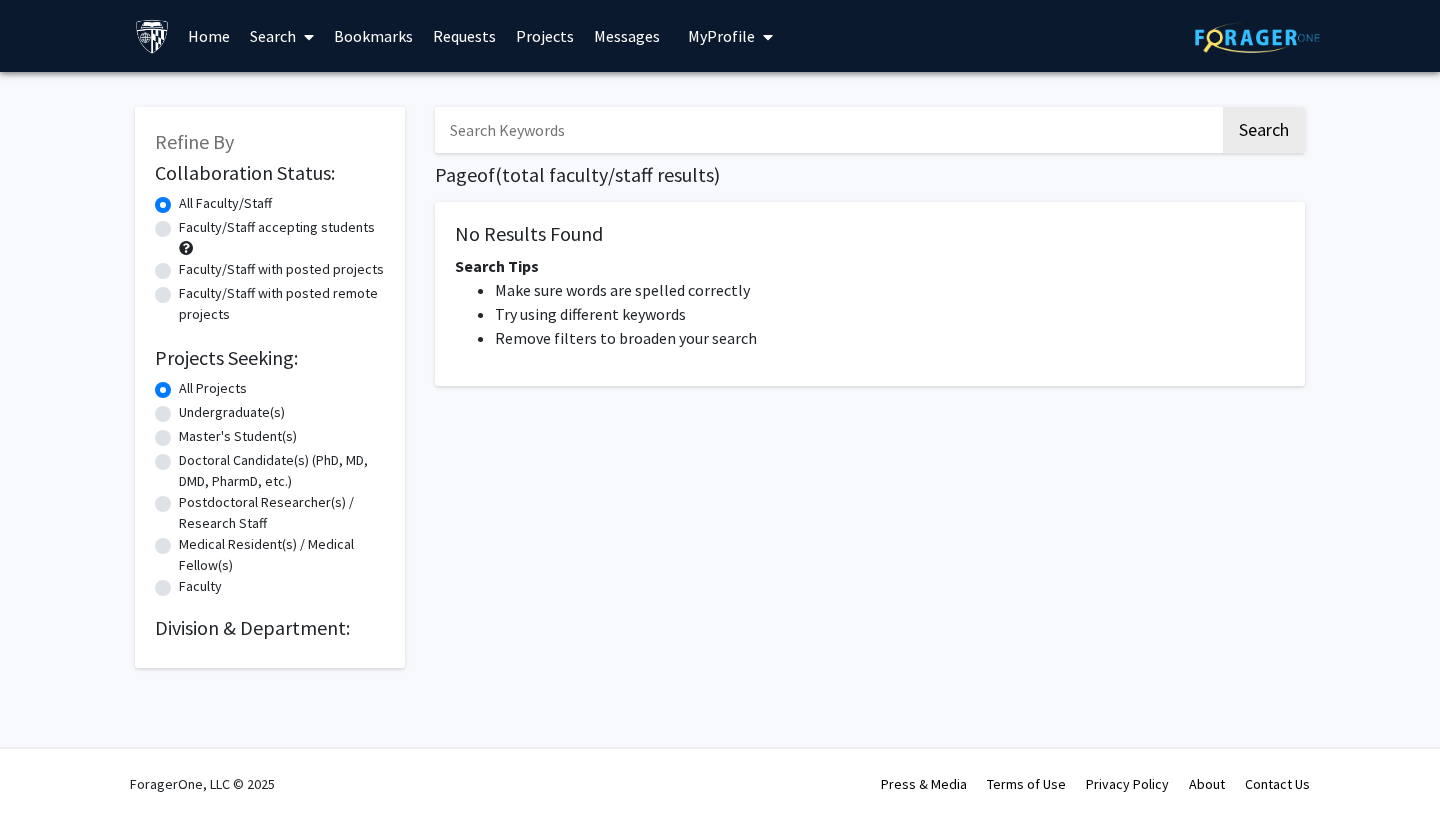 click on "Undergraduate(s)" 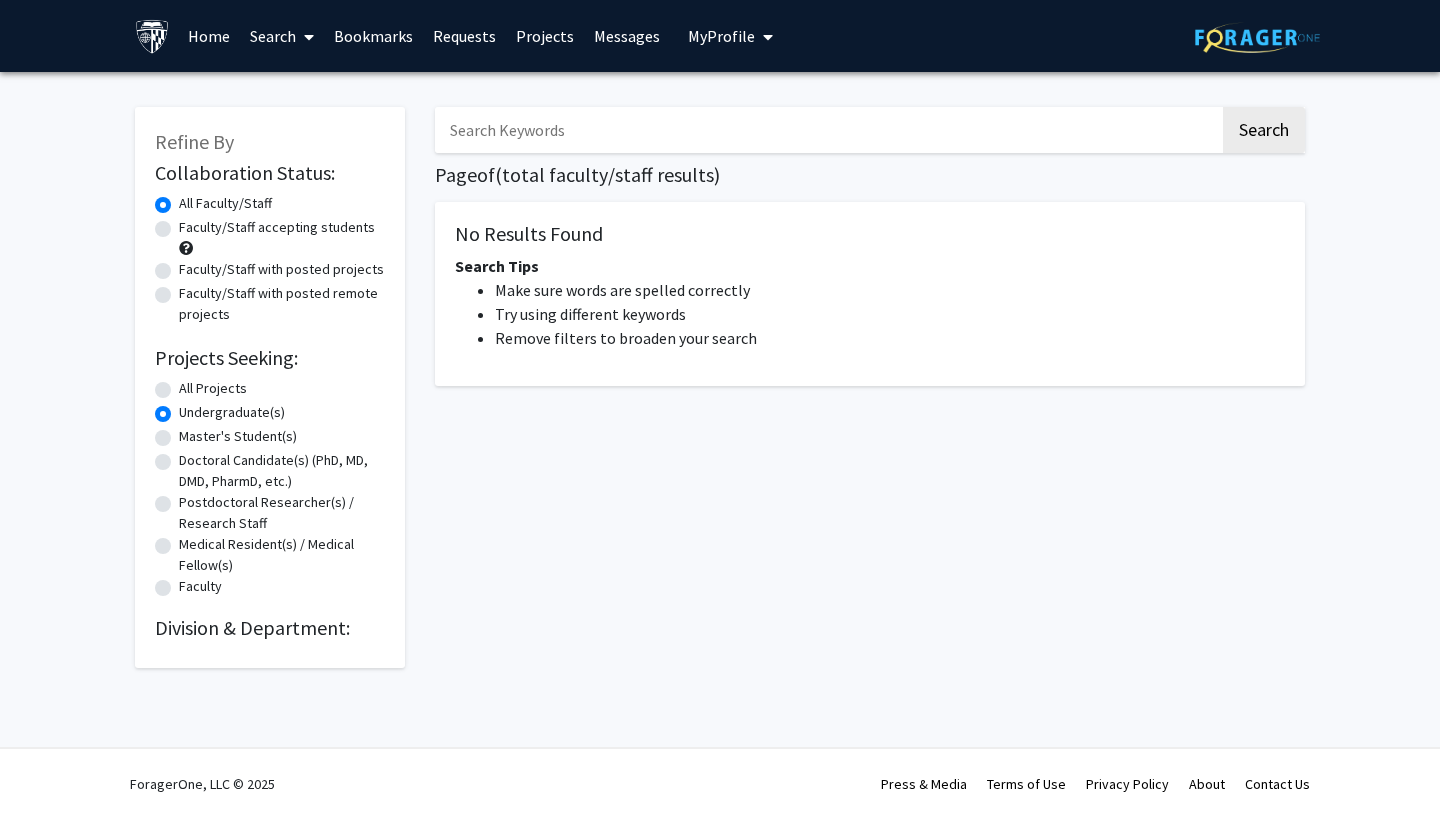 click on "Faculty/Staff accepting students" 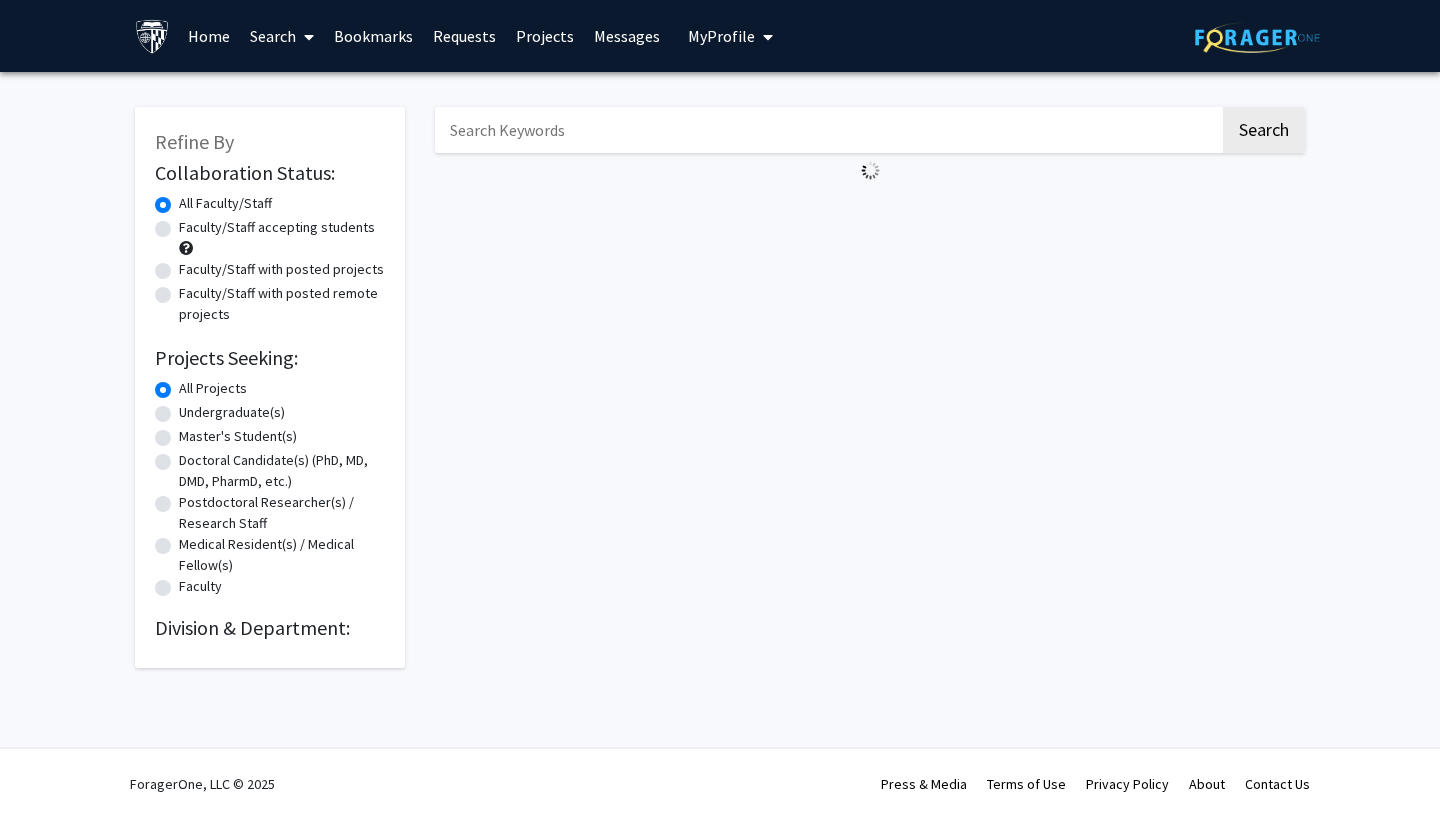 scroll, scrollTop: 0, scrollLeft: 0, axis: both 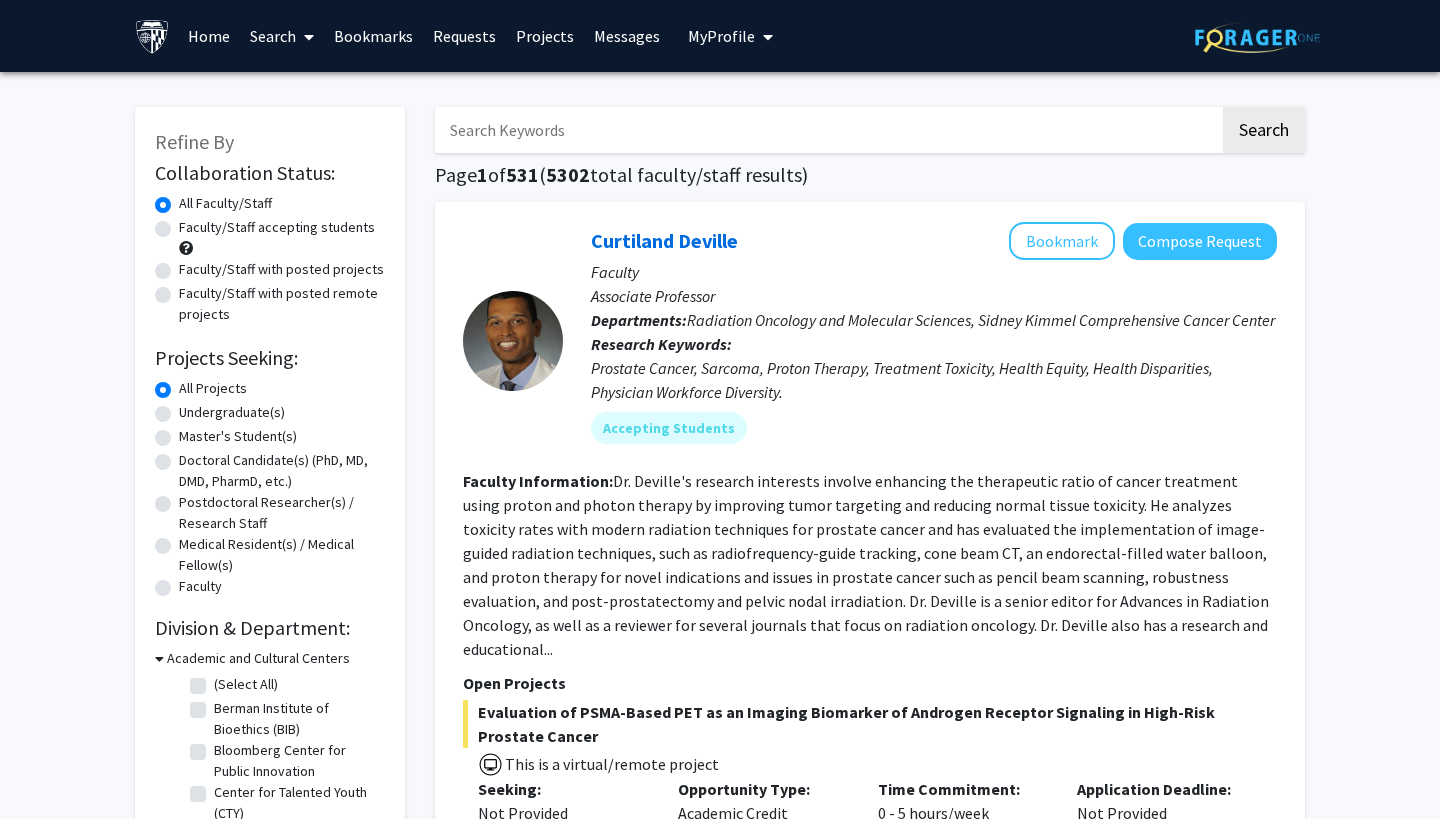 click at bounding box center (305, 37) 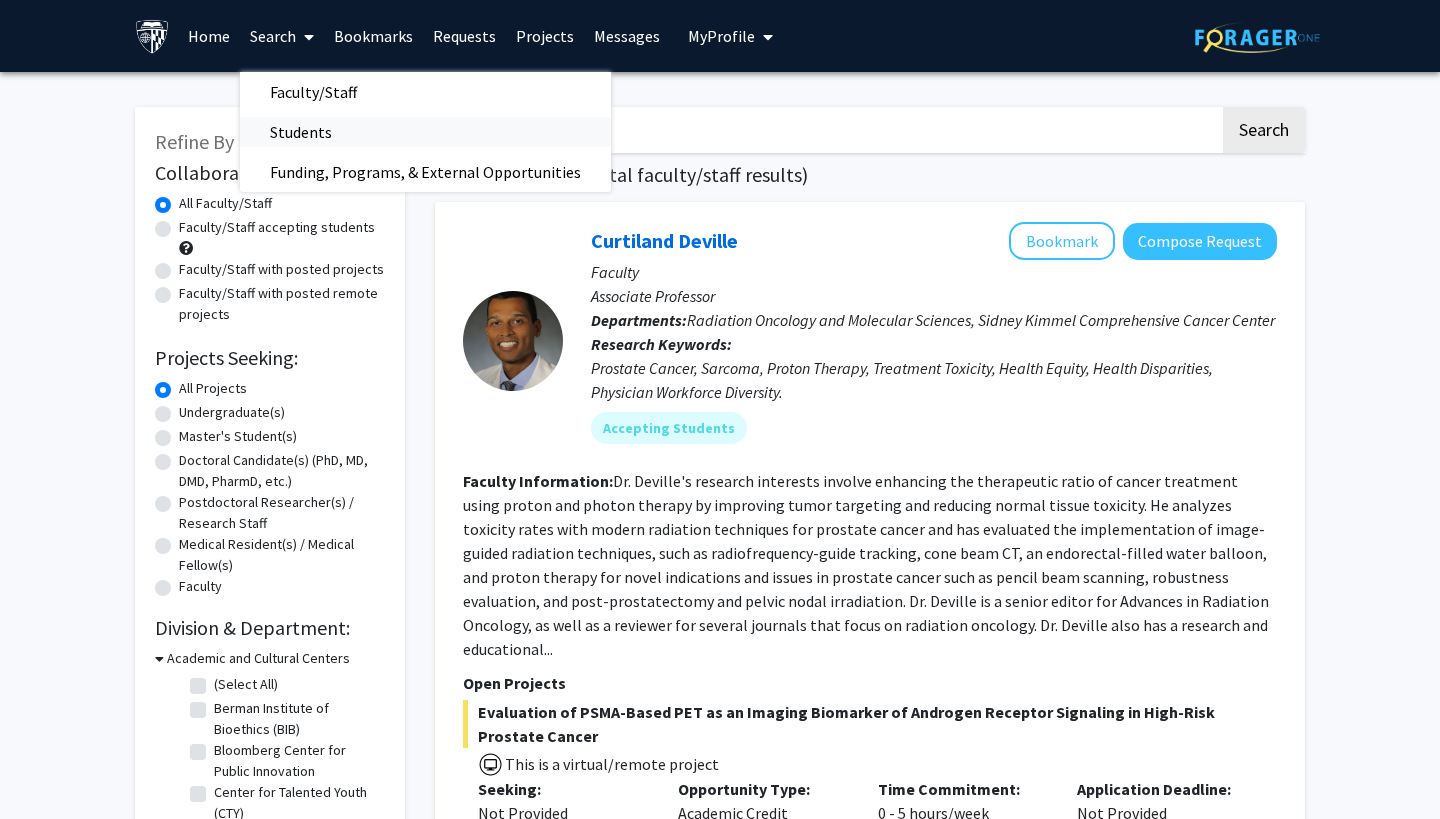 click on "Students" at bounding box center (301, 132) 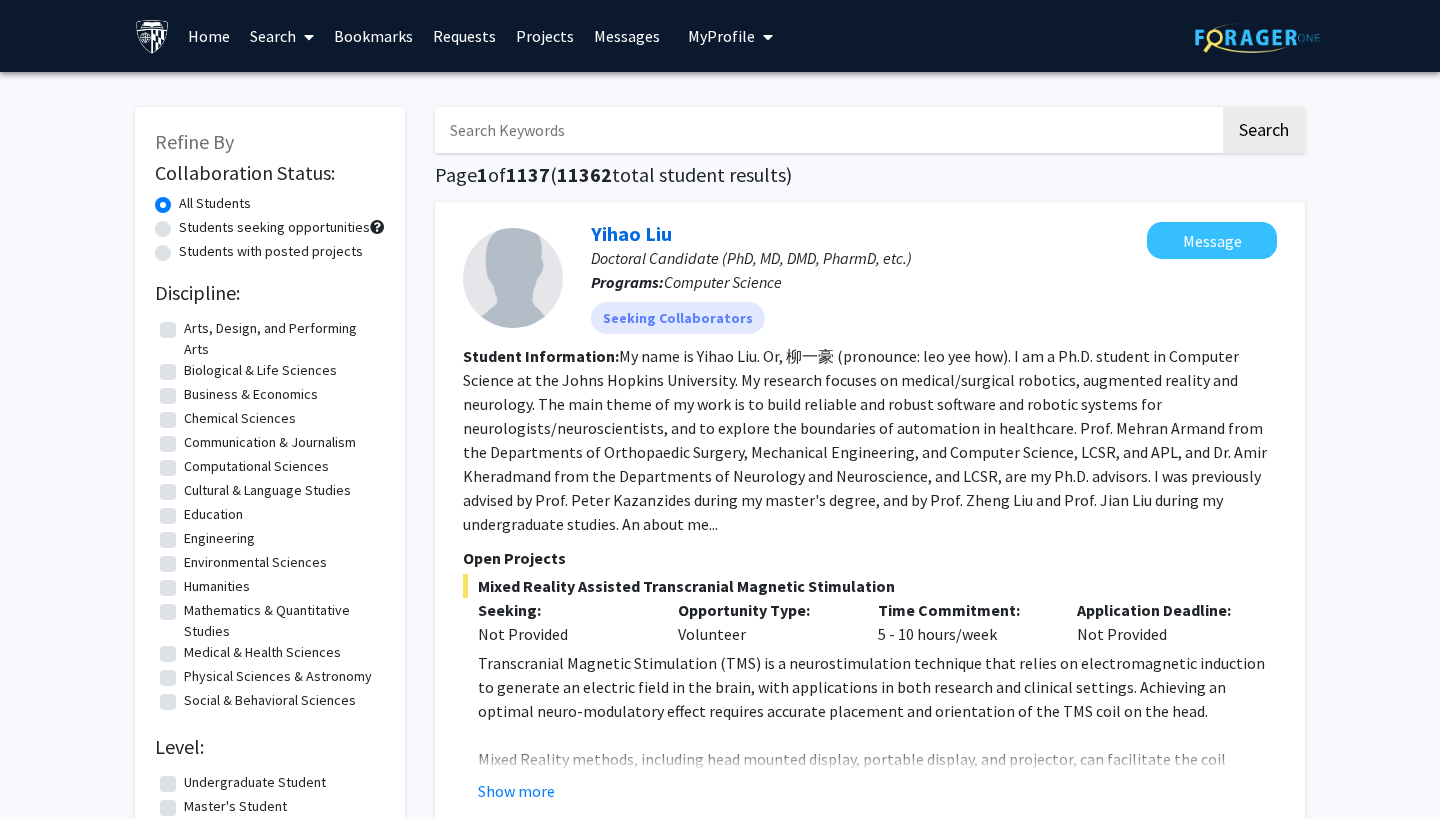 click on "Students seeking opportunities" 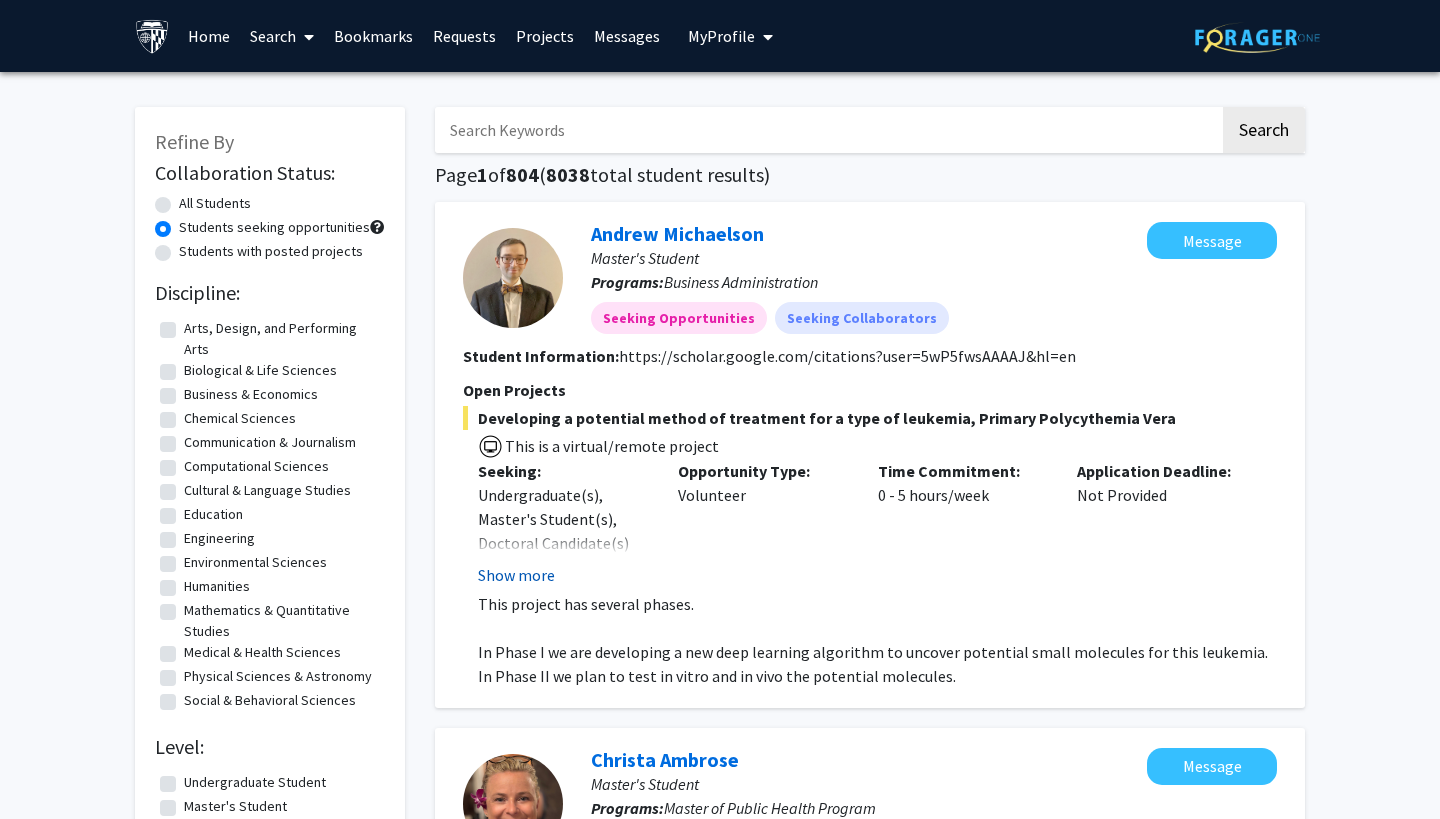 click on "Show more" 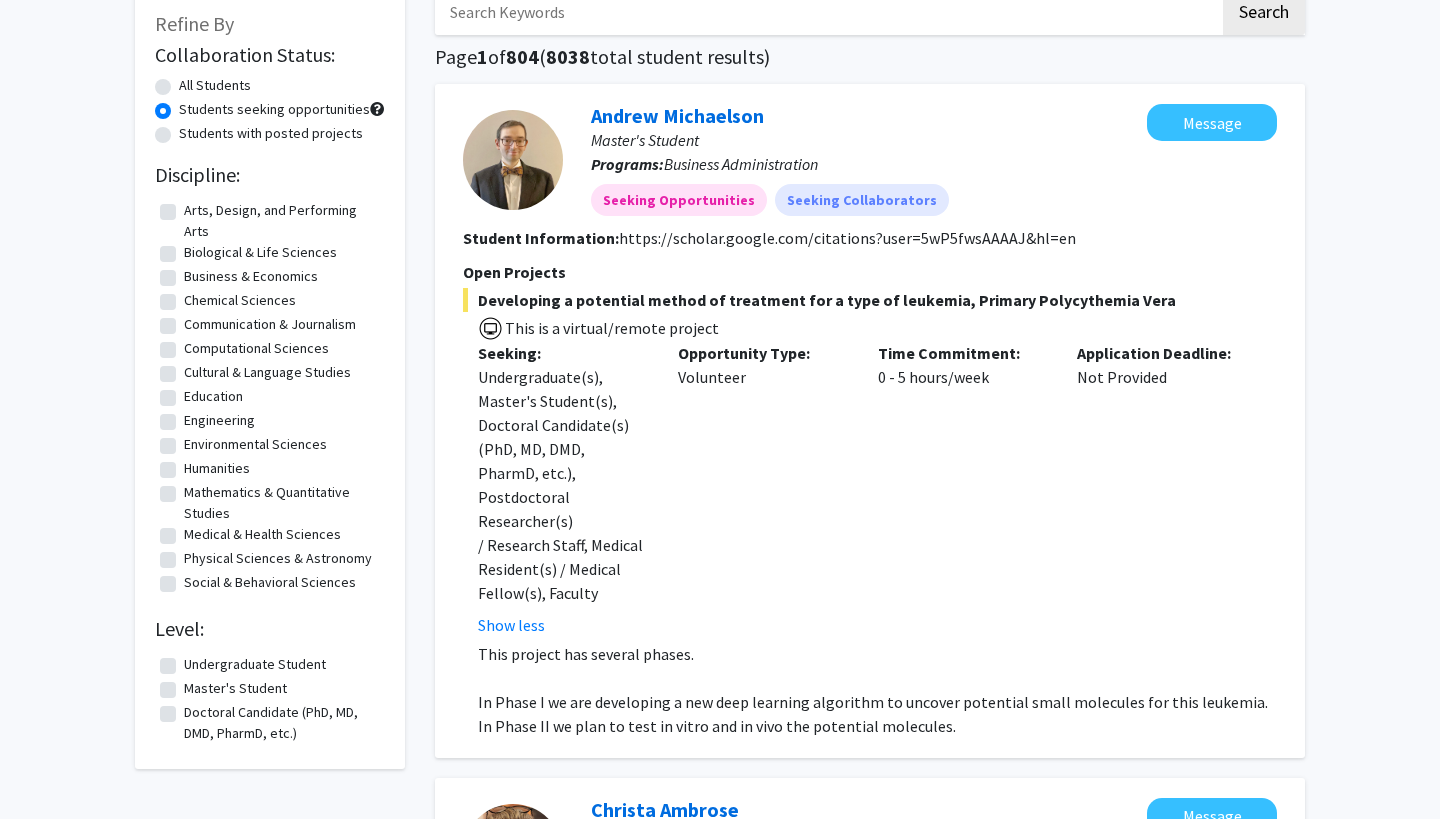 scroll, scrollTop: 119, scrollLeft: 0, axis: vertical 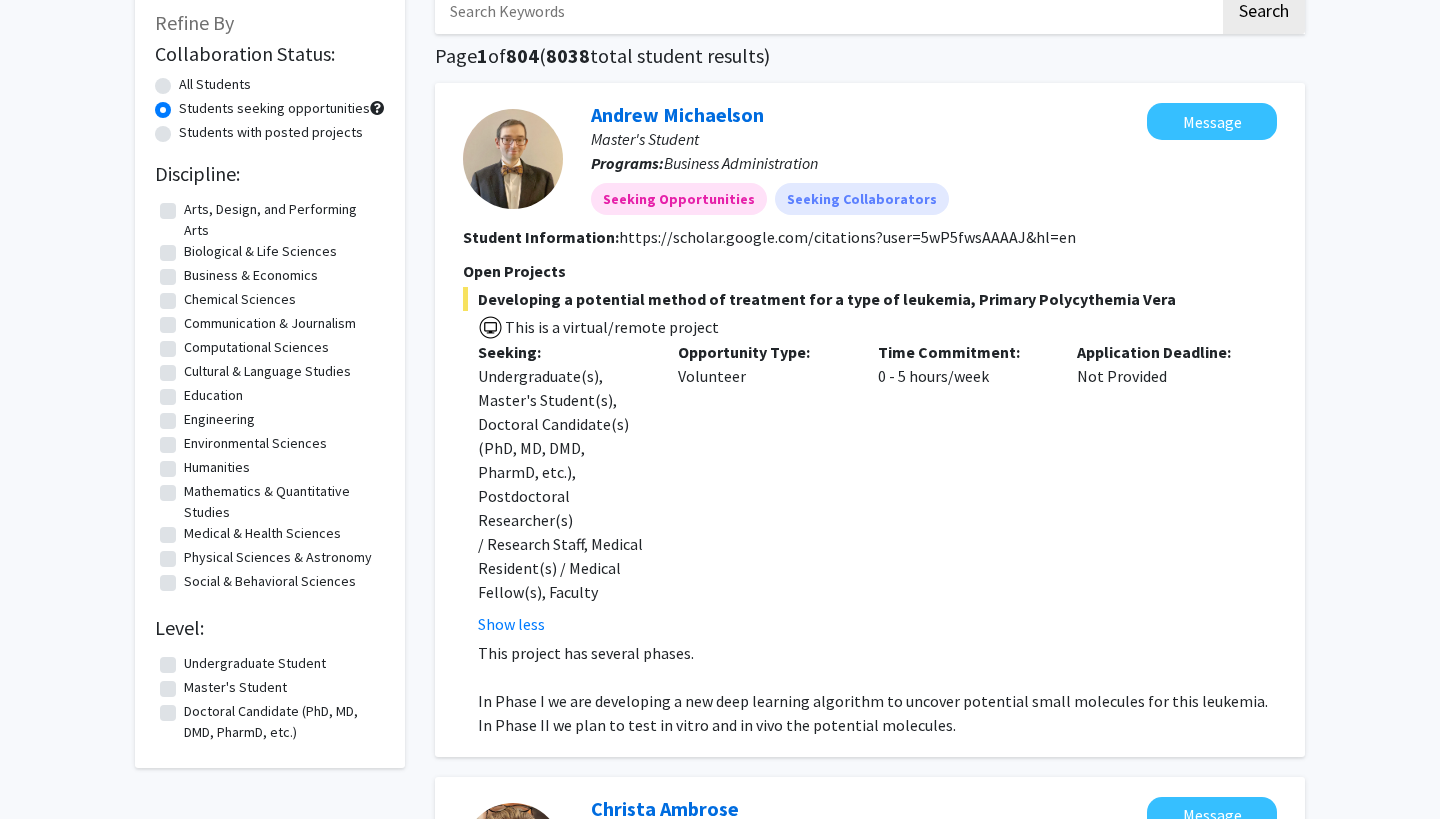 click on "Students with posted projects" 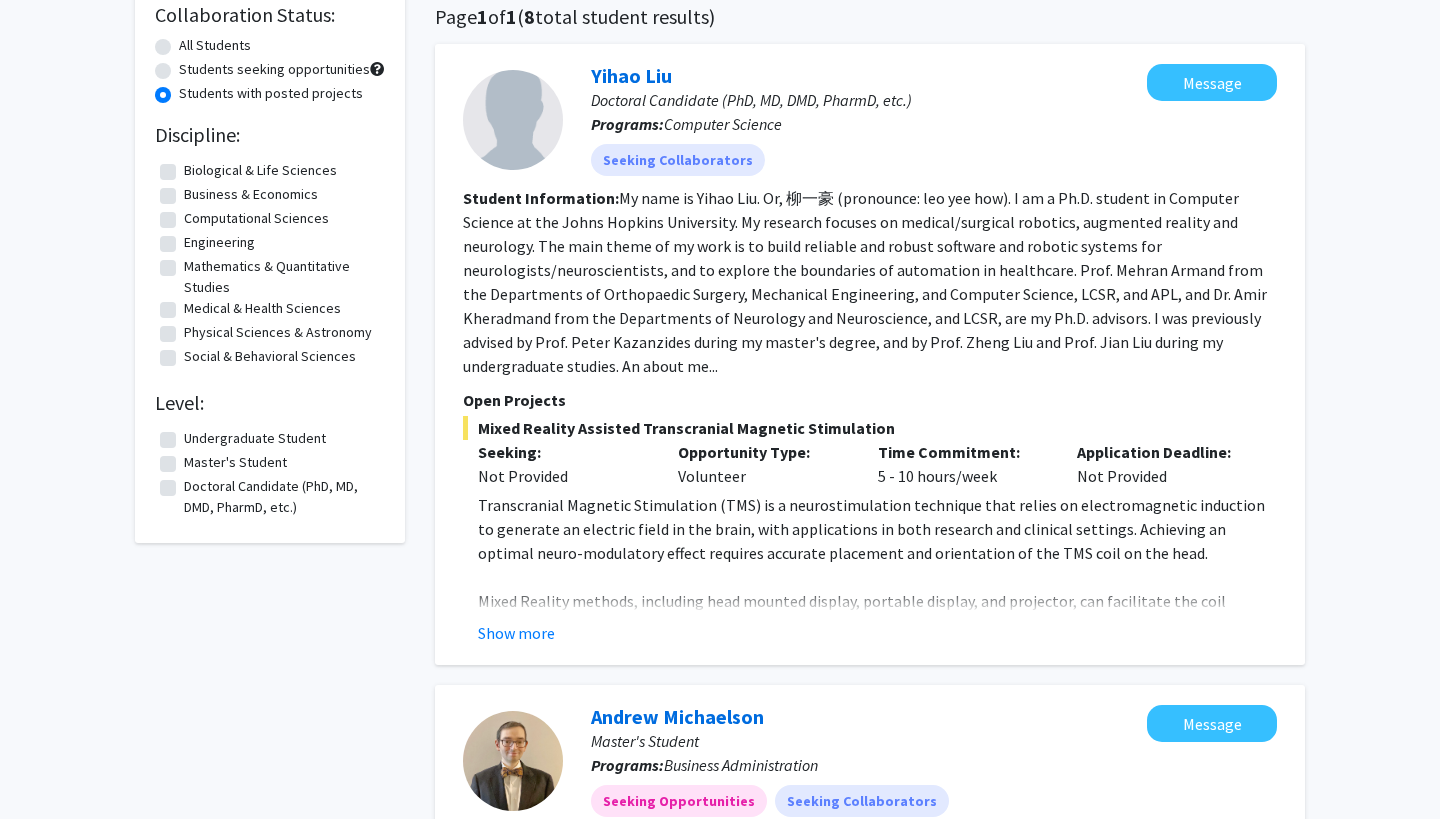 scroll, scrollTop: 163, scrollLeft: 0, axis: vertical 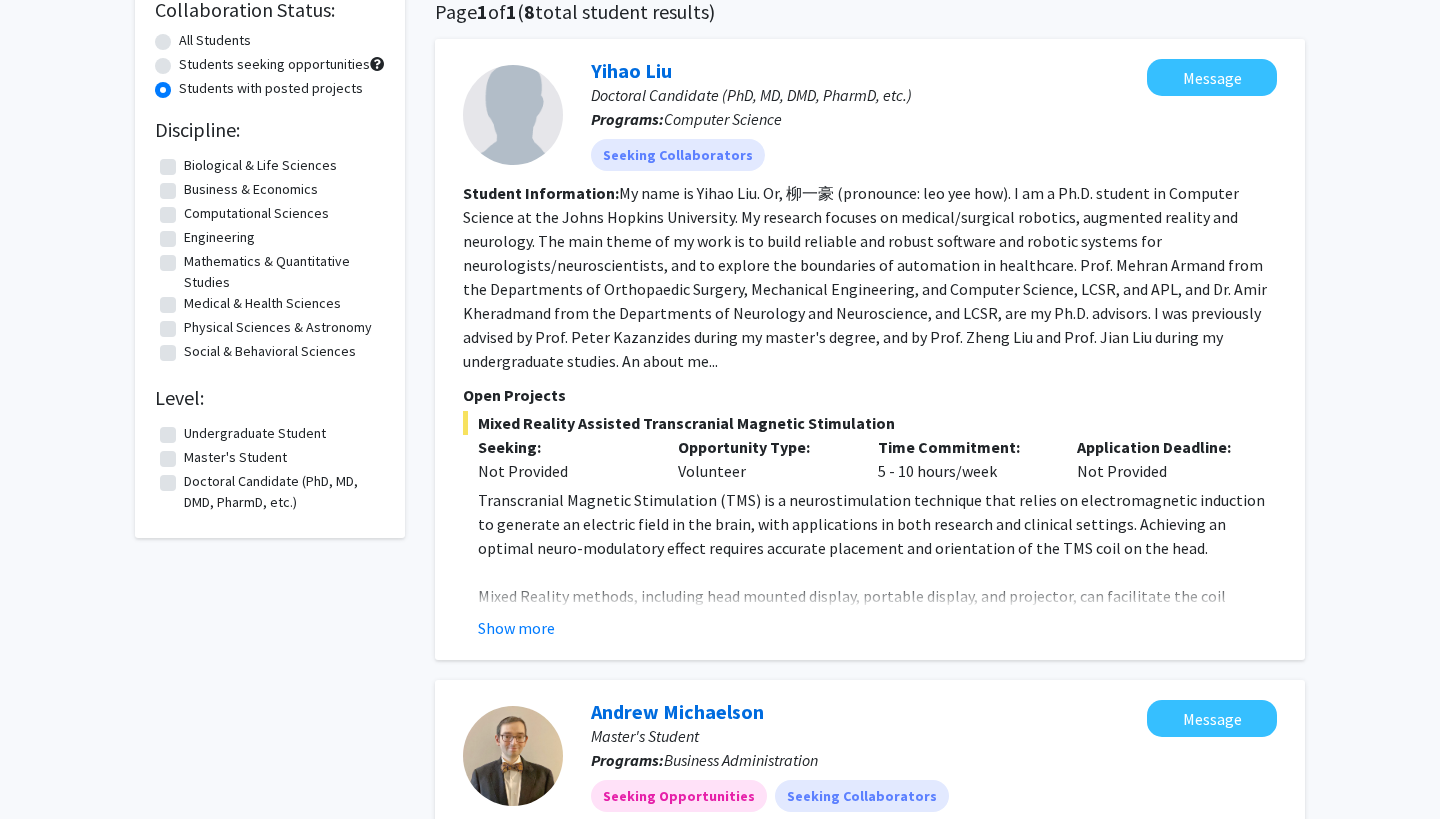 click on "Mixed Reality methods, including head mounted display, portable display, and projector, can facilitate the coil placement during the procedure. Simulated results can also be overlaied directly on the working scene." 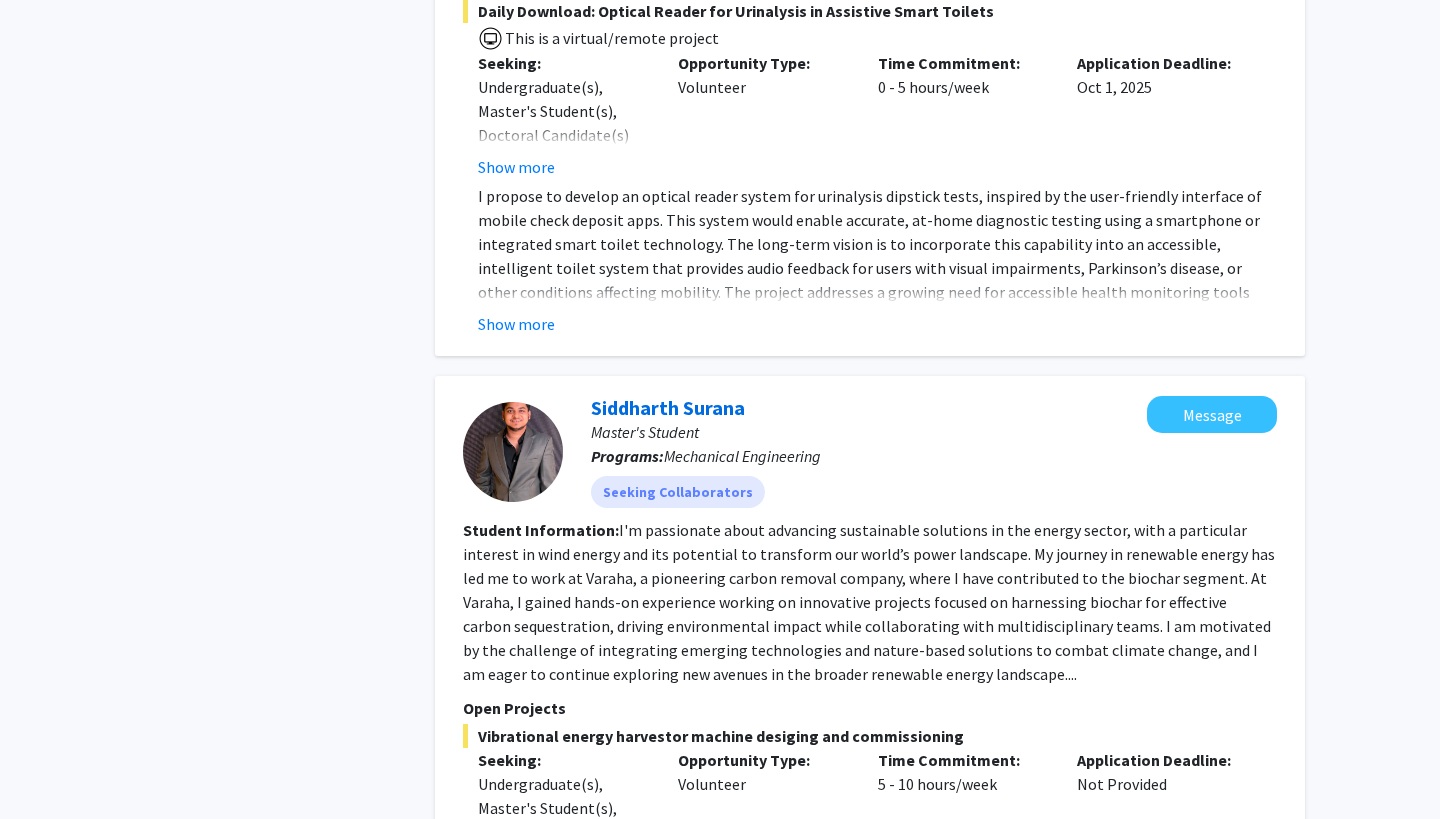 scroll, scrollTop: 3007, scrollLeft: 0, axis: vertical 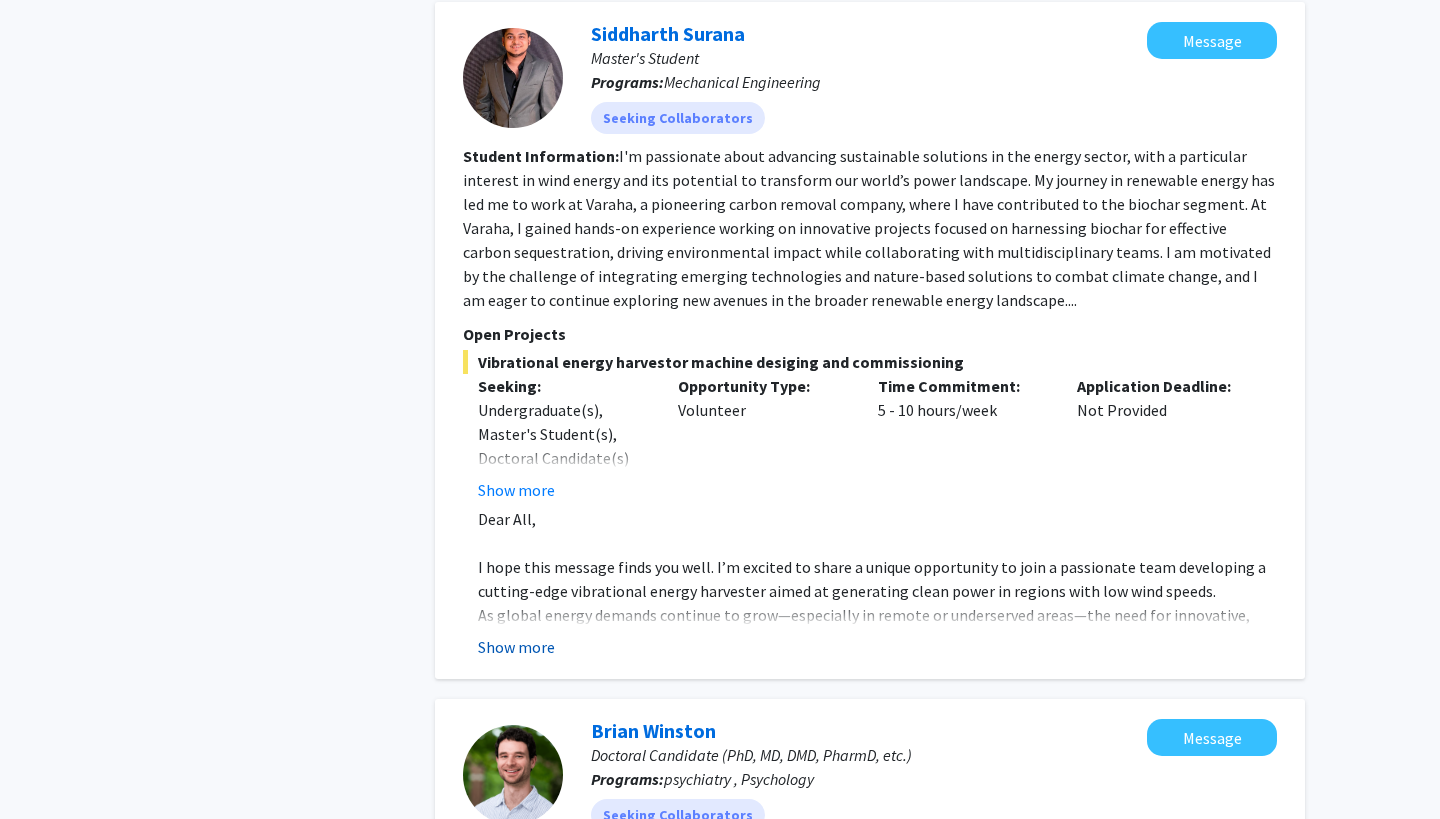 click on "Show more" 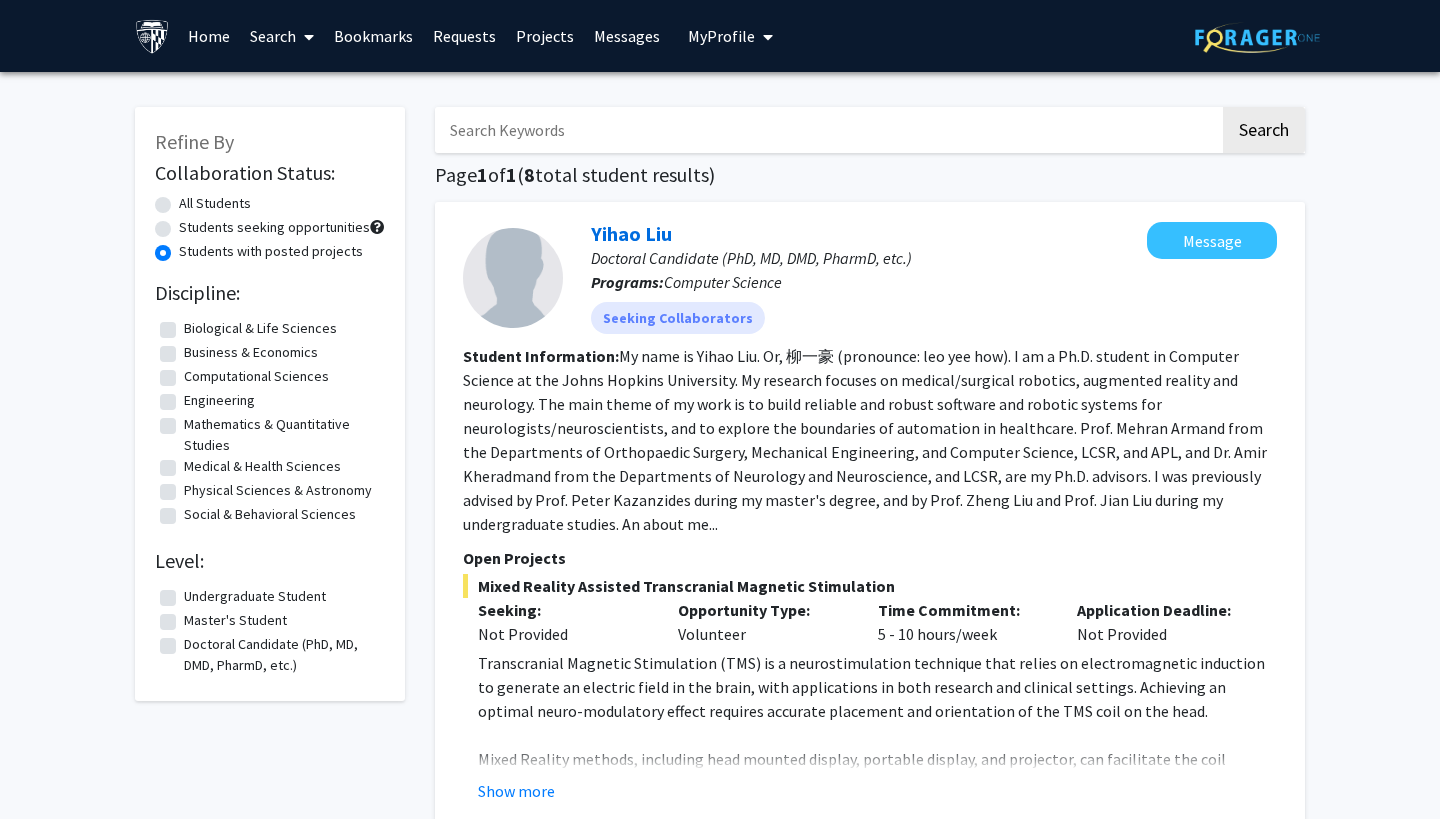 scroll, scrollTop: 0, scrollLeft: 0, axis: both 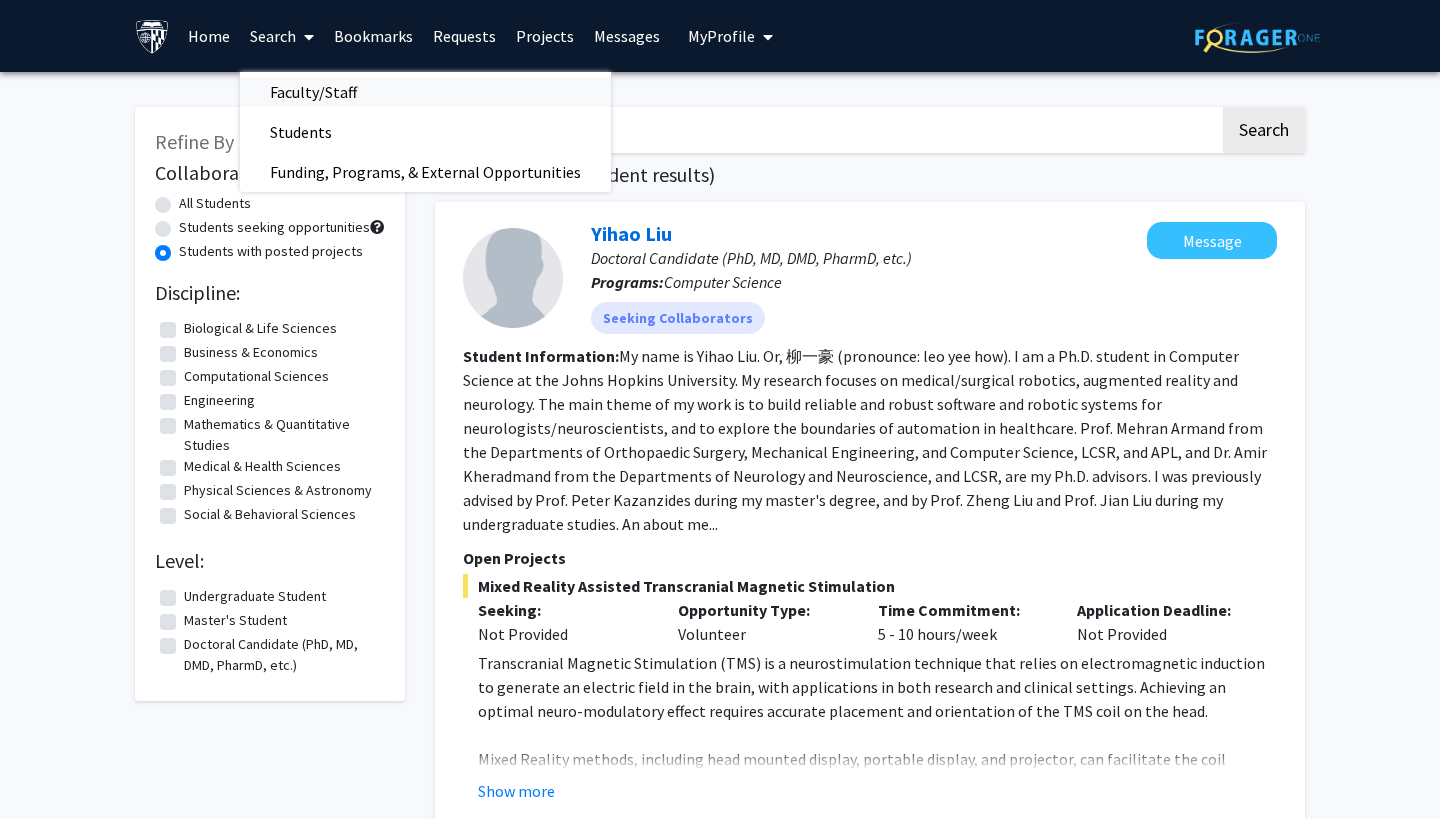 click on "Faculty/Staff" at bounding box center [313, 92] 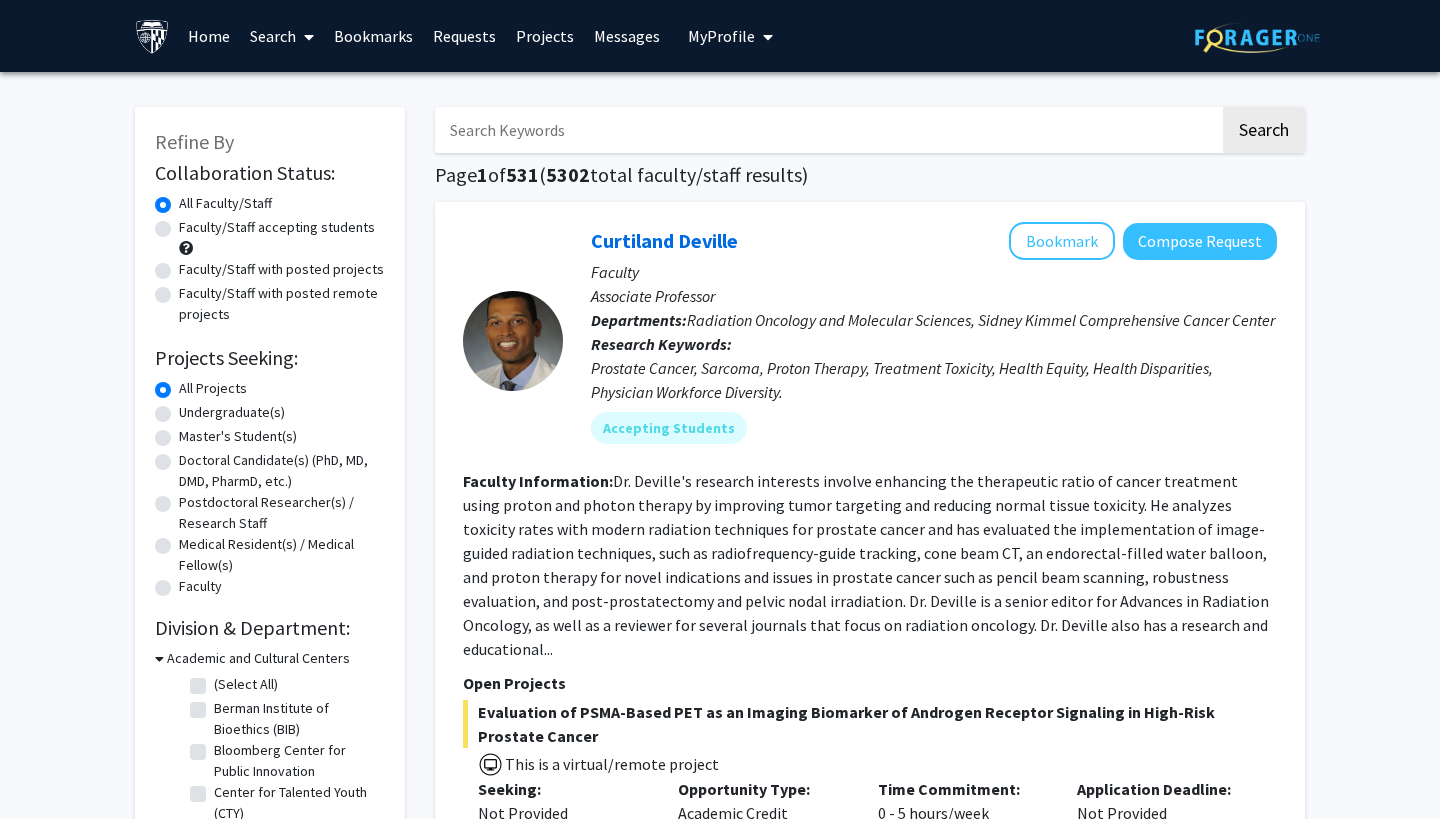 scroll, scrollTop: 33, scrollLeft: 0, axis: vertical 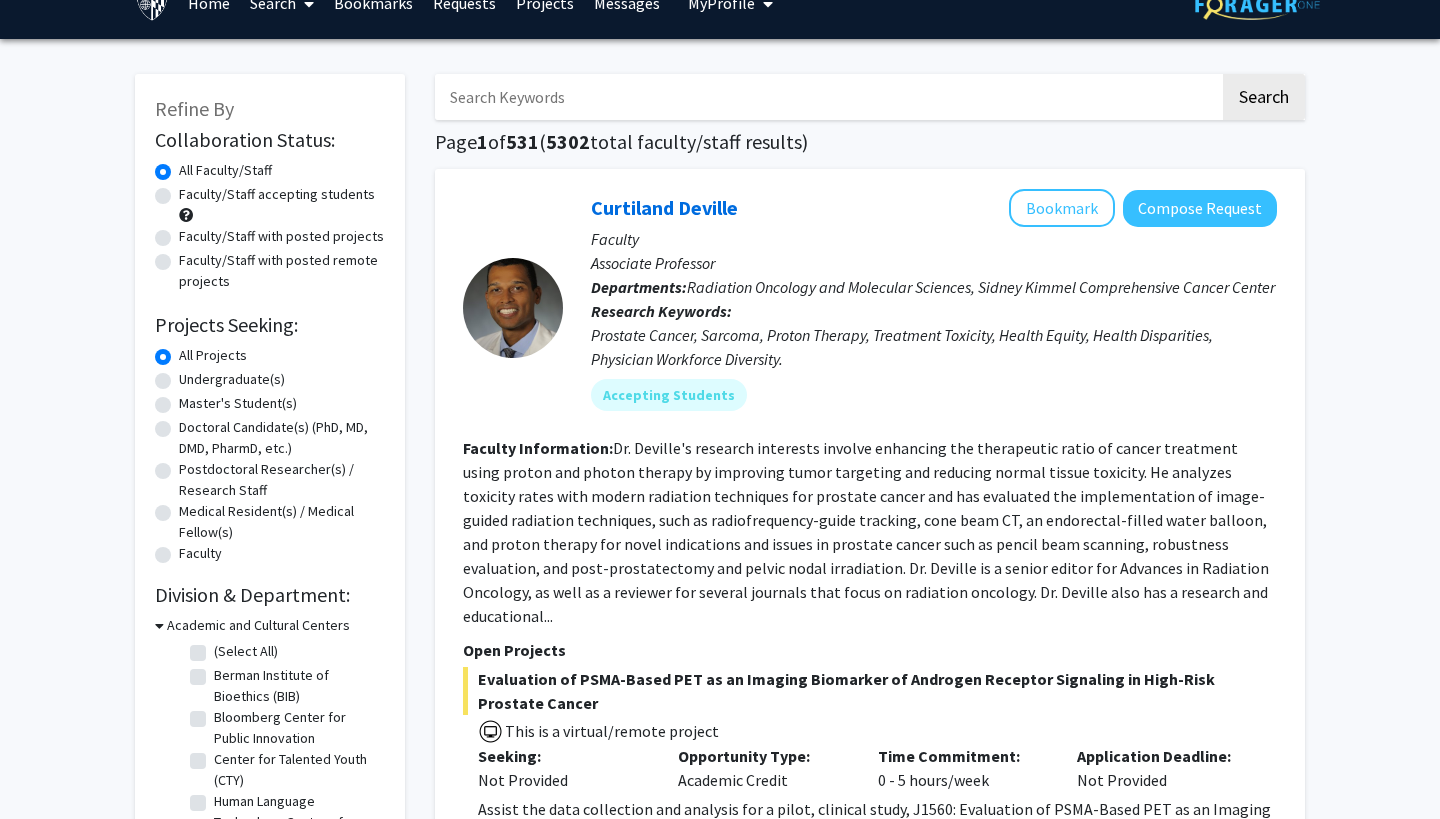 click on "Undergraduate(s)" 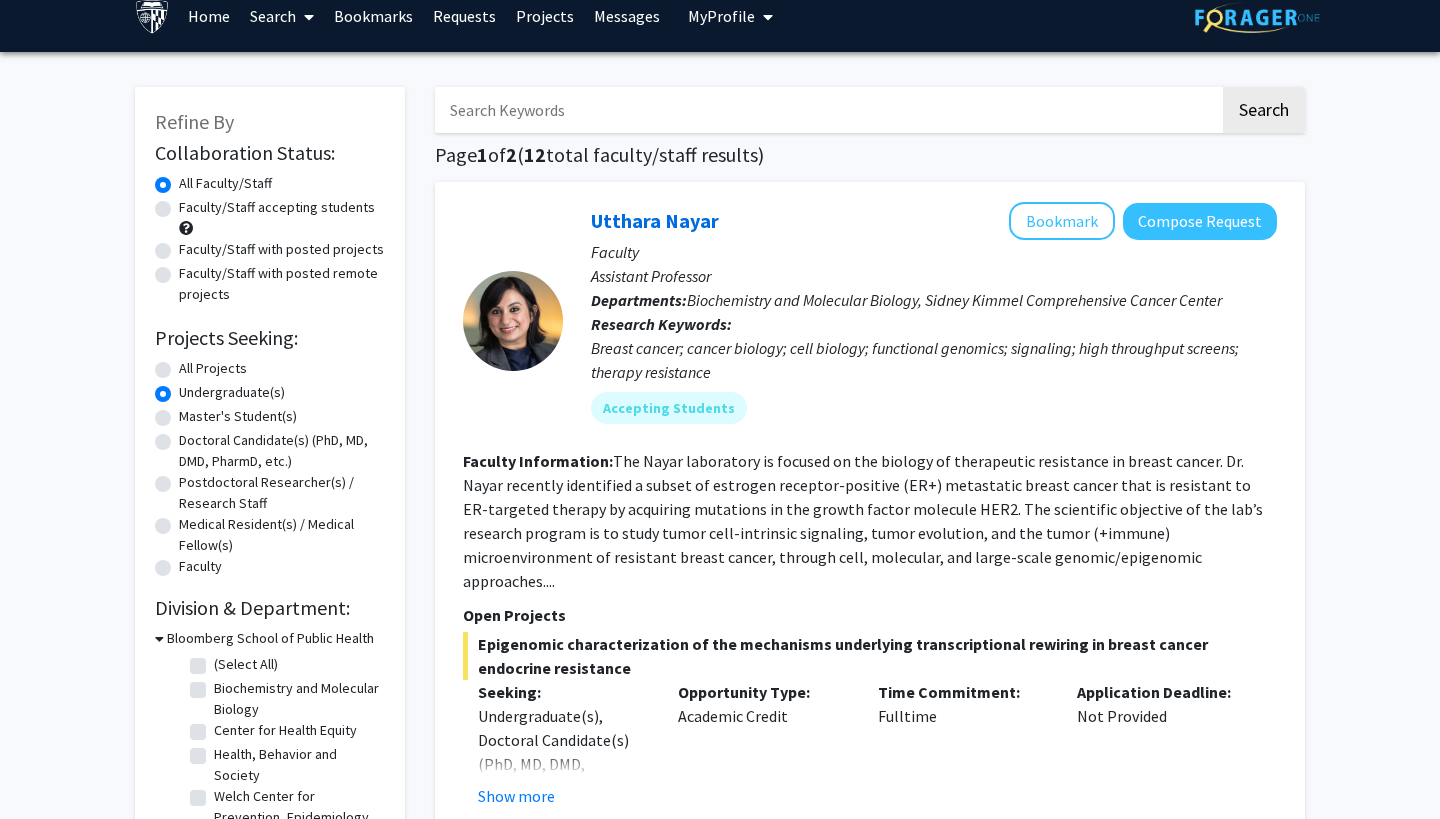 scroll, scrollTop: 28, scrollLeft: 0, axis: vertical 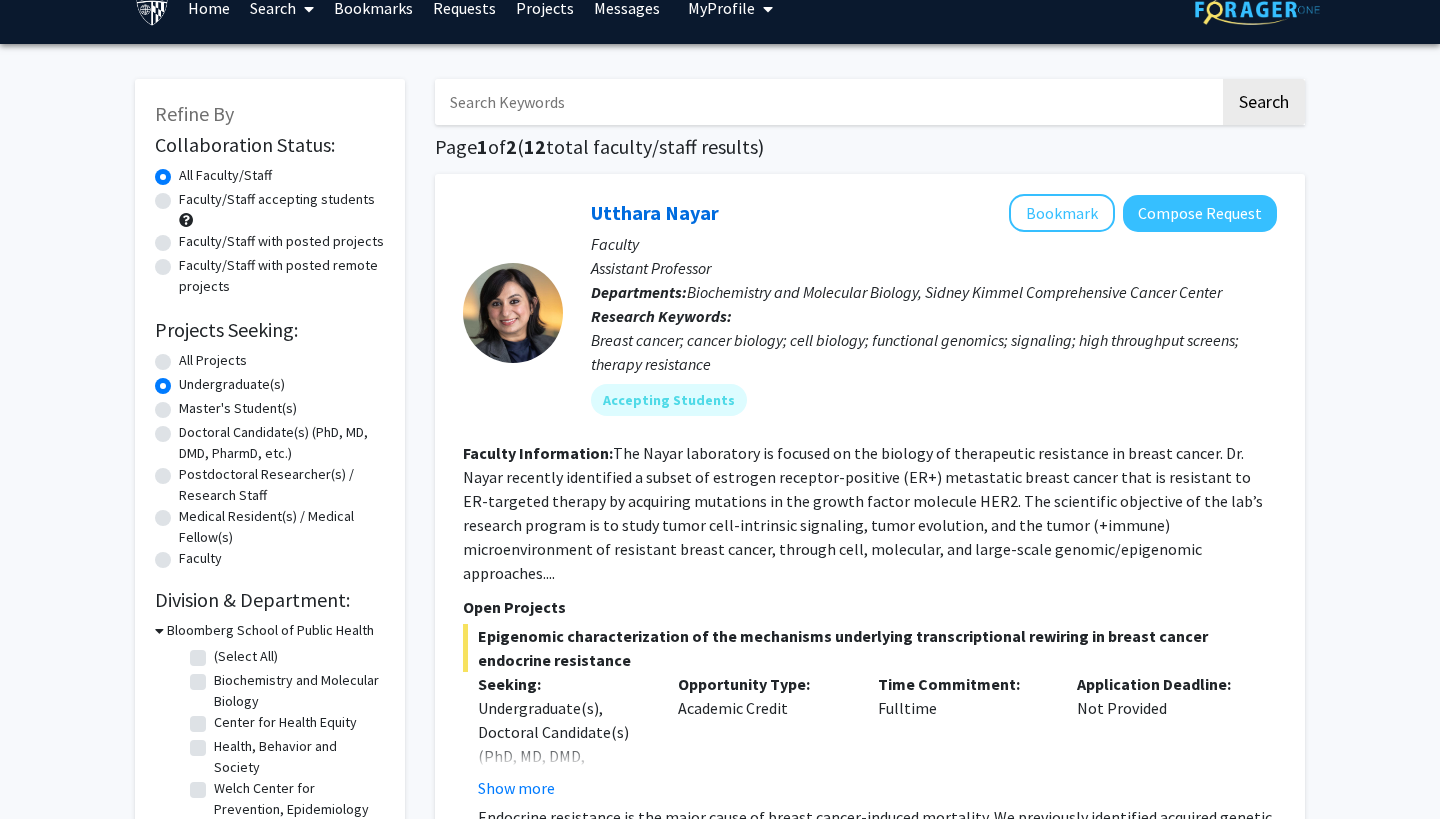 click on "All Projects" 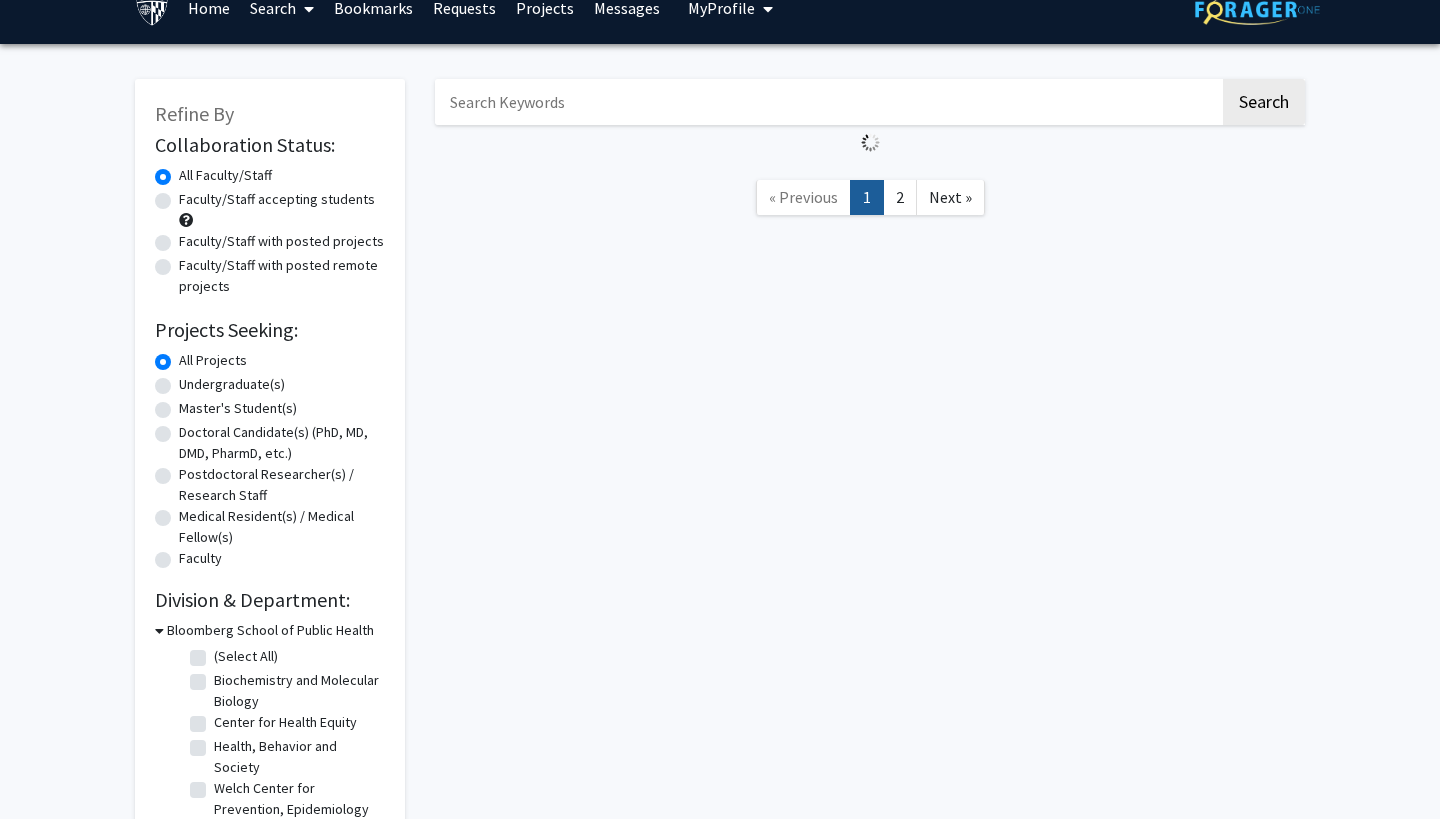 scroll, scrollTop: 0, scrollLeft: 0, axis: both 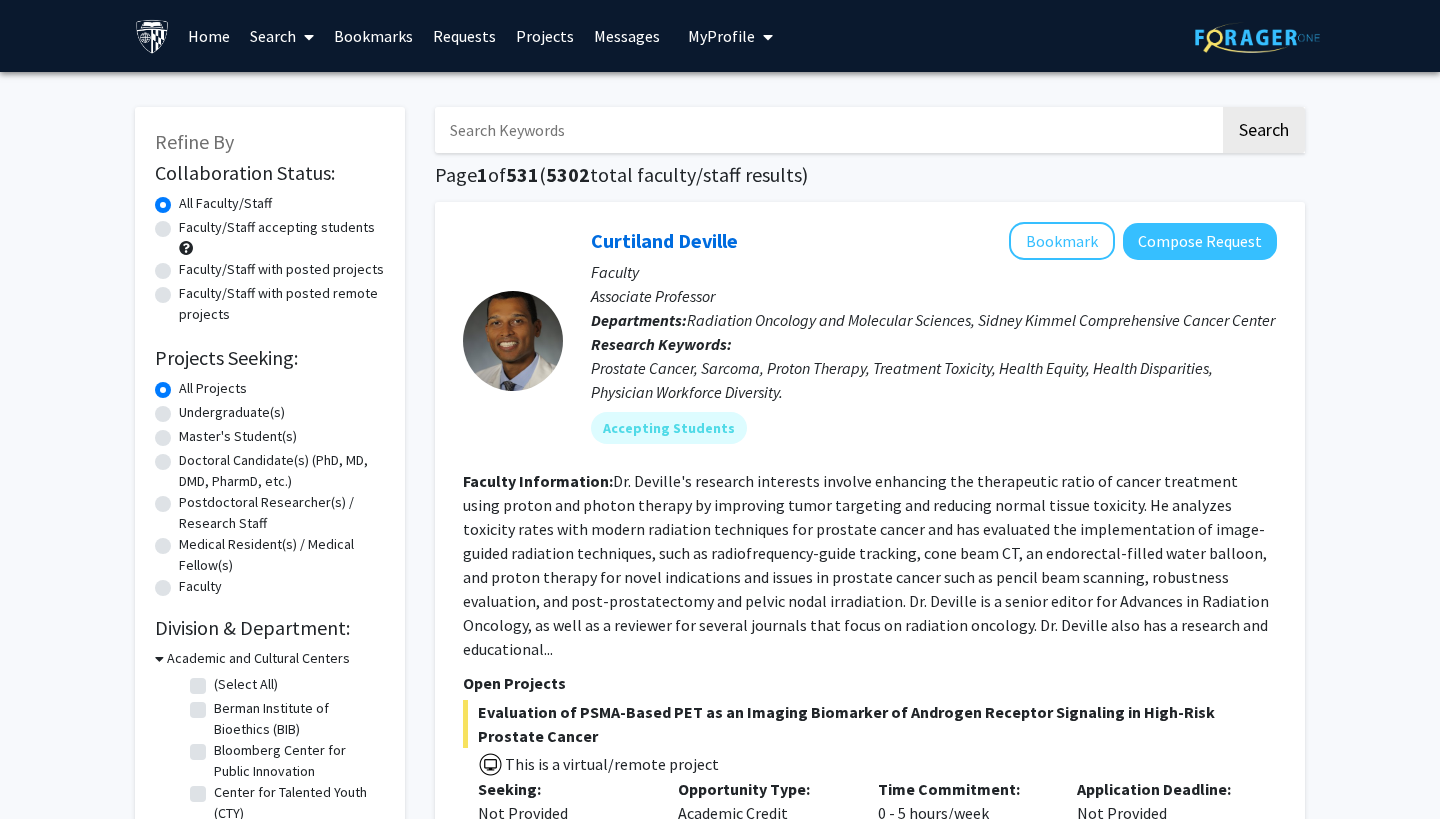 click on "Bookmarks" at bounding box center (373, 36) 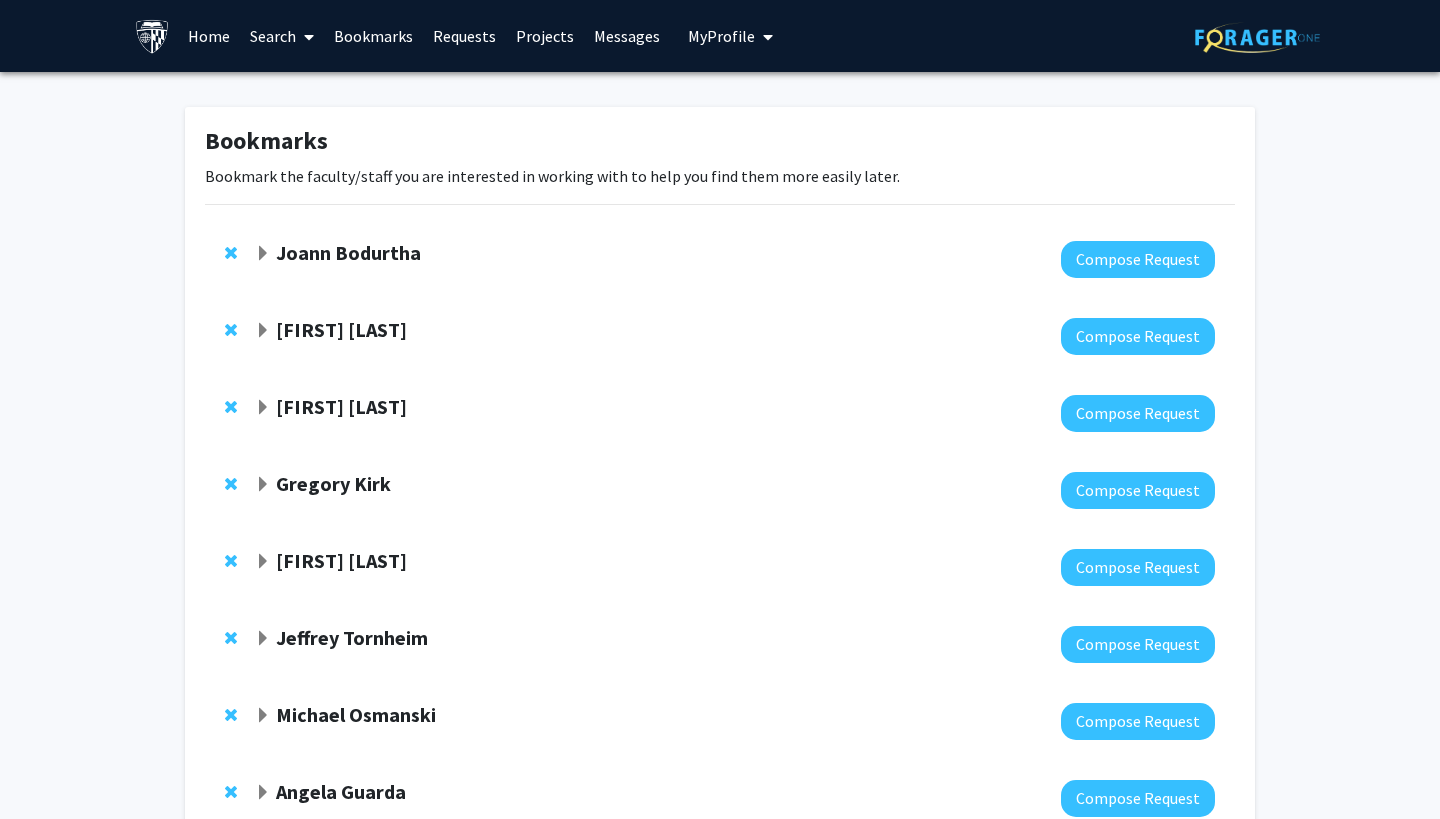 click on "[FIRST] [LAST]  Compose Request" 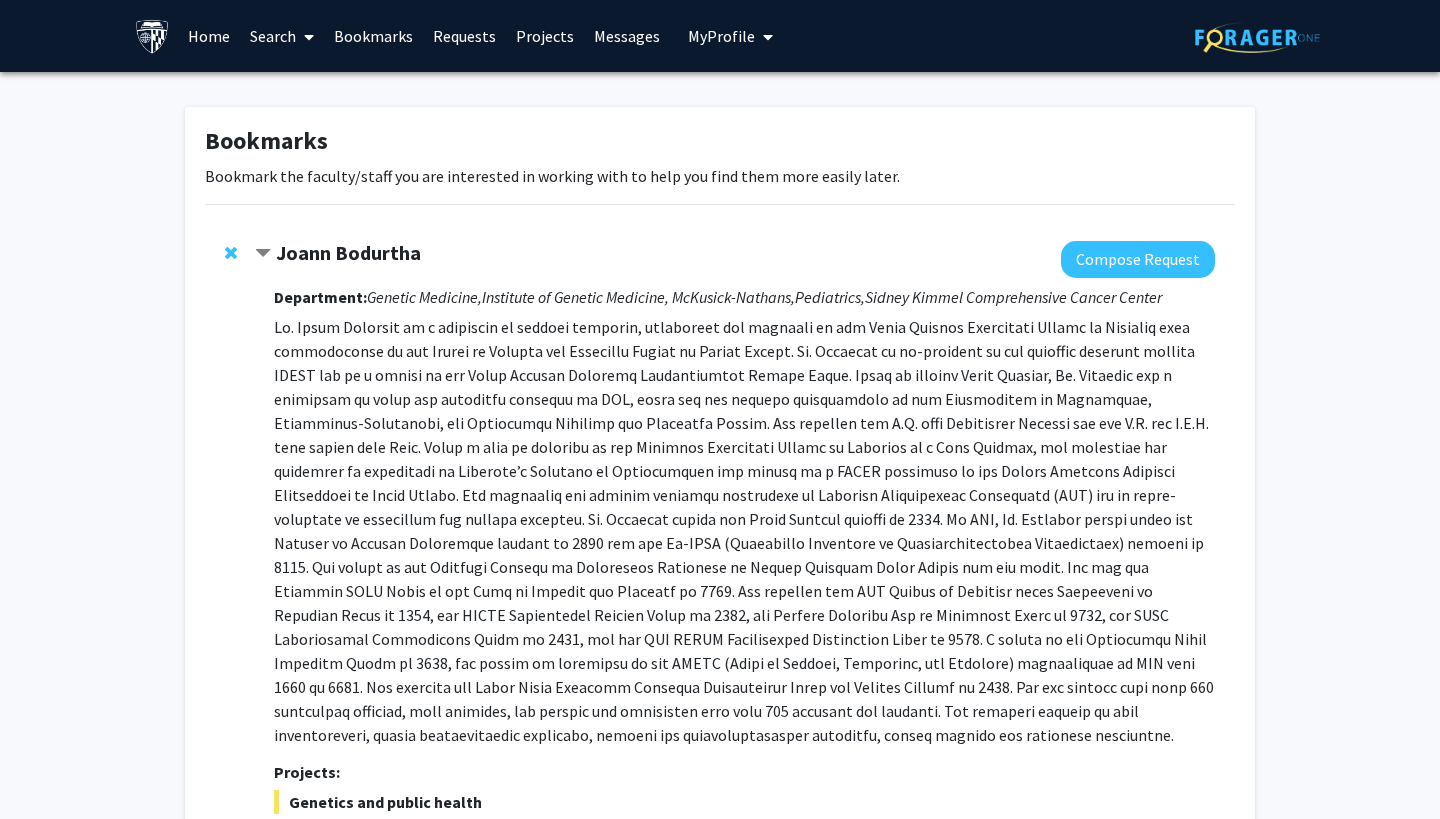 click on "Joann Bodurtha" 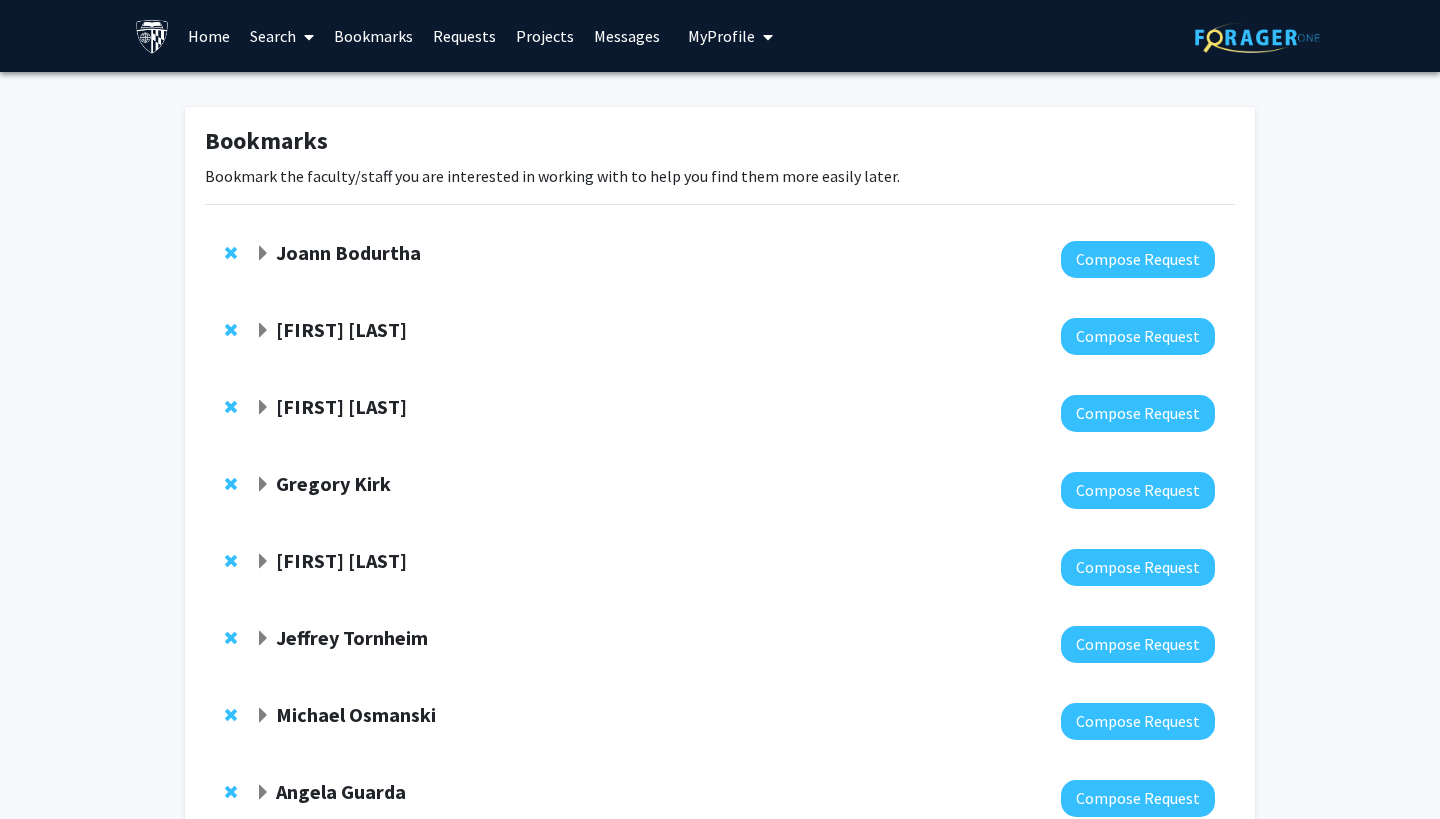 click on "[FIRST] [LAST]" 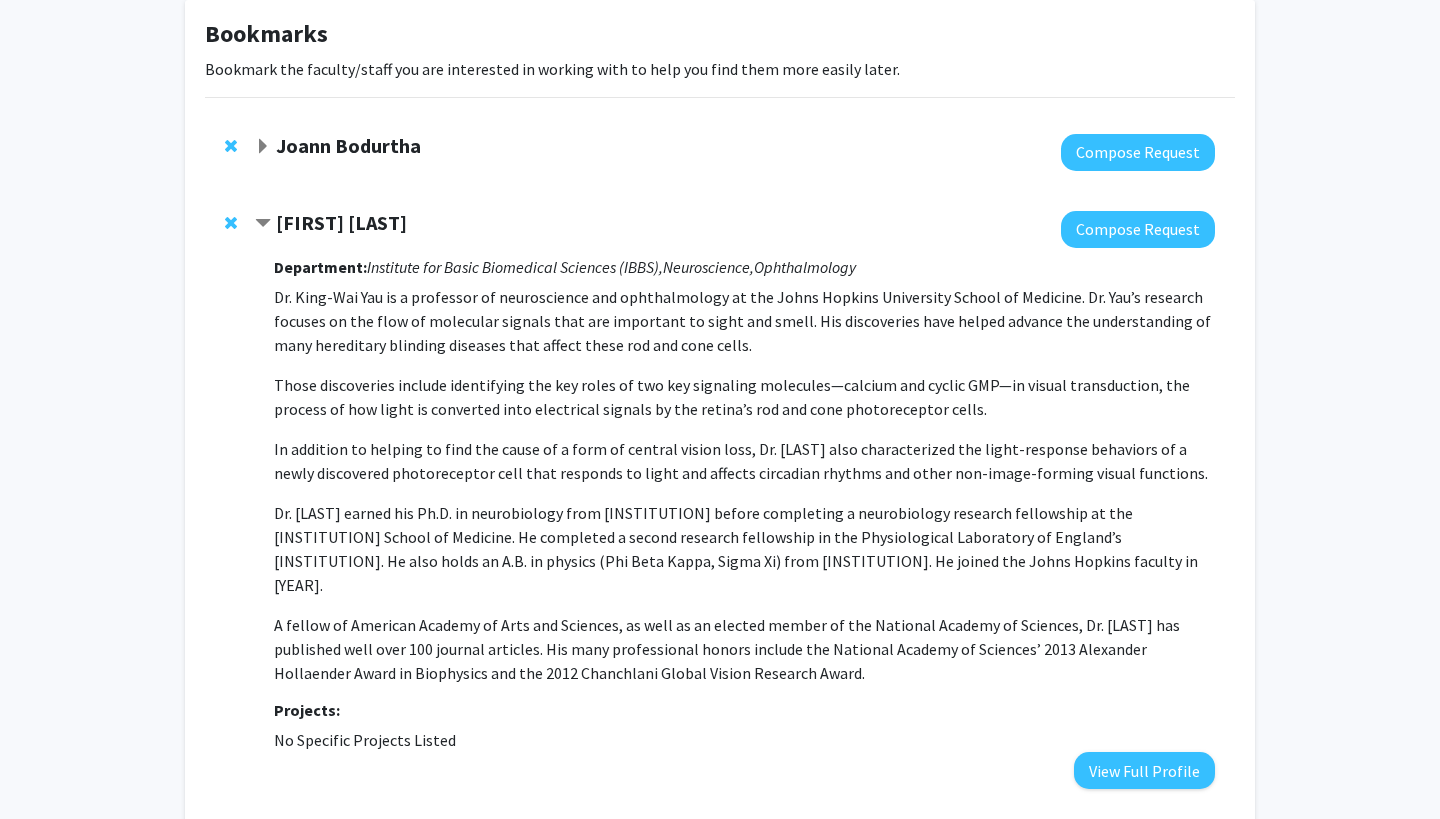 scroll, scrollTop: 88, scrollLeft: 0, axis: vertical 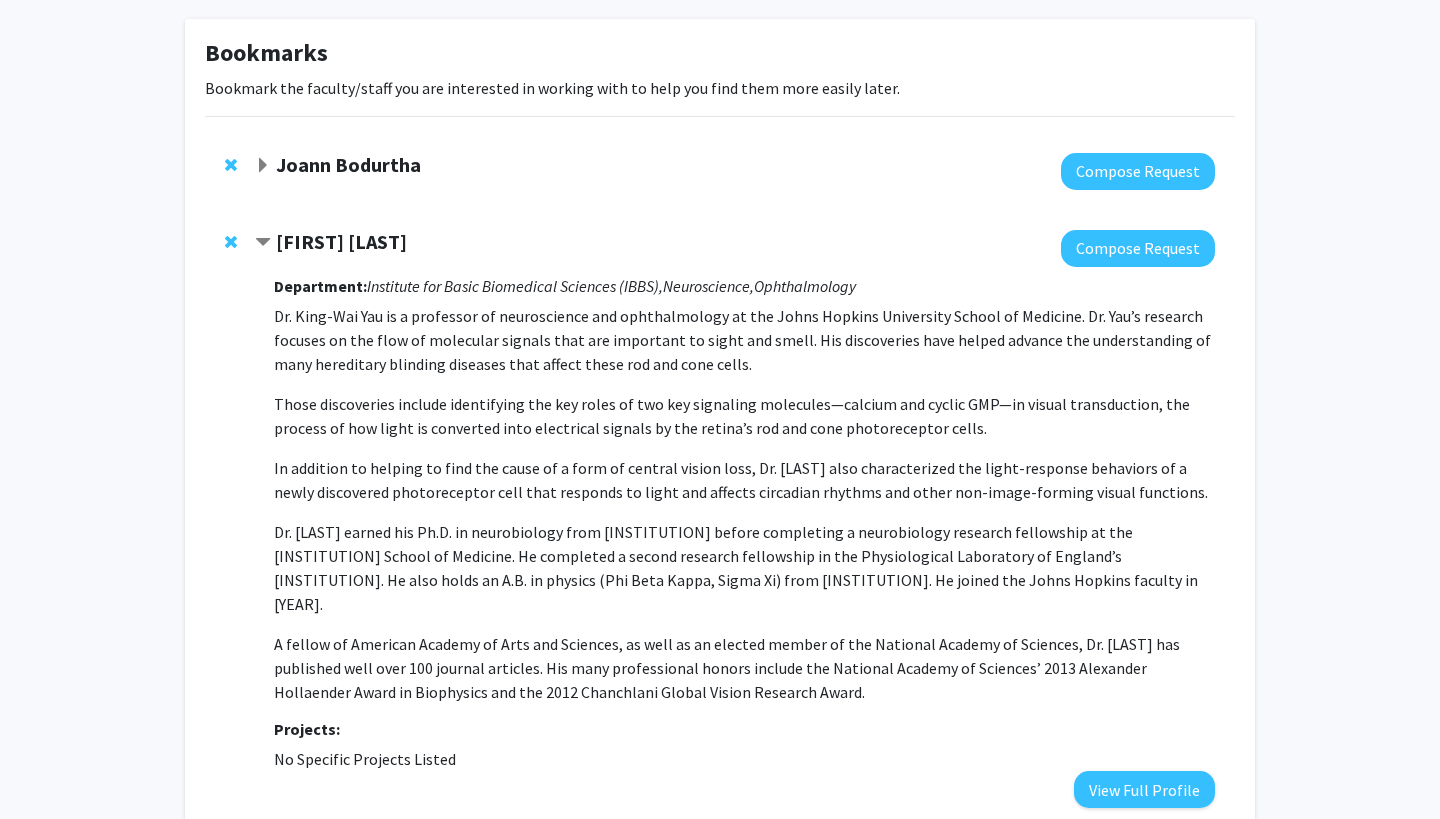 click on "[FIRST] [LAST]" 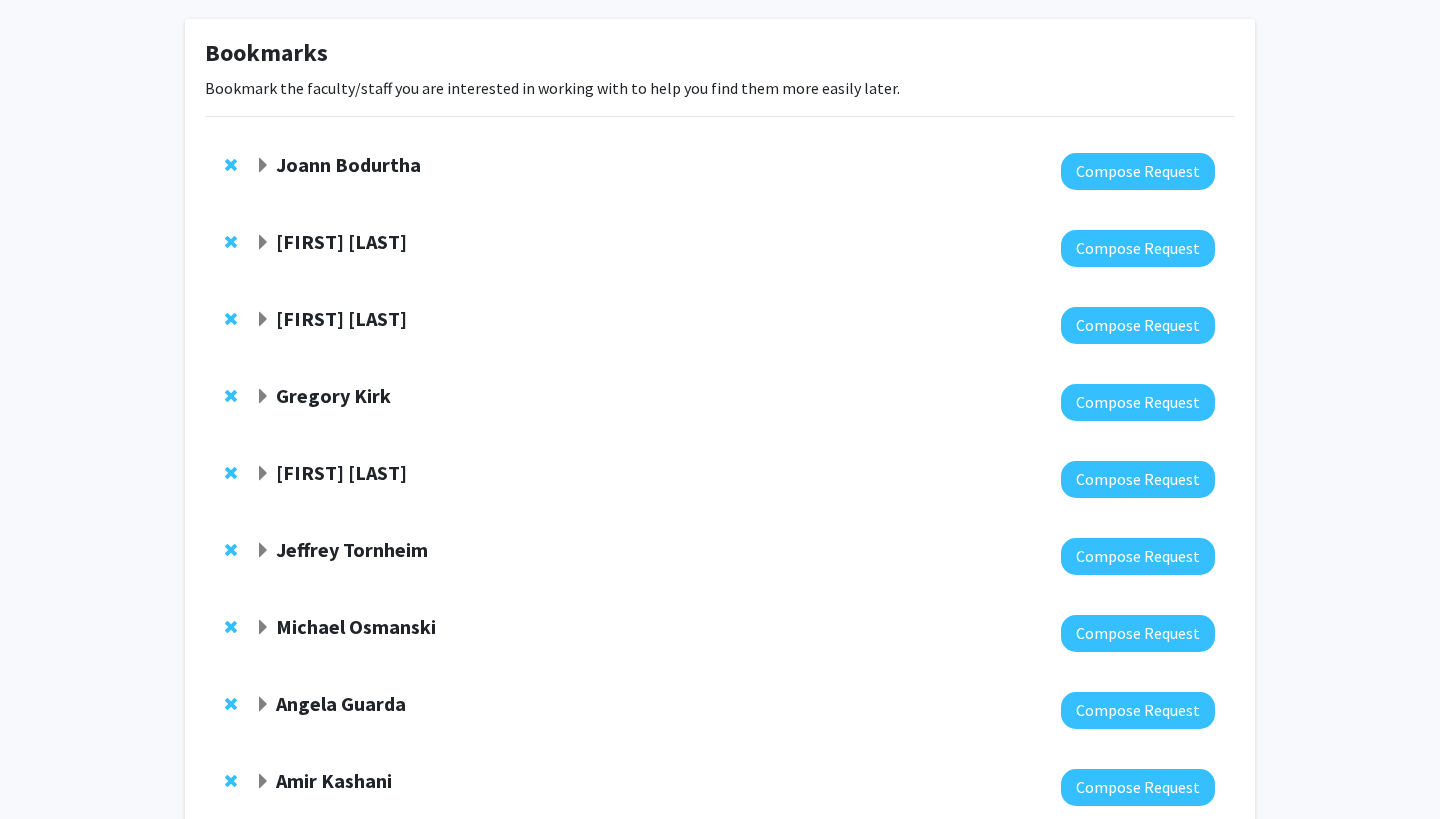click 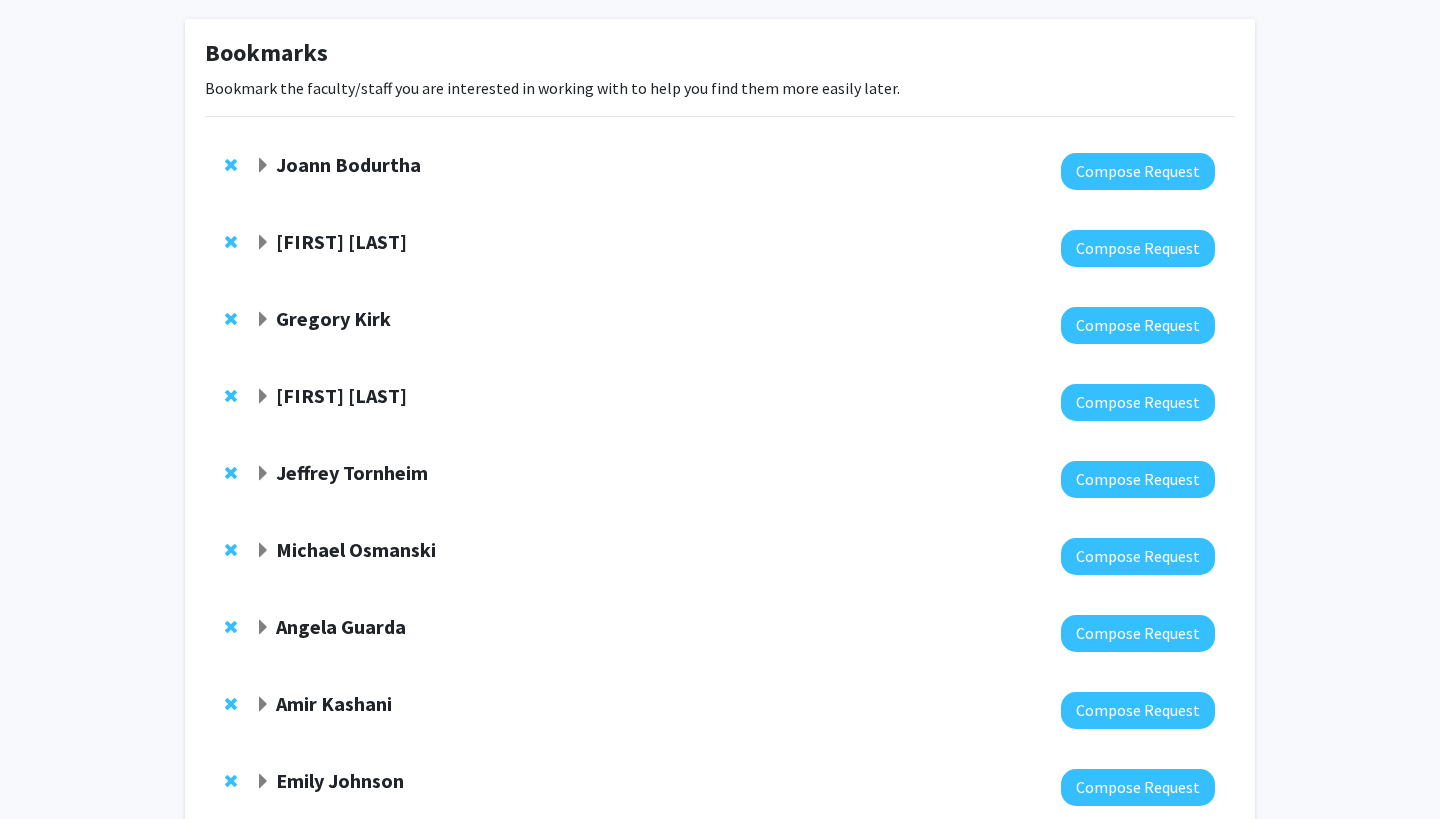 click on "[FIRST] [LAST]" 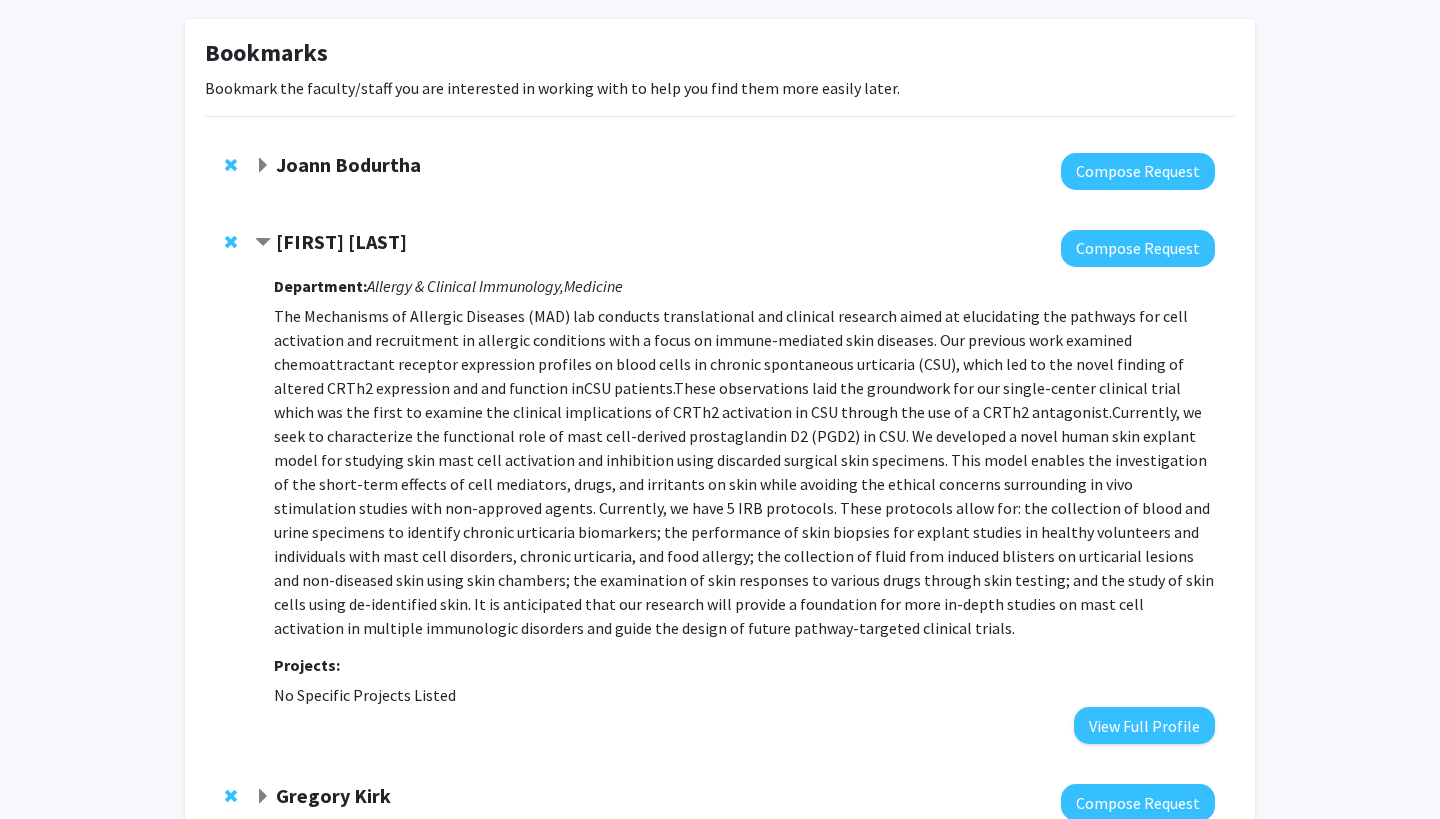 click 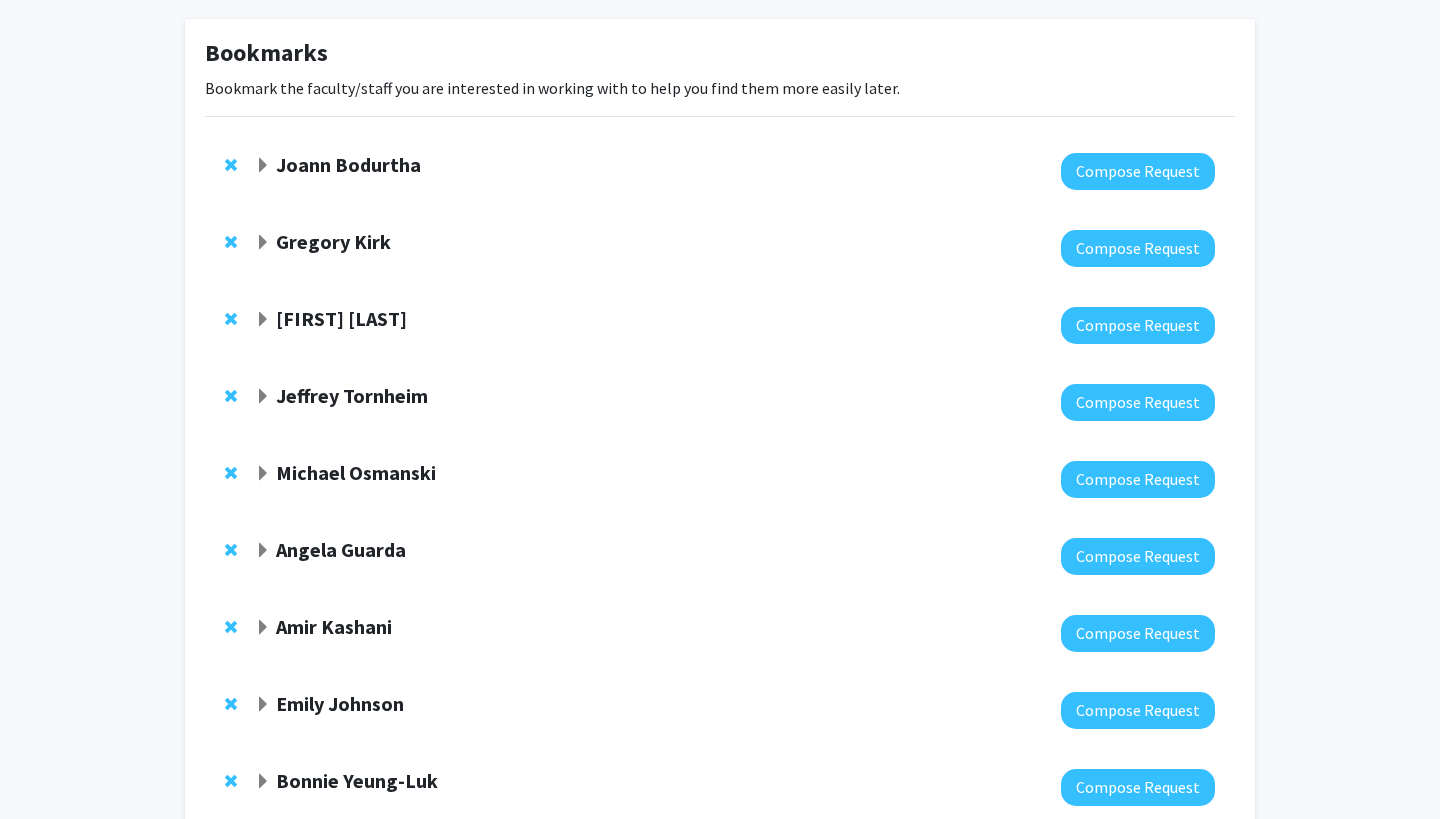 click on "Gregory Kirk" 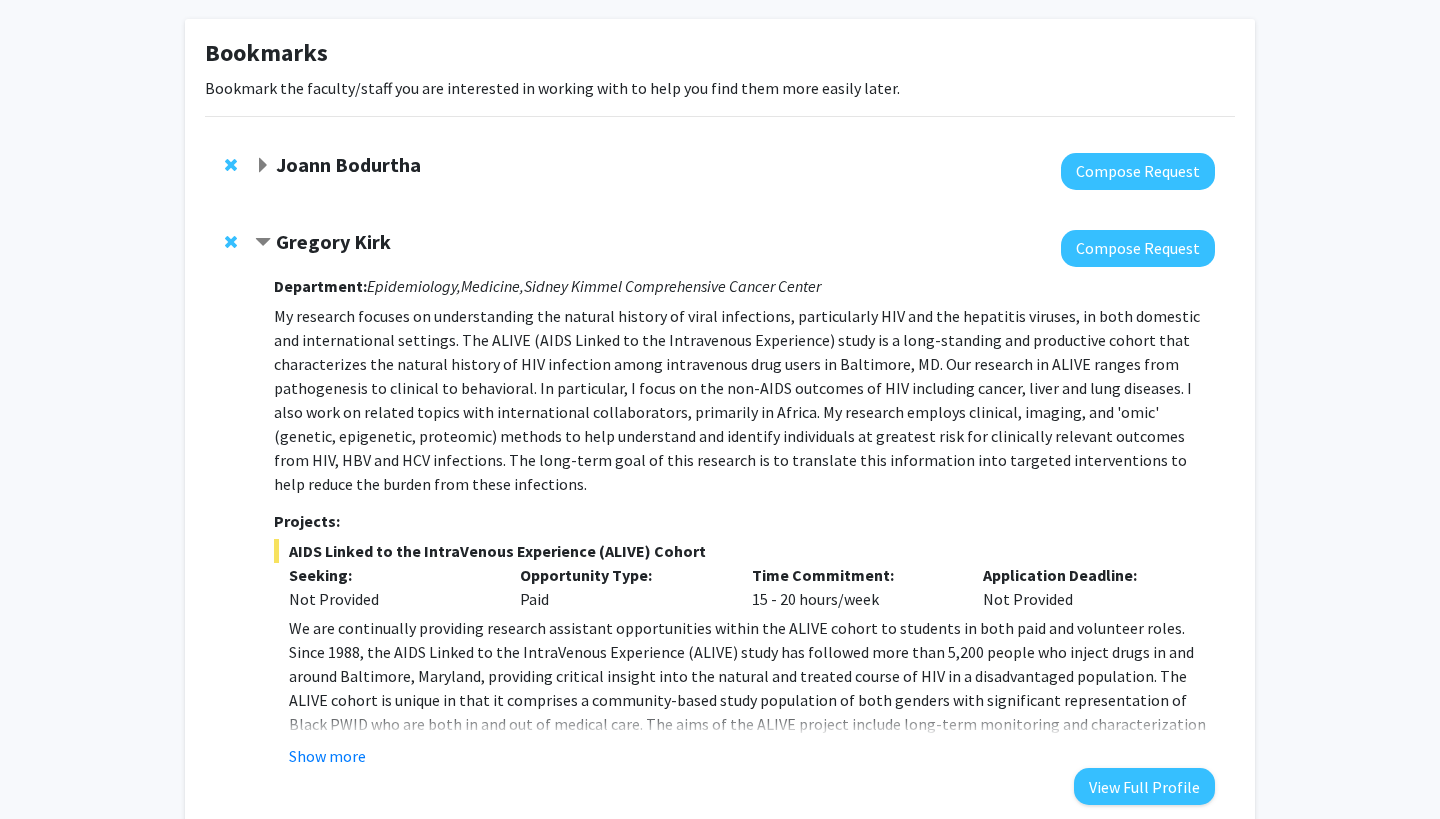 click on "Gregory Kirk" 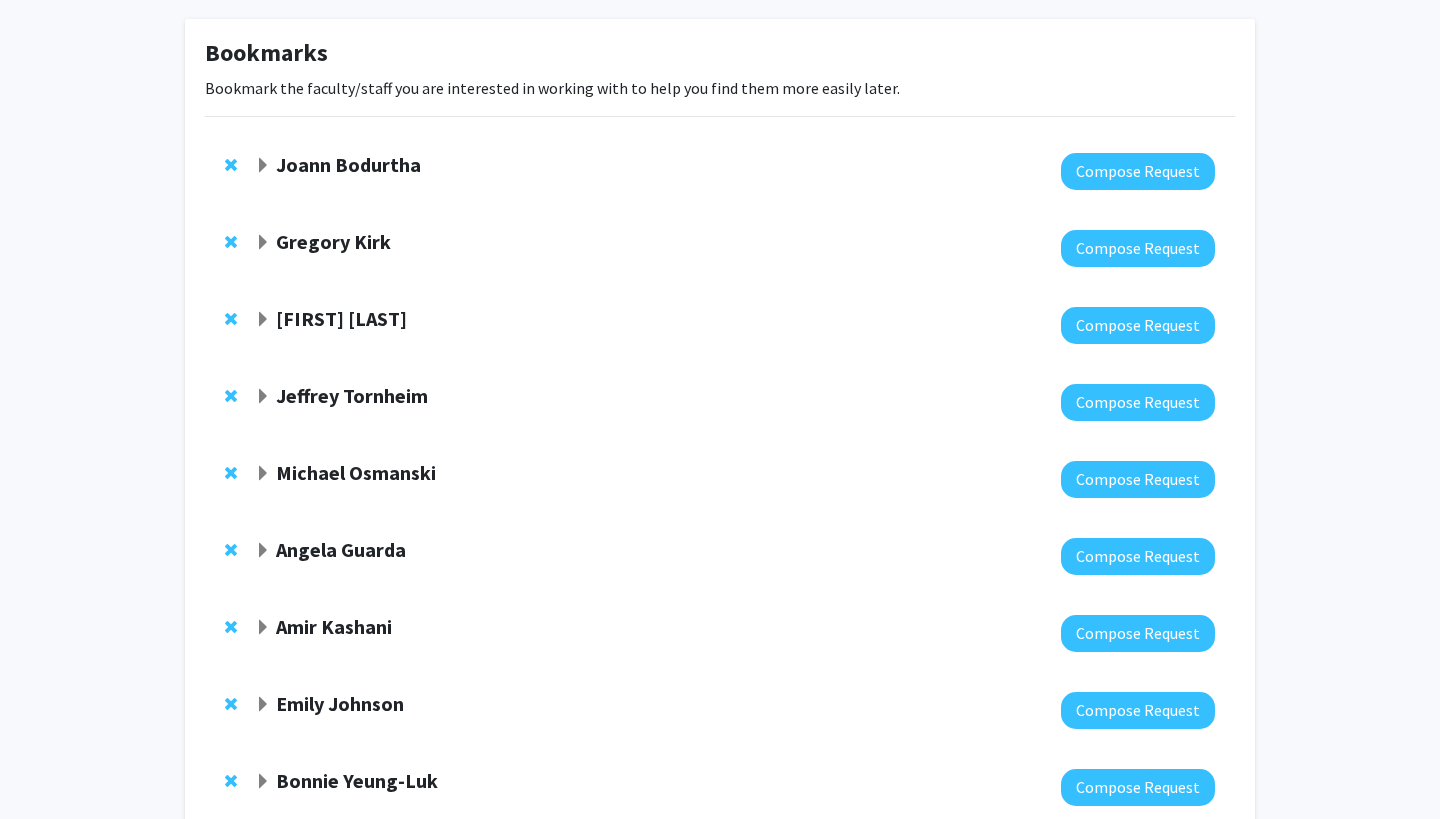 click on "[FIRST] [LAST]" 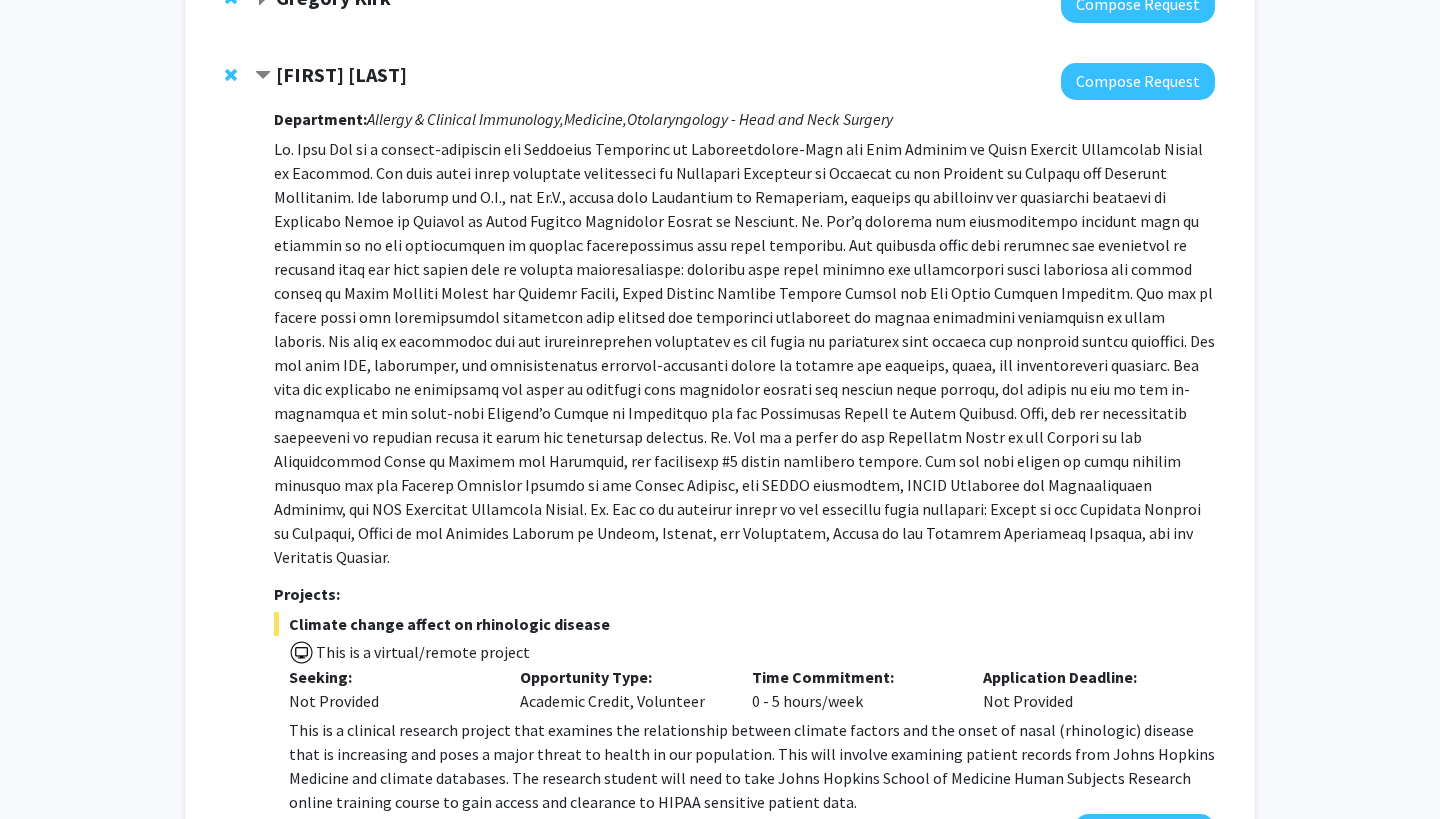scroll, scrollTop: 328, scrollLeft: 0, axis: vertical 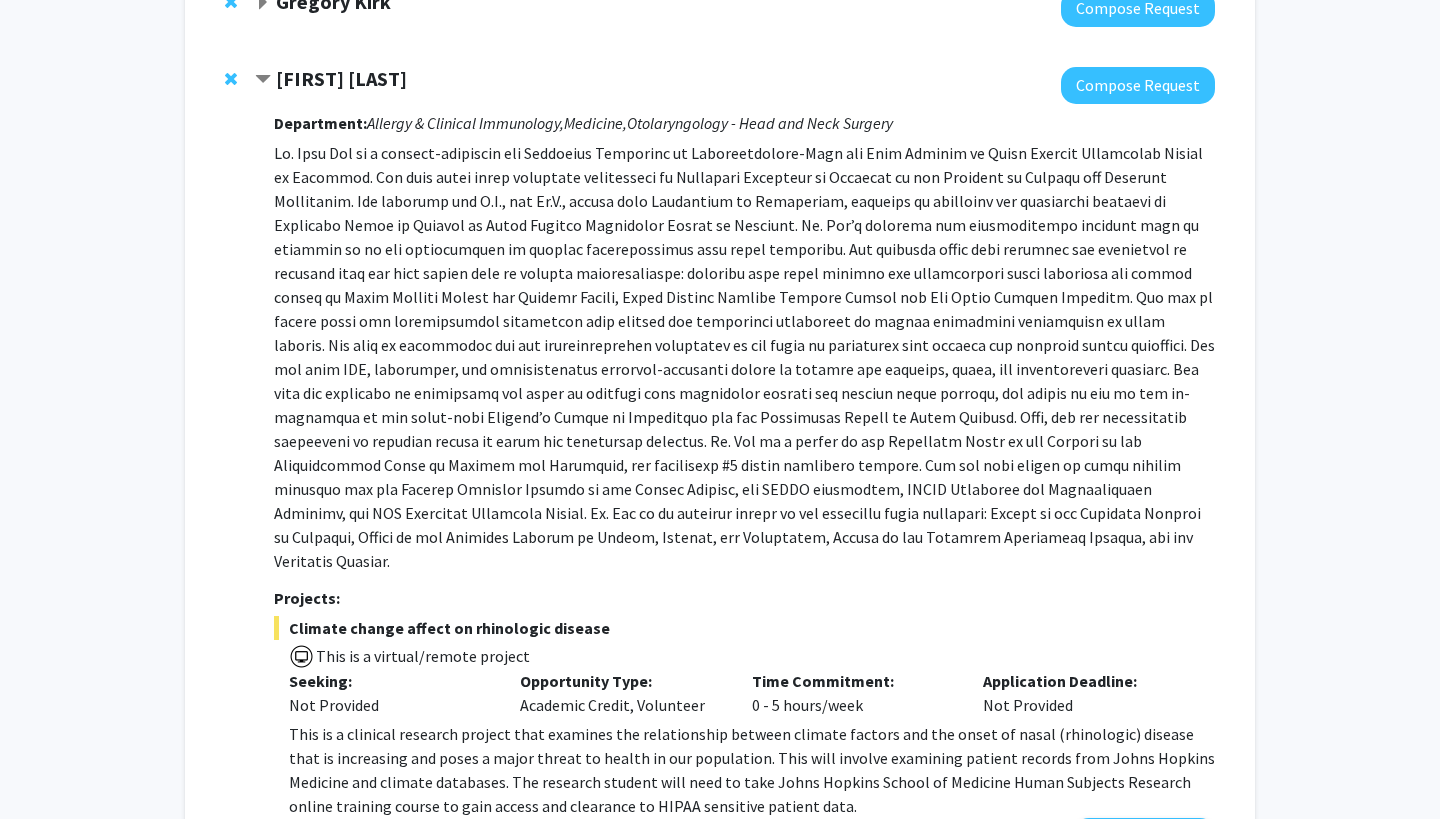 click on "[FIRST] [LAST]" 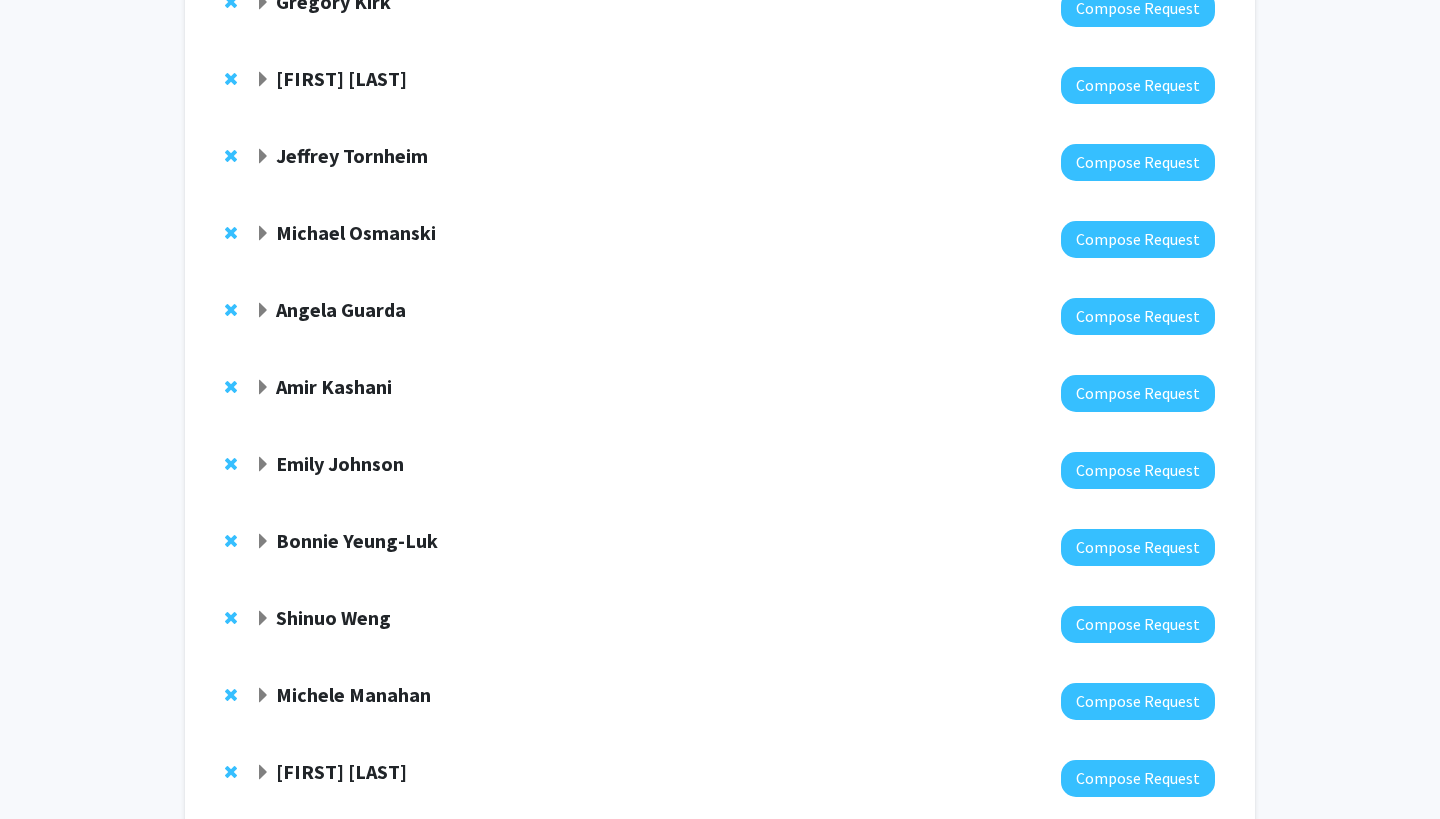 click on "Jeffrey Tornheim" 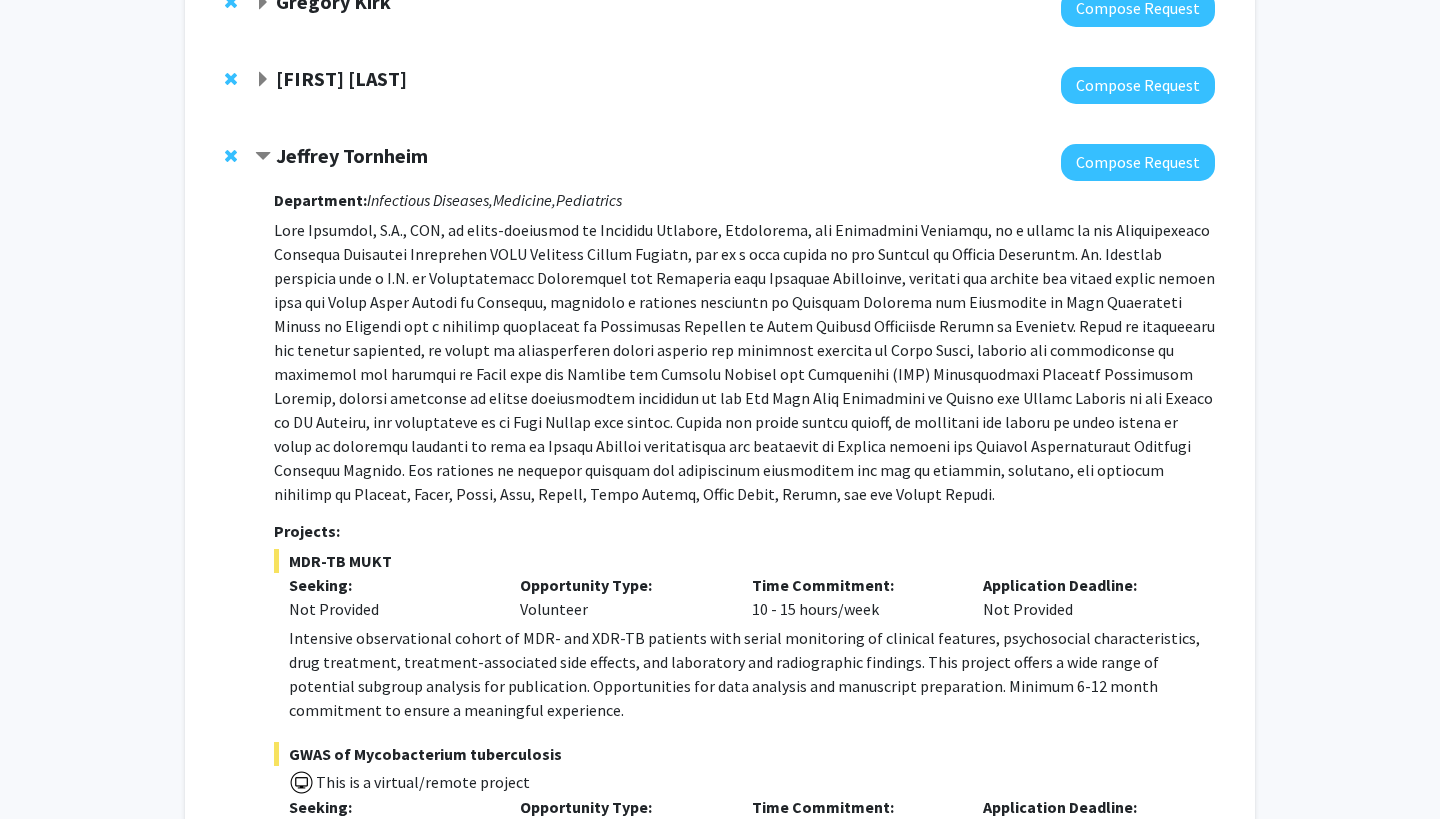 click on "Jeffrey Tornheim" 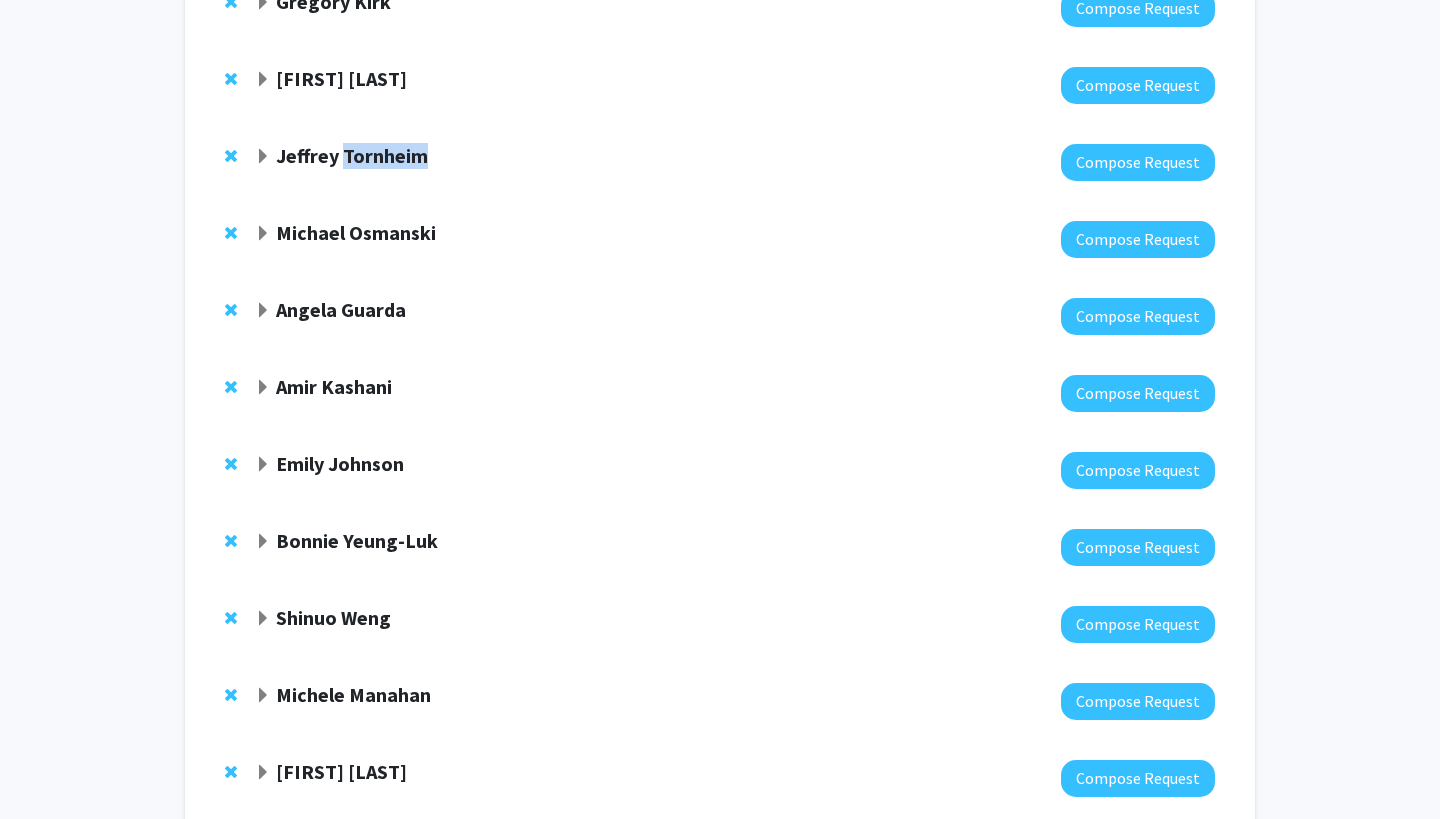 click on "Jeffrey Tornheim" 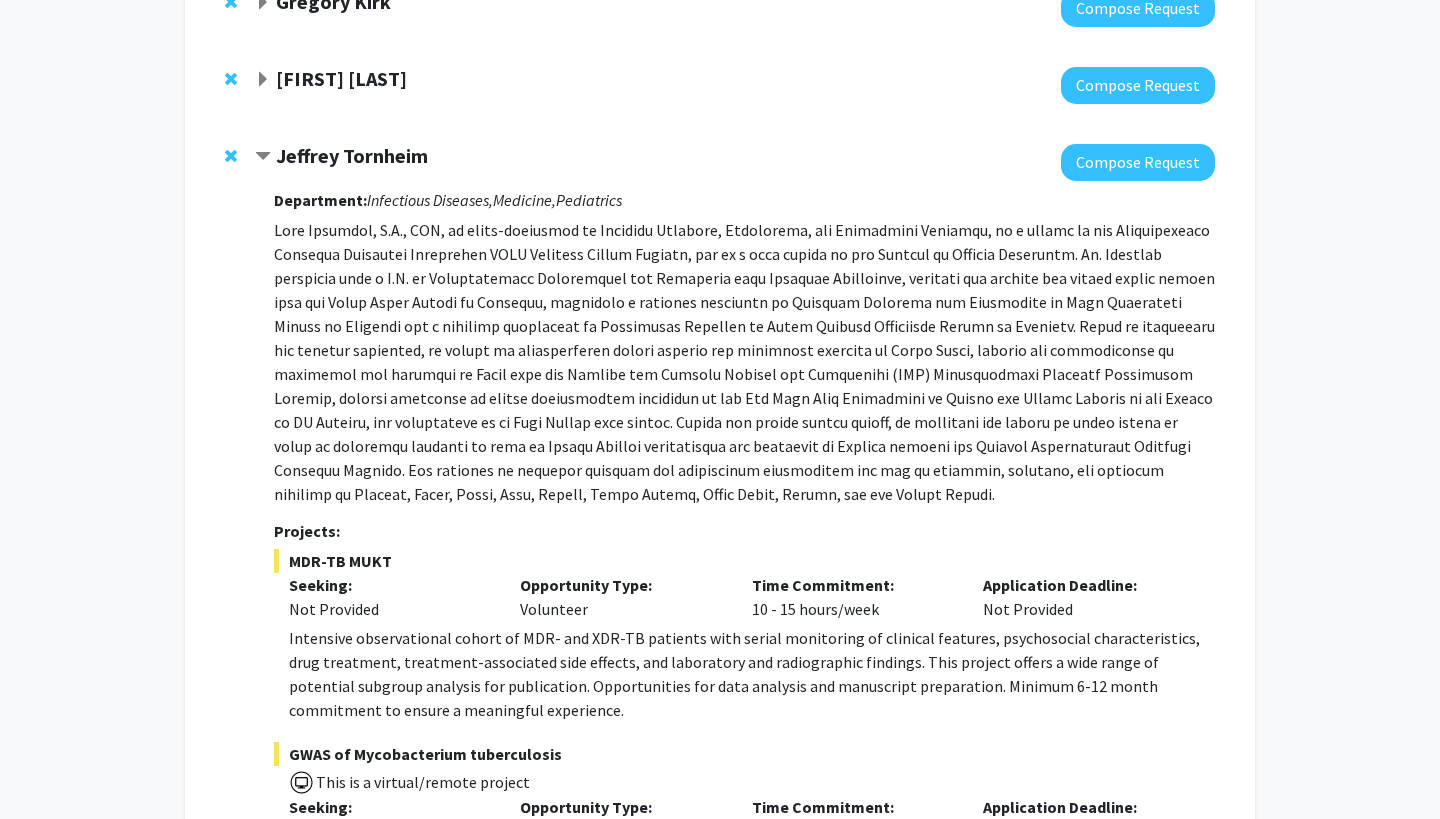 click at bounding box center [744, 362] 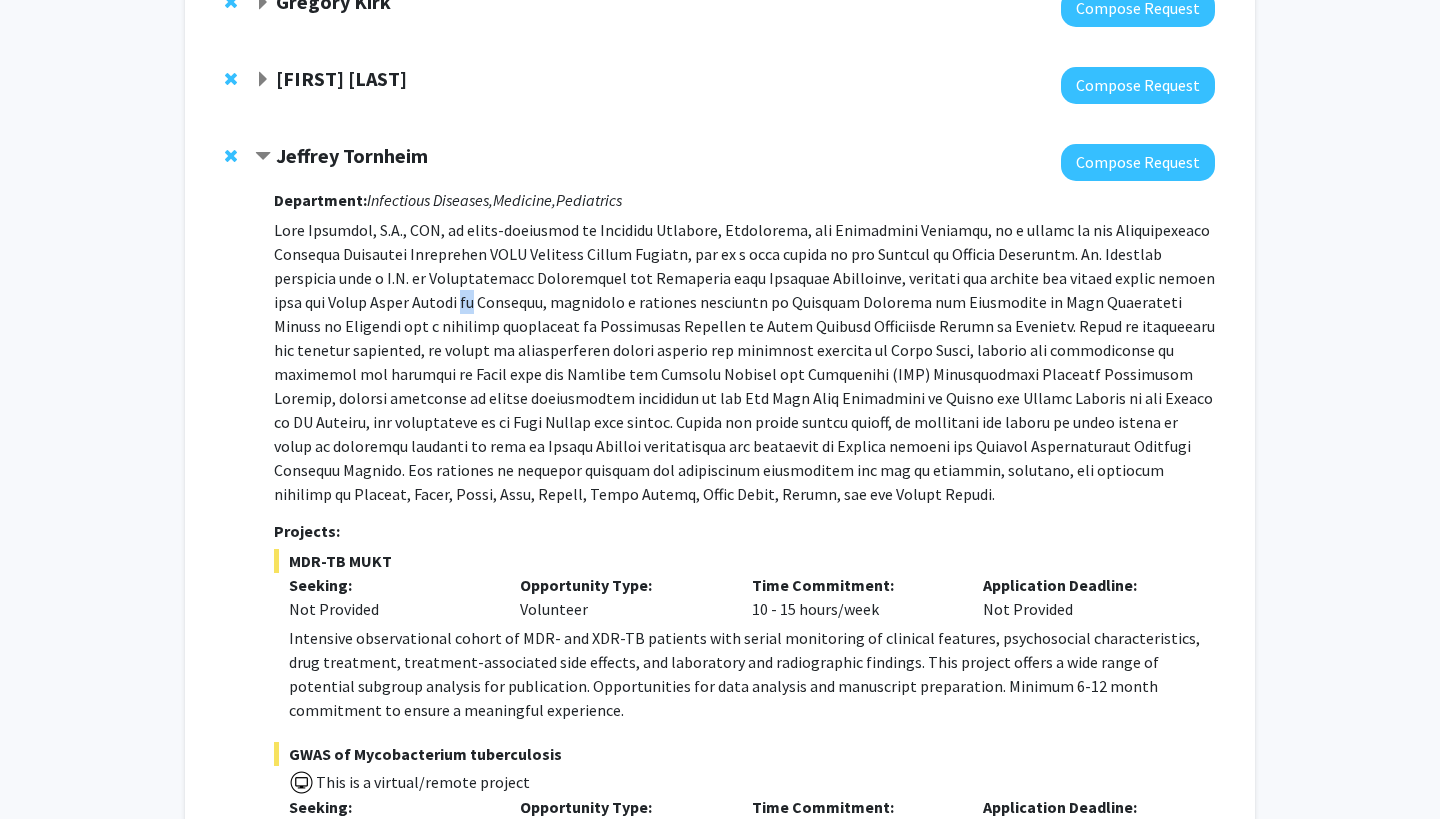 click at bounding box center [744, 362] 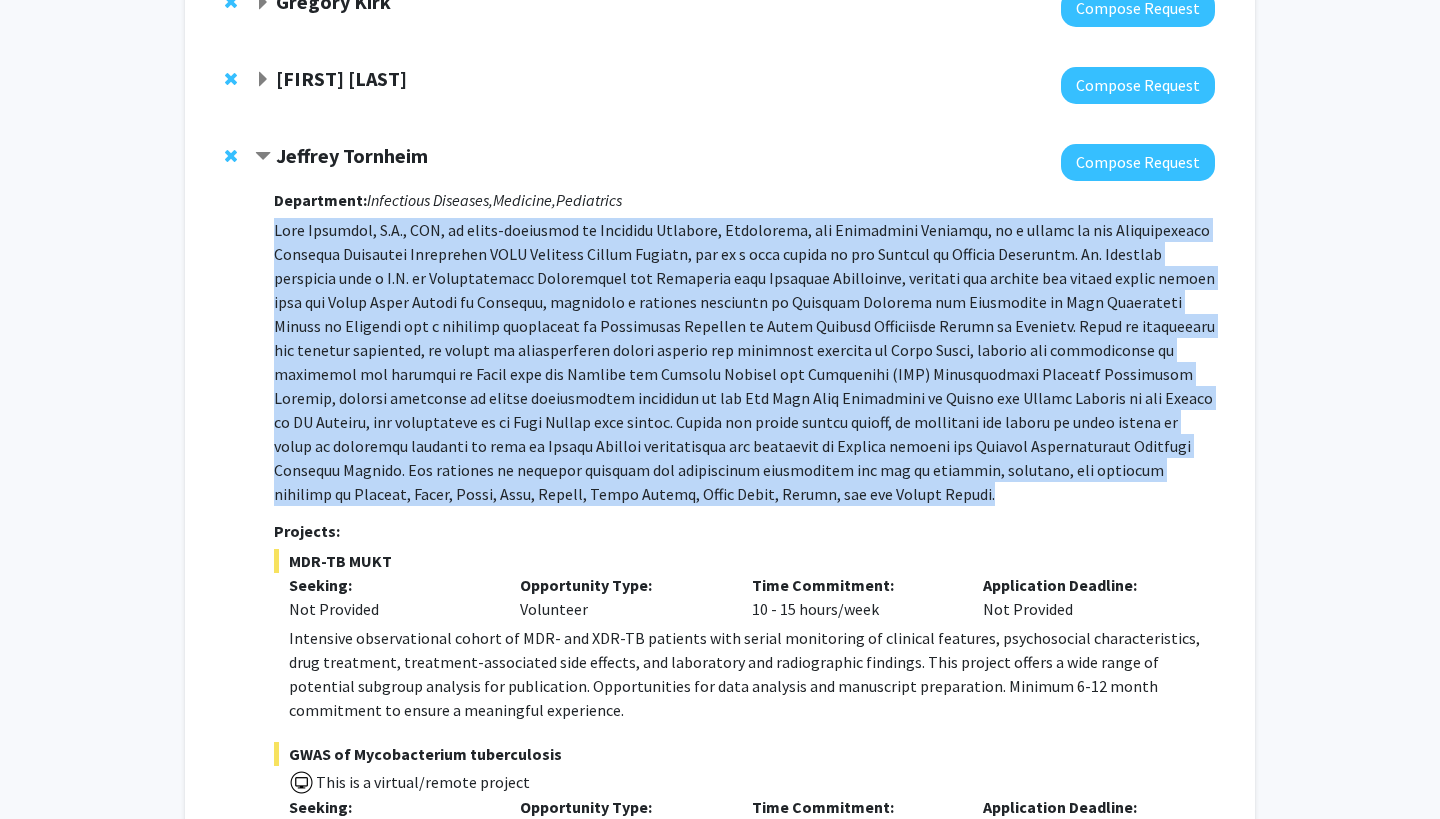 click at bounding box center (744, 362) 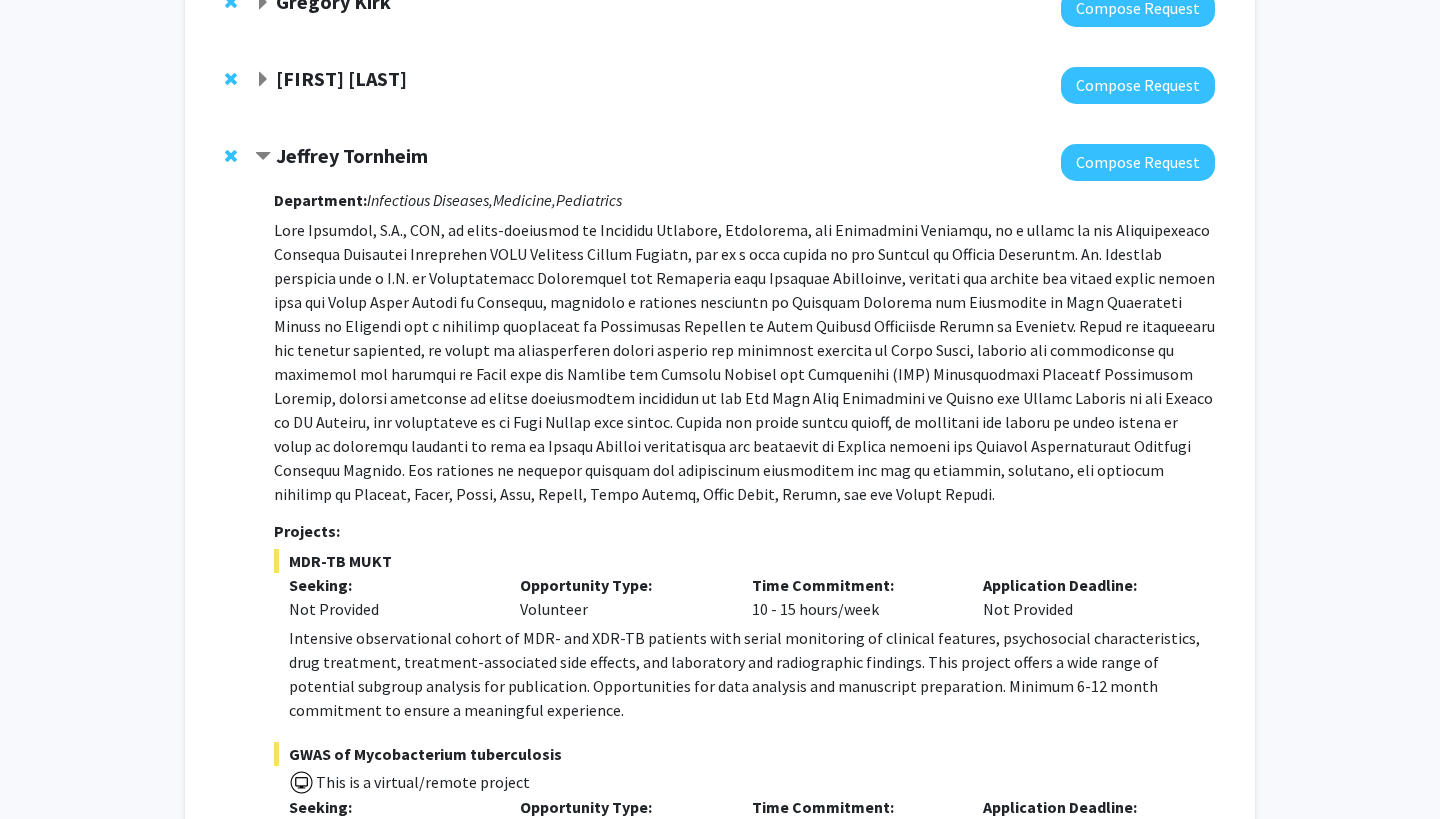 click at bounding box center (744, 362) 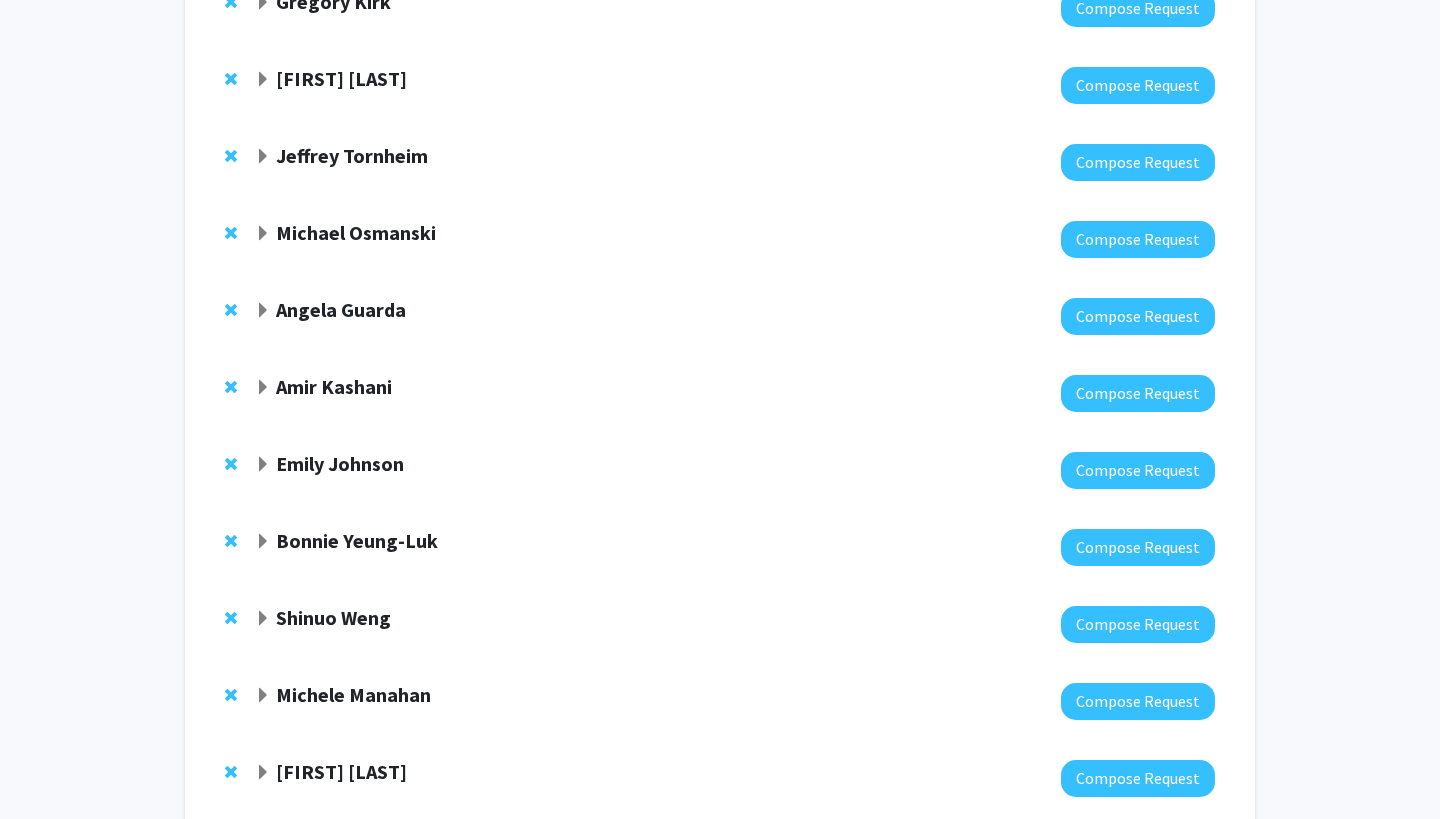 click on "Michael Osmanski" 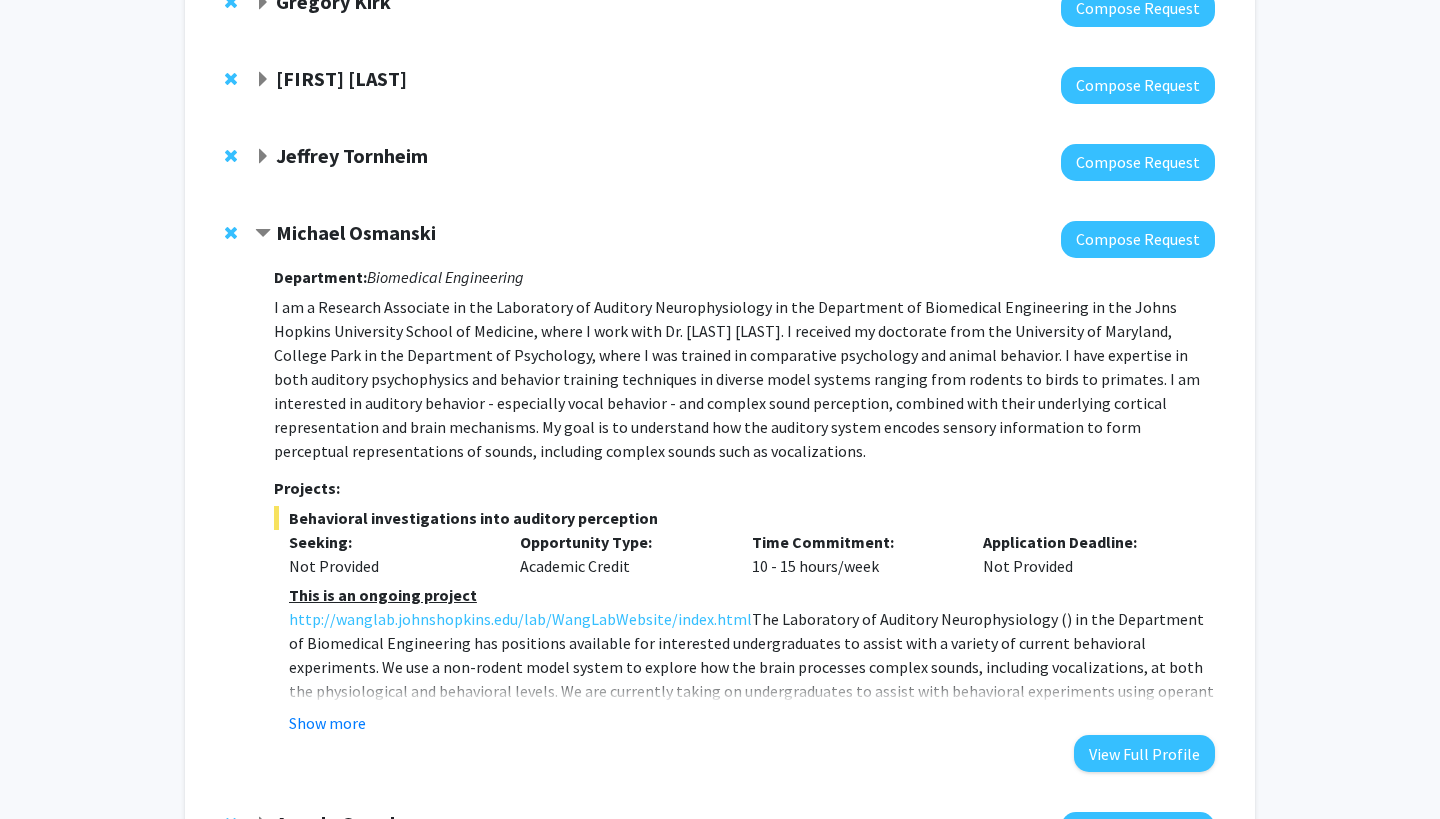 click on "Michael Osmanski" 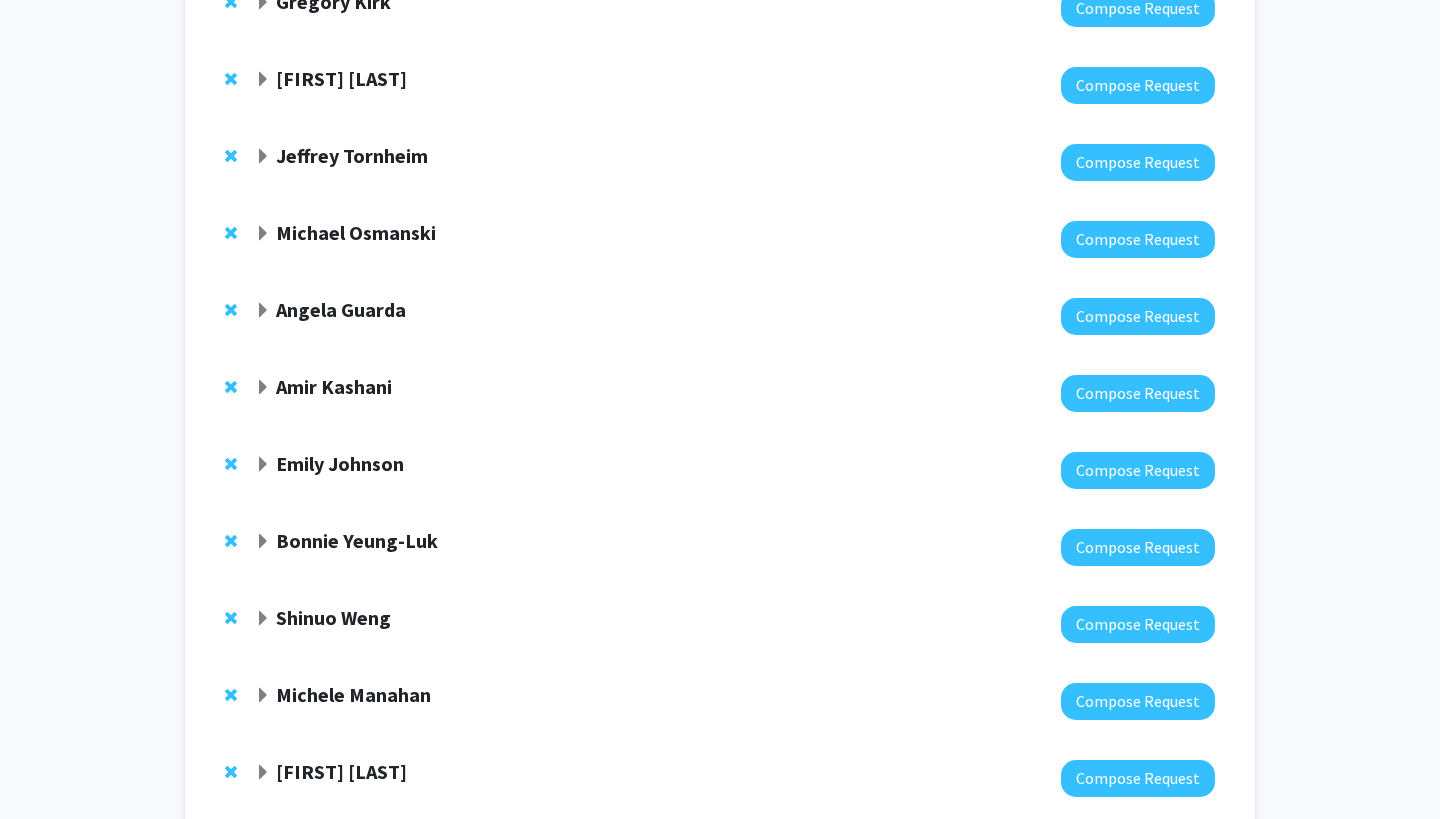 click on "Angela Guarda" 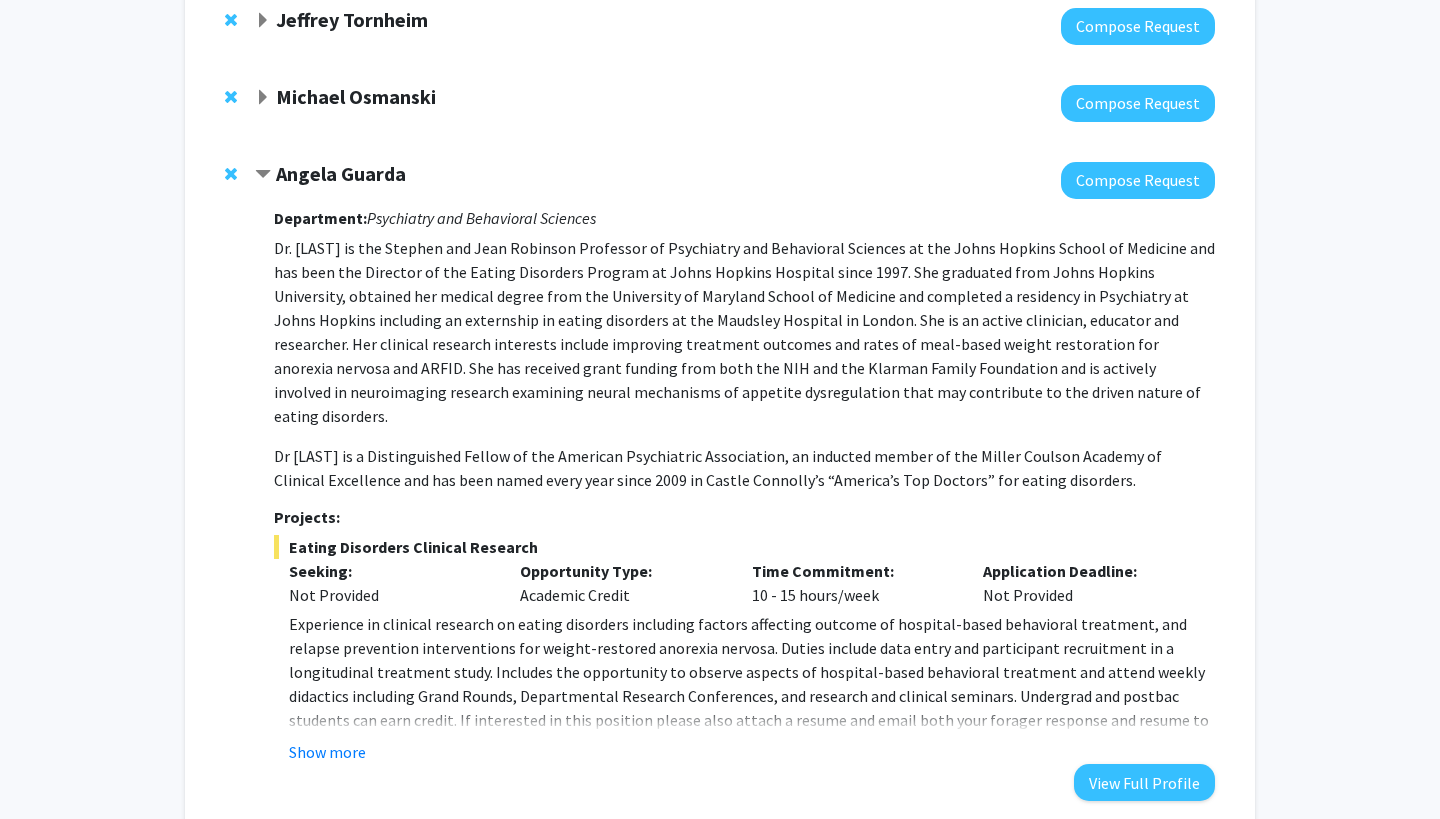 scroll, scrollTop: 465, scrollLeft: 0, axis: vertical 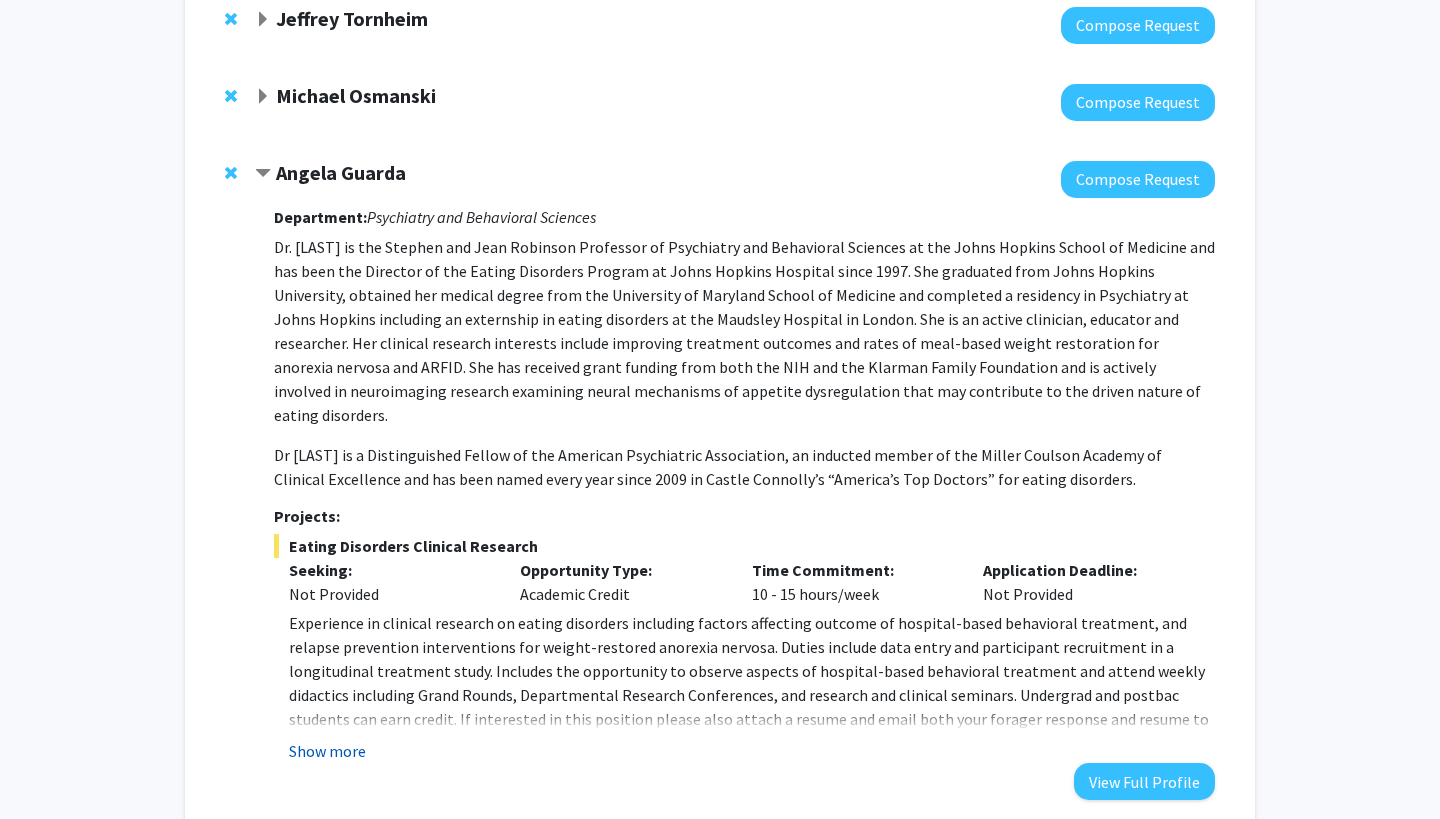 click on "Show more" at bounding box center [327, 751] 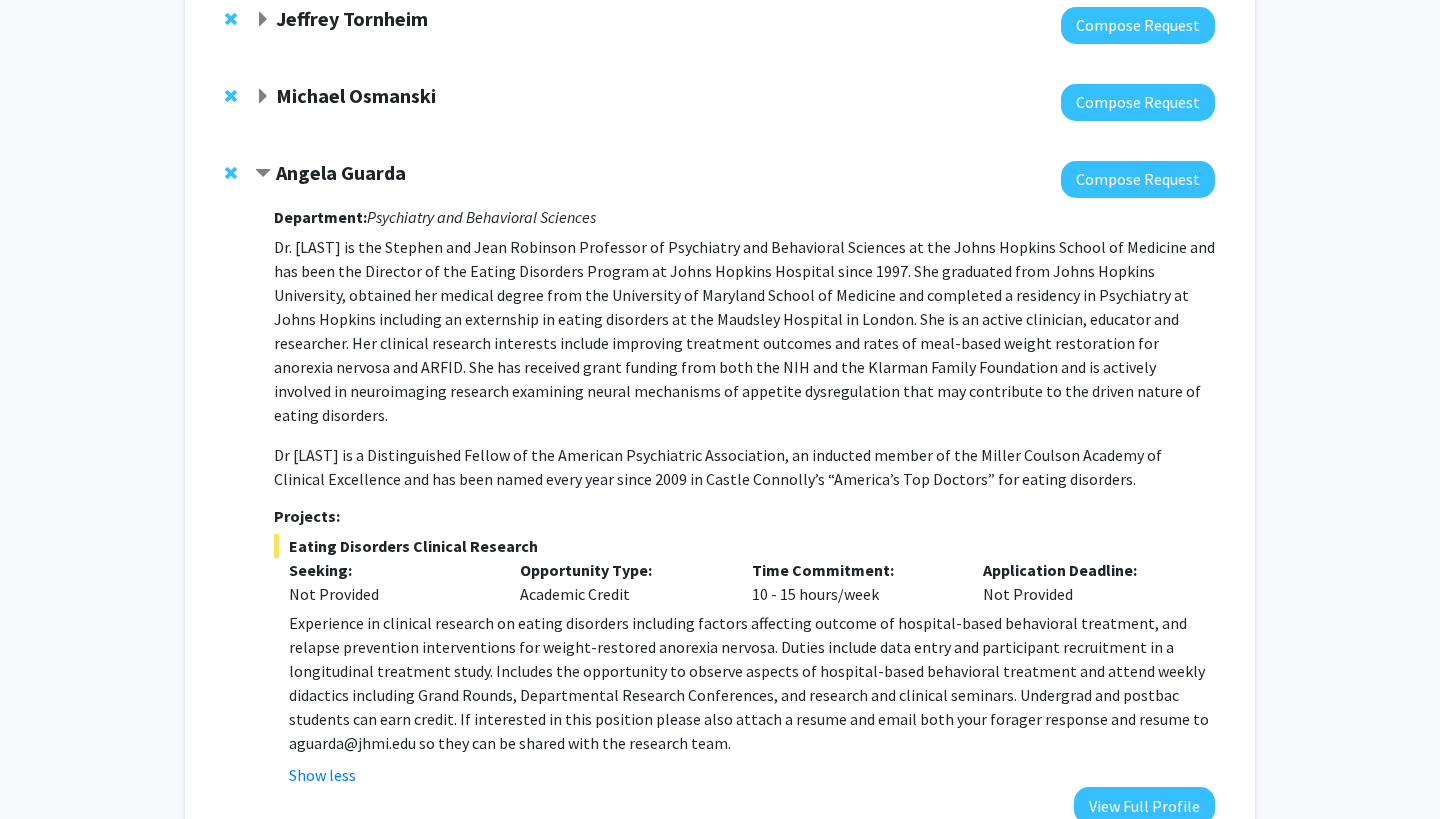 click on "Angela Guarda" 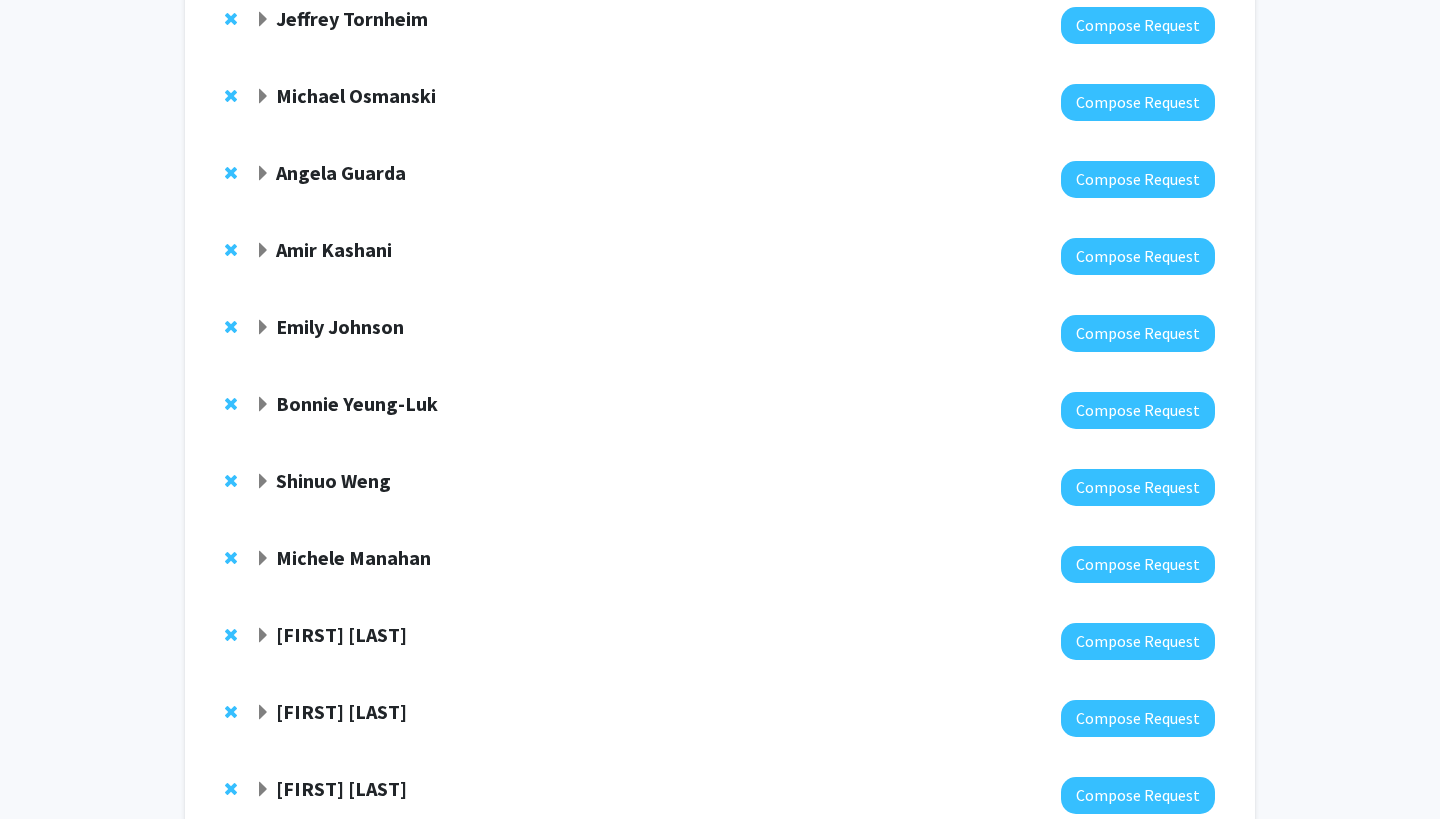 click on "Amir Kashani" 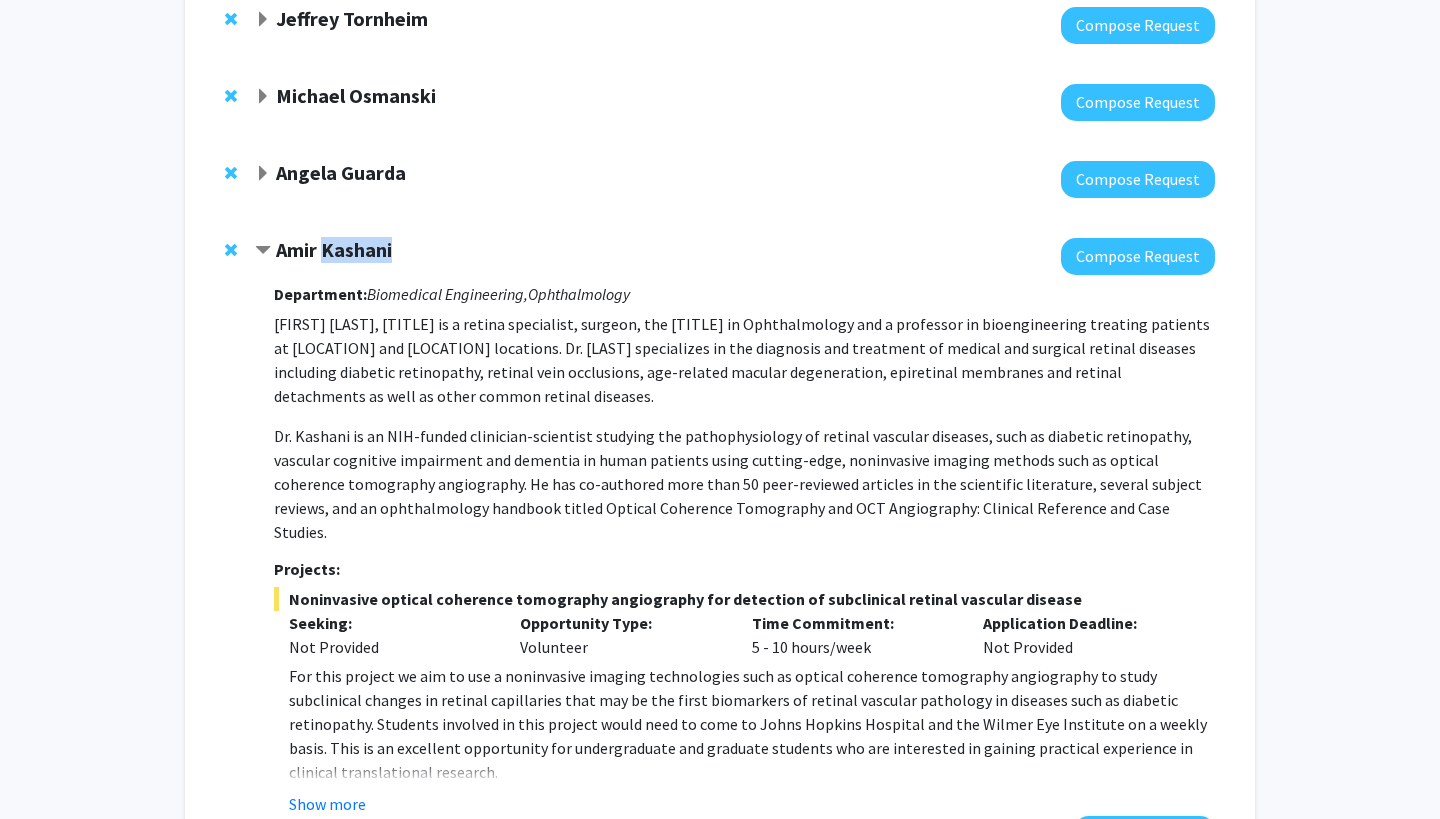 click on "Amir Kashani" 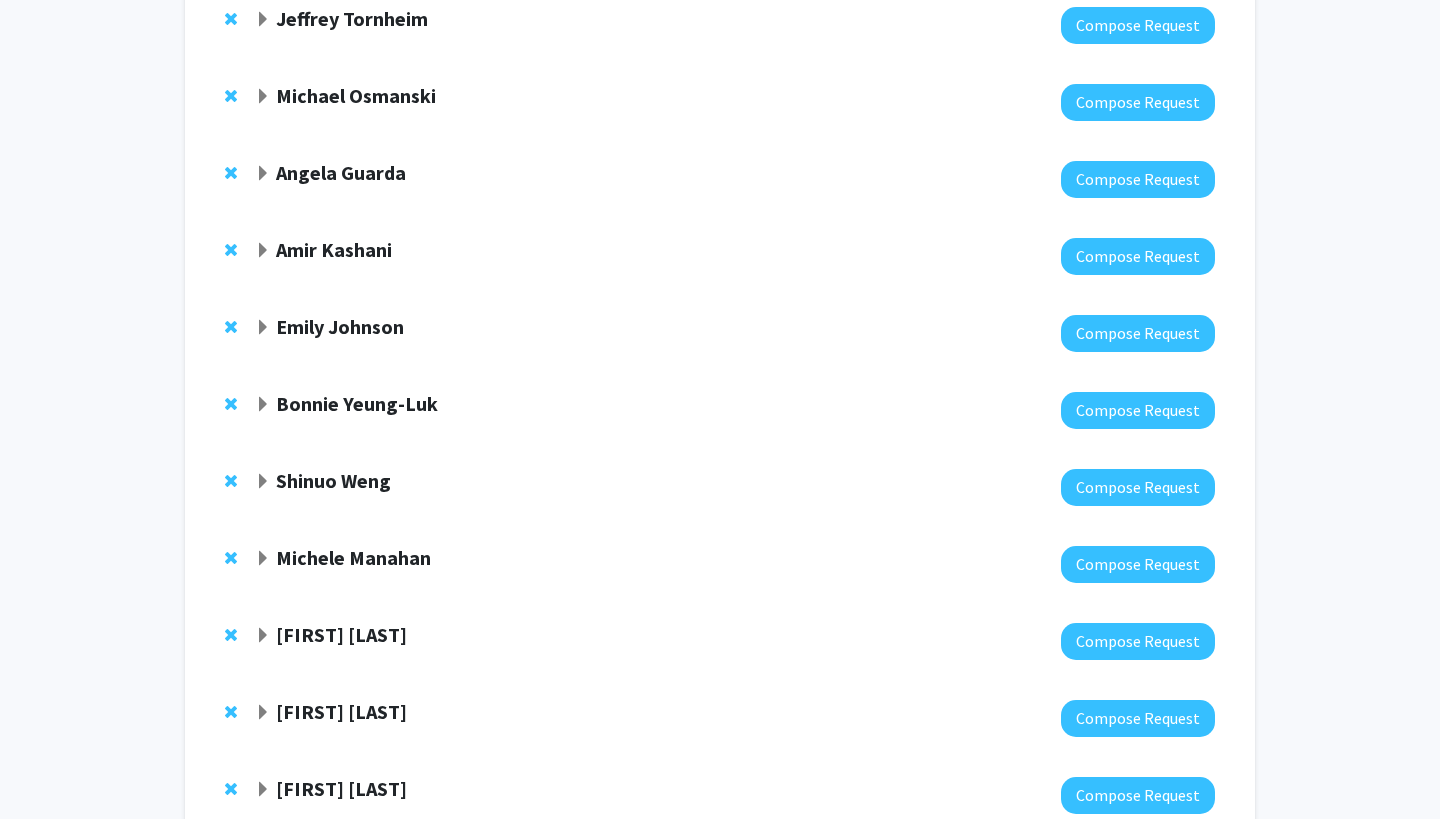 click on "Emily Johnson" 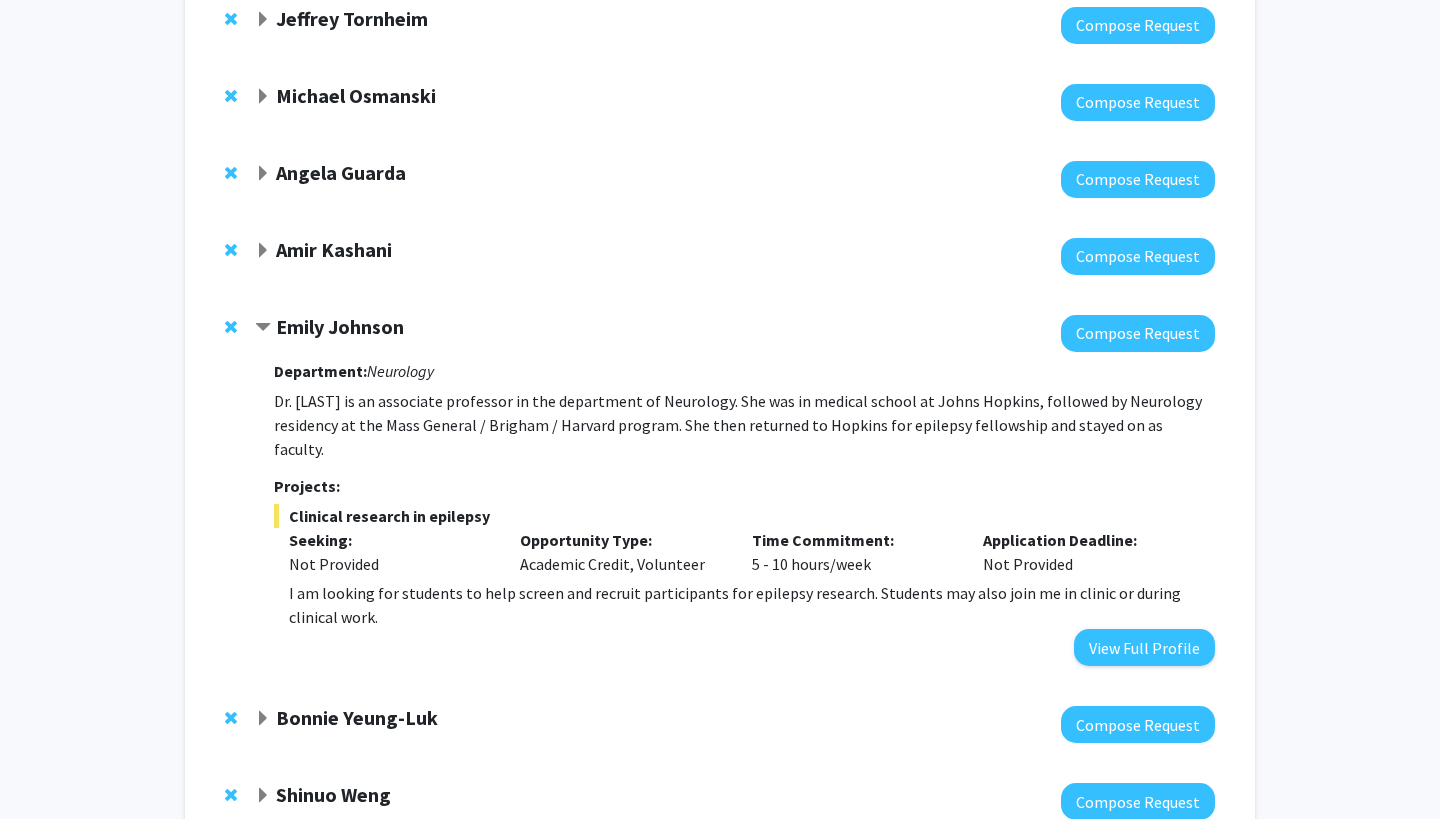 click 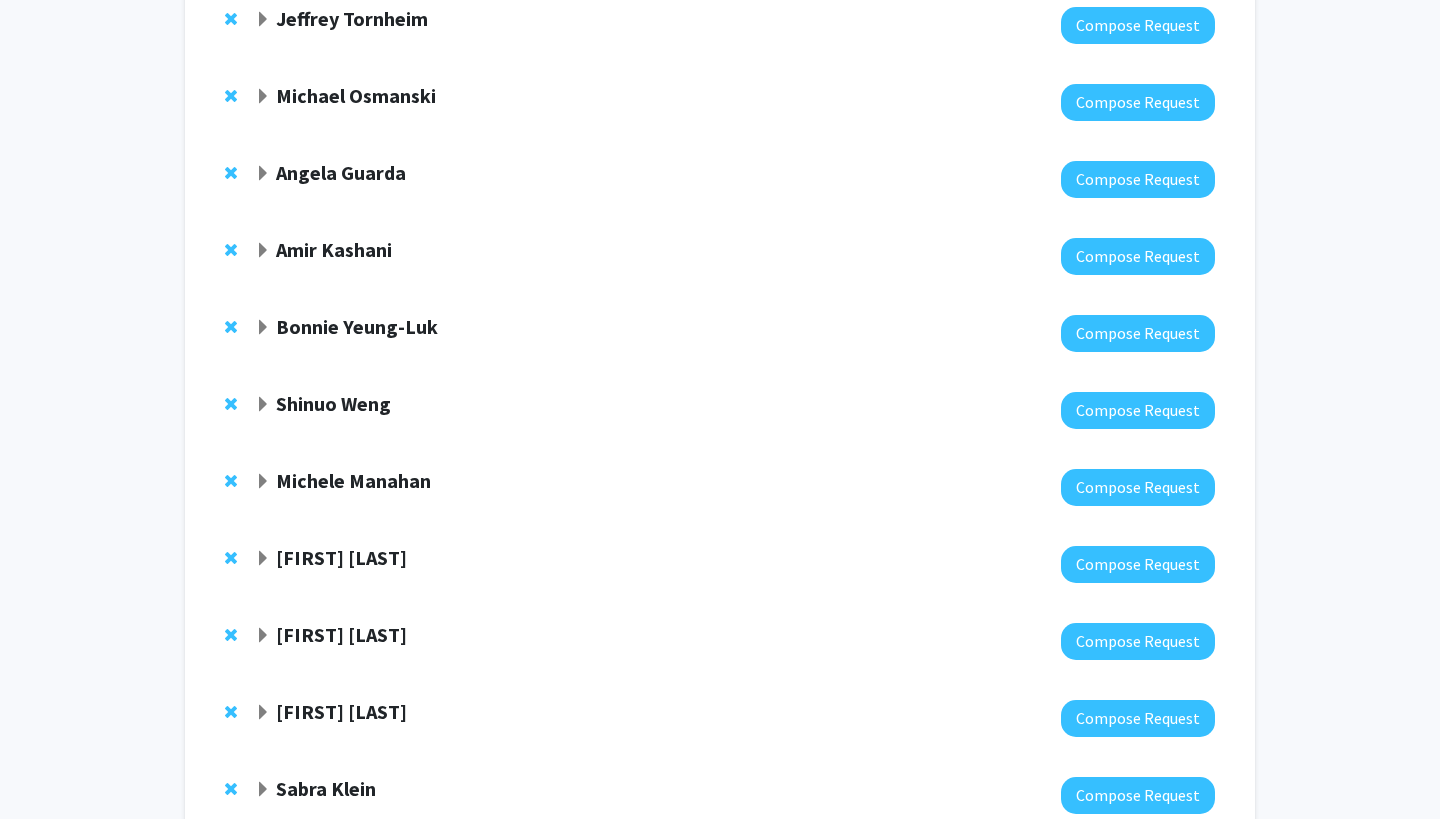 click on "Bonnie  Yeung-Luk" 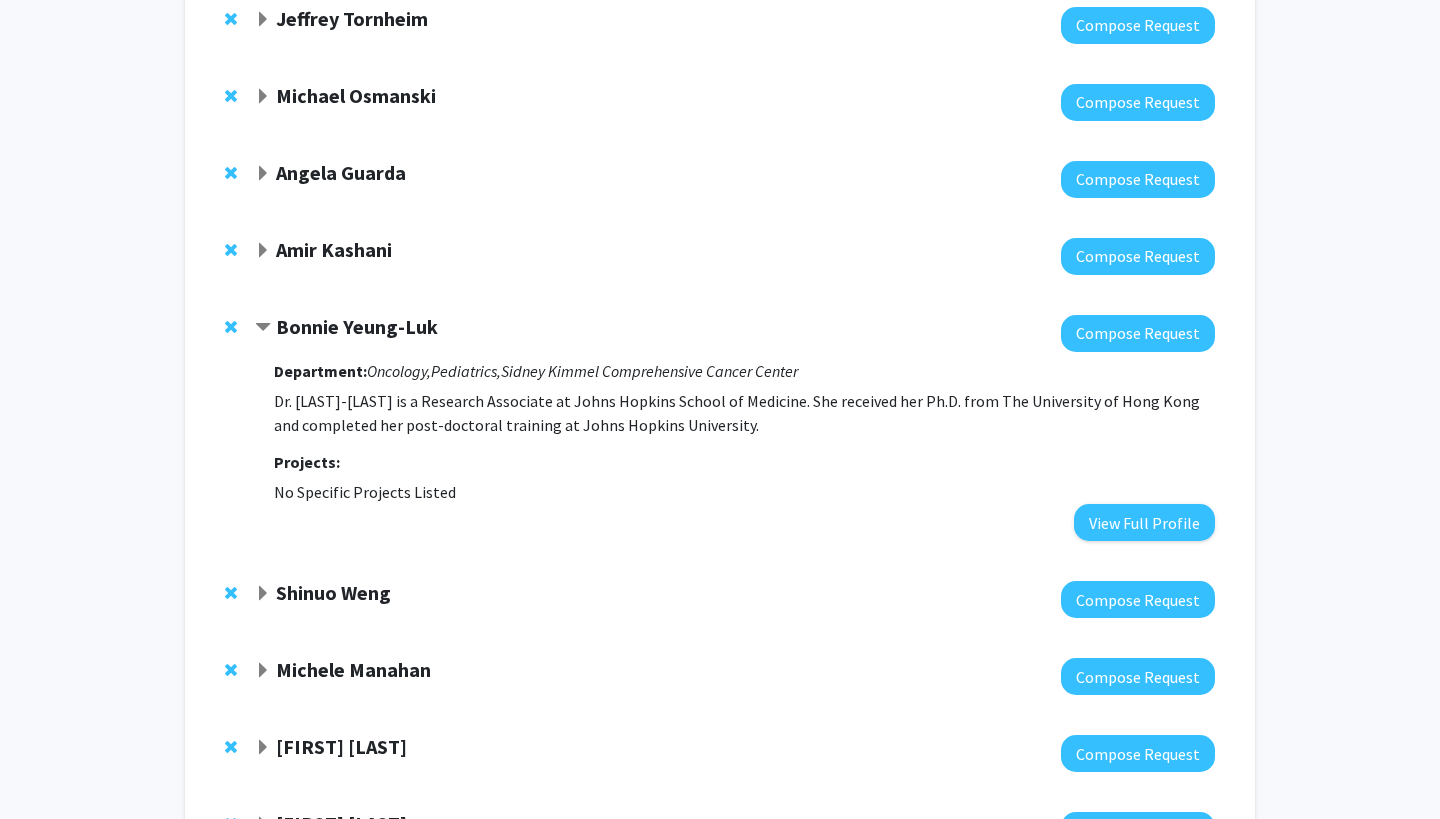 click 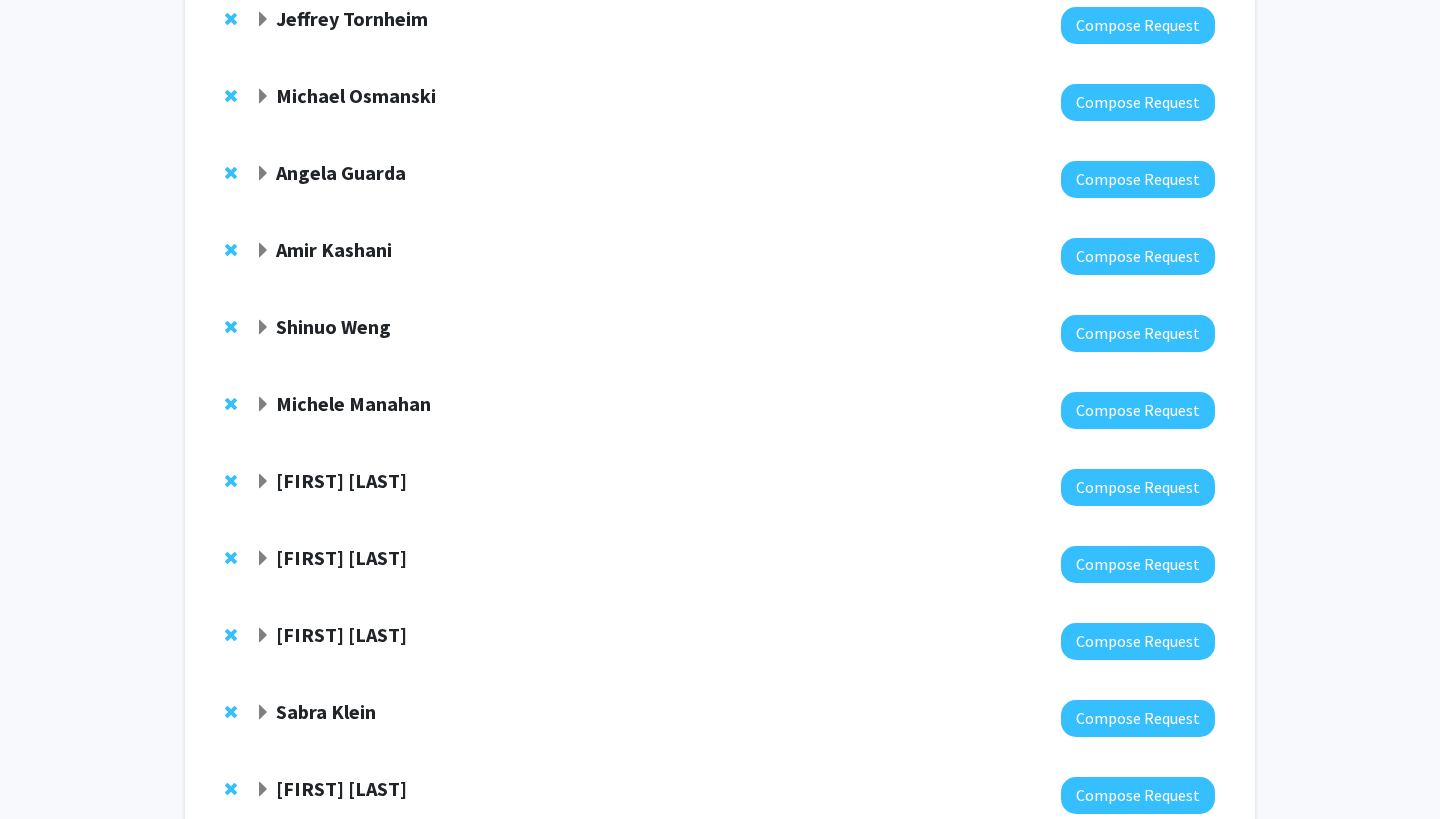 click on "Shinuo Weng" 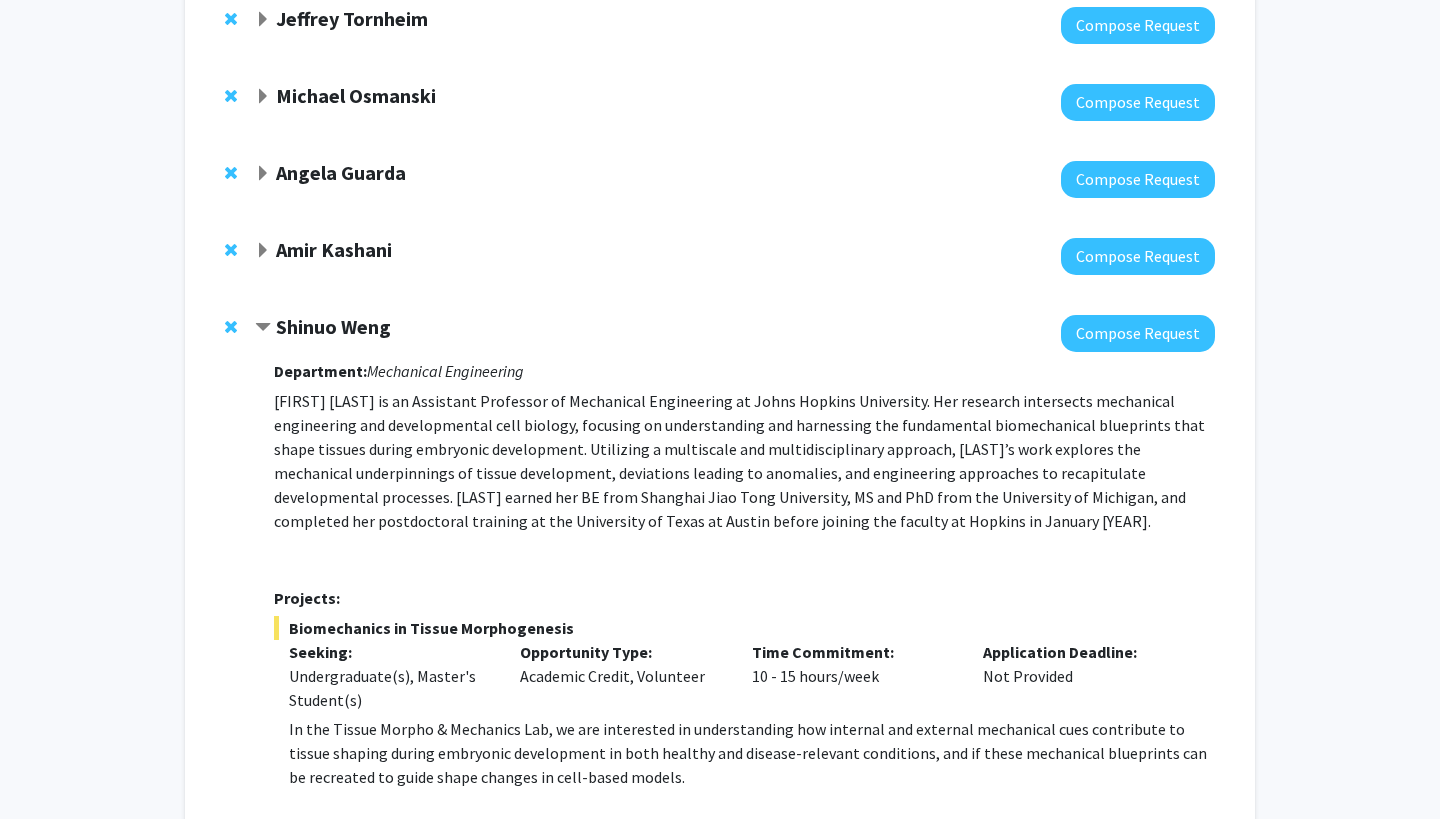 click on "Shinuo Weng" 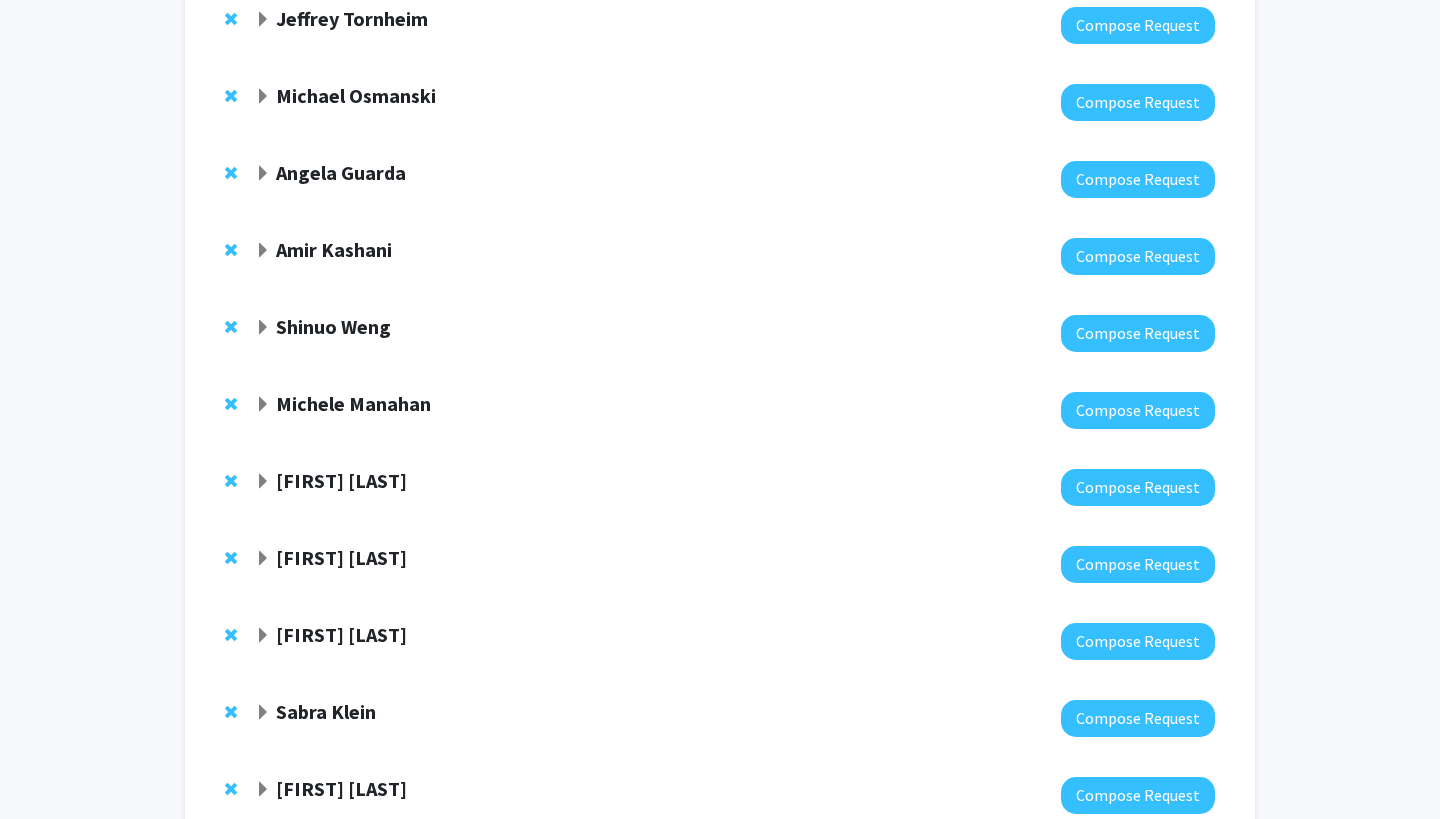 click on "Michele Manahan" 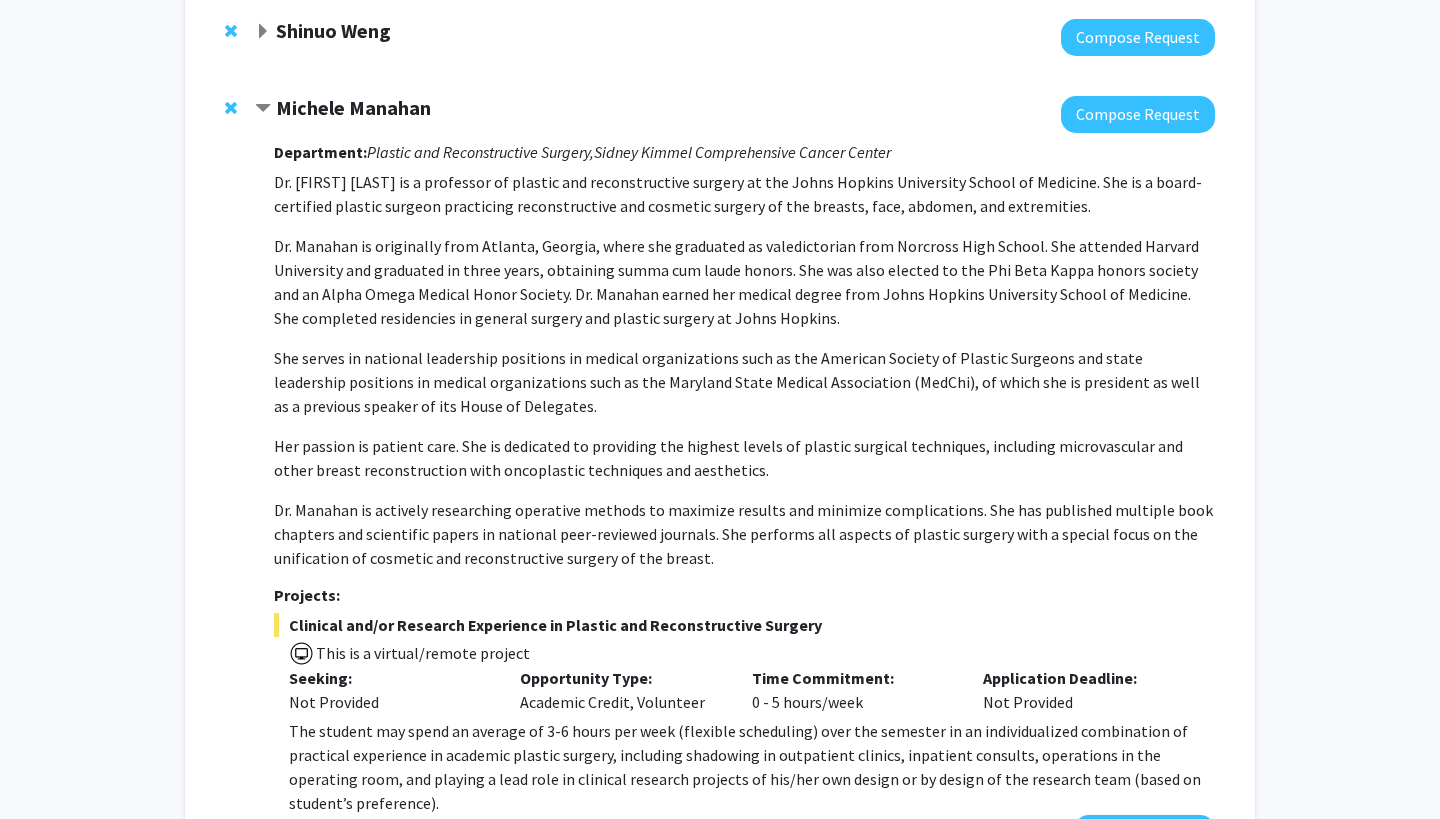 scroll, scrollTop: 796, scrollLeft: 0, axis: vertical 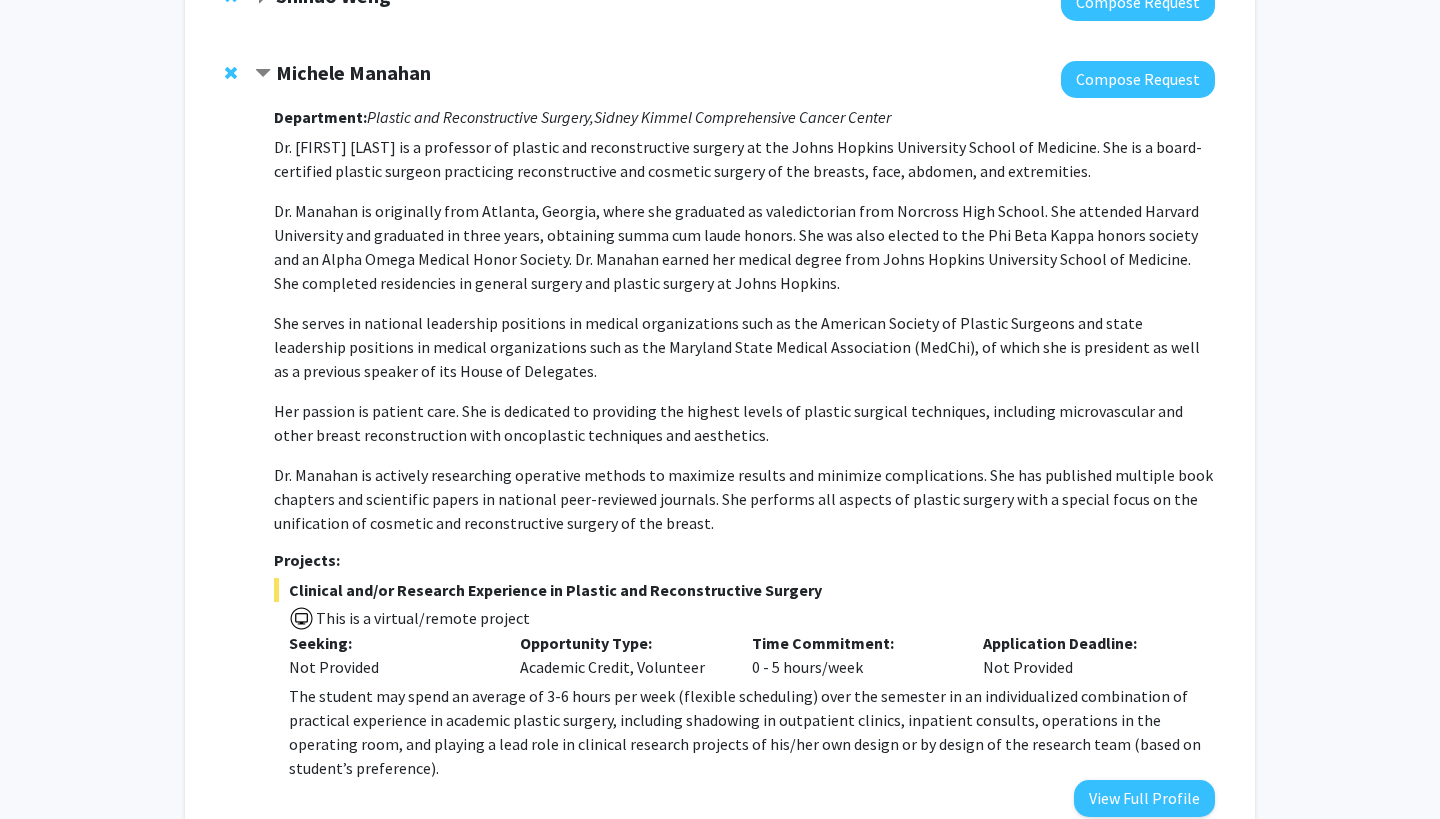 click 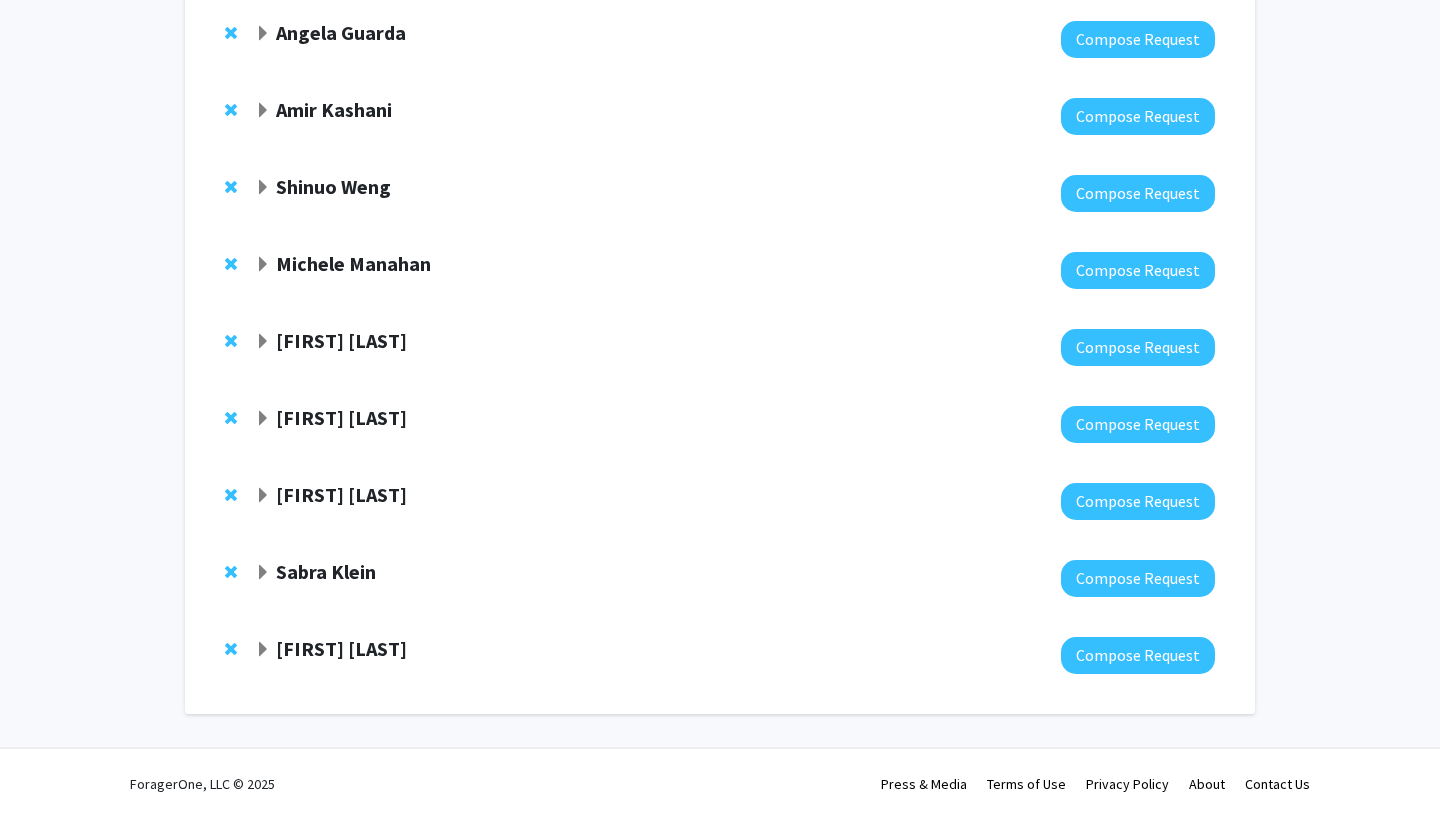 click on "Michele Manahan" 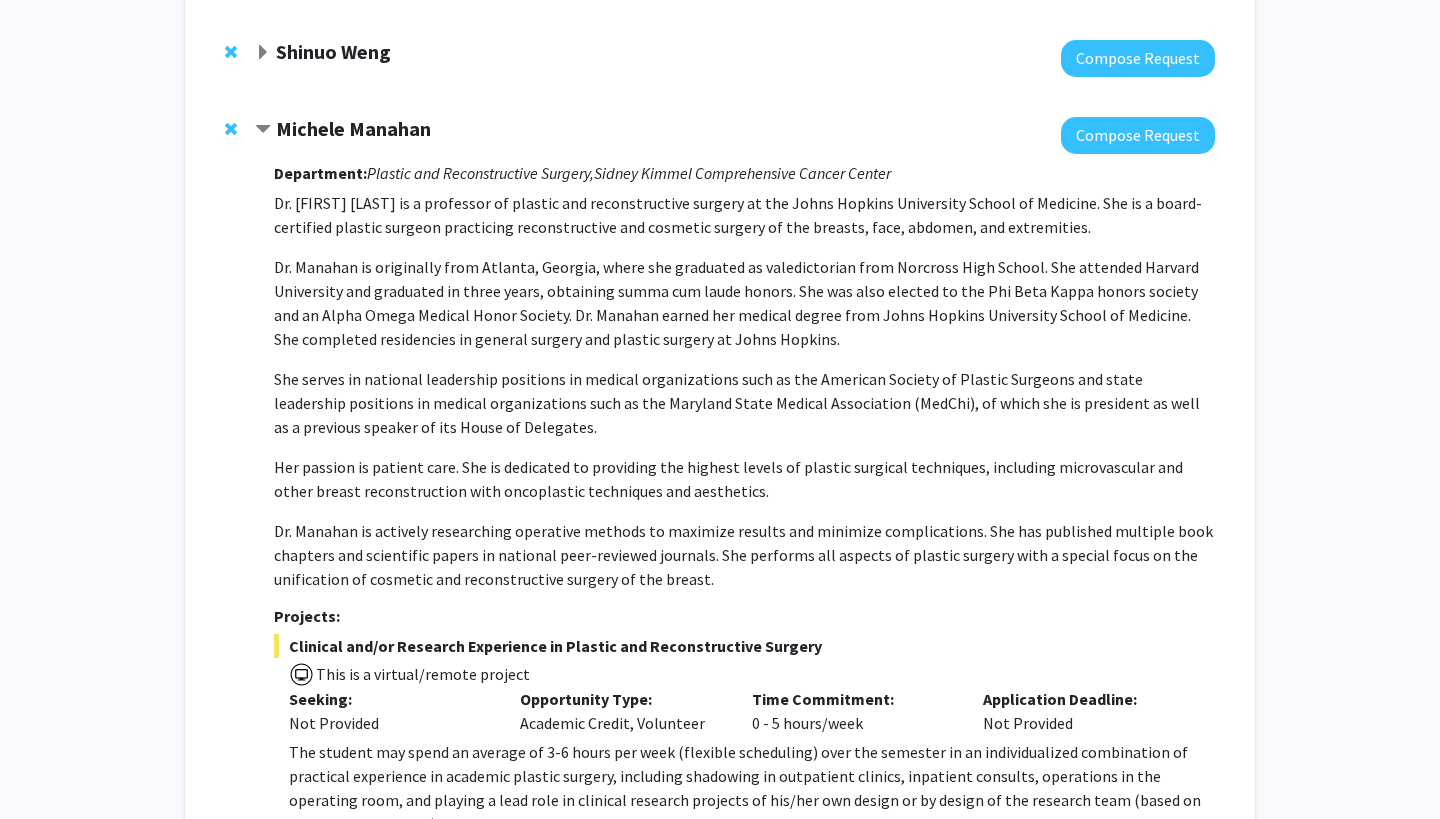 click on "Michele Manahan" 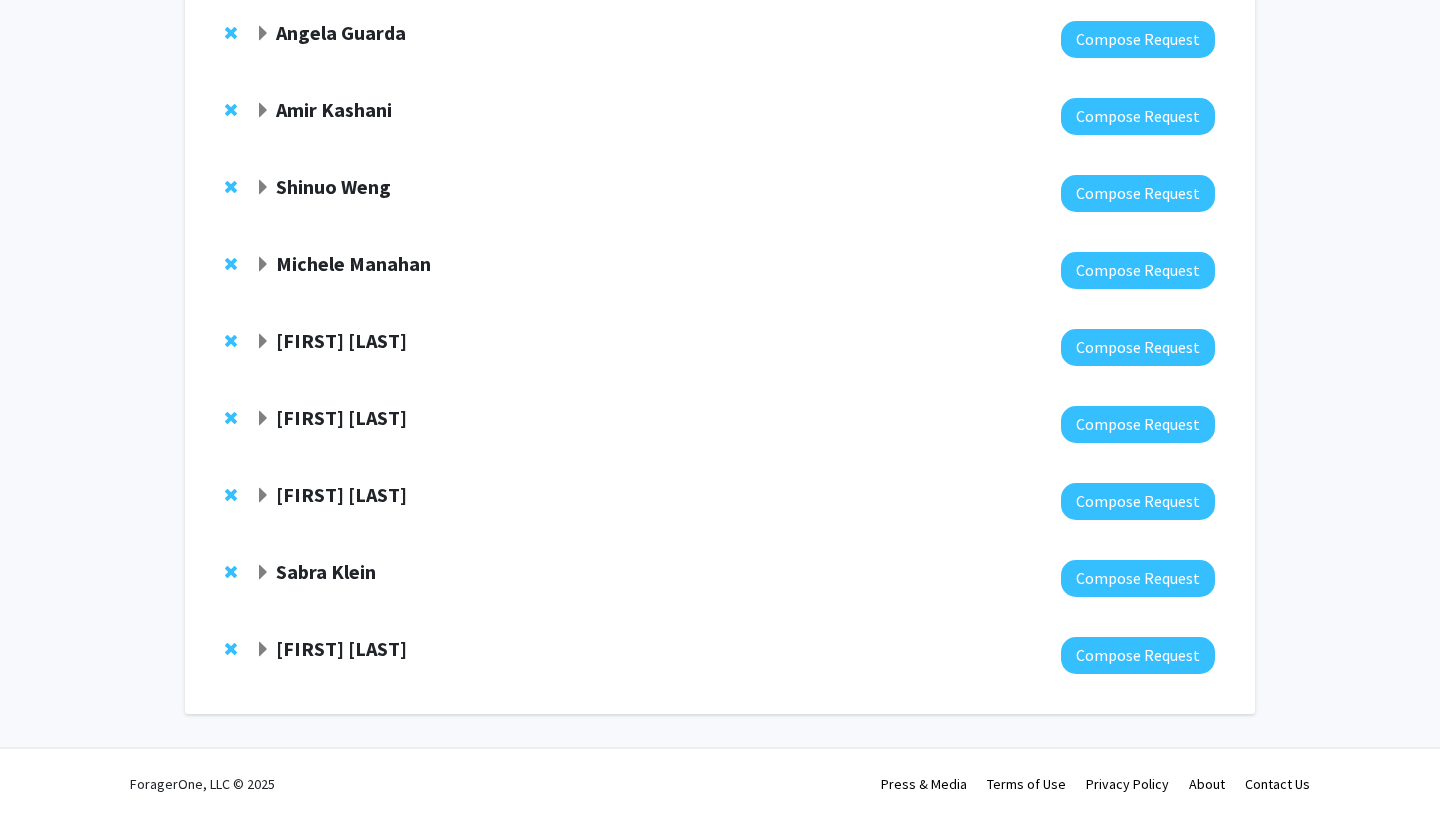 click on "[FIRST] [LAST]" 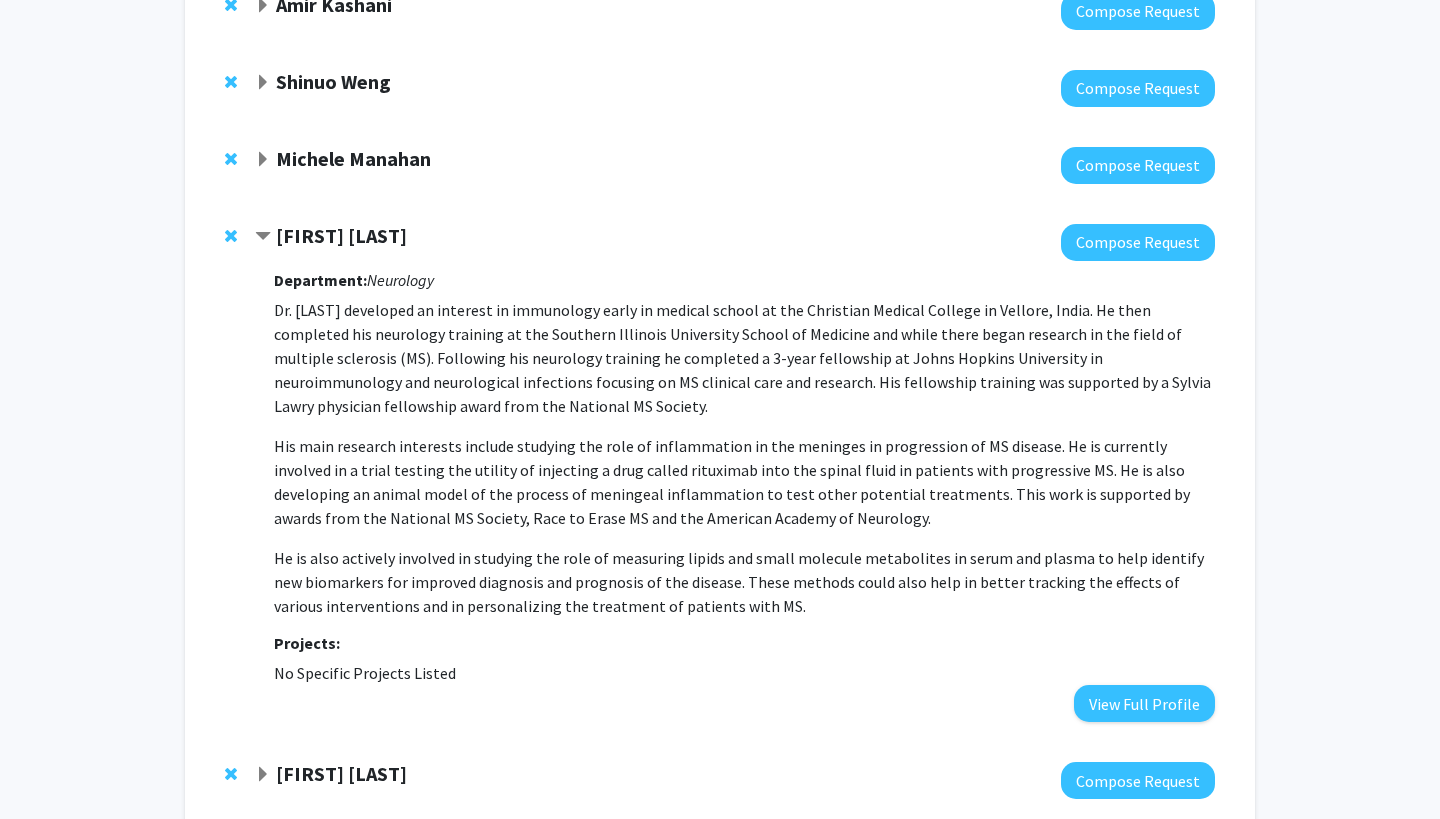 scroll, scrollTop: 713, scrollLeft: 0, axis: vertical 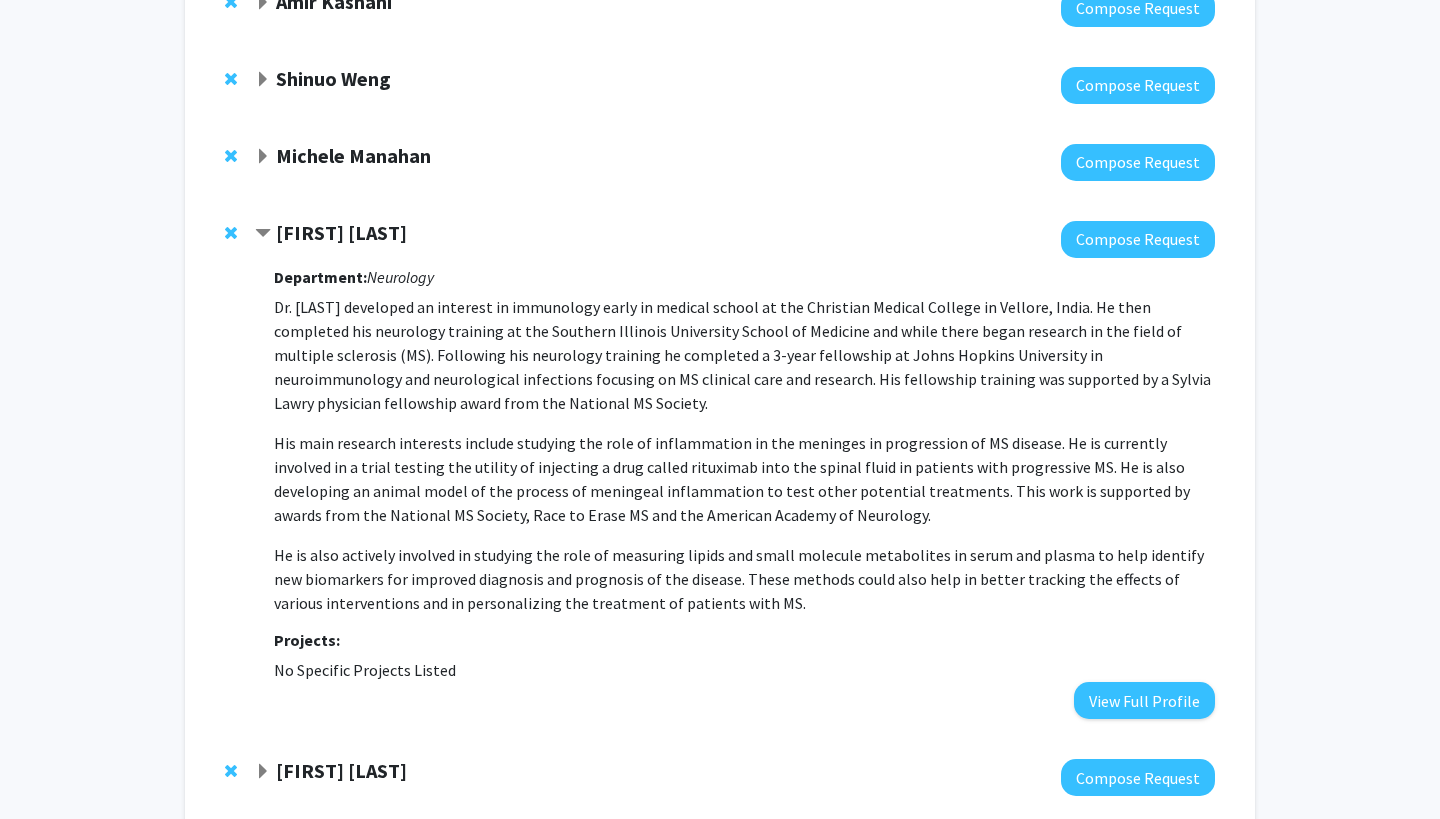 click 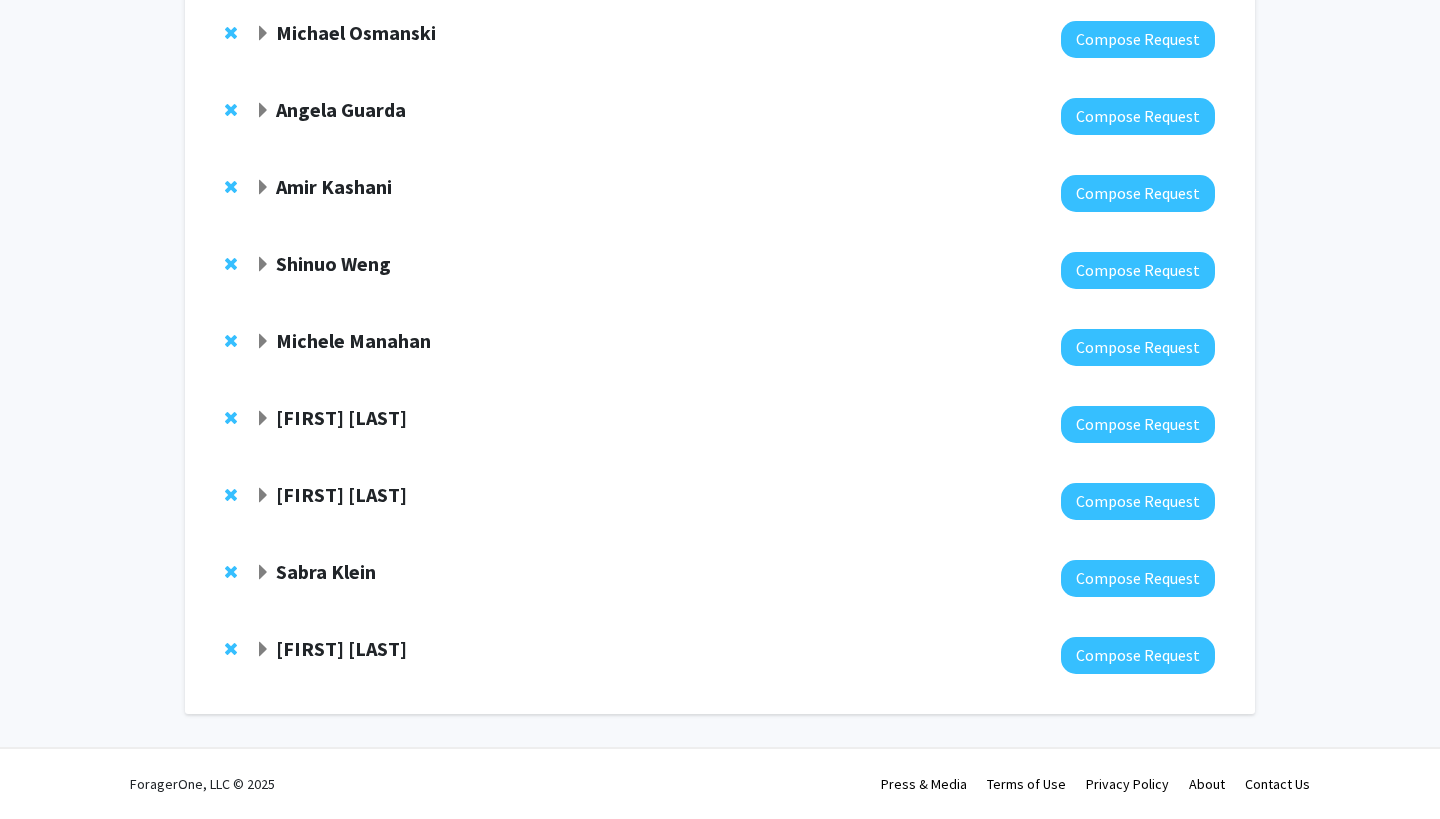 click on "[FIRST] [LAST]" 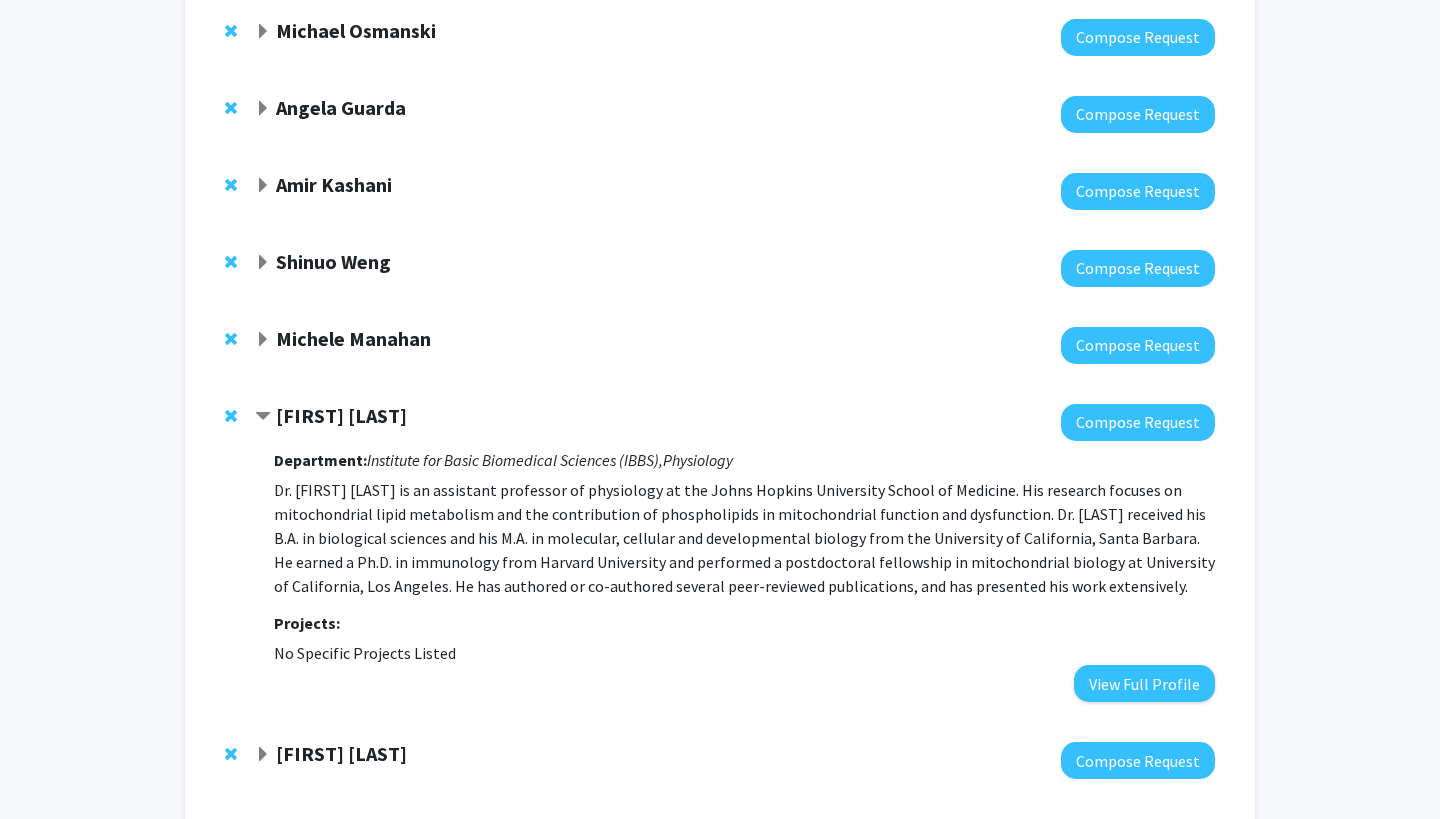 click 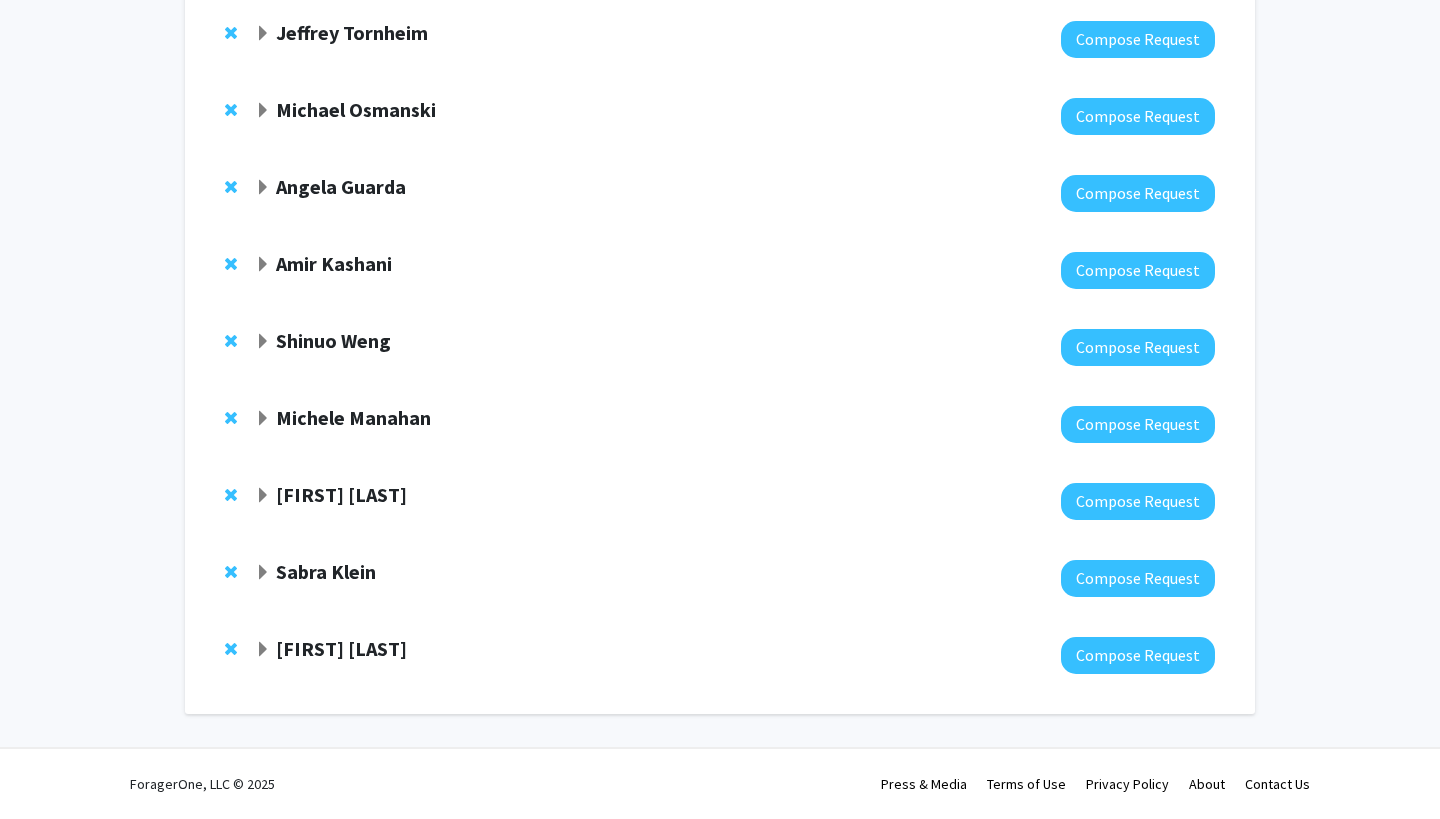 click on "Sabra Klein" 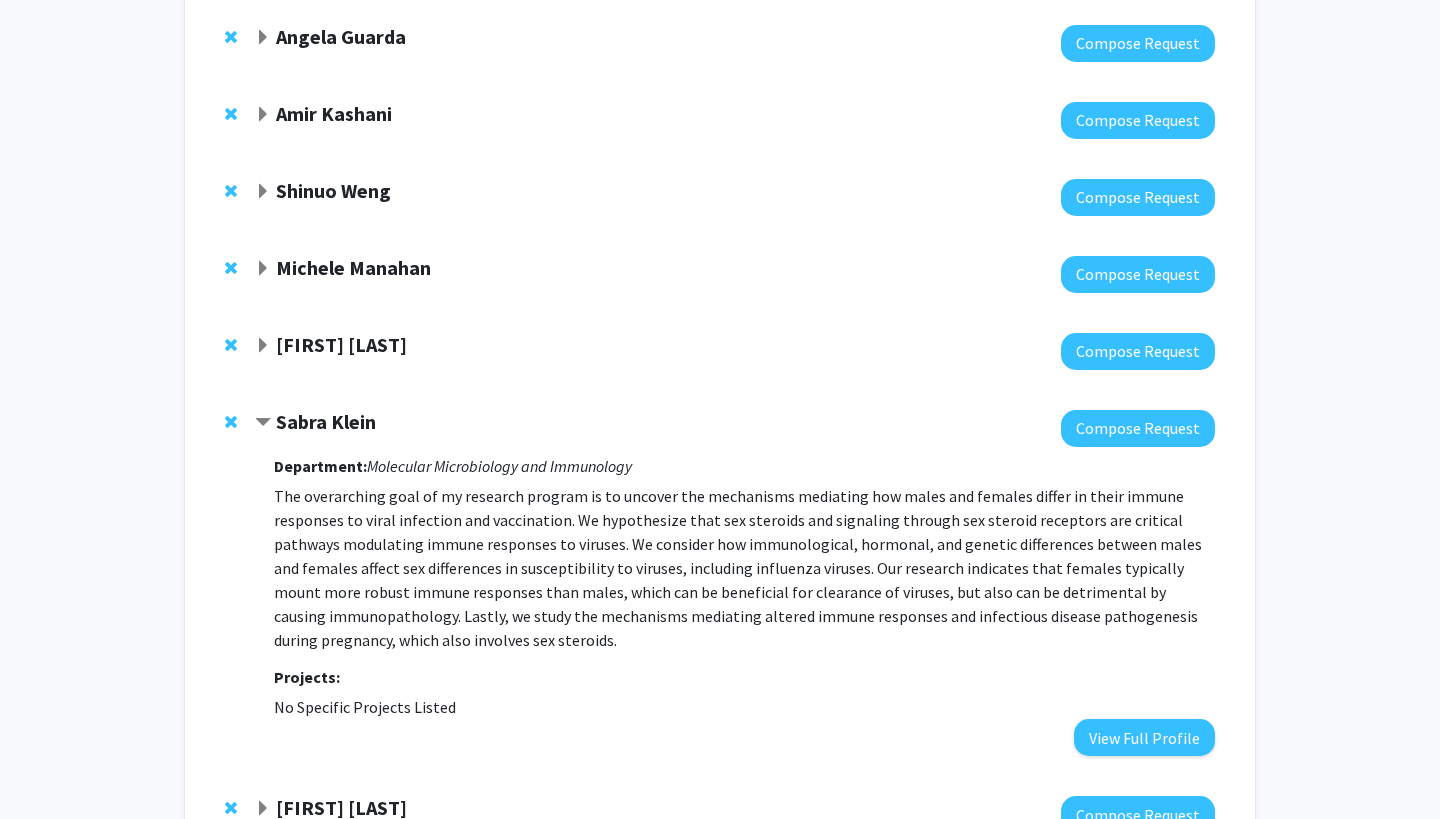 click on "Sabra Klein" 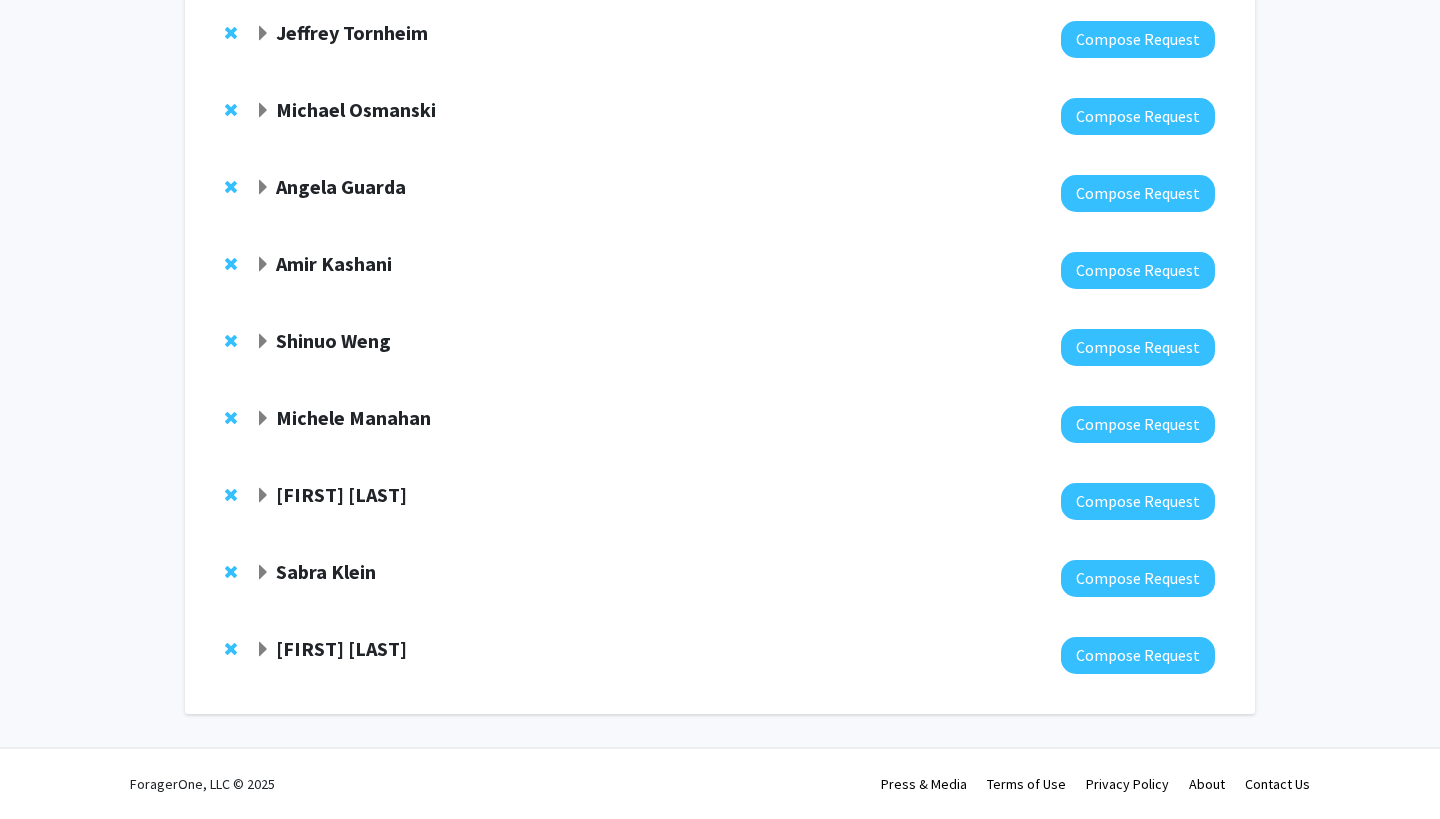 click on "[FIRST] [LAST]" 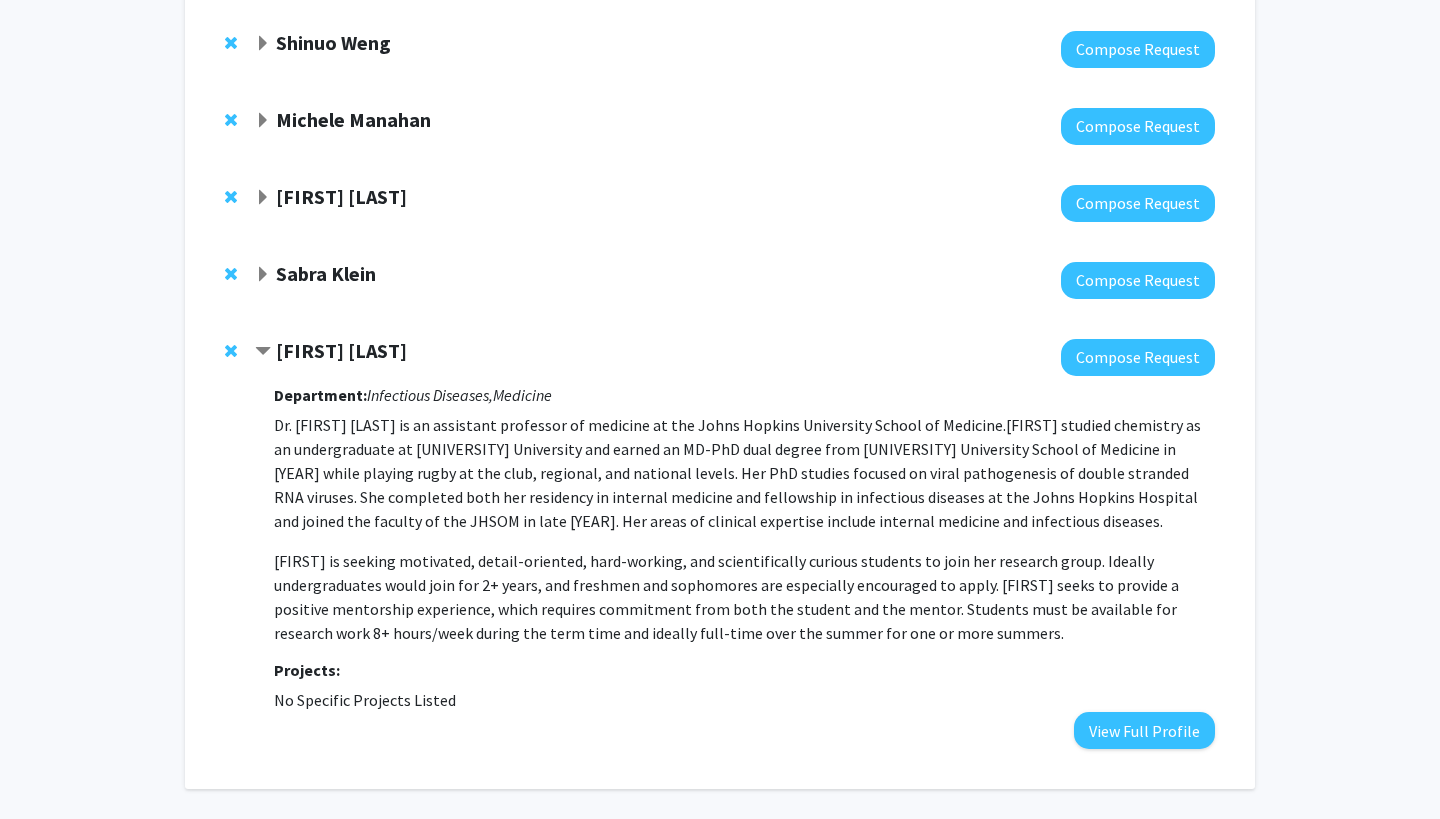 scroll, scrollTop: 758, scrollLeft: 0, axis: vertical 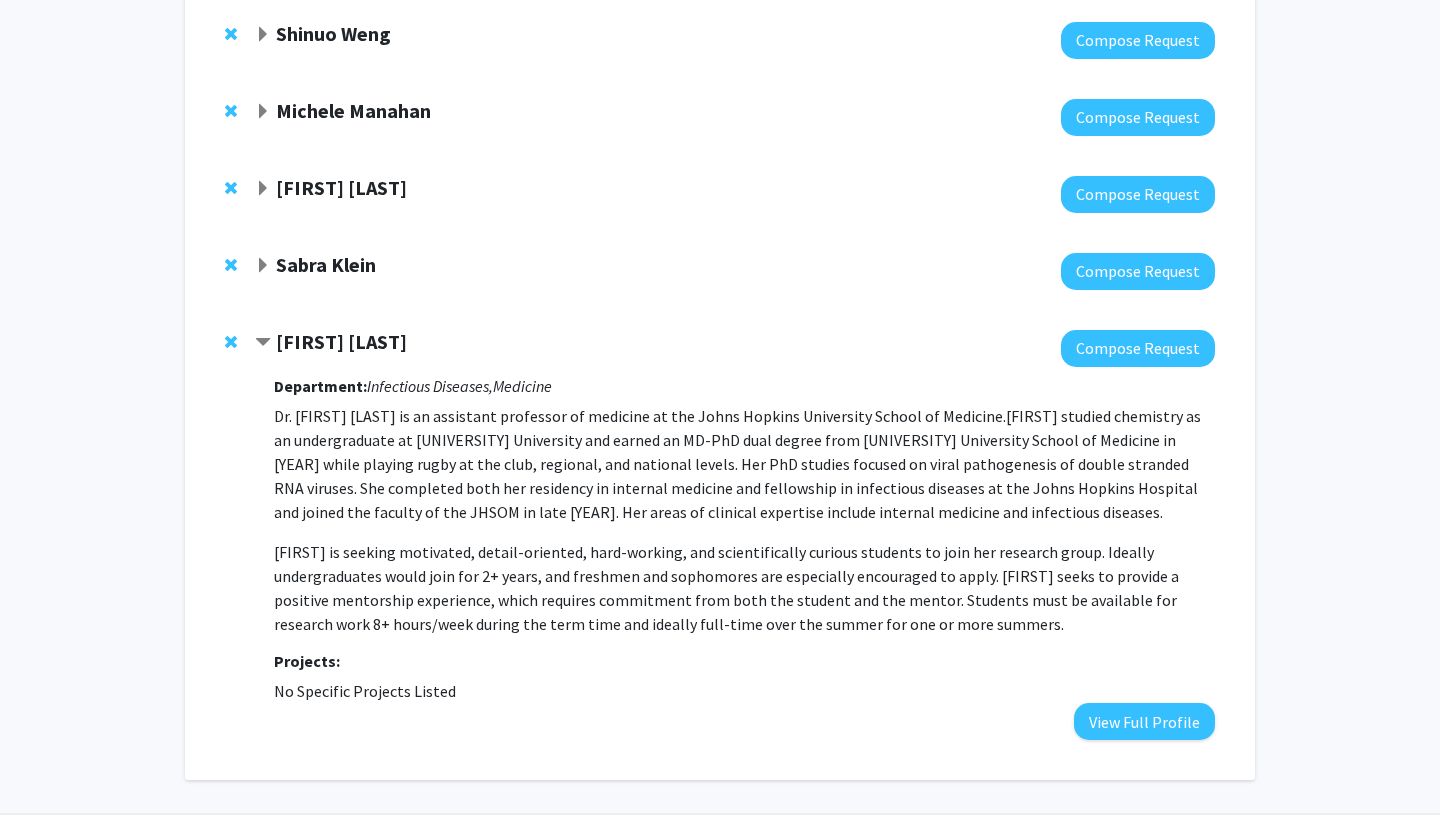 click on "[FIRST] studied chemistry as an undergraduate at [UNIVERSITY] University and earned an MD-PhD dual degree from [UNIVERSITY] University School of Medicine in [YEAR] while playing rugby at the club, regional, and national levels. Her PhD studies focused on viral pathogenesis of double stranded RNA viruses. She completed both her residency in internal medicine and fellowship in infectious diseases at the Johns Hopkins Hospital and joined the faculty of the JHSOM in late [YEAR]. Her areas of clinical expertise include internal medicine and infectious diseases." at bounding box center (737, 464) 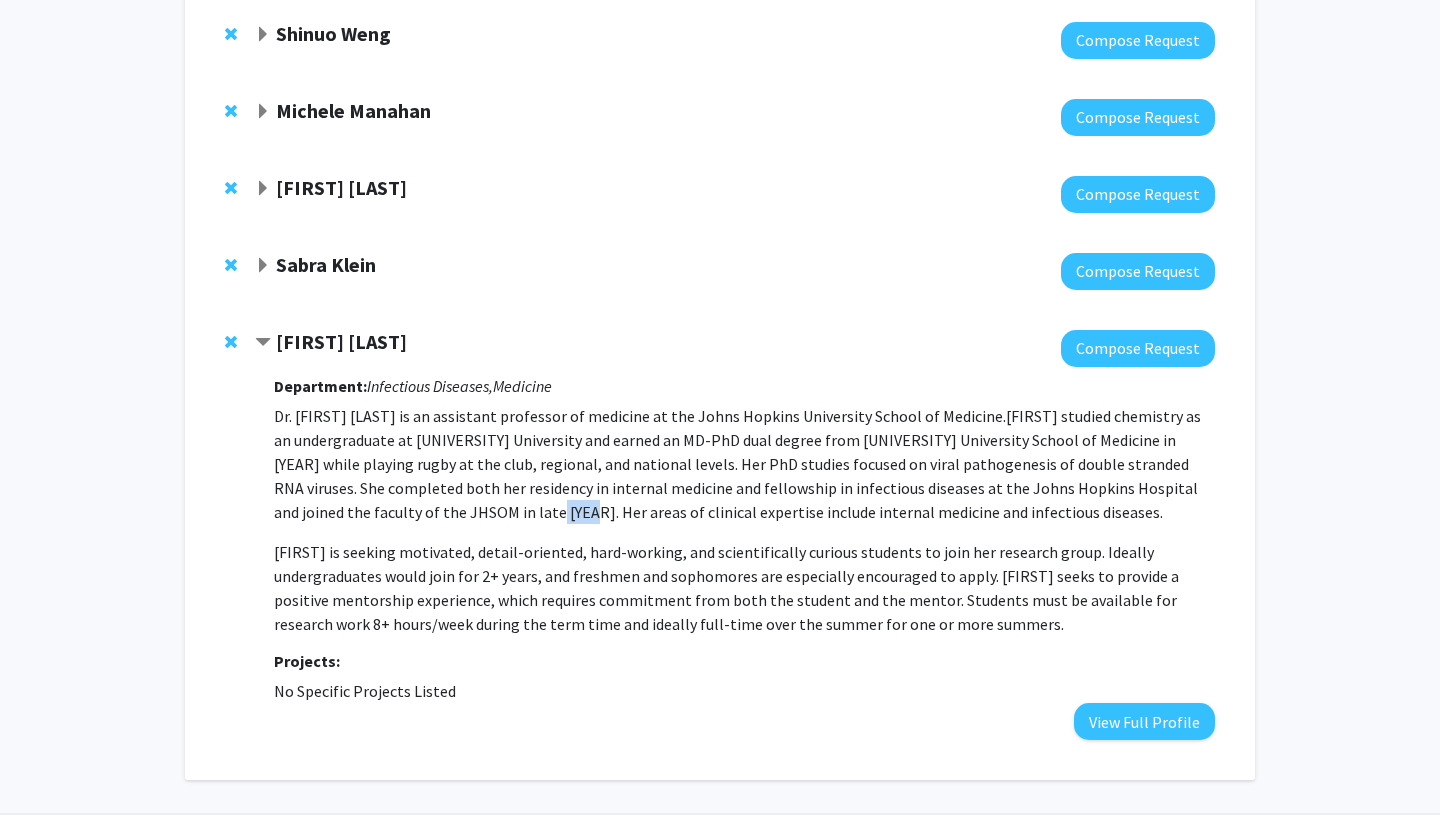 click on "[FIRST] studied chemistry as an undergraduate at [UNIVERSITY] University and earned an MD-PhD dual degree from [UNIVERSITY] University School of Medicine in [YEAR] while playing rugby at the club, regional, and national levels. Her PhD studies focused on viral pathogenesis of double stranded RNA viruses. She completed both her residency in internal medicine and fellowship in infectious diseases at the Johns Hopkins Hospital and joined the faculty of the JHSOM in late [YEAR]. Her areas of clinical expertise include internal medicine and infectious diseases." at bounding box center (737, 464) 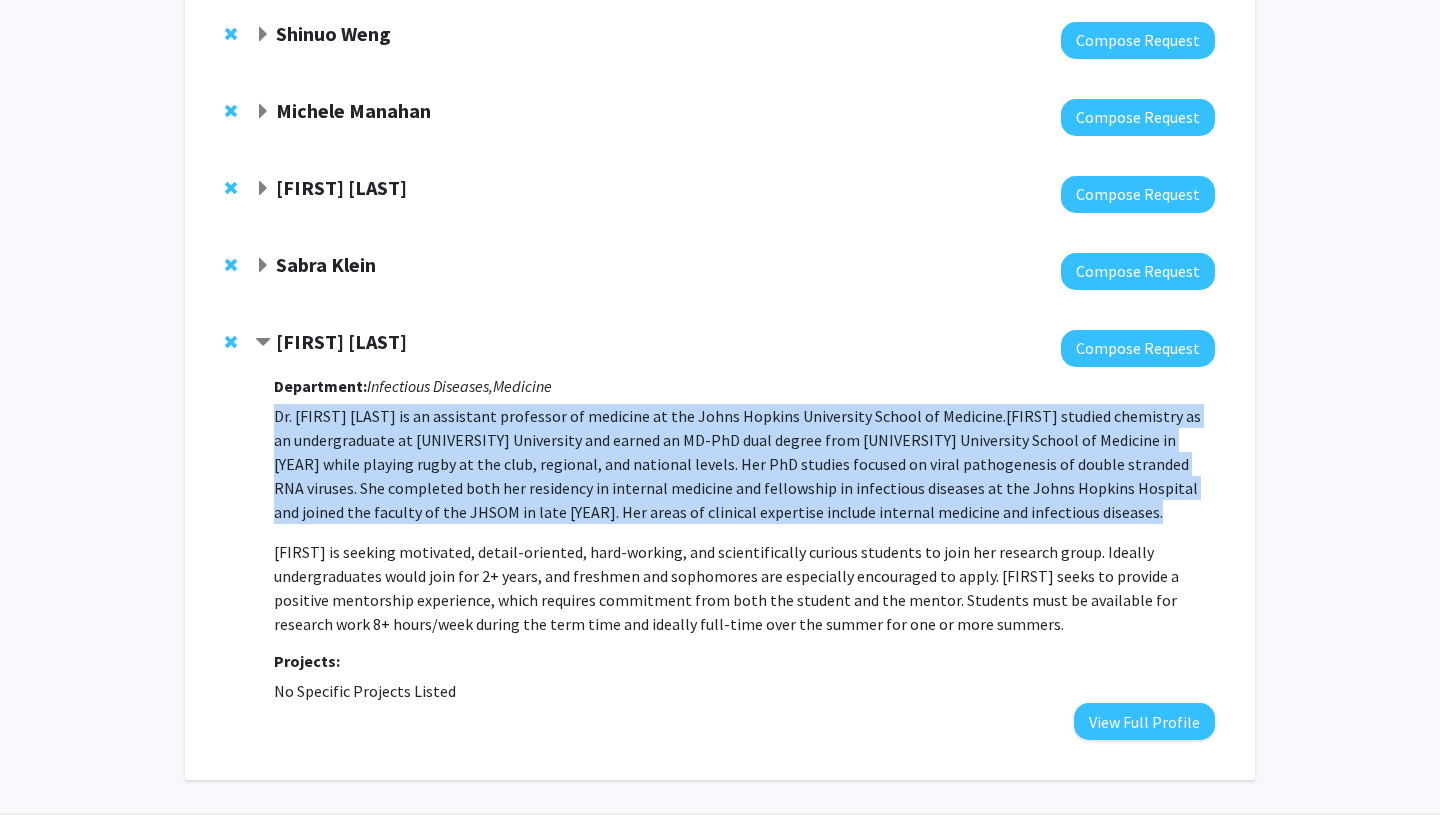 click on "[FIRST] studied chemistry as an undergraduate at [UNIVERSITY] University and earned an MD-PhD dual degree from [UNIVERSITY] University School of Medicine in [YEAR] while playing rugby at the club, regional, and national levels. Her PhD studies focused on viral pathogenesis of double stranded RNA viruses. She completed both her residency in internal medicine and fellowship in infectious diseases at the Johns Hopkins Hospital and joined the faculty of the JHSOM in late [YEAR]. Her areas of clinical expertise include internal medicine and infectious diseases." at bounding box center [737, 464] 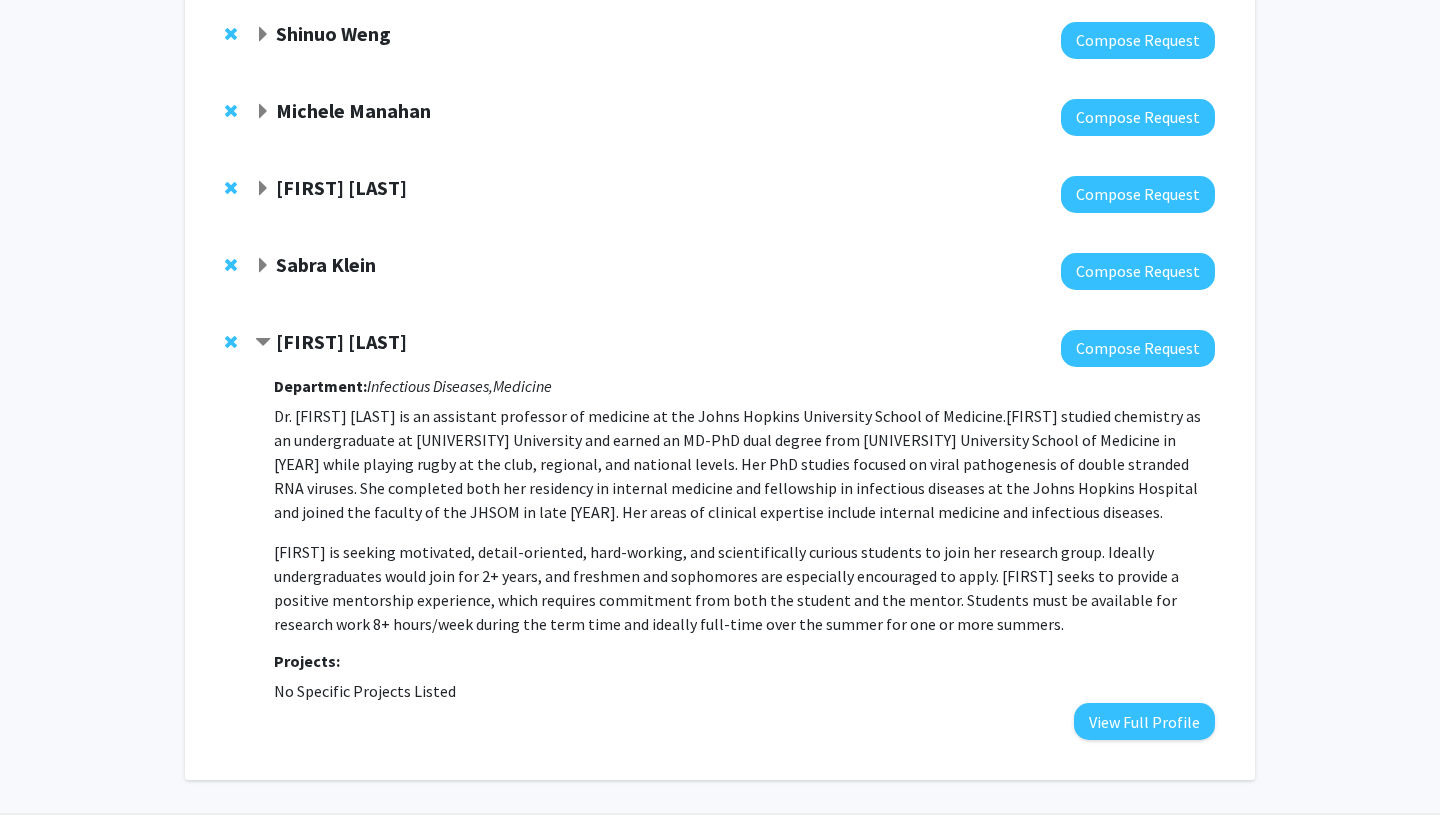 click on "[FIRST] is seeking motivated, detail-oriented, hard-working, and scientifically curious students to join her research group. Ideally undergraduates would join for 2+ years, and freshmen and sophomores are especially encouraged to apply. [FIRST] seeks to provide a positive mentorship experience, which requires commitment from both the student and the mentor. Students must be available for research work 8+ hours/week during the term time and ideally full-time over the summer for one or more summers." at bounding box center [726, 588] 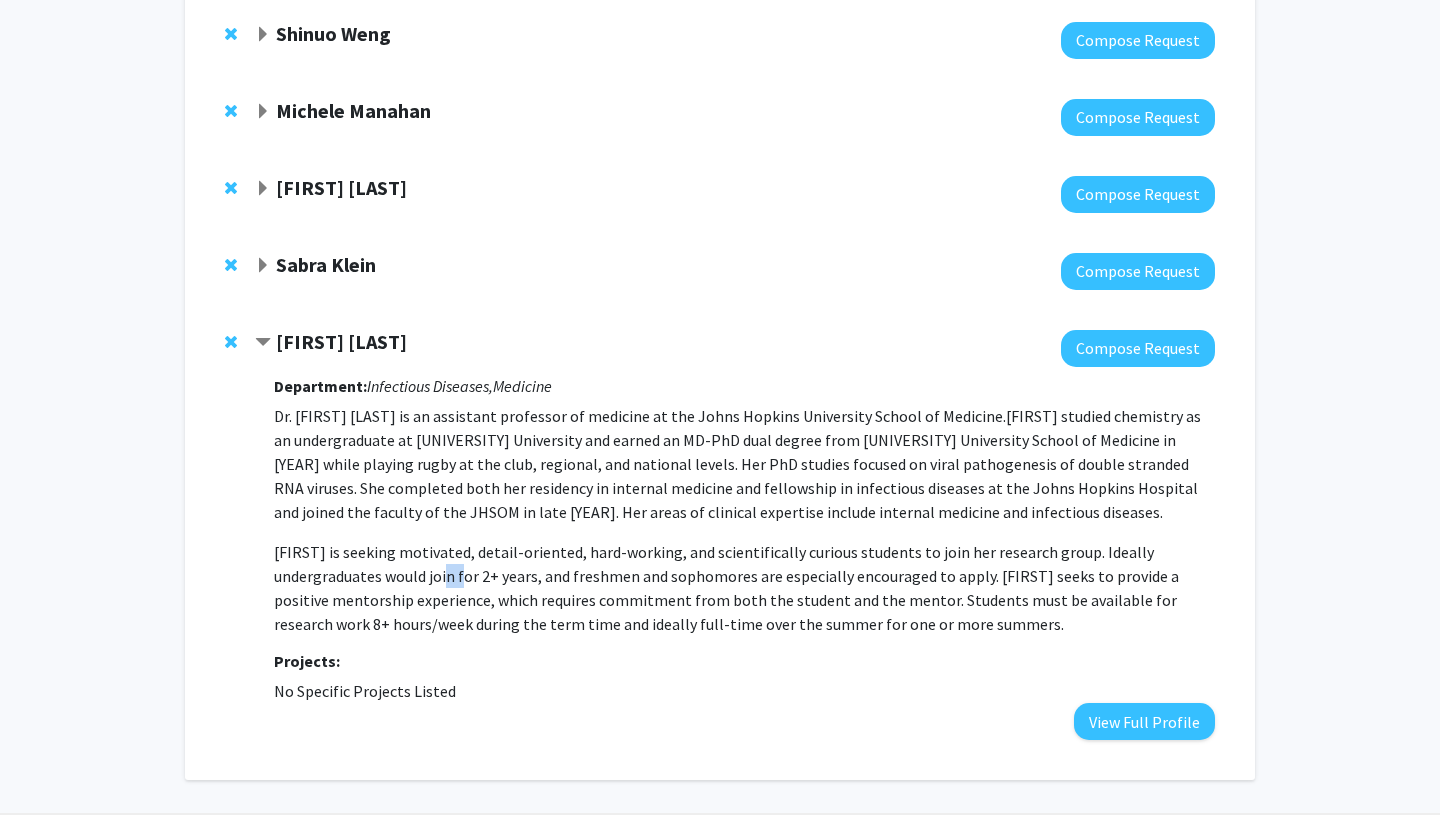 click on "[FIRST] is seeking motivated, detail-oriented, hard-working, and scientifically curious students to join her research group. Ideally undergraduates would join for 2+ years, and freshmen and sophomores are especially encouraged to apply. [FIRST] seeks to provide a positive mentorship experience, which requires commitment from both the student and the mentor. Students must be available for research work 8+ hours/week during the term time and ideally full-time over the summer for one or more summers." at bounding box center [726, 588] 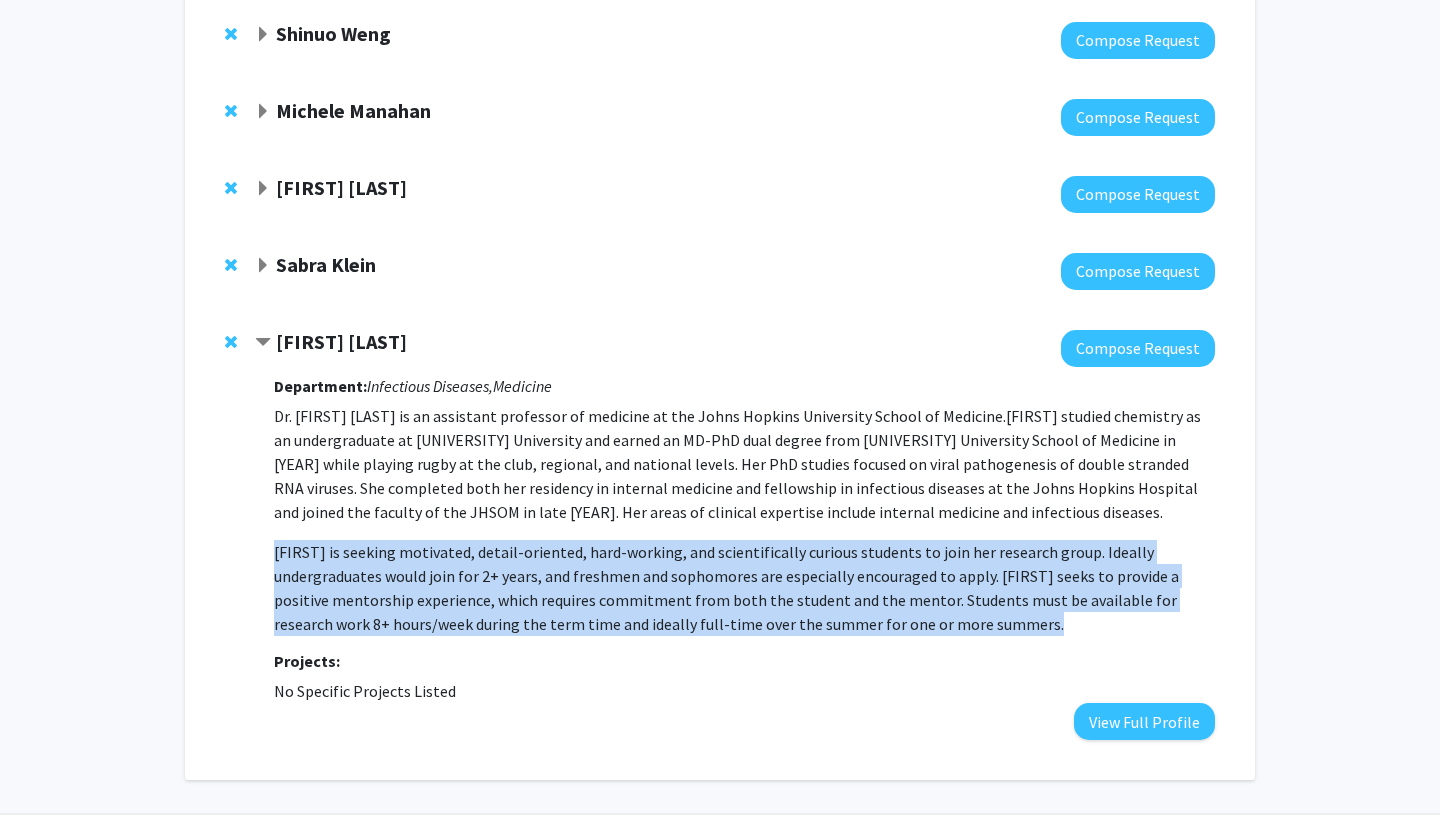 click on "[FIRST] is seeking motivated, detail-oriented, hard-working, and scientifically curious students to join her research group. Ideally undergraduates would join for 2+ years, and freshmen and sophomores are especially encouraged to apply. [FIRST] seeks to provide a positive mentorship experience, which requires commitment from both the student and the mentor. Students must be available for research work 8+ hours/week during the term time and ideally full-time over the summer for one or more summers." at bounding box center [726, 588] 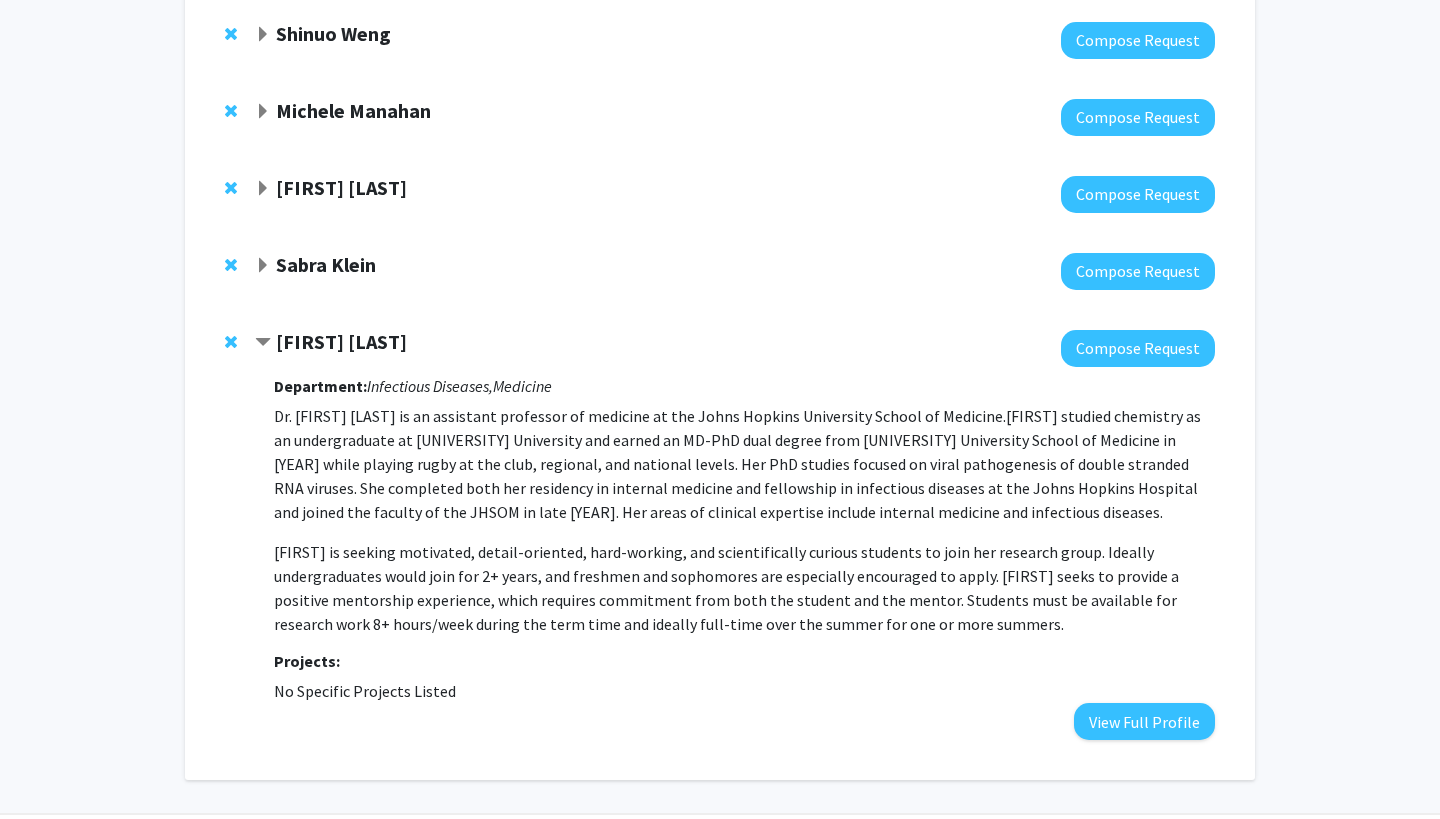 click on "Dr. [FIRST] [LAST] is an assistant professor of medicine at the Johns Hopkins University School of Medicine.  [FIRST] studied chemistry as an undergraduate at [UNIVERSITY] University and earned an MD-PhD dual degree from [UNIVERSITY] University School of Medicine in [YEAR] while playing rugby at the club, regional, and national levels. Her PhD studies focused on viral pathogenesis of double stranded RNA viruses. She completed both her residency in internal medicine and fellowship in infectious diseases at the Johns Hopkins Hospital and joined the faculty of the JHSOM in late [YEAR]. Her areas of clinical expertise include internal medicine and infectious diseases." at bounding box center [744, 464] 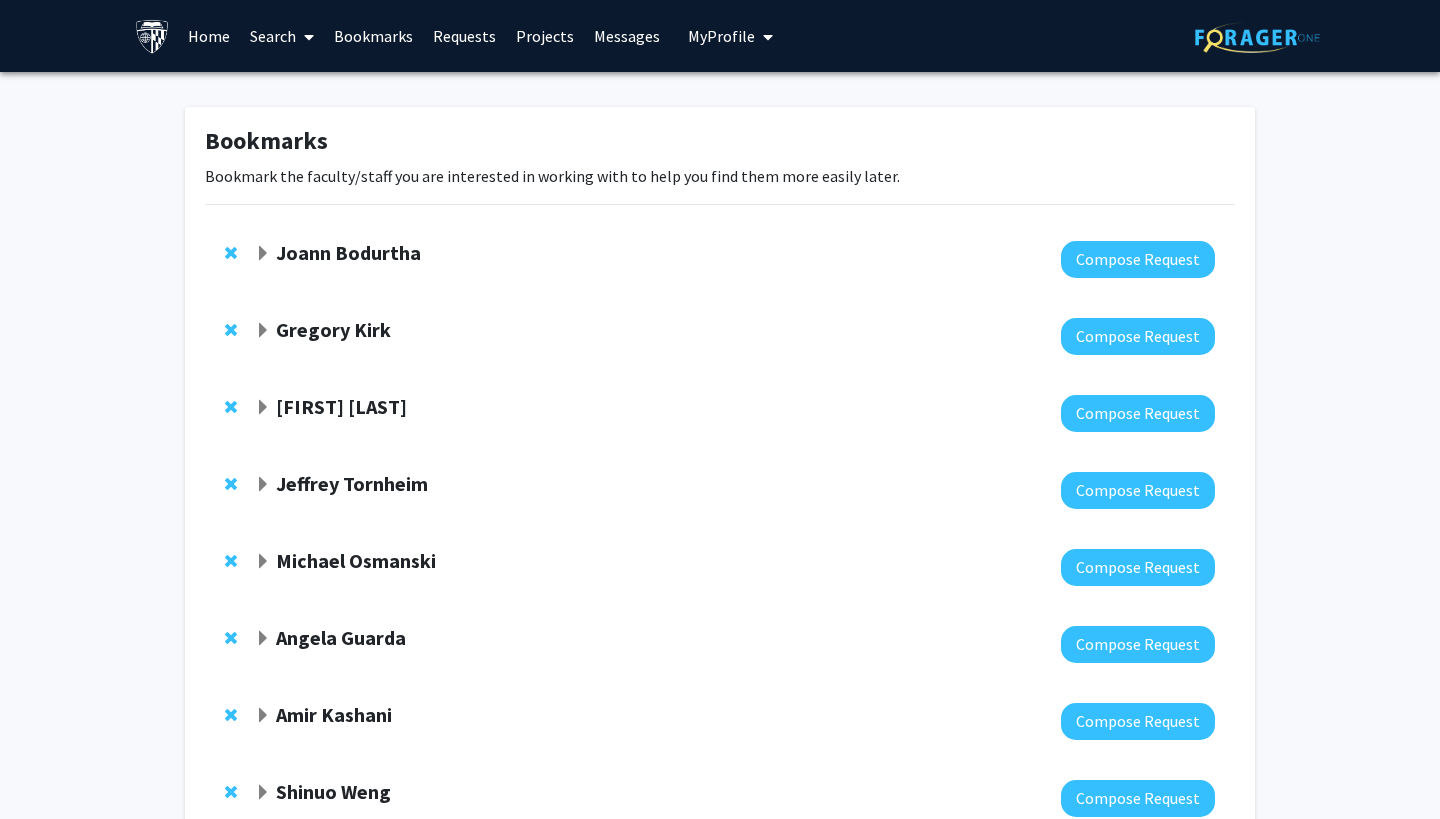 scroll, scrollTop: 0, scrollLeft: 0, axis: both 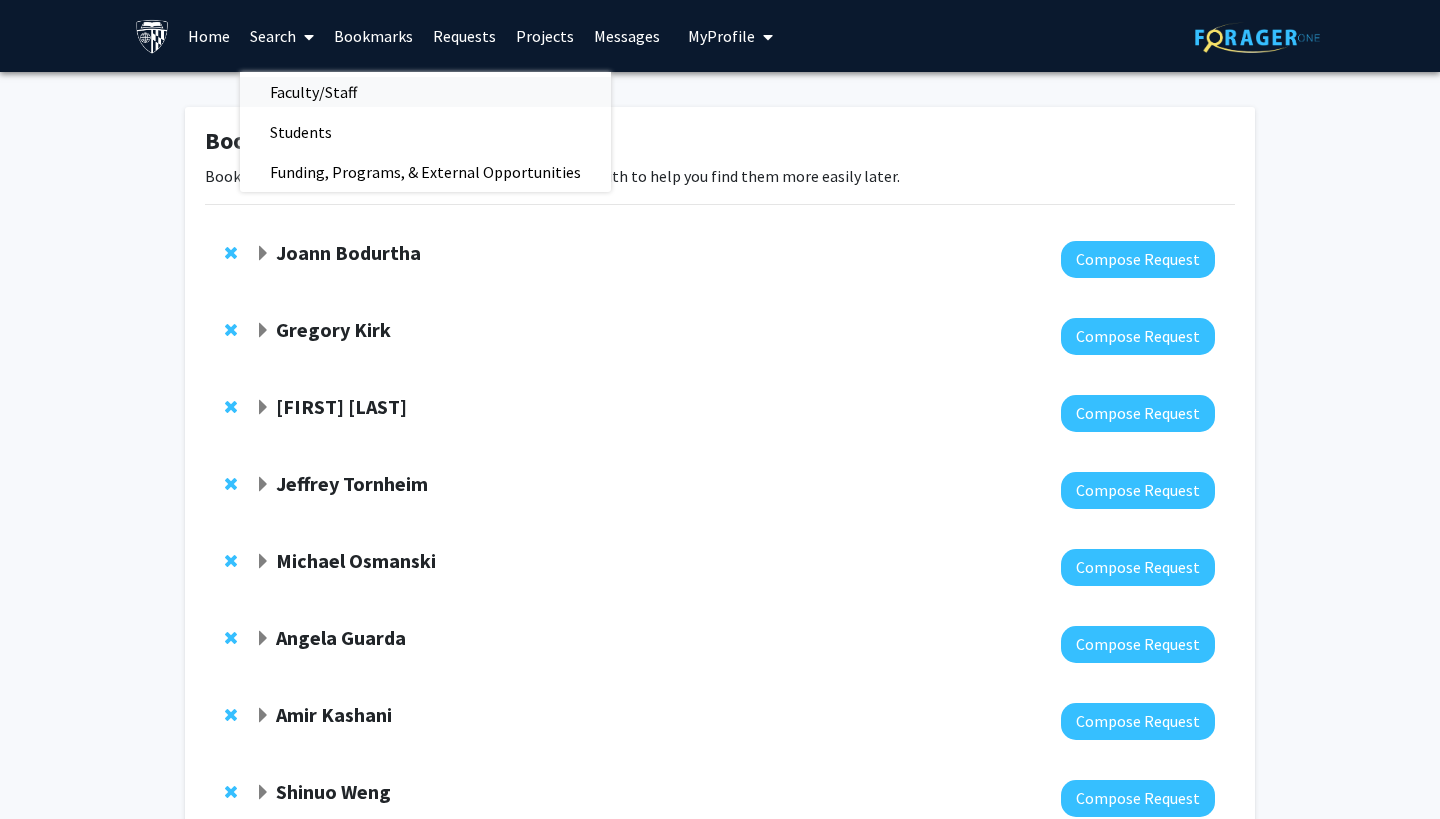 click on "Faculty/Staff" at bounding box center (313, 92) 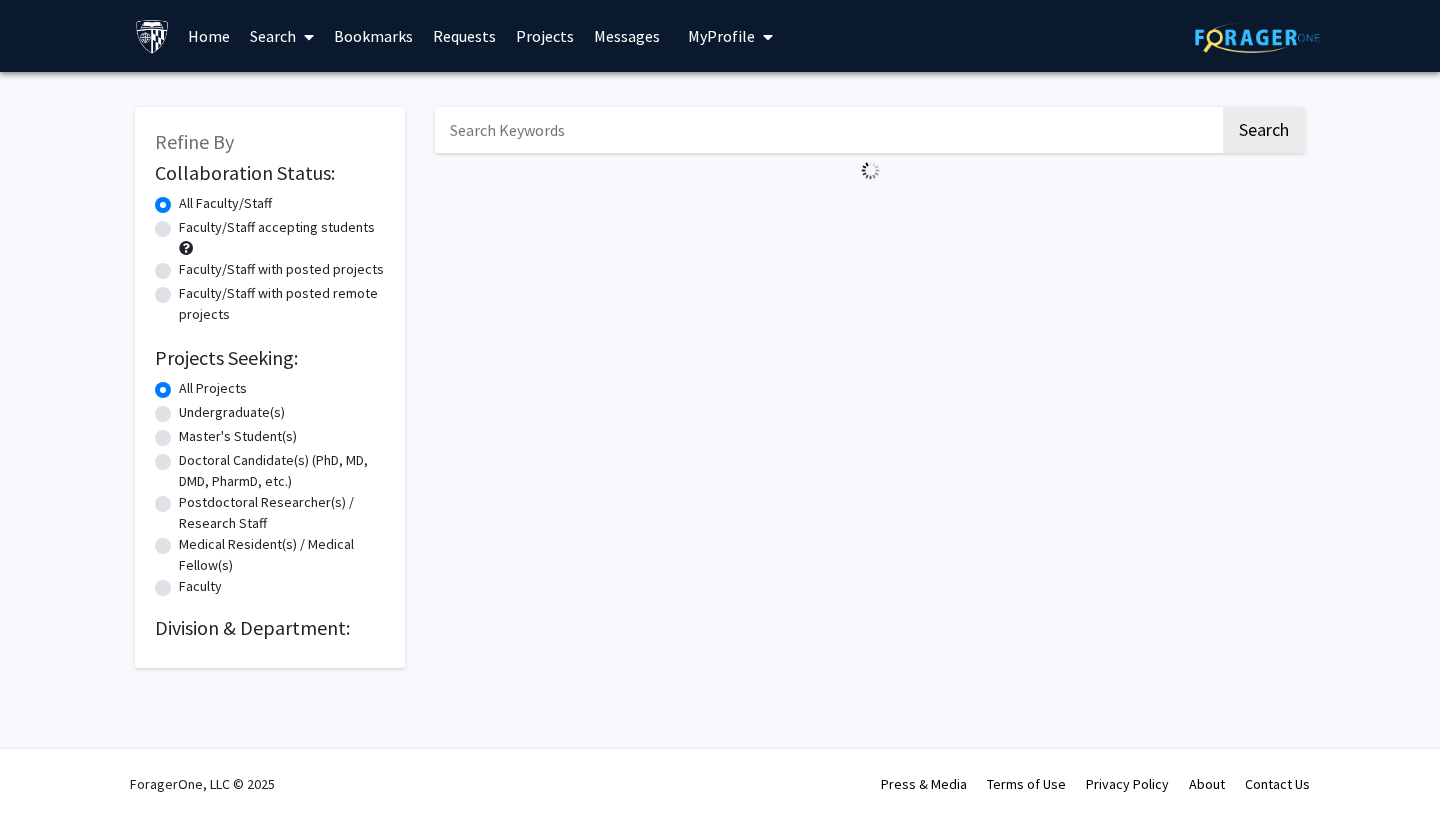 click at bounding box center [827, 130] 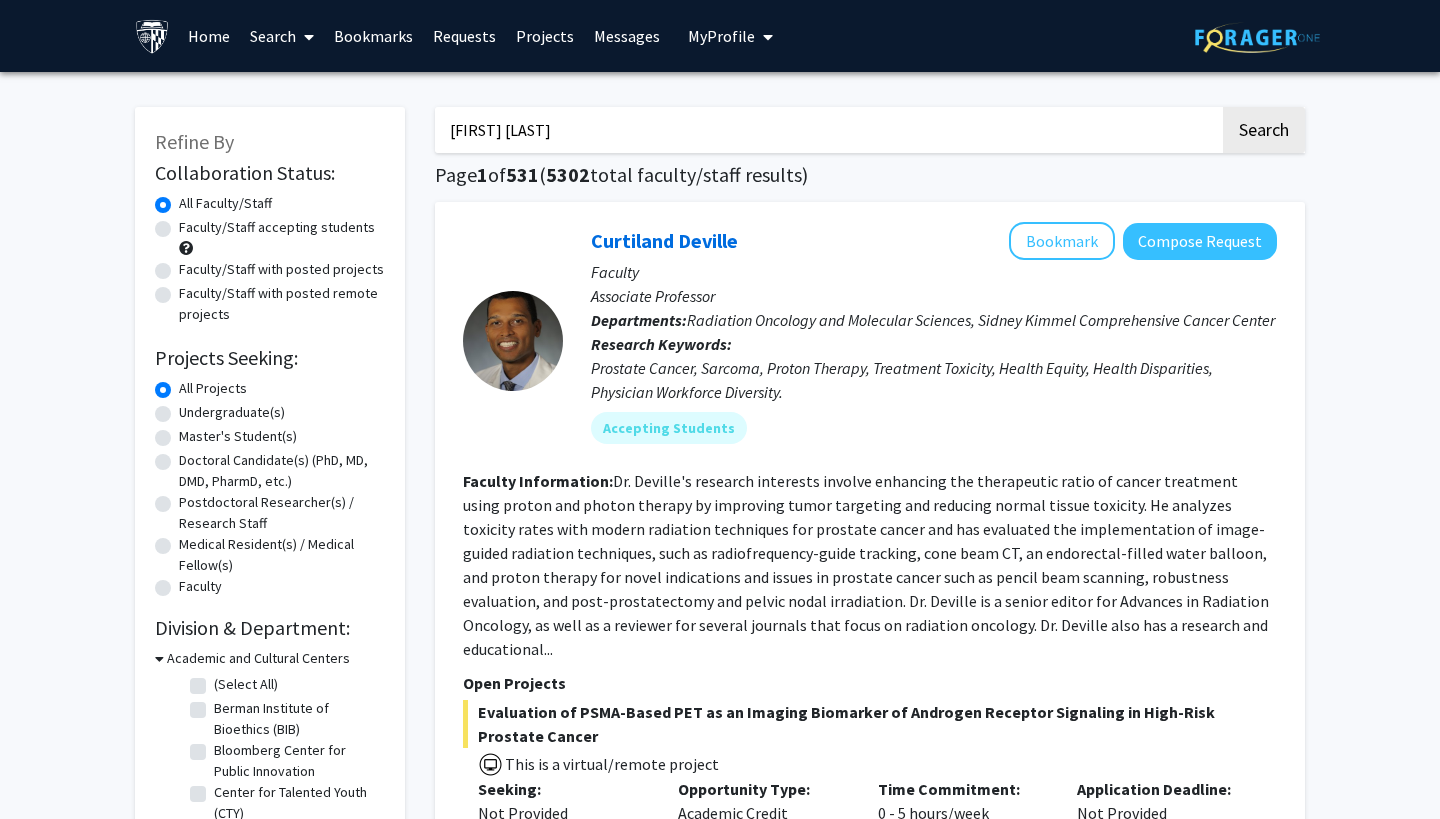type on "[FIRST] [LAST]" 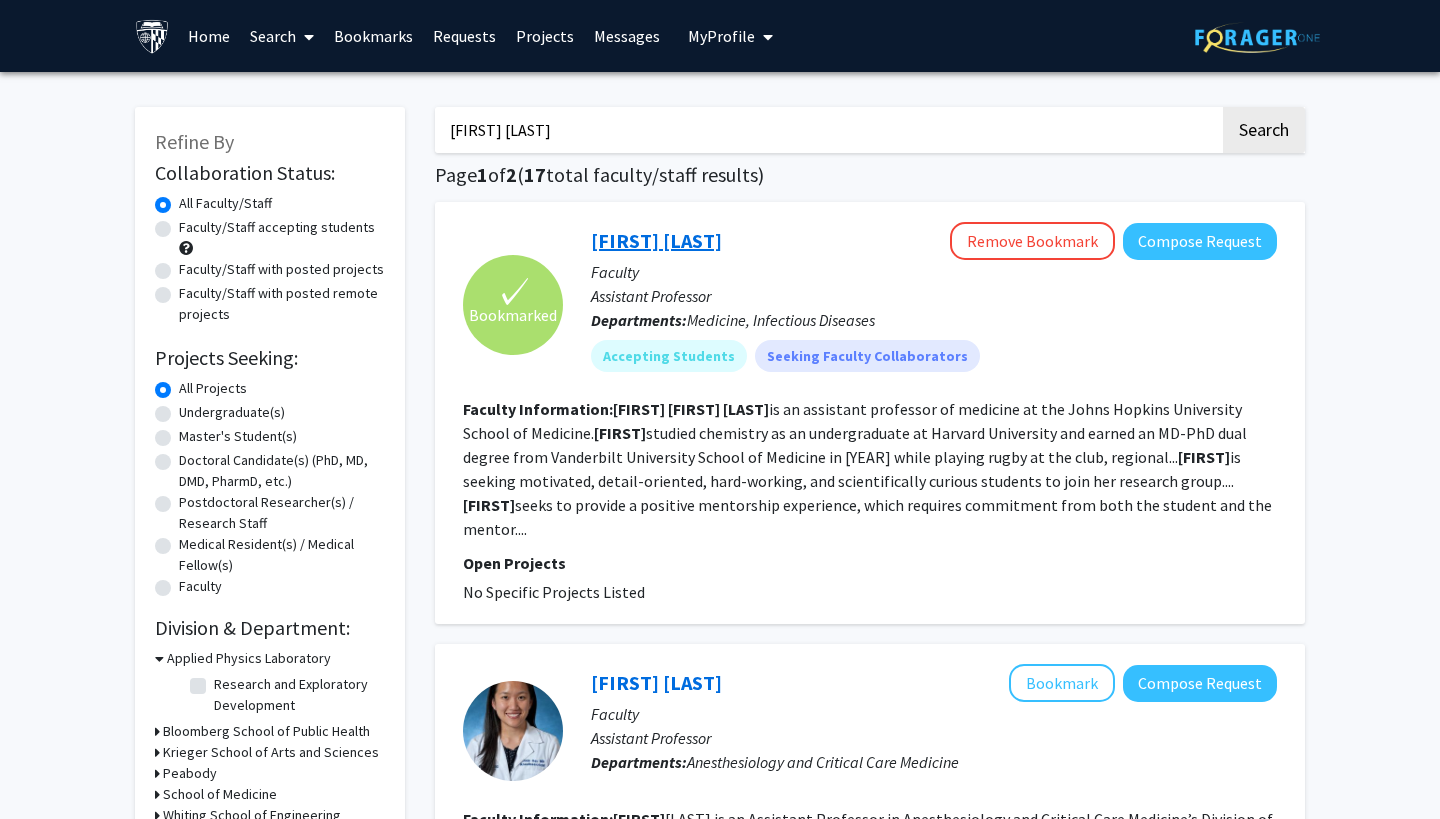 click on "[FIRST] [LAST]" 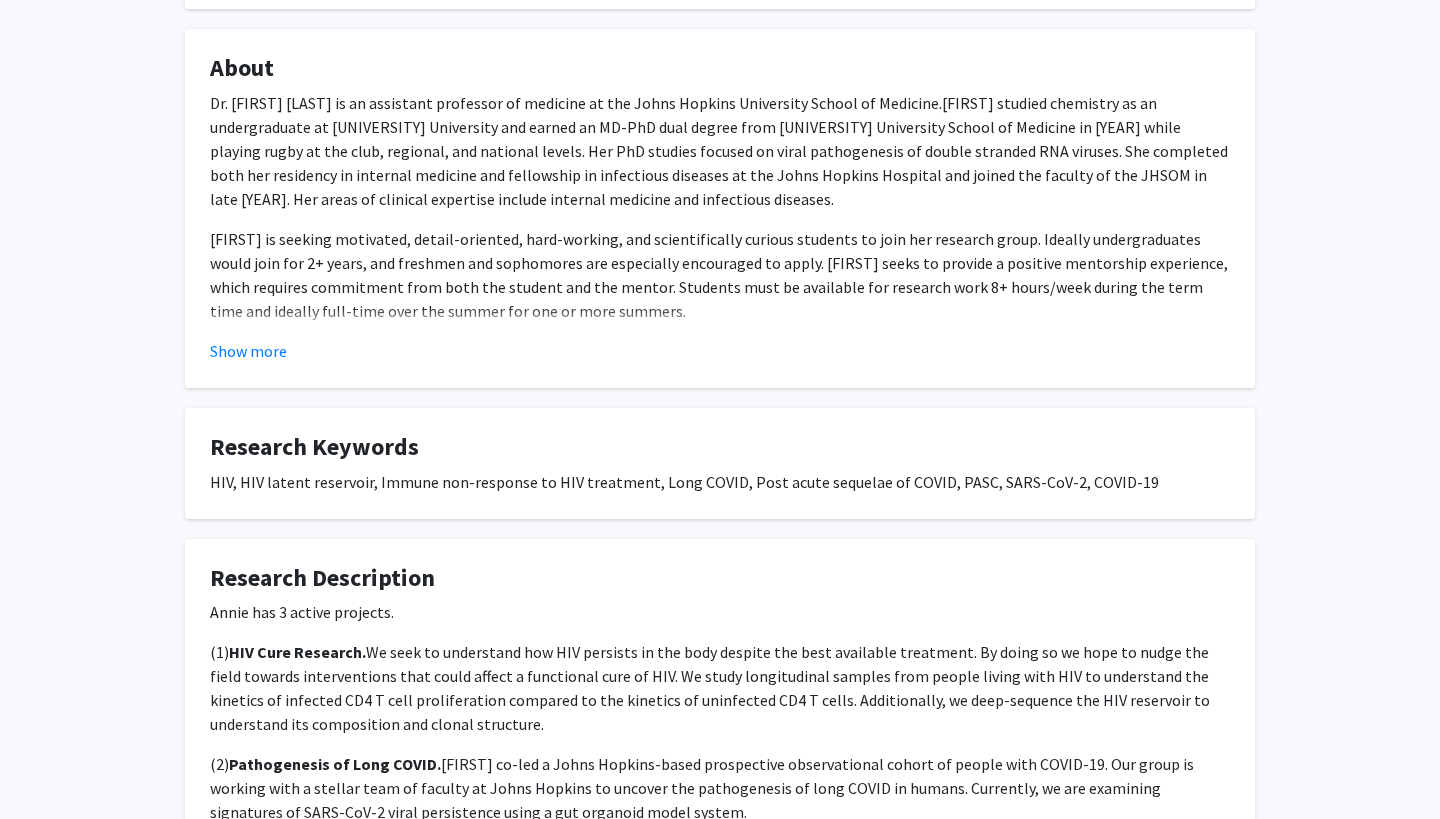 scroll, scrollTop: 433, scrollLeft: 0, axis: vertical 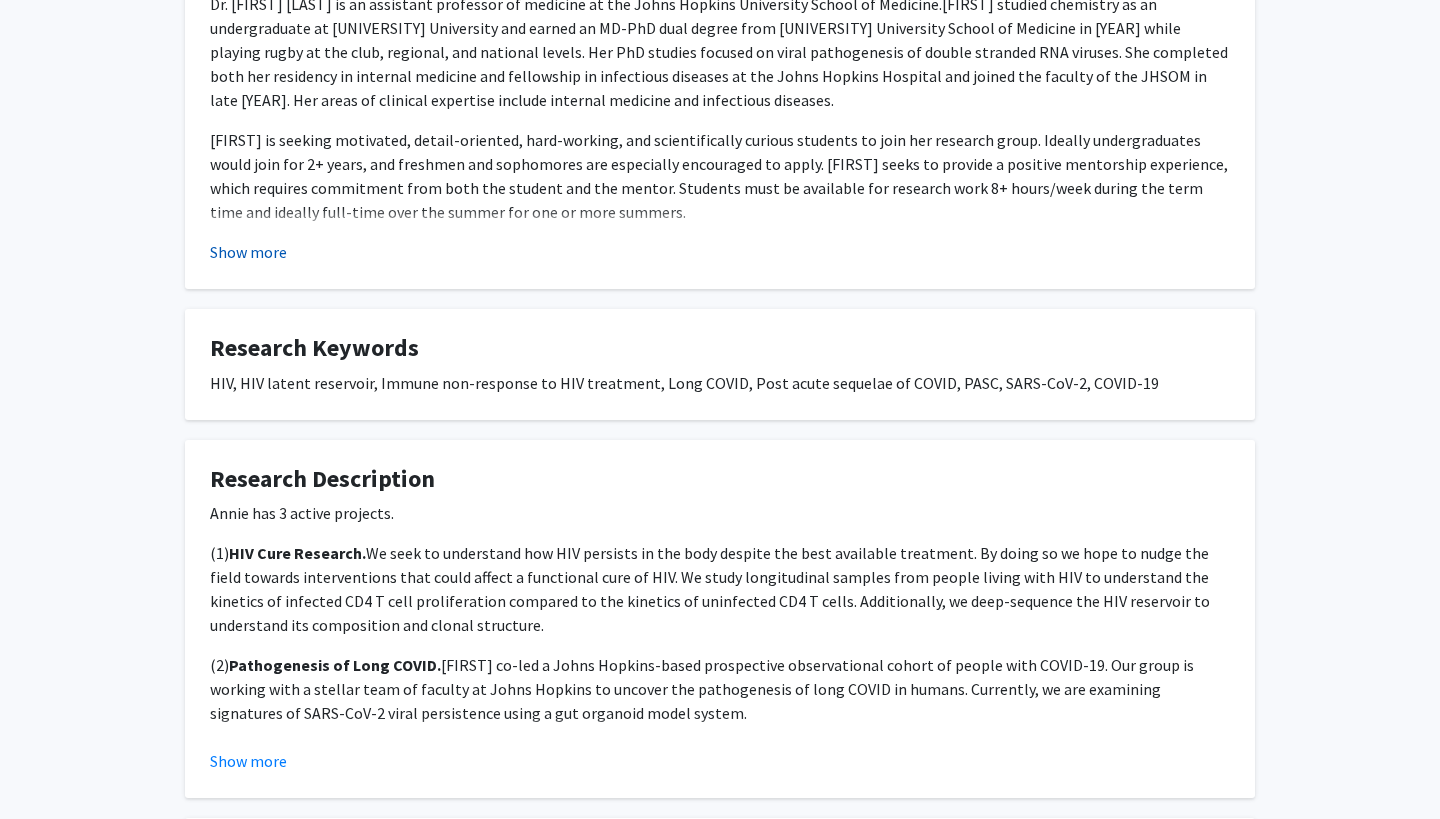 click on "Show more" 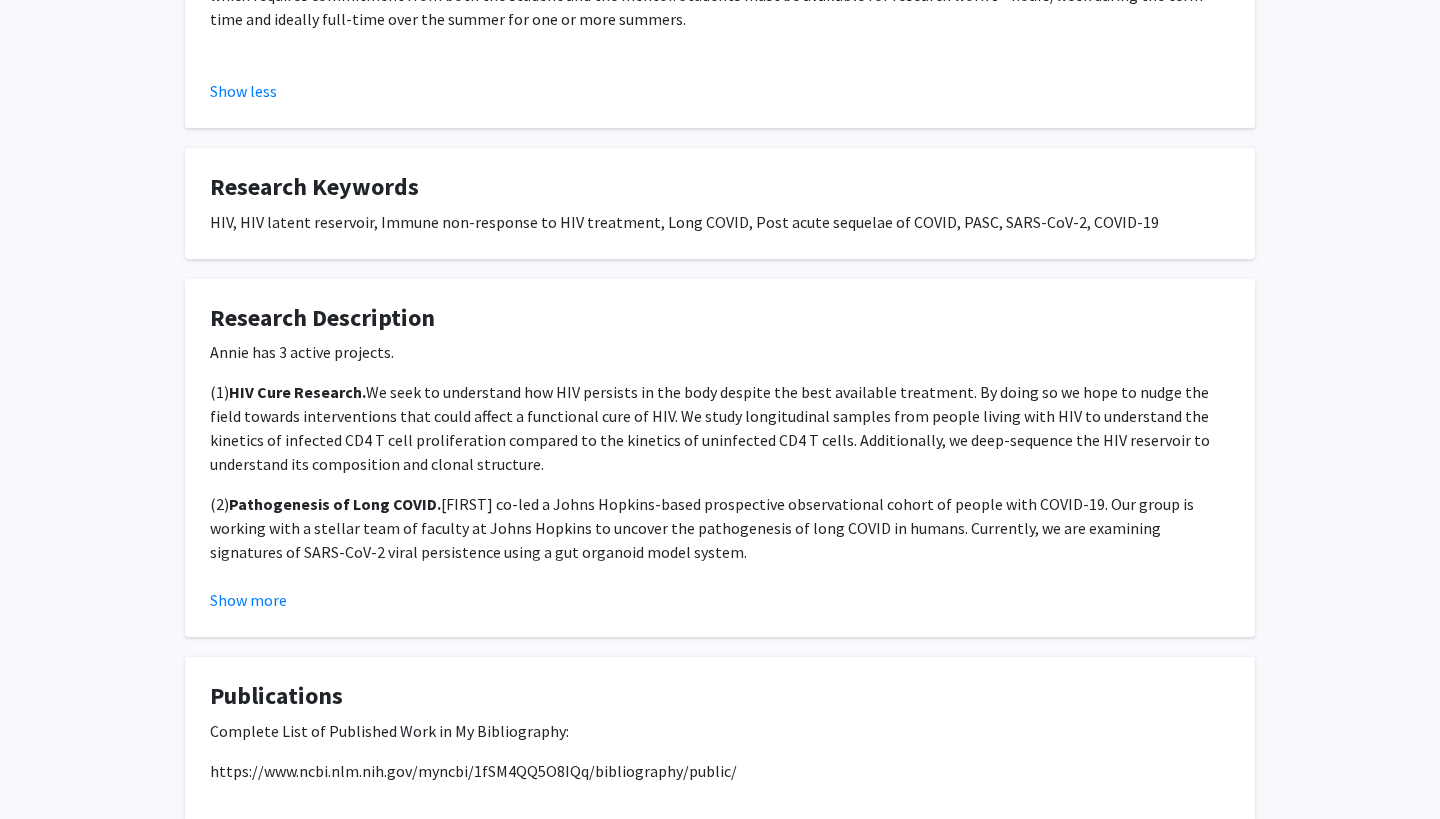 scroll, scrollTop: 655, scrollLeft: 0, axis: vertical 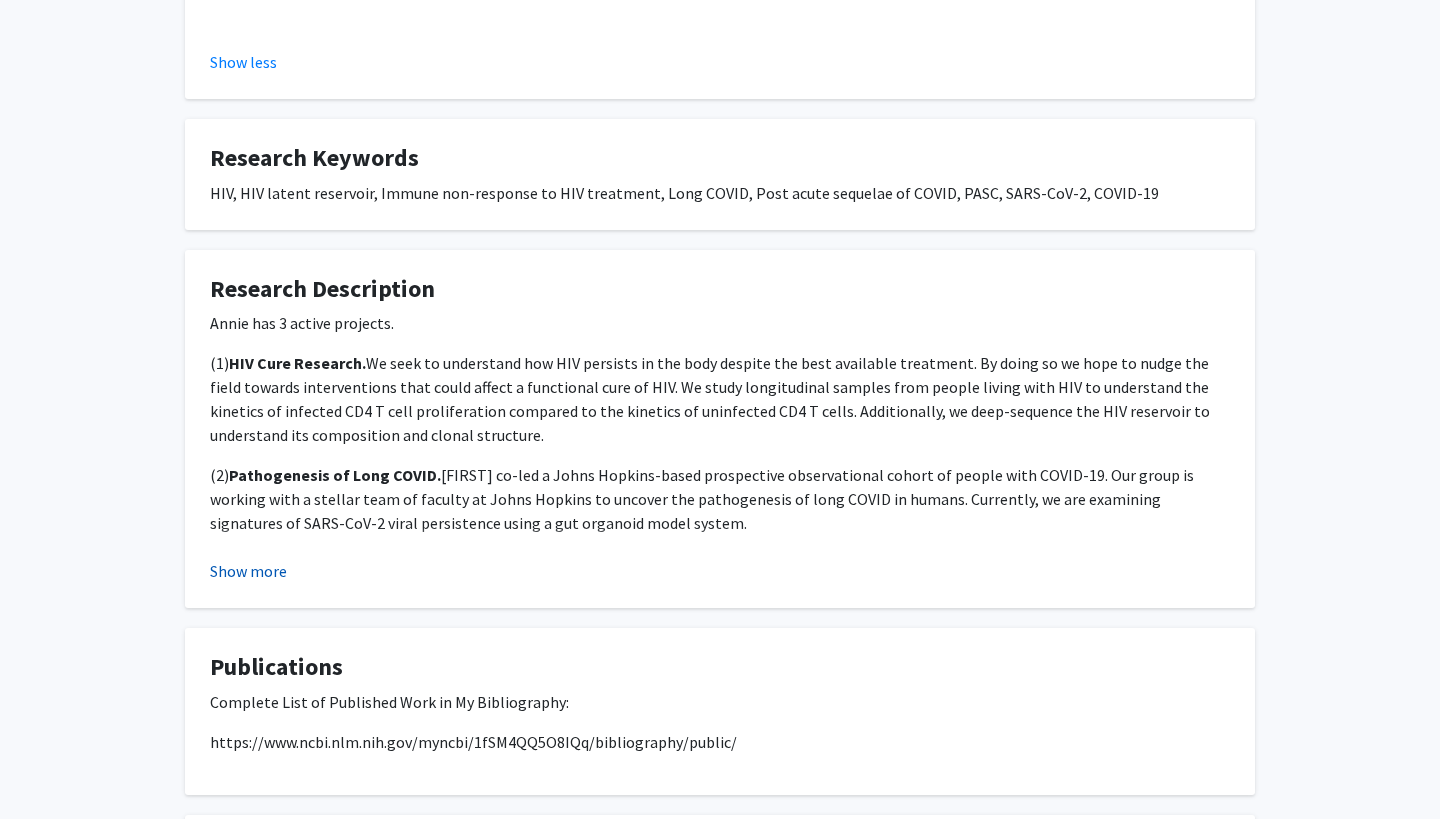 click on "Show more" 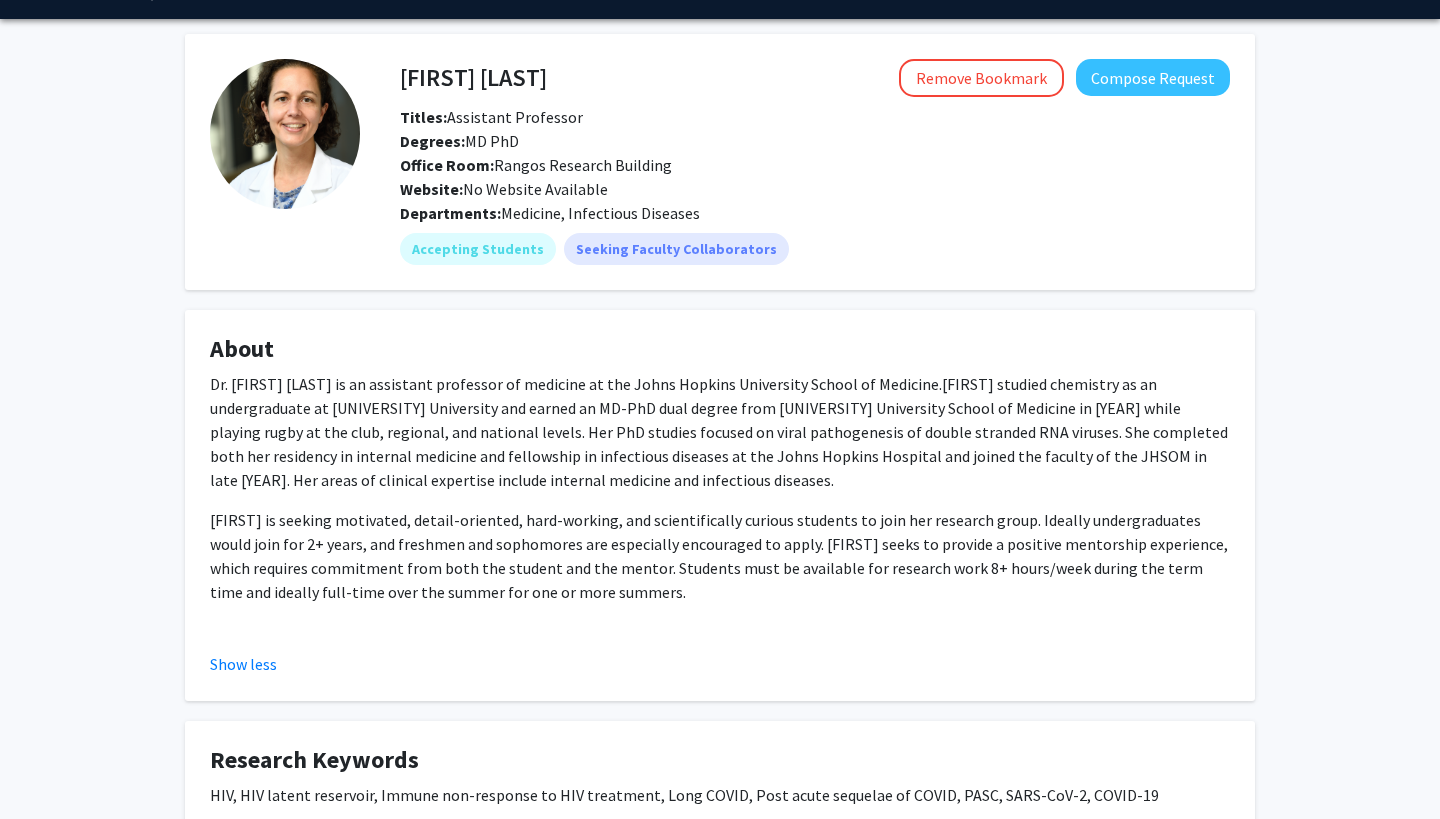 scroll, scrollTop: 109, scrollLeft: 0, axis: vertical 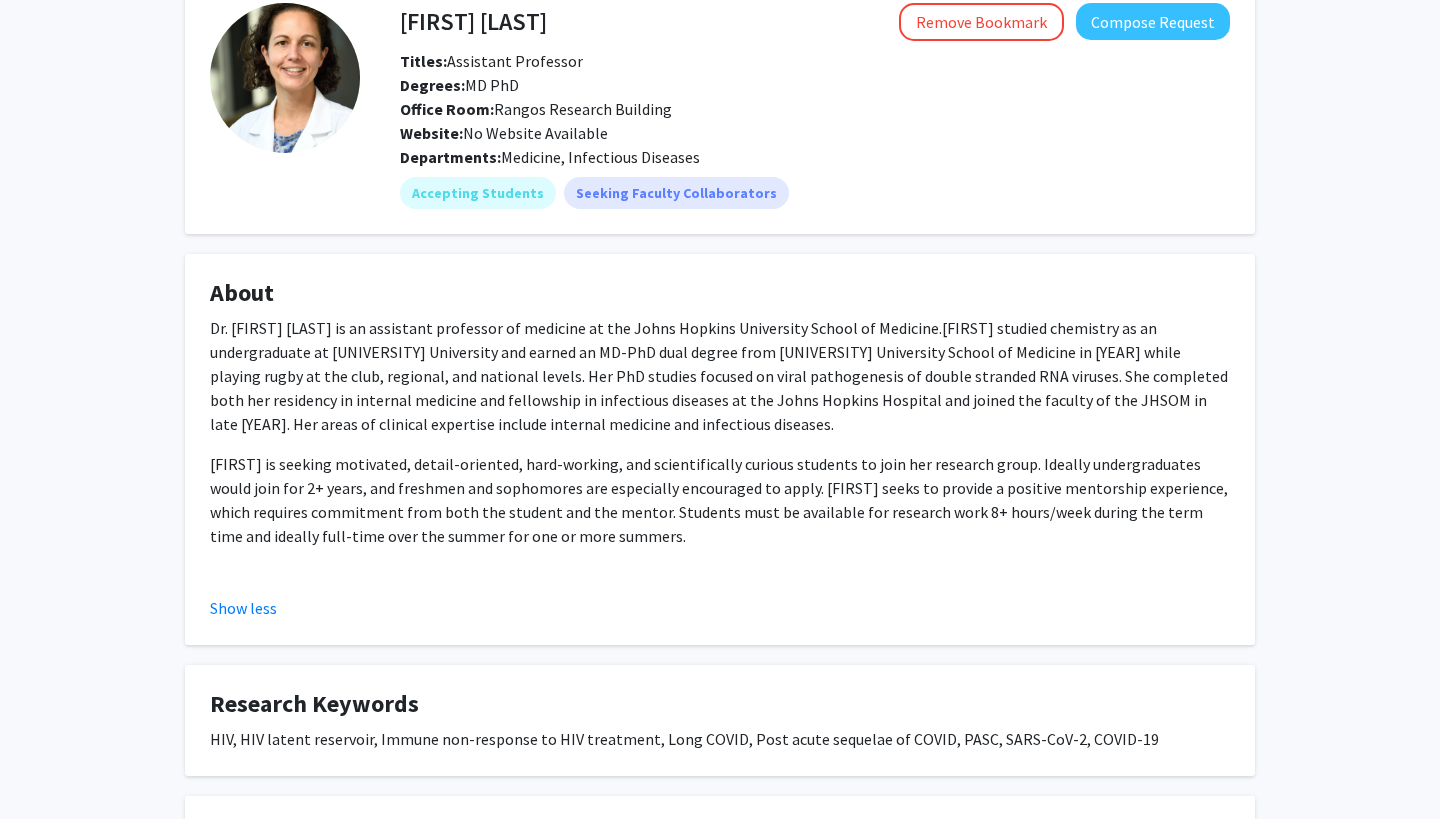 click on "[FIRST] is seeking motivated, detail-oriented, hard-working, and scientifically curious students to join her research group. Ideally undergraduates would join for 2+ years, and freshmen and sophomores are especially encouraged to apply. [FIRST] seeks to provide a positive mentorship experience, which requires commitment from both the student and the mentor. Students must be available for research work 8+ hours/week during the term time and ideally full-time over the summer for one or more summers." 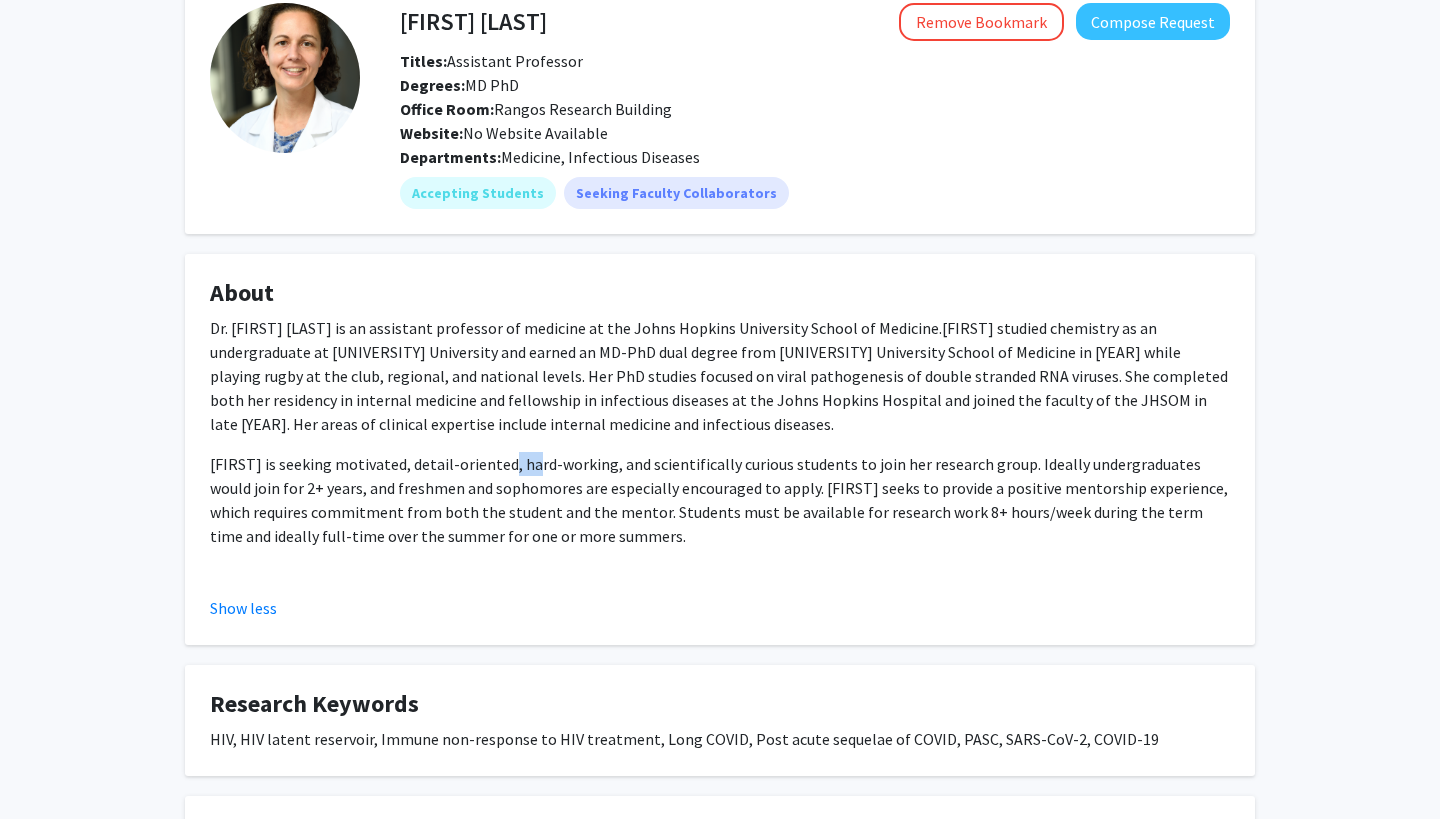click on "[FIRST] is seeking motivated, detail-oriented, hard-working, and scientifically curious students to join her research group. Ideally undergraduates would join for 2+ years, and freshmen and sophomores are especially encouraged to apply. [FIRST] seeks to provide a positive mentorship experience, which requires commitment from both the student and the mentor. Students must be available for research work 8+ hours/week during the term time and ideally full-time over the summer for one or more summers." 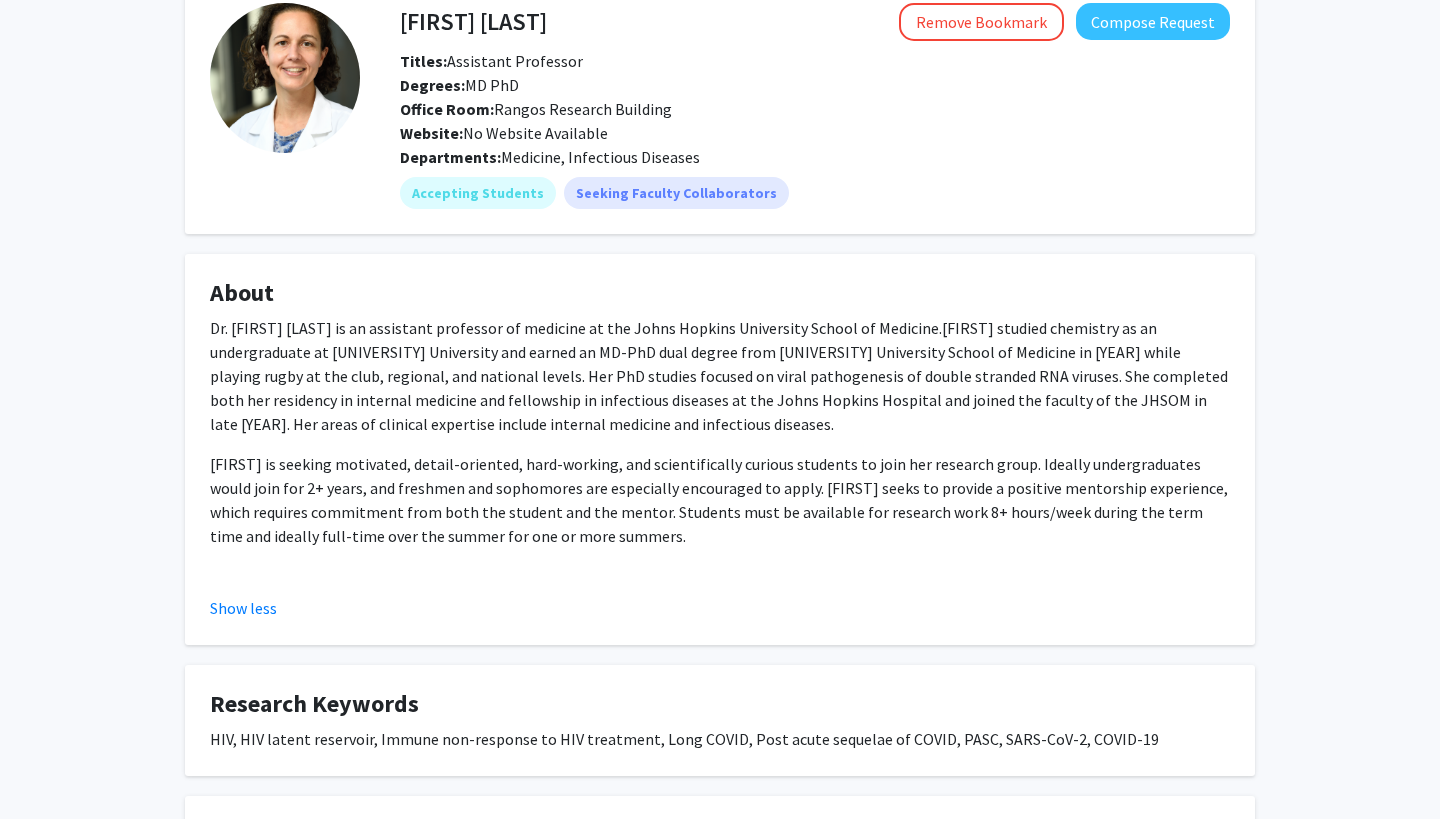 click on "[FIRST] is seeking motivated, detail-oriented, hard-working, and scientifically curious students to join her research group. Ideally undergraduates would join for 2+ years, and freshmen and sophomores are especially encouraged to apply. [FIRST] seeks to provide a positive mentorship experience, which requires commitment from both the student and the mentor. Students must be available for research work 8+ hours/week during the term time and ideally full-time over the summer for one or more summers." 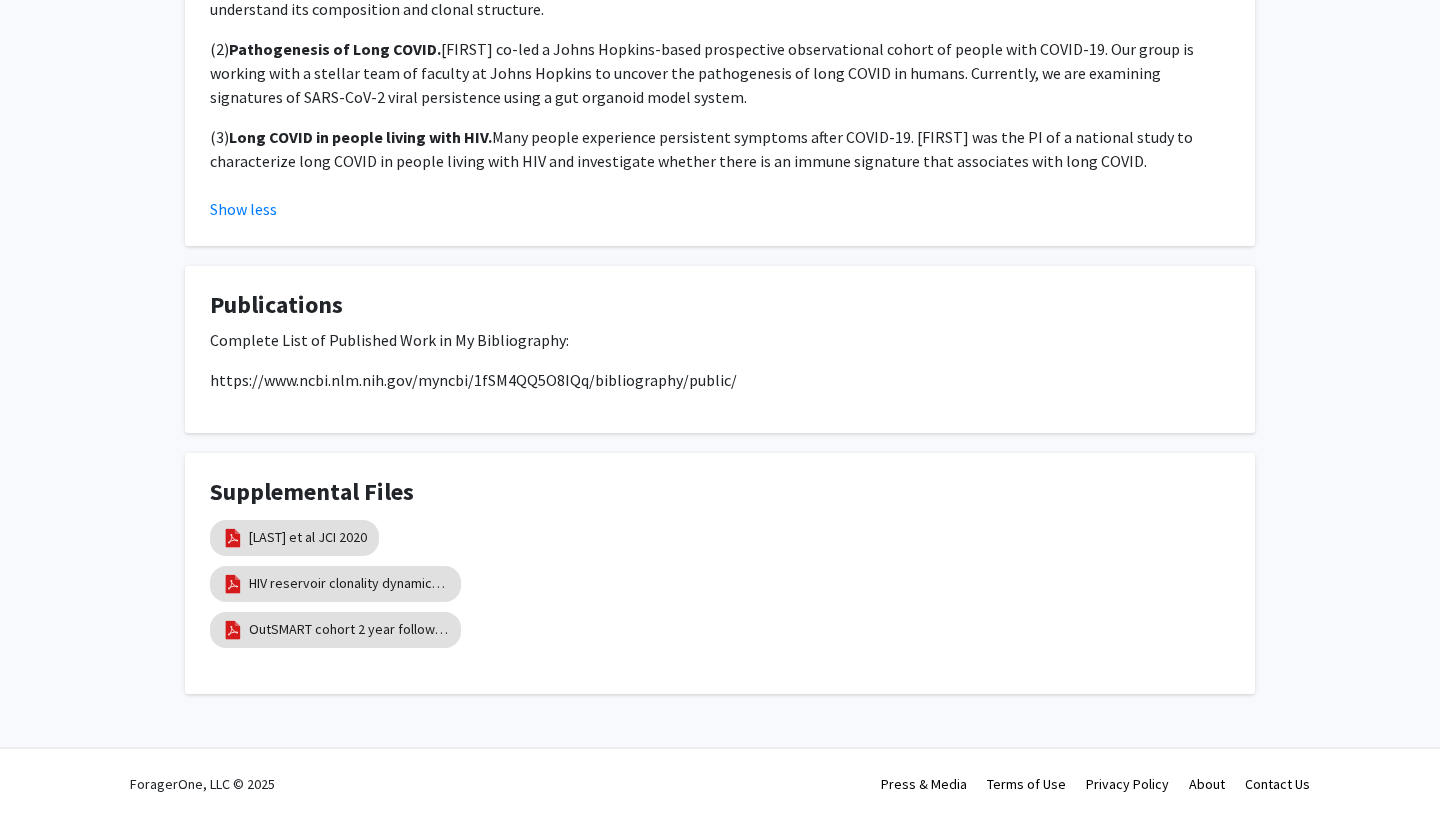 scroll, scrollTop: 1080, scrollLeft: 0, axis: vertical 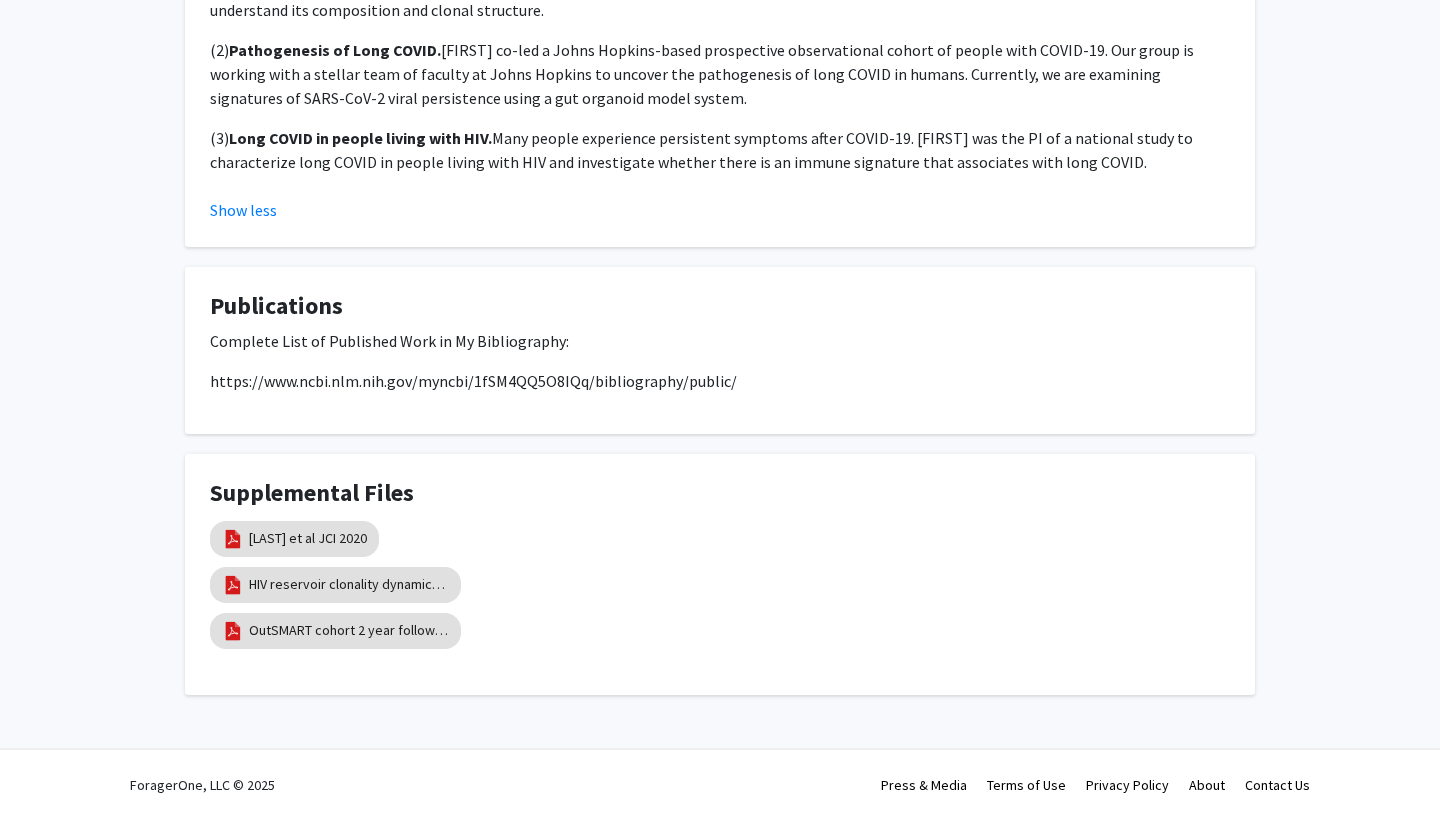 click on "https://www.ncbi.nlm.nih.gov/myncbi/1fSM4QQ5O8IQq/bibliography/public/" 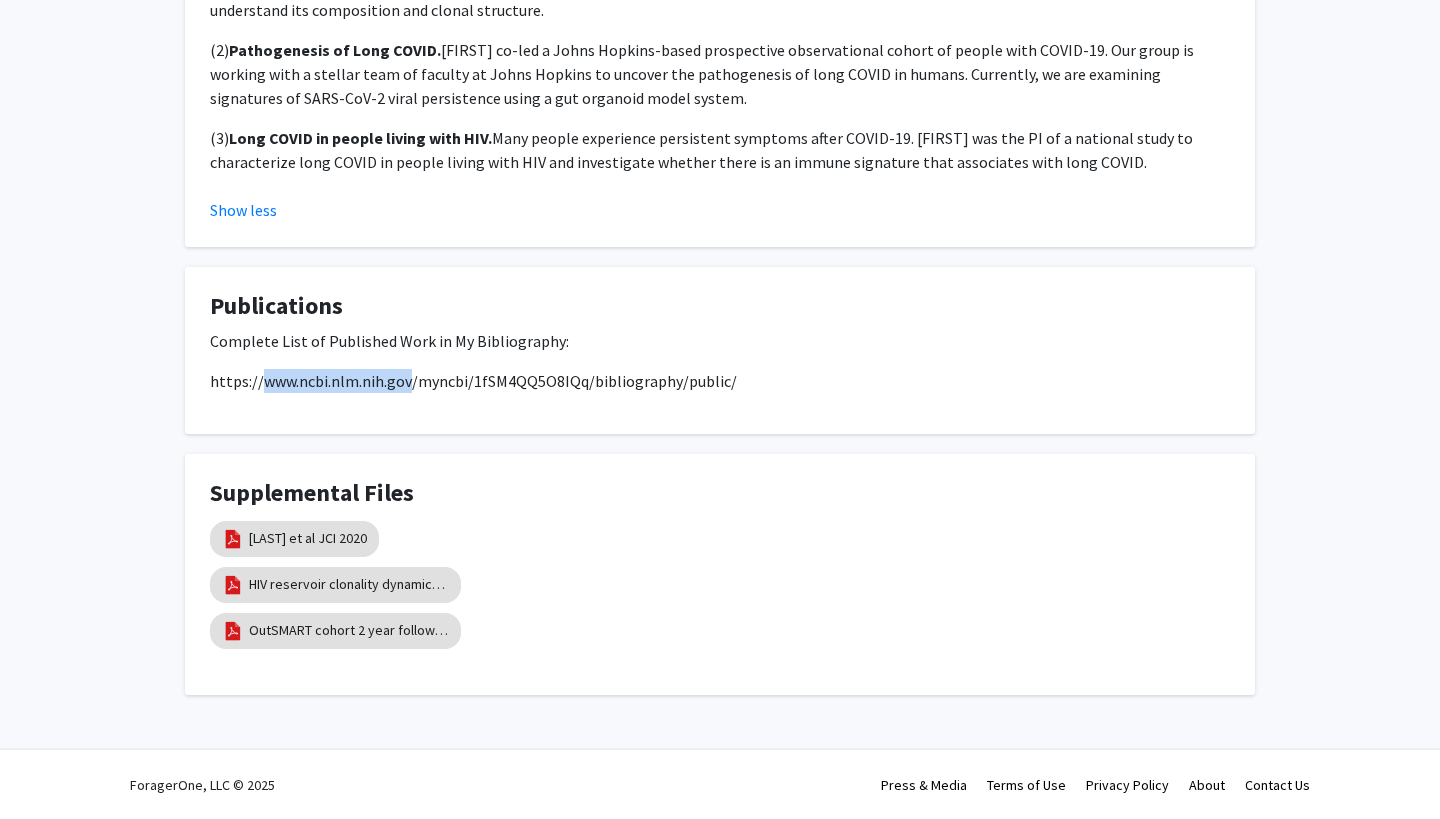 click on "https://www.ncbi.nlm.nih.gov/myncbi/1fSM4QQ5O8IQq/bibliography/public/" 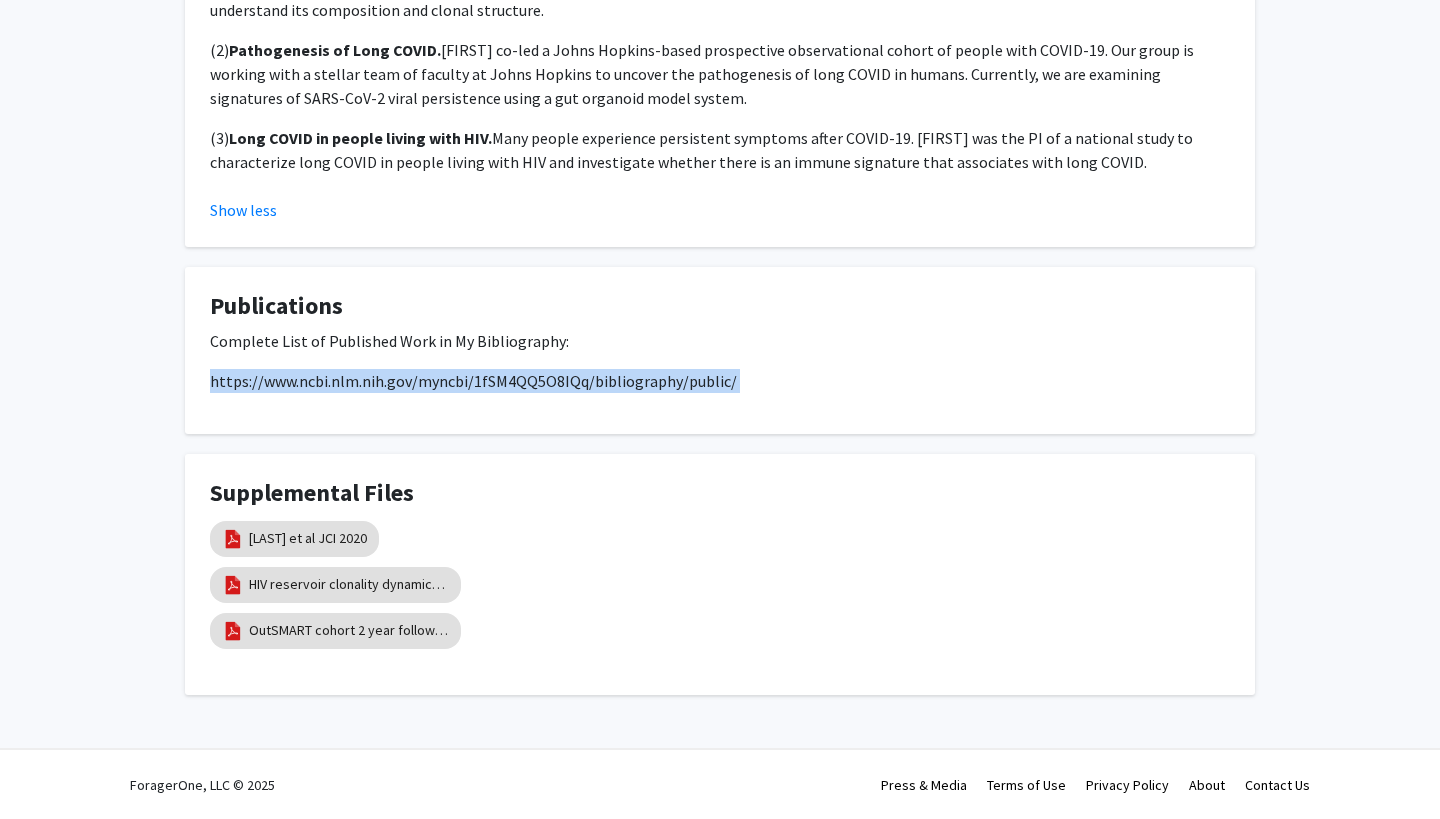 click on "https://www.ncbi.nlm.nih.gov/myncbi/1fSM4QQ5O8IQq/bibliography/public/" 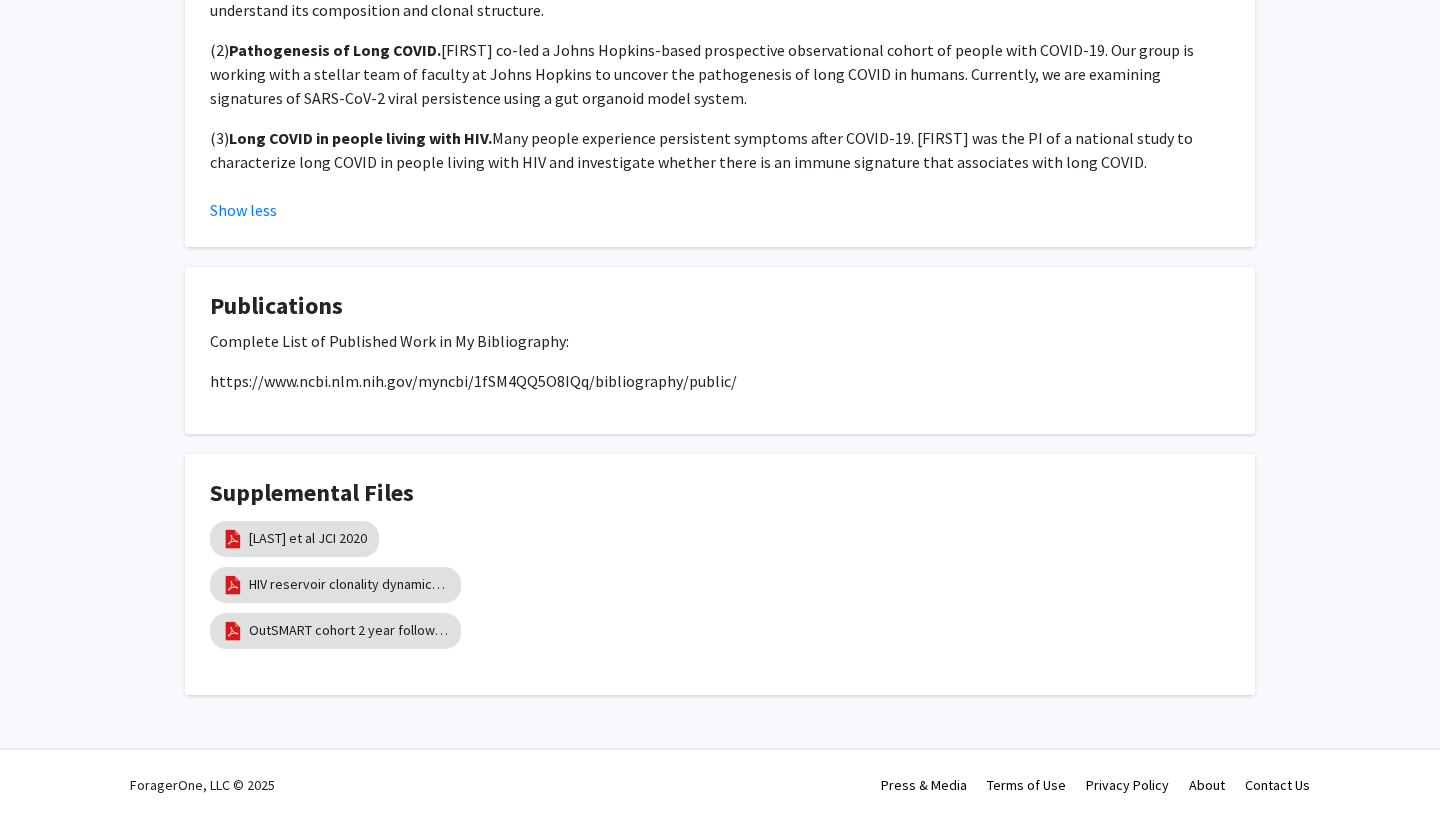 click on "https://www.ncbi.nlm.nih.gov/myncbi/1fSM4QQ5O8IQq/bibliography/public/" 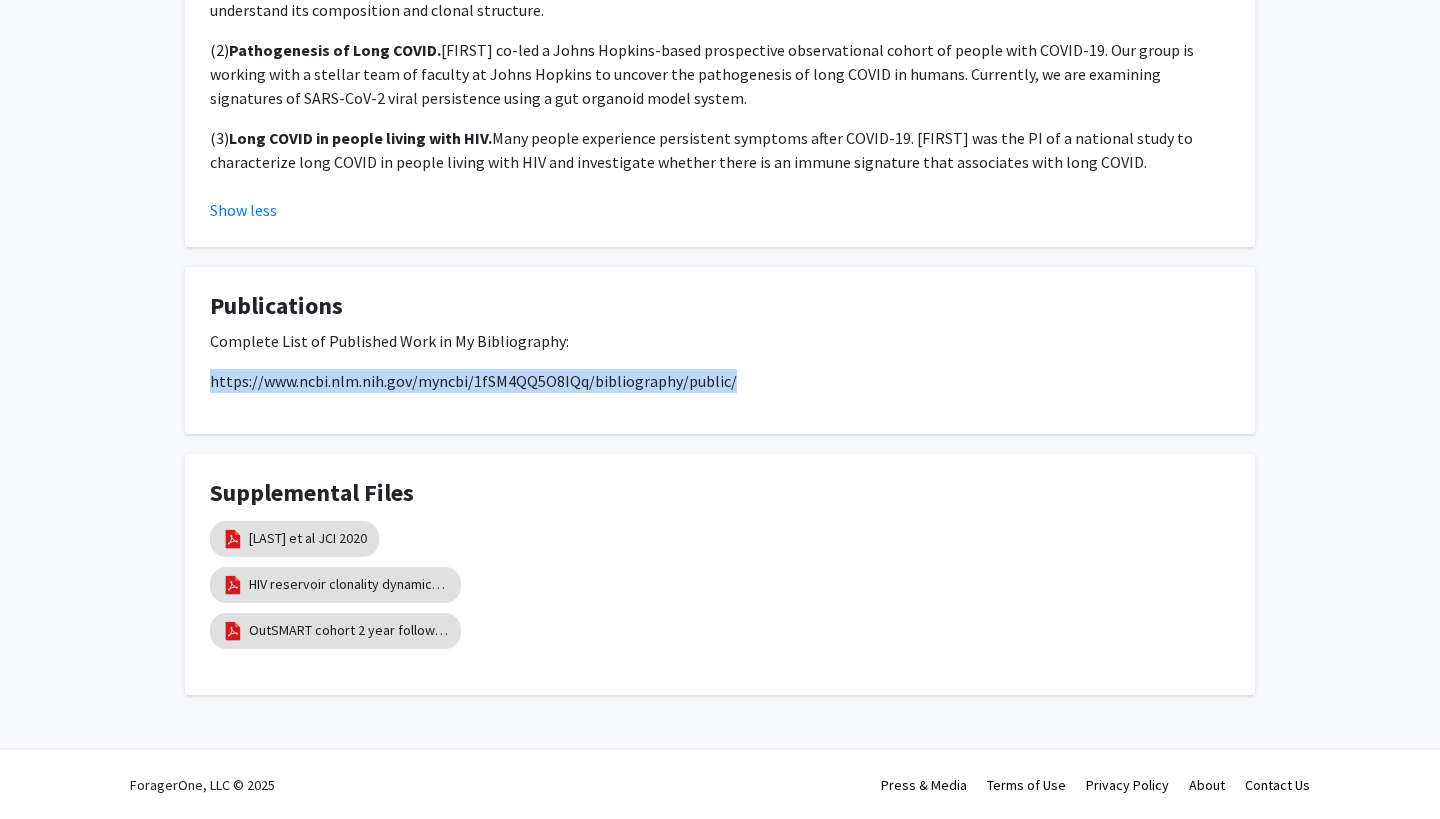 drag, startPoint x: 207, startPoint y: 380, endPoint x: 737, endPoint y: 384, distance: 530.0151 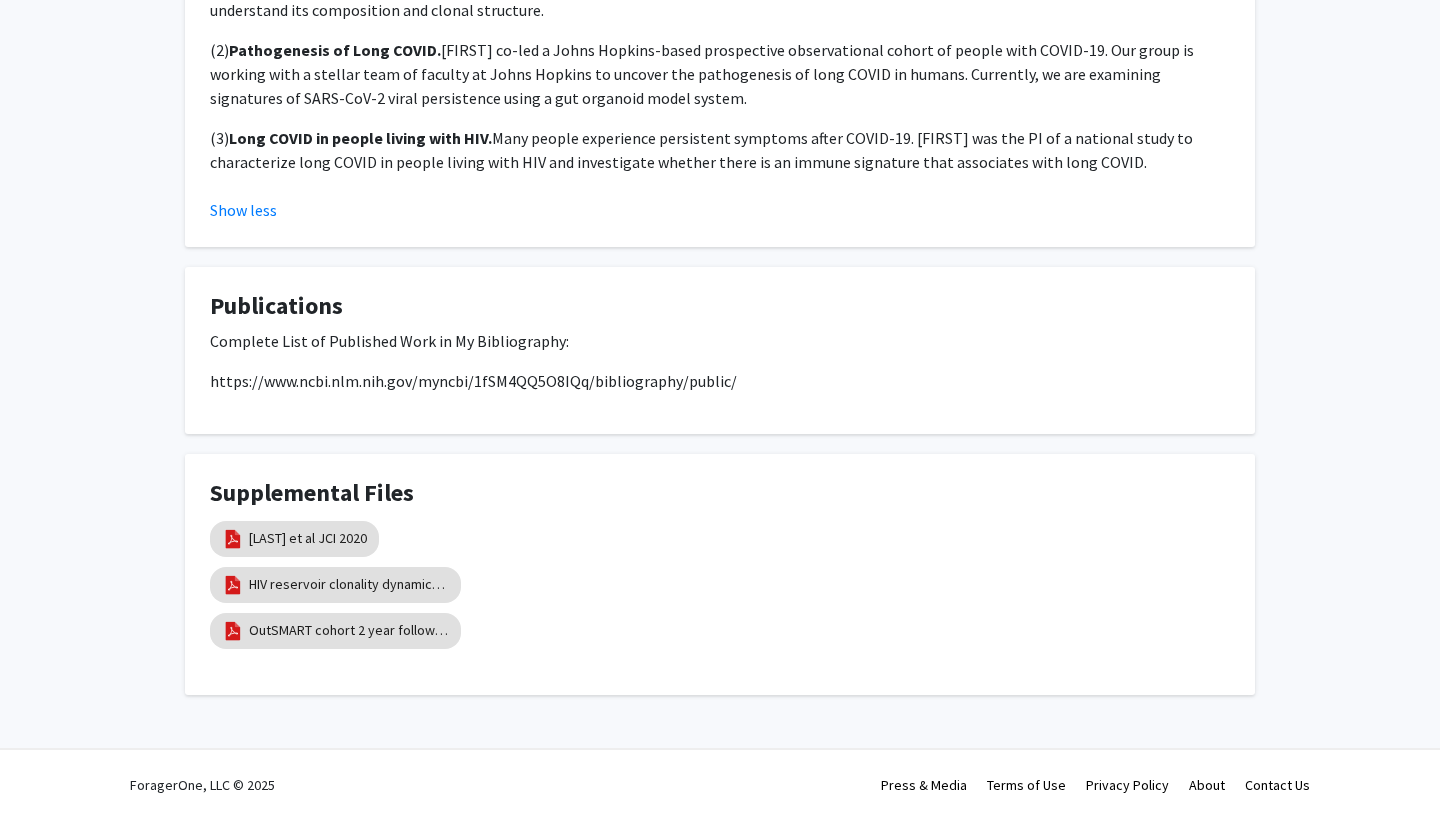 scroll, scrollTop: 1048, scrollLeft: 0, axis: vertical 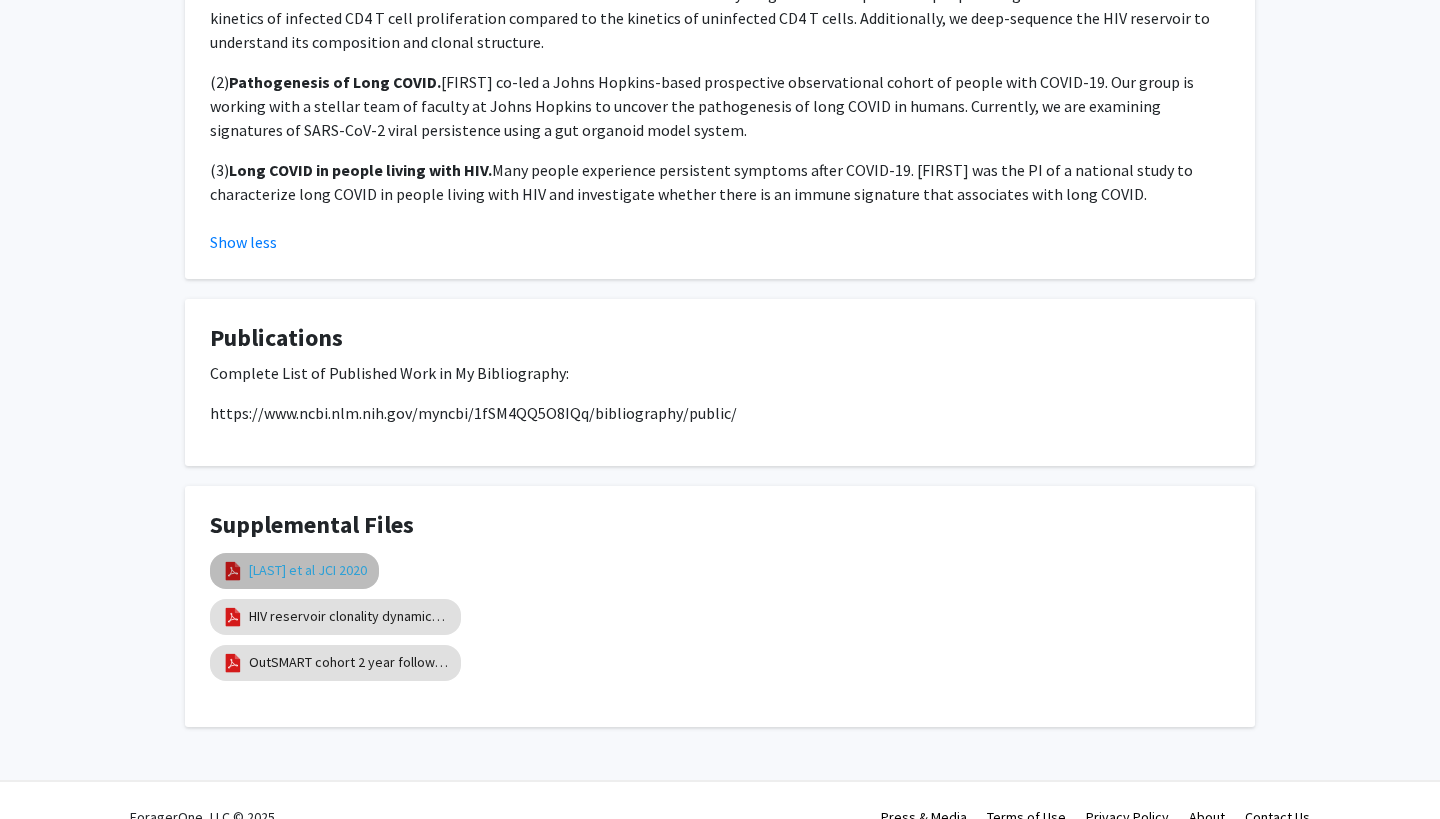 click on "[LAST] et al JCI 2020" at bounding box center [308, 570] 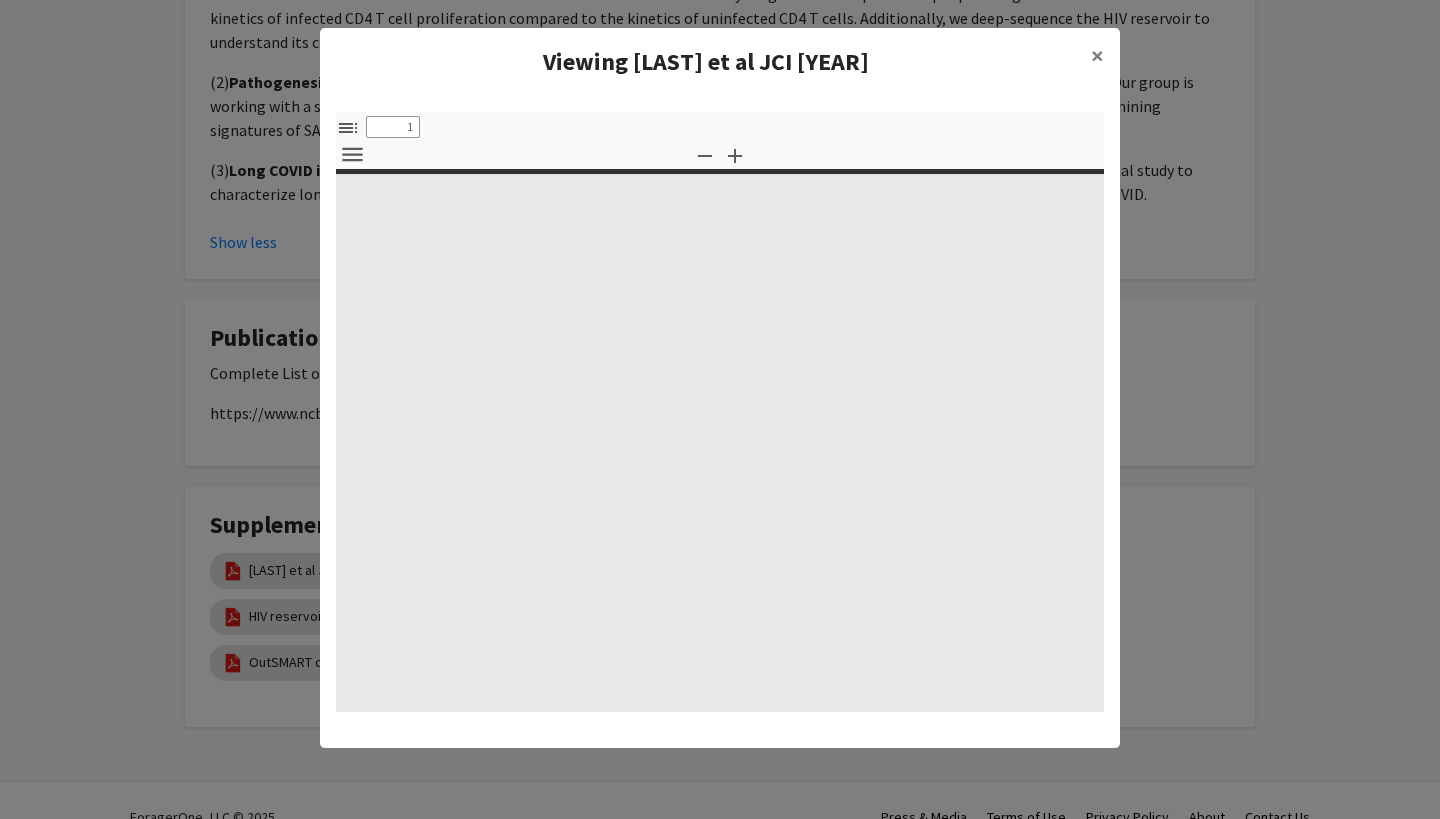 select on "custom" 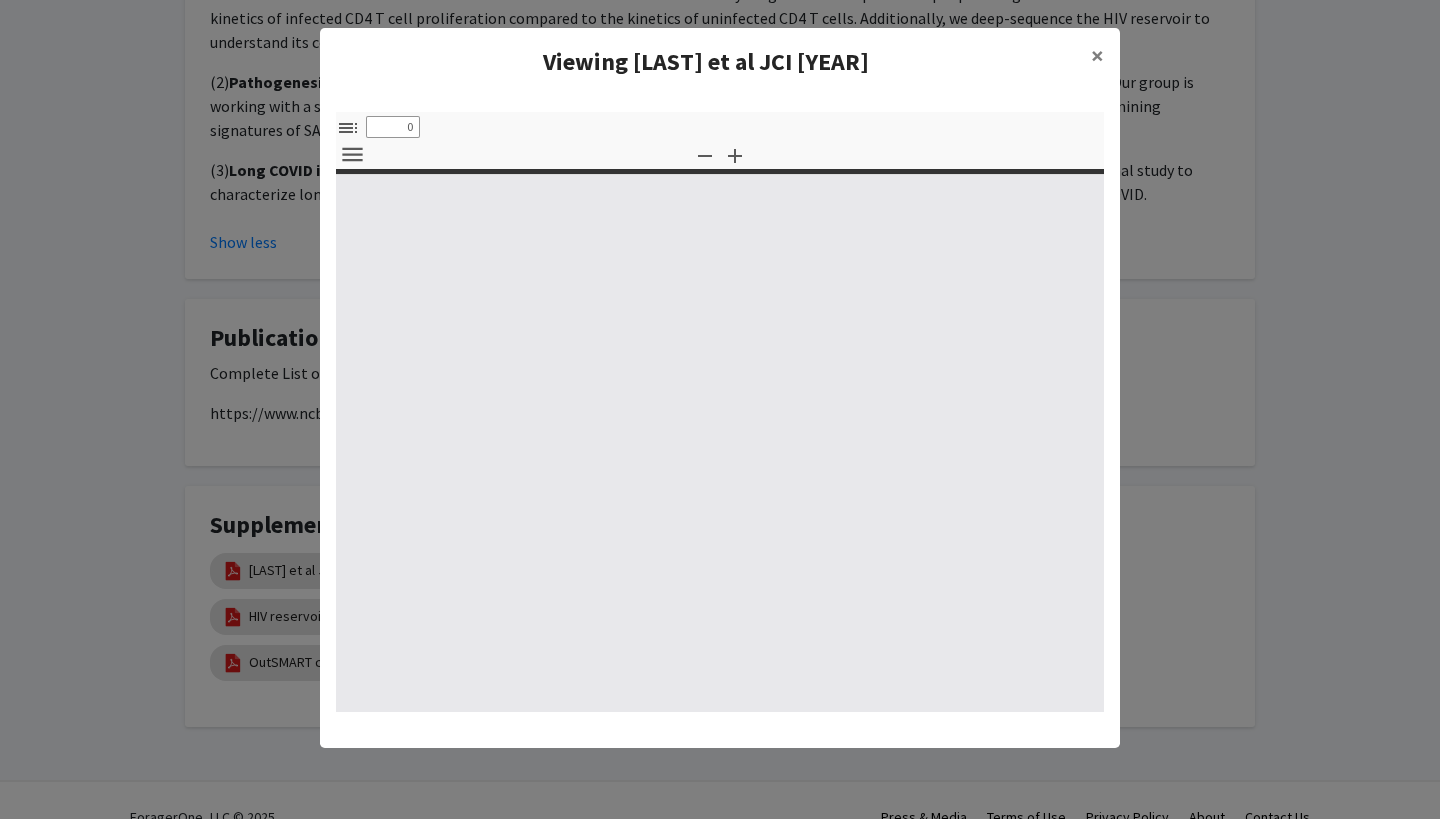 select on "custom" 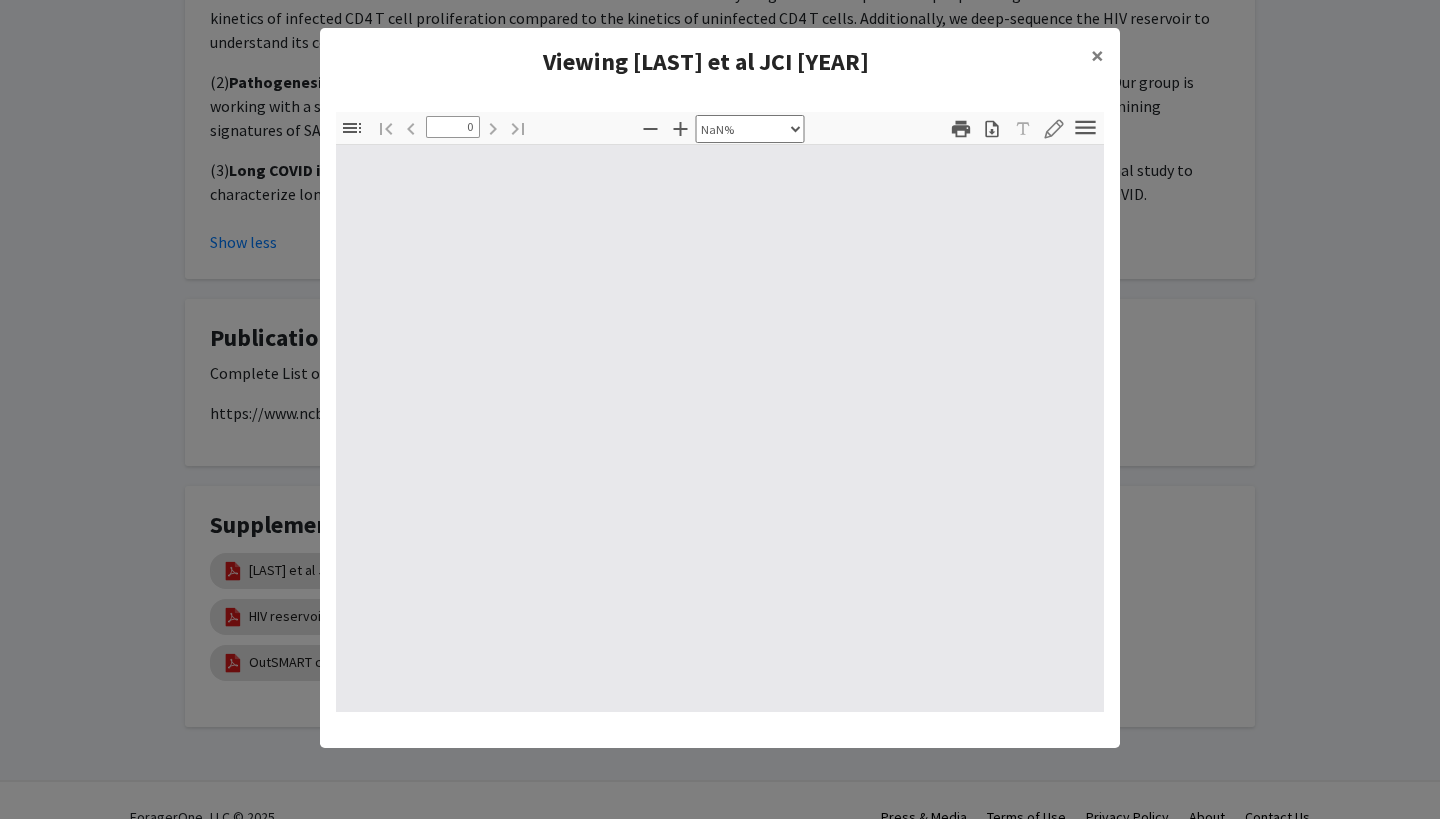 type on "1" 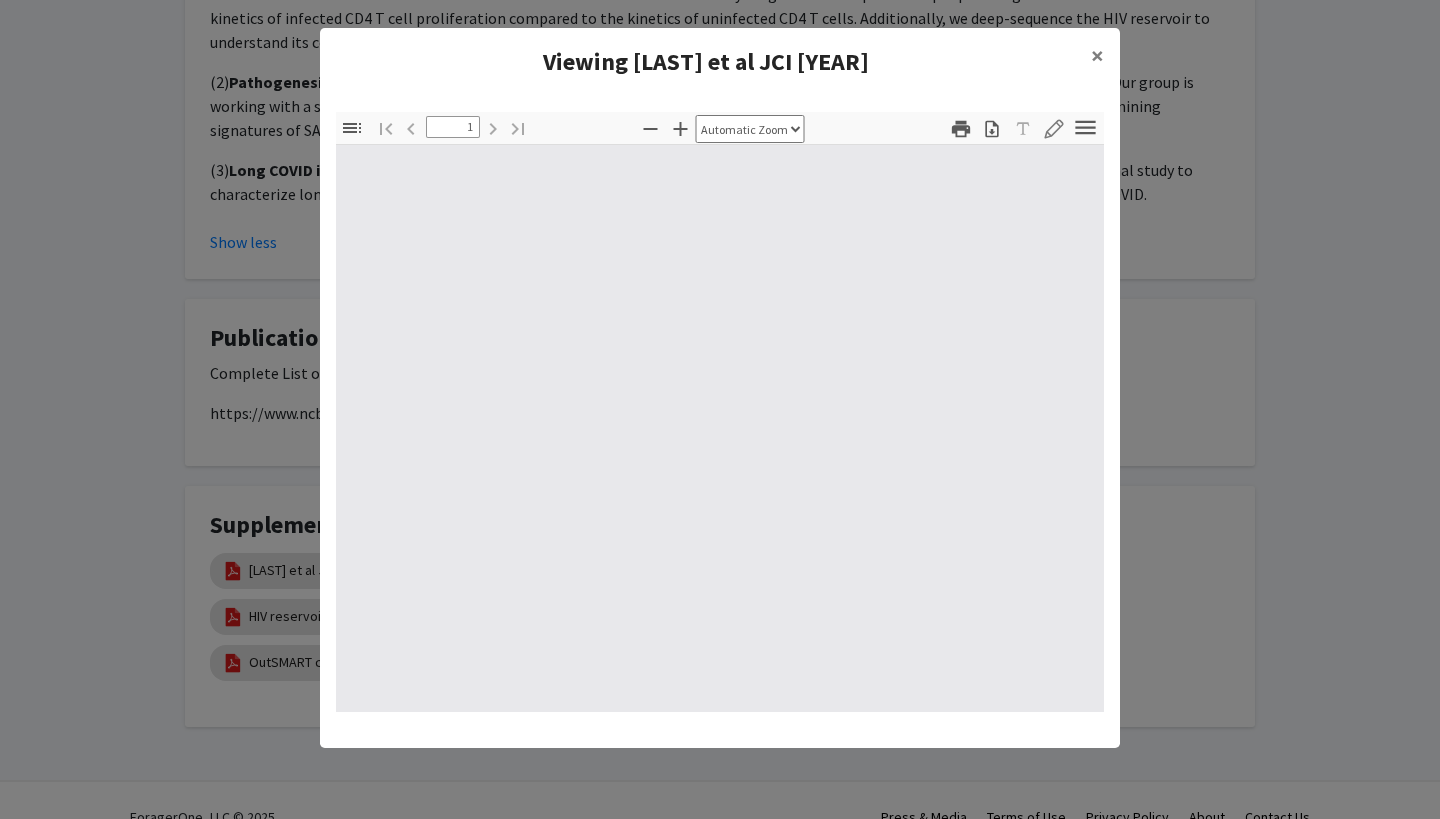 select on "auto" 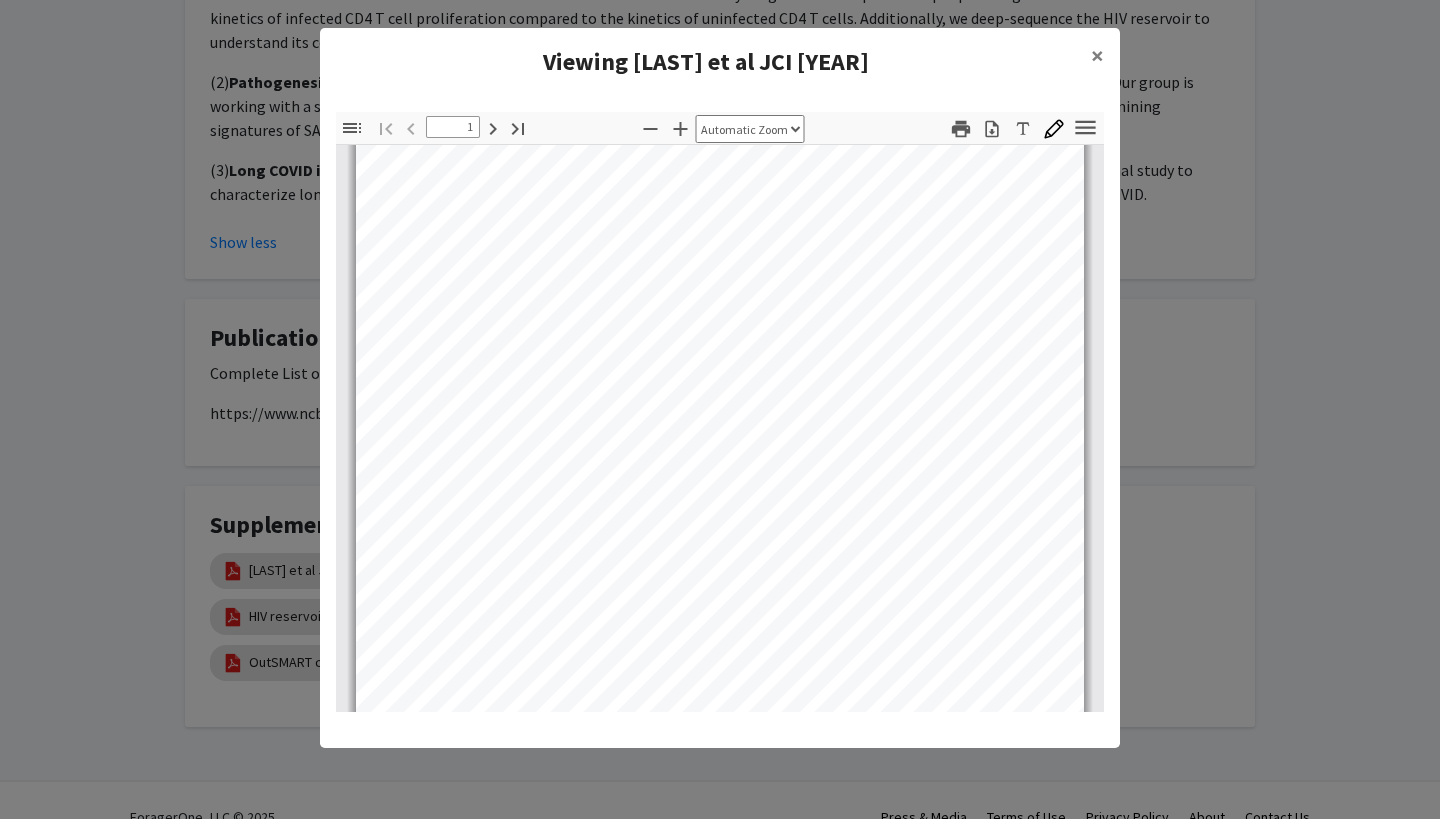 scroll, scrollTop: 72, scrollLeft: 0, axis: vertical 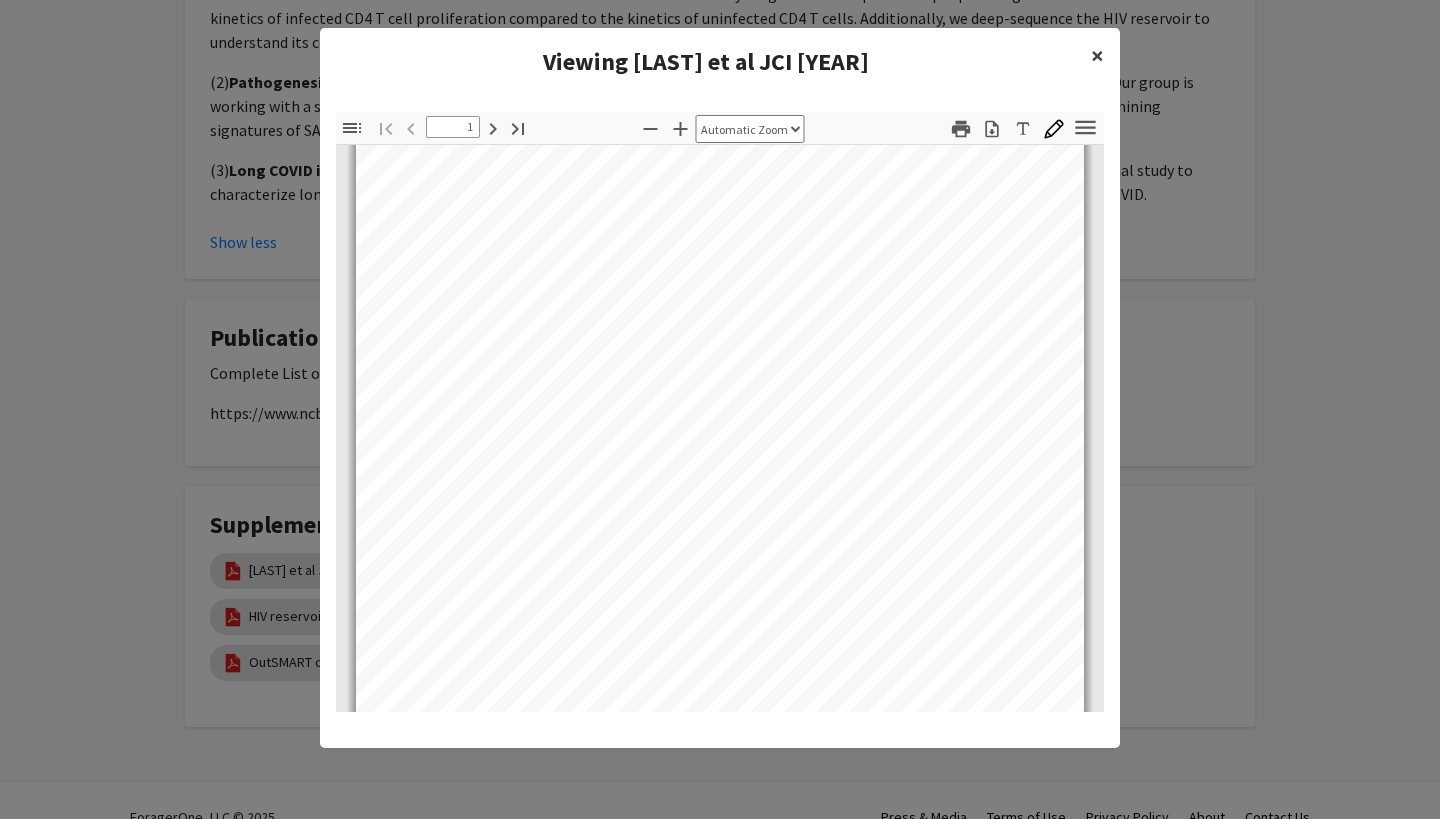 click on "×" 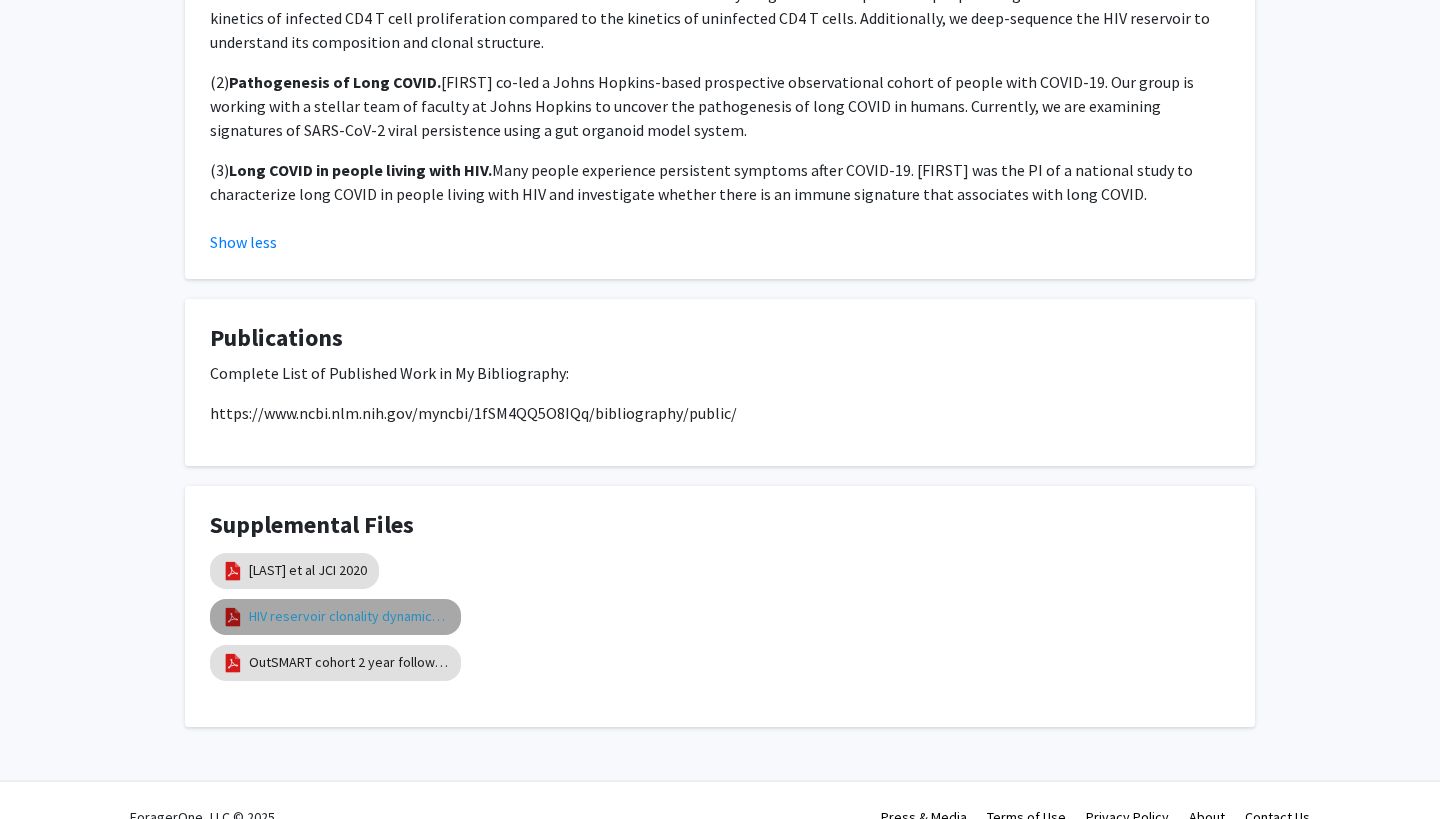 click on "HIV reservoir clonality dynamics preprint" at bounding box center [349, 616] 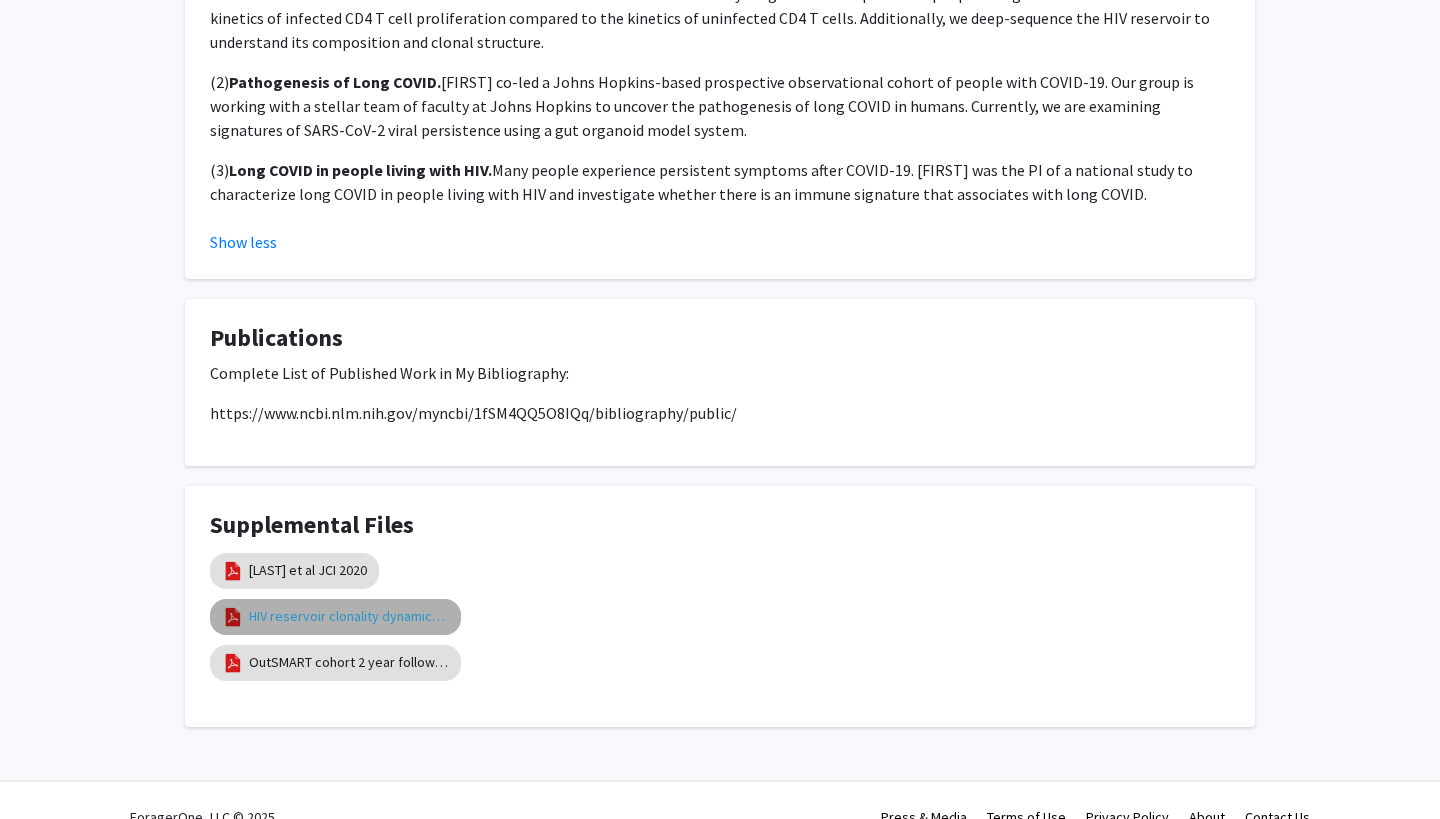 select on "custom" 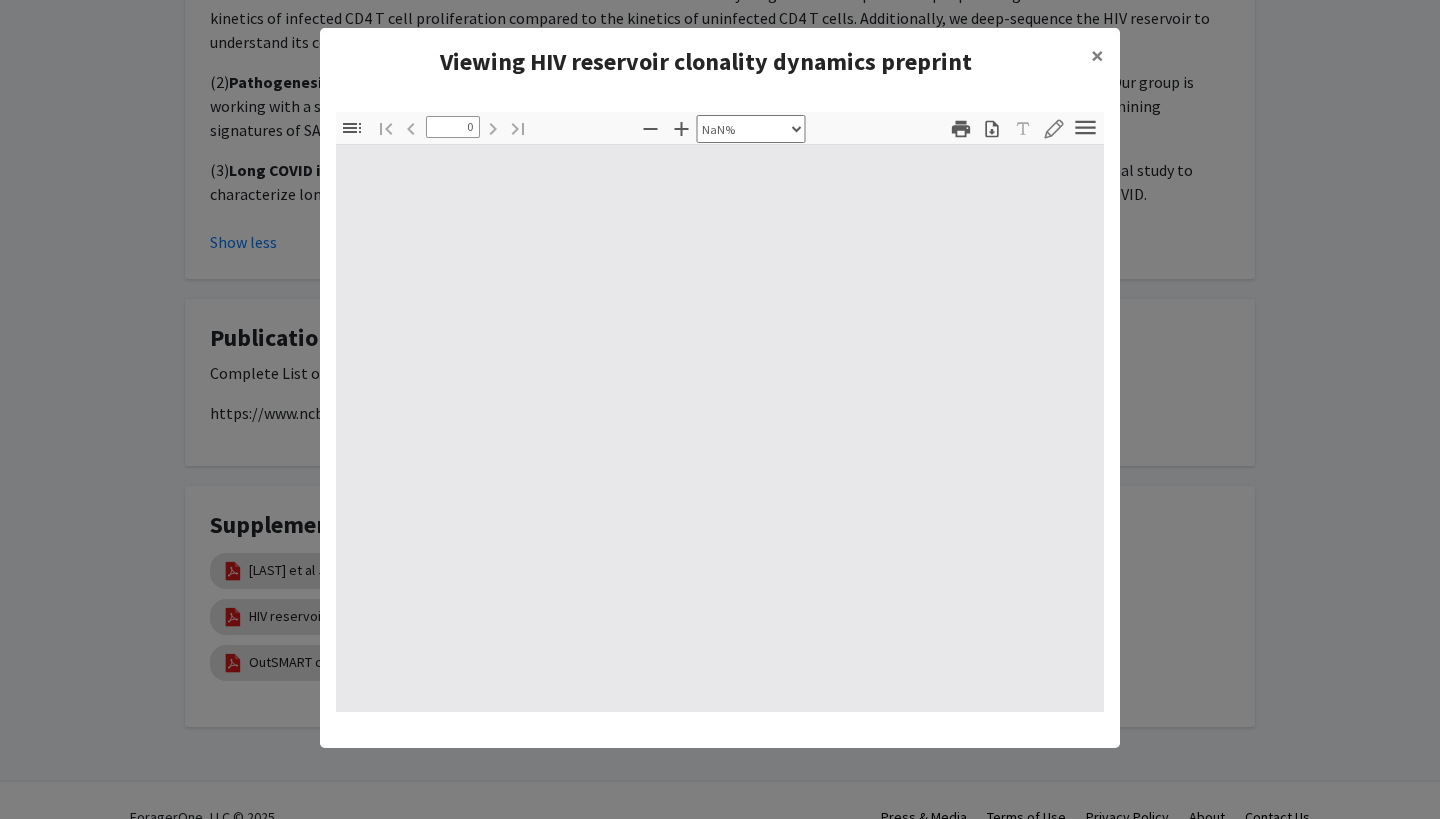 type on "1" 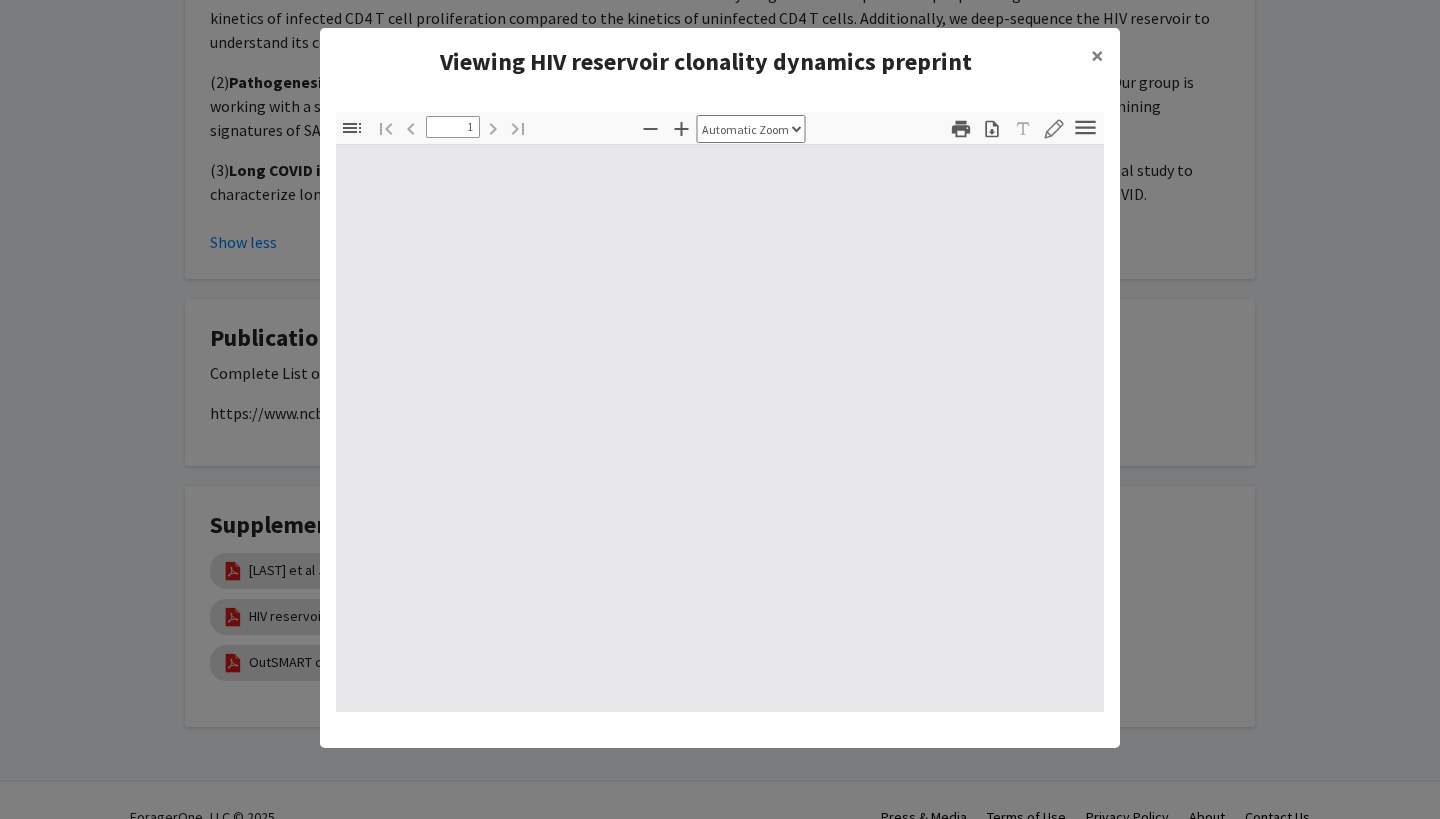 select on "auto" 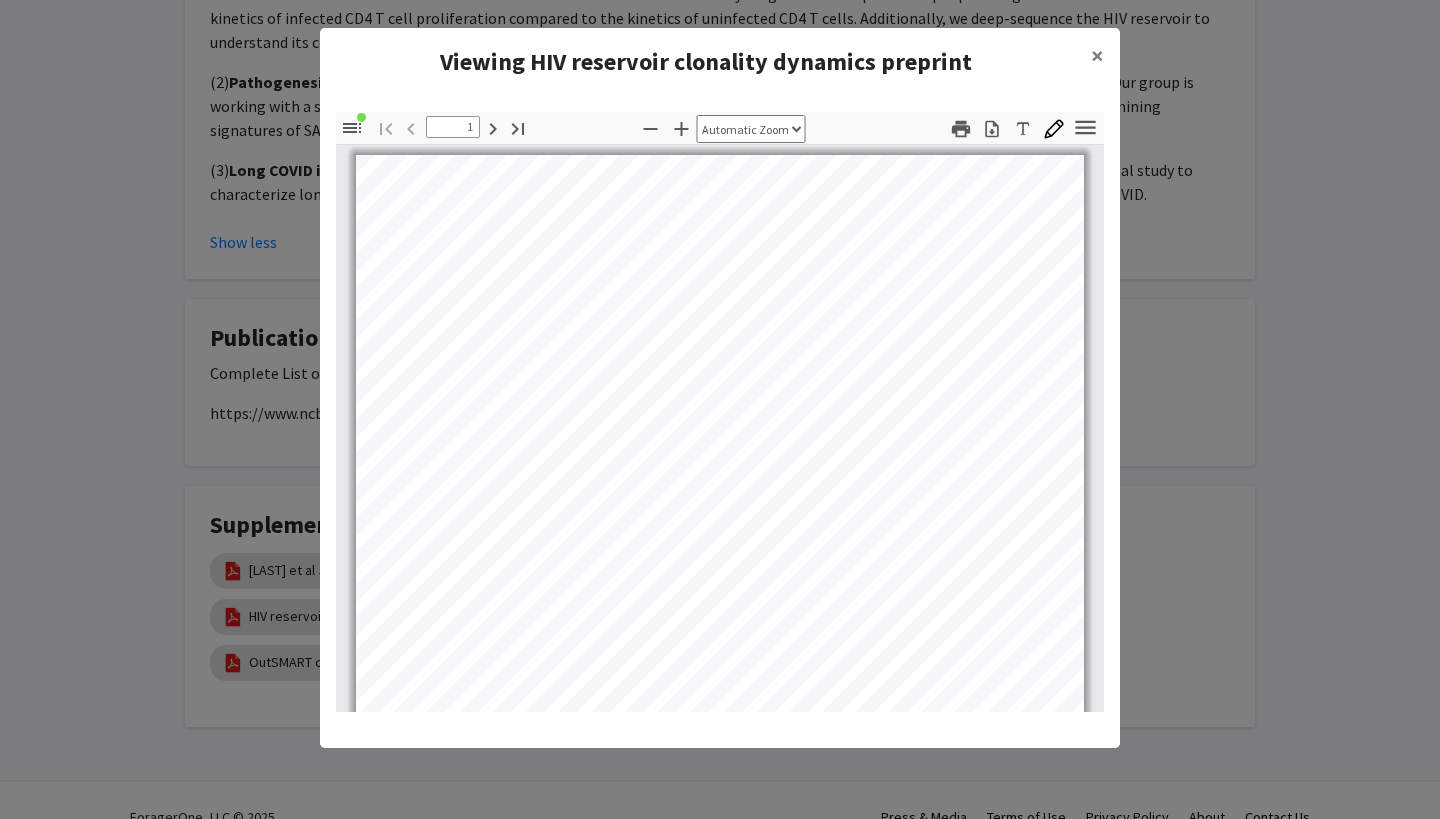 scroll, scrollTop: 0, scrollLeft: 0, axis: both 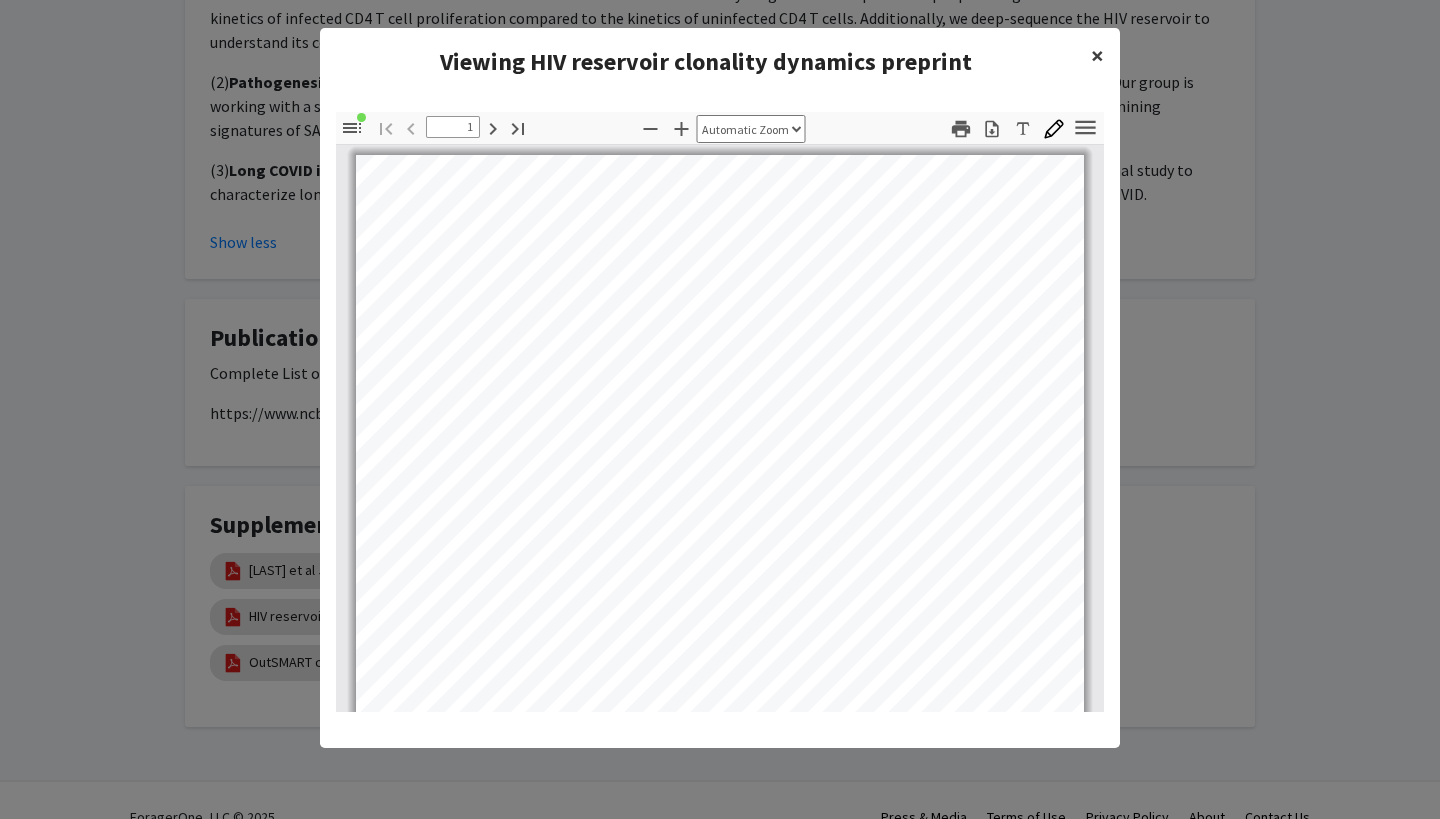 click on "×" 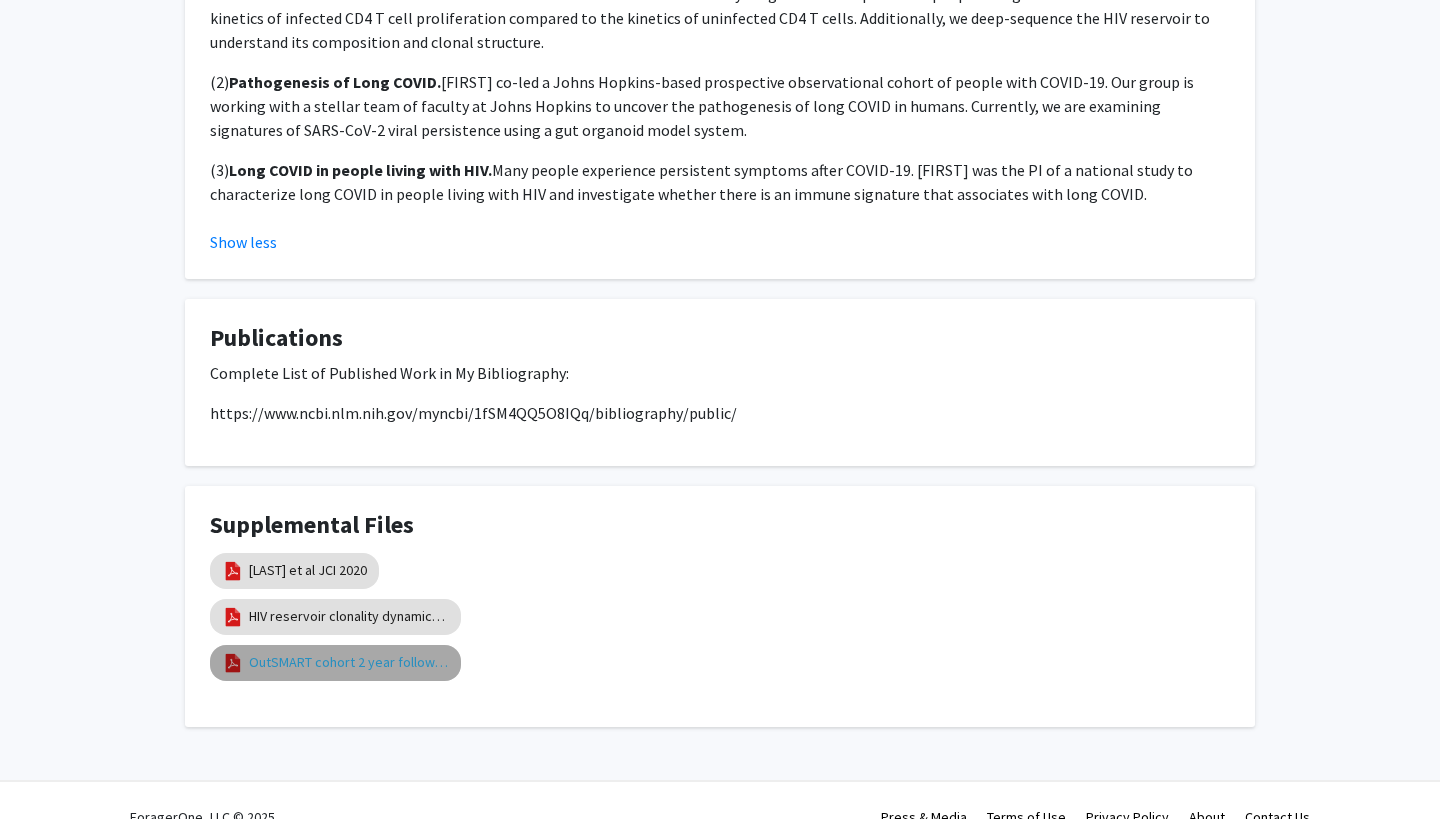 click on "OutSMART cohort 2 year follow up manuscript" at bounding box center [349, 662] 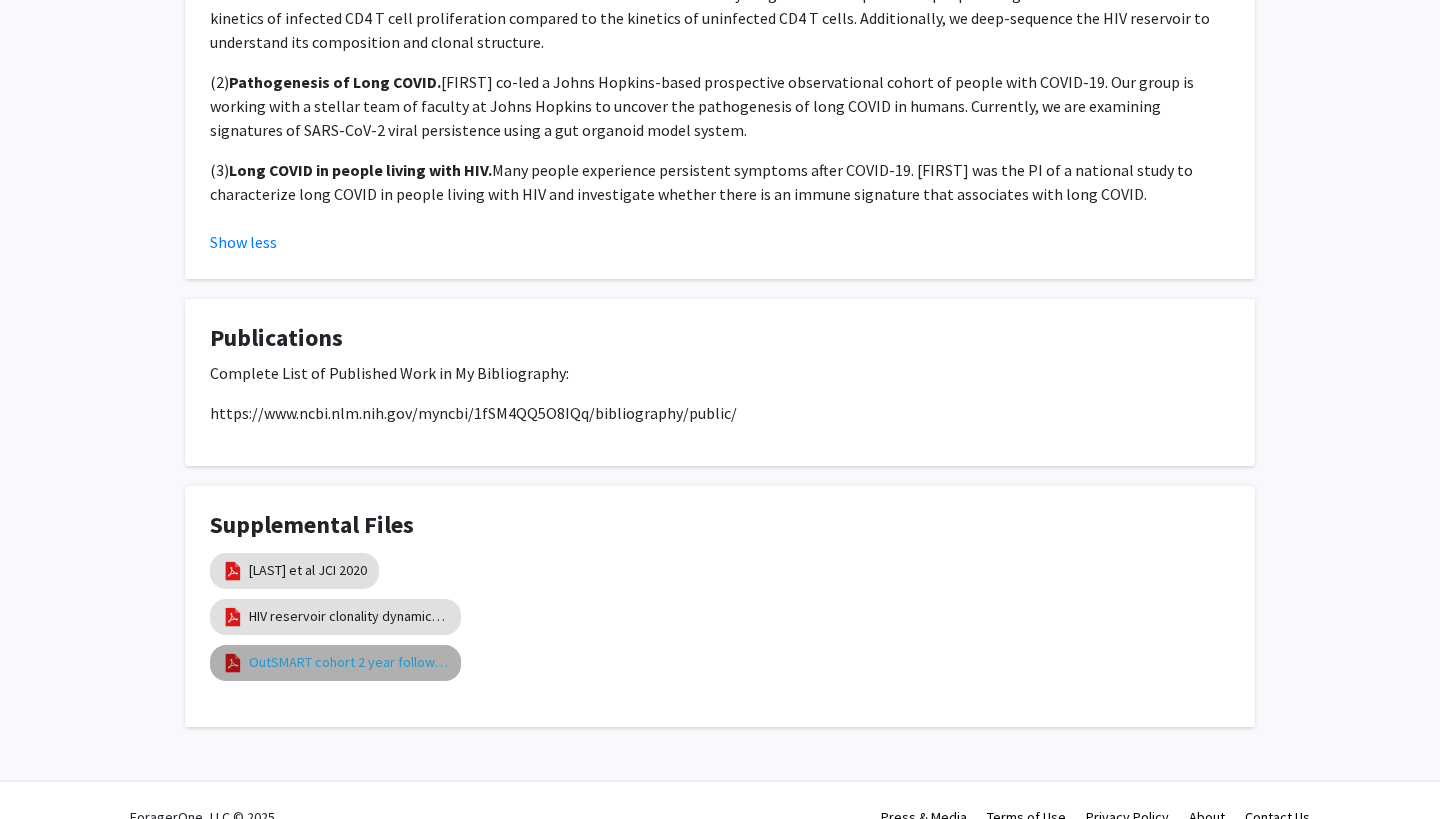 select on "custom" 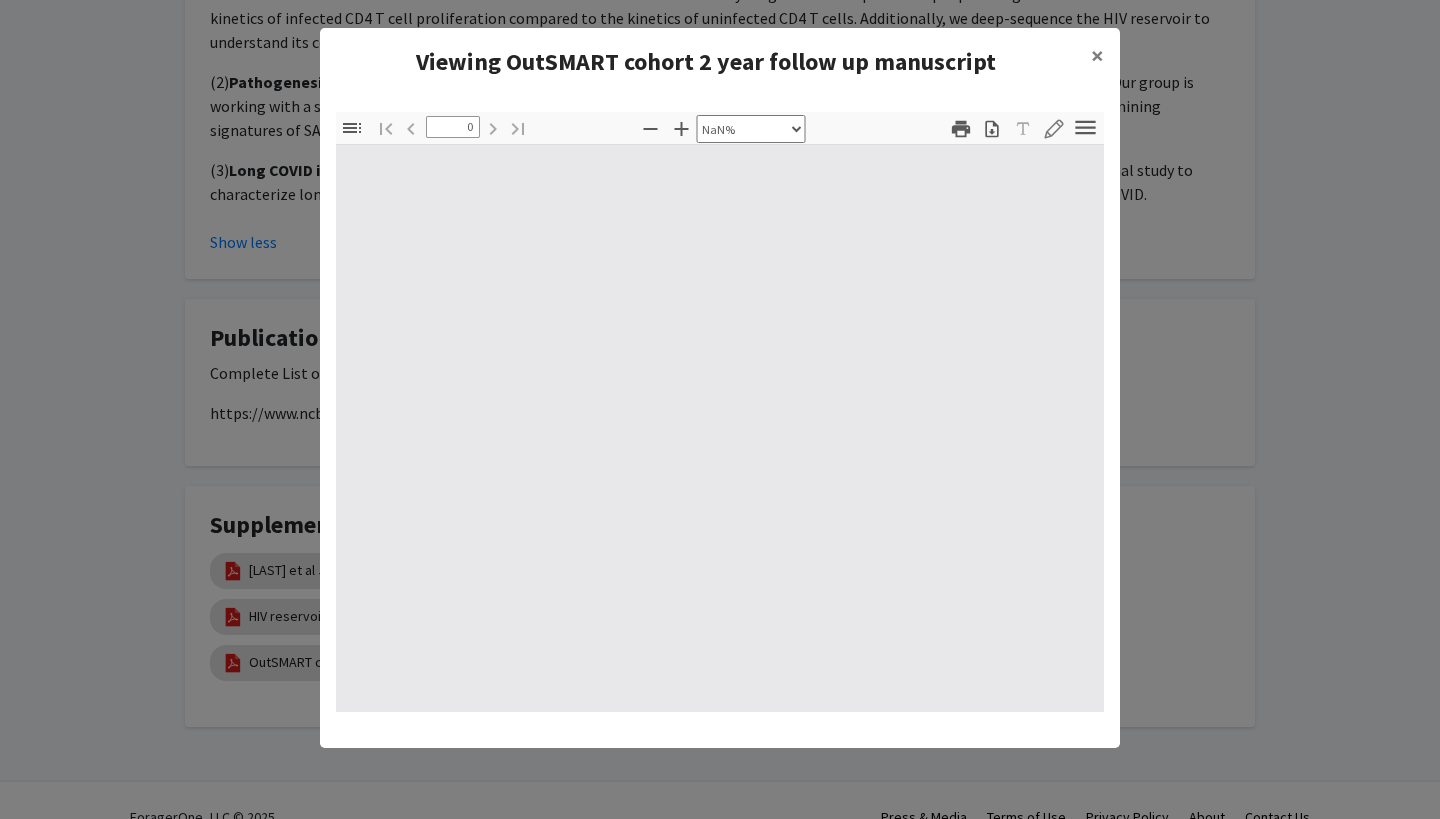 type on "1" 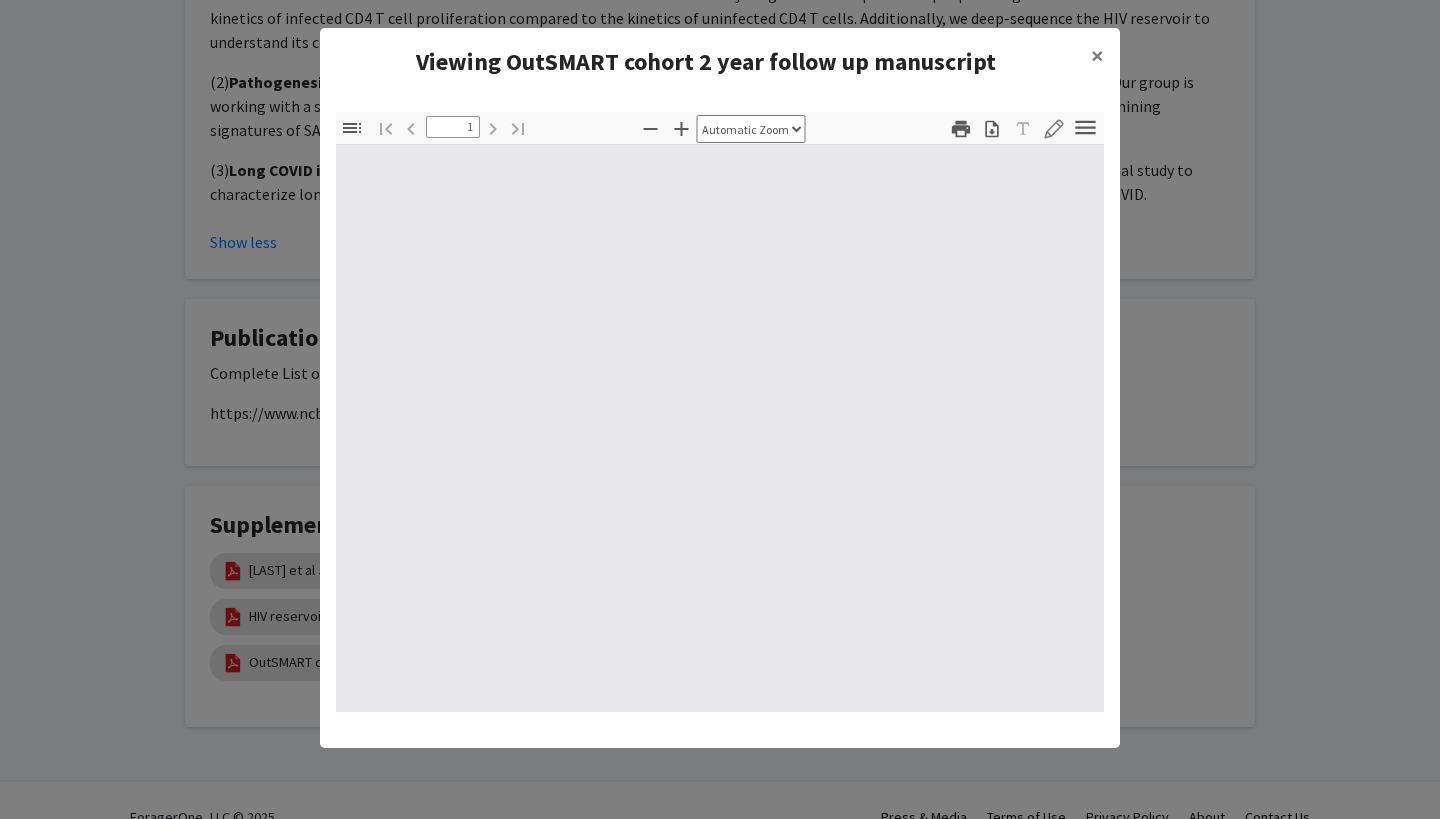 select on "auto" 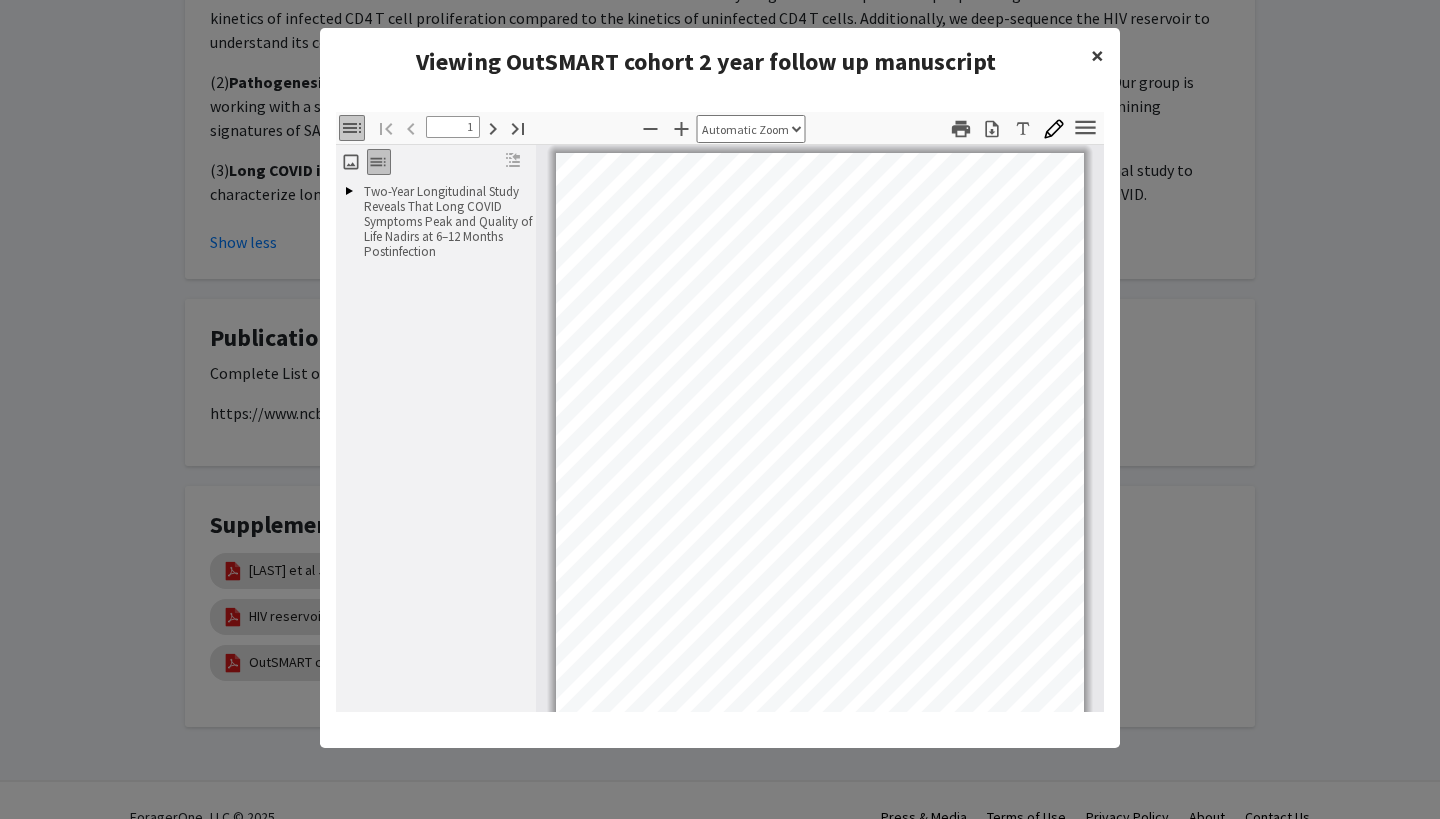 click on "×" 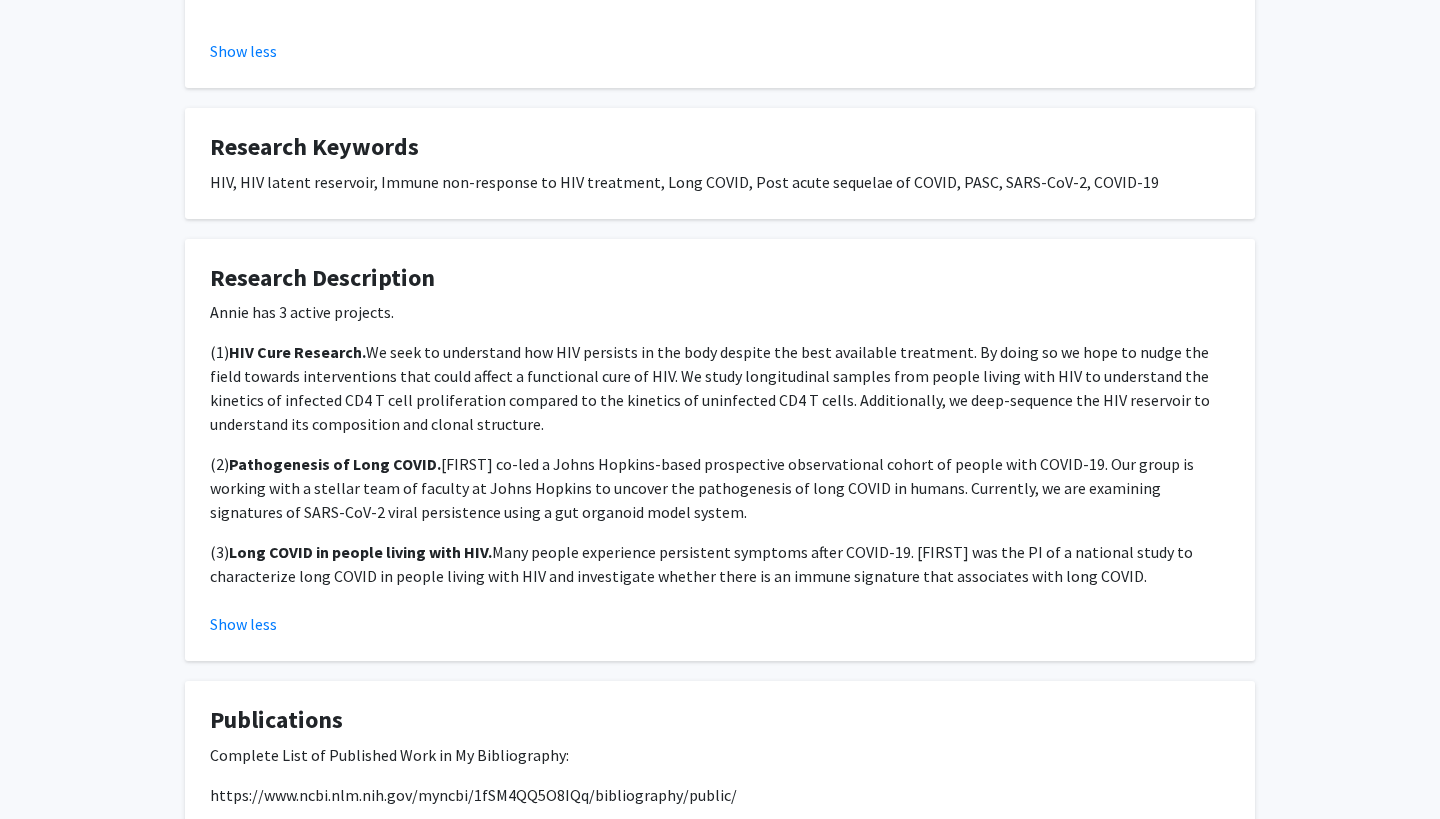 click on "(1)	 HIV Cure Research.  We seek to understand how HIV persists in the body despite the best available treatment. By doing so we hope to nudge the field towards interventions that could affect a functional cure of HIV. We study longitudinal samples from people living with HIV to understand the kinetics of infected CD4 T cell proliferation compared to the kinetics of uninfected CD4 T cells. Additionally, we deep-sequence the HIV reservoir to understand its composition and clonal structure." 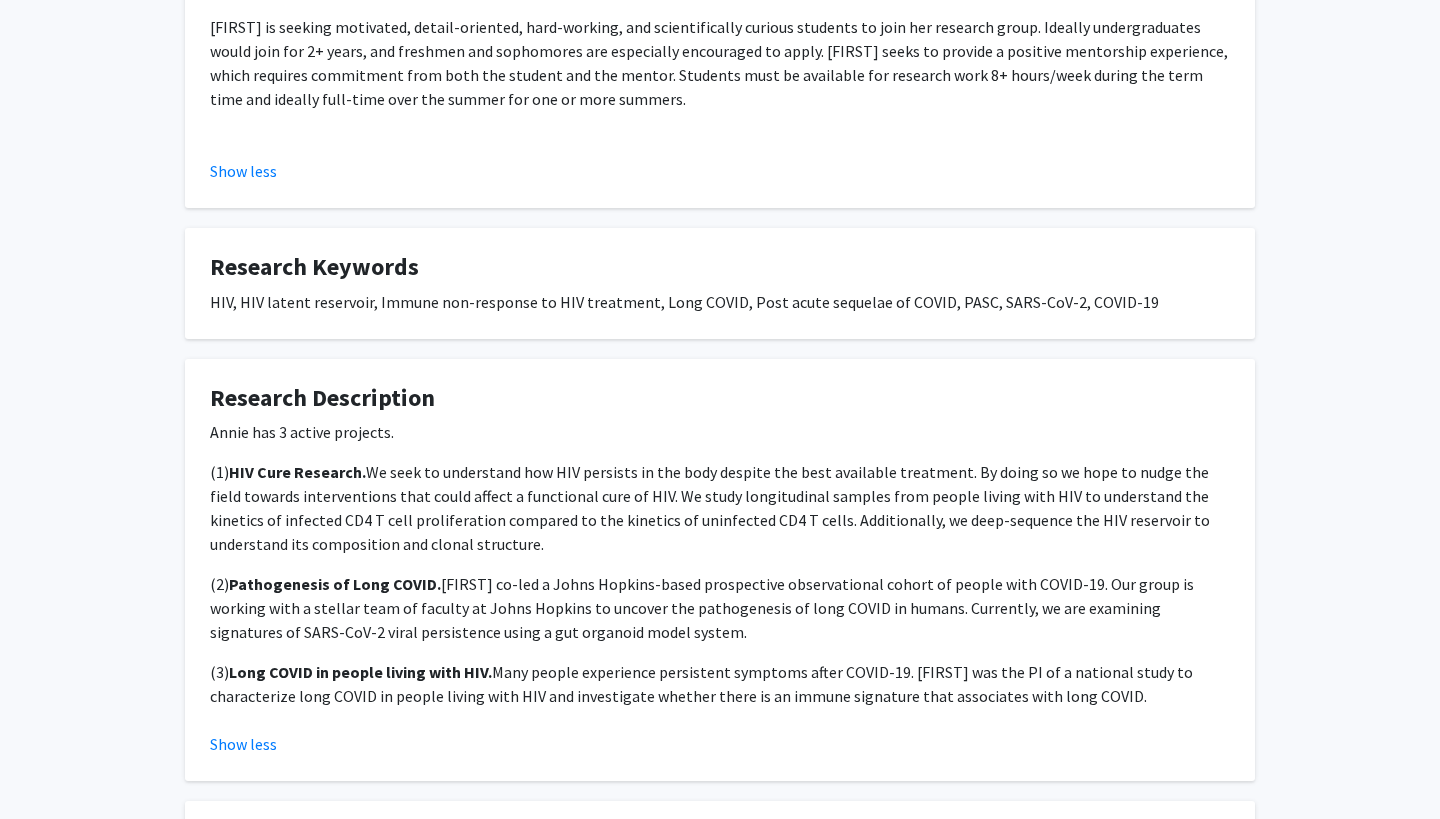 scroll, scrollTop: 557, scrollLeft: 0, axis: vertical 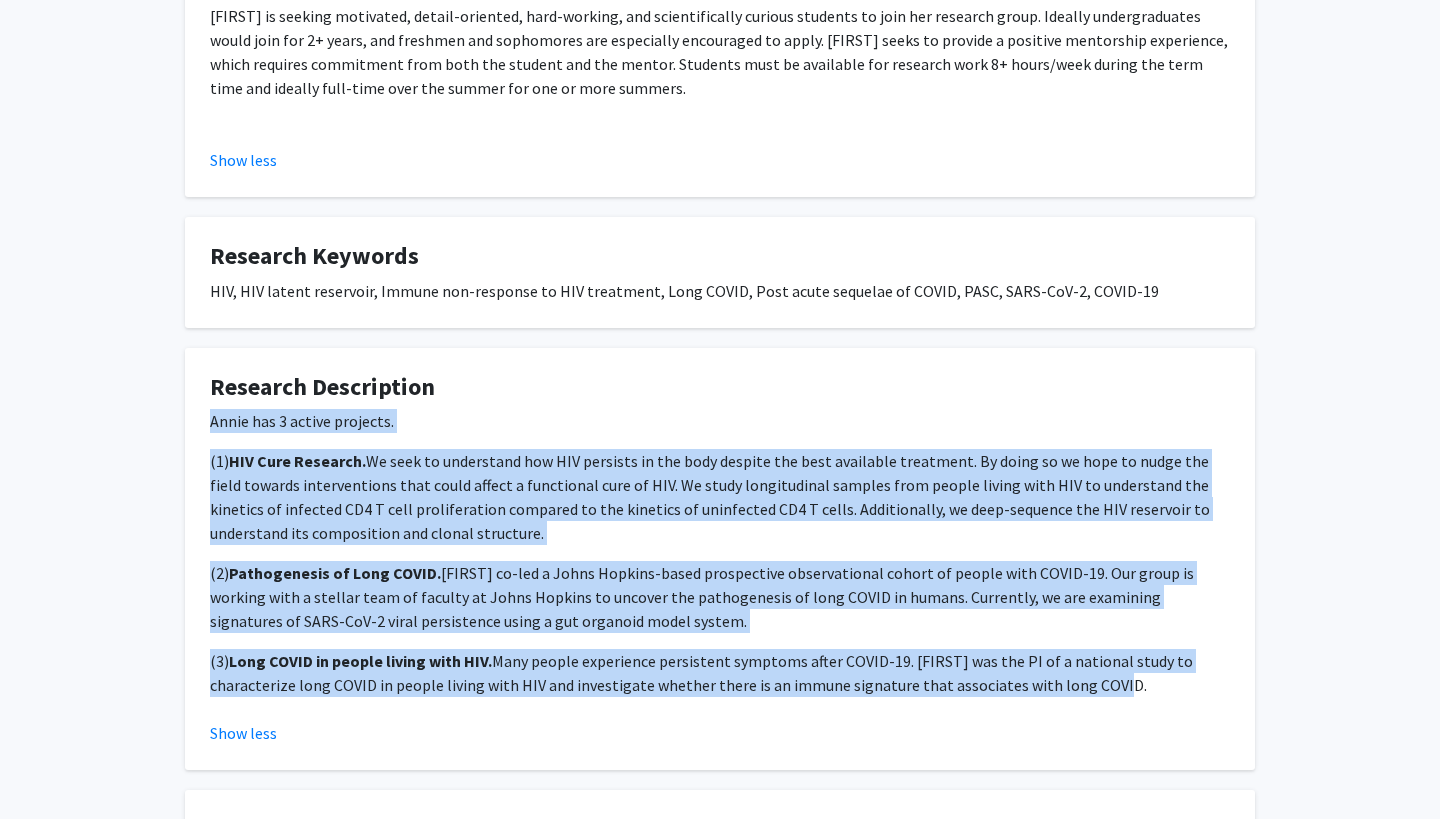 drag, startPoint x: 1124, startPoint y: 689, endPoint x: 194, endPoint y: 427, distance: 966.2008 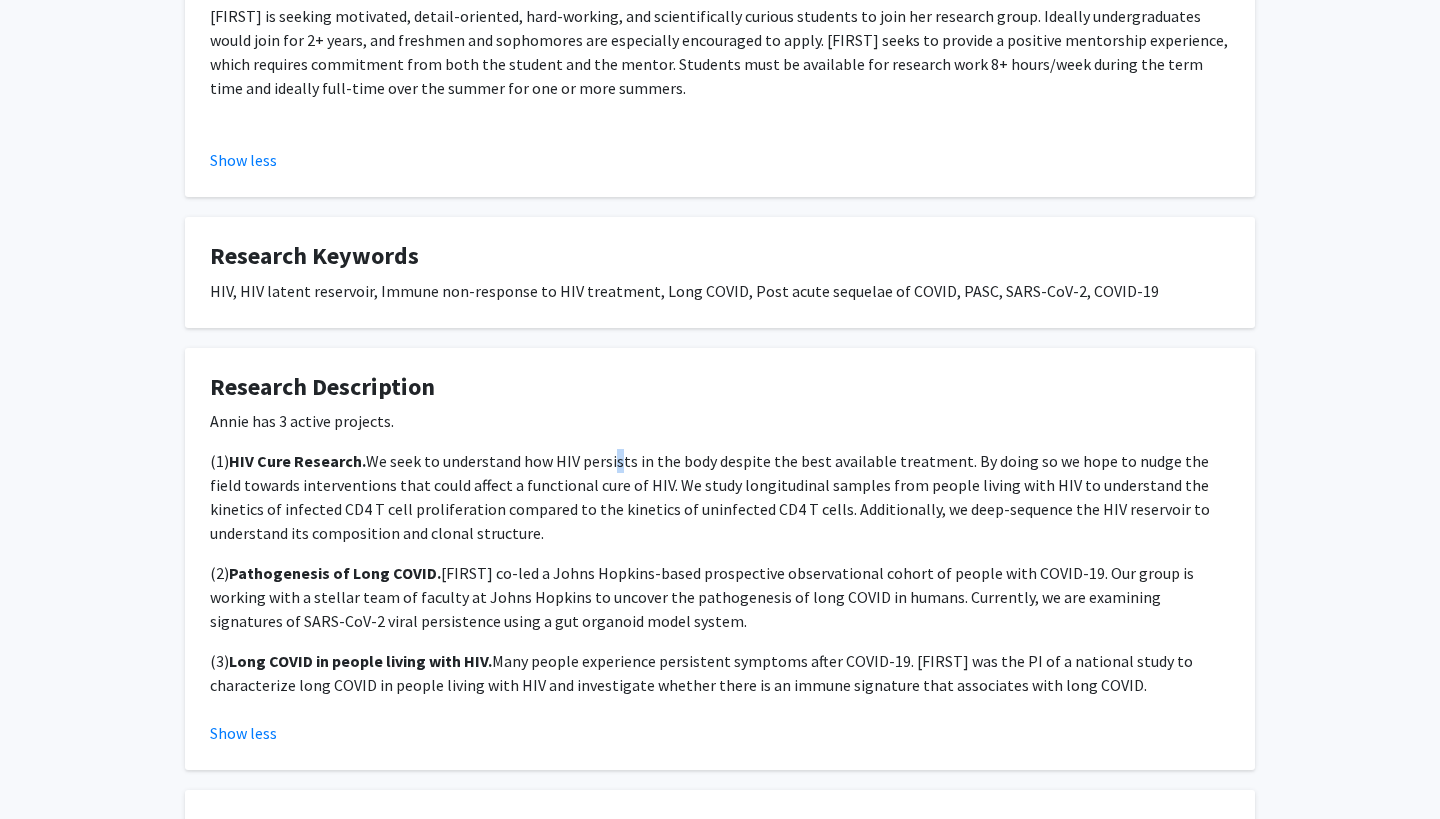 click on "(1)	 HIV Cure Research.  We seek to understand how HIV persists in the body despite the best available treatment. By doing so we hope to nudge the field towards interventions that could affect a functional cure of HIV. We study longitudinal samples from people living with HIV to understand the kinetics of infected CD4 T cell proliferation compared to the kinetics of uninfected CD4 T cells. Additionally, we deep-sequence the HIV reservoir to understand its composition and clonal structure." 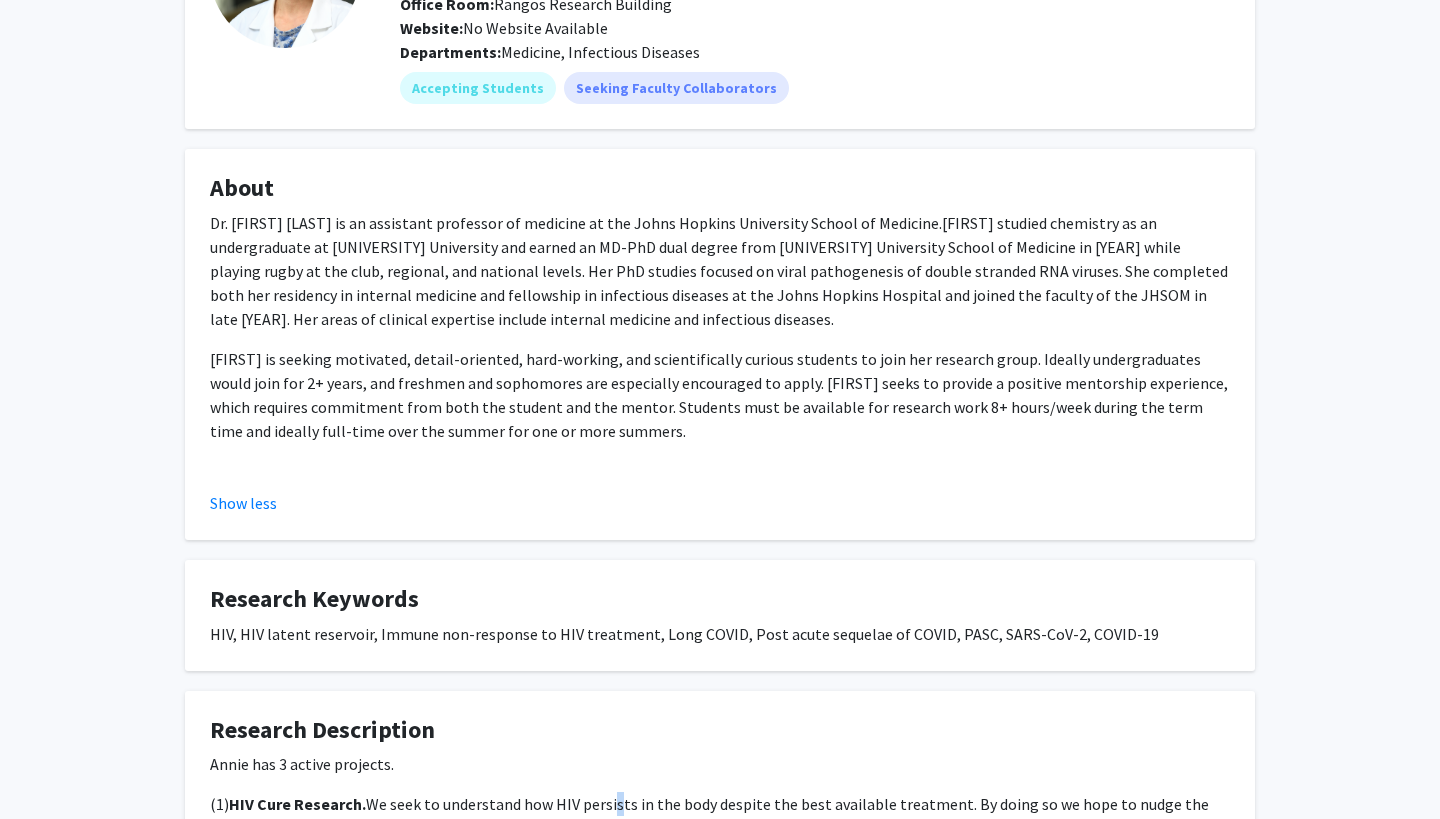 scroll, scrollTop: 48, scrollLeft: 0, axis: vertical 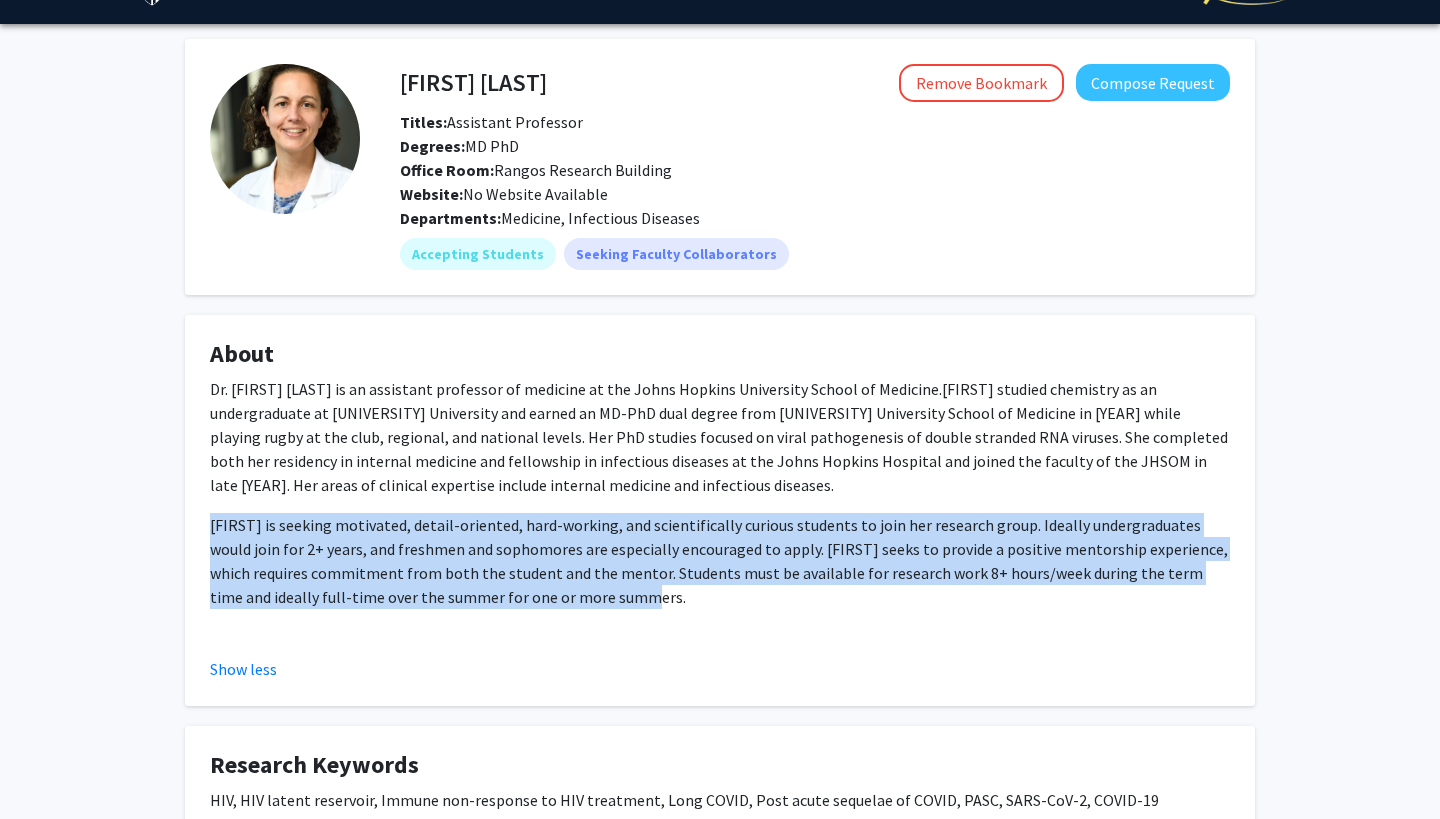 drag, startPoint x: 613, startPoint y: 603, endPoint x: 178, endPoint y: 523, distance: 442.29514 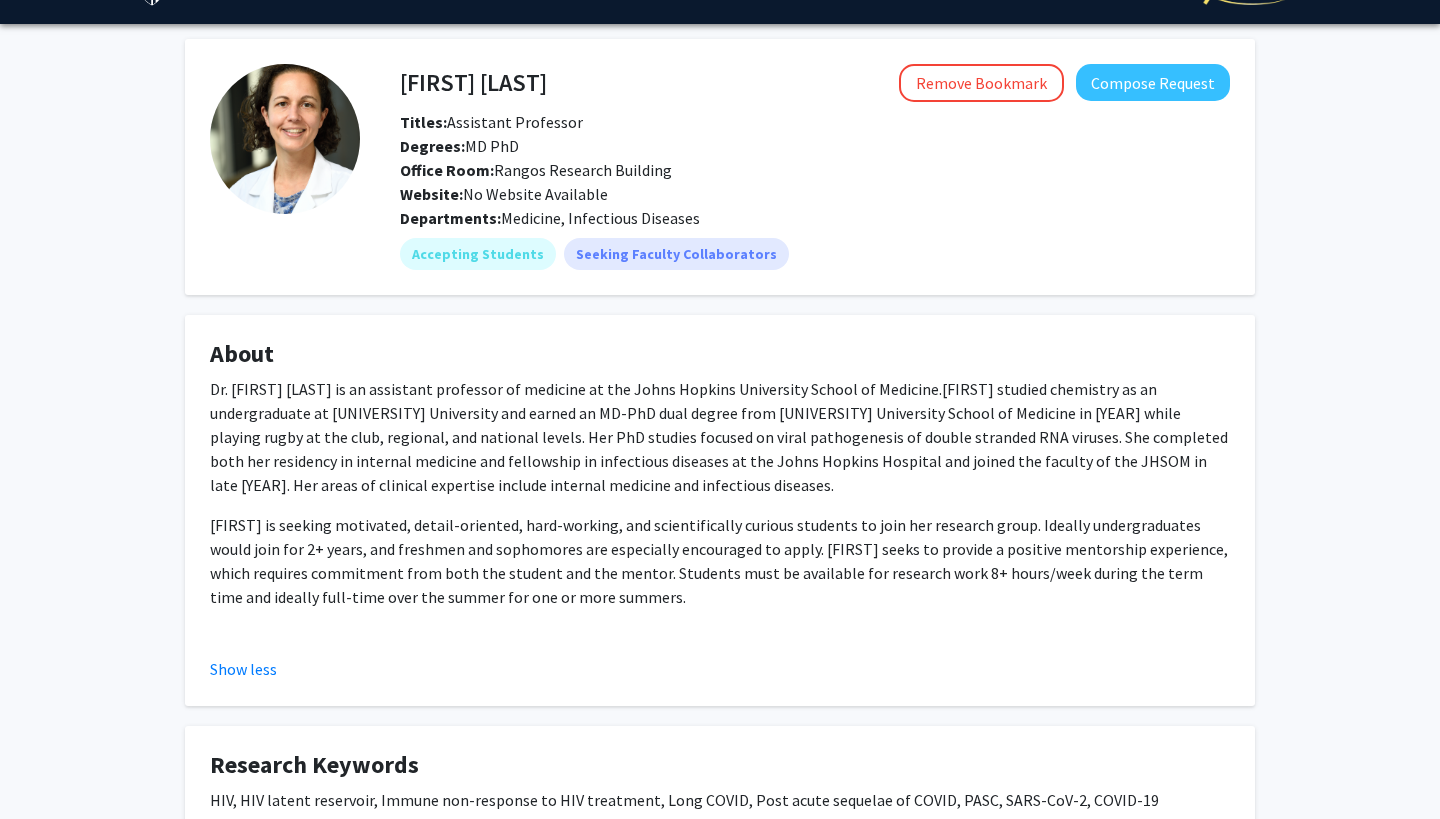 click on "[FIRST] is seeking motivated, detail-oriented, hard-working, and scientifically curious students to join her research group. Ideally undergraduates would join for 2+ years, and freshmen and sophomores are especially encouraged to apply. [FIRST] seeks to provide a positive mentorship experience, which requires commitment from both the student and the mentor. Students must be available for research work 8+ hours/week during the term time and ideally full-time over the summer for one or more summers." 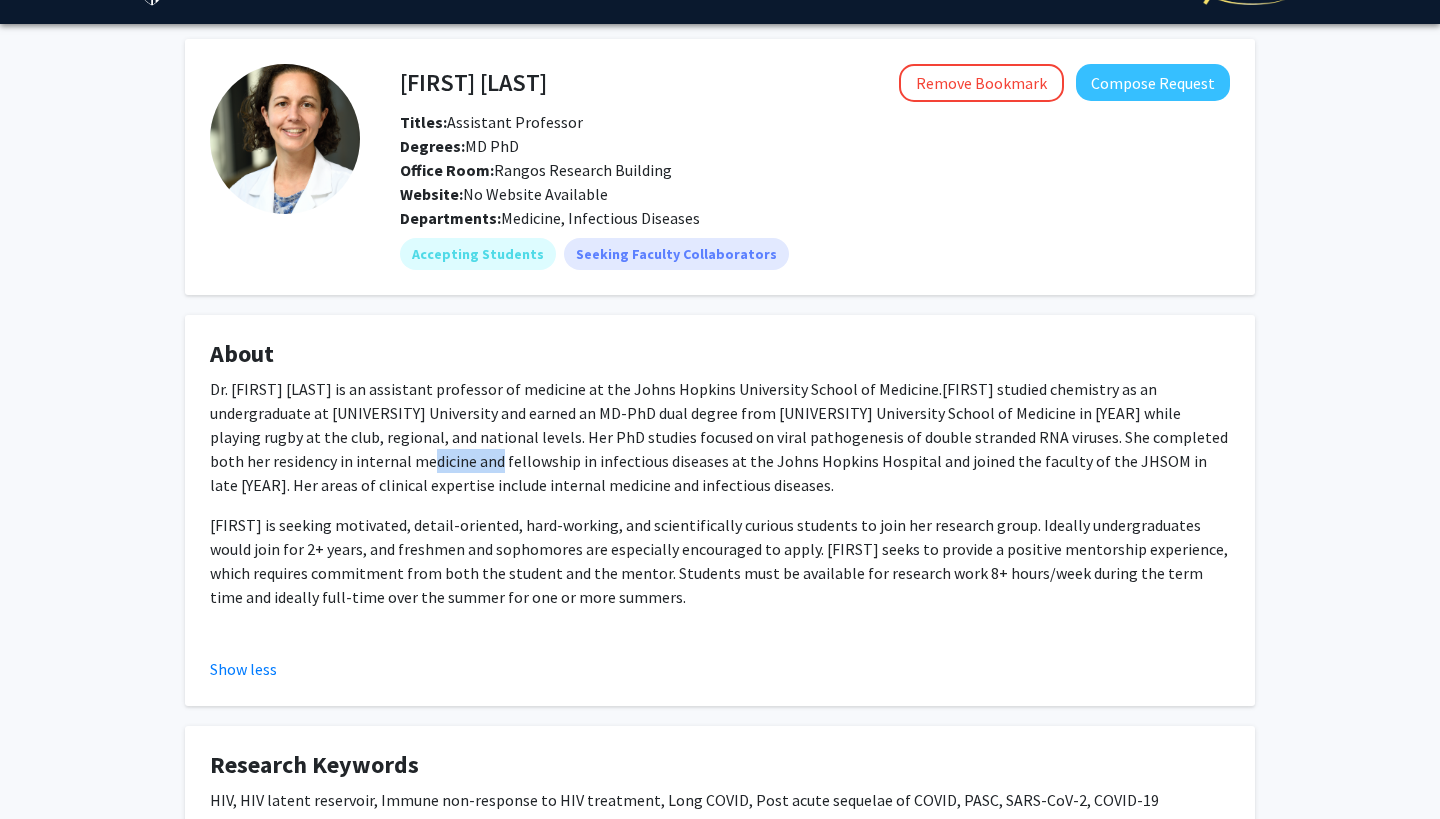 click on "[FIRST] studied chemistry as an undergraduate at [UNIVERSITY] University and earned an MD-PhD dual degree from [UNIVERSITY] University School of Medicine in [YEAR] while playing rugby at the club, regional, and national levels. Her PhD studies focused on viral pathogenesis of double stranded RNA viruses. She completed both her residency in internal medicine and fellowship in infectious diseases at the Johns Hopkins Hospital and joined the faculty of the JHSOM in late [YEAR]. Her areas of clinical expertise include internal medicine and infectious diseases." 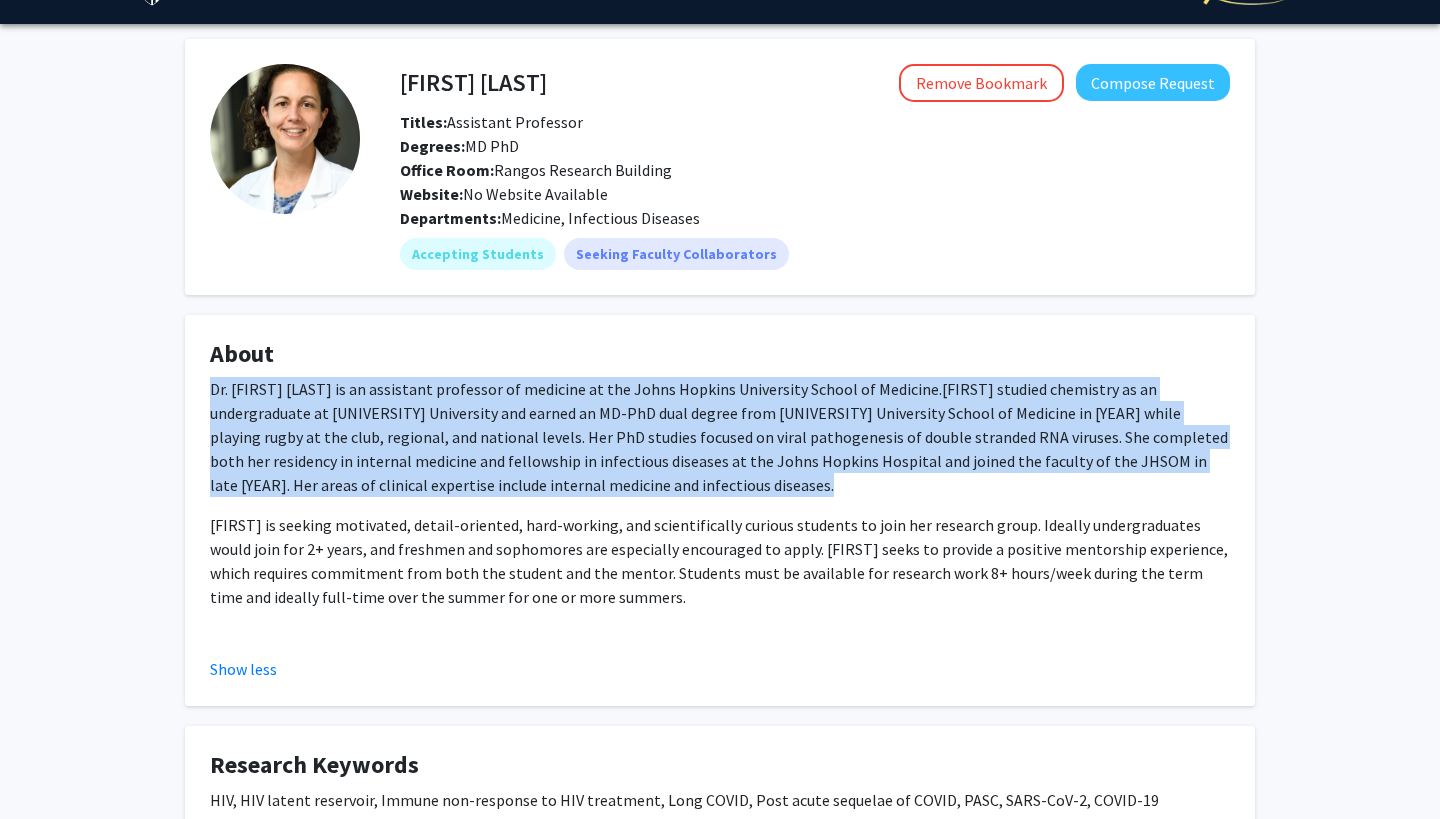 click on "[FIRST] studied chemistry as an undergraduate at [UNIVERSITY] University and earned an MD-PhD dual degree from [UNIVERSITY] University School of Medicine in [YEAR] while playing rugby at the club, regional, and national levels. Her PhD studies focused on viral pathogenesis of double stranded RNA viruses. She completed both her residency in internal medicine and fellowship in infectious diseases at the Johns Hopkins Hospital and joined the faculty of the JHSOM in late [YEAR]. Her areas of clinical expertise include internal medicine and infectious diseases." 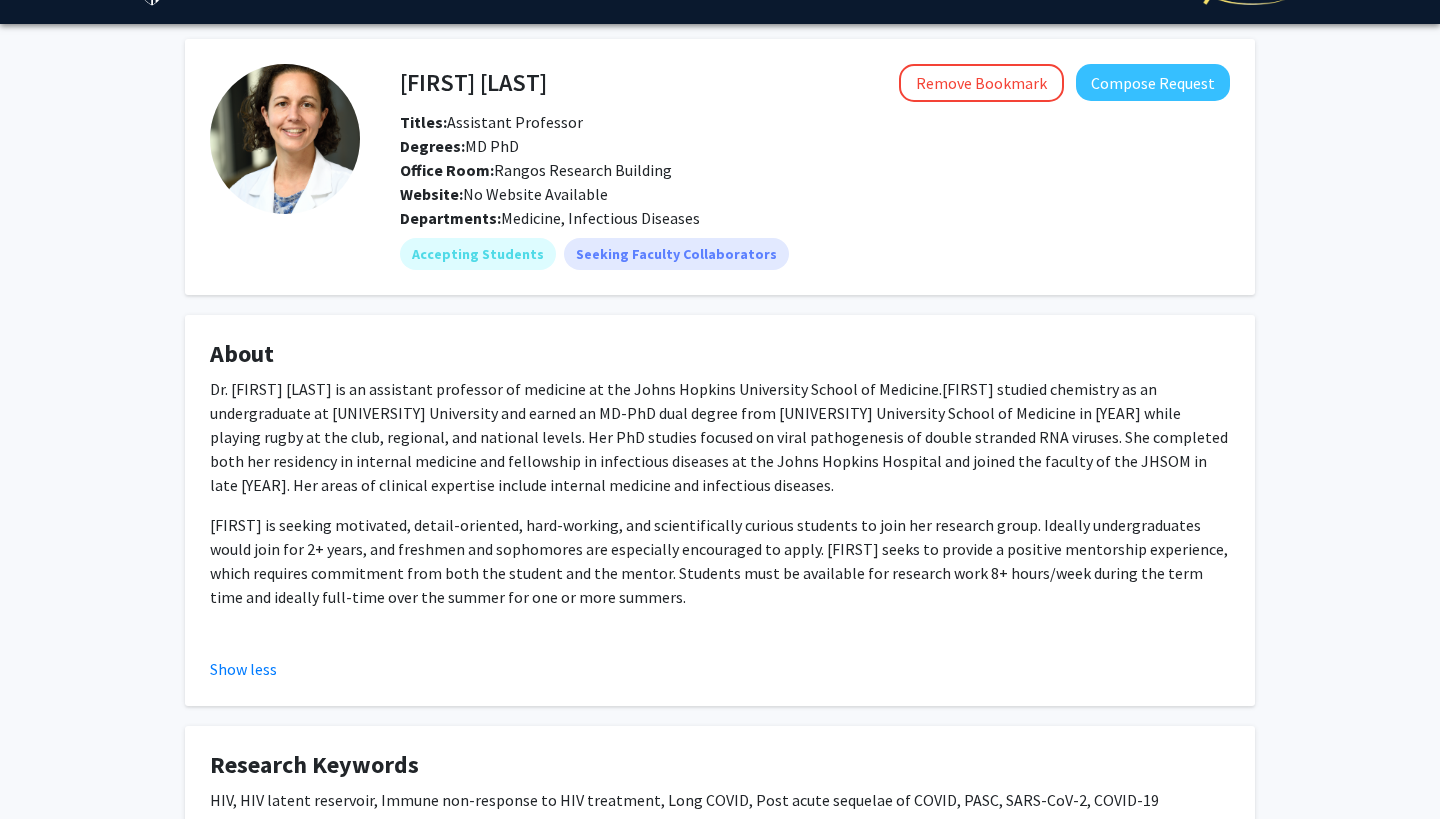 click on "[FIRST] studied chemistry as an undergraduate at [UNIVERSITY] University and earned an MD-PhD dual degree from [UNIVERSITY] University School of Medicine in [YEAR] while playing rugby at the club, regional, and national levels. Her PhD studies focused on viral pathogenesis of double stranded RNA viruses. She completed both her residency in internal medicine and fellowship in infectious diseases at the Johns Hopkins Hospital and joined the faculty of the JHSOM in late [YEAR]. Her areas of clinical expertise include internal medicine and infectious diseases." 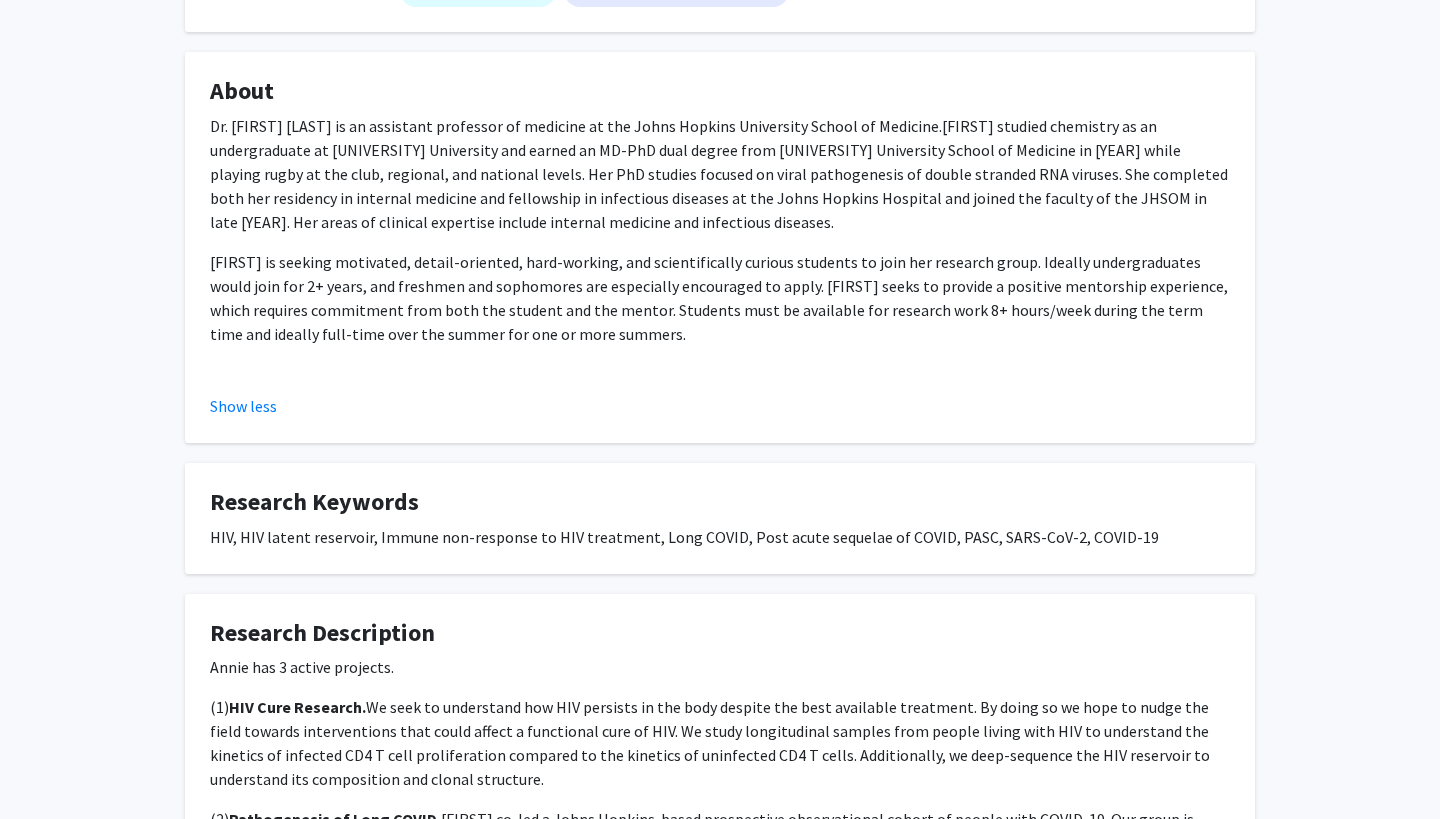 scroll, scrollTop: 323, scrollLeft: 0, axis: vertical 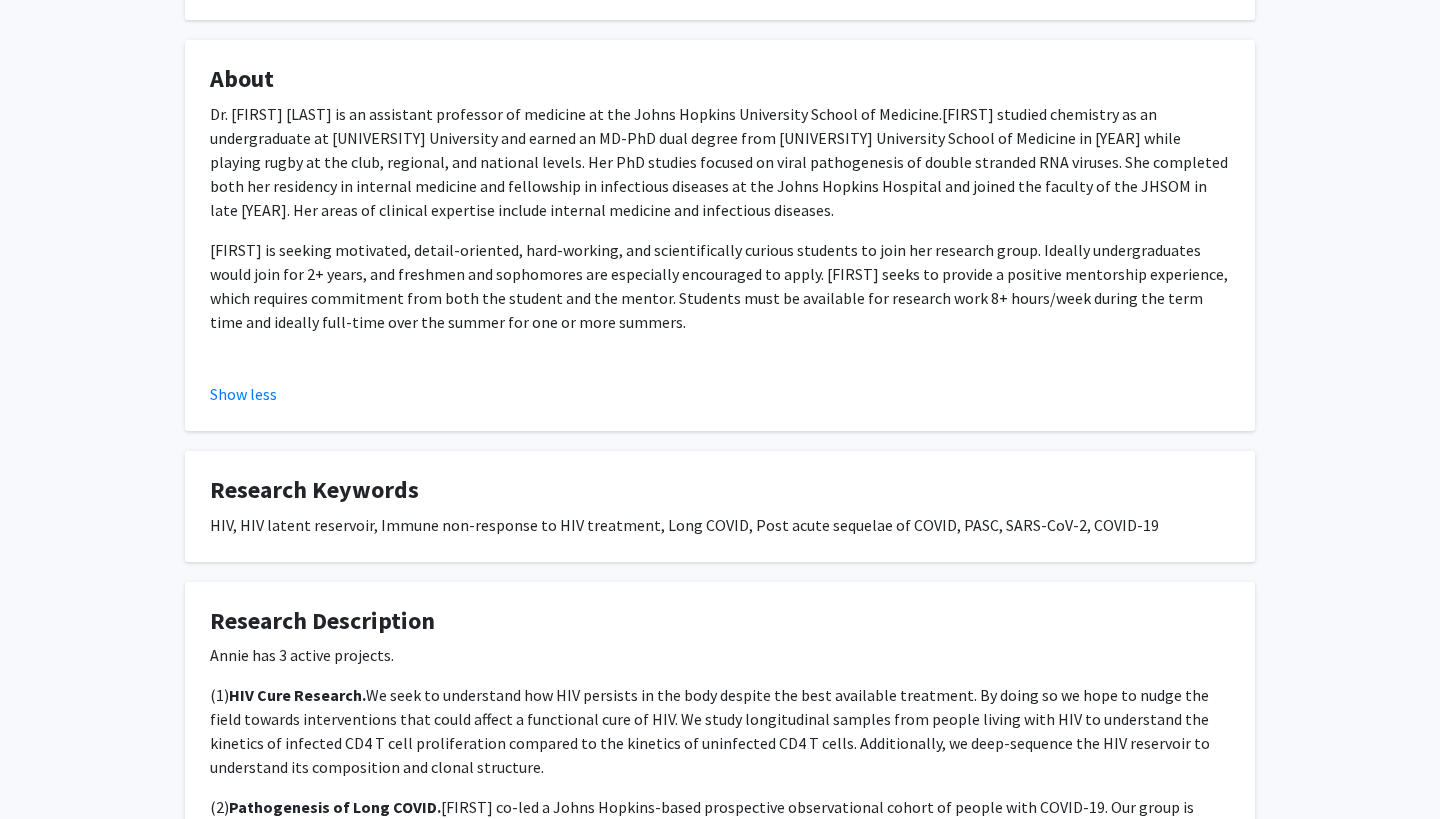 click on "[FIRST] is seeking motivated, detail-oriented, hard-working, and scientifically curious students to join her research group. Ideally undergraduates would join for 2+ years, and freshmen and sophomores are especially encouraged to apply. [FIRST] seeks to provide a positive mentorship experience, which requires commitment from both the student and the mentor. Students must be available for research work 8+ hours/week during the term time and ideally full-time over the summer for one or more summers." 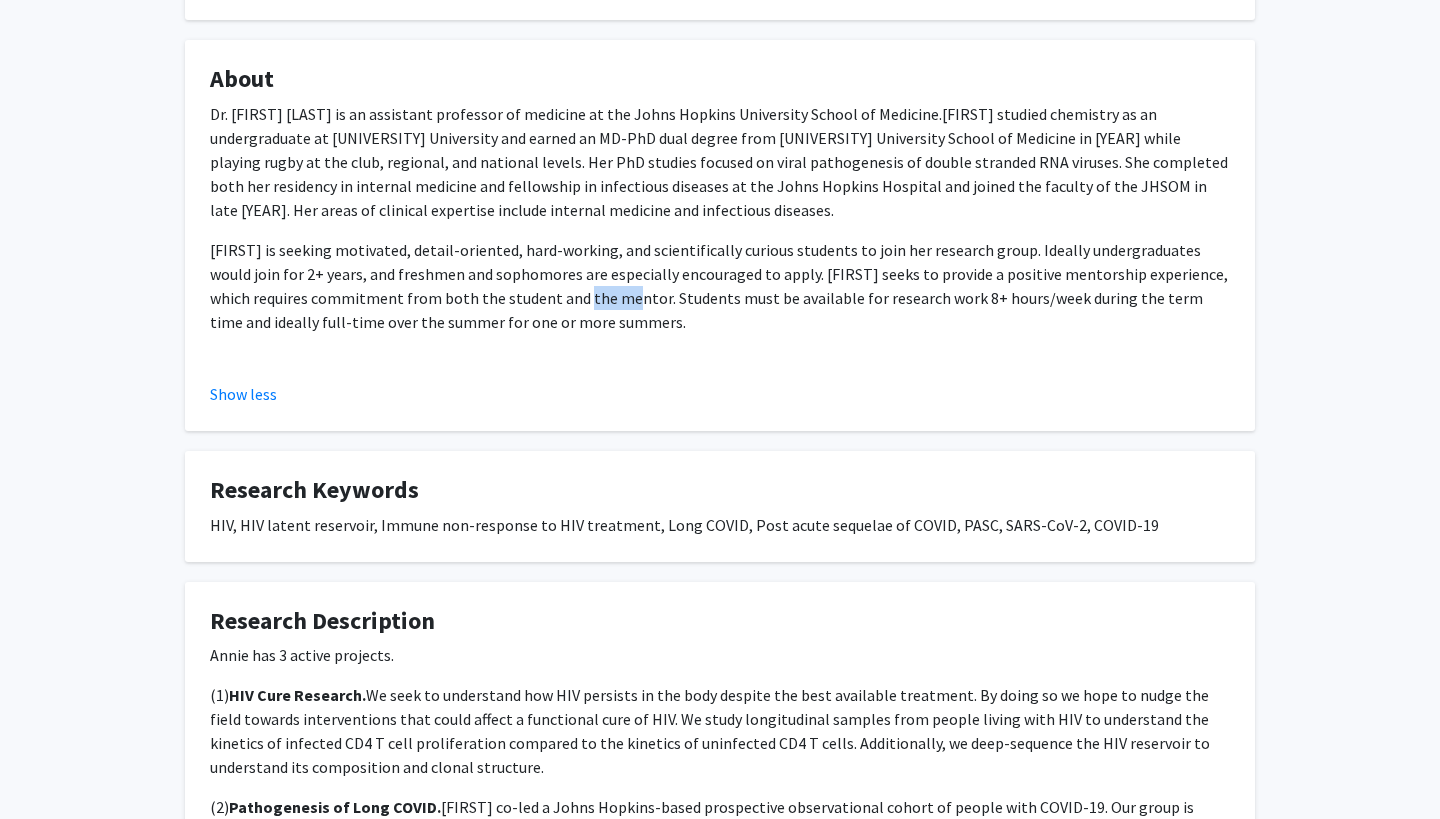 click on "[FIRST] is seeking motivated, detail-oriented, hard-working, and scientifically curious students to join her research group. Ideally undergraduates would join for 2+ years, and freshmen and sophomores are especially encouraged to apply. [FIRST] seeks to provide a positive mentorship experience, which requires commitment from both the student and the mentor. Students must be available for research work 8+ hours/week during the term time and ideally full-time over the summer for one or more summers." 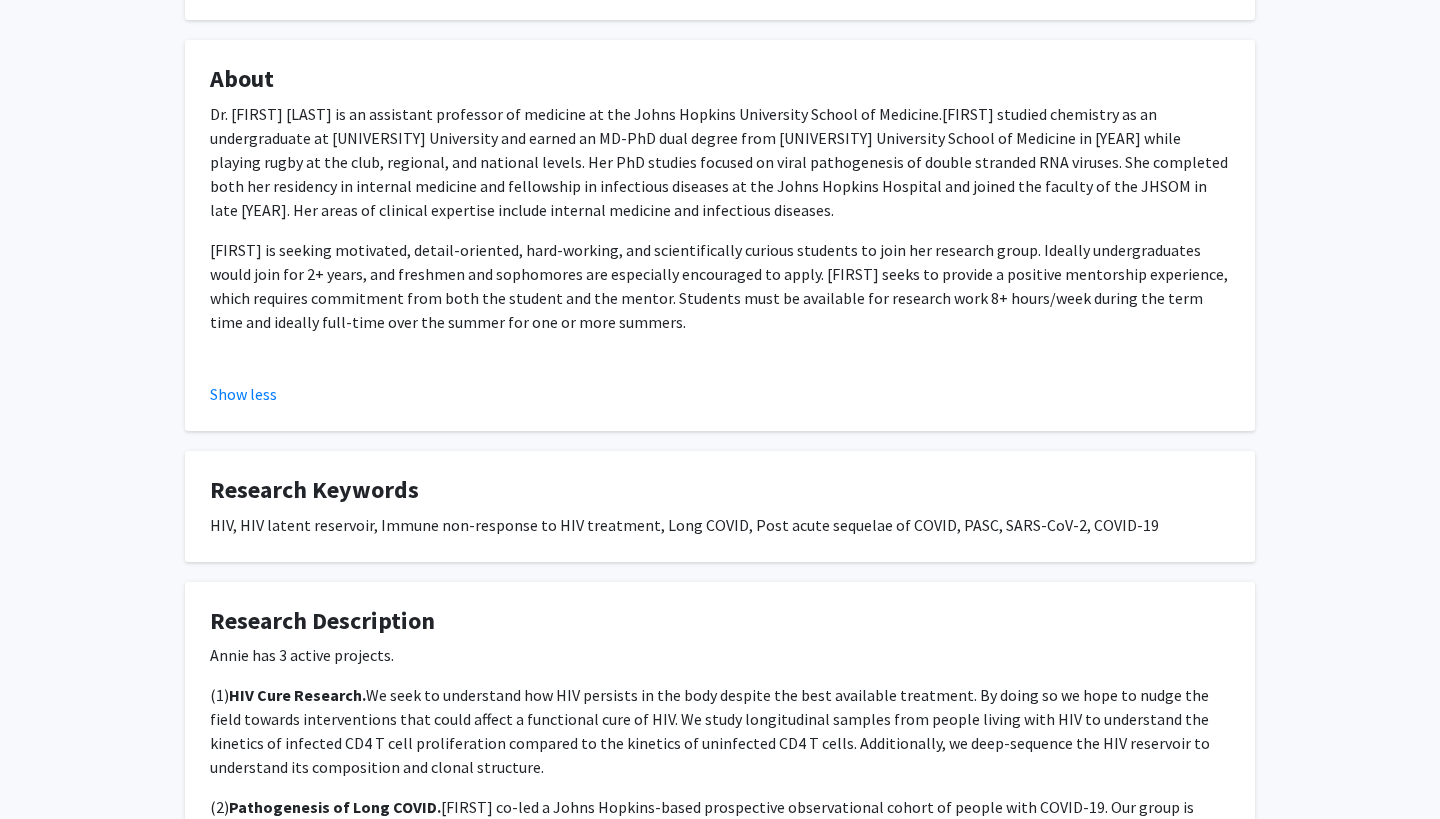 click on "[FIRST] is seeking motivated, detail-oriented, hard-working, and scientifically curious students to join her research group. Ideally undergraduates would join for 2+ years, and freshmen and sophomores are especially encouraged to apply. [FIRST] seeks to provide a positive mentorship experience, which requires commitment from both the student and the mentor. Students must be available for research work 8+ hours/week during the term time and ideally full-time over the summer for one or more summers." 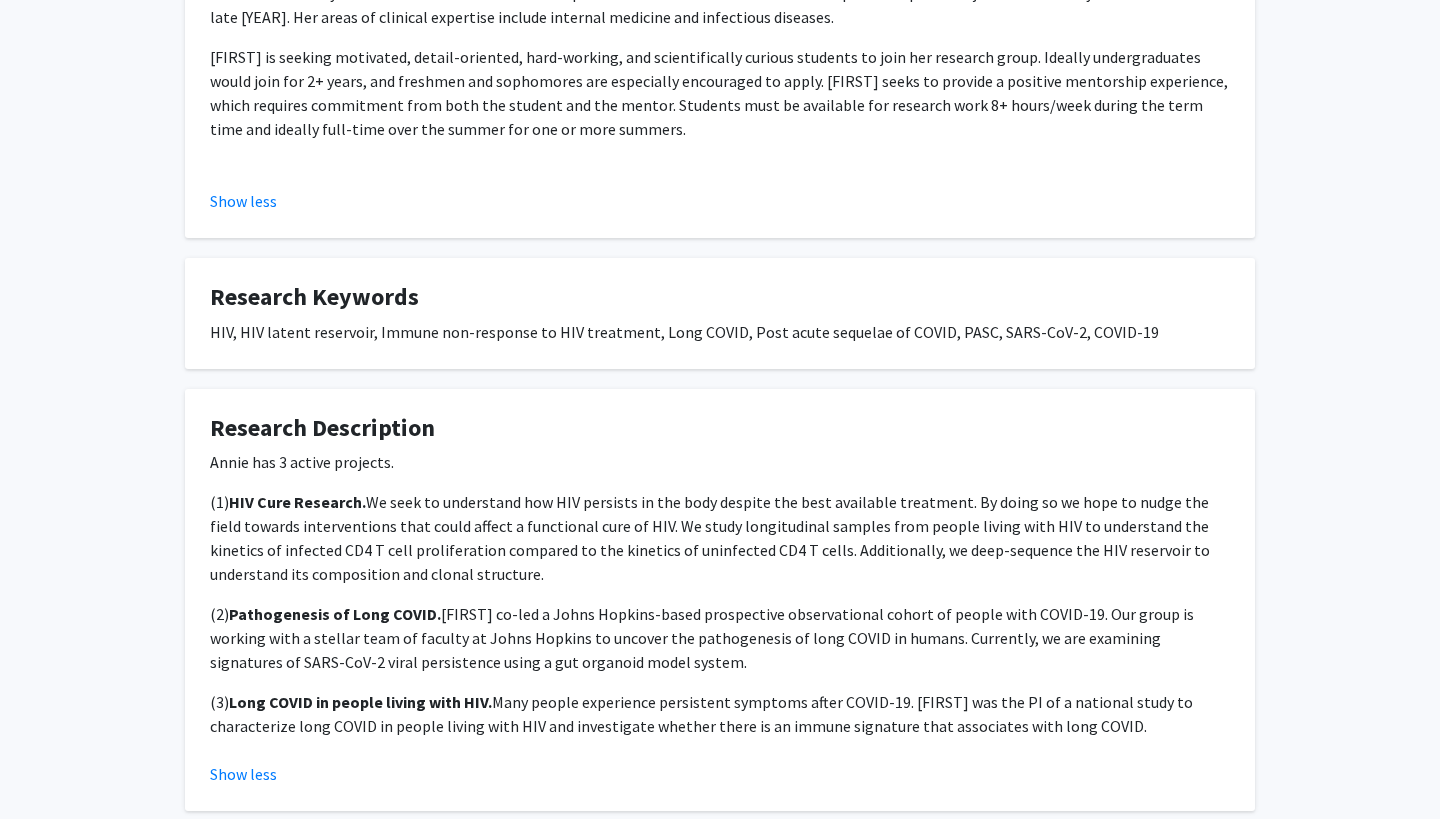 scroll, scrollTop: 555, scrollLeft: 0, axis: vertical 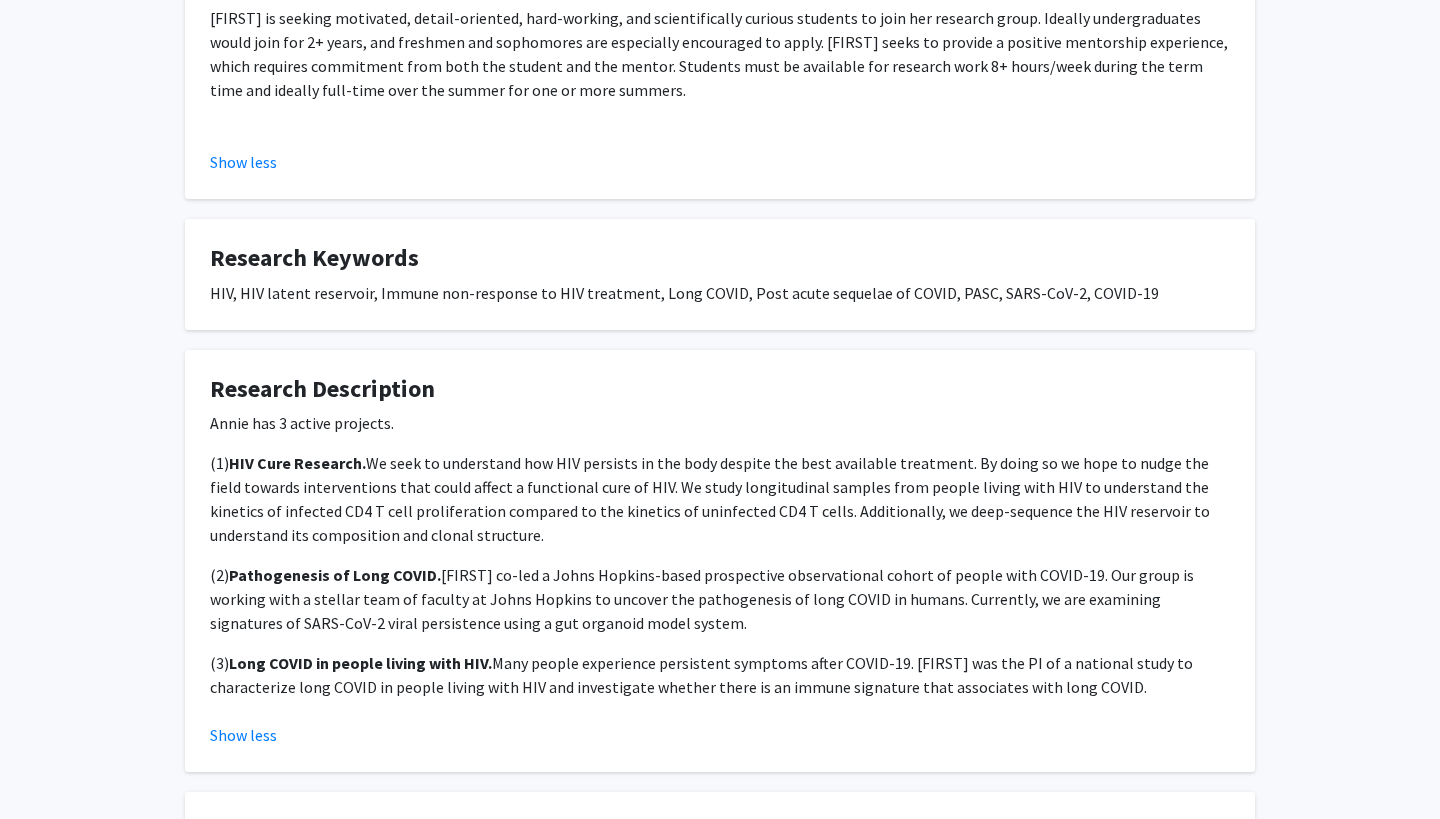 click on "(1)	 HIV Cure Research.  We seek to understand how HIV persists in the body despite the best available treatment. By doing so we hope to nudge the field towards interventions that could affect a functional cure of HIV. We study longitudinal samples from people living with HIV to understand the kinetics of infected CD4 T cell proliferation compared to the kinetics of uninfected CD4 T cells. Additionally, we deep-sequence the HIV reservoir to understand its composition and clonal structure." 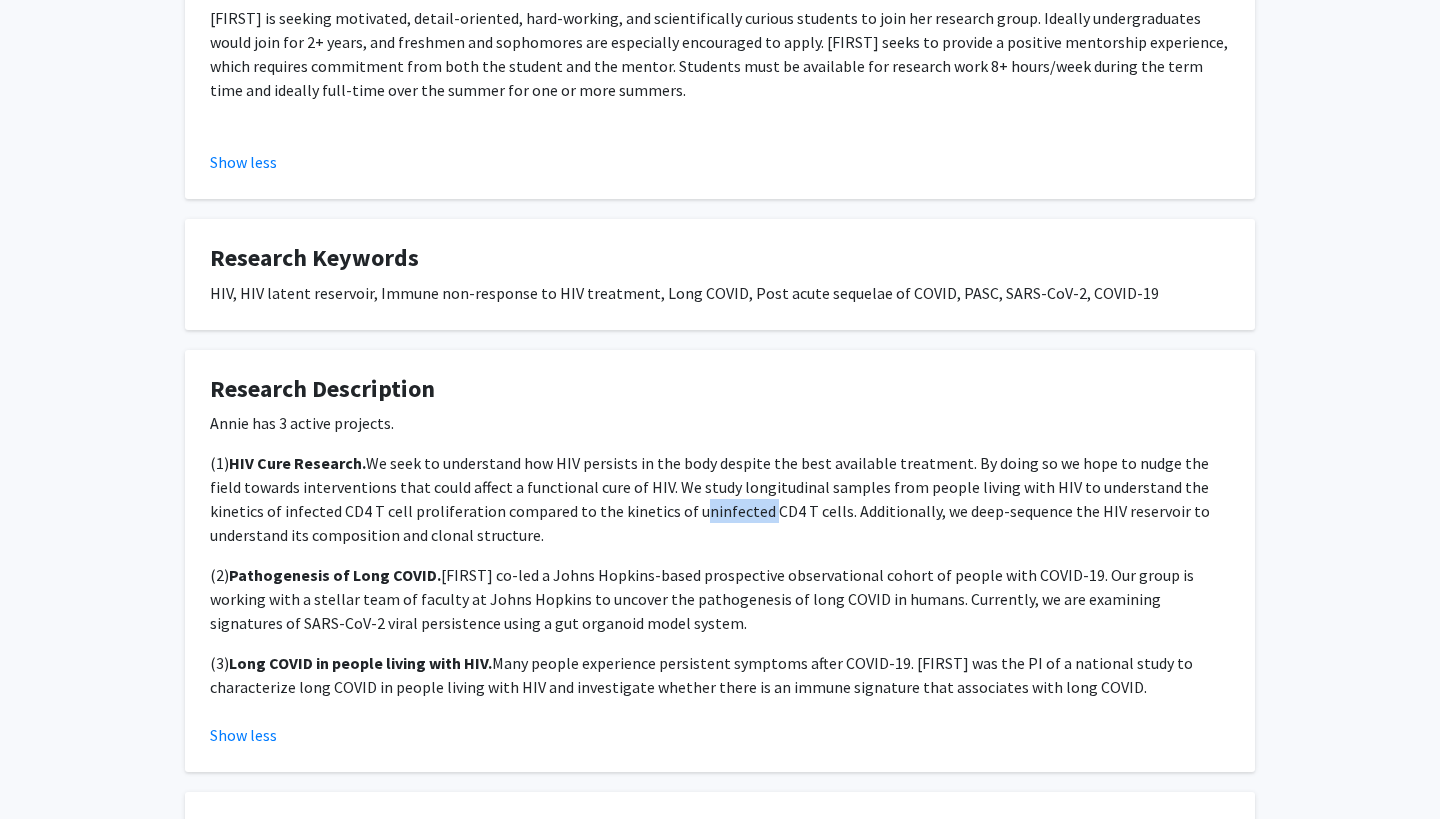click on "(1)	 HIV Cure Research.  We seek to understand how HIV persists in the body despite the best available treatment. By doing so we hope to nudge the field towards interventions that could affect a functional cure of HIV. We study longitudinal samples from people living with HIV to understand the kinetics of infected CD4 T cell proliferation compared to the kinetics of uninfected CD4 T cells. Additionally, we deep-sequence the HIV reservoir to understand its composition and clonal structure." 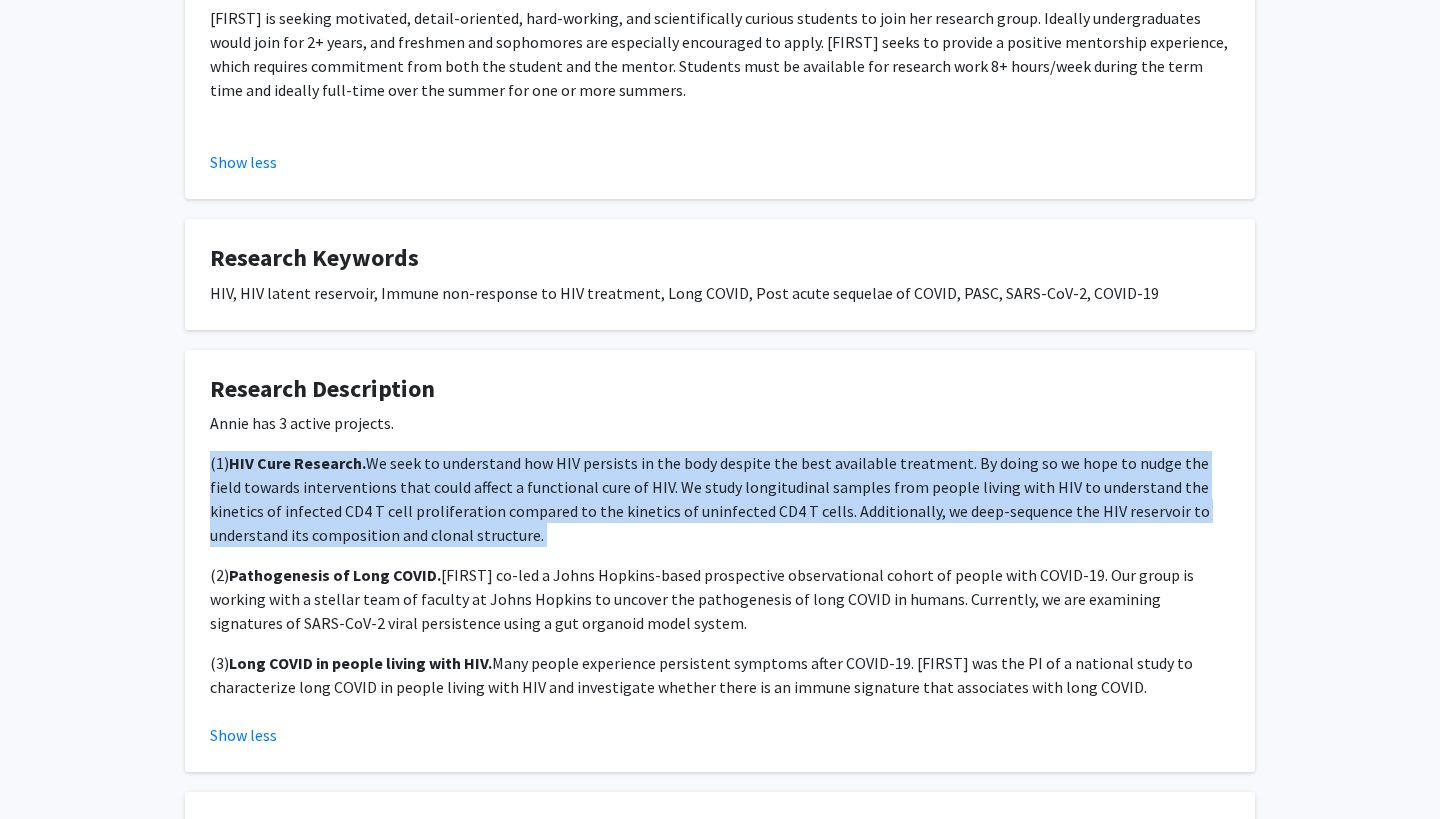 click on "(1)	 HIV Cure Research.  We seek to understand how HIV persists in the body despite the best available treatment. By doing so we hope to nudge the field towards interventions that could affect a functional cure of HIV. We study longitudinal samples from people living with HIV to understand the kinetics of infected CD4 T cell proliferation compared to the kinetics of uninfected CD4 T cells. Additionally, we deep-sequence the HIV reservoir to understand its composition and clonal structure." 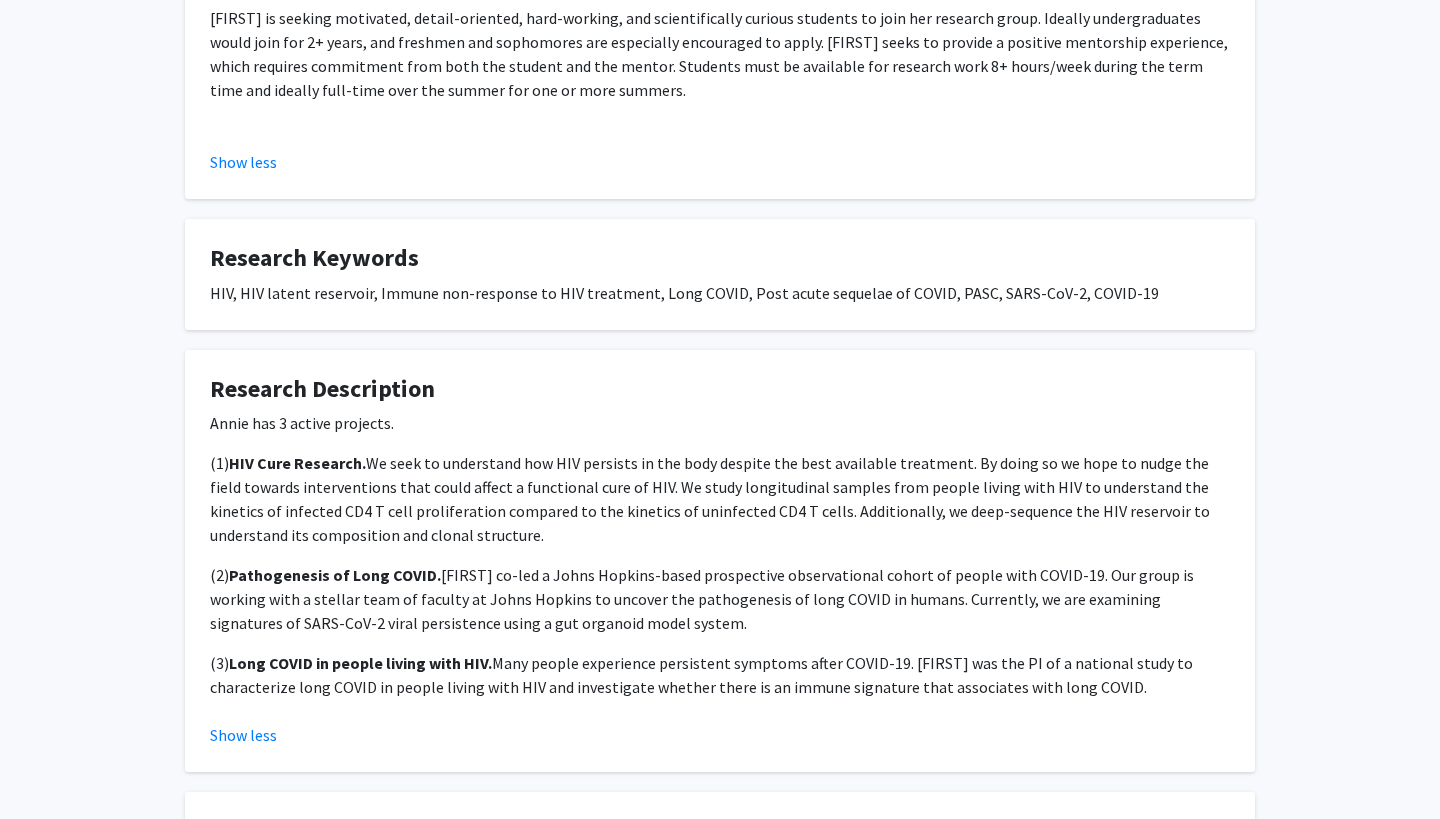 click on "(1)	 HIV Cure Research.  We seek to understand how HIV persists in the body despite the best available treatment. By doing so we hope to nudge the field towards interventions that could affect a functional cure of HIV. We study longitudinal samples from people living with HIV to understand the kinetics of infected CD4 T cell proliferation compared to the kinetics of uninfected CD4 T cells. Additionally, we deep-sequence the HIV reservoir to understand its composition and clonal structure." 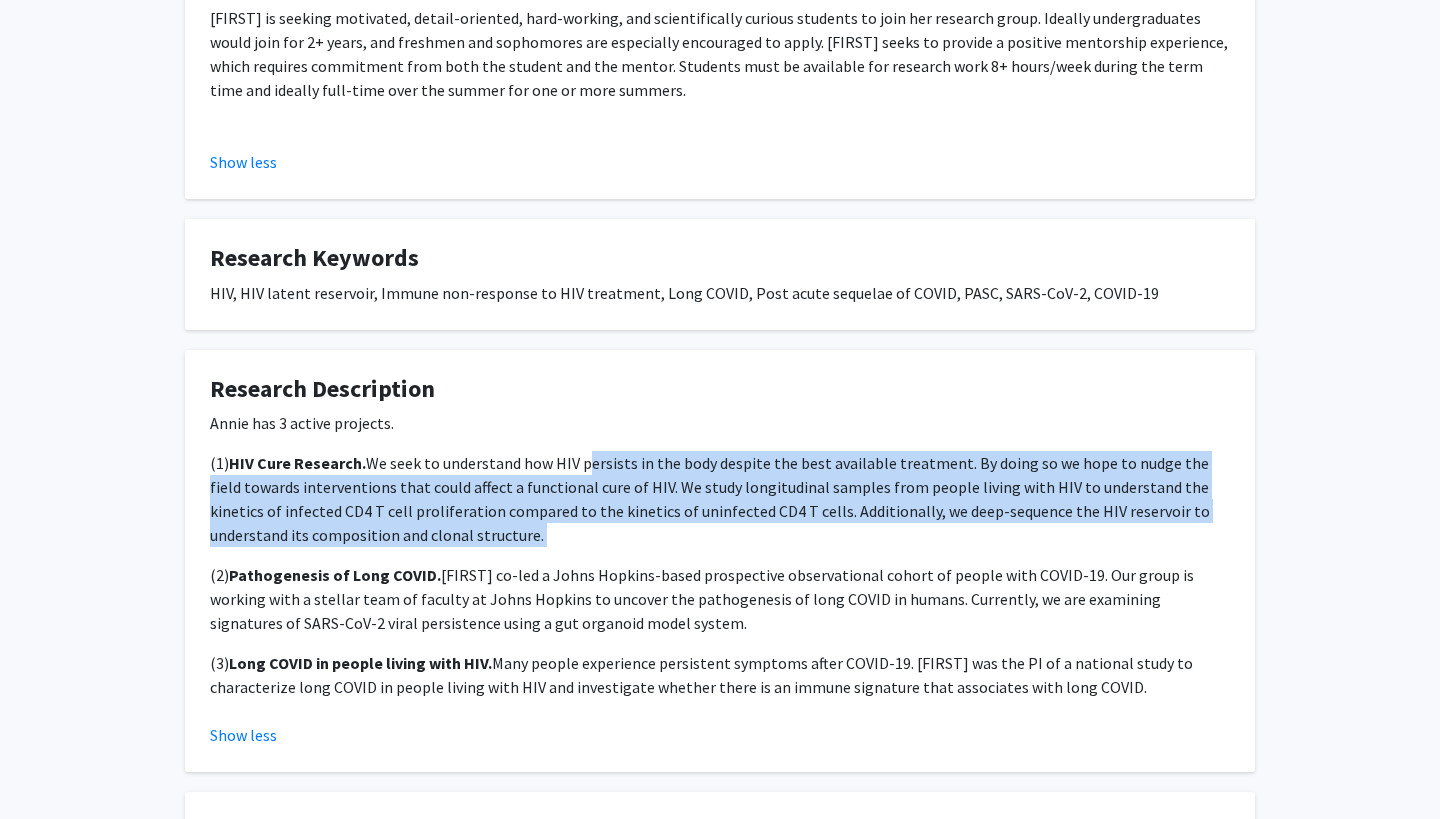 drag, startPoint x: 597, startPoint y: 461, endPoint x: 515, endPoint y: 537, distance: 111.8034 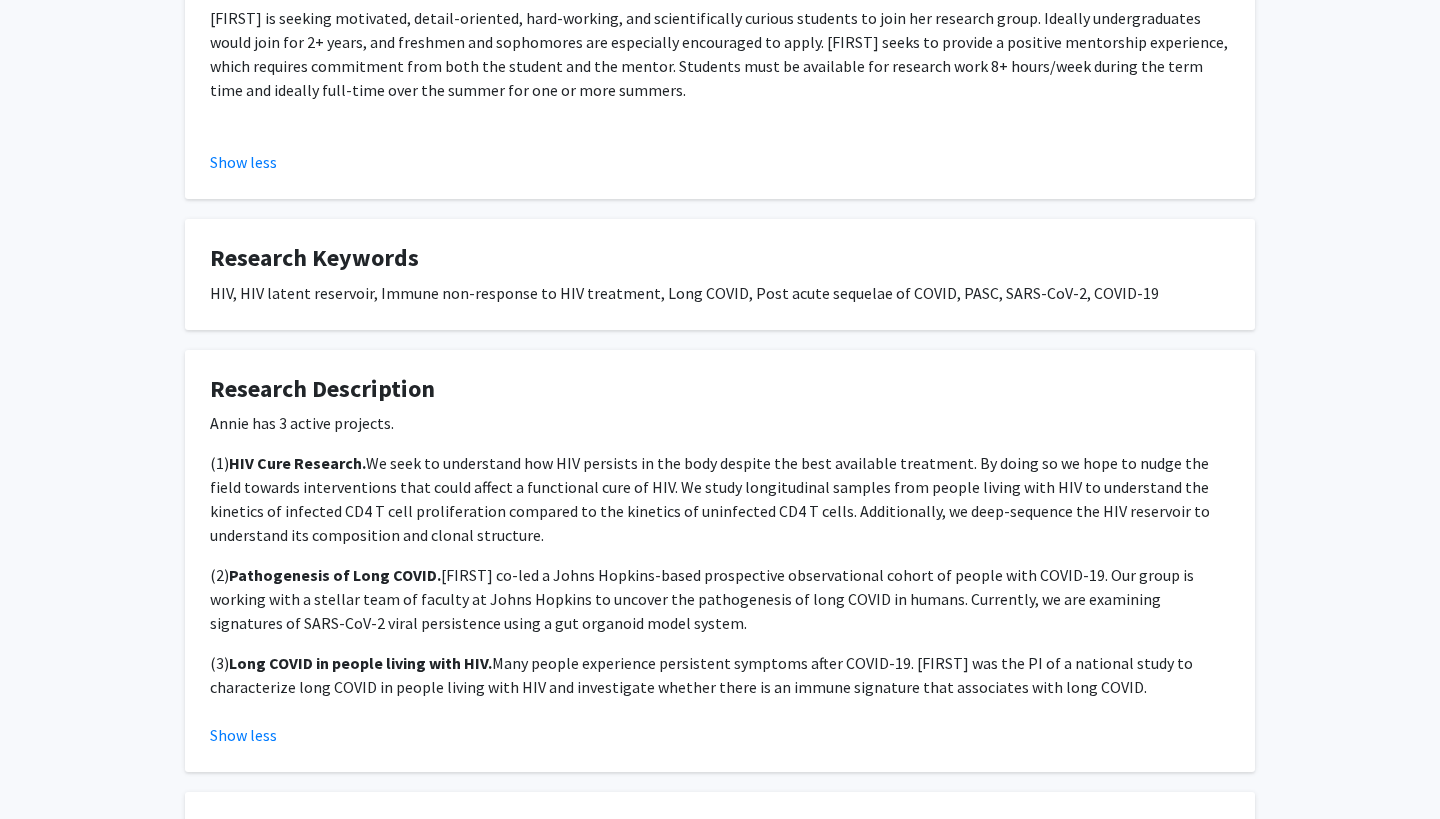 click on "(2) Pathogenesis of Long COVID. [FIRST] co-led a Johns Hopkins-based prospective observational cohort of people with COVID-19. Our group is working with a stellar team of faculty at Johns Hopkins to uncover the pathogenesis of long COVID in humans. Currently, we are examining signatures of SARS-CoV-2 viral persistence using a gut organoid model system." 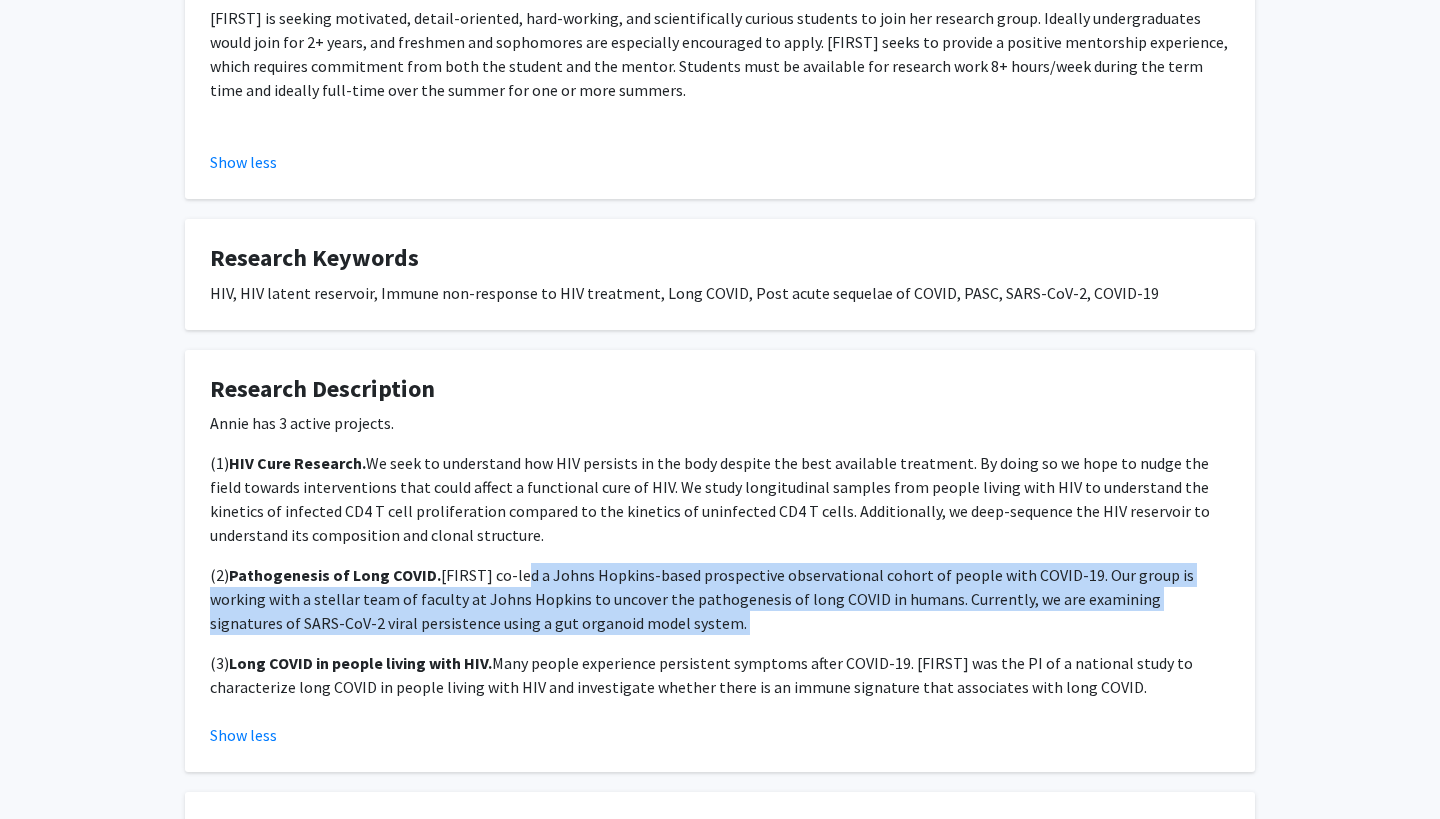 drag, startPoint x: 519, startPoint y: 572, endPoint x: 605, endPoint y: 624, distance: 100.49876 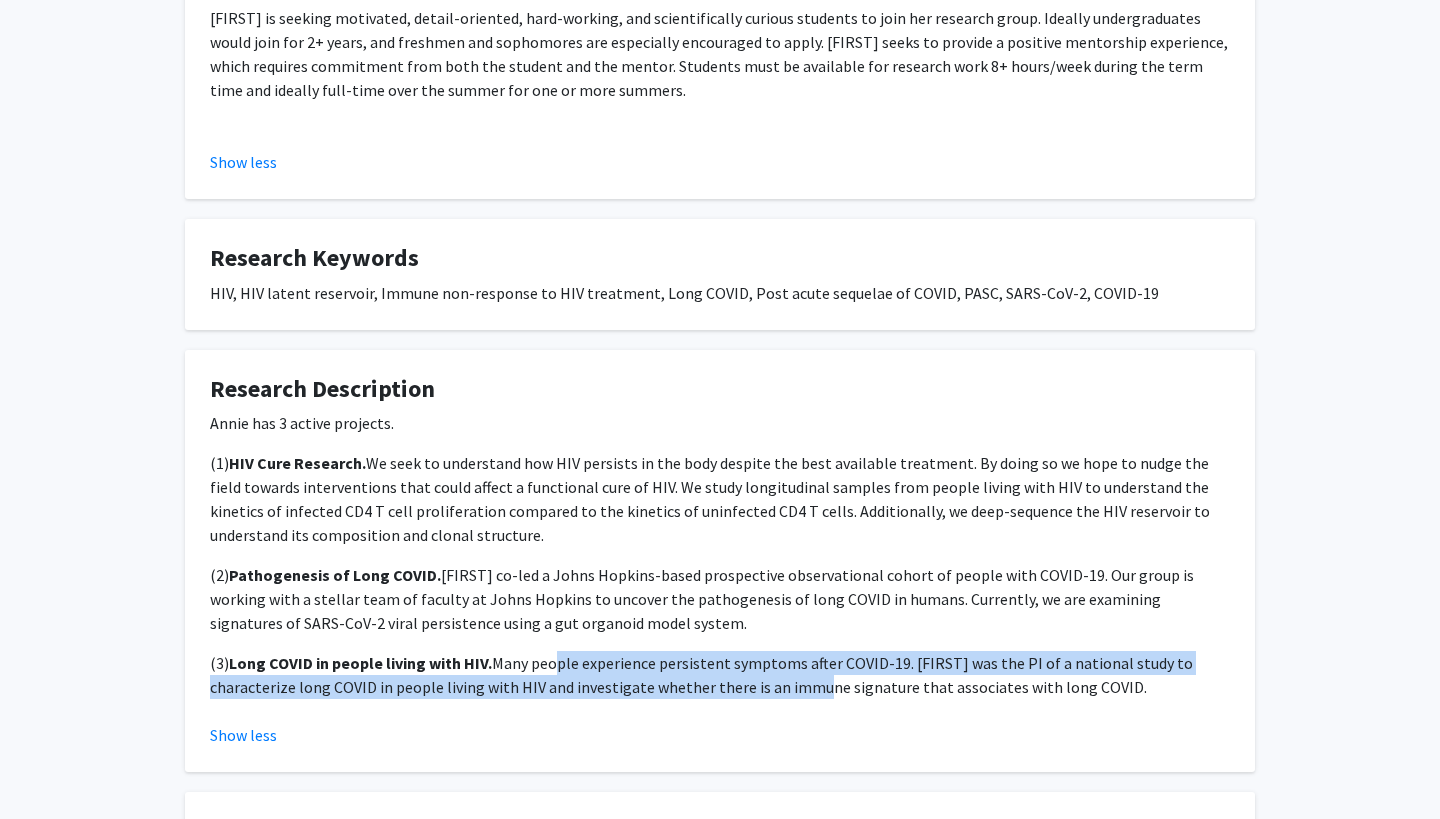 drag, startPoint x: 560, startPoint y: 661, endPoint x: 827, endPoint y: 675, distance: 267.3668 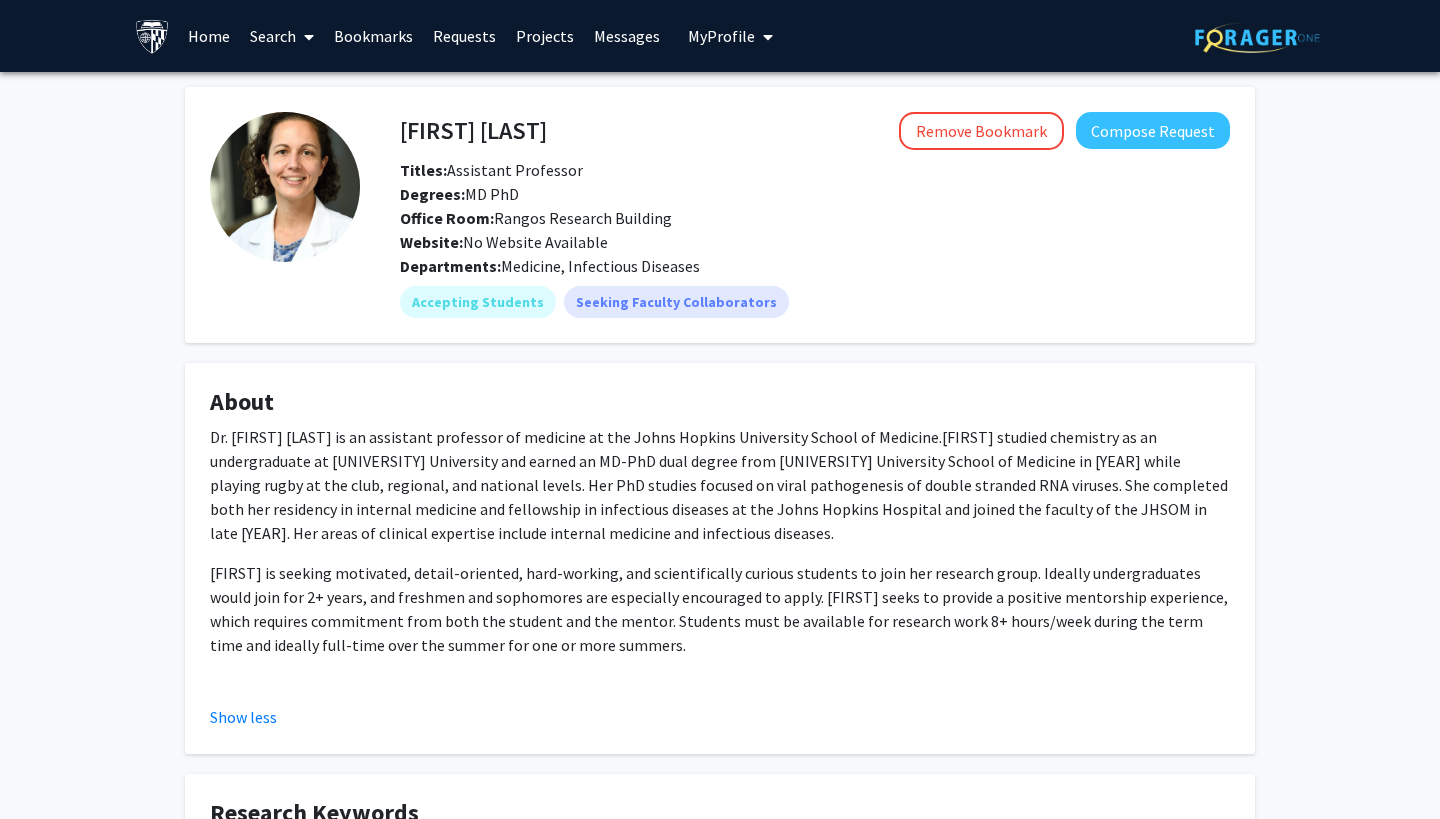 scroll, scrollTop: 0, scrollLeft: 0, axis: both 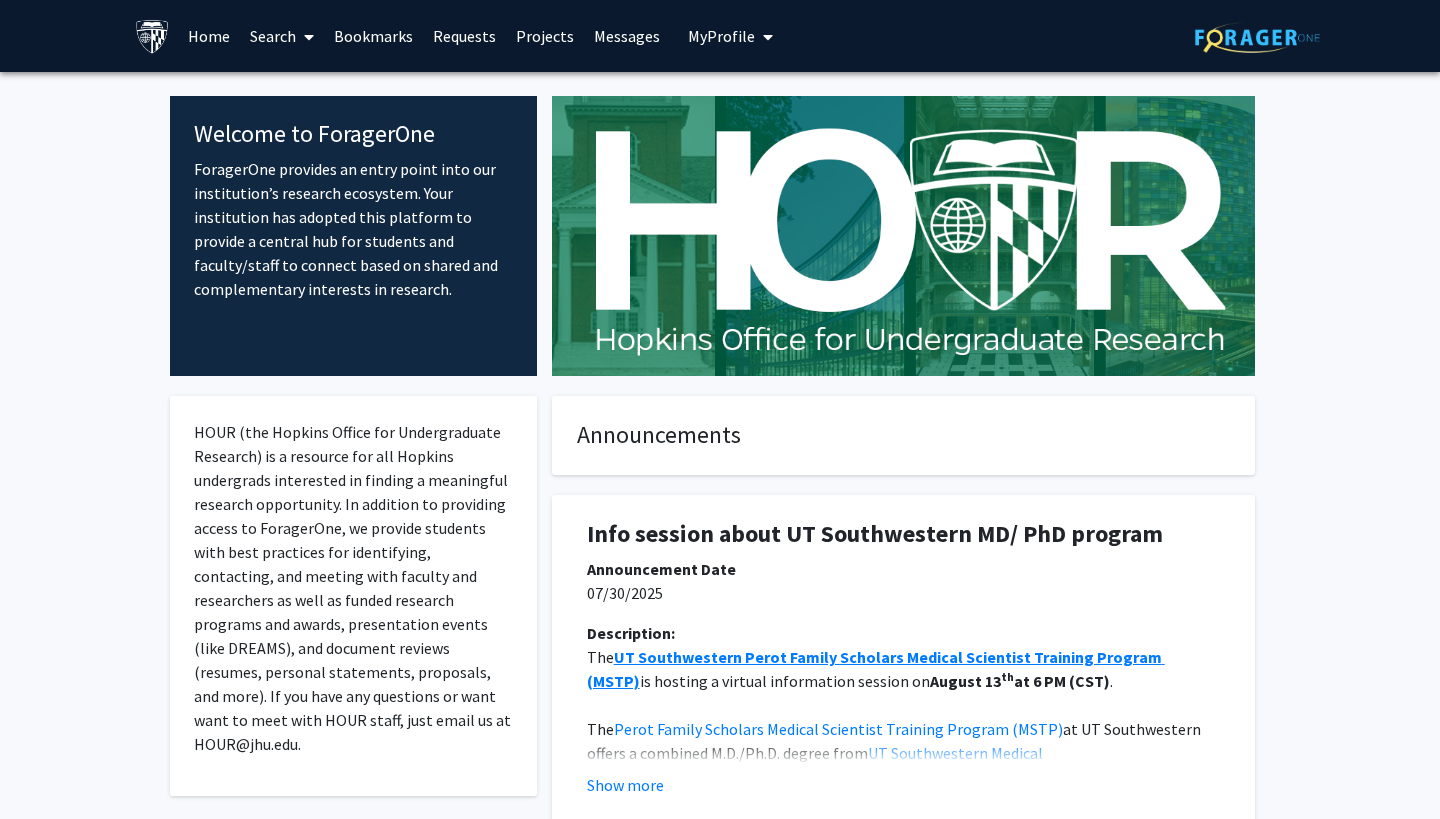 click on "Search" at bounding box center [282, 36] 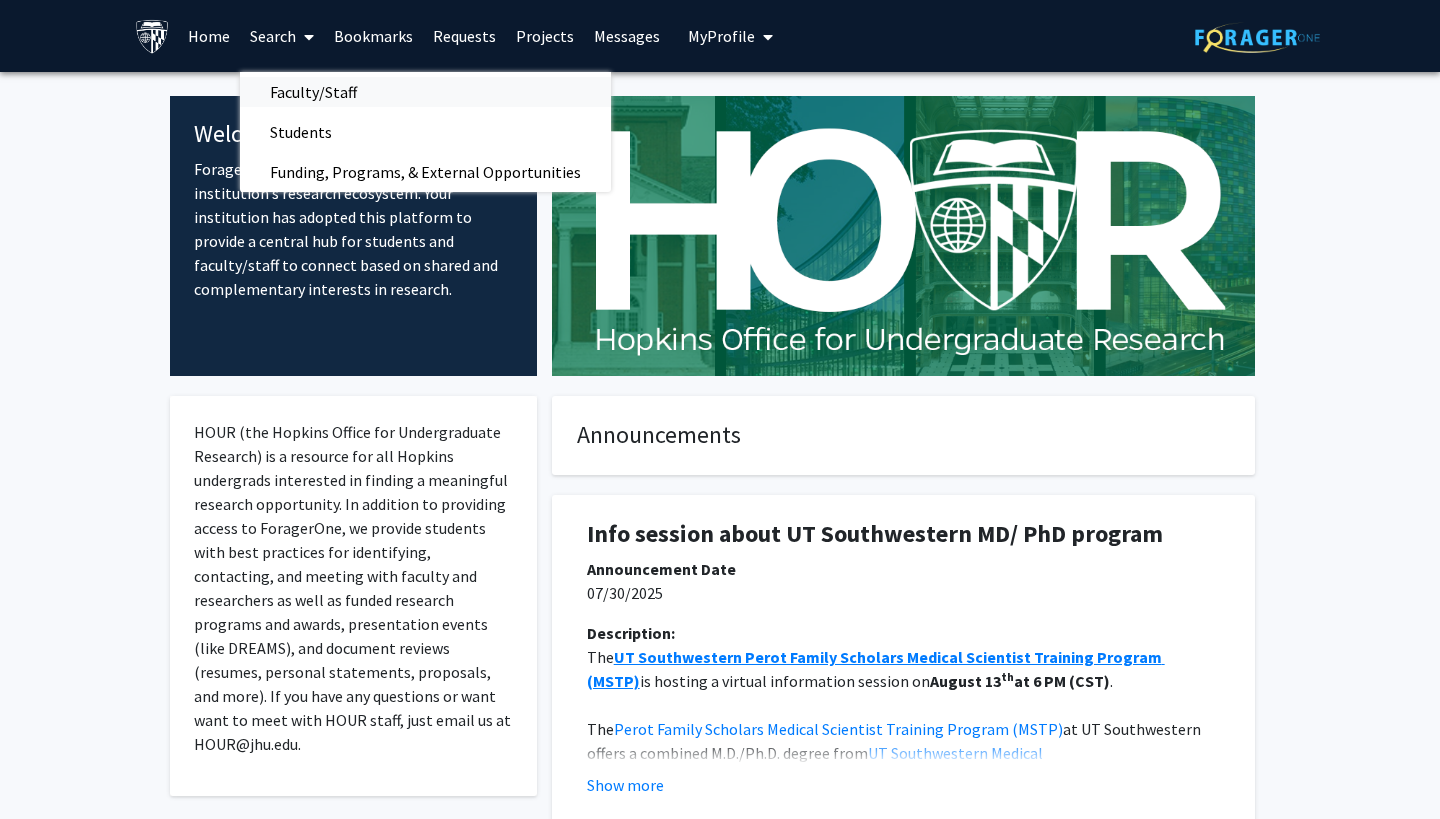 click on "Faculty/Staff" at bounding box center (313, 92) 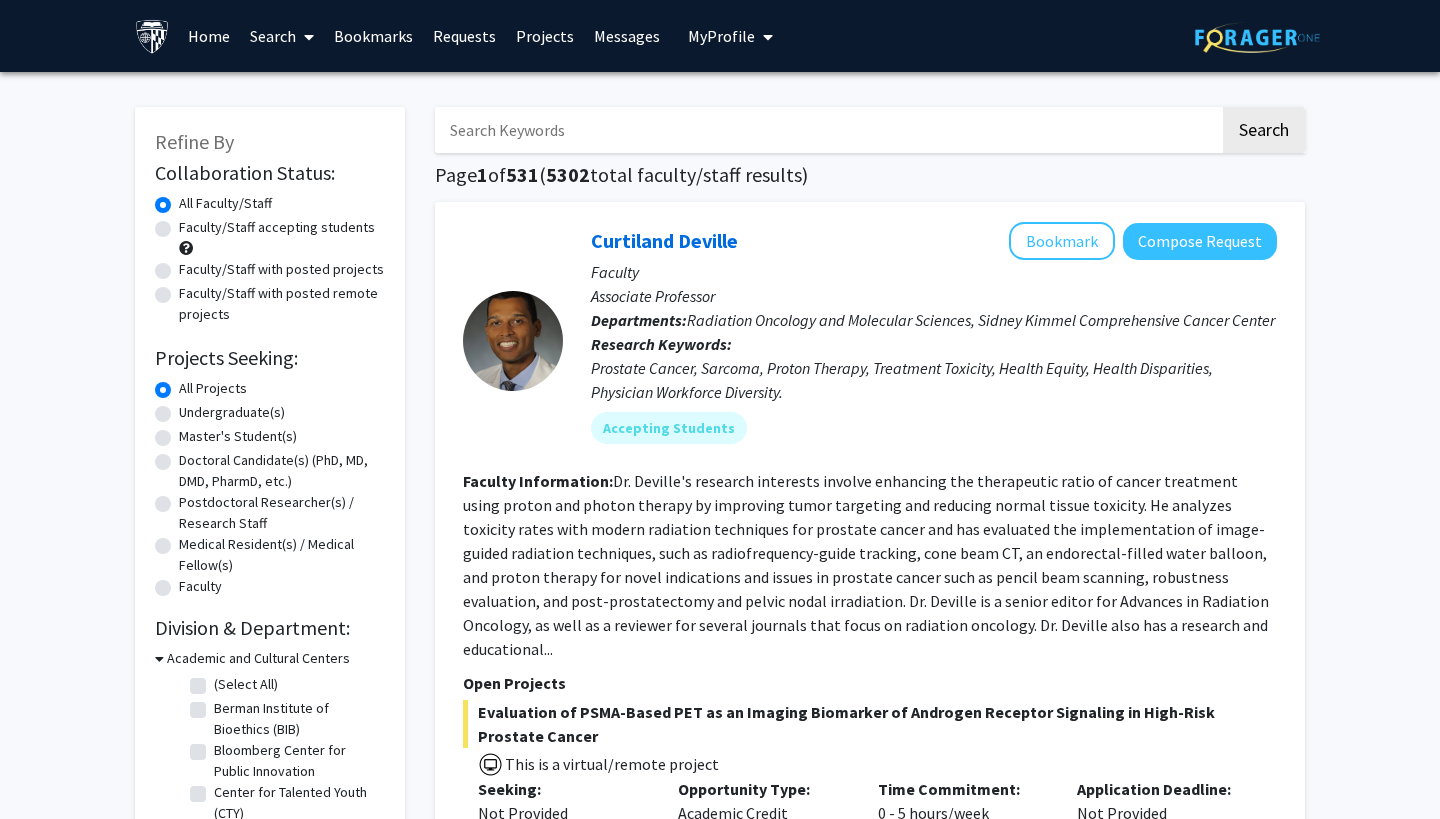 click at bounding box center (827, 130) 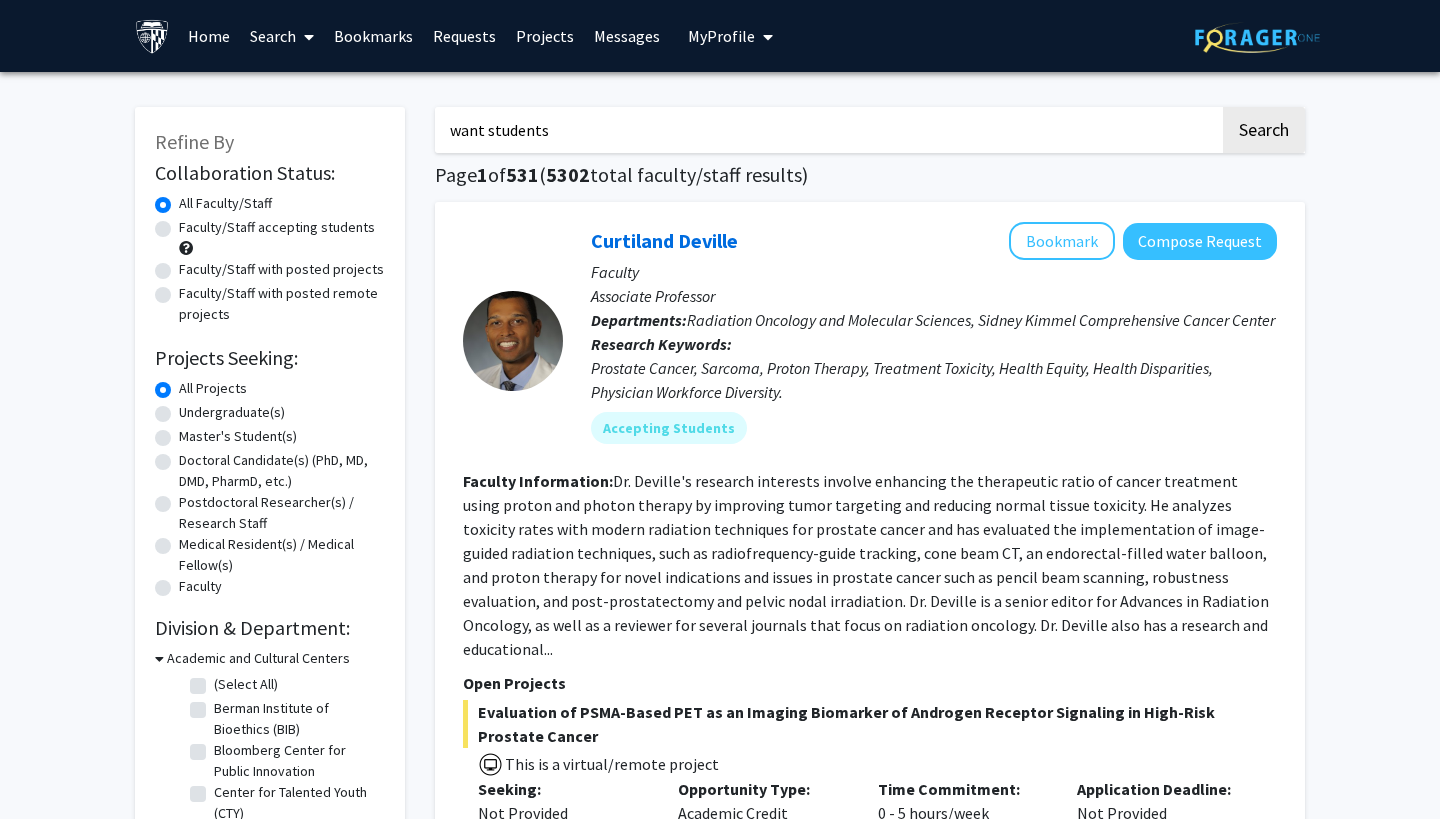type on "want students" 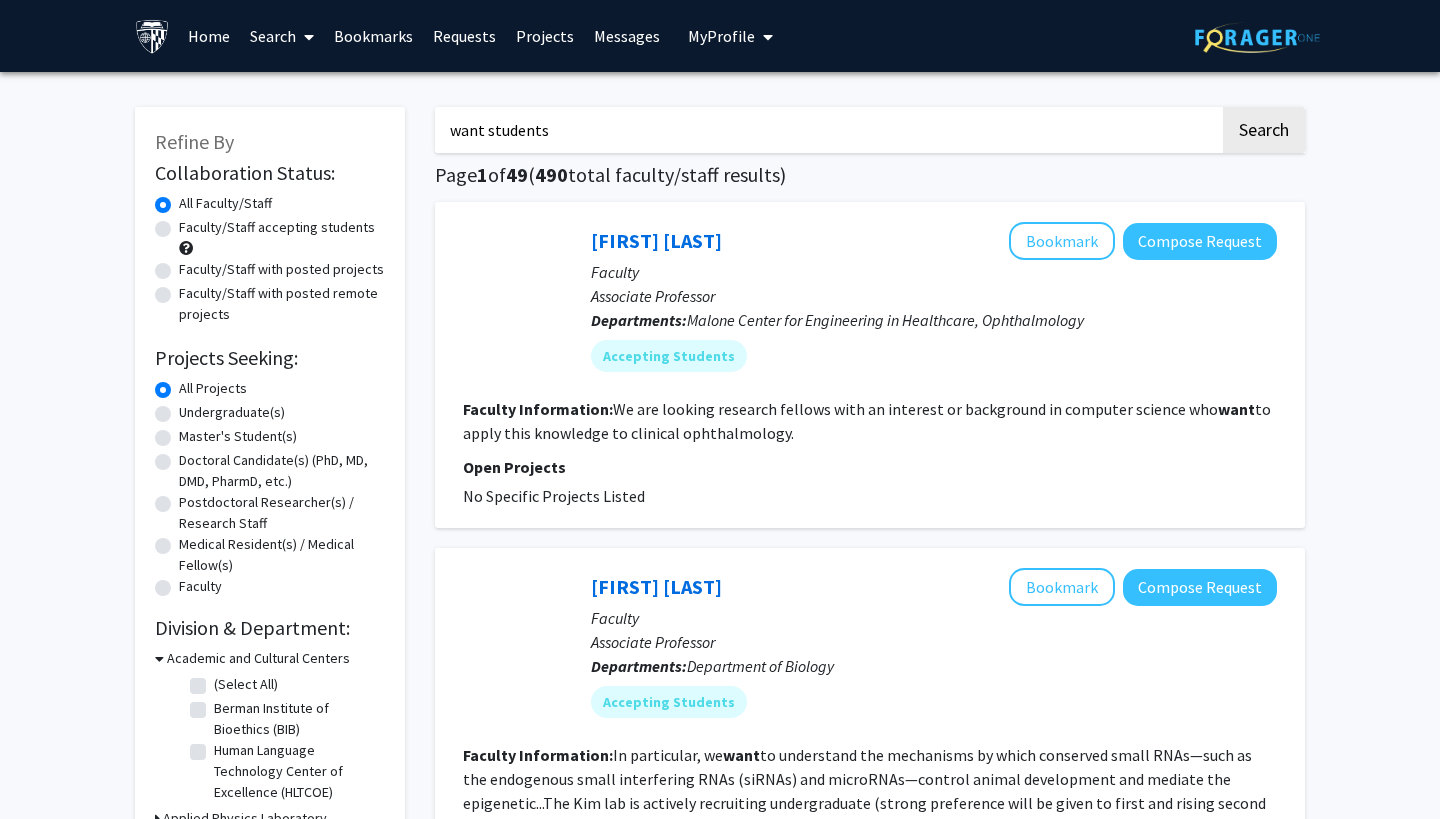 scroll, scrollTop: 0, scrollLeft: 0, axis: both 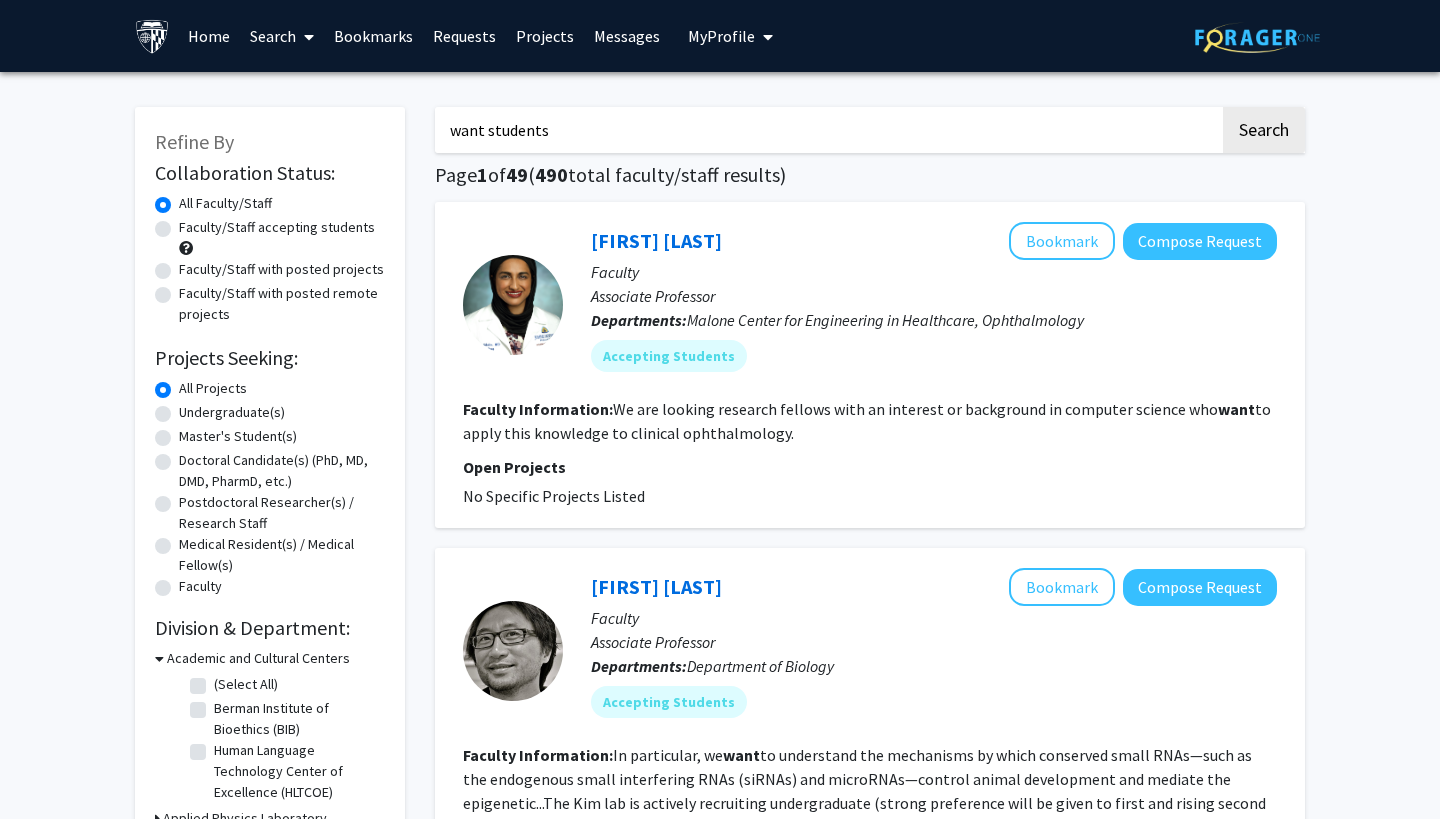 click on "want students" at bounding box center [827, 130] 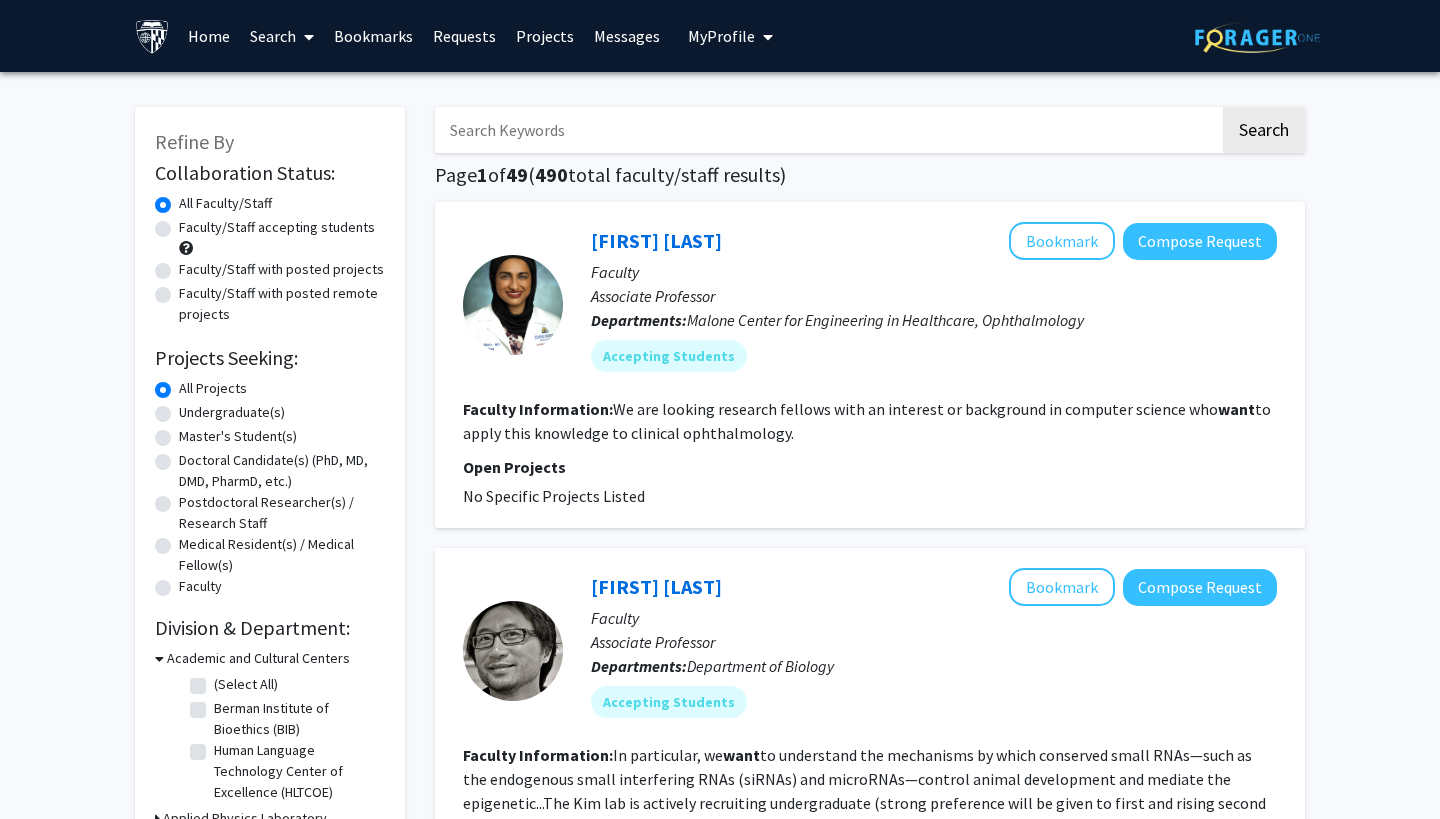 type 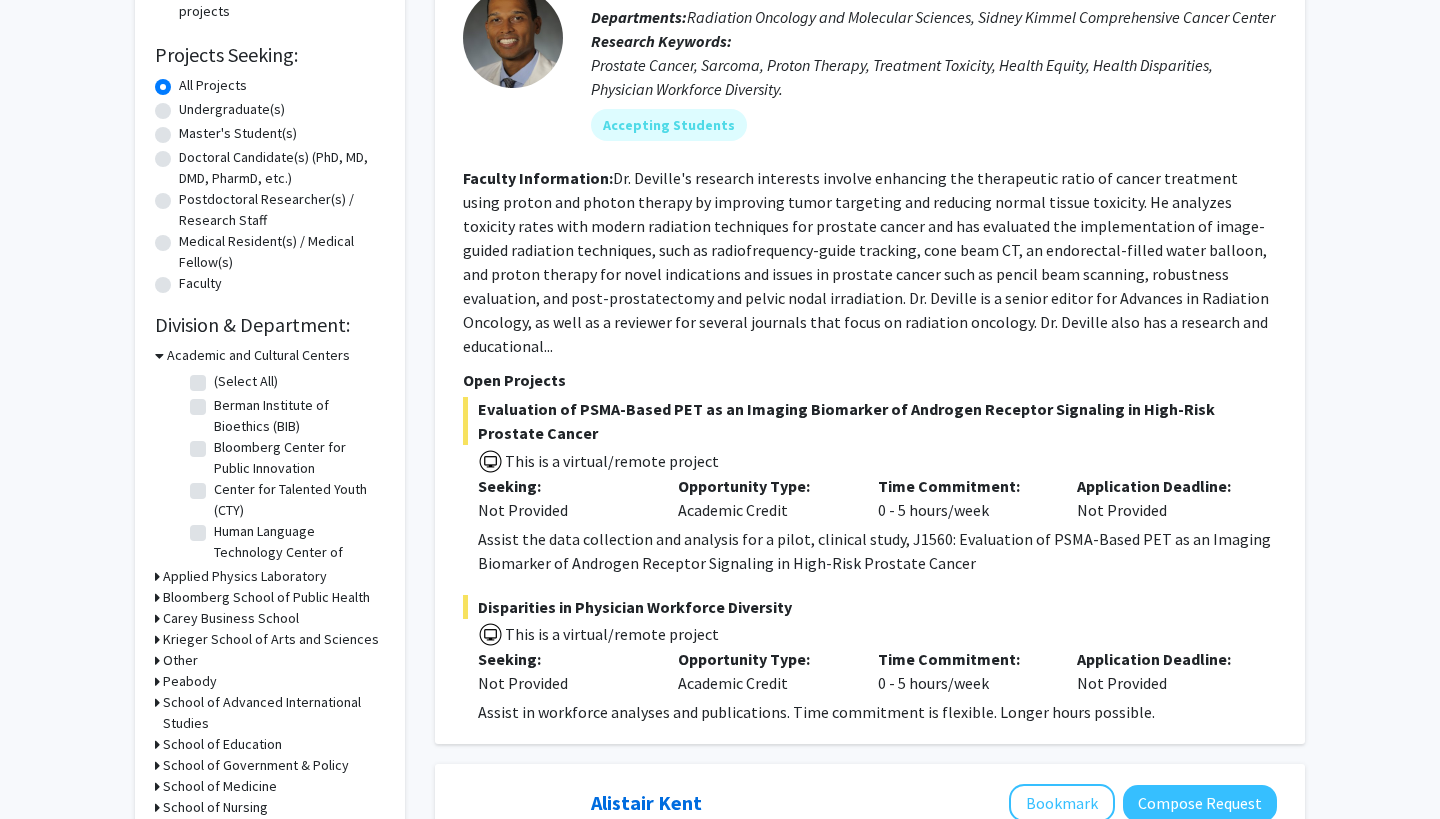 scroll, scrollTop: 326, scrollLeft: 0, axis: vertical 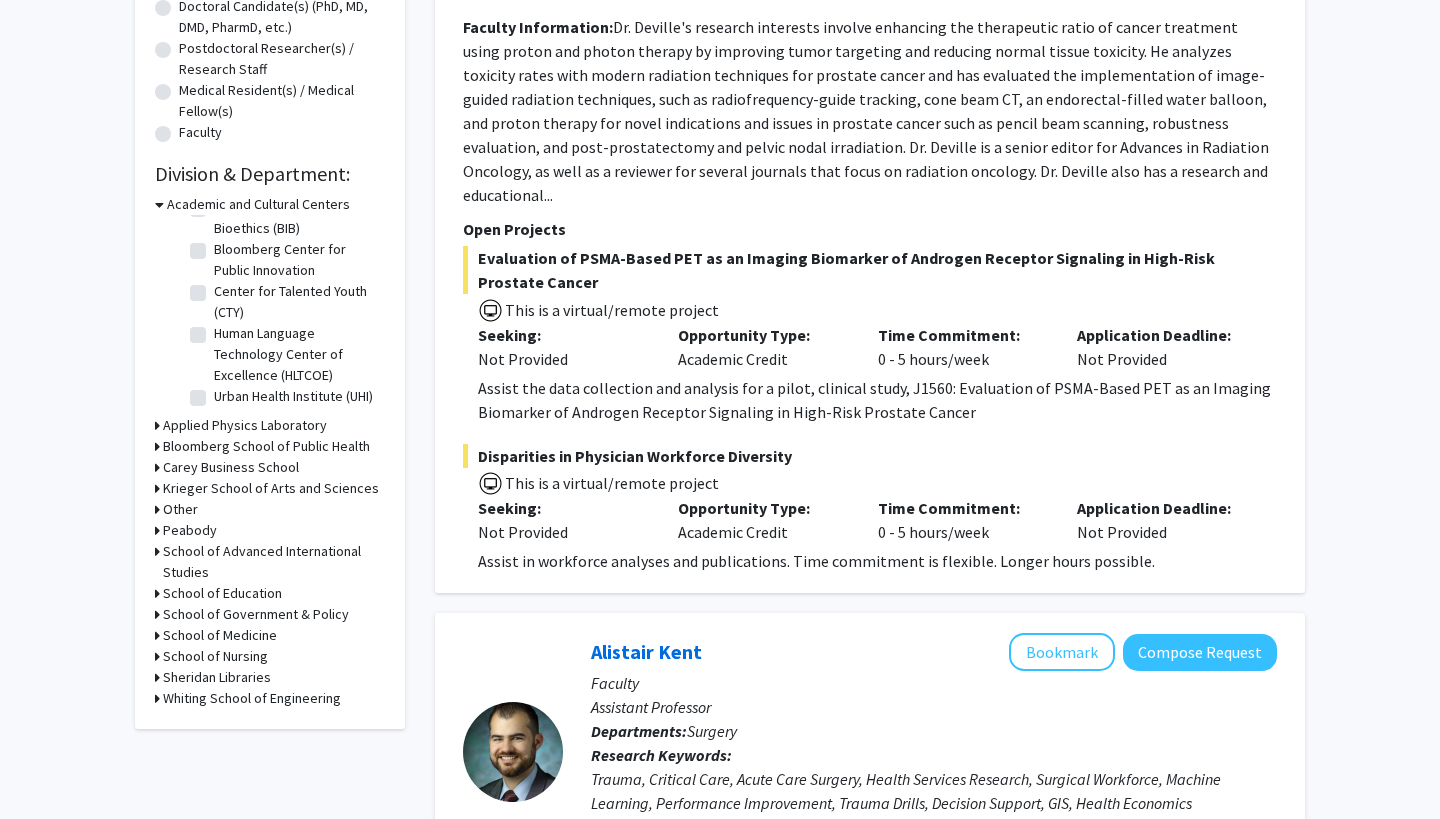 click 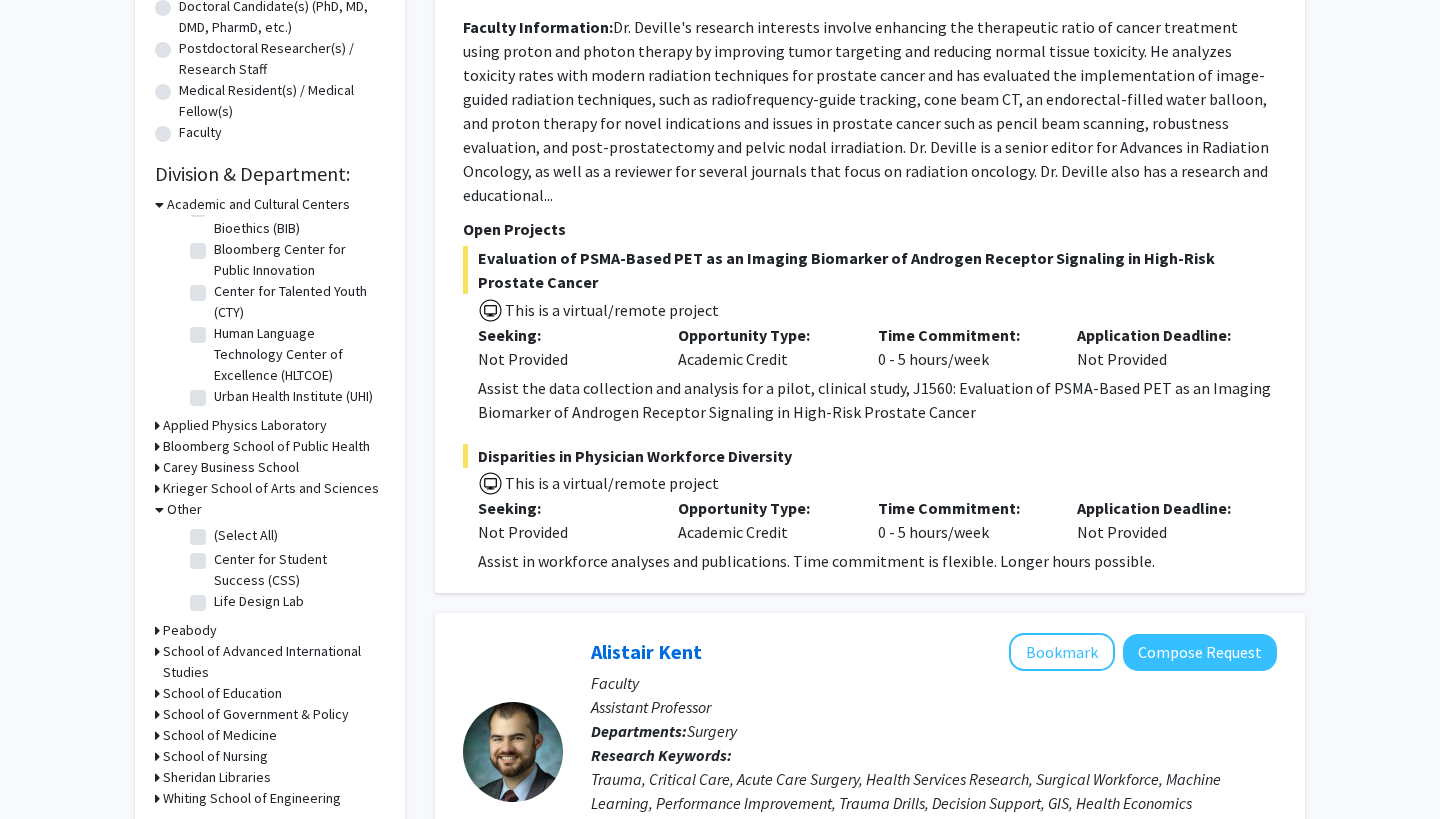 click 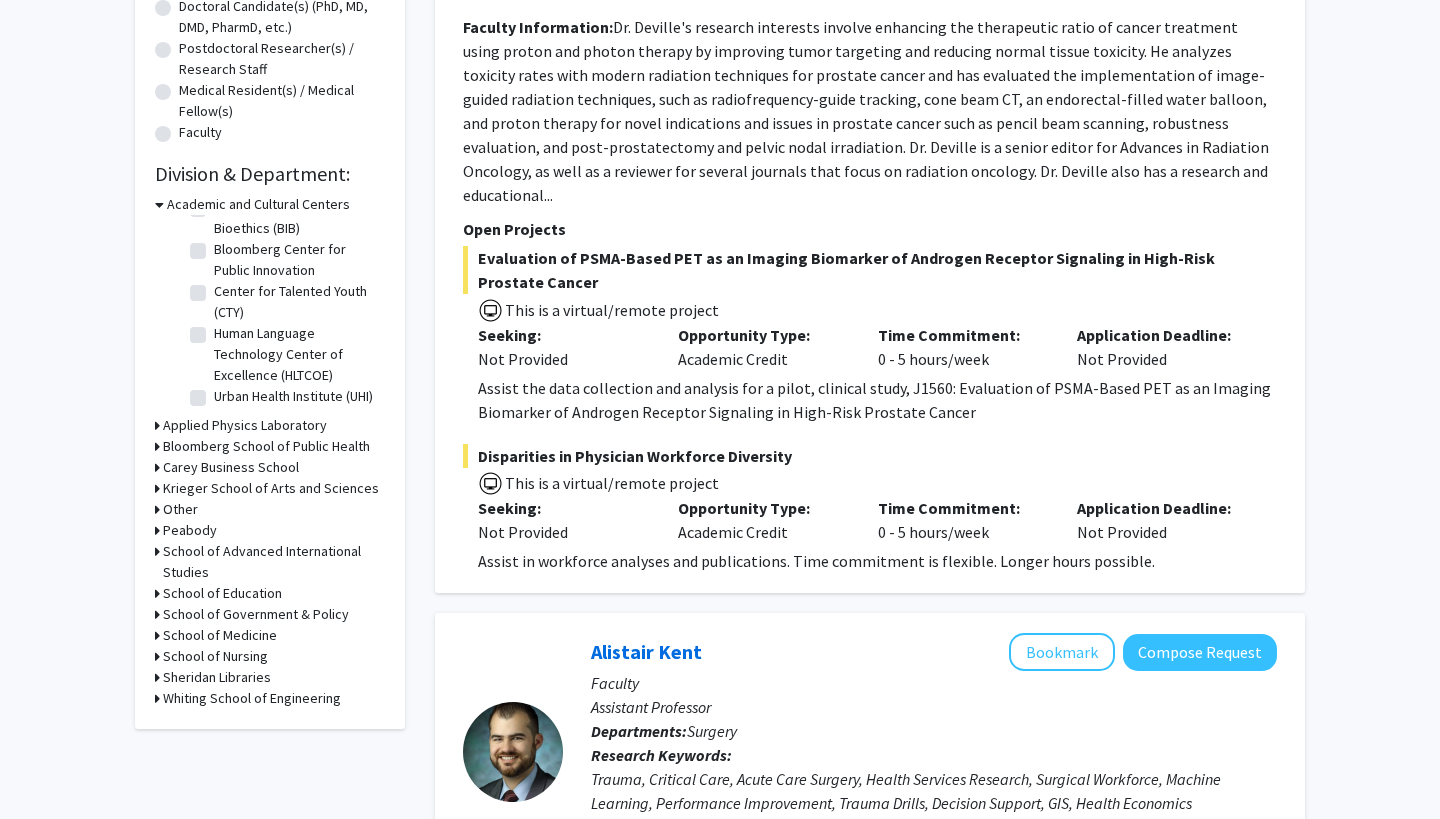 click 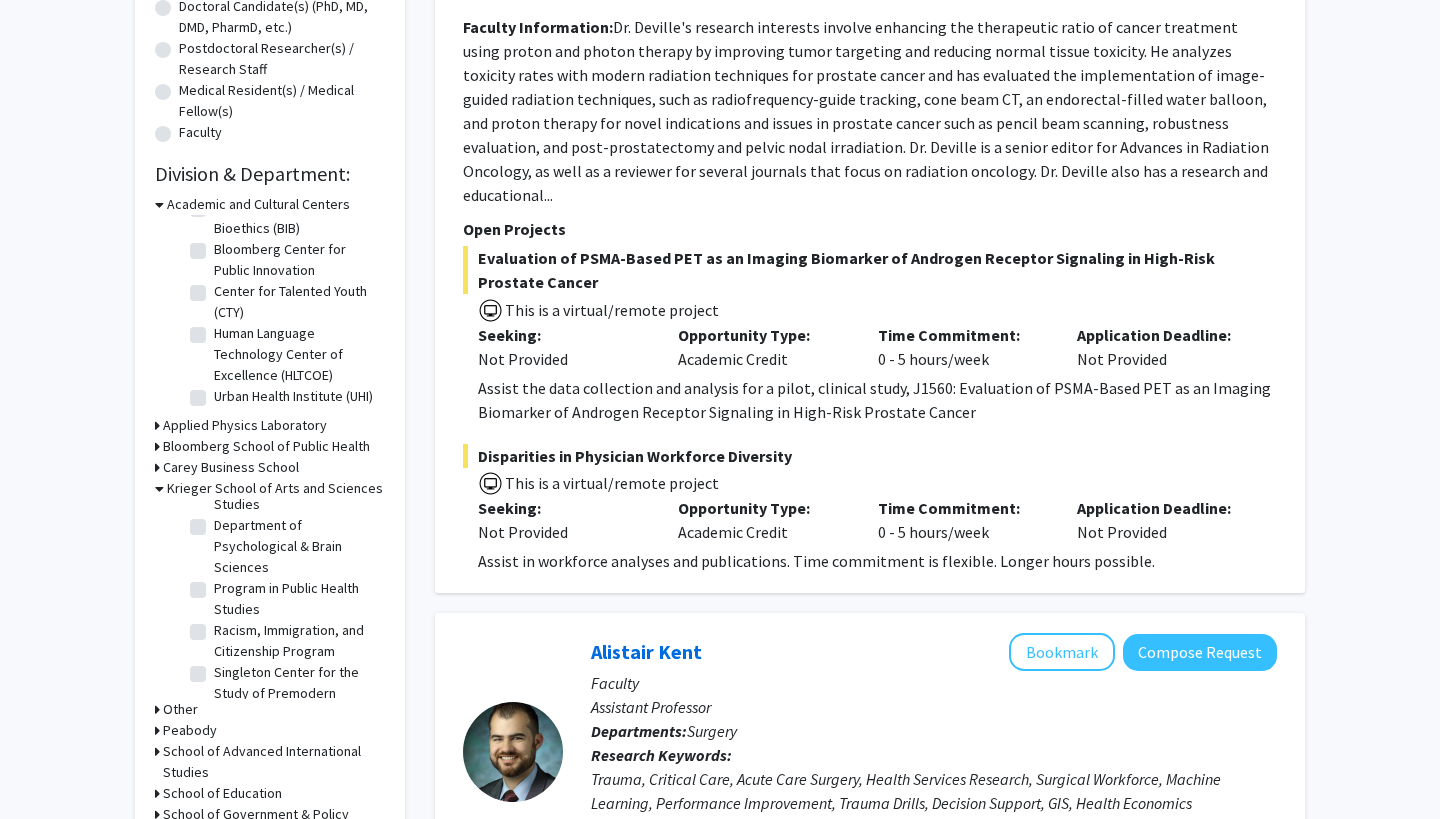 scroll, scrollTop: 1725, scrollLeft: 0, axis: vertical 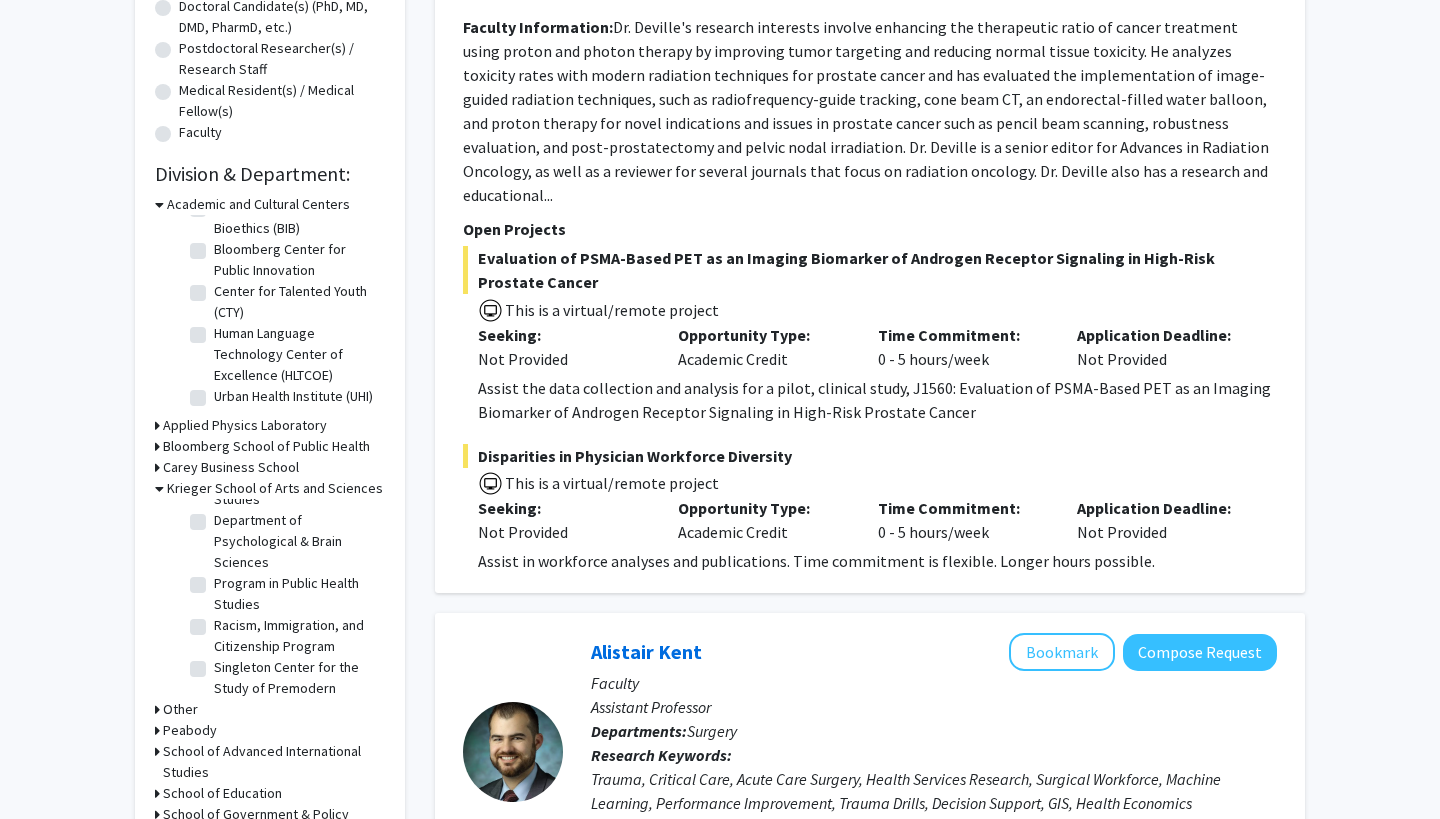 click on "Program in Public Health Studies" 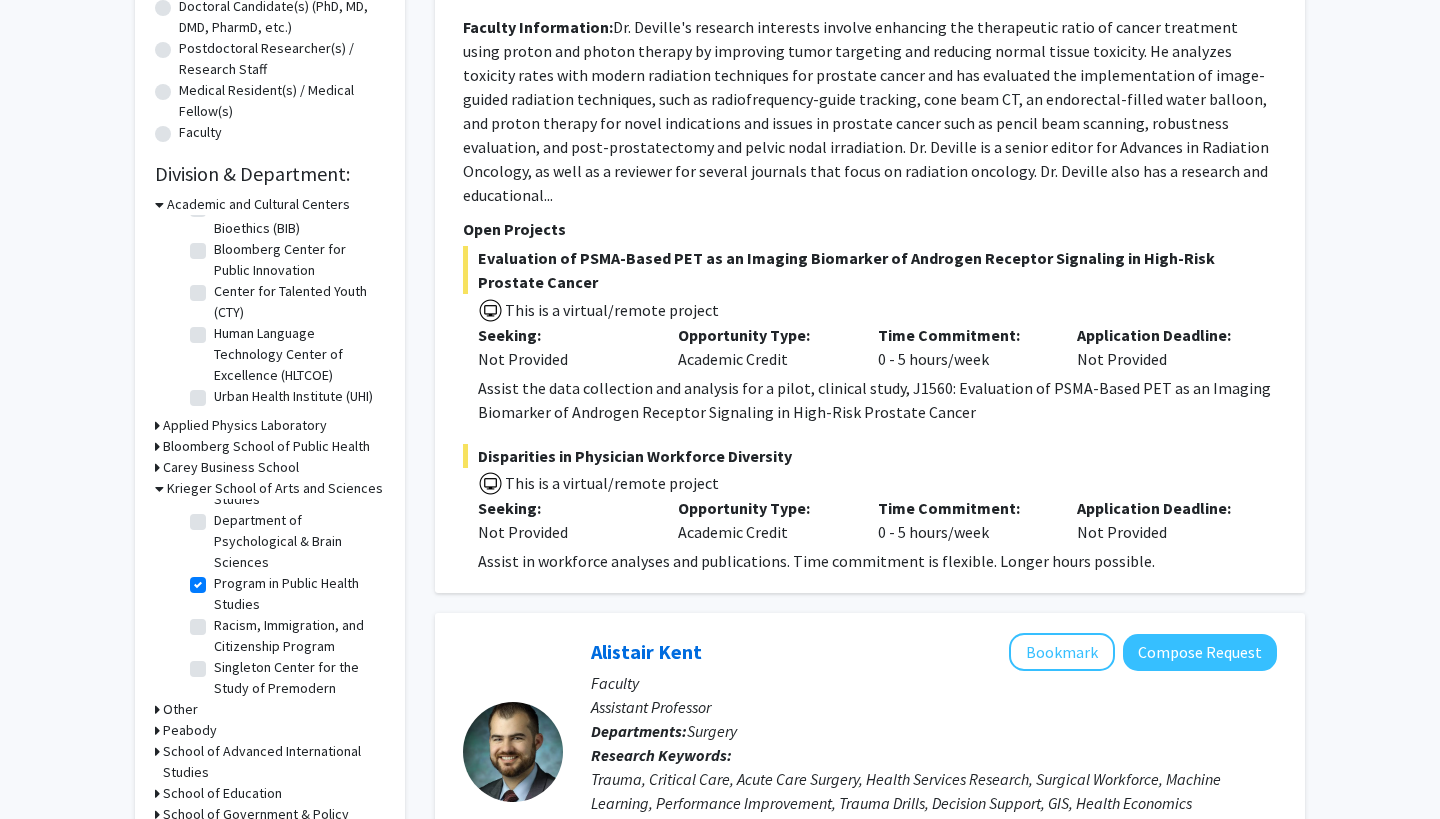 checkbox on "true" 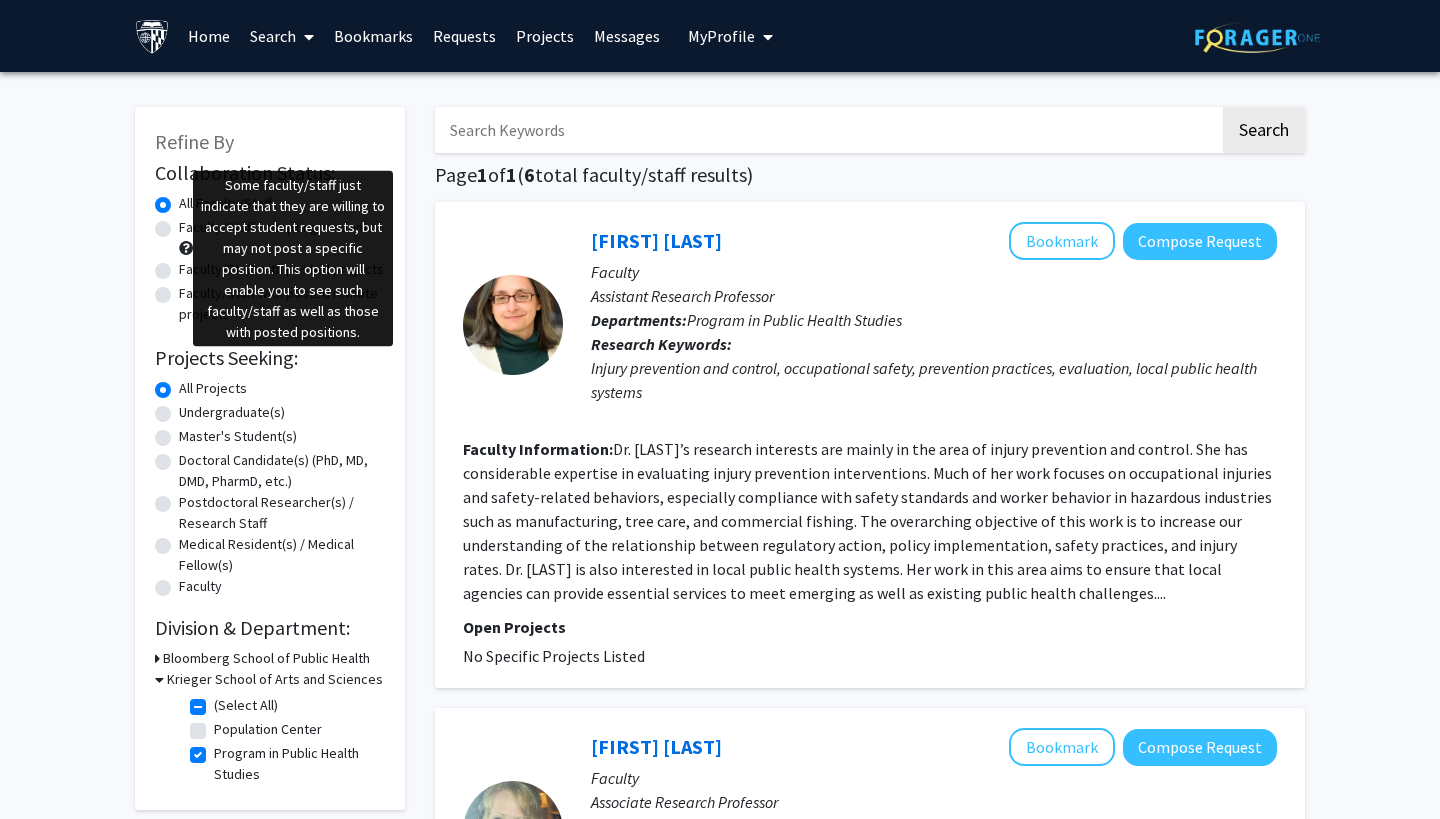 scroll, scrollTop: 0, scrollLeft: 0, axis: both 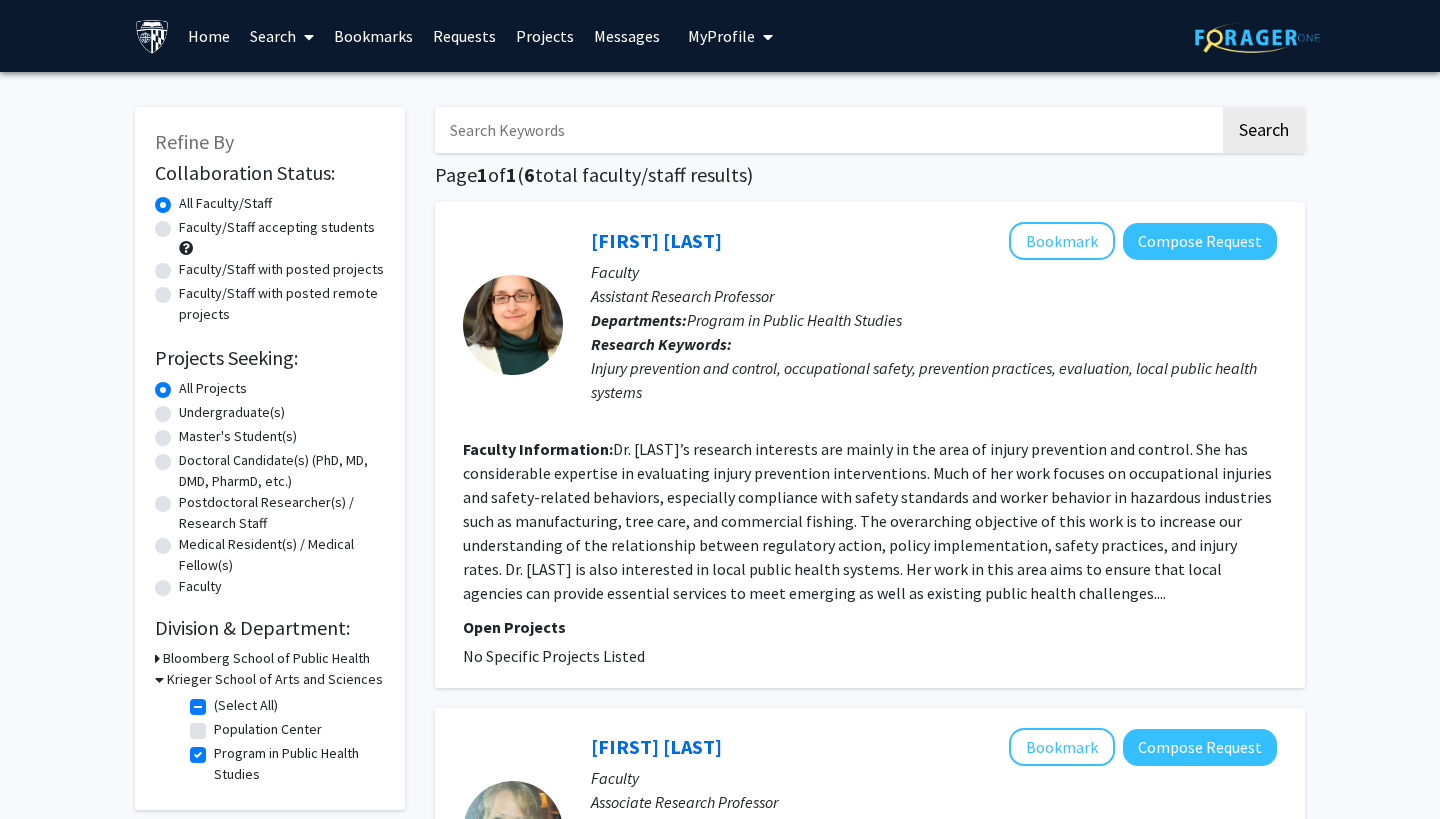 click on "Search" at bounding box center [282, 36] 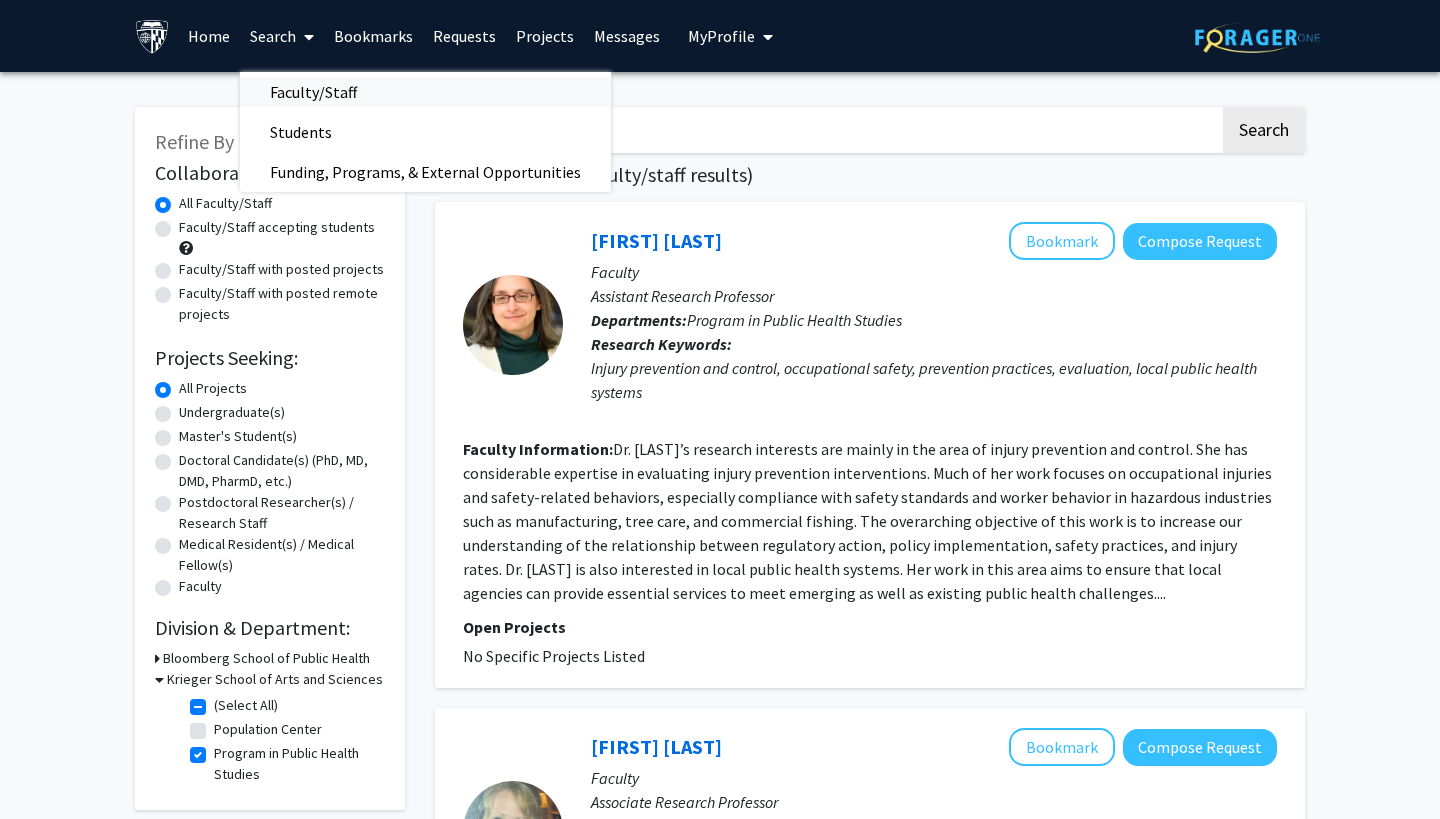click on "Faculty/Staff" at bounding box center [313, 92] 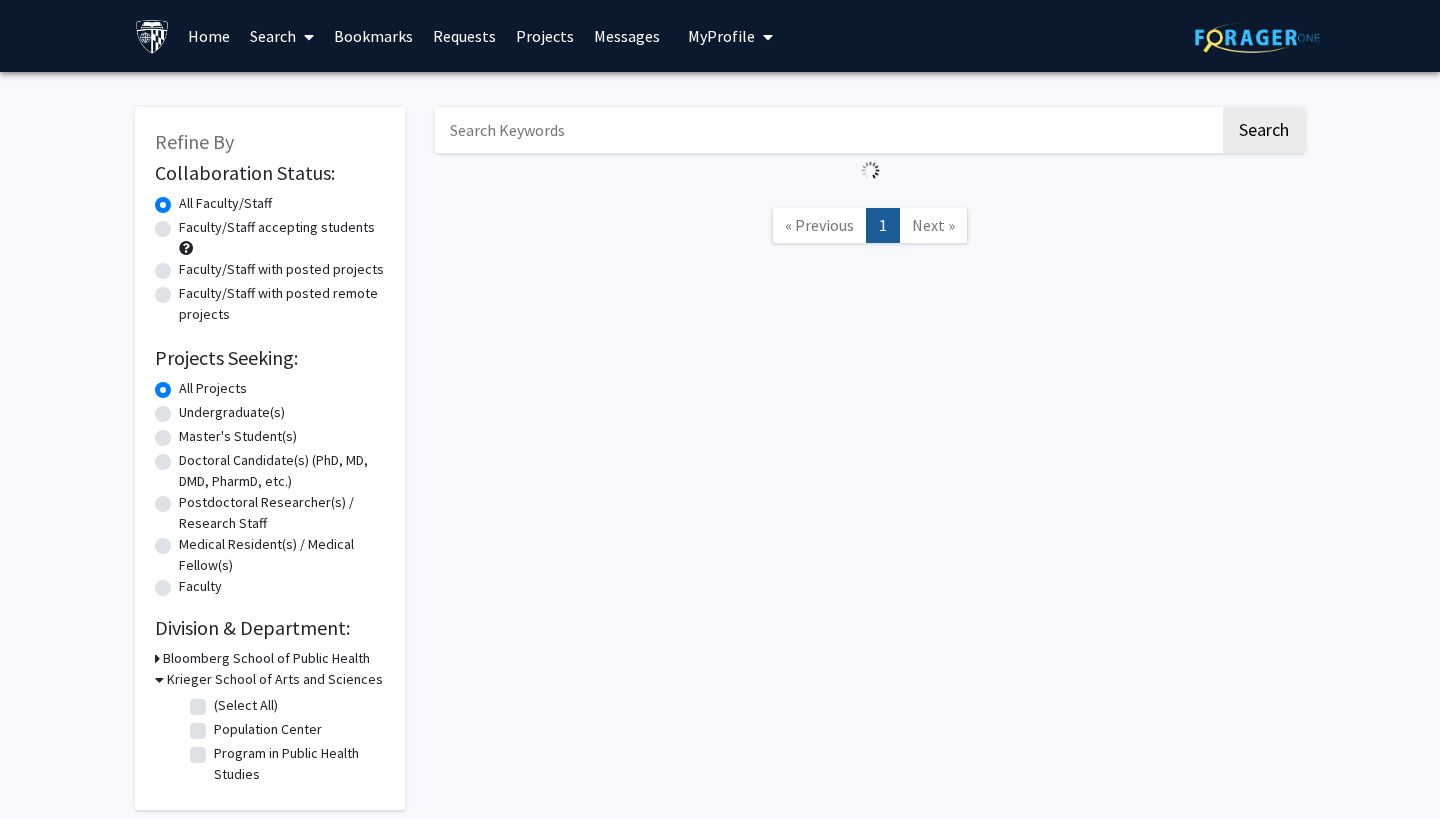 checkbox on "false" 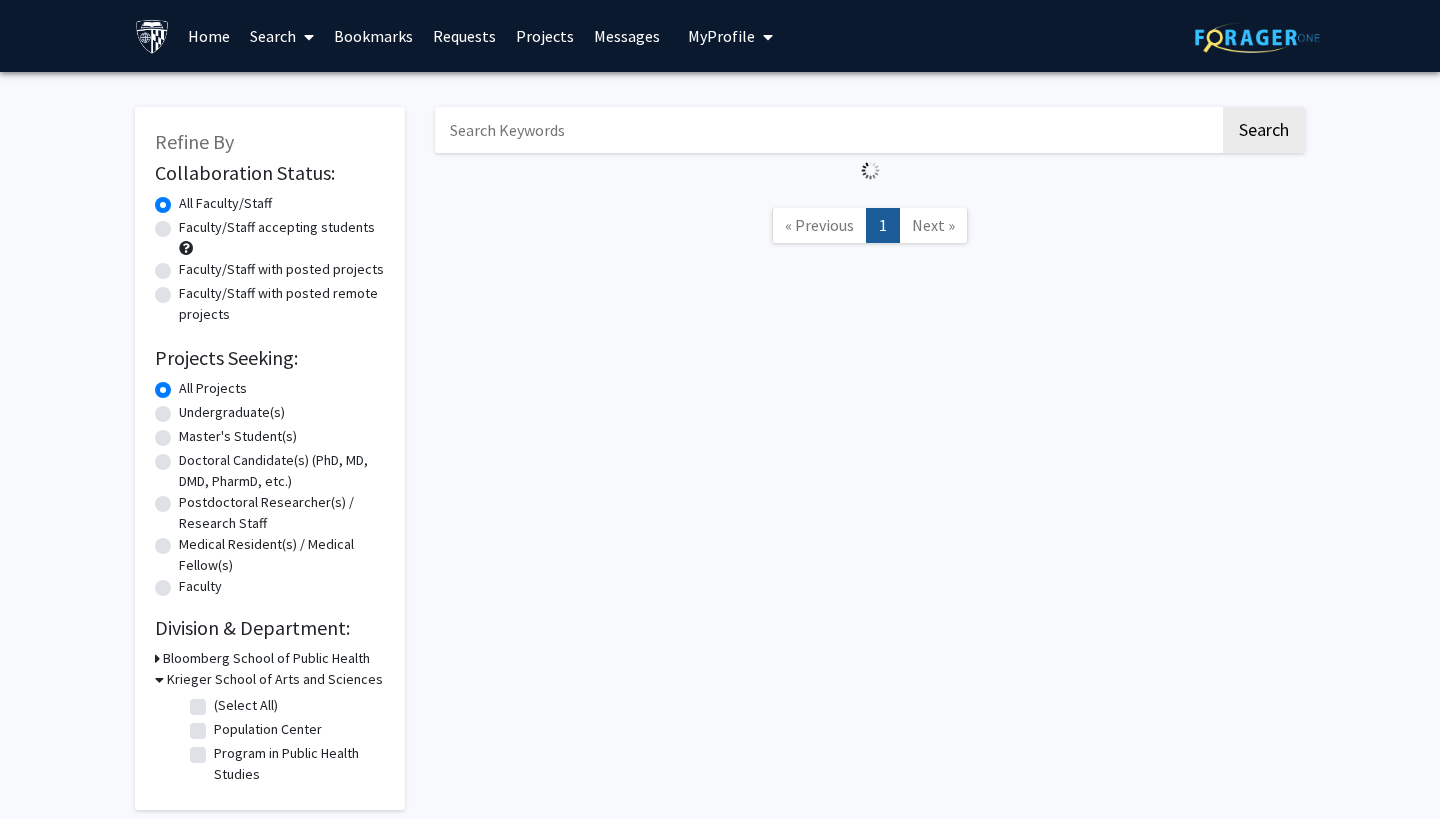 checkbox on "false" 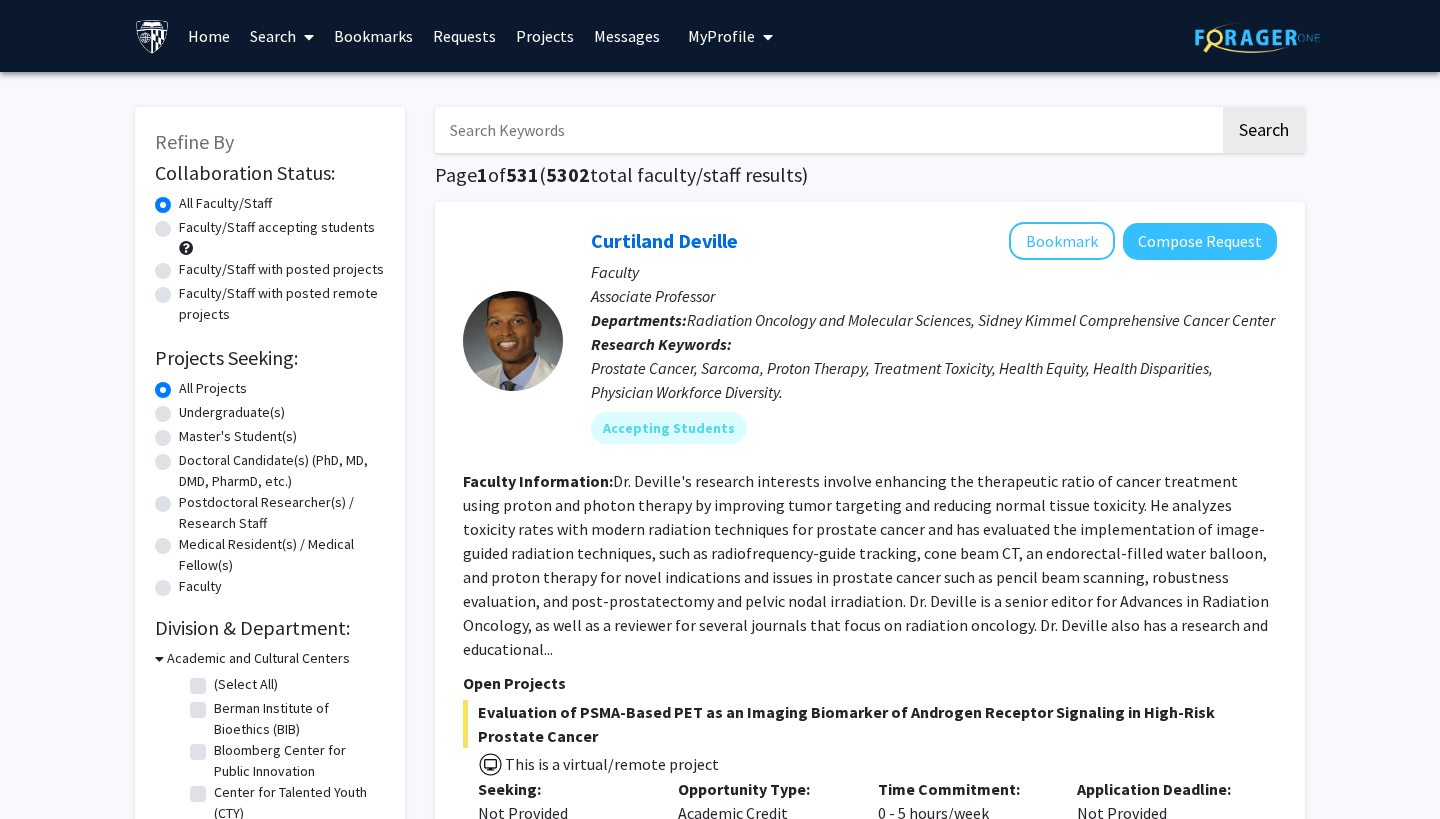 click at bounding box center (827, 130) 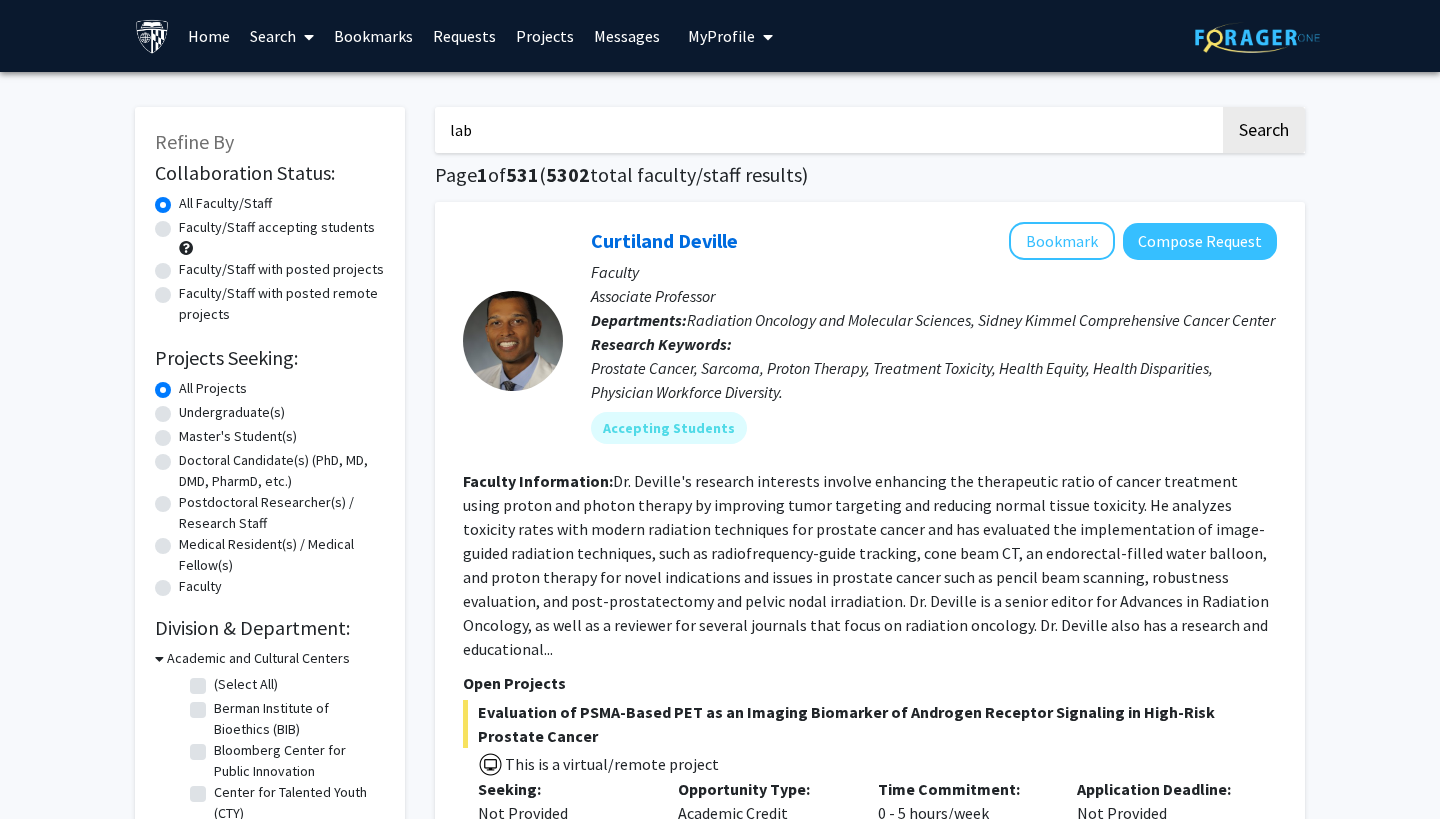 type on "lab" 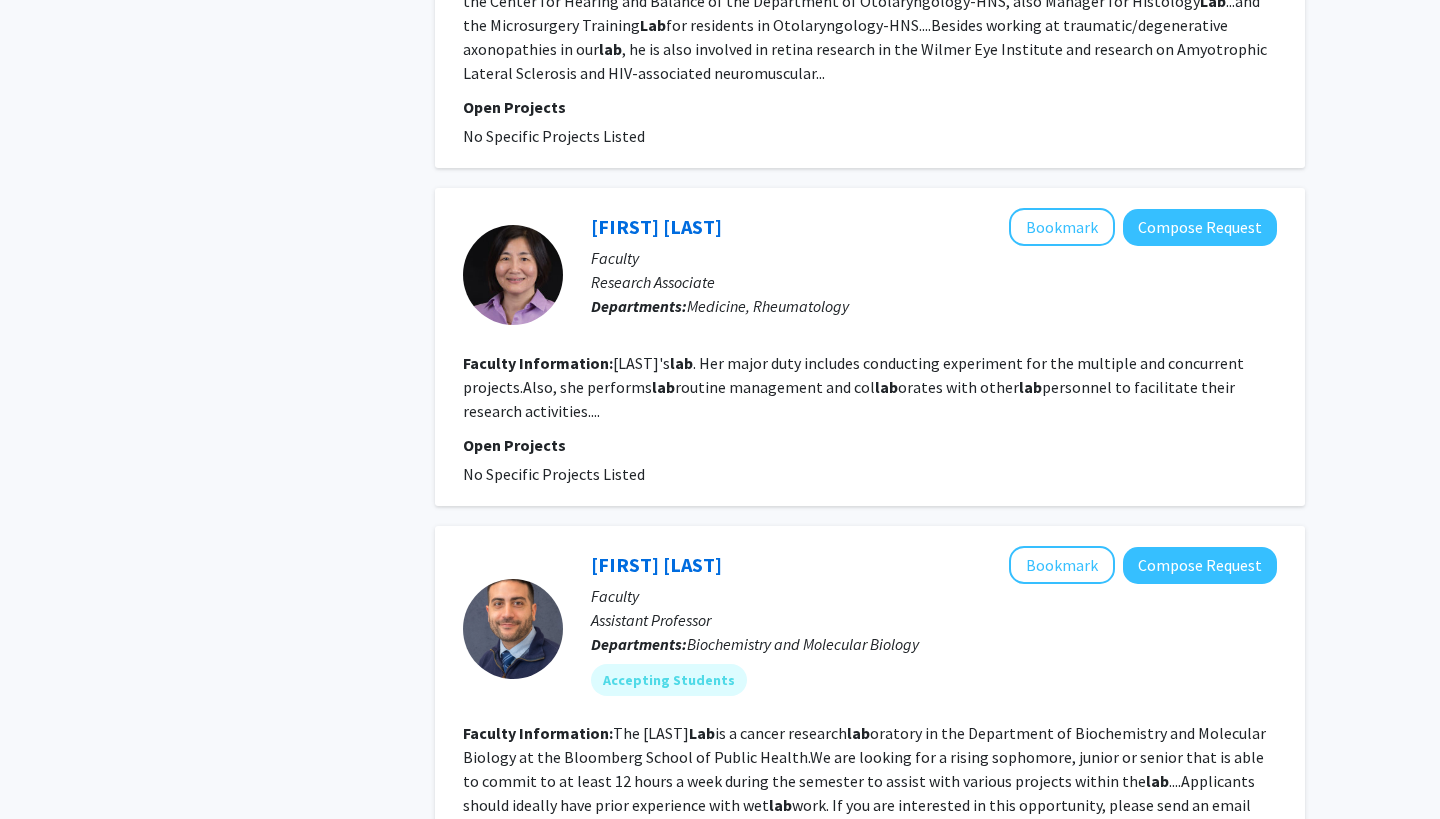 scroll, scrollTop: 2801, scrollLeft: 0, axis: vertical 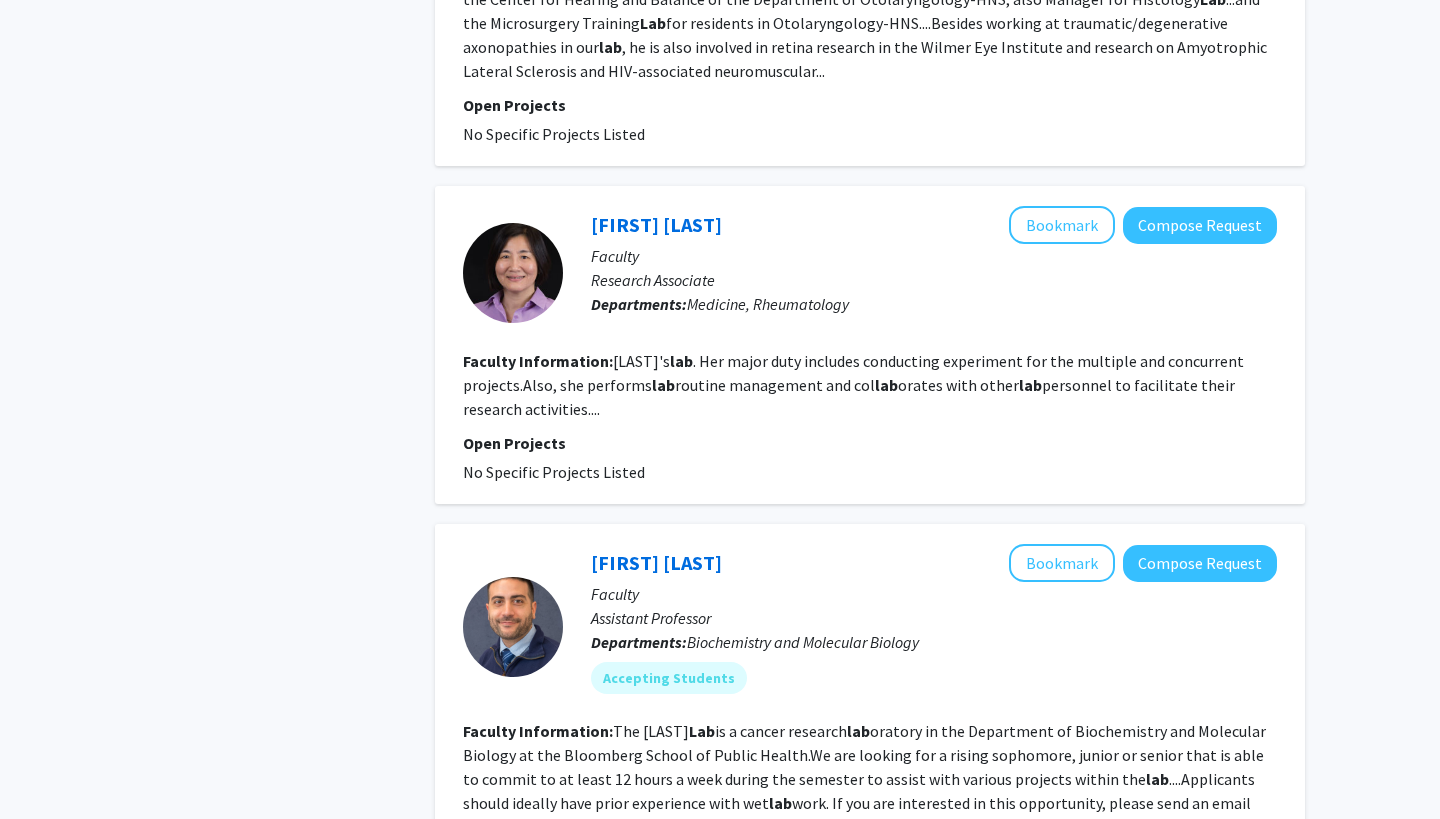 drag, startPoint x: 679, startPoint y: 382, endPoint x: 704, endPoint y: 410, distance: 37.536648 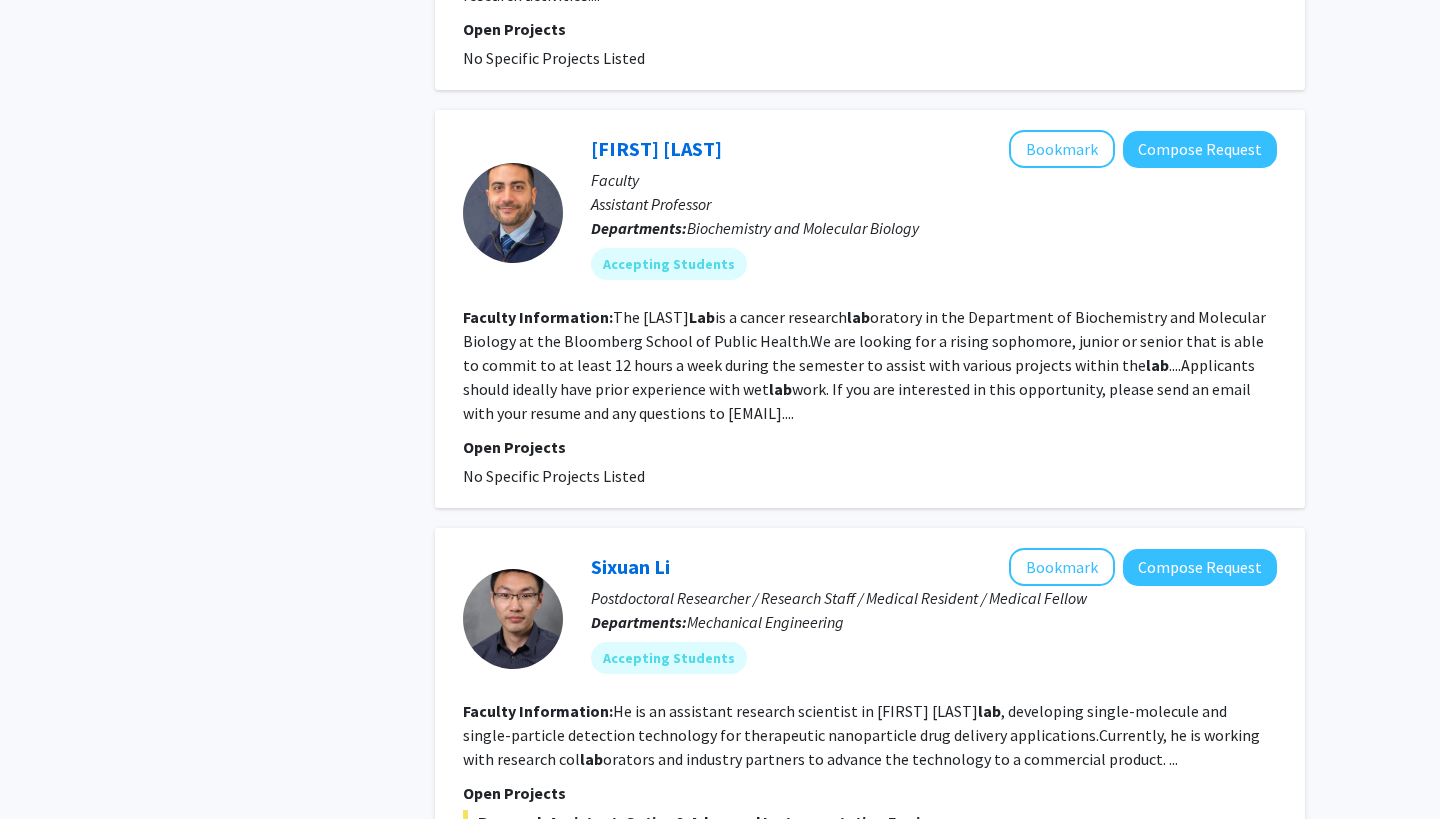 scroll, scrollTop: 3214, scrollLeft: 0, axis: vertical 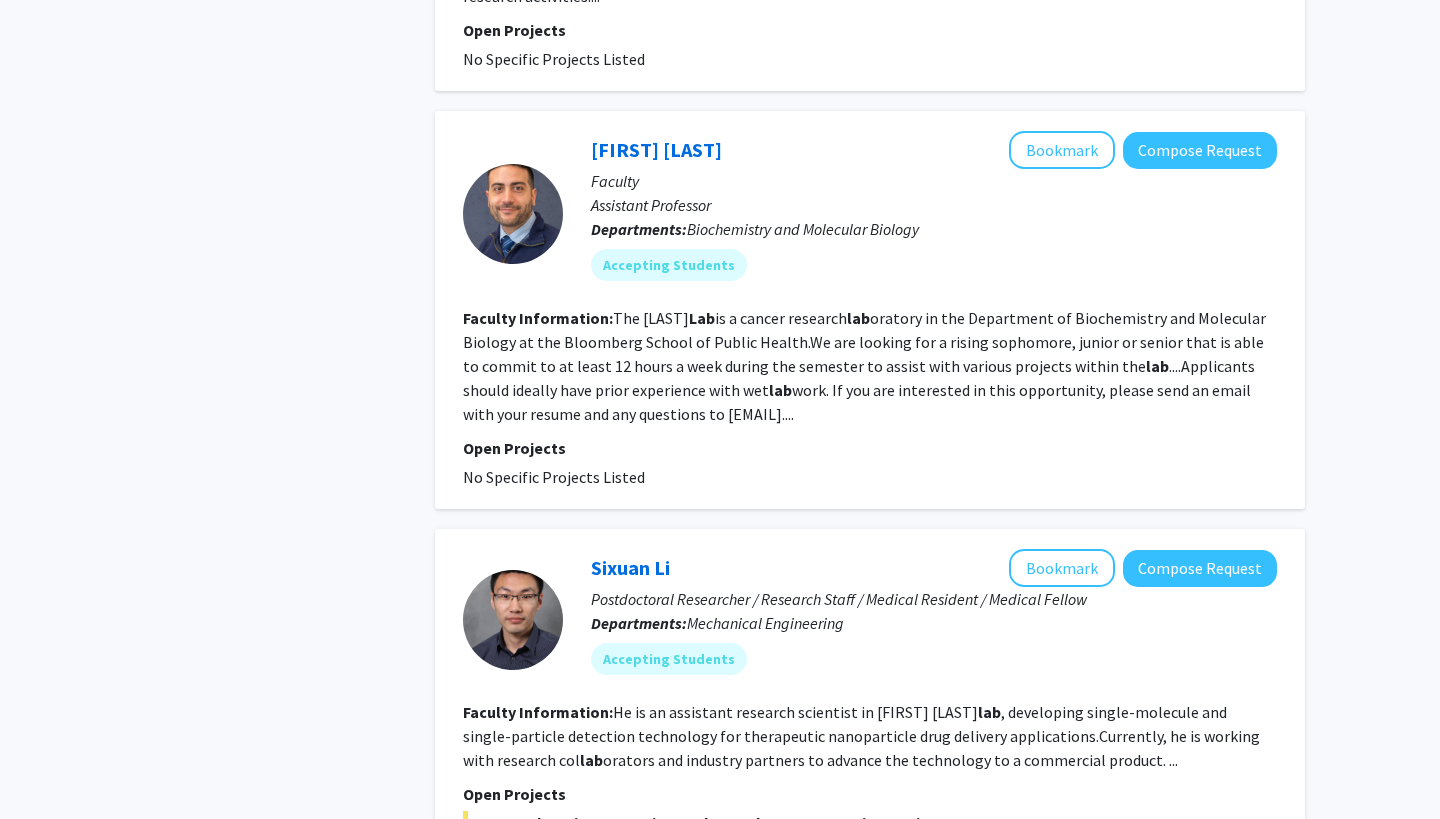 drag, startPoint x: 697, startPoint y: 331, endPoint x: 752, endPoint y: 428, distance: 111.50785 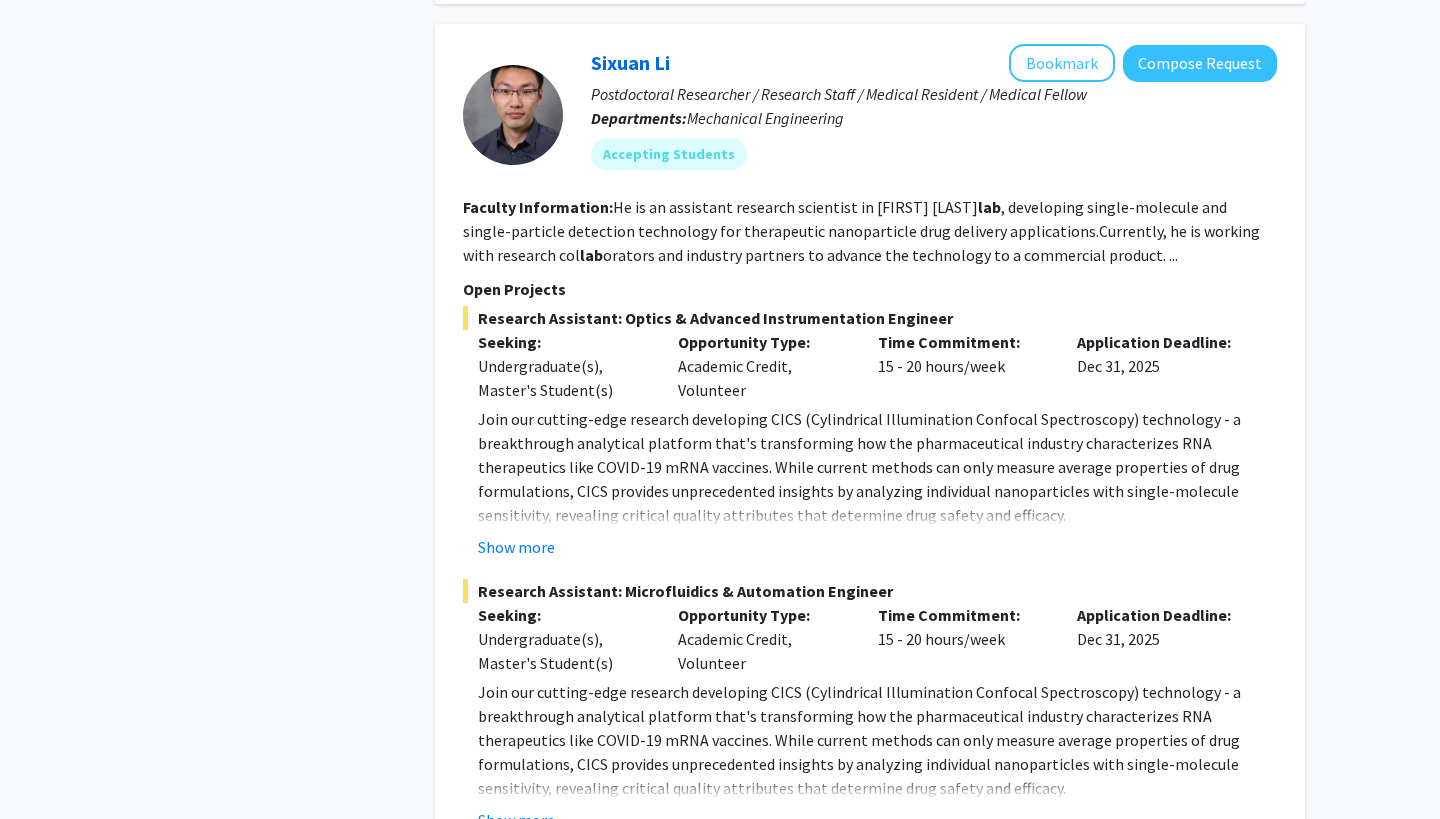 scroll, scrollTop: 3742, scrollLeft: 0, axis: vertical 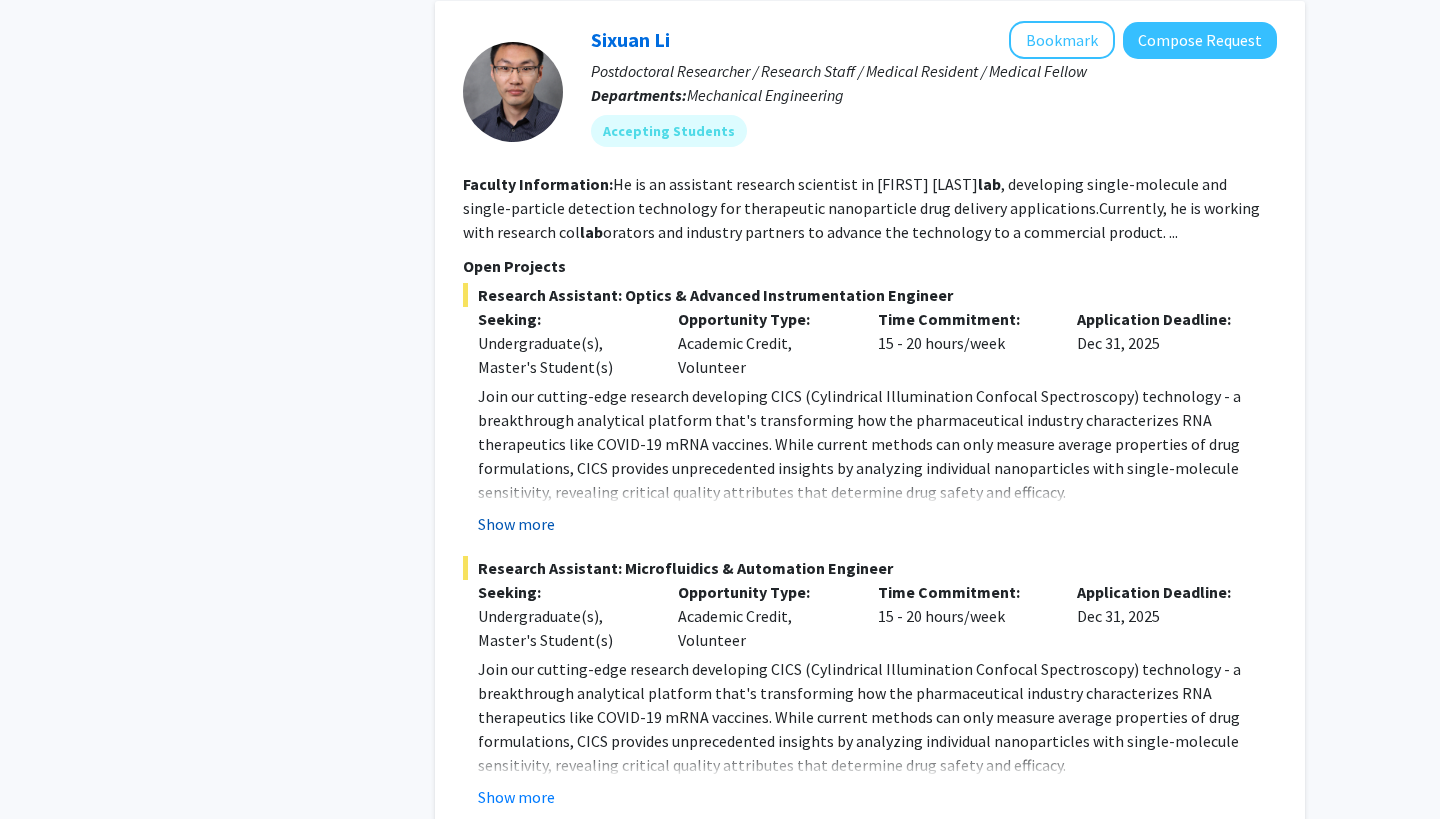 click on "Show more" 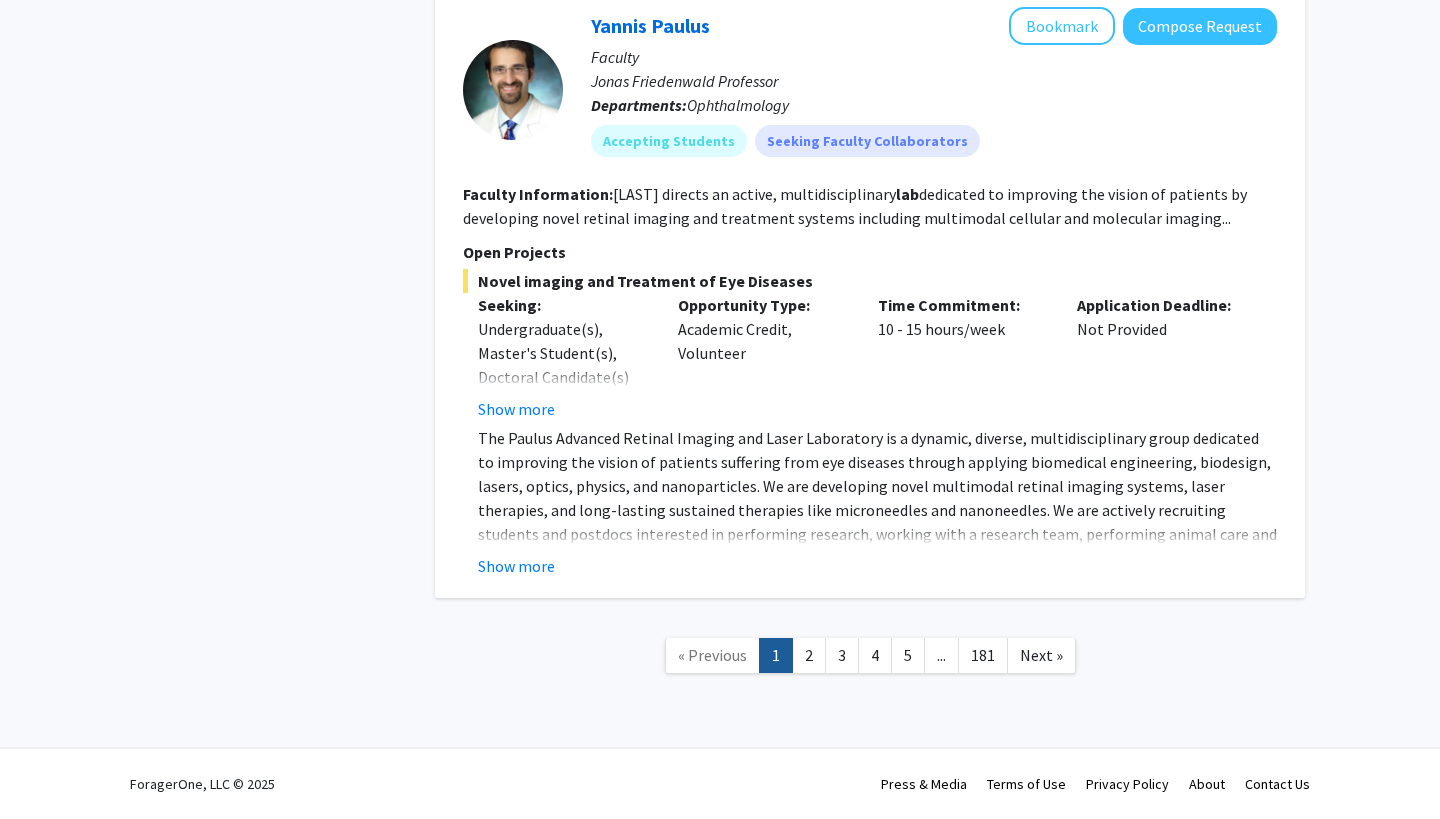 scroll, scrollTop: 5873, scrollLeft: 0, axis: vertical 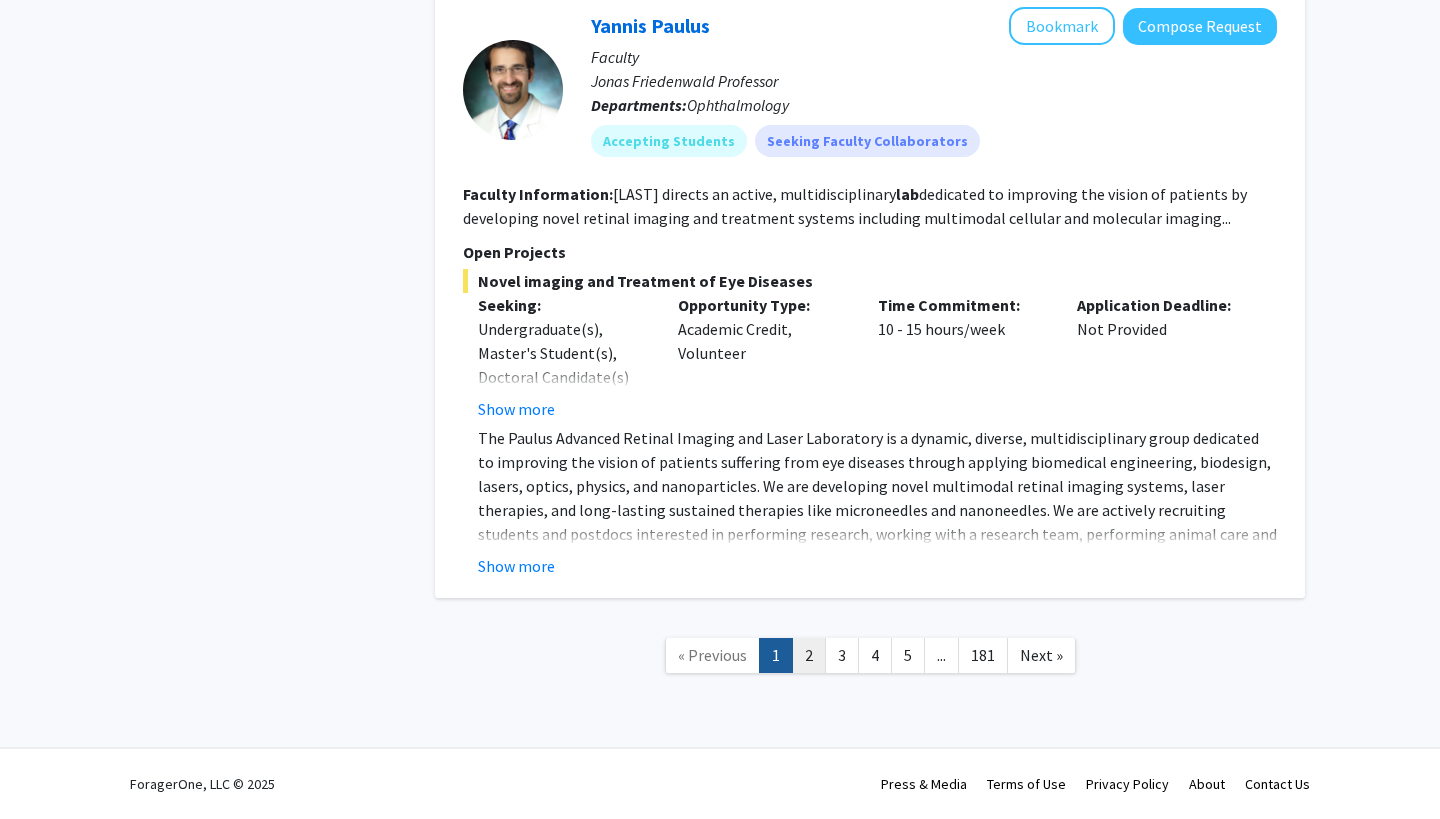click on "2" 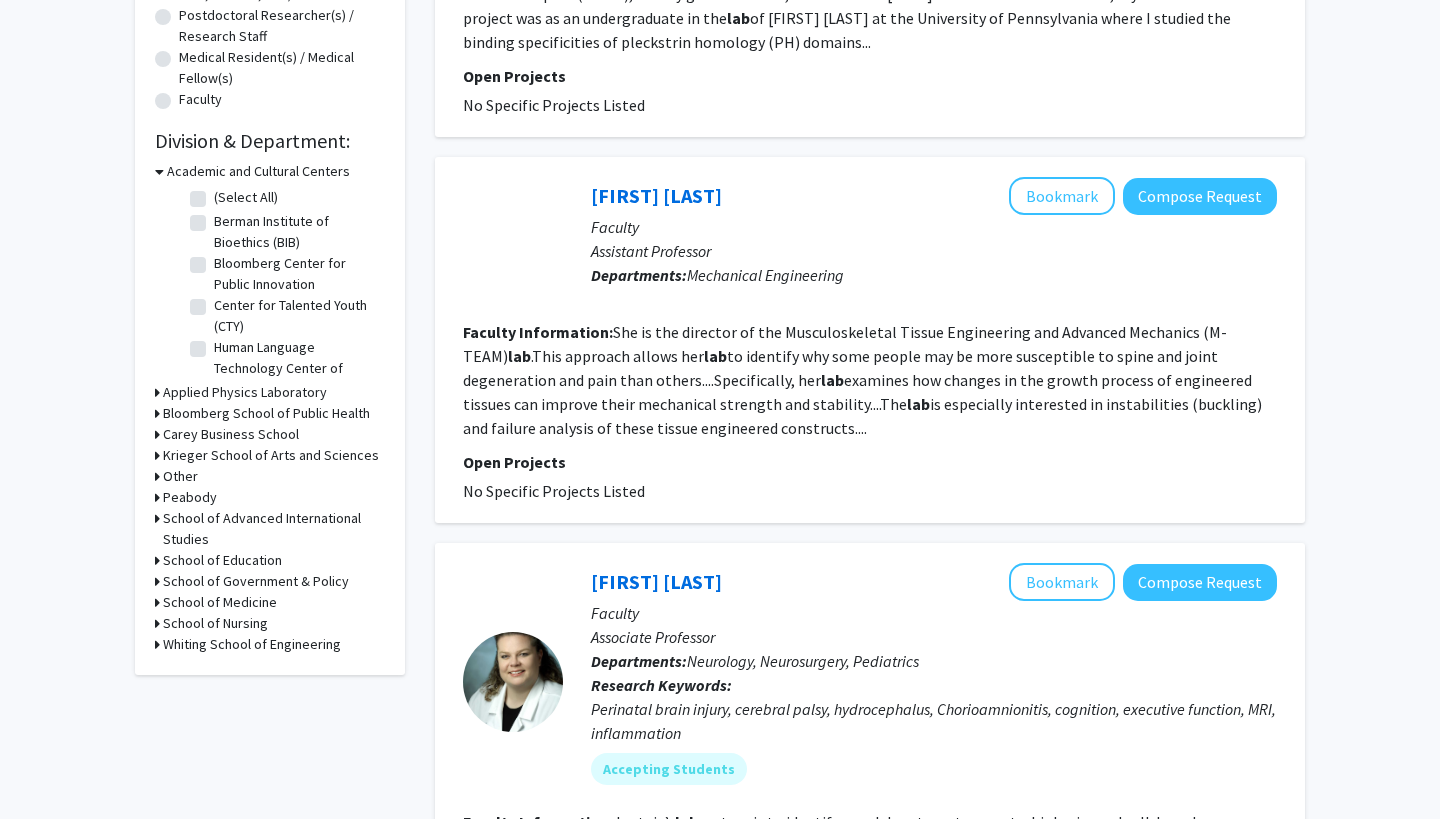 scroll, scrollTop: 501, scrollLeft: 0, axis: vertical 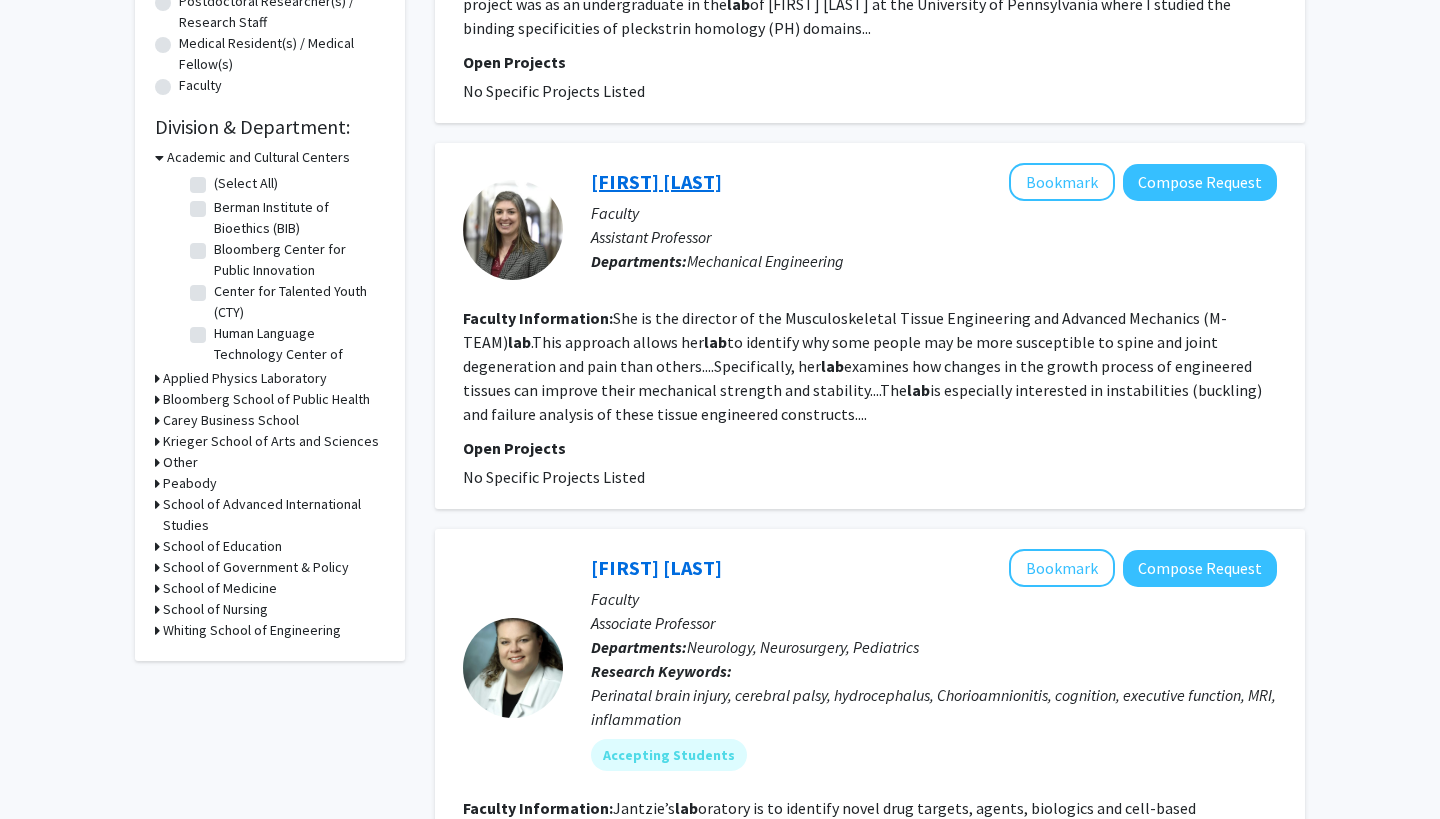 click on "[FIRST] [LAST]" 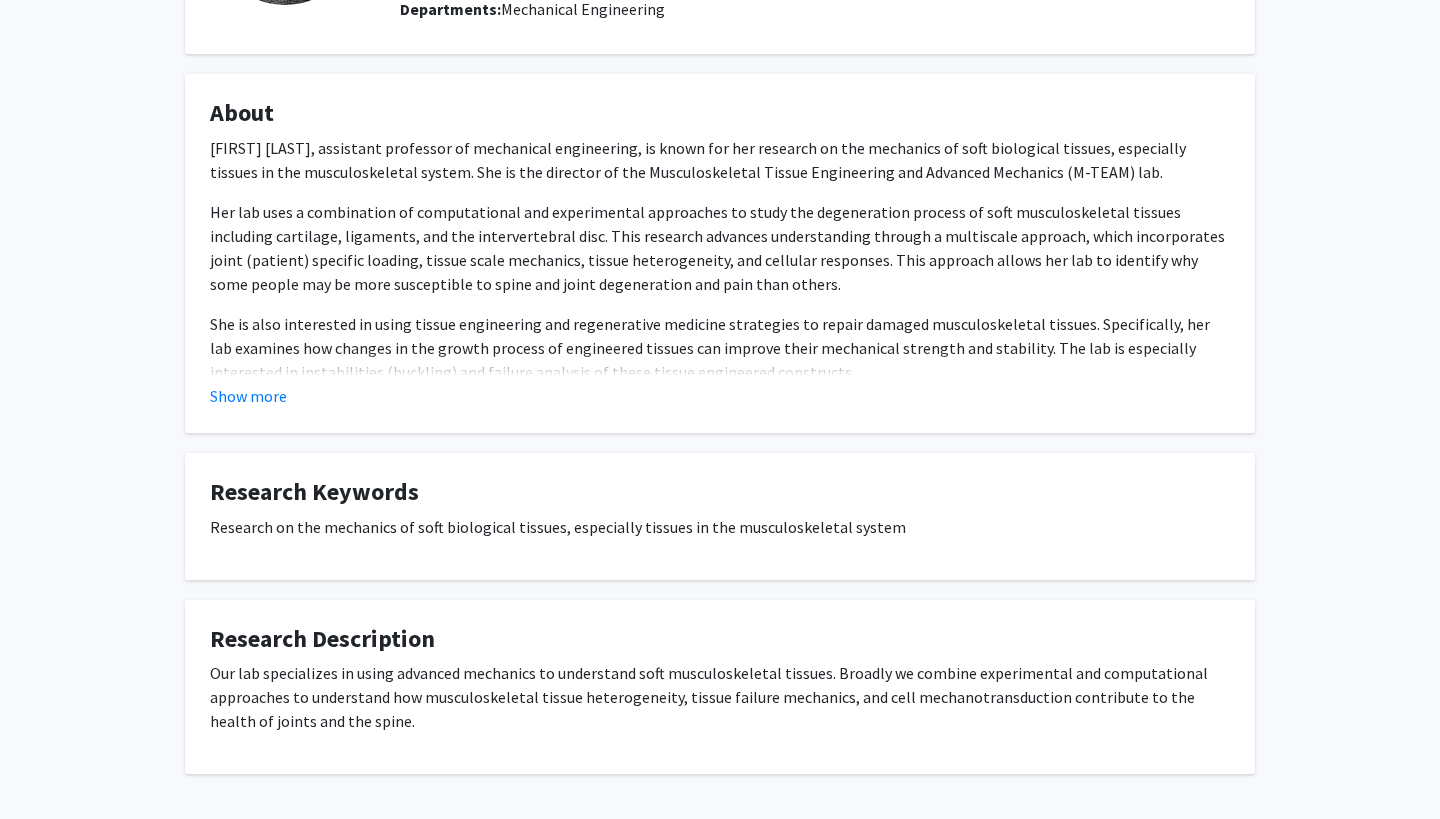 scroll, scrollTop: 276, scrollLeft: 0, axis: vertical 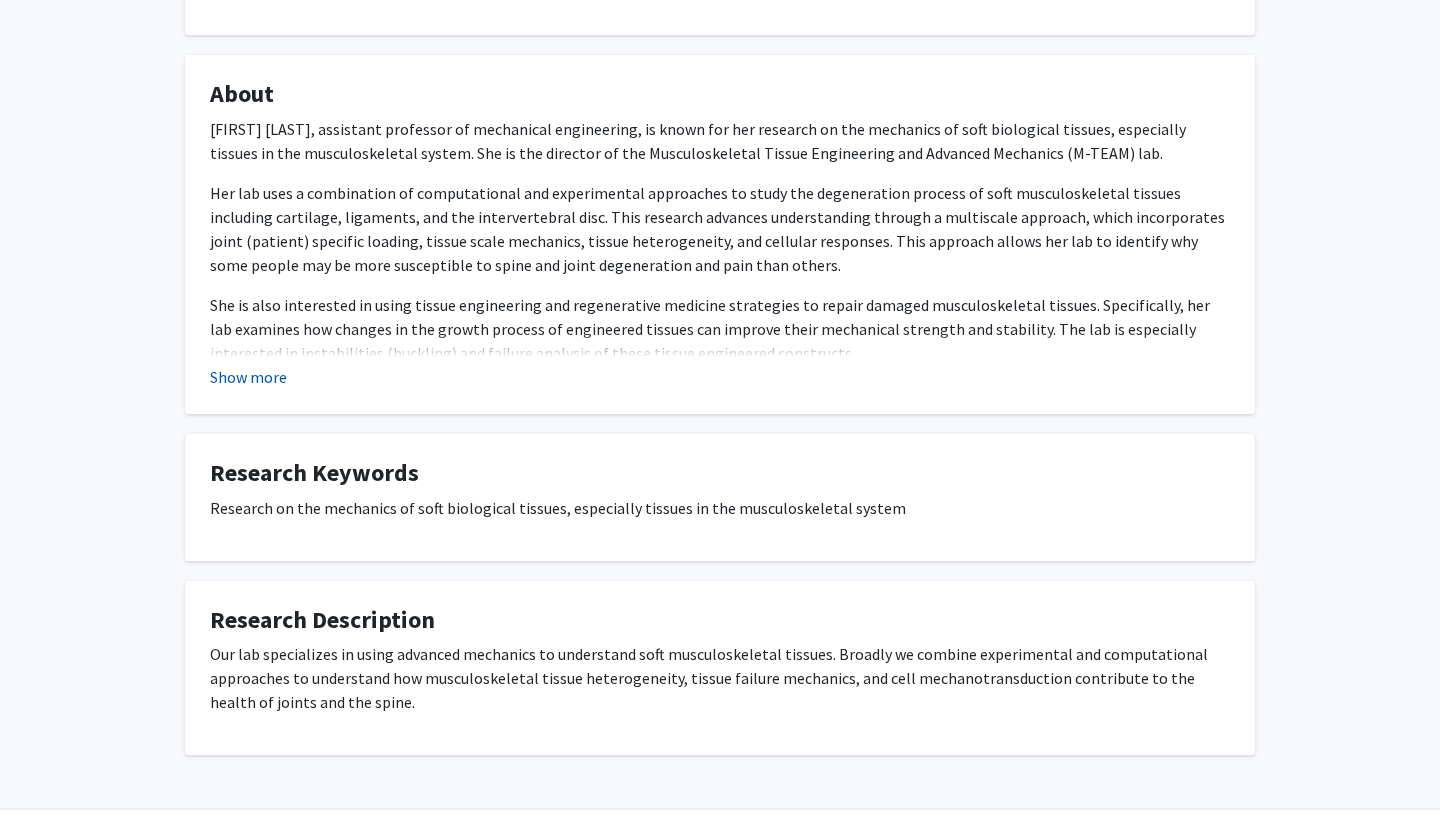 click on "Show more" 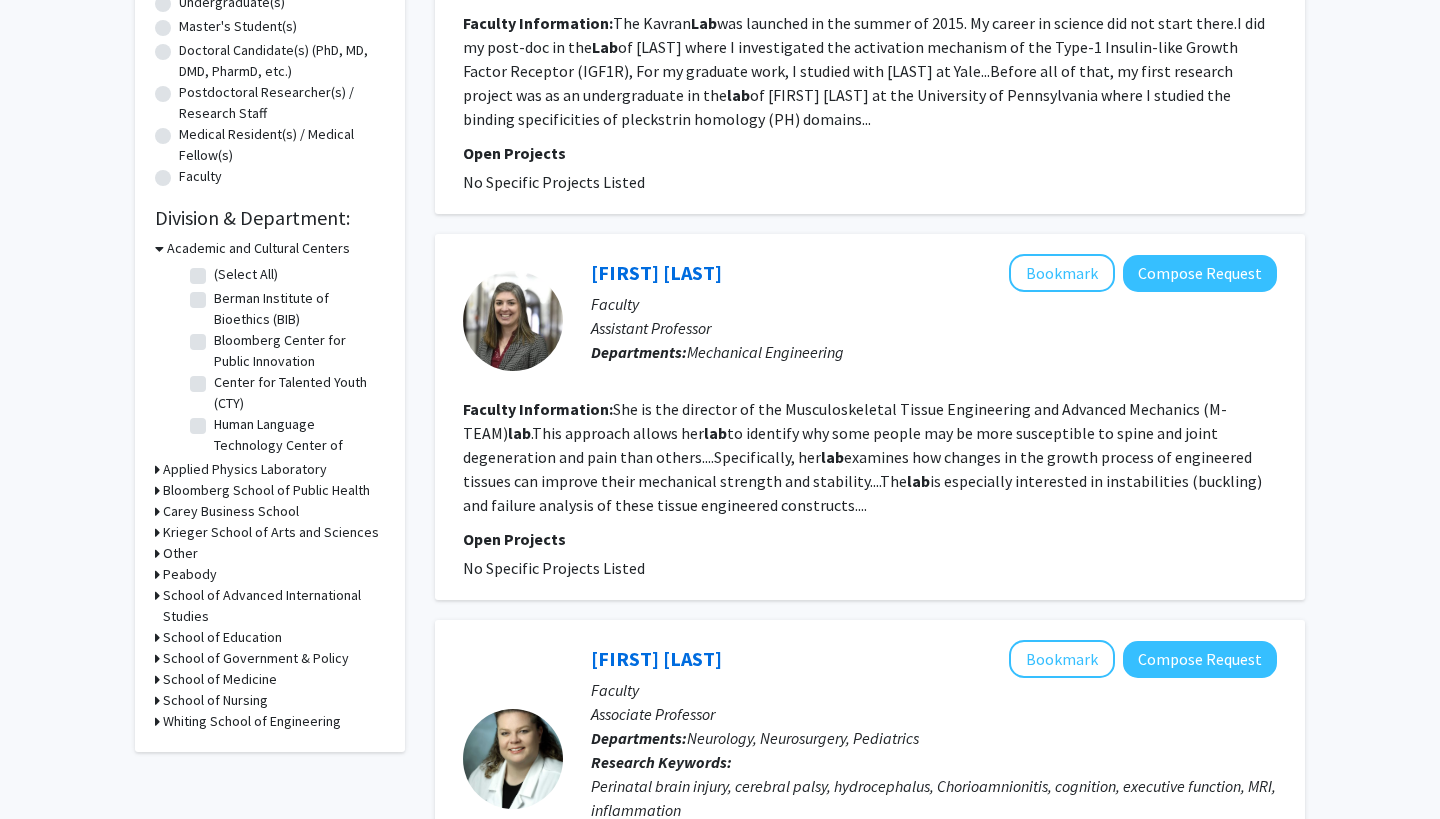 scroll, scrollTop: 501, scrollLeft: 0, axis: vertical 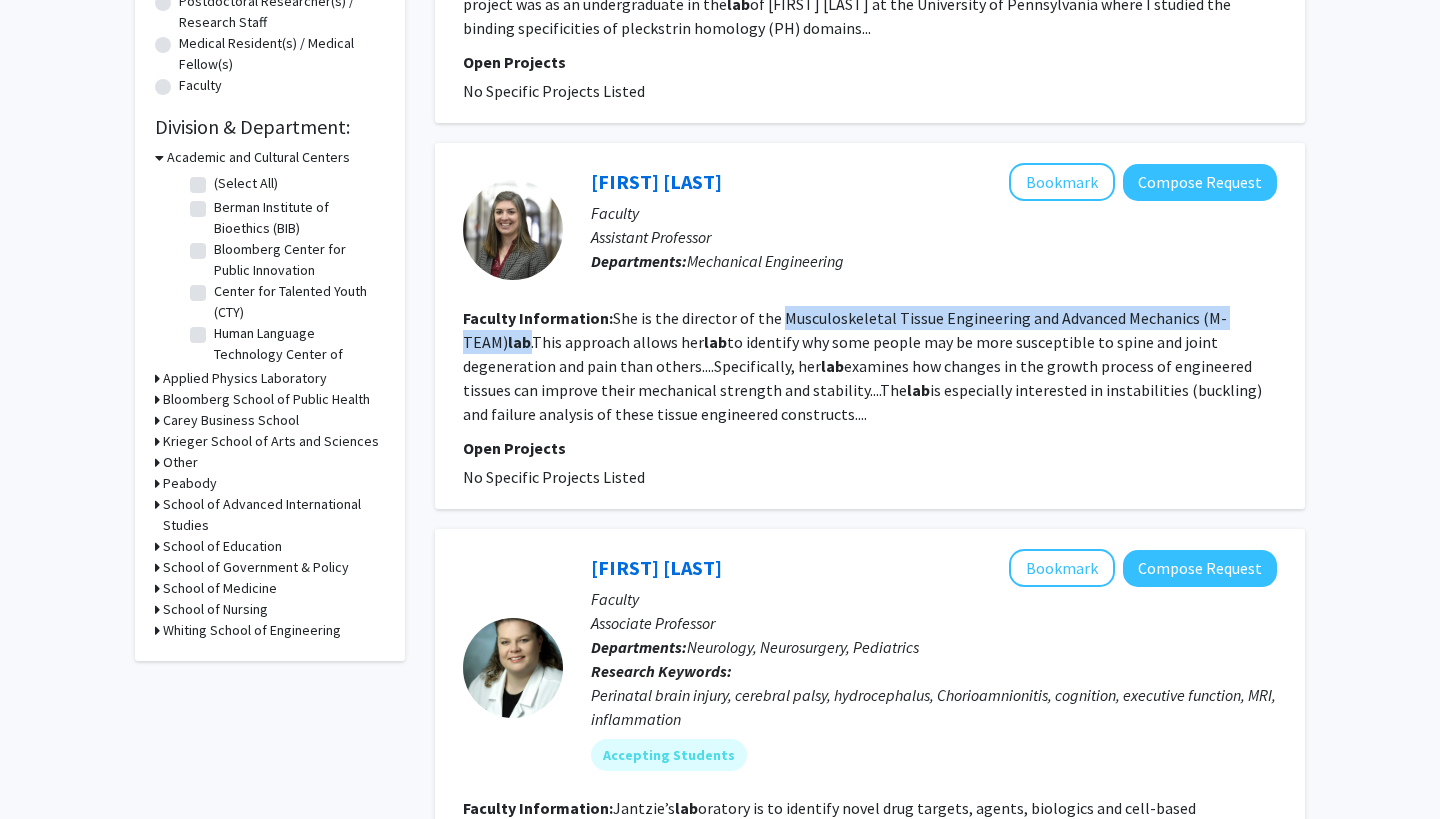drag, startPoint x: 779, startPoint y: 323, endPoint x: 488, endPoint y: 347, distance: 291.988 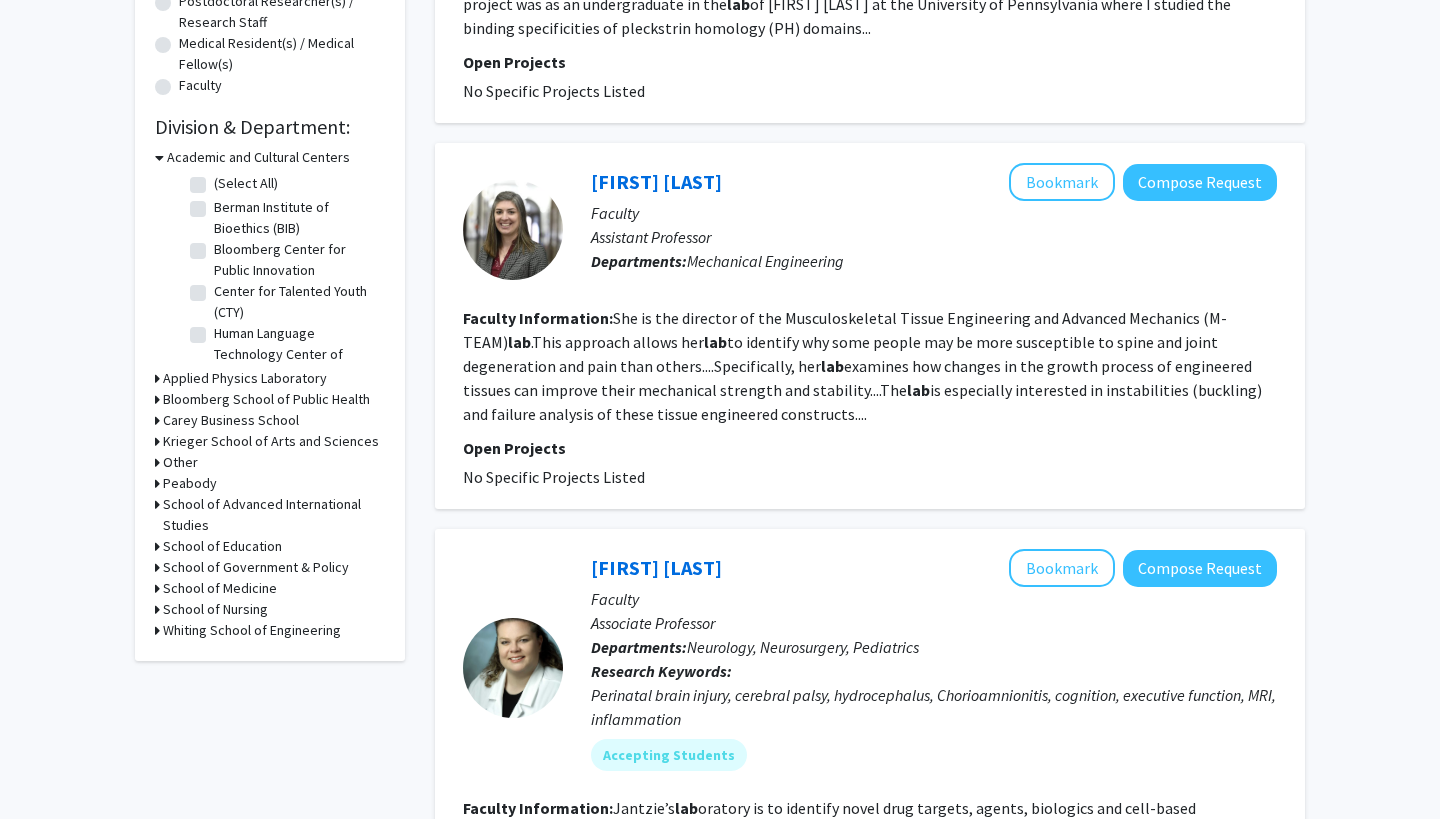 click on "She is the director of the Musculoskeletal Tissue Engineering and Advanced Mechanics (M-TEAM)  lab .This approach allows her  lab  to identify why some people may be more susceptible to spine and joint degeneration and pain than others....Specifically, her  lab  examines how changes in the growth process of engineered tissues can improve their mechanical strength and stability....The  lab  is especially interested in instabilities (buckling) and failure analysis of these tissue engineered constructs...." 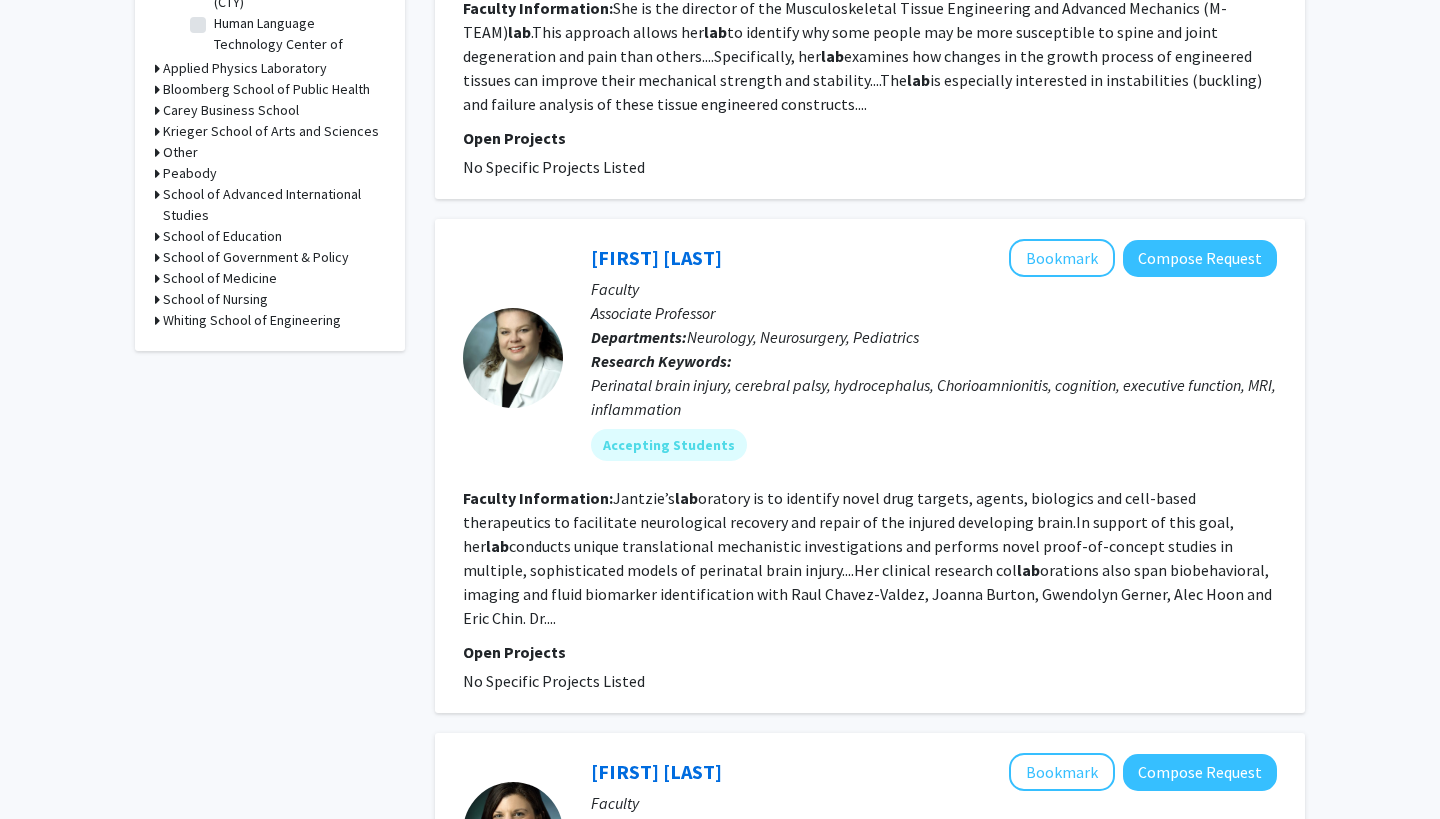 scroll, scrollTop: 860, scrollLeft: 0, axis: vertical 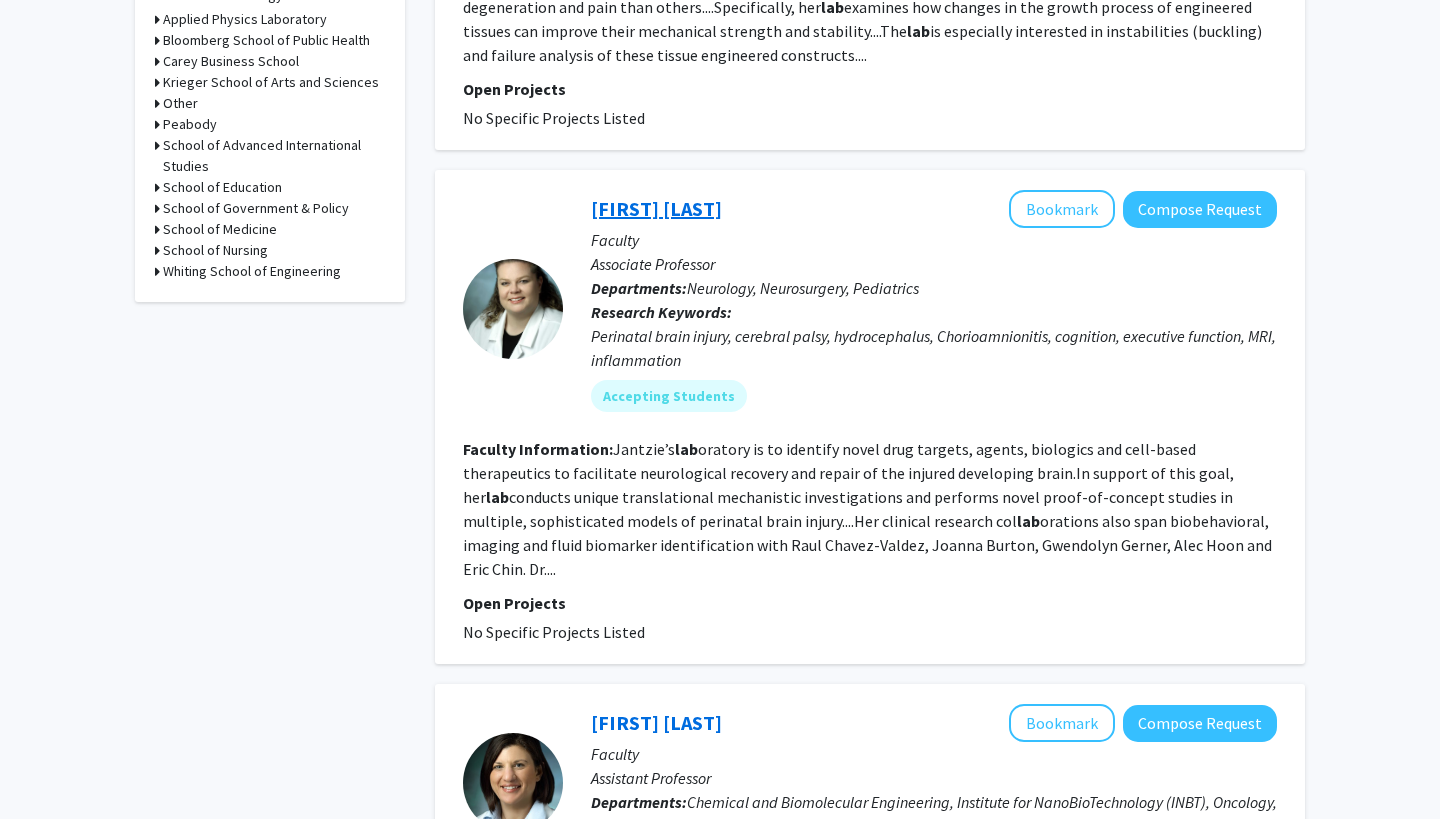 click on "[FIRST] [LAST]" 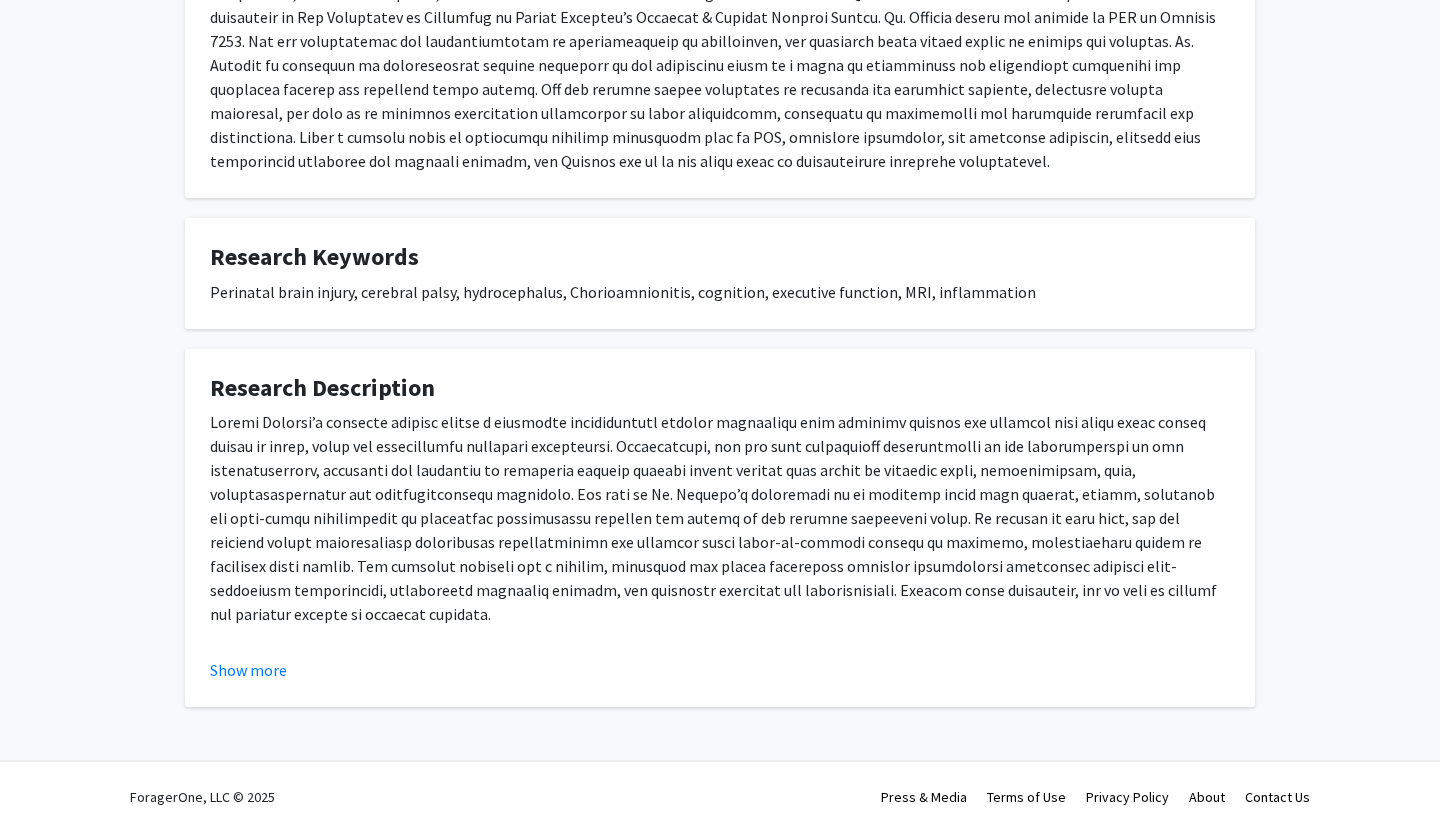 scroll, scrollTop: 447, scrollLeft: 0, axis: vertical 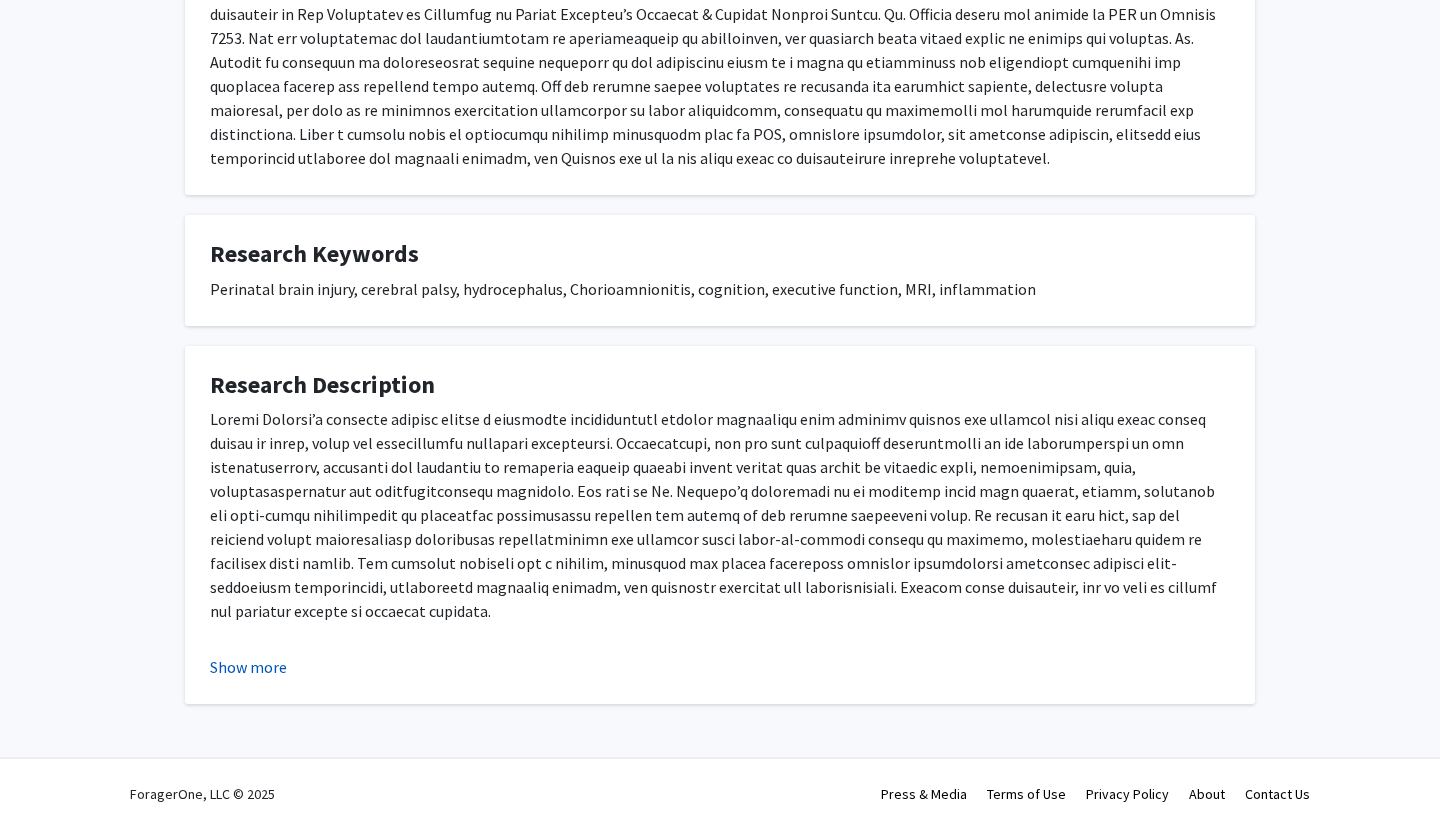 click on "Show more" 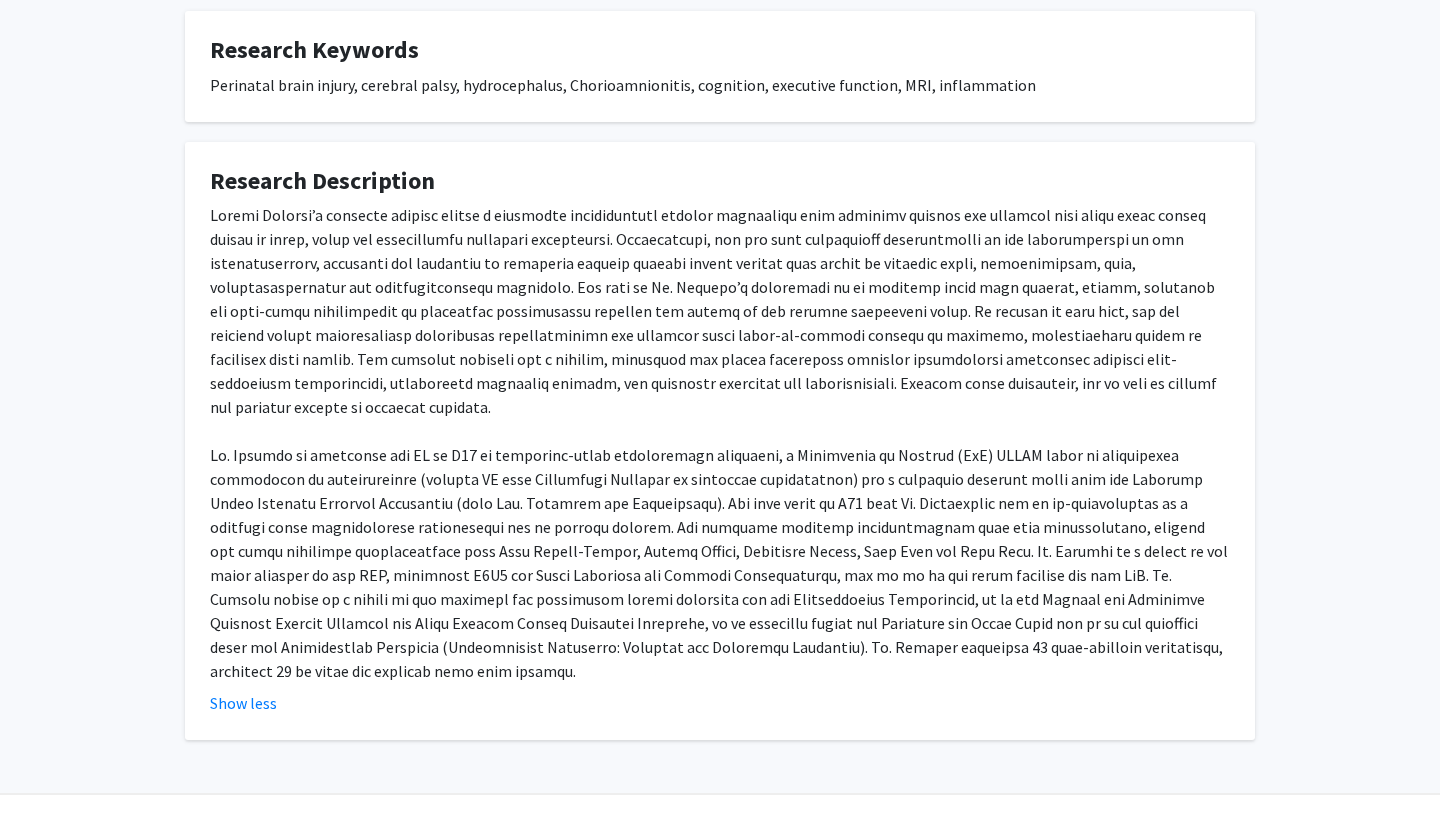 scroll, scrollTop: 650, scrollLeft: 0, axis: vertical 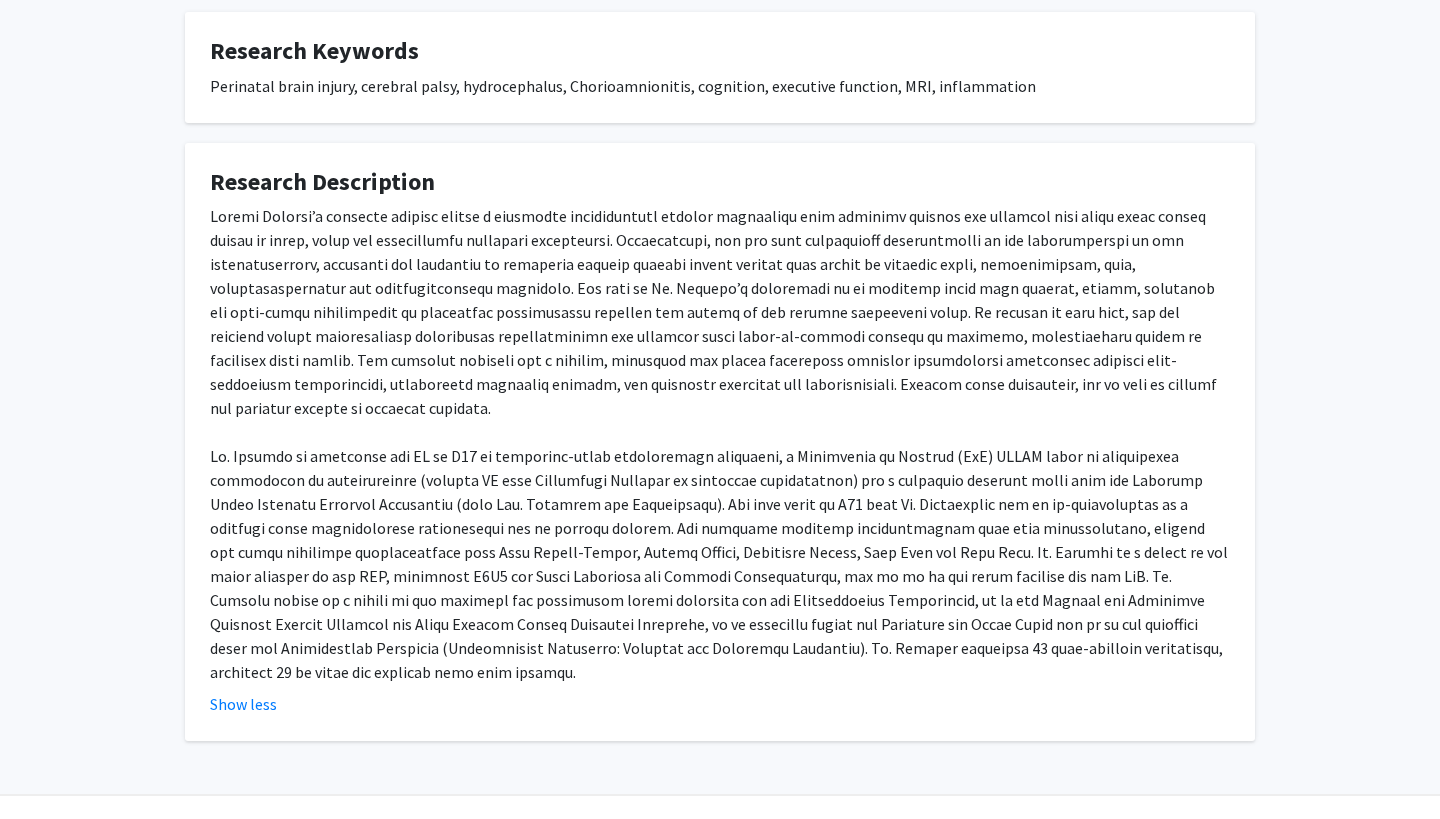 click 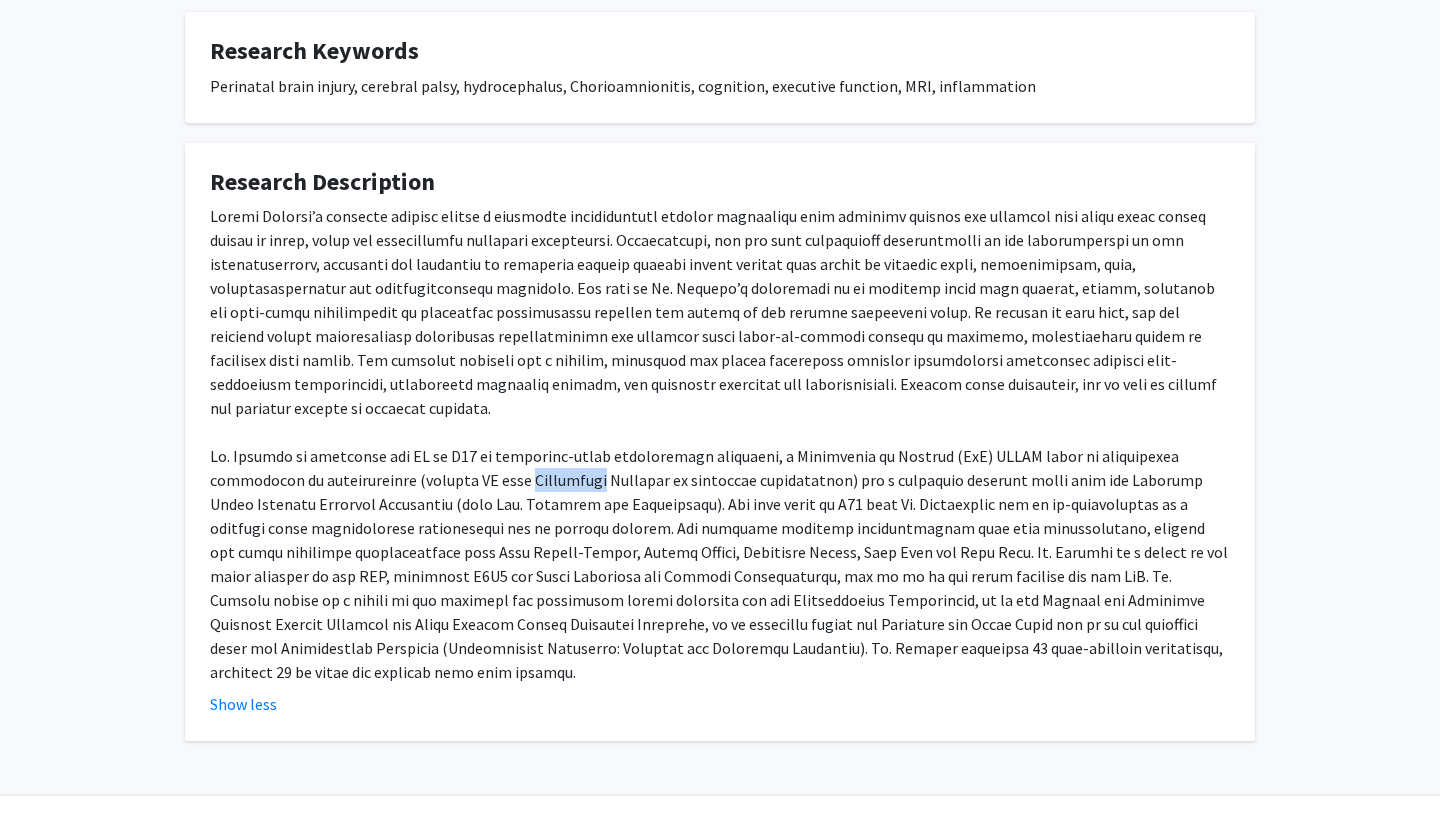 click 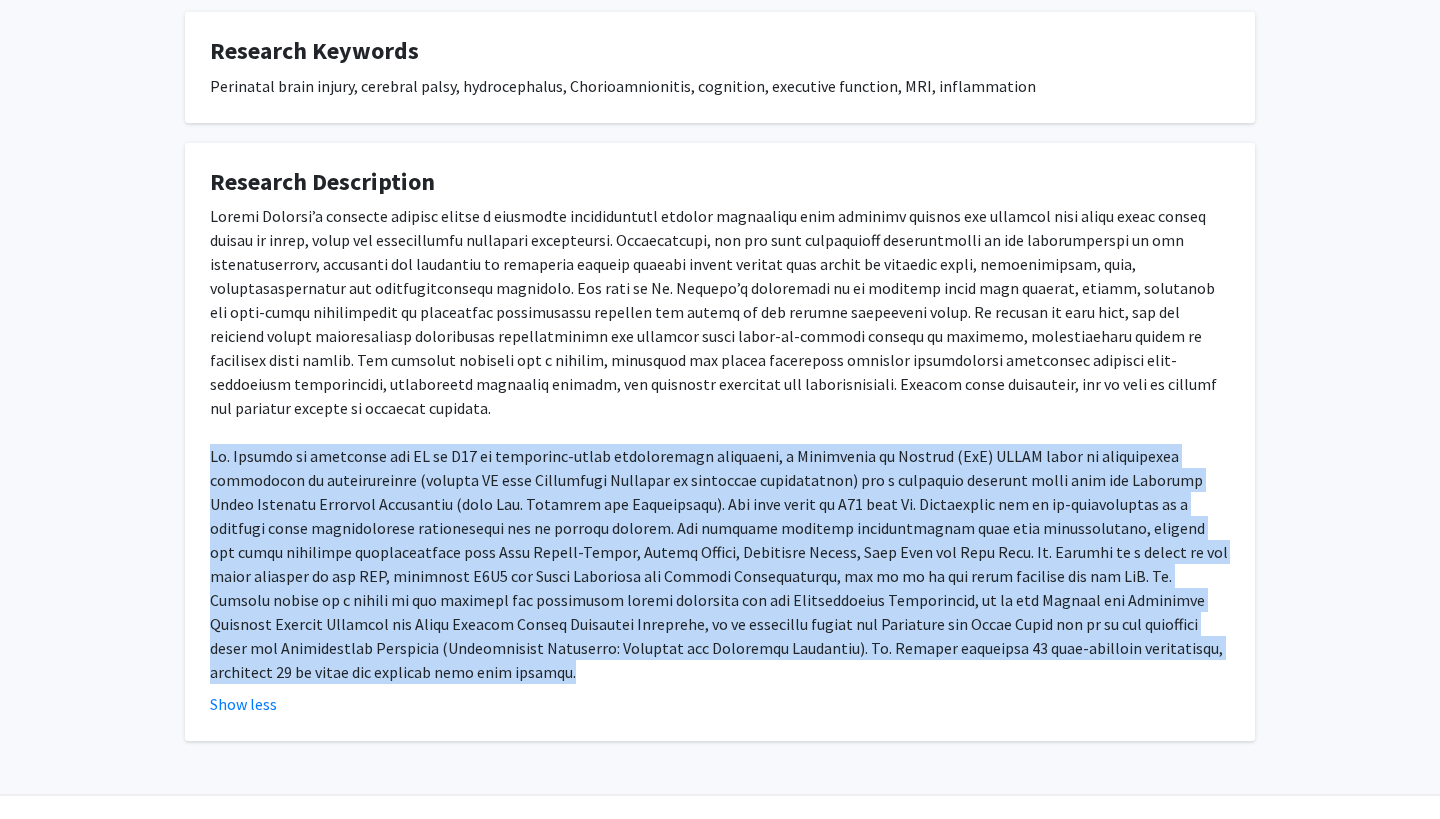click 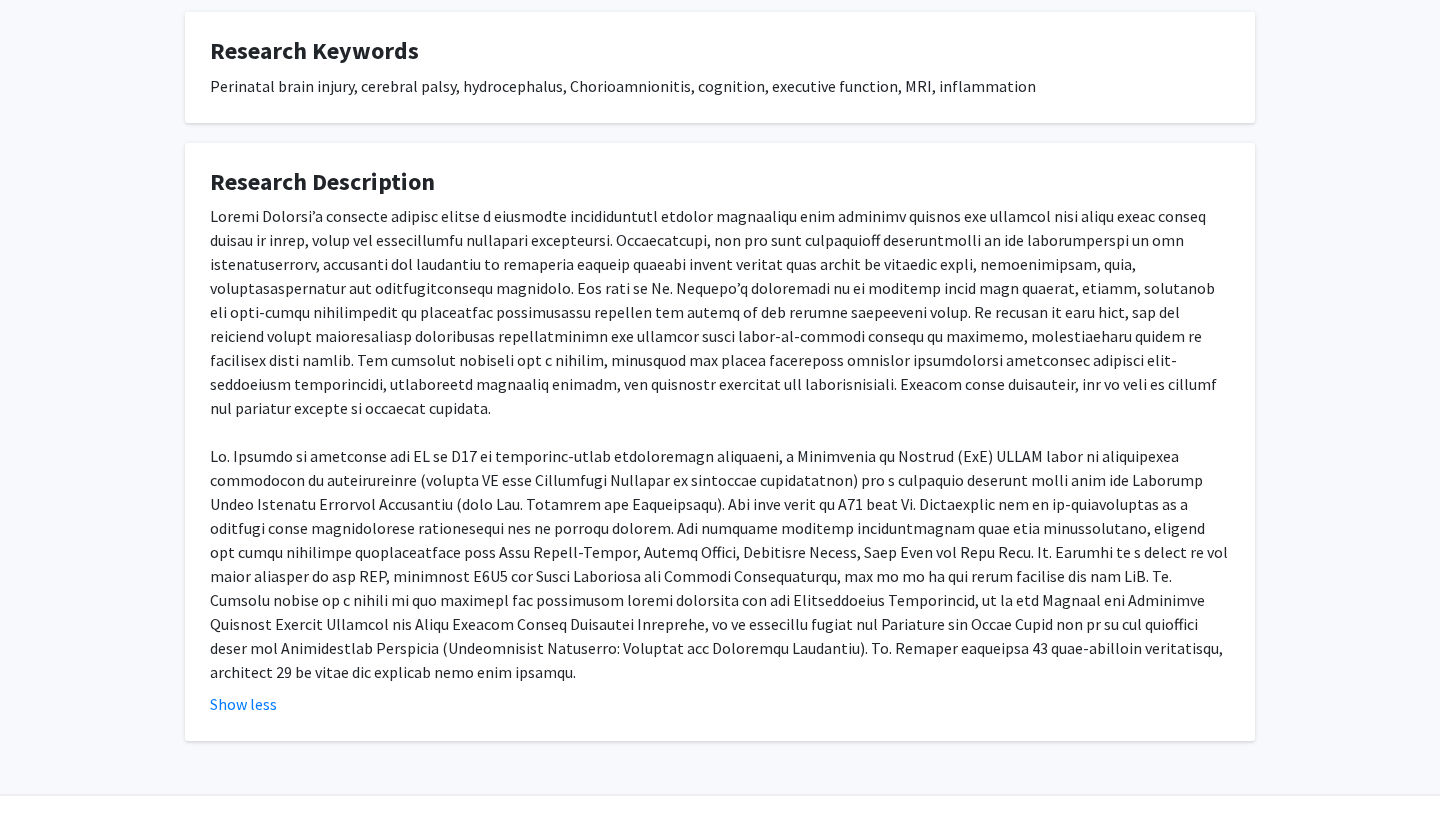 click 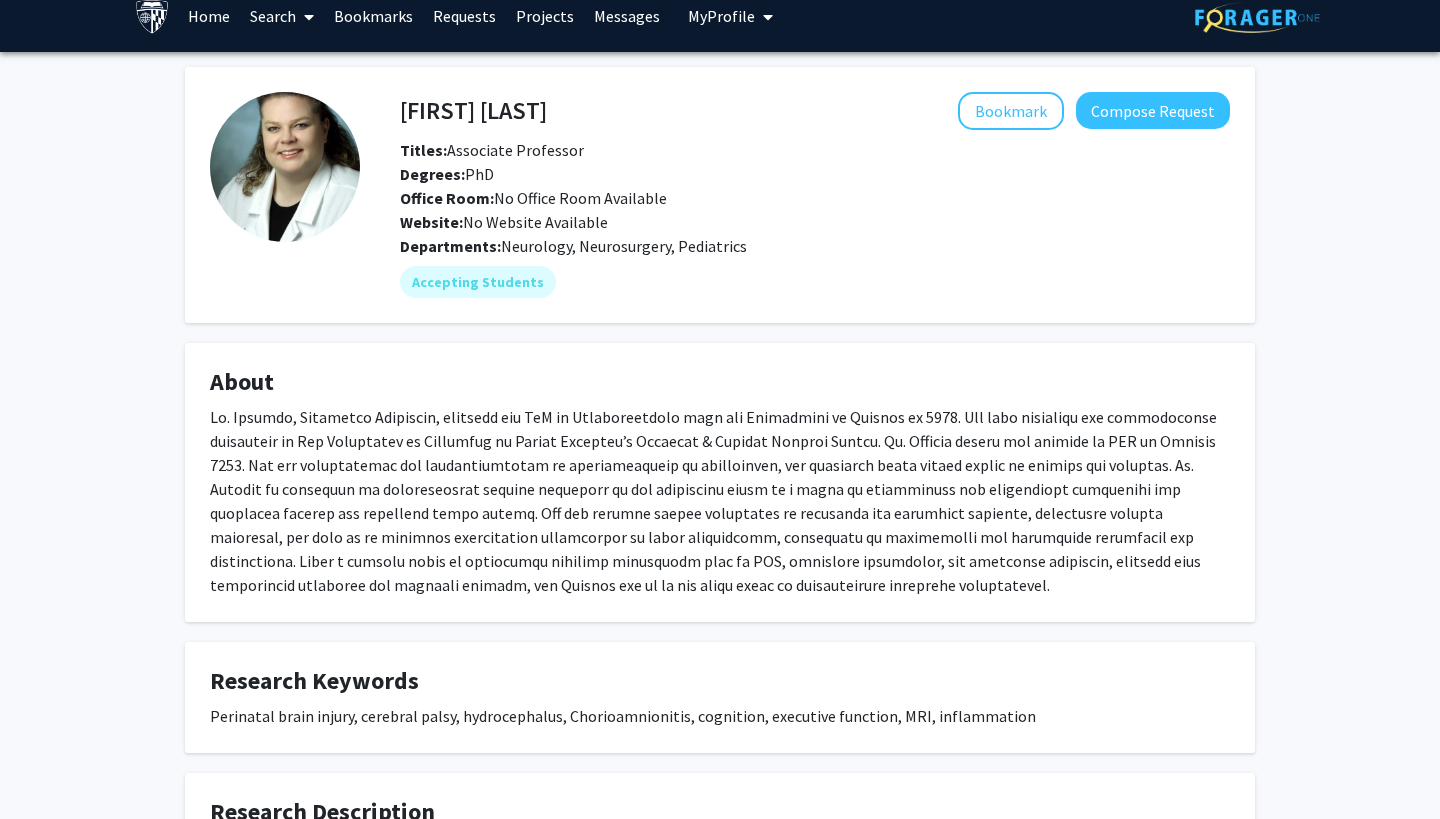 scroll, scrollTop: 10, scrollLeft: 0, axis: vertical 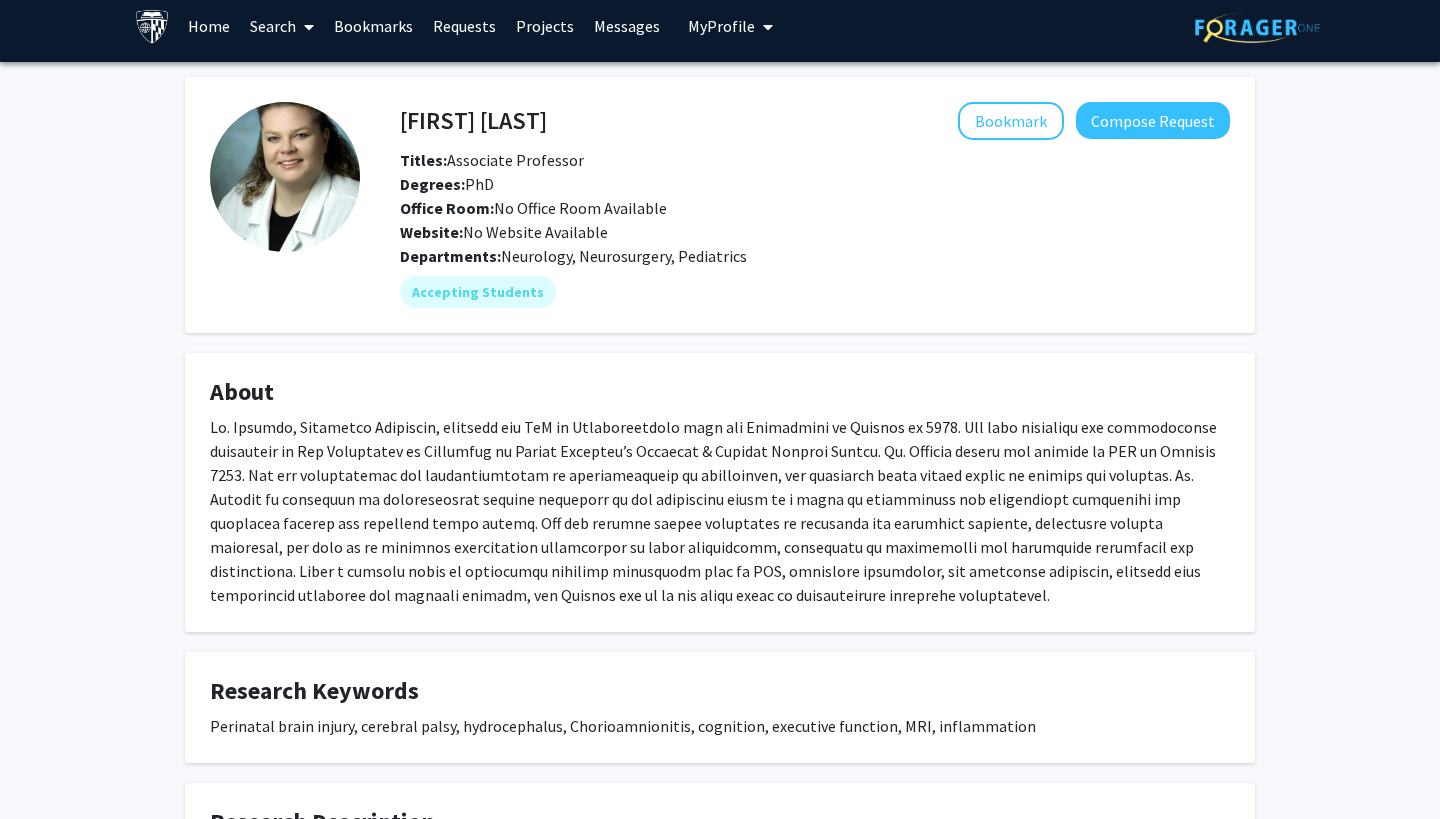 click on "[FIRST] [LAST]" 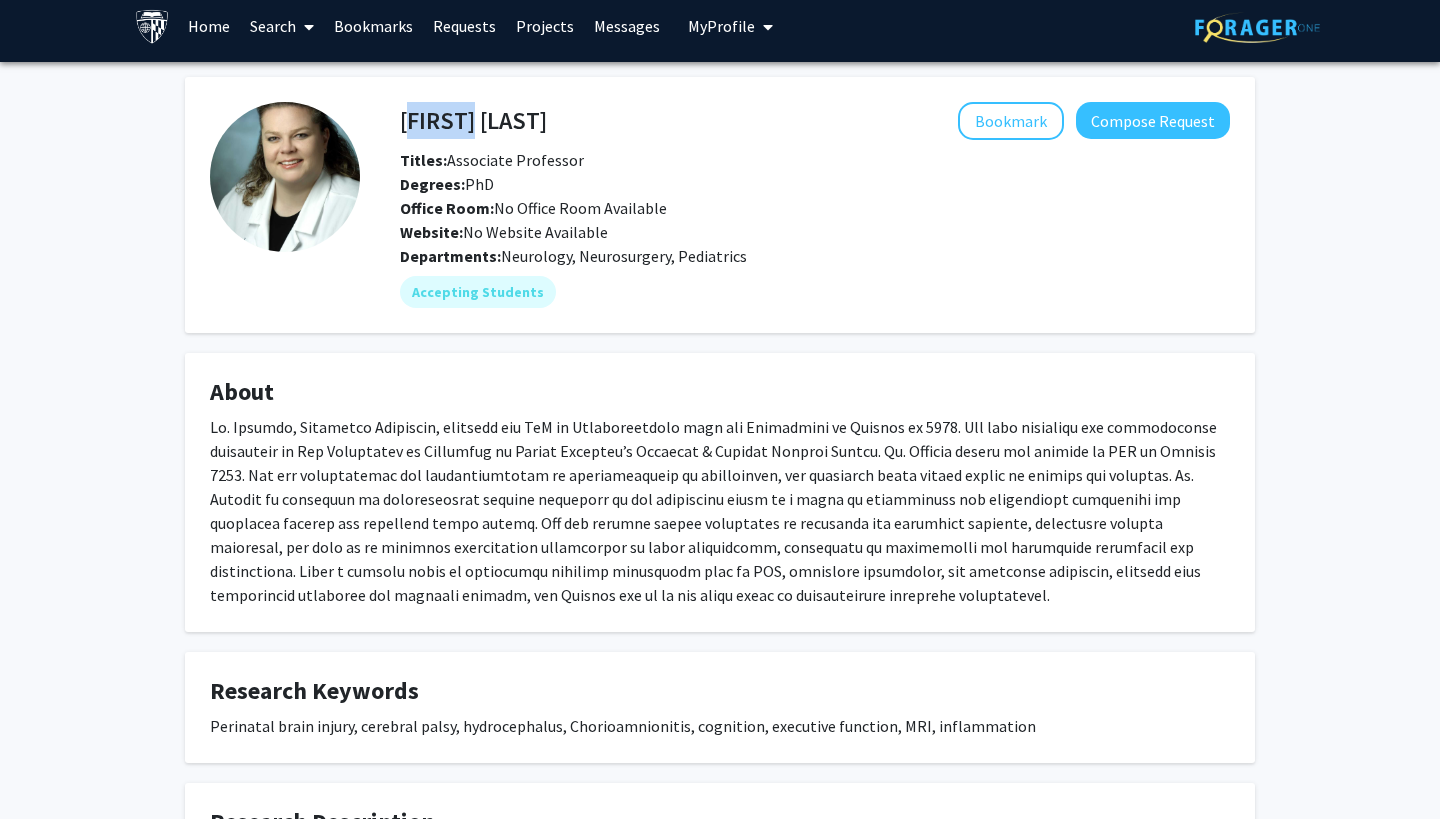click on "[FIRST] [LAST]" 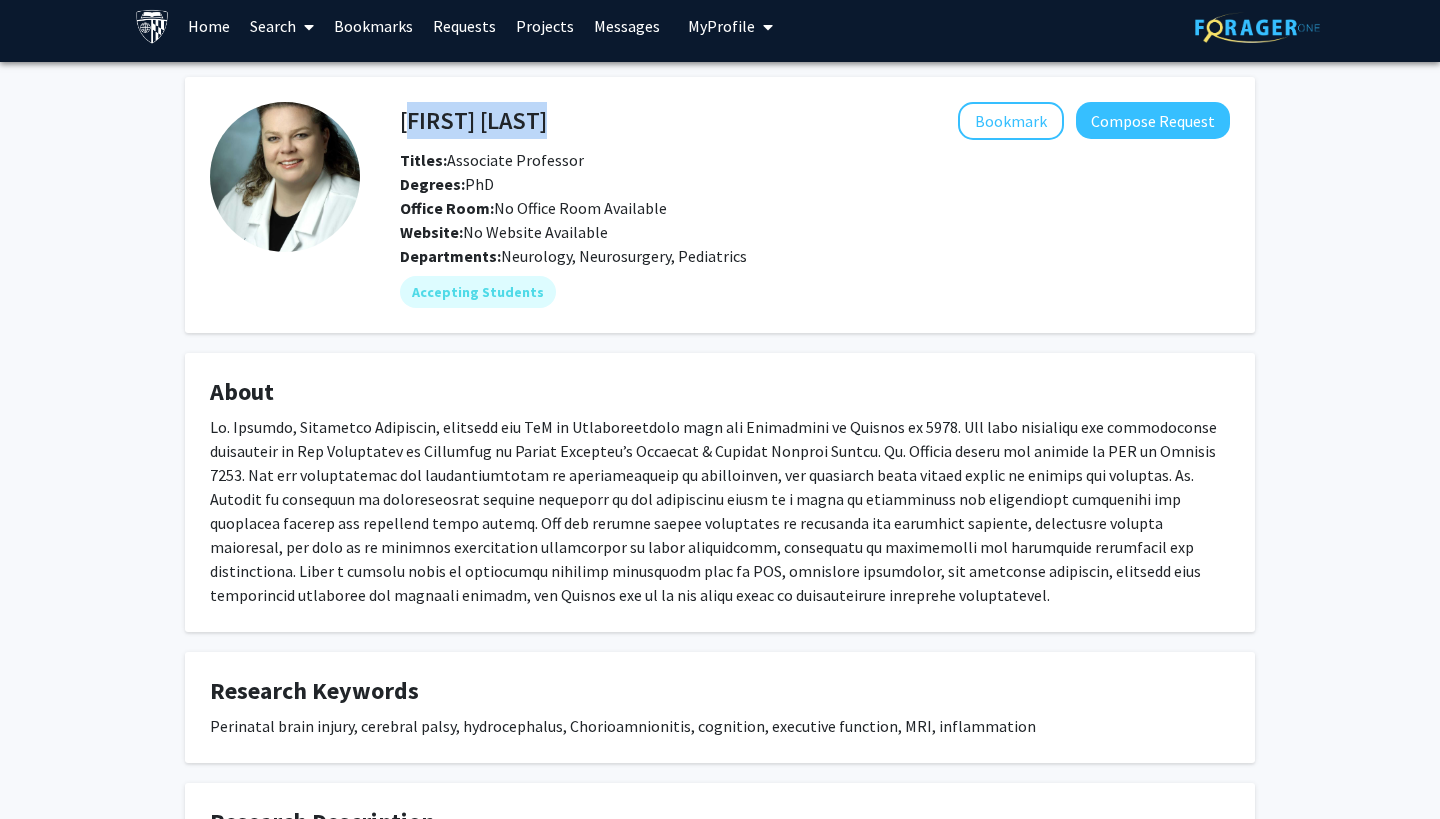 click on "[FIRST] [LAST]" 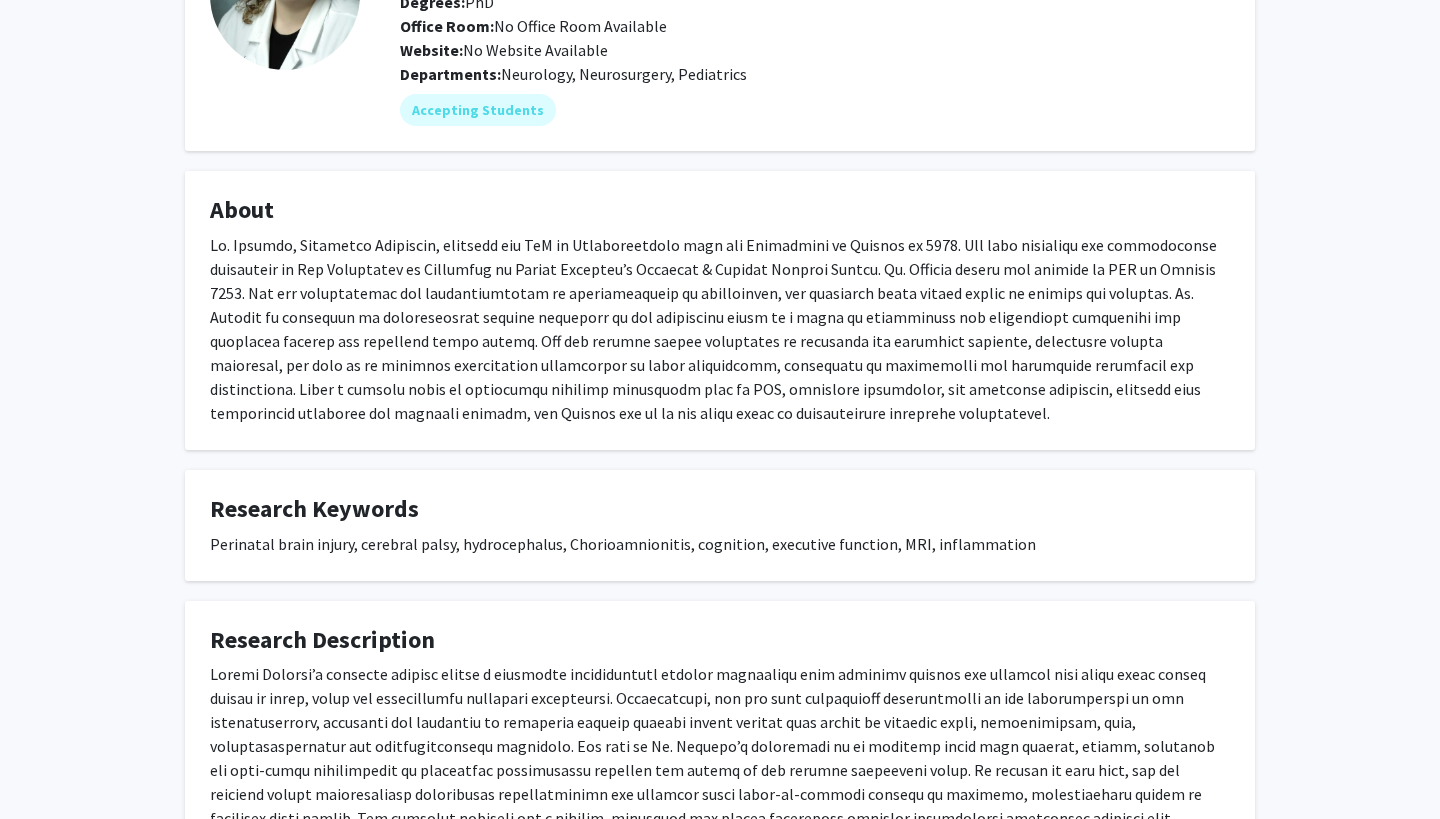 scroll, scrollTop: 233, scrollLeft: 0, axis: vertical 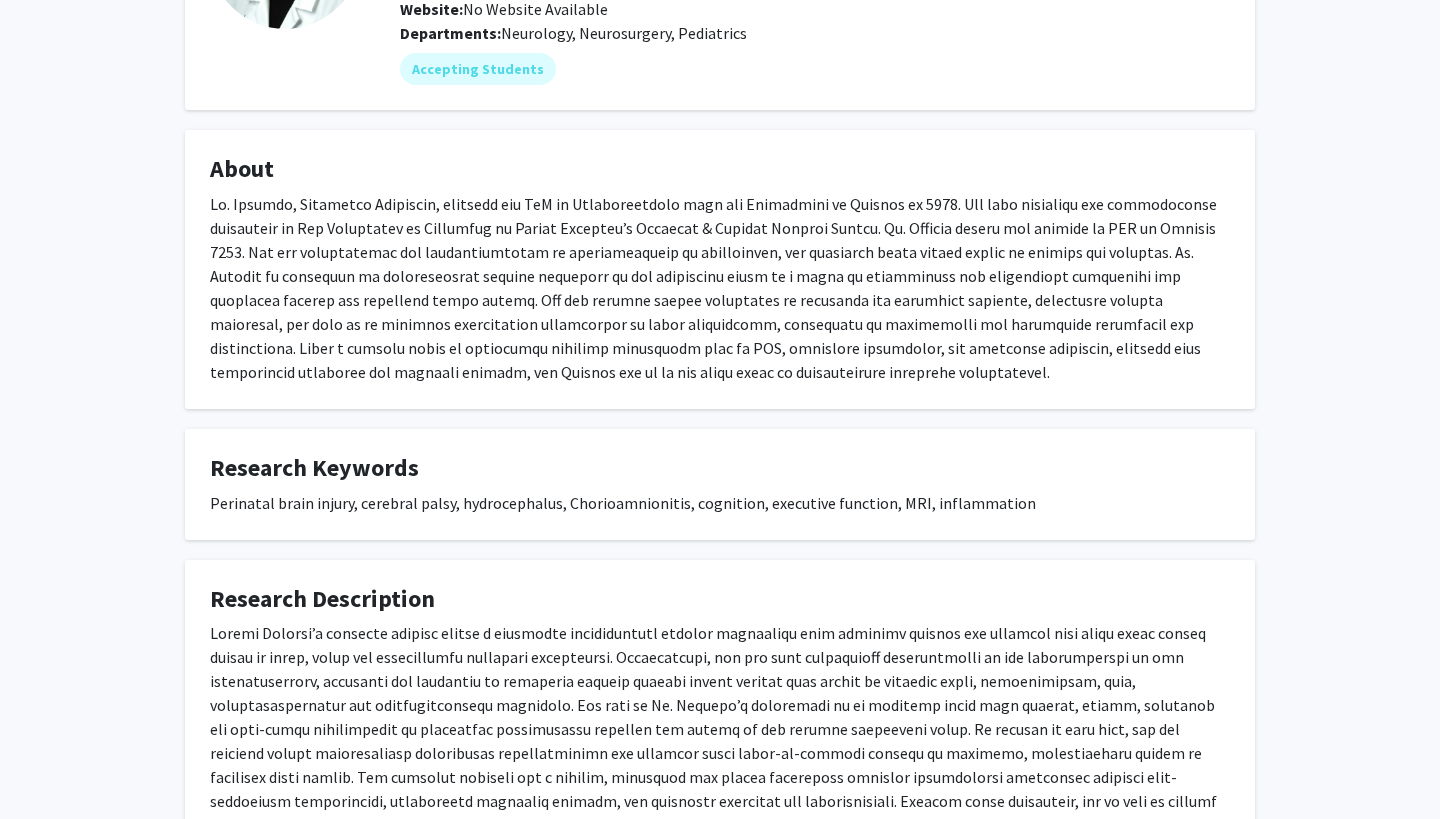click 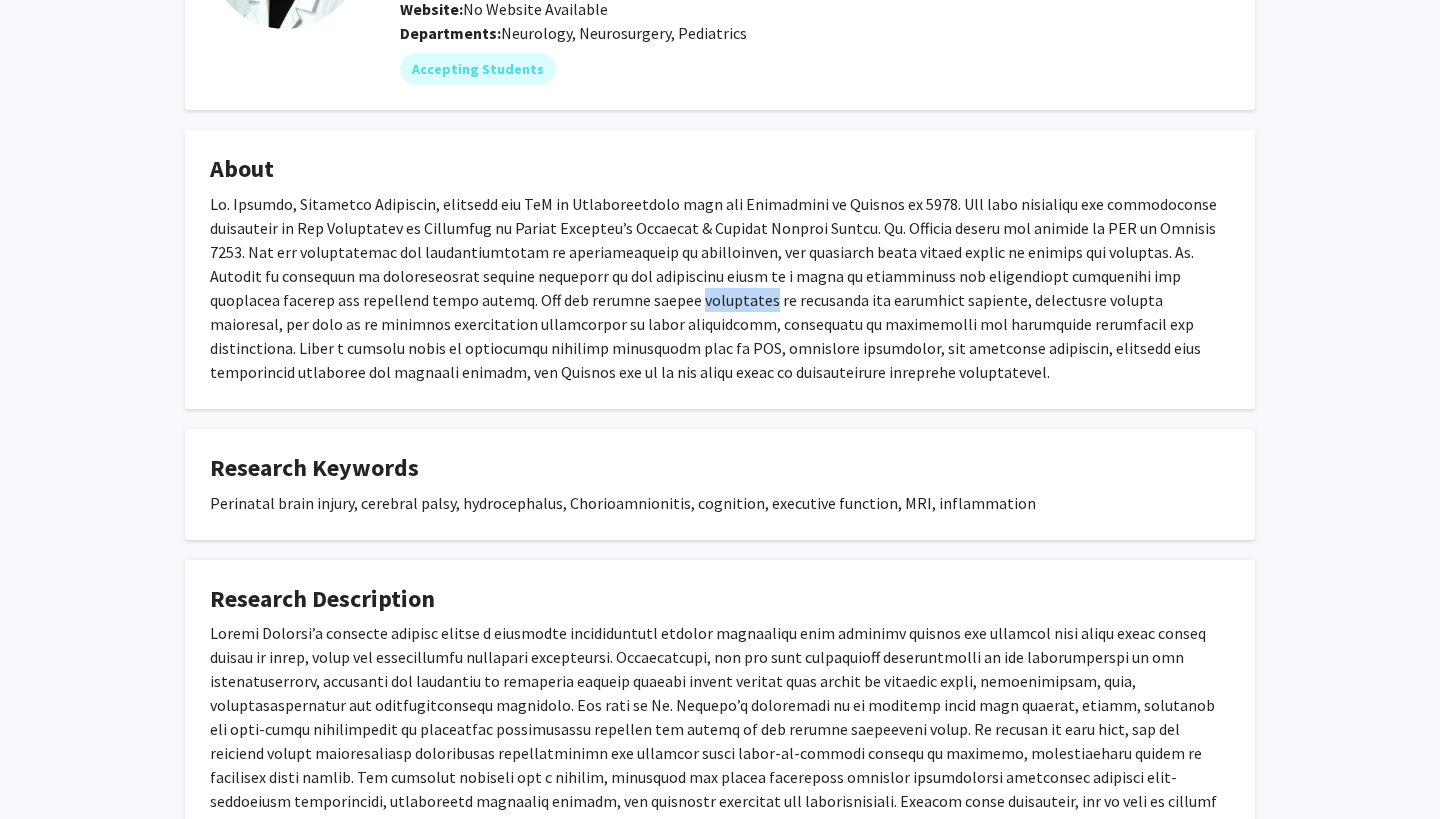 click 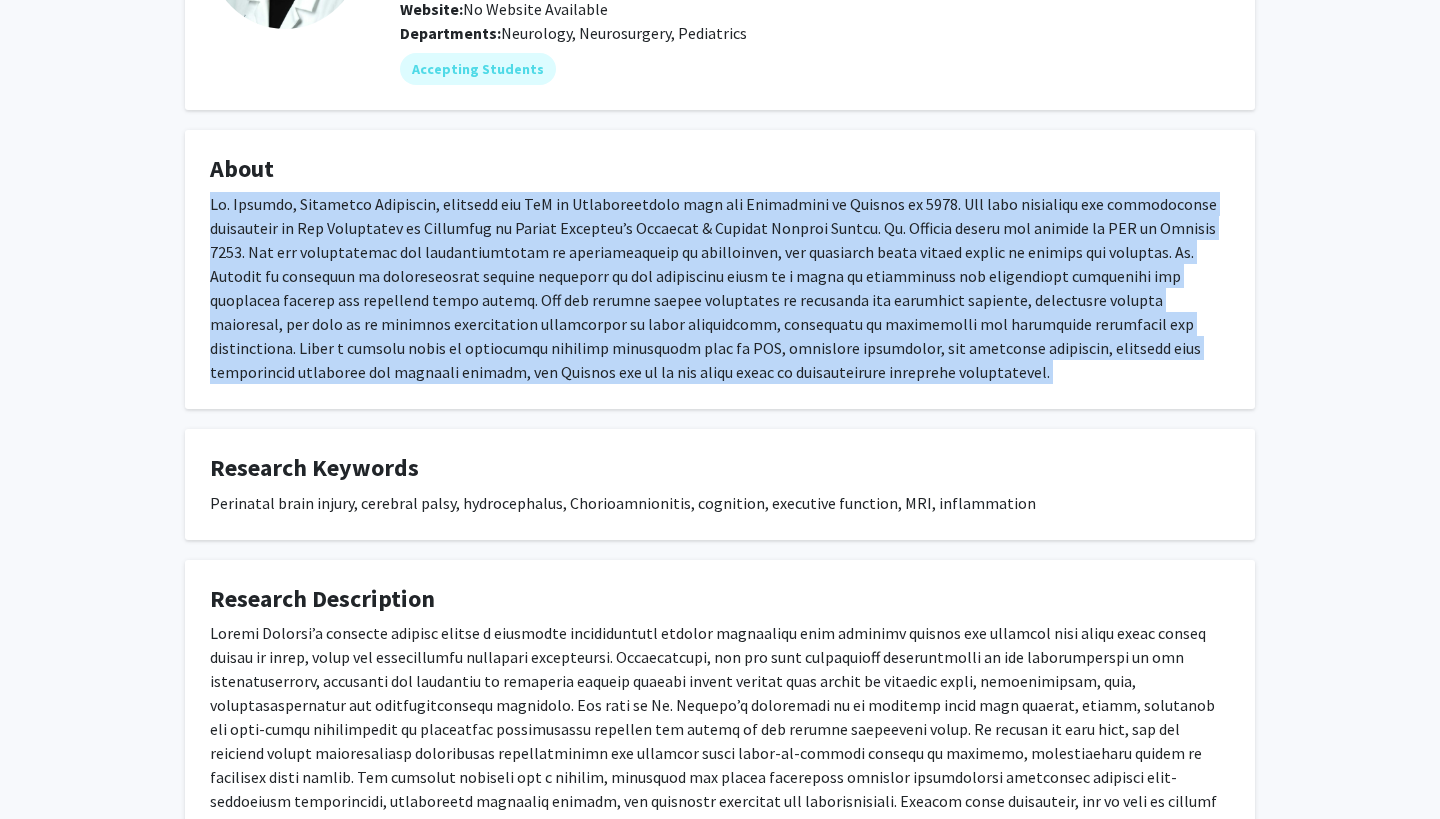 click 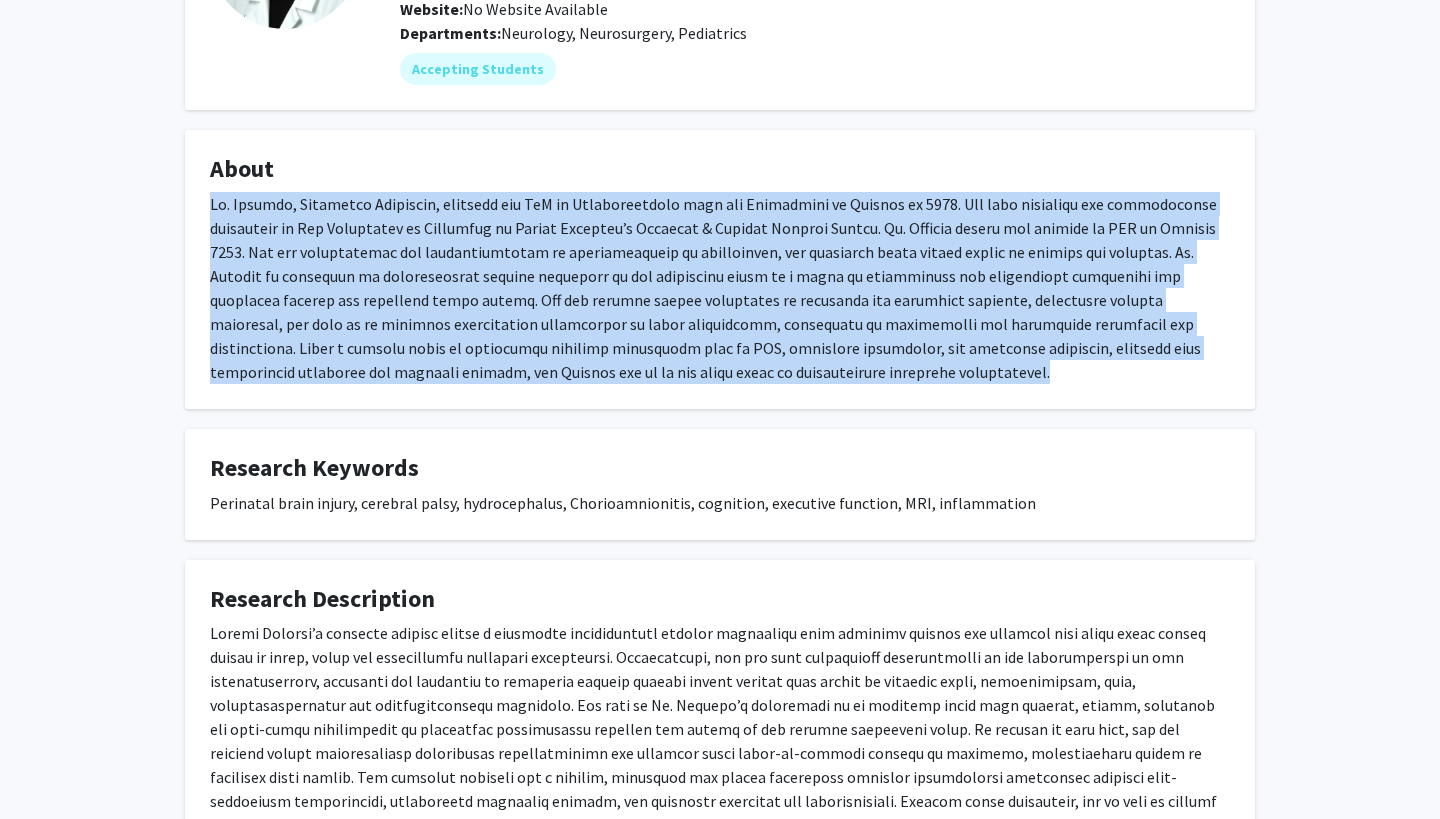 drag, startPoint x: 207, startPoint y: 212, endPoint x: 677, endPoint y: 401, distance: 506.57773 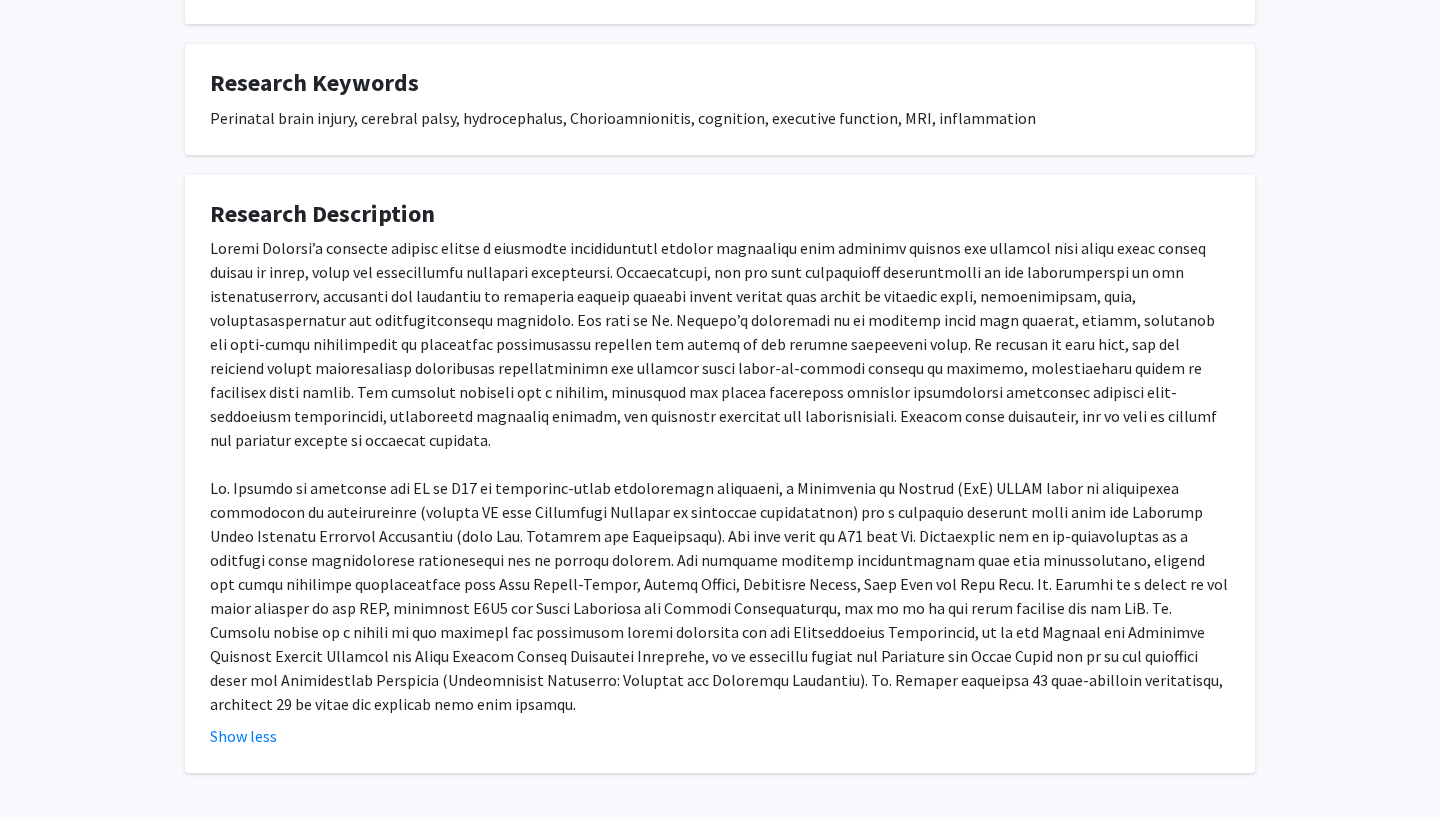scroll, scrollTop: 650, scrollLeft: 0, axis: vertical 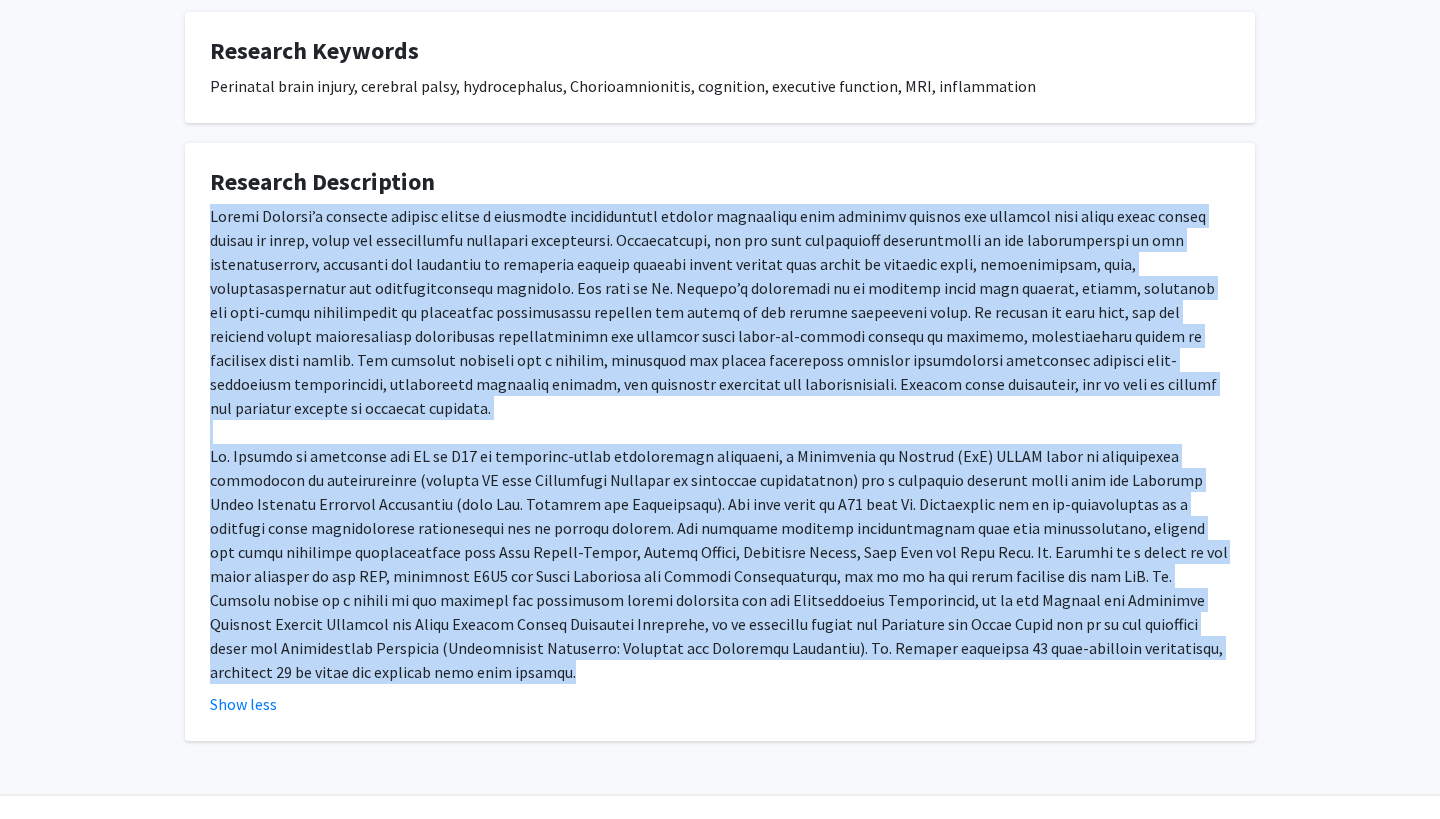 drag, startPoint x: 210, startPoint y: 218, endPoint x: 1230, endPoint y: 626, distance: 1098.5736 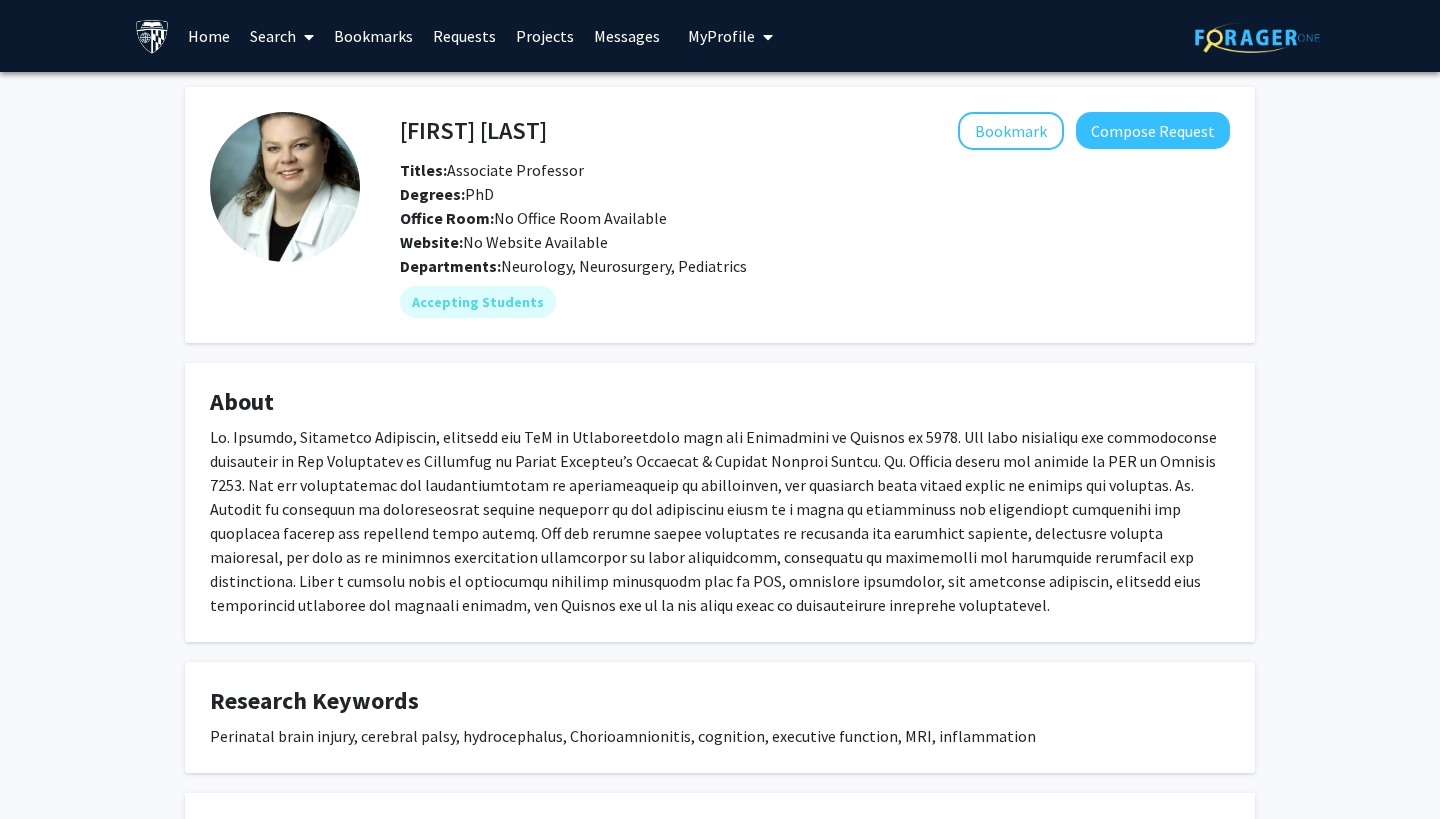scroll, scrollTop: 0, scrollLeft: 0, axis: both 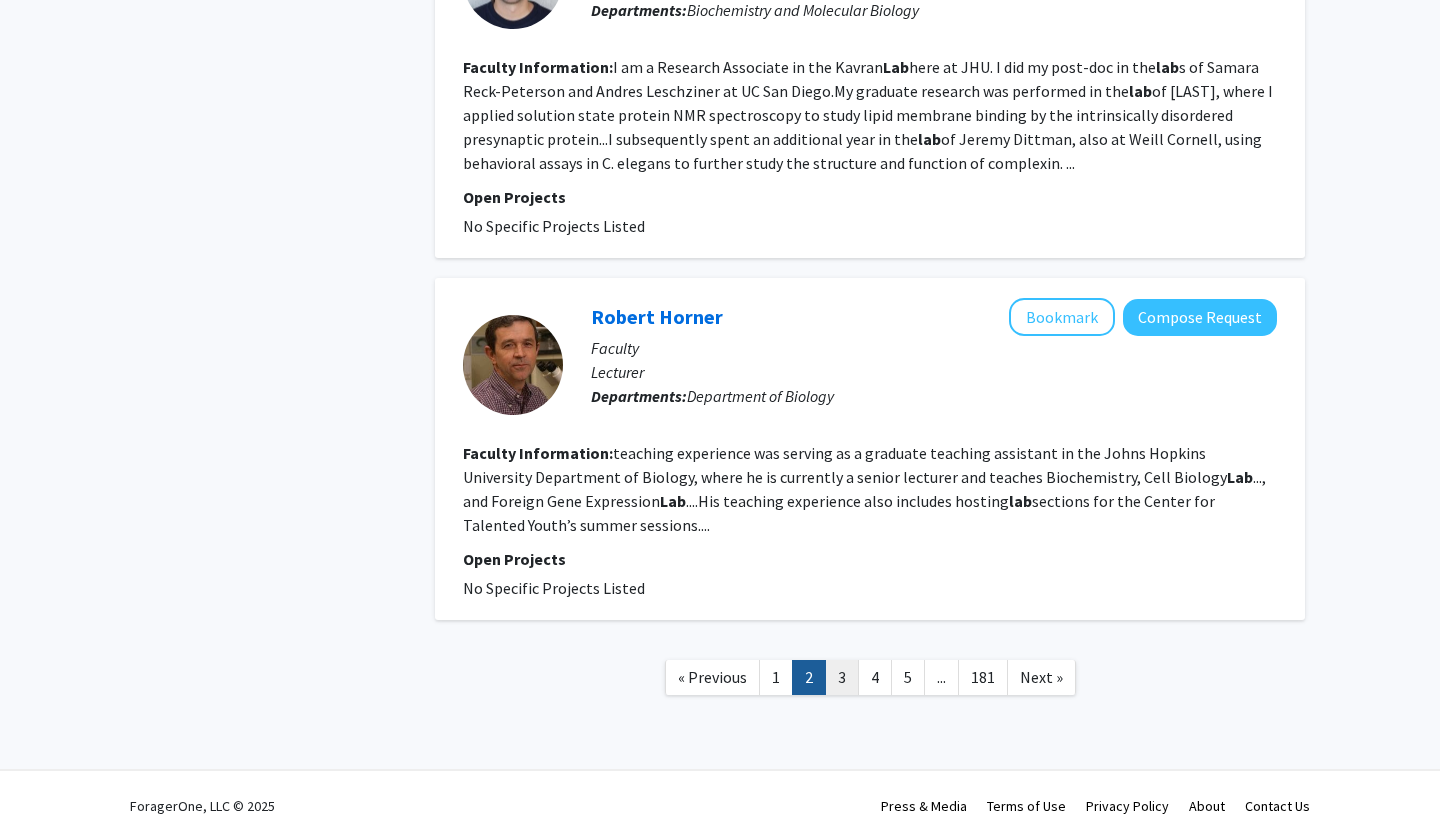click on "3" 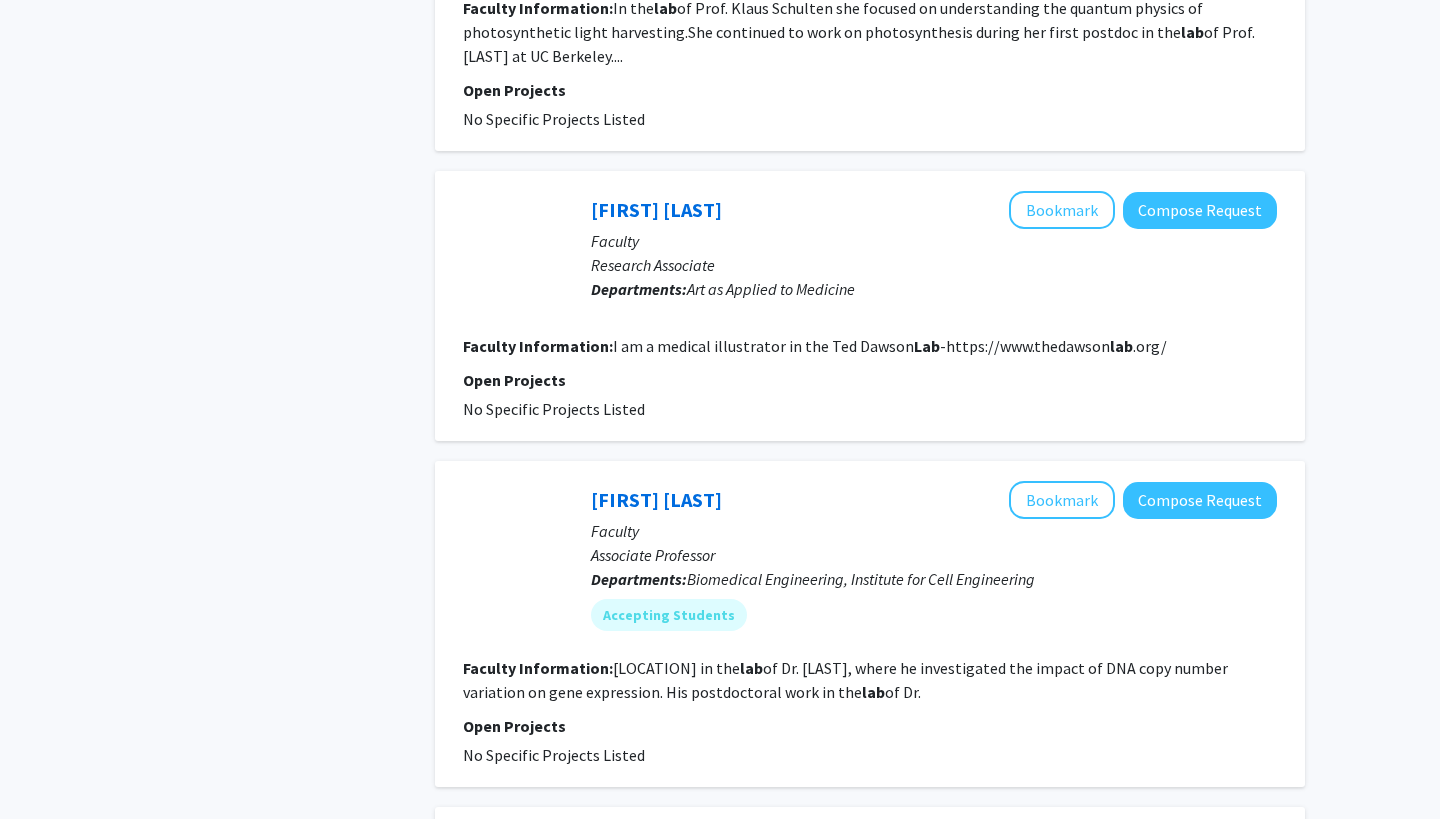 scroll, scrollTop: 2290, scrollLeft: 0, axis: vertical 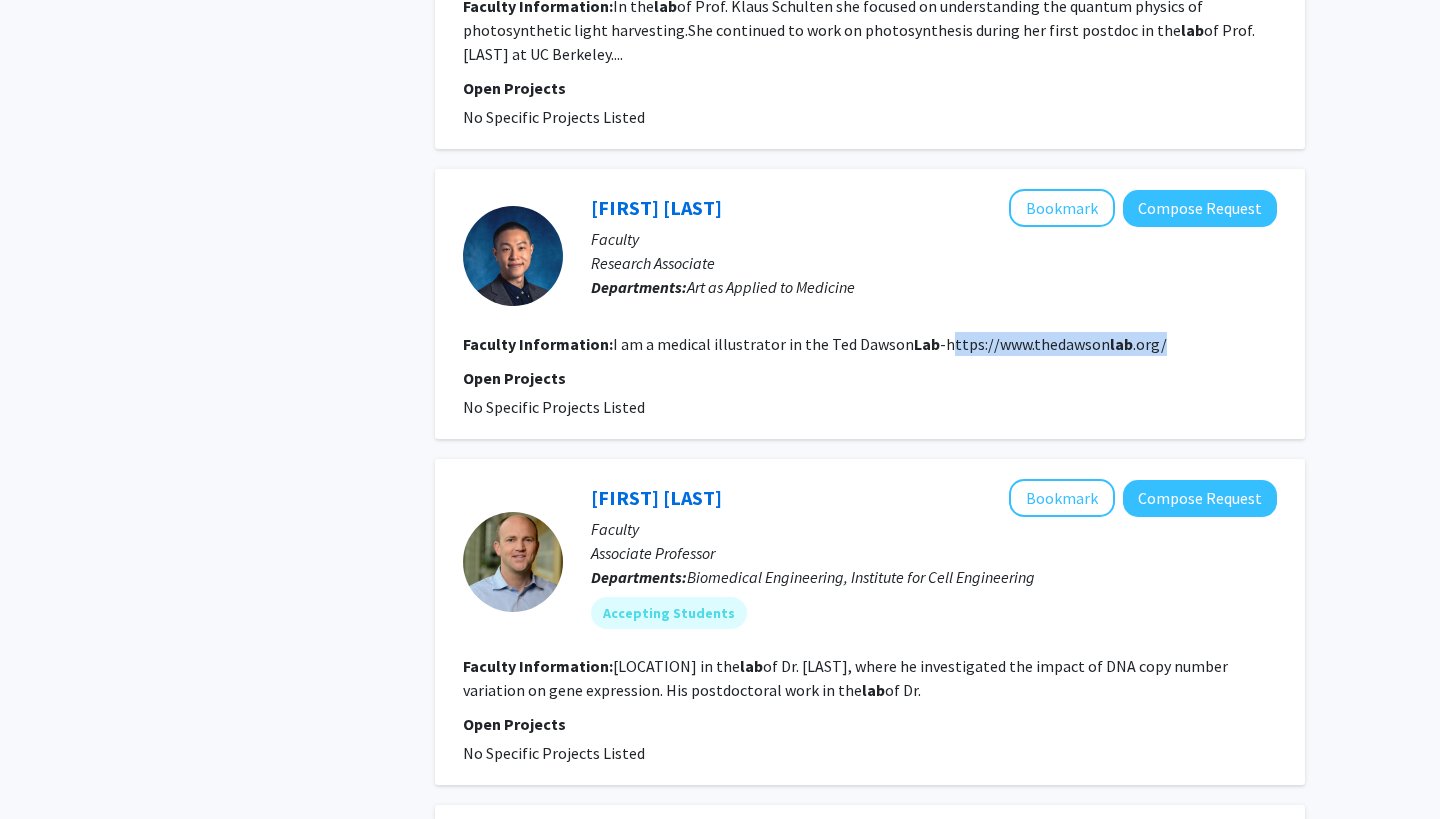 drag, startPoint x: 940, startPoint y: 350, endPoint x: 1163, endPoint y: 347, distance: 223.02017 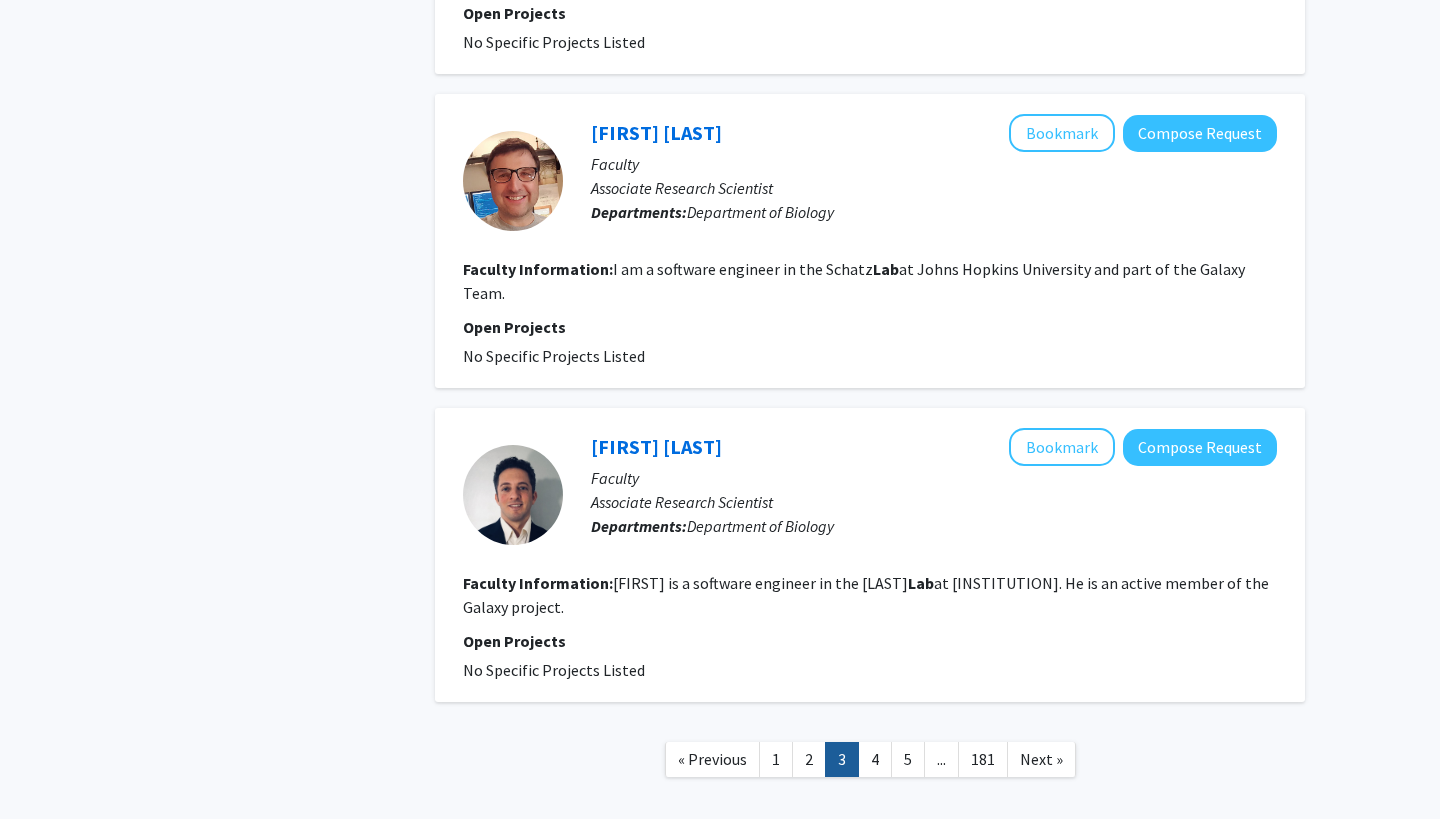 scroll, scrollTop: 3002, scrollLeft: 0, axis: vertical 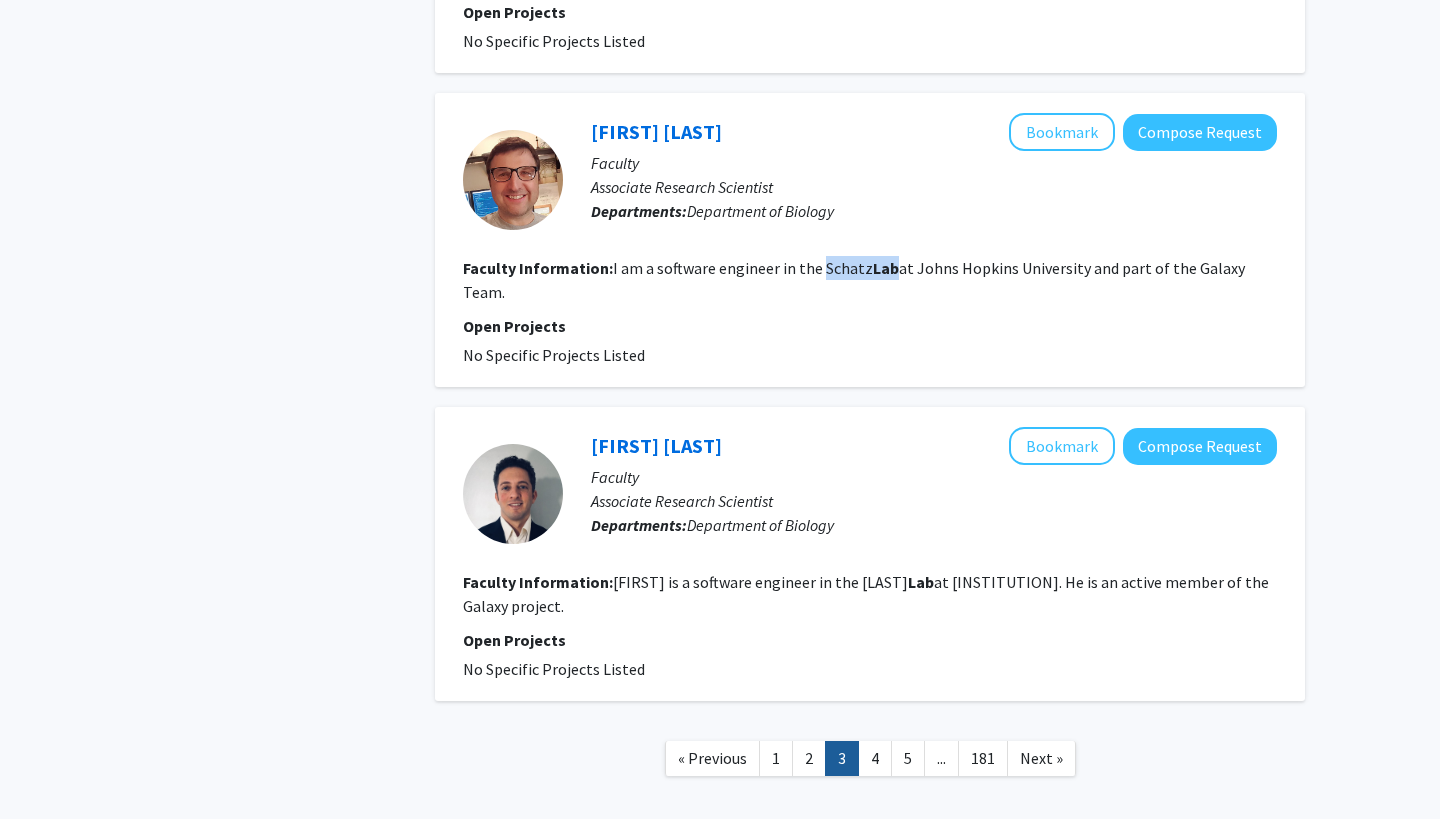 drag, startPoint x: 817, startPoint y: 273, endPoint x: 893, endPoint y: 276, distance: 76.05919 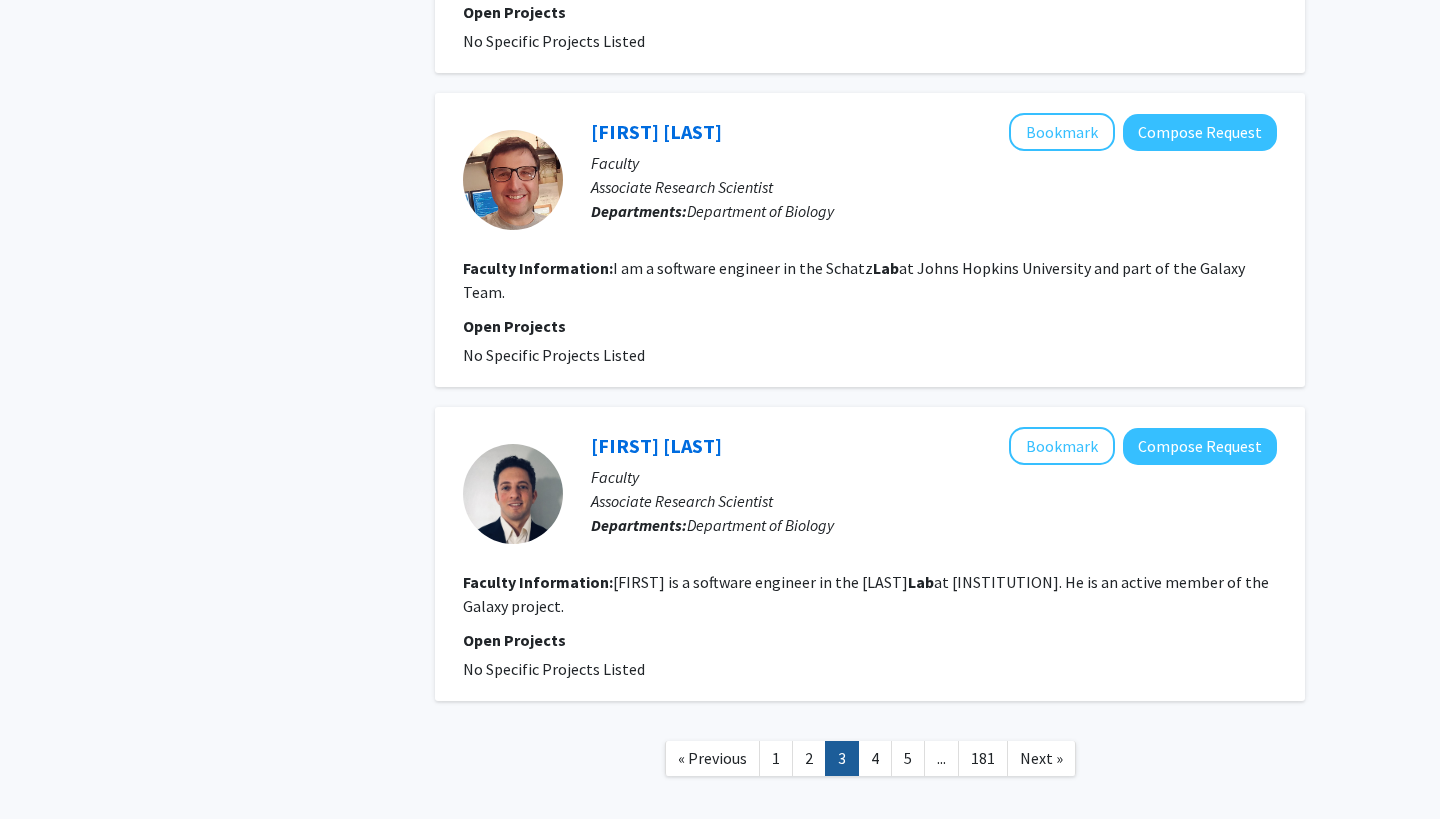 click on "[FIRST] [LAST] Bookmark
Compose Request  Faculty Associate Research Scientist Departments:  Department of Biology Faculty Information:  I am a software engineer in the Schatz  Lab  at Johns Hopkins University and part of the Galaxy Team. Open Projects  No Specific Projects Listed" 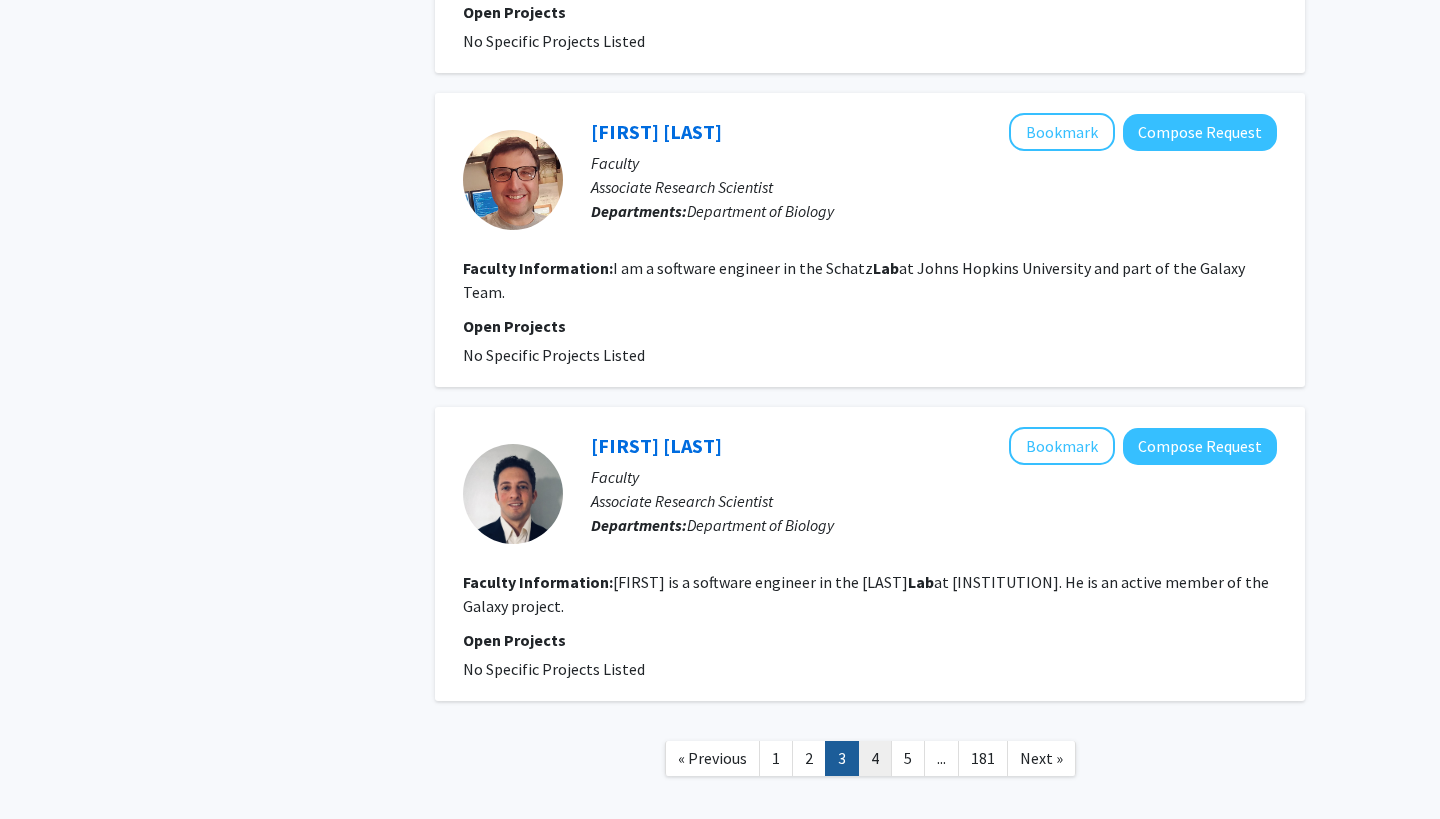 click on "4" 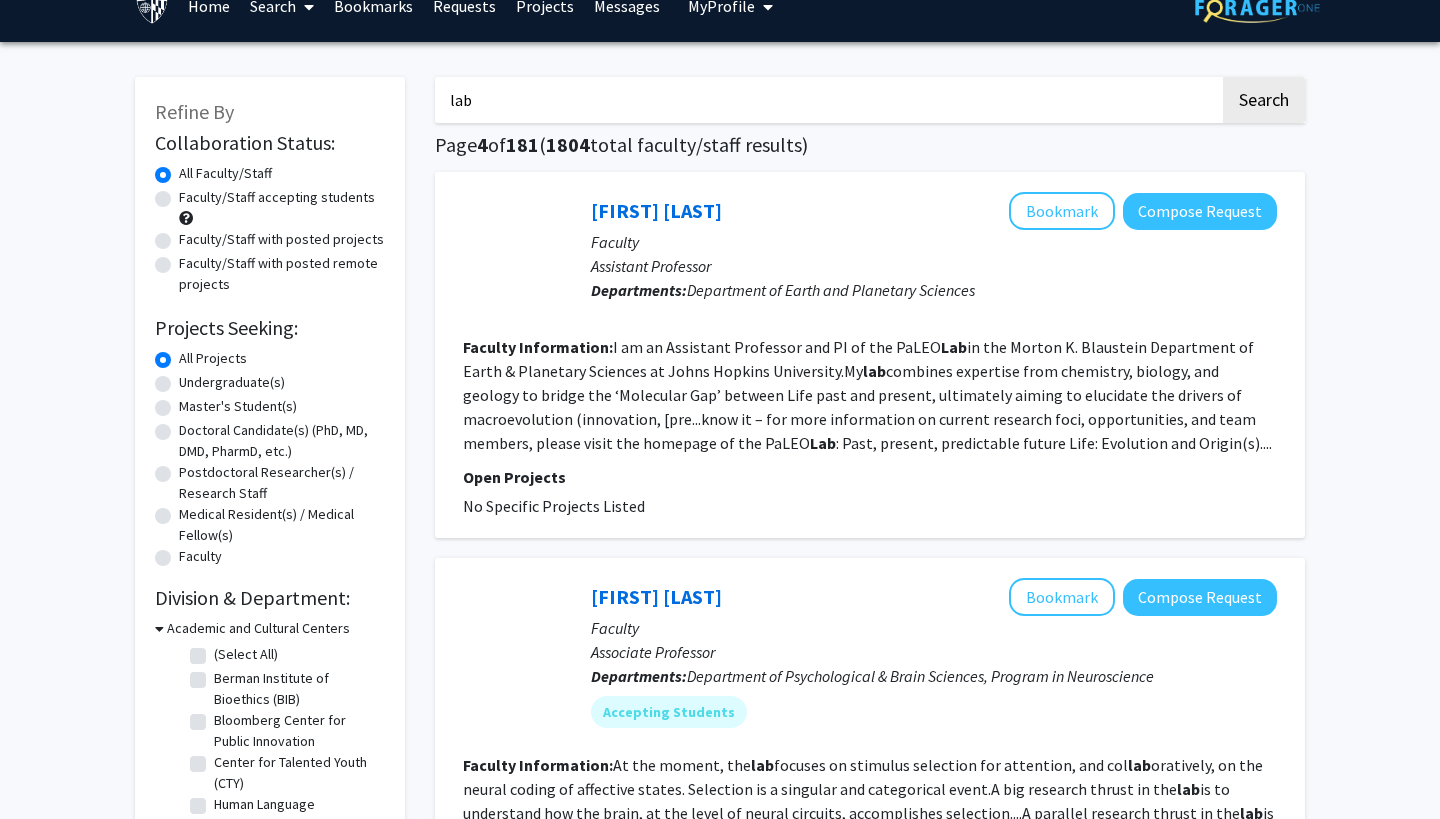 scroll, scrollTop: 38, scrollLeft: 0, axis: vertical 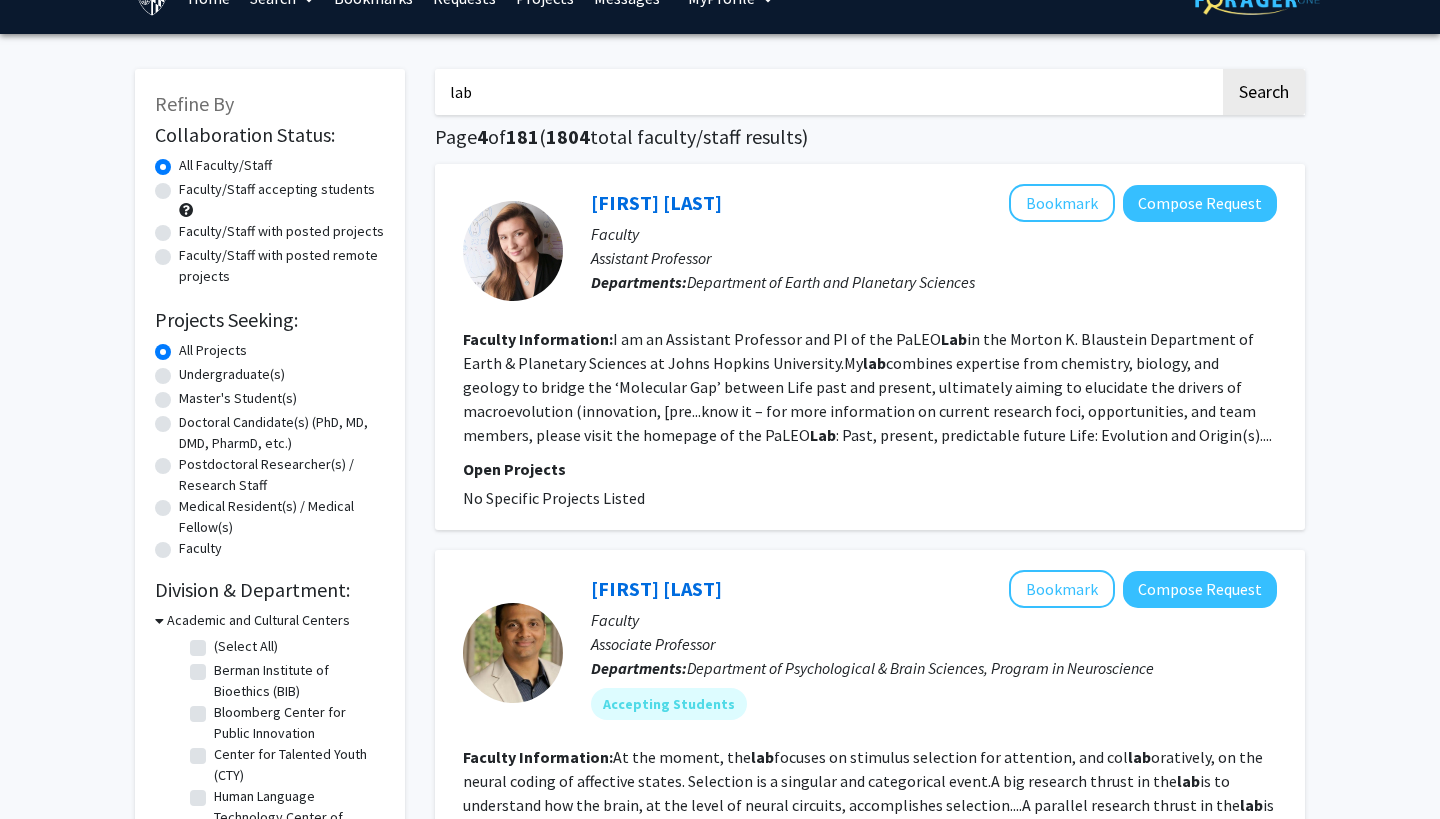 click on "I am an Assistant Professor and PI of the [LAST] Lab in the Morton K. Blaustein Department of Earth & Planetary Sciences at Johns Hopkins University.My lab combines expertise from chemistry, biology, and geology to bridge the ‘Molecular Gap’ between Life past and present, ultimately aiming to elucidate the drivers of macroevolution (innovation, [pre...know it – for more information on current research foci, opportunities, and team members, please visit the homepage of the [LAST] Lab : Past, present, predictable future Life: Evolution and Origin(s)...." 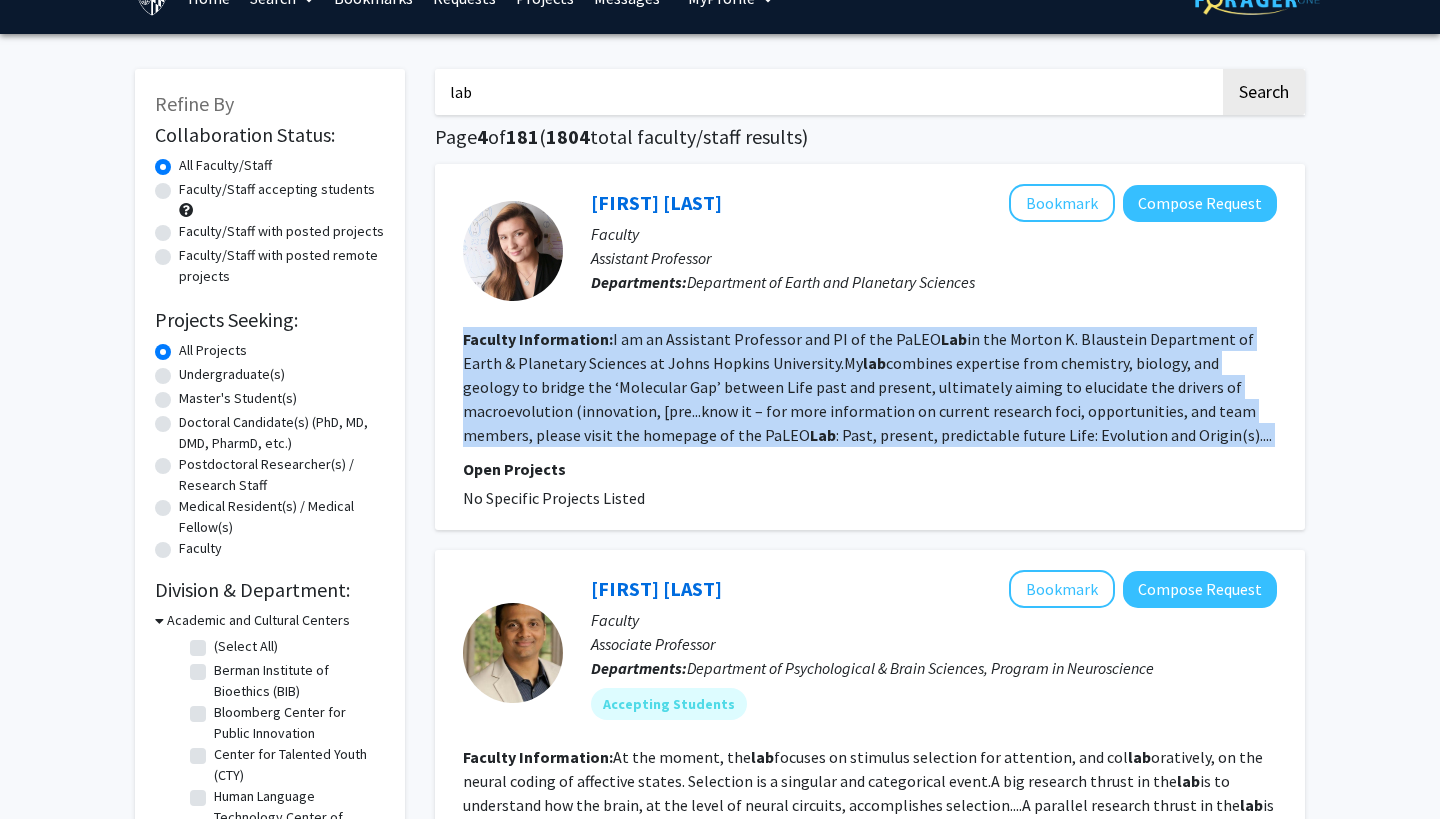 click on "I am an Assistant Professor and PI of the [LAST] Lab in the Morton K. Blaustein Department of Earth & Planetary Sciences at Johns Hopkins University.My lab combines expertise from chemistry, biology, and geology to bridge the ‘Molecular Gap’ between Life past and present, ultimately aiming to elucidate the drivers of macroevolution (innovation, [pre...know it – for more information on current research foci, opportunities, and team members, please visit the homepage of the [LAST] Lab : Past, present, predictable future Life: Evolution and Origin(s)...." 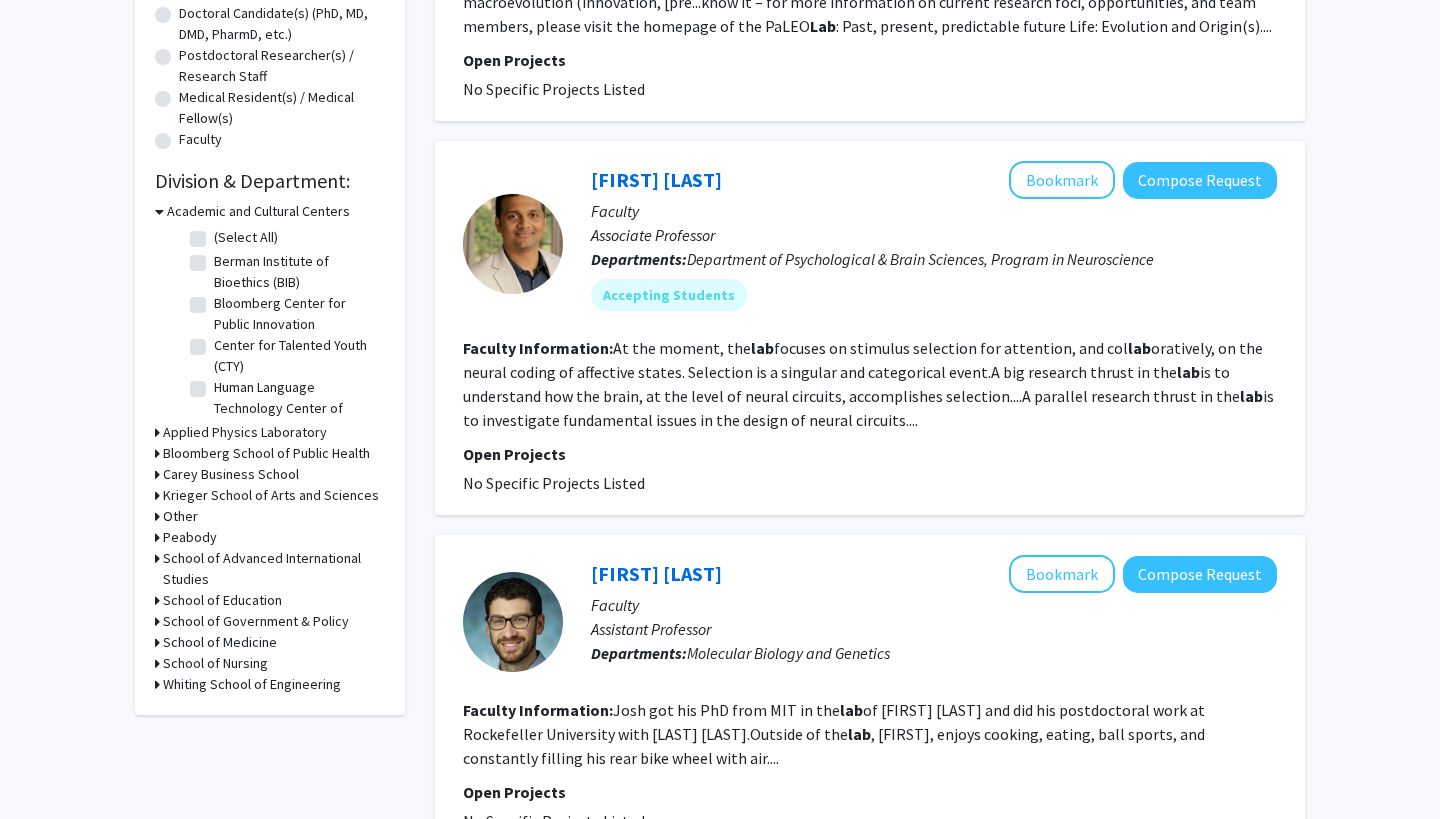 scroll, scrollTop: 456, scrollLeft: 0, axis: vertical 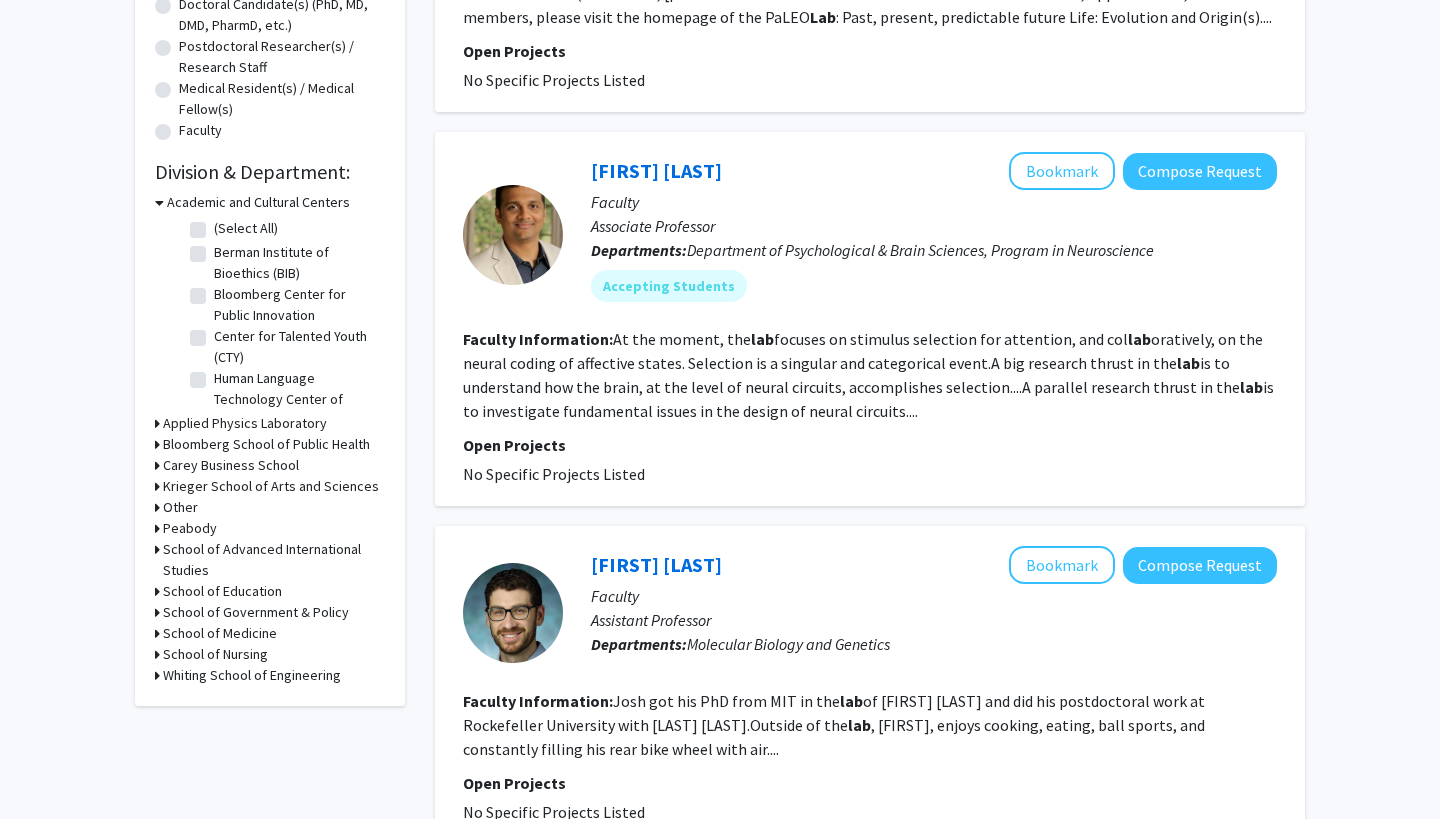 click on "At the moment, the  lab  focuses on stimulus selection for attention, and col lab oratively, on the neural coding of affective states.
Selection is a singular and categorical event.A big research thrust in the  lab  is to understand how the brain, at the level of neural circuits, accomplishes selection....A parallel research thrust in the  lab  is to investigate fundamental issues in the design of neural circuits...." 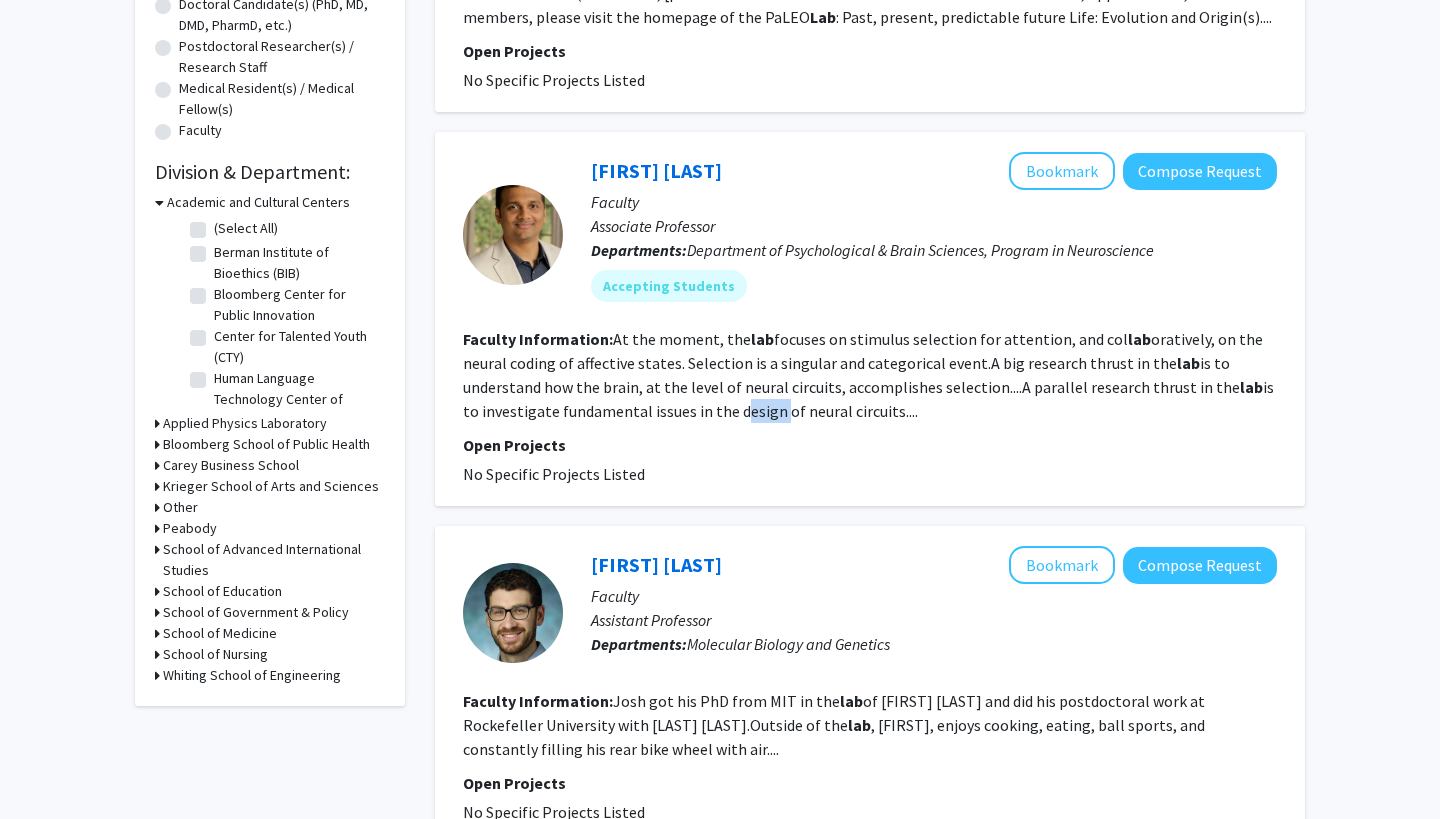 click on "At the moment, the  lab  focuses on stimulus selection for attention, and col lab oratively, on the neural coding of affective states.
Selection is a singular and categorical event.A big research thrust in the  lab  is to understand how the brain, at the level of neural circuits, accomplishes selection....A parallel research thrust in the  lab  is to investigate fundamental issues in the design of neural circuits...." 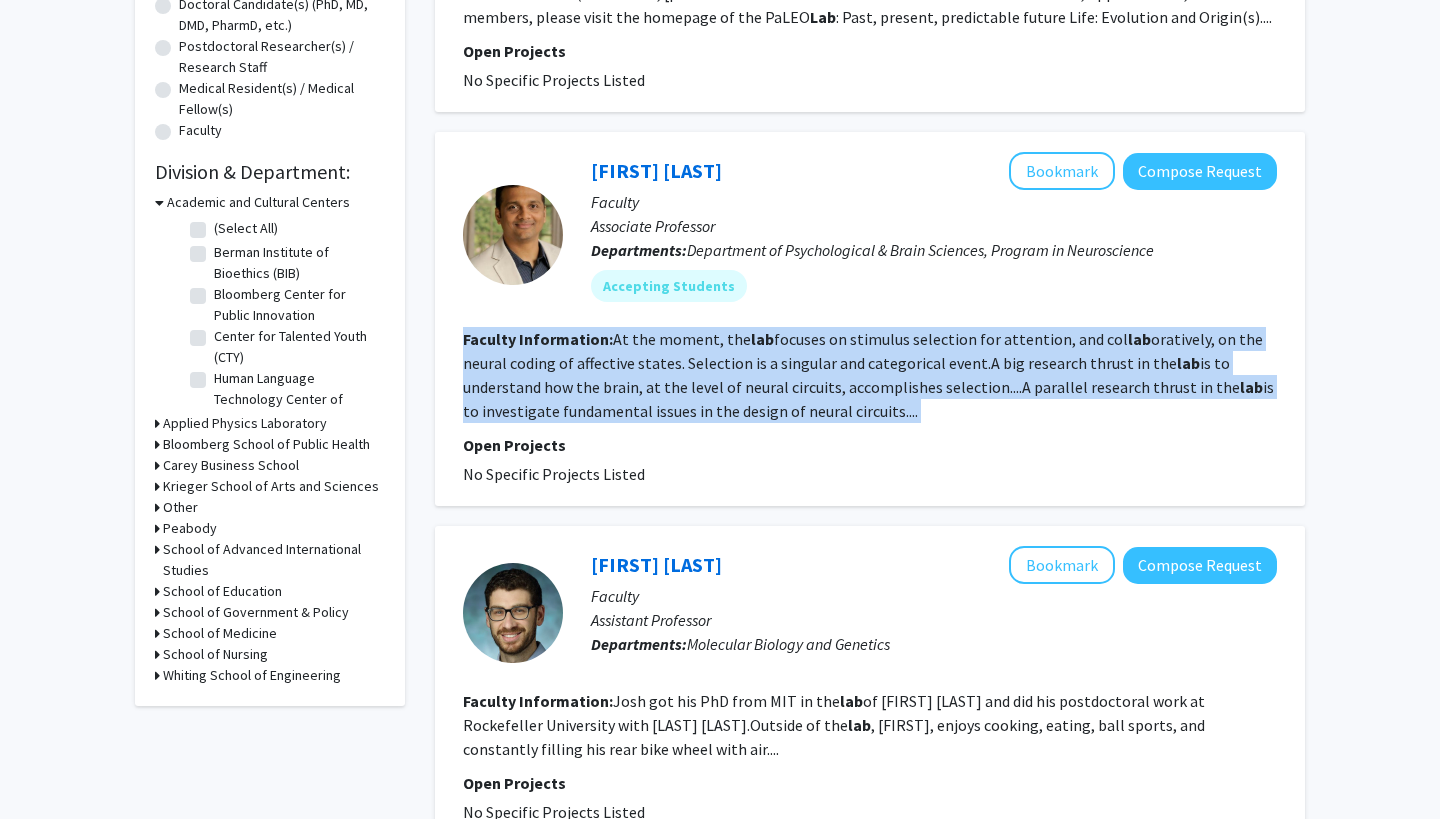 click on "At the moment, the  lab  focuses on stimulus selection for attention, and col lab oratively, on the neural coding of affective states.
Selection is a singular and categorical event.A big research thrust in the  lab  is to understand how the brain, at the level of neural circuits, accomplishes selection....A parallel research thrust in the  lab  is to investigate fundamental issues in the design of neural circuits...." 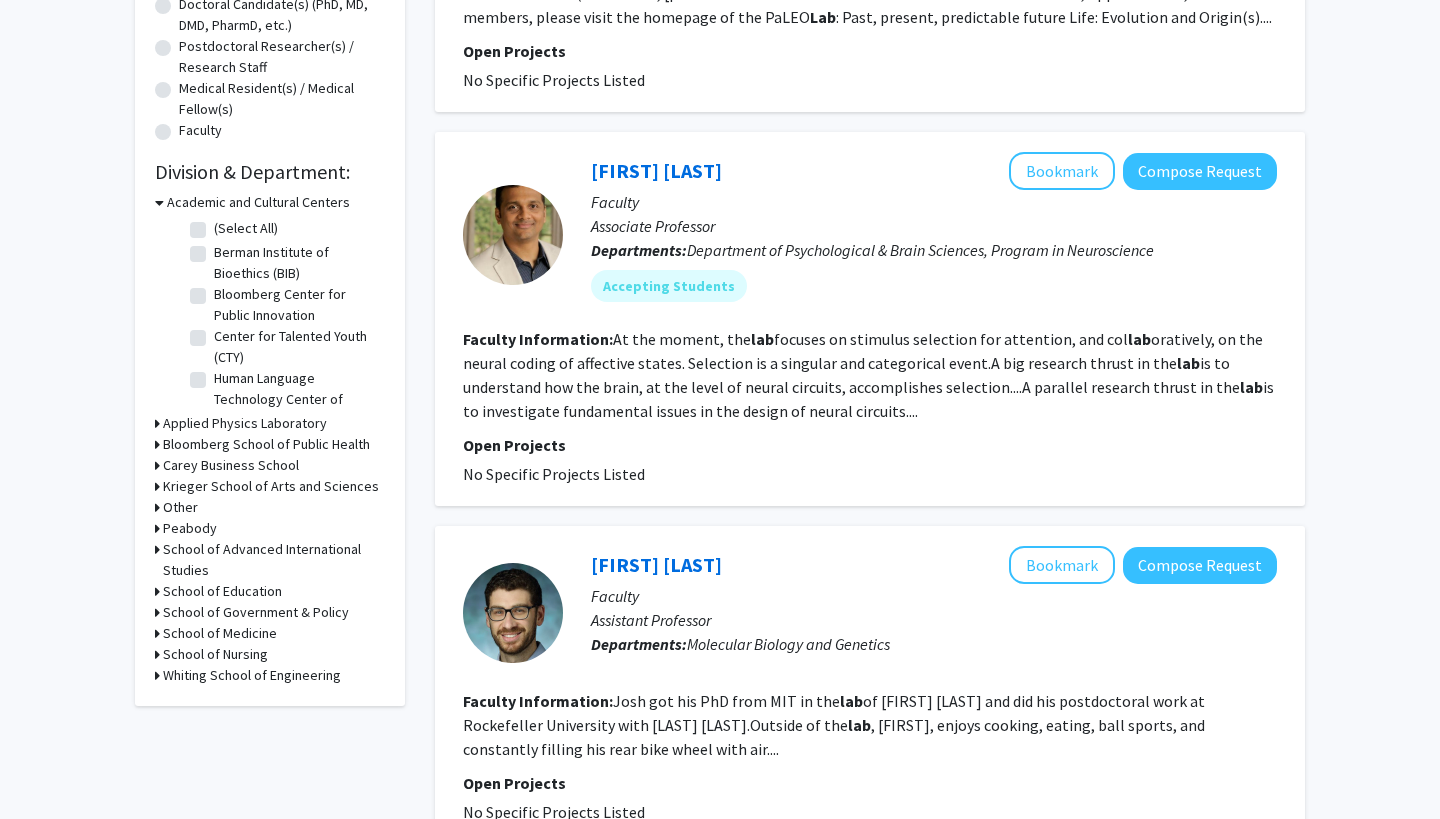 click on "At the moment, the  lab  focuses on stimulus selection for attention, and col lab oratively, on the neural coding of affective states.
Selection is a singular and categorical event.A big research thrust in the  lab  is to understand how the brain, at the level of neural circuits, accomplishes selection....A parallel research thrust in the  lab  is to investigate fundamental issues in the design of neural circuits...." 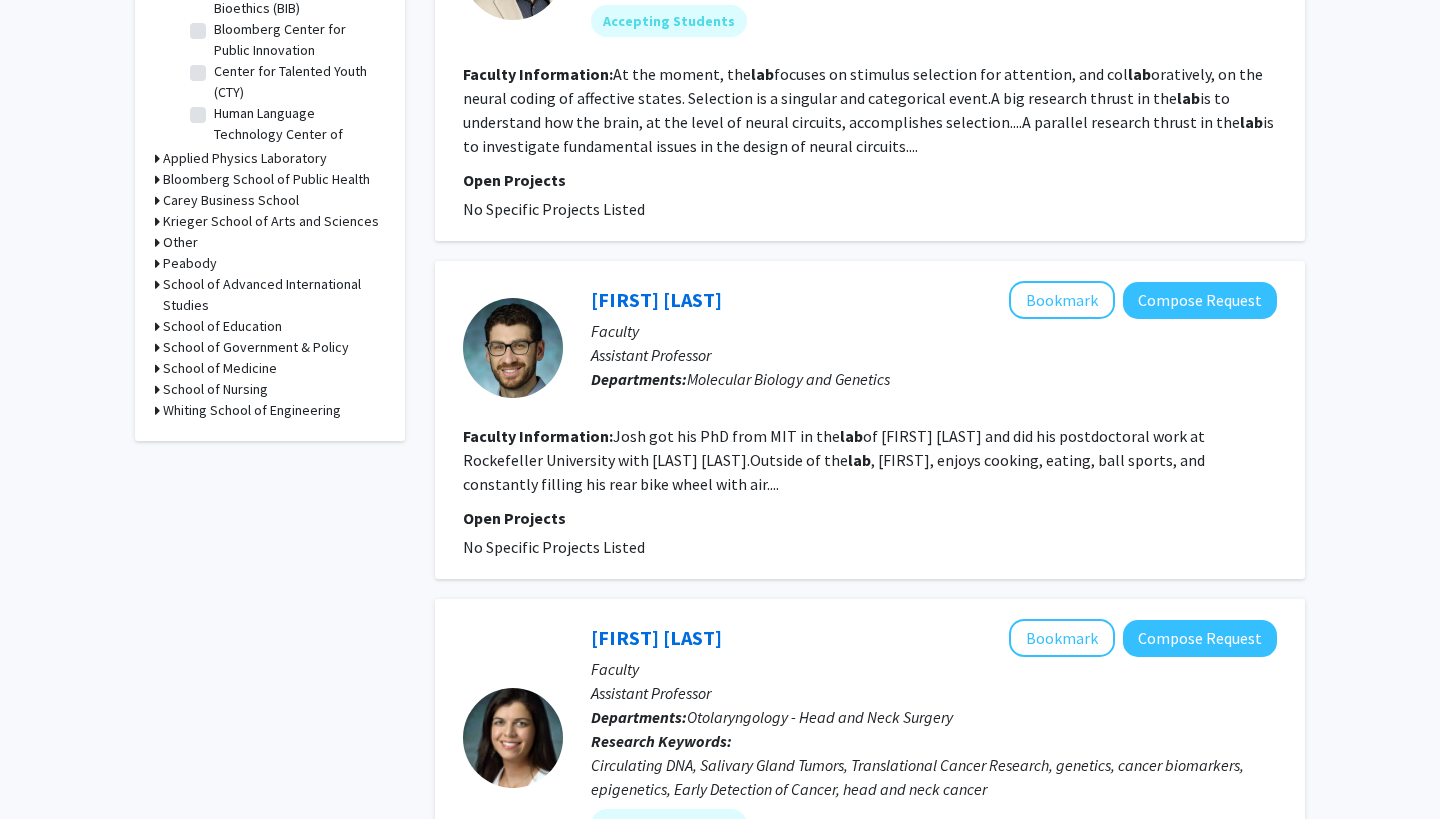 scroll, scrollTop: 766, scrollLeft: 0, axis: vertical 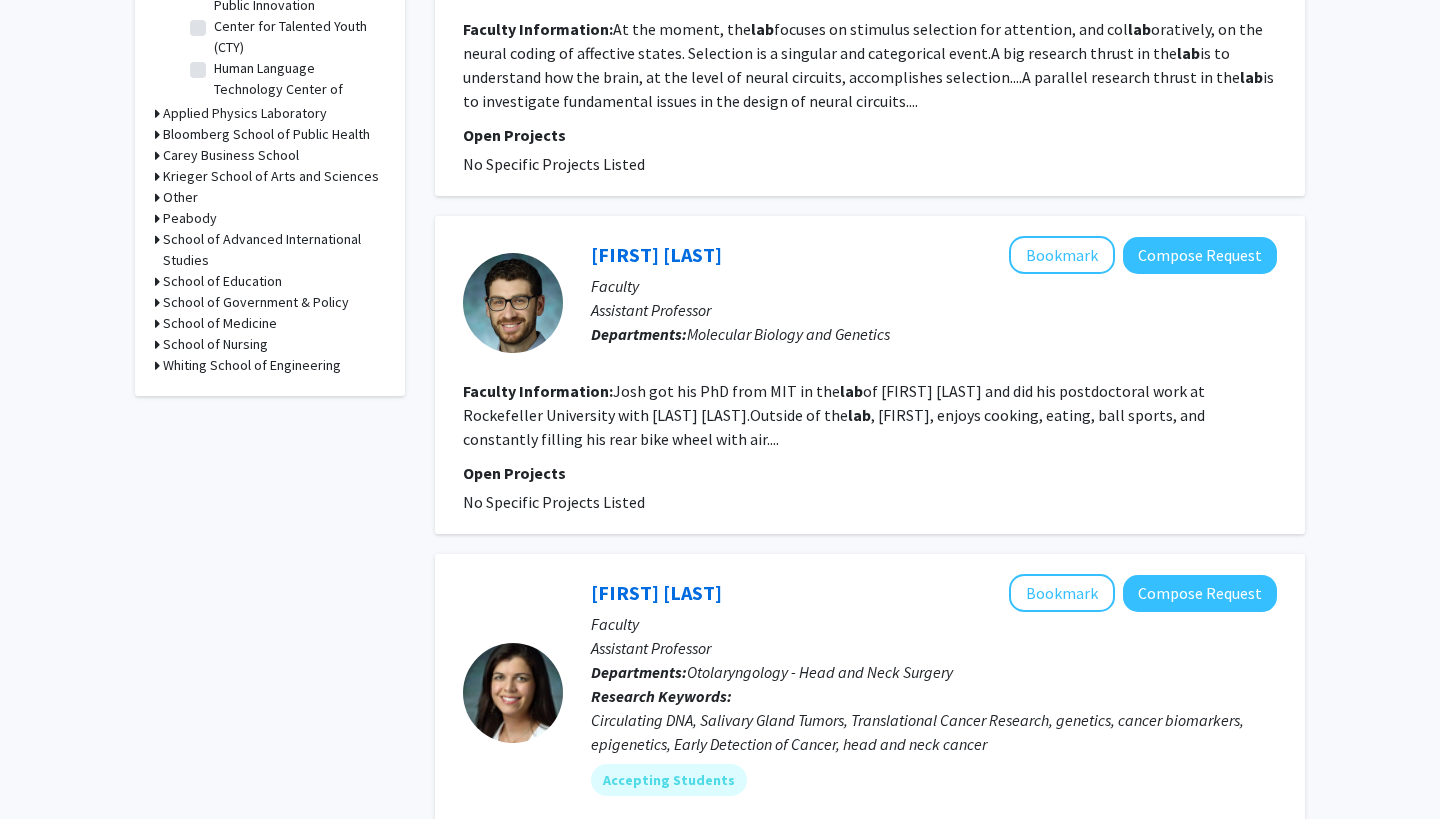 click on "[FIRST] got his PhD from [UNIVERSITY] in the  lab  of [FIRST] [LAST] and did his postdoctoral work at [UNIVERSITY] University with [FIRST] [LAST].Outside of the  lab , [FIRST] enjoys cooking, eating, ball sports, and constantly filling his rear bike wheel with air...." 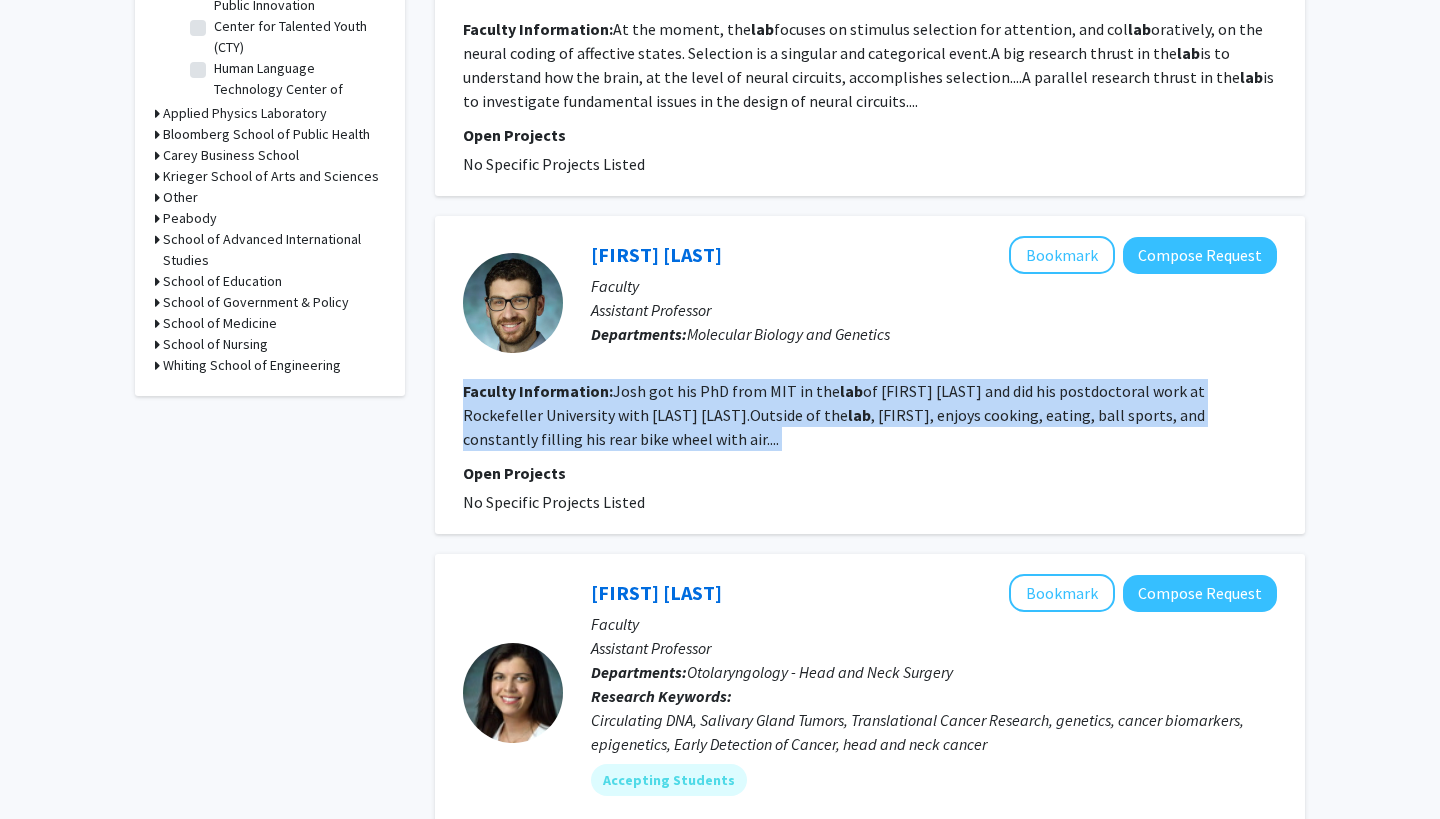 click on "[FIRST] got his PhD from [UNIVERSITY] in the  lab  of [FIRST] [LAST] and did his postdoctoral work at [UNIVERSITY] University with [FIRST] [LAST].Outside of the  lab , [FIRST] enjoys cooking, eating, ball sports, and constantly filling his rear bike wheel with air...." 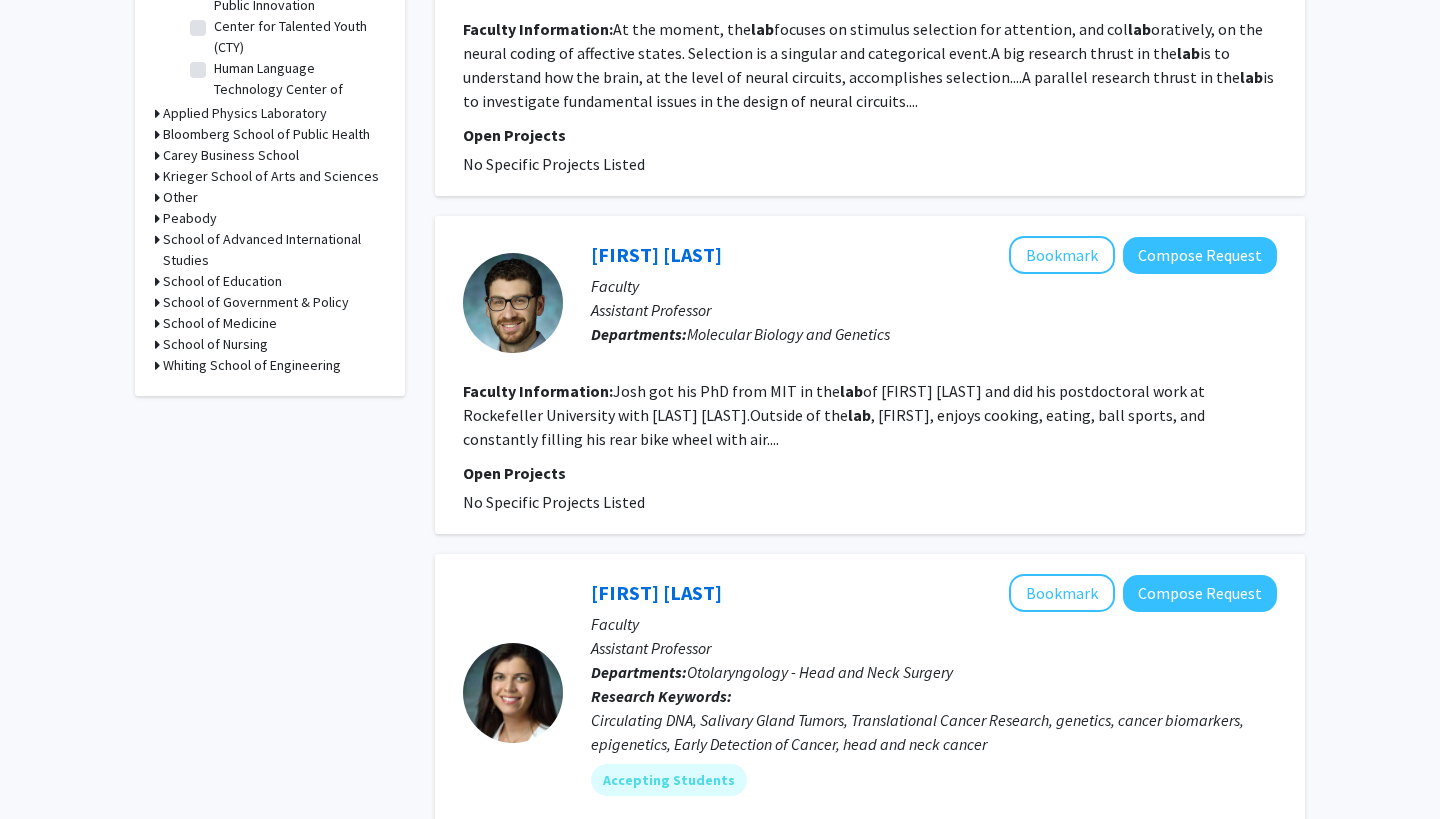 click on "[FIRST] got his PhD from [UNIVERSITY] in the  lab  of [FIRST] [LAST] and did his postdoctoral work at [UNIVERSITY] University with [FIRST] [LAST].Outside of the  lab , [FIRST] enjoys cooking, eating, ball sports, and constantly filling his rear bike wheel with air...." 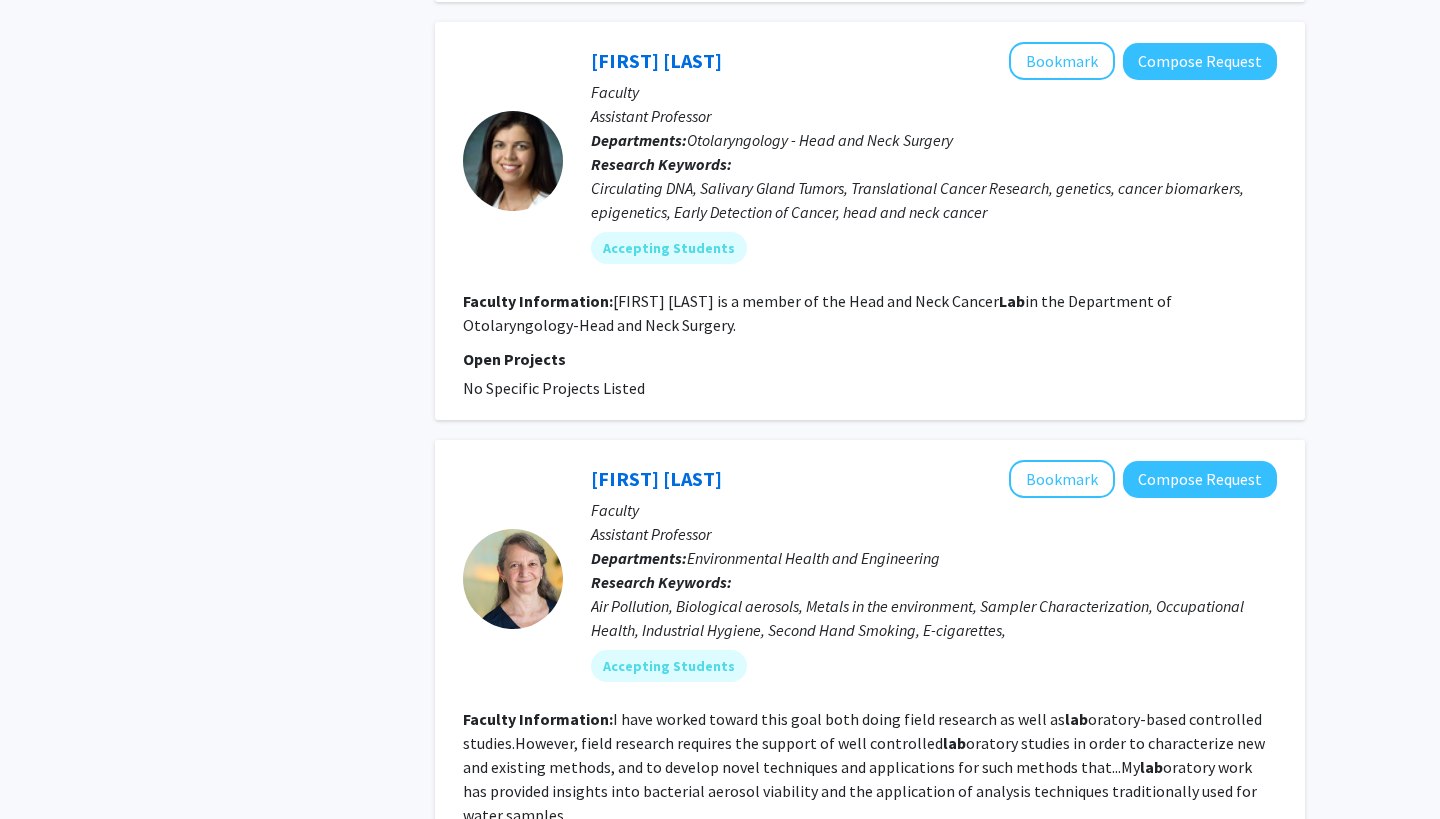 scroll, scrollTop: 1298, scrollLeft: 0, axis: vertical 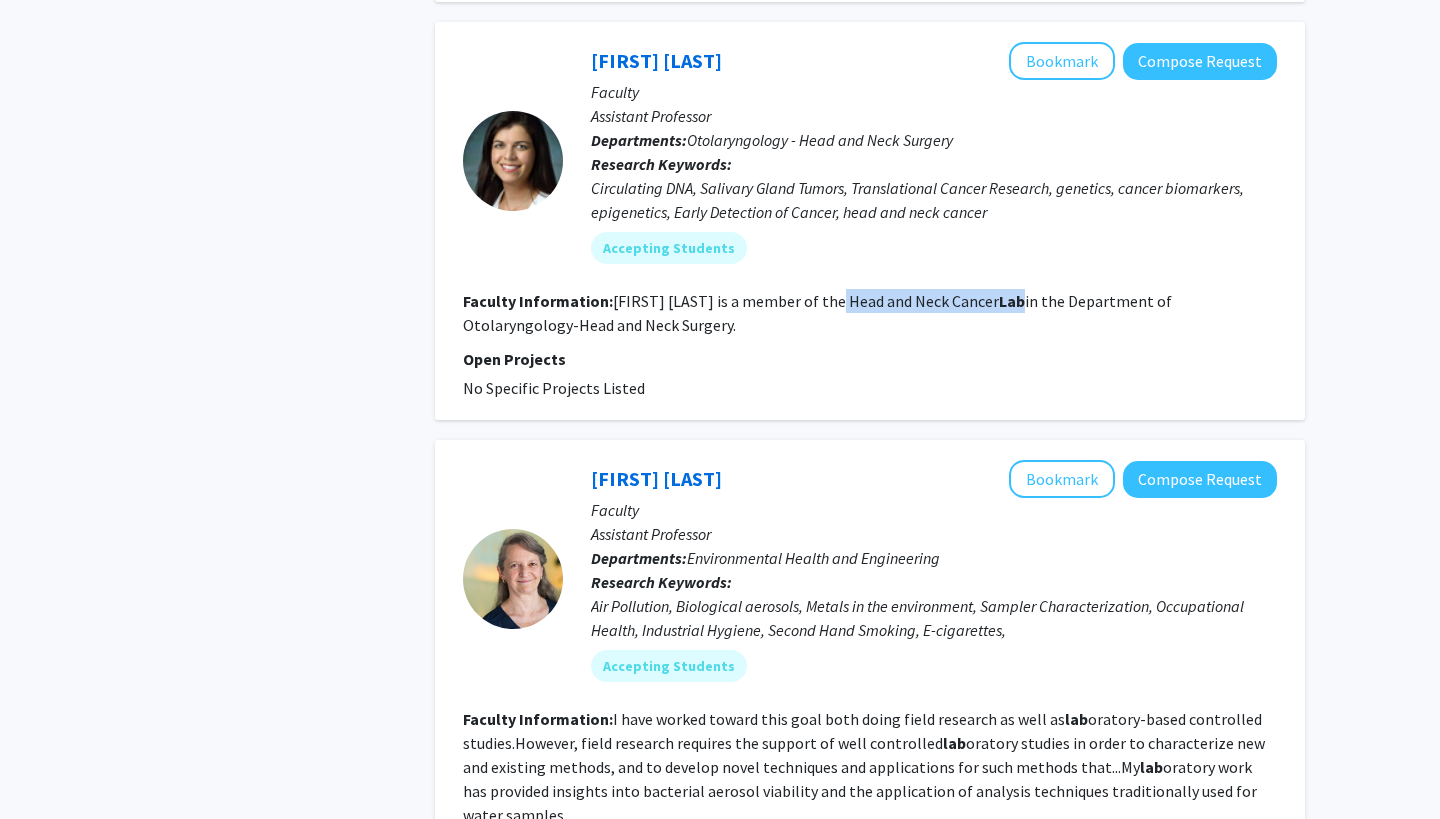 drag, startPoint x: 832, startPoint y: 302, endPoint x: 1007, endPoint y: 300, distance: 175.01143 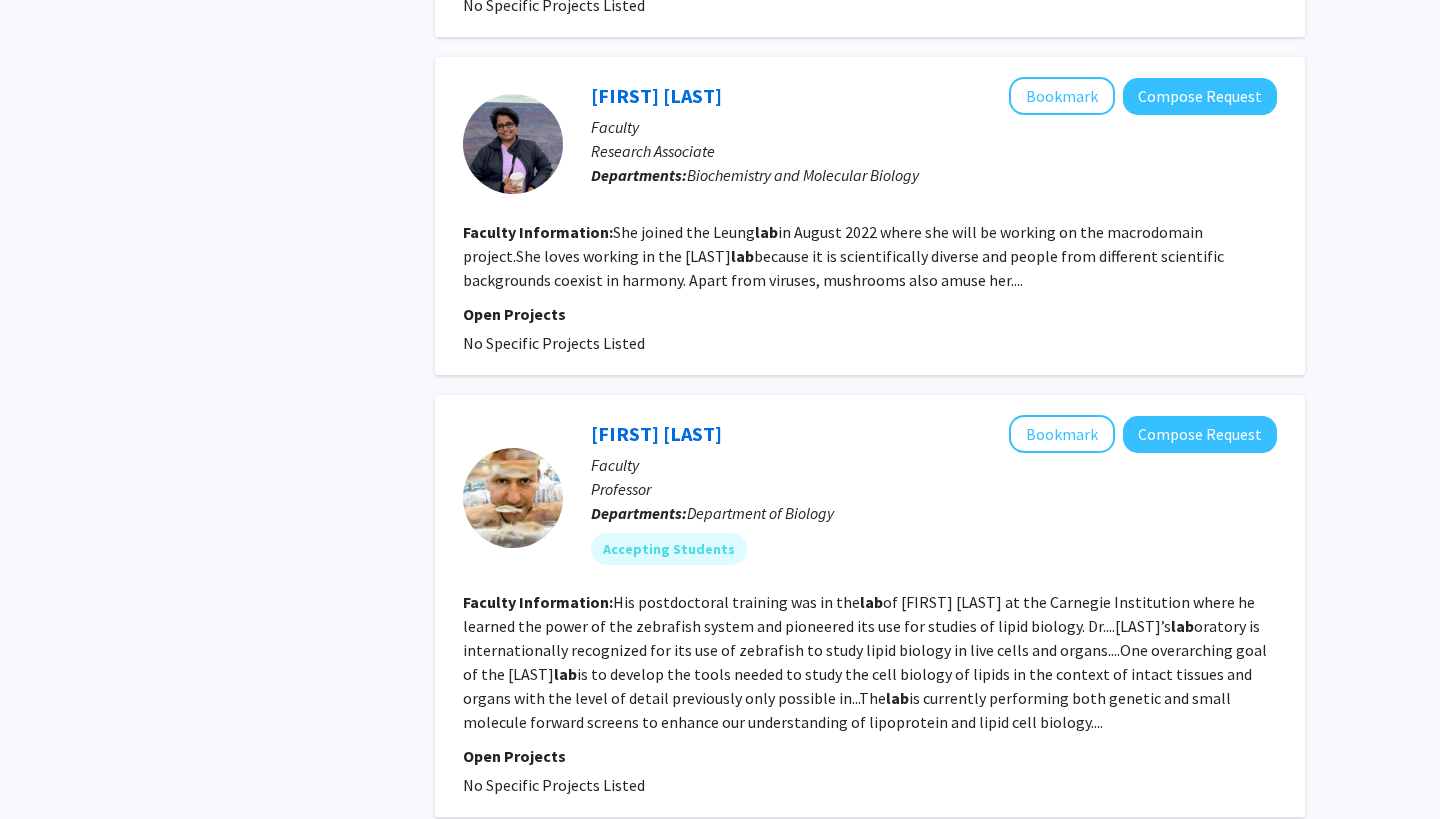 scroll, scrollTop: 2196, scrollLeft: 0, axis: vertical 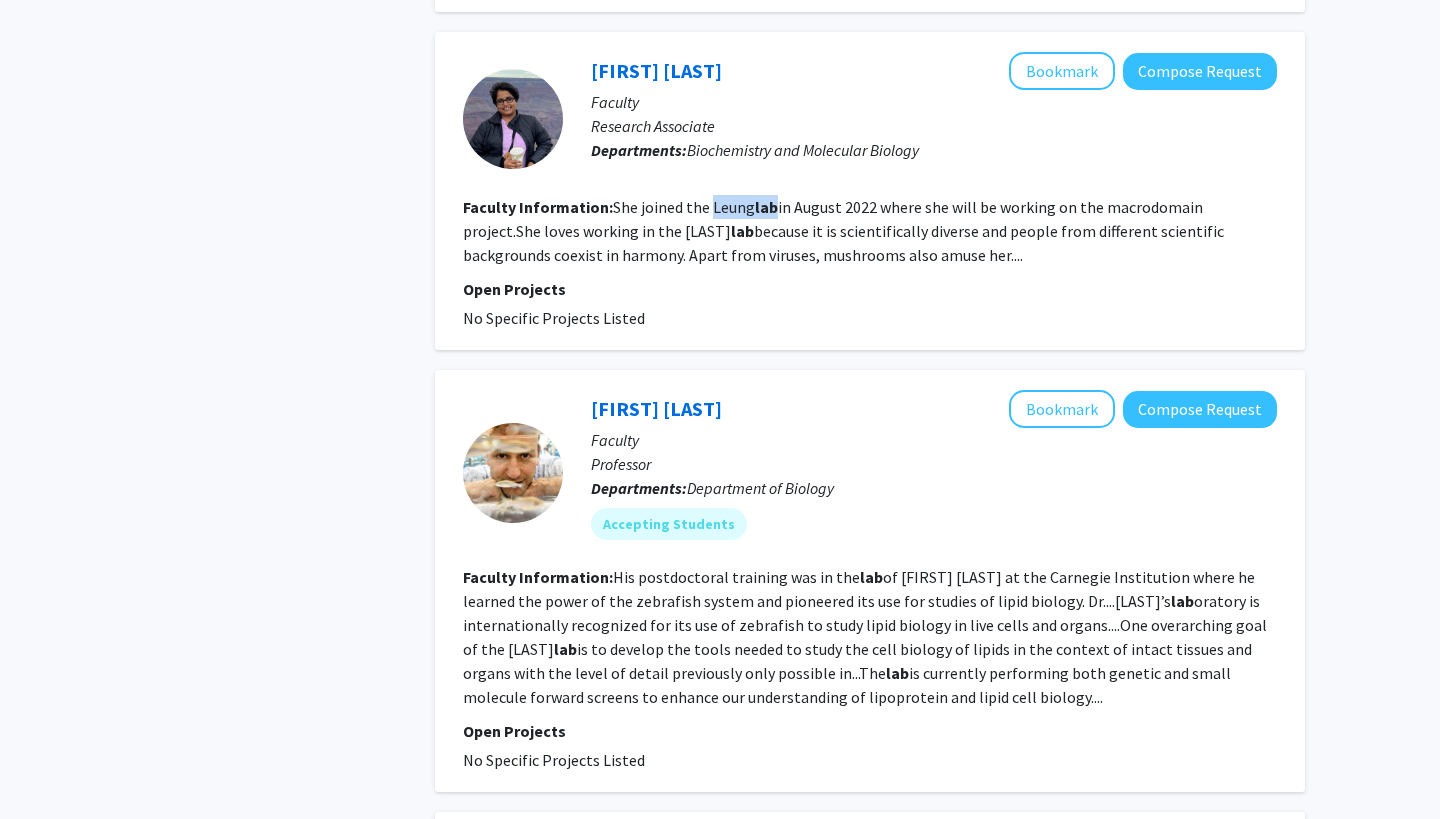 drag, startPoint x: 711, startPoint y: 214, endPoint x: 774, endPoint y: 216, distance: 63.03174 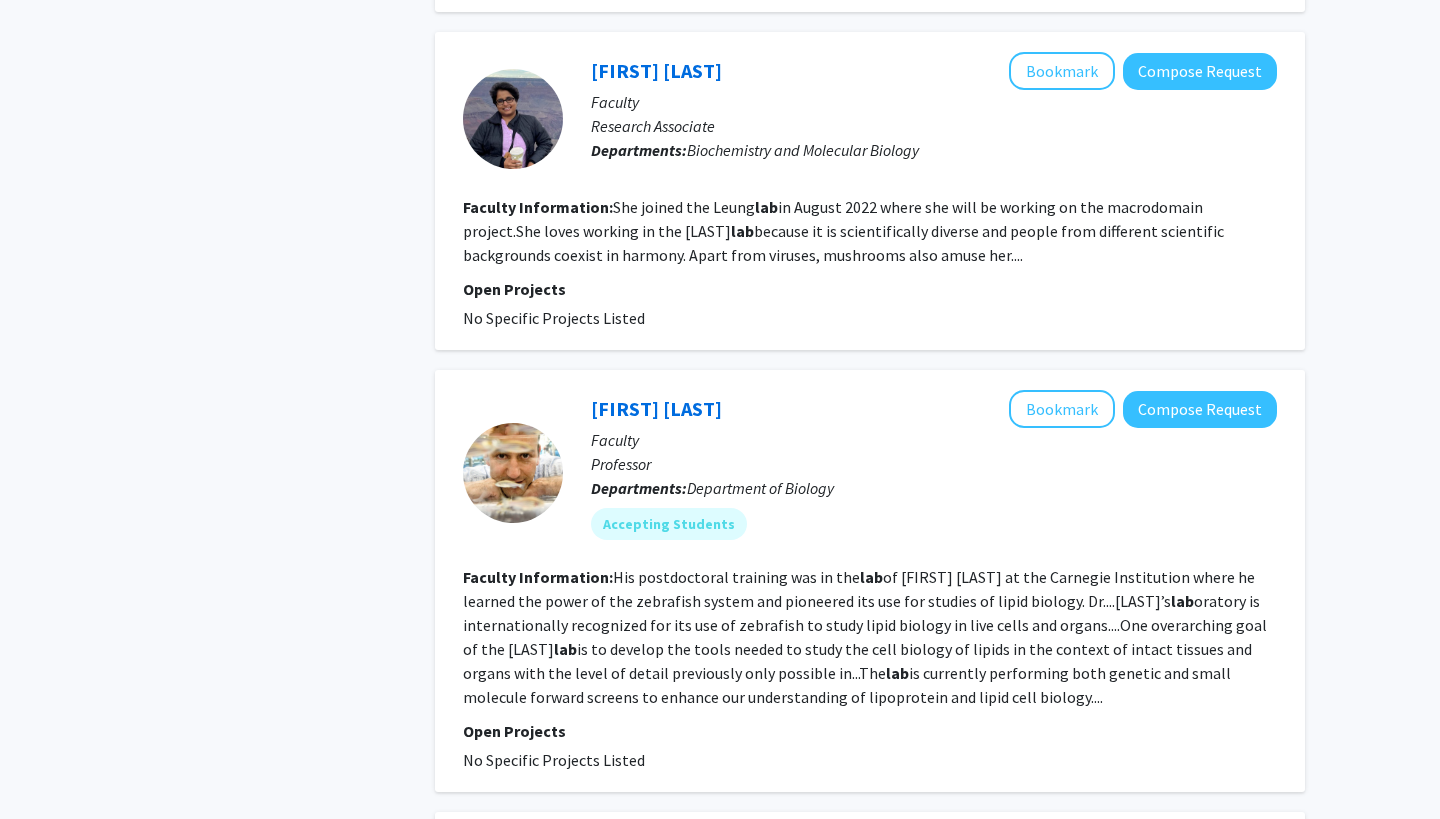 click 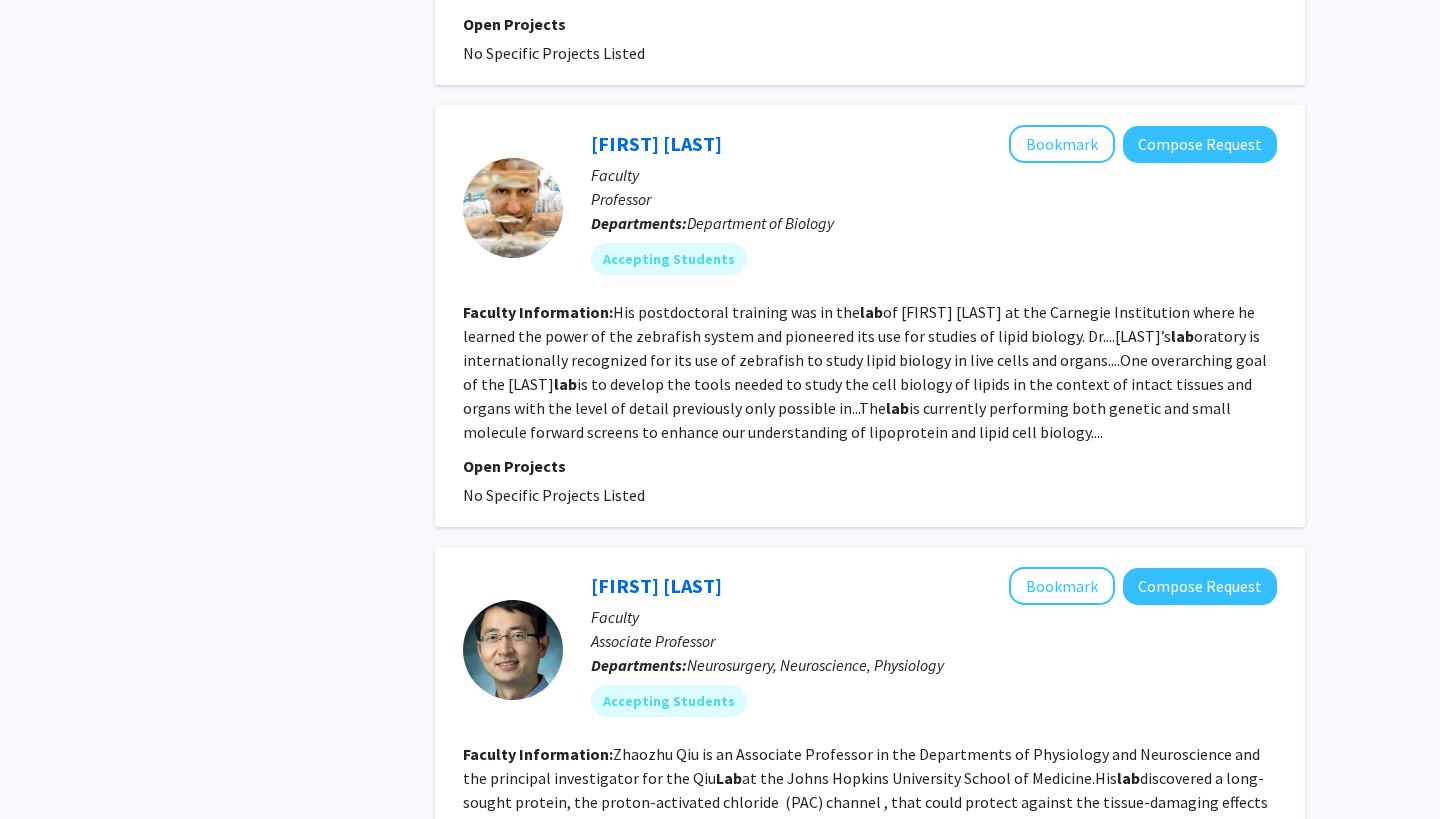 scroll, scrollTop: 2460, scrollLeft: 0, axis: vertical 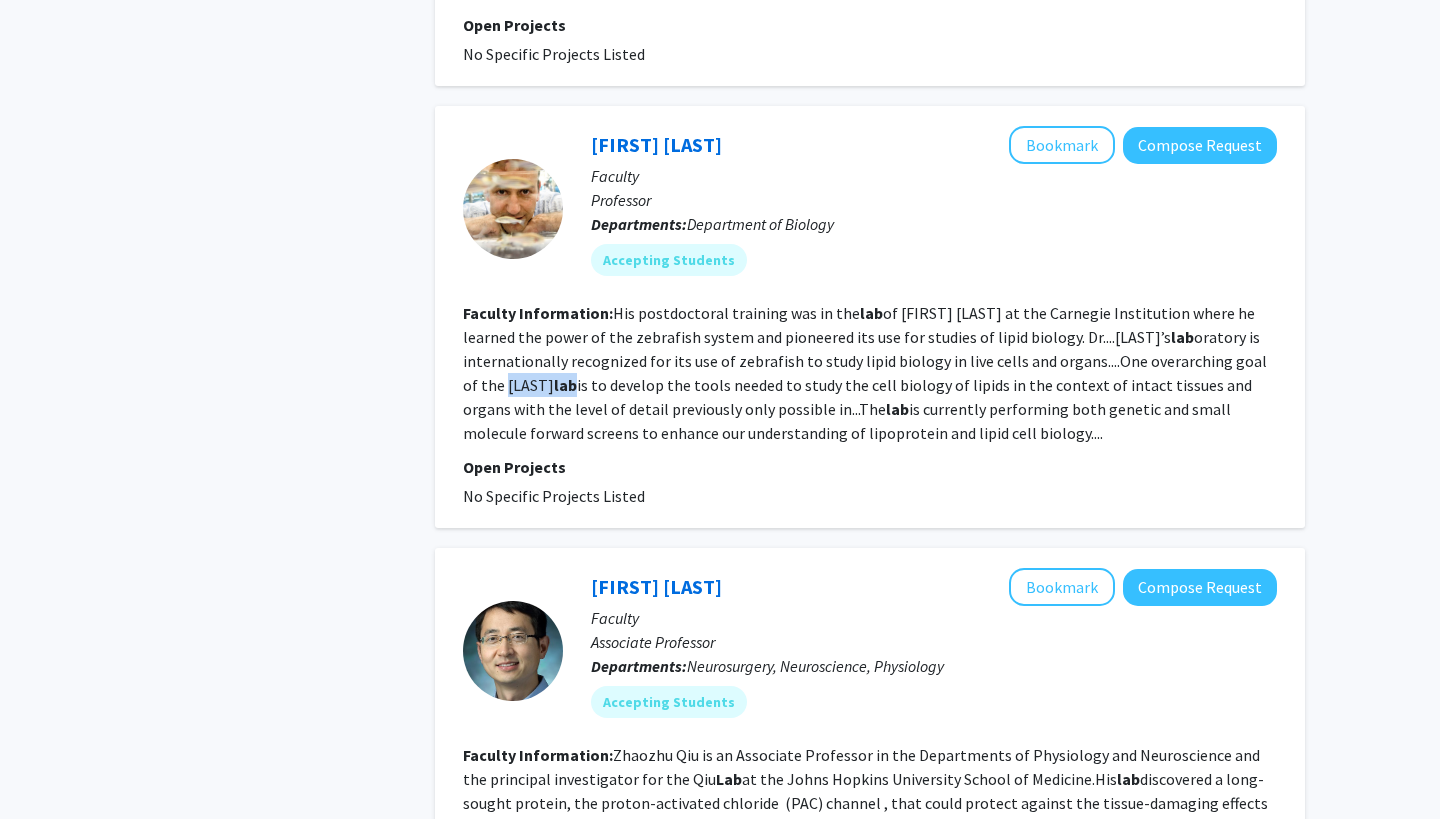 drag, startPoint x: 489, startPoint y: 389, endPoint x: 556, endPoint y: 389, distance: 67 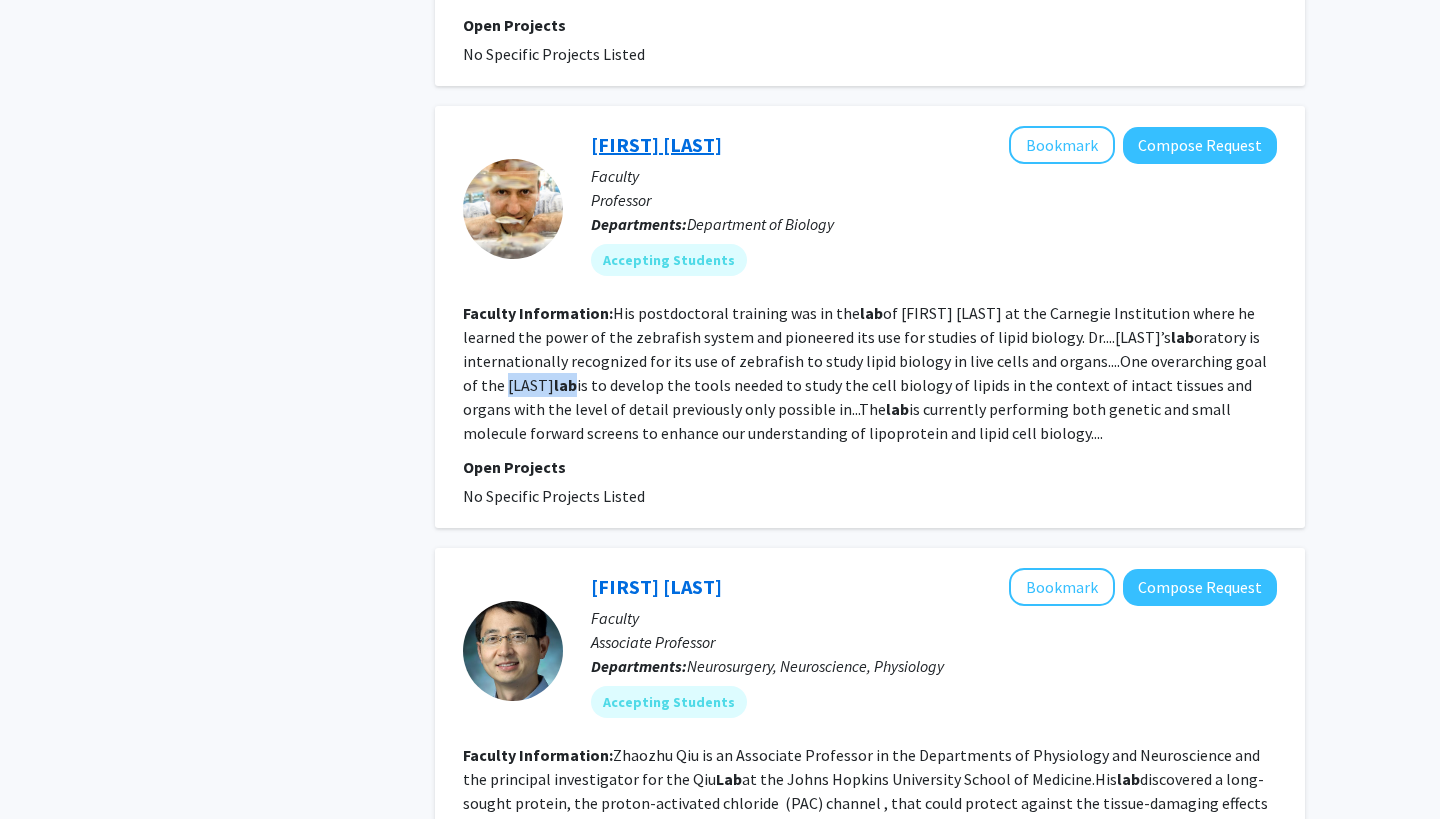 click on "[FIRST] [LAST]" 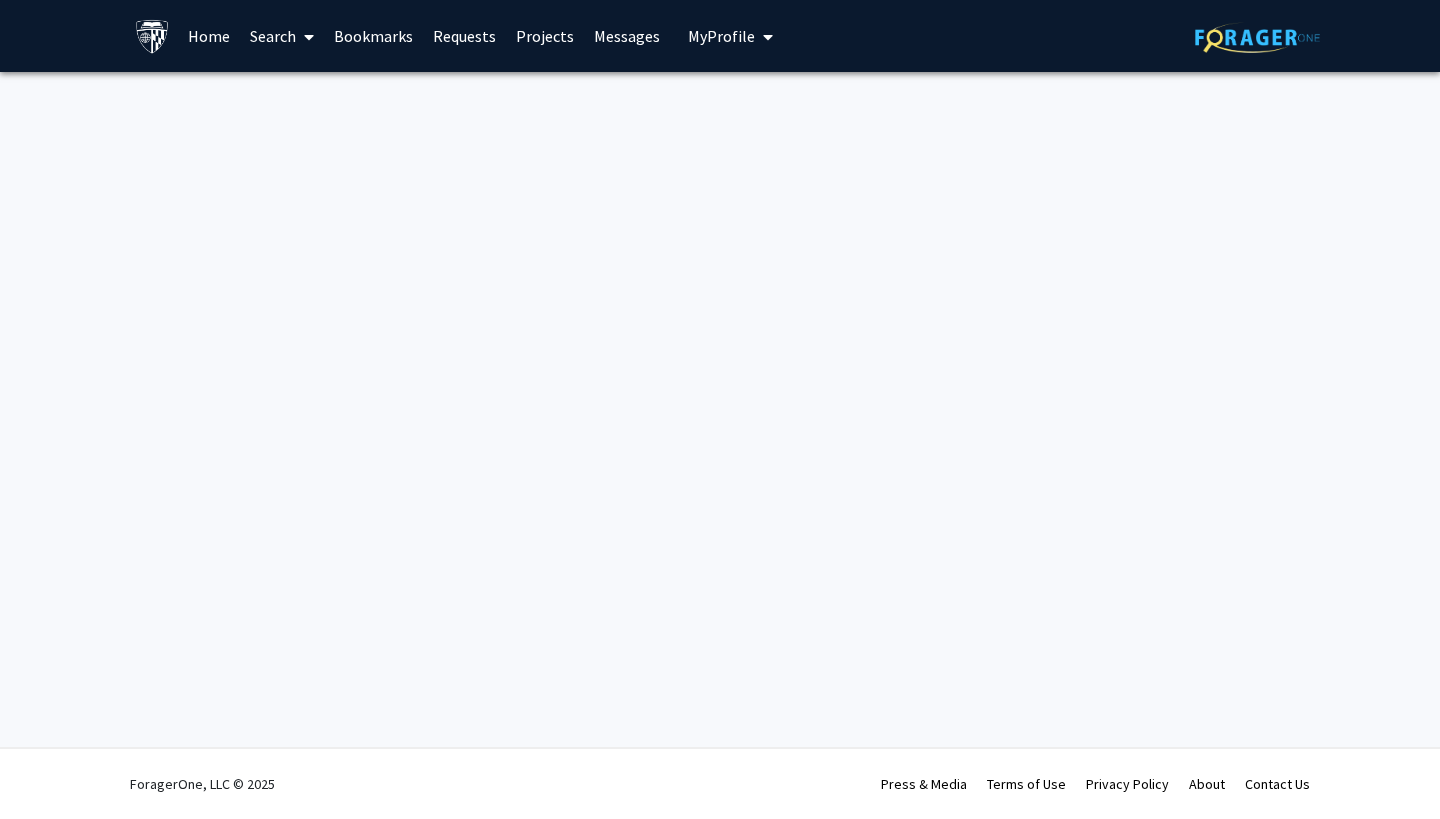 scroll, scrollTop: 0, scrollLeft: 0, axis: both 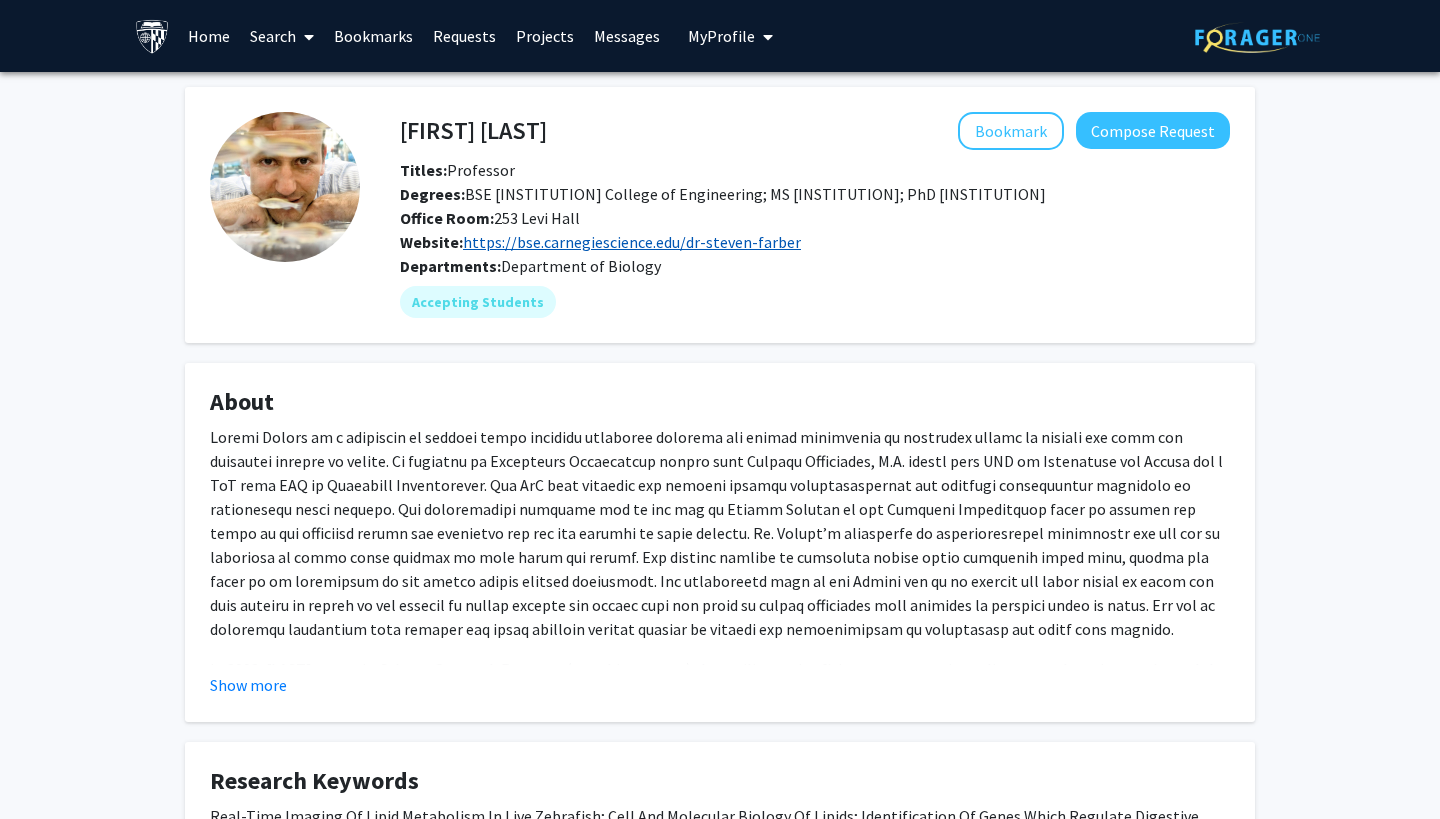 click on "https://bse.carnegiescience.edu/dr-steven-farber" 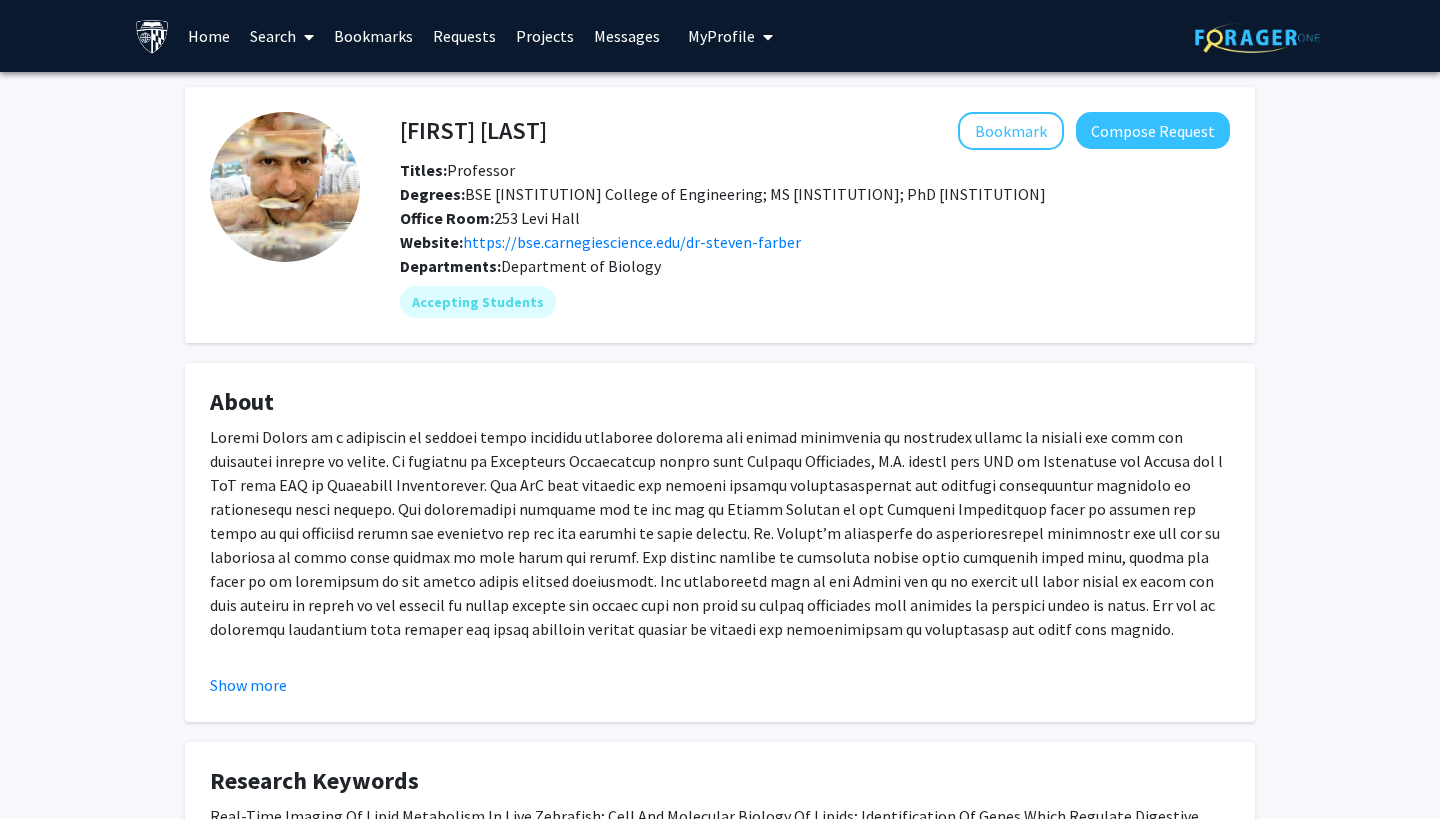 scroll, scrollTop: 0, scrollLeft: 0, axis: both 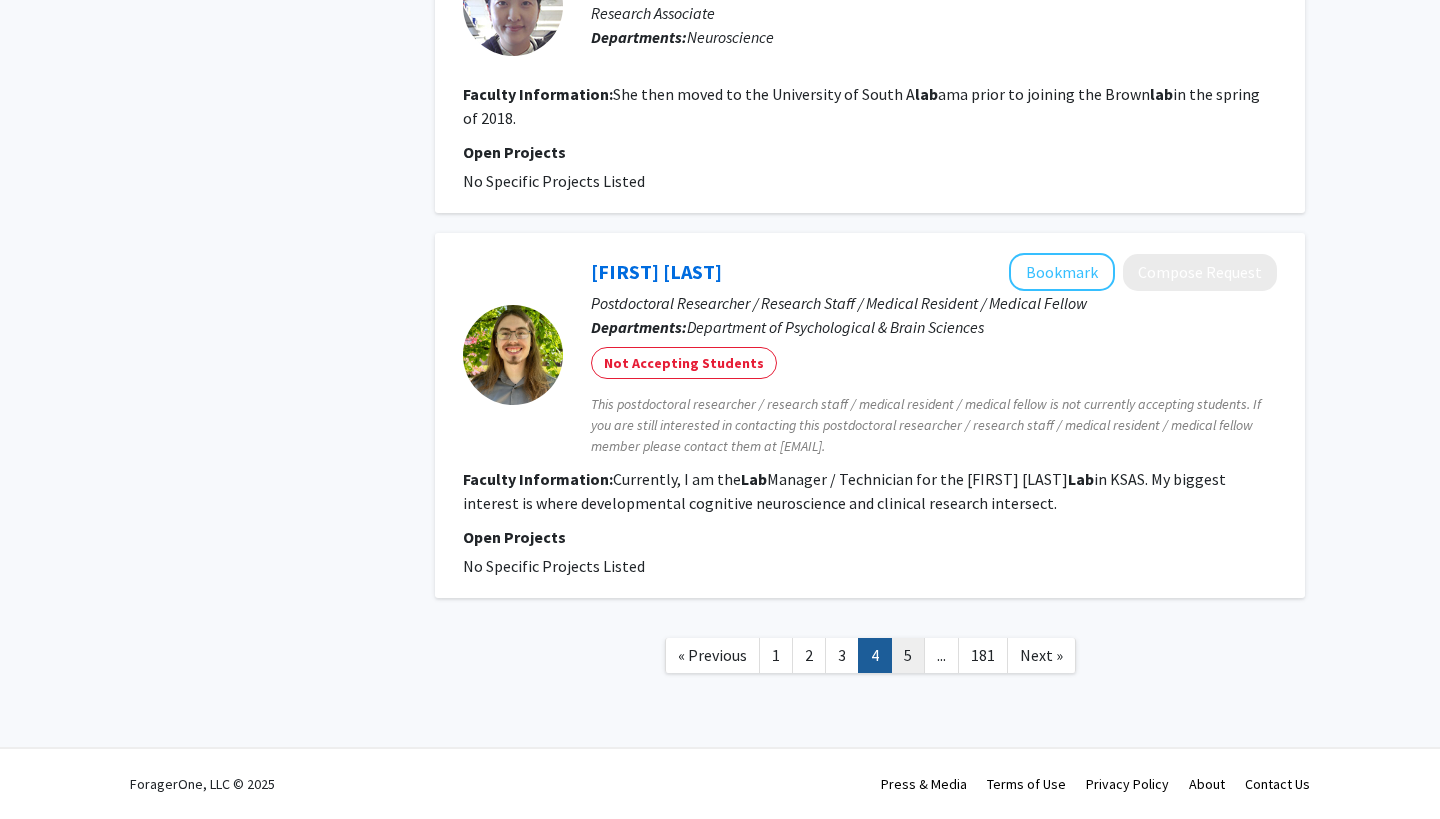 click on "5" 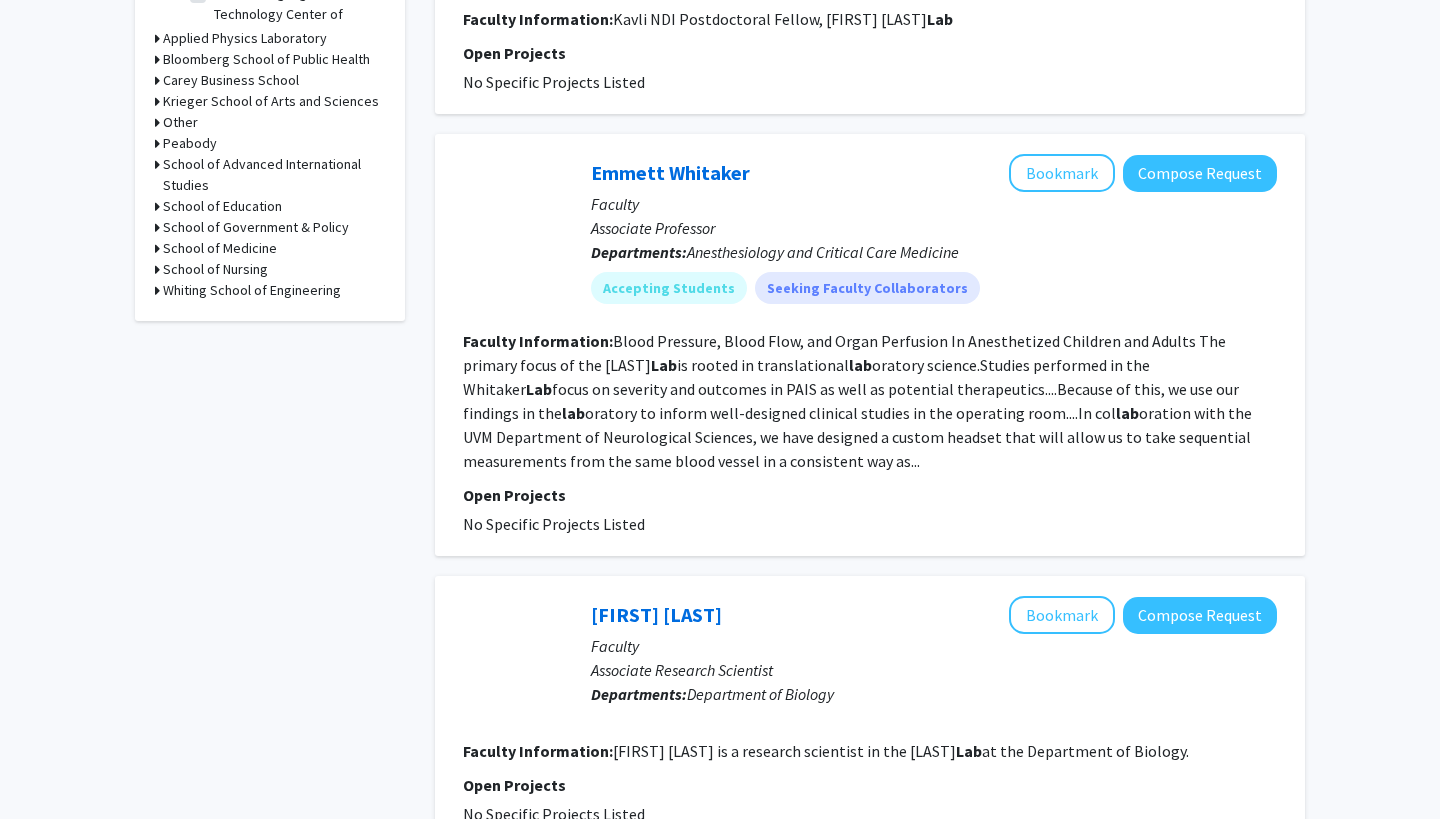 scroll, scrollTop: 869, scrollLeft: 0, axis: vertical 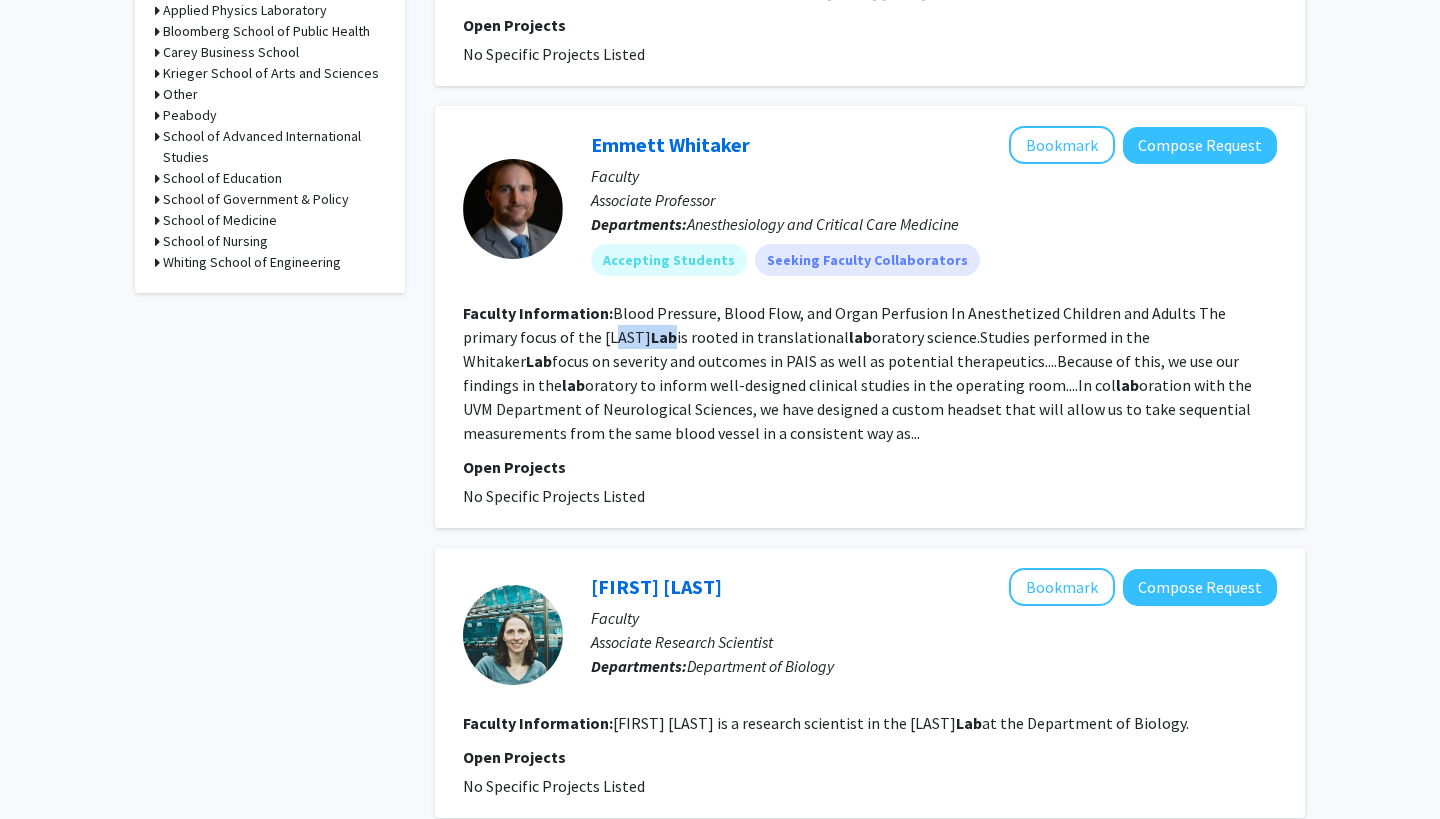 drag, startPoint x: 546, startPoint y: 340, endPoint x: 630, endPoint y: 343, distance: 84.05355 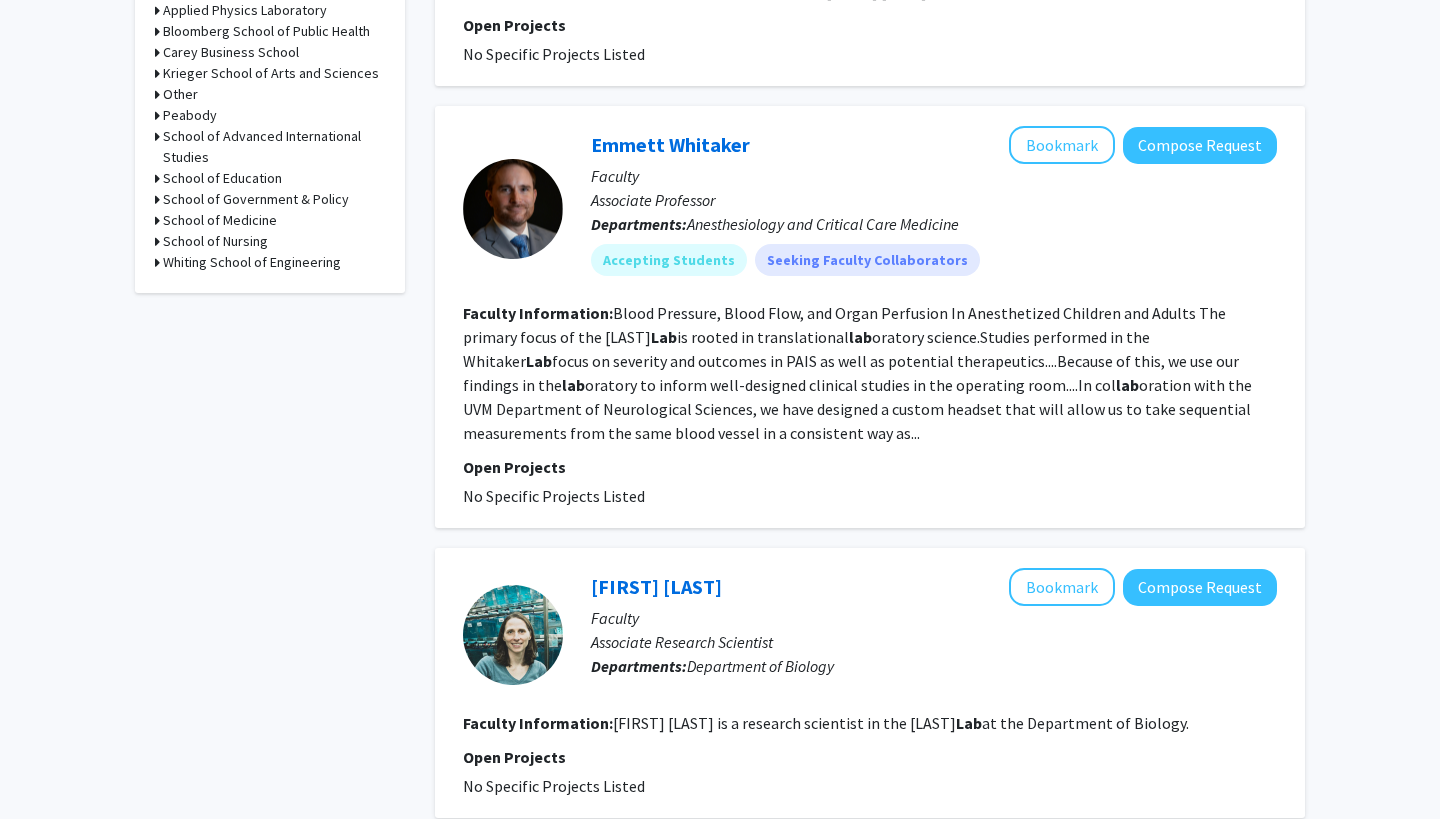 click on "[FIRST] [LAST] Bookmark
Compose Request" 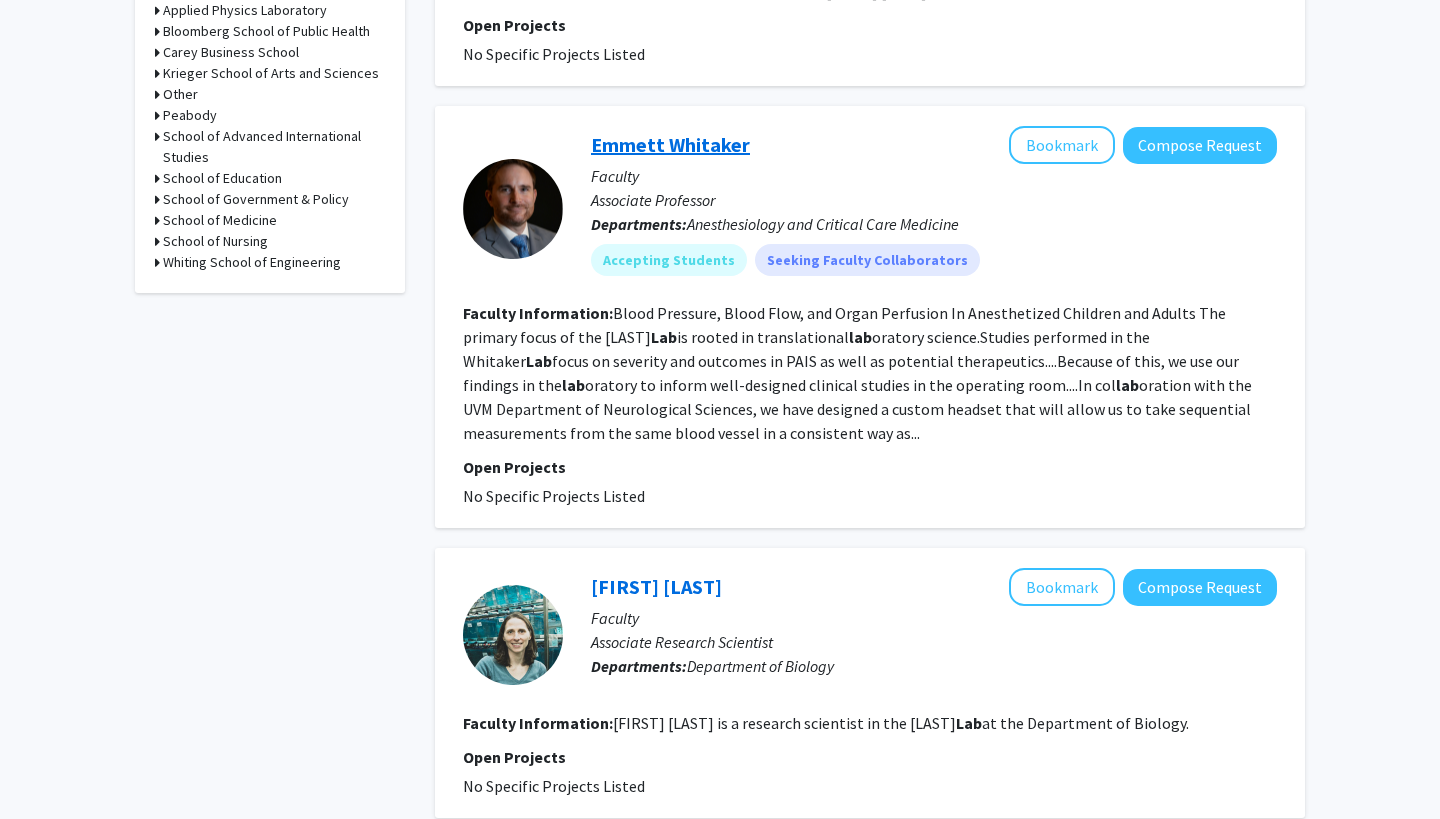 click on "Emmett Whitaker" 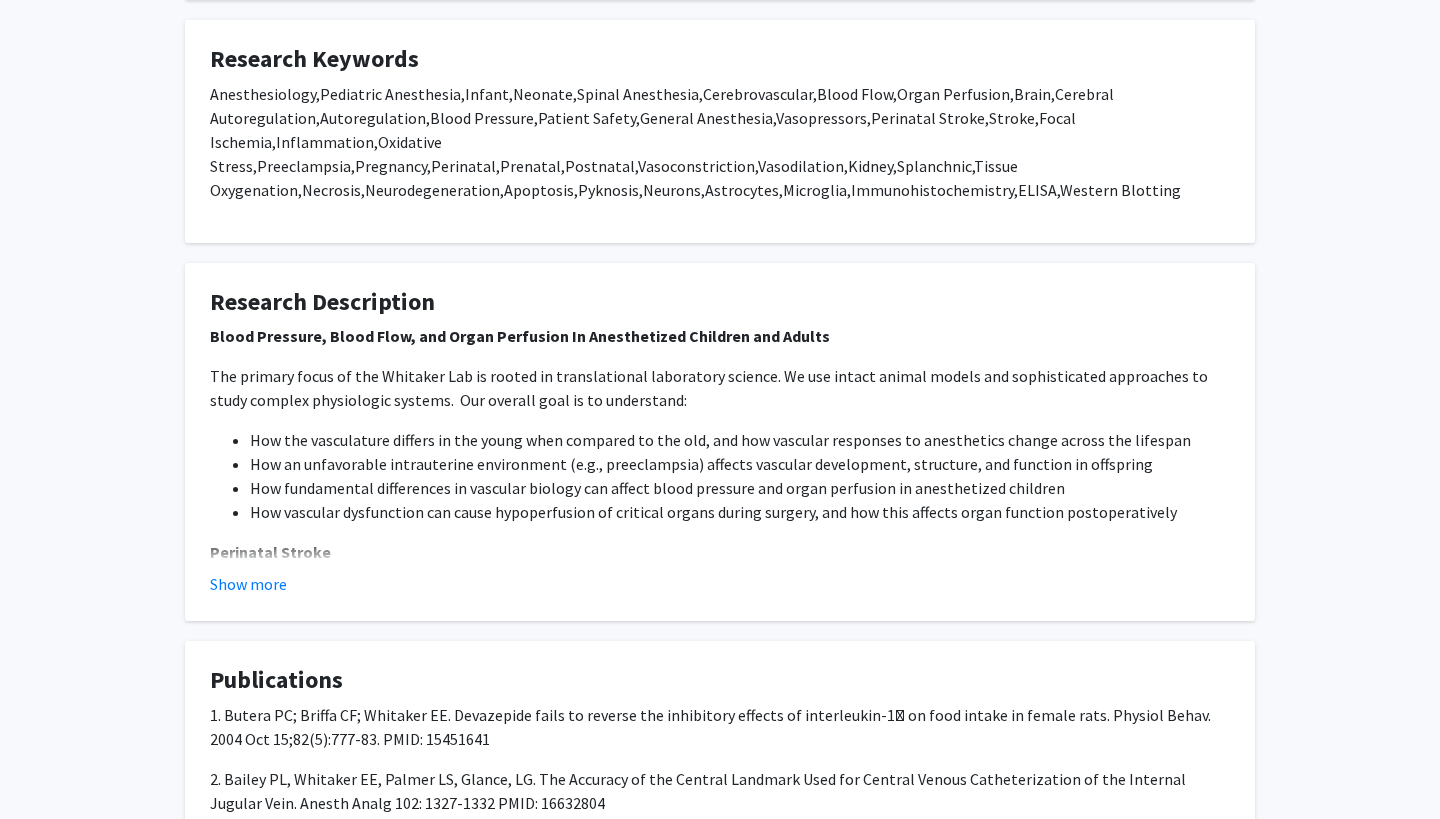 scroll, scrollTop: 619, scrollLeft: 0, axis: vertical 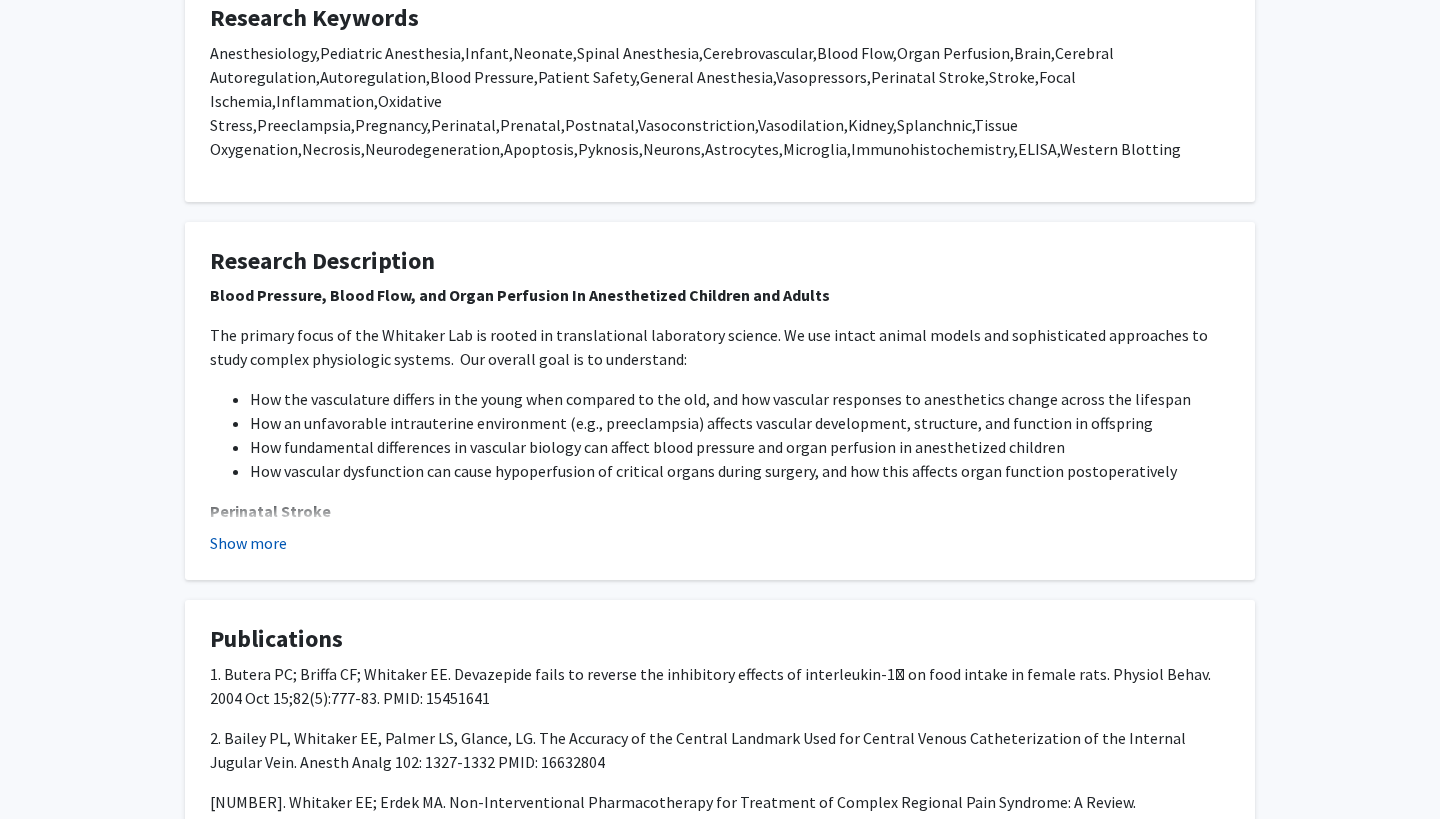 click on "Show more" 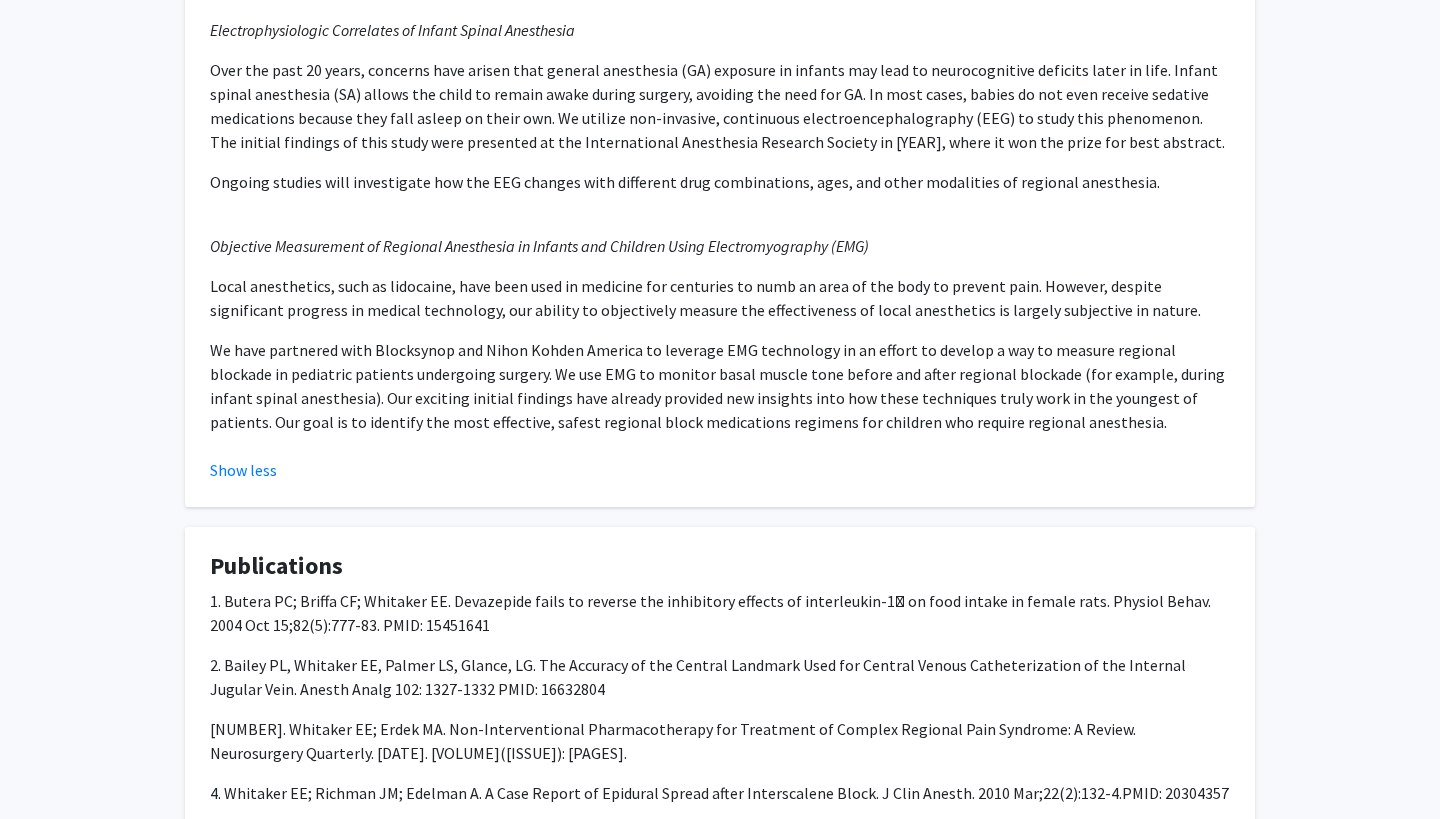 scroll, scrollTop: 1186, scrollLeft: 0, axis: vertical 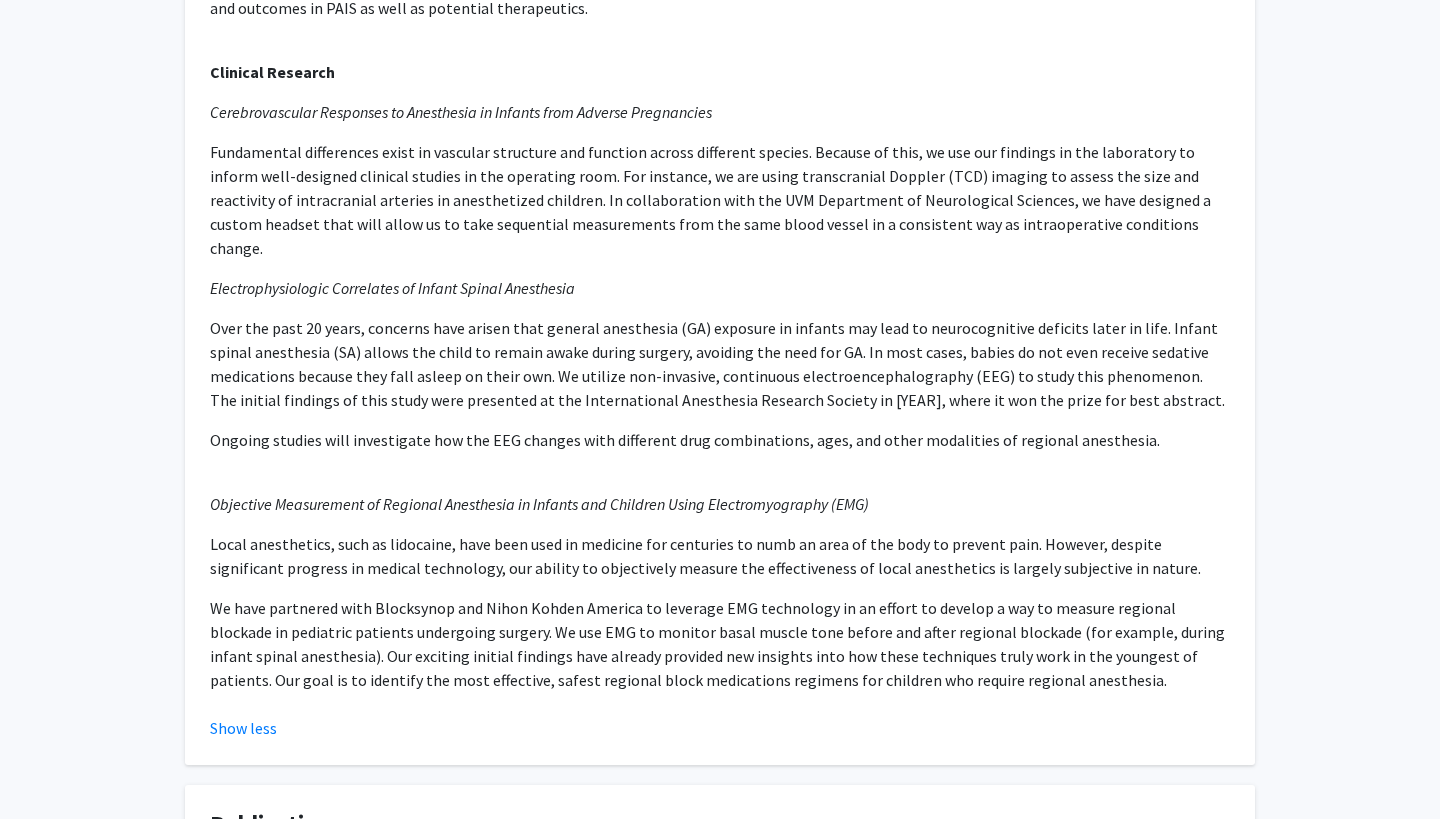 click on "Blood Pressure, Blood Flow, and Organ Perfusion In Anesthetized Children and Adults The primary focus of the Whitaker Lab is rooted in translational laboratory science. We use intact animal models and sophisticated approaches to study complex physiologic systems.  Our overall goal is to understand: How the vasculature differs in the young when compared to the old, and how vascular responses to anesthetics change across the lifespan How an unfavorable intrauterine environment (e.g., preeclampsia) affects vascular development, structure, and function in offspring How fundamental differences in vascular biology can affect blood pressure and organ perfusion in anesthetized children How vascular dysfunction can cause hypoperfusion of critical organs during surgery, and how this affects organ function postoperatively Perinatal Stroke Clinical Research Cerebrovascular Responses to Anesthesia in Infants from Adverse Pregnancies Electrophysiologic Correlates of Infant Spinal Anesthesia" 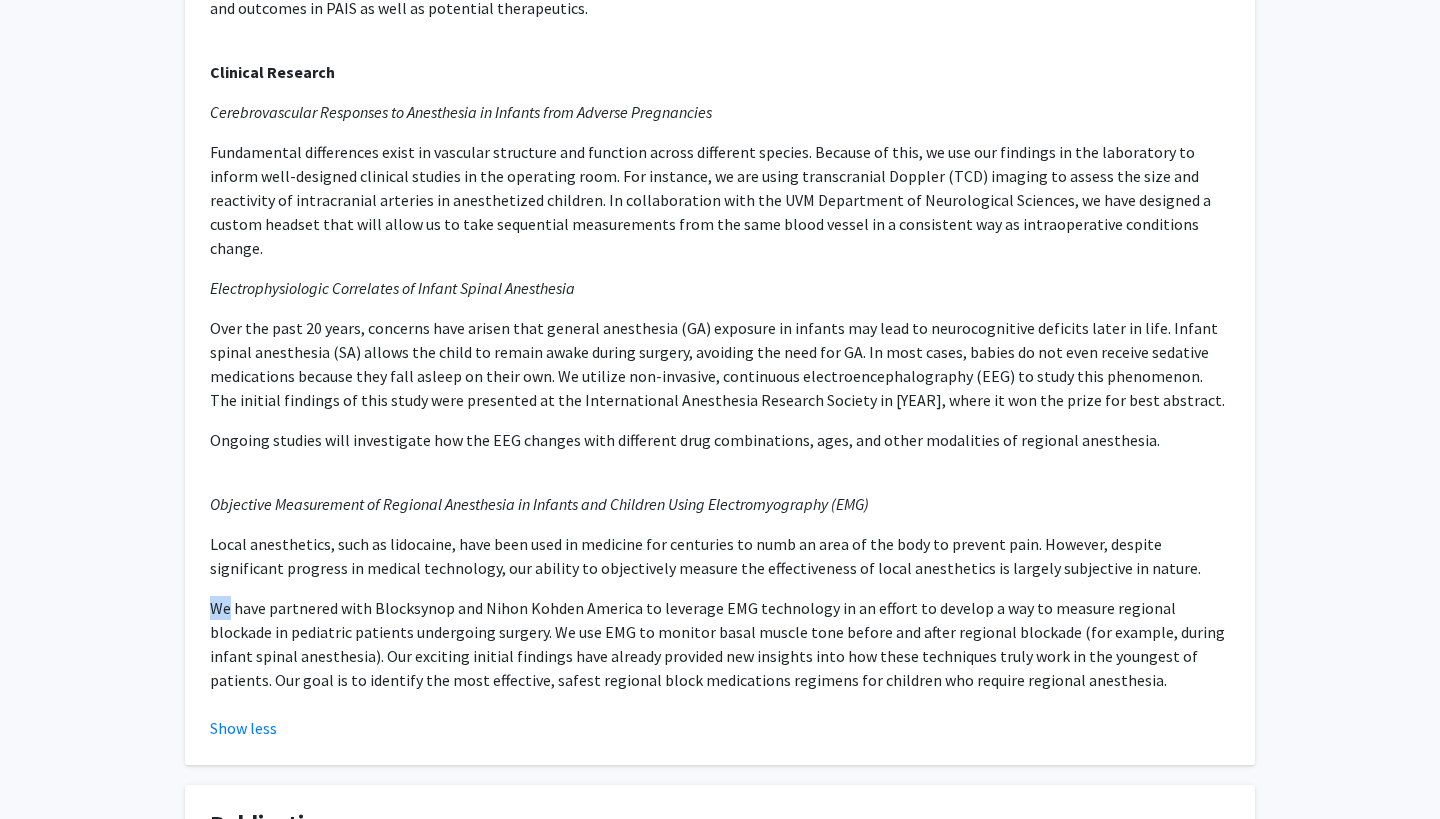 click on "Blood Pressure, Blood Flow, and Organ Perfusion In Anesthetized Children and Adults The primary focus of the Whitaker Lab is rooted in translational laboratory science. We use intact animal models and sophisticated approaches to study complex physiologic systems.  Our overall goal is to understand: How the vasculature differs in the young when compared to the old, and how vascular responses to anesthetics change across the lifespan How an unfavorable intrauterine environment (e.g., preeclampsia) affects vascular development, structure, and function in offspring How fundamental differences in vascular biology can affect blood pressure and organ perfusion in anesthetized children How vascular dysfunction can cause hypoperfusion of critical organs during surgery, and how this affects organ function postoperatively Perinatal Stroke Clinical Research Cerebrovascular Responses to Anesthesia in Infants from Adverse Pregnancies Electrophysiologic Correlates of Infant Spinal Anesthesia" 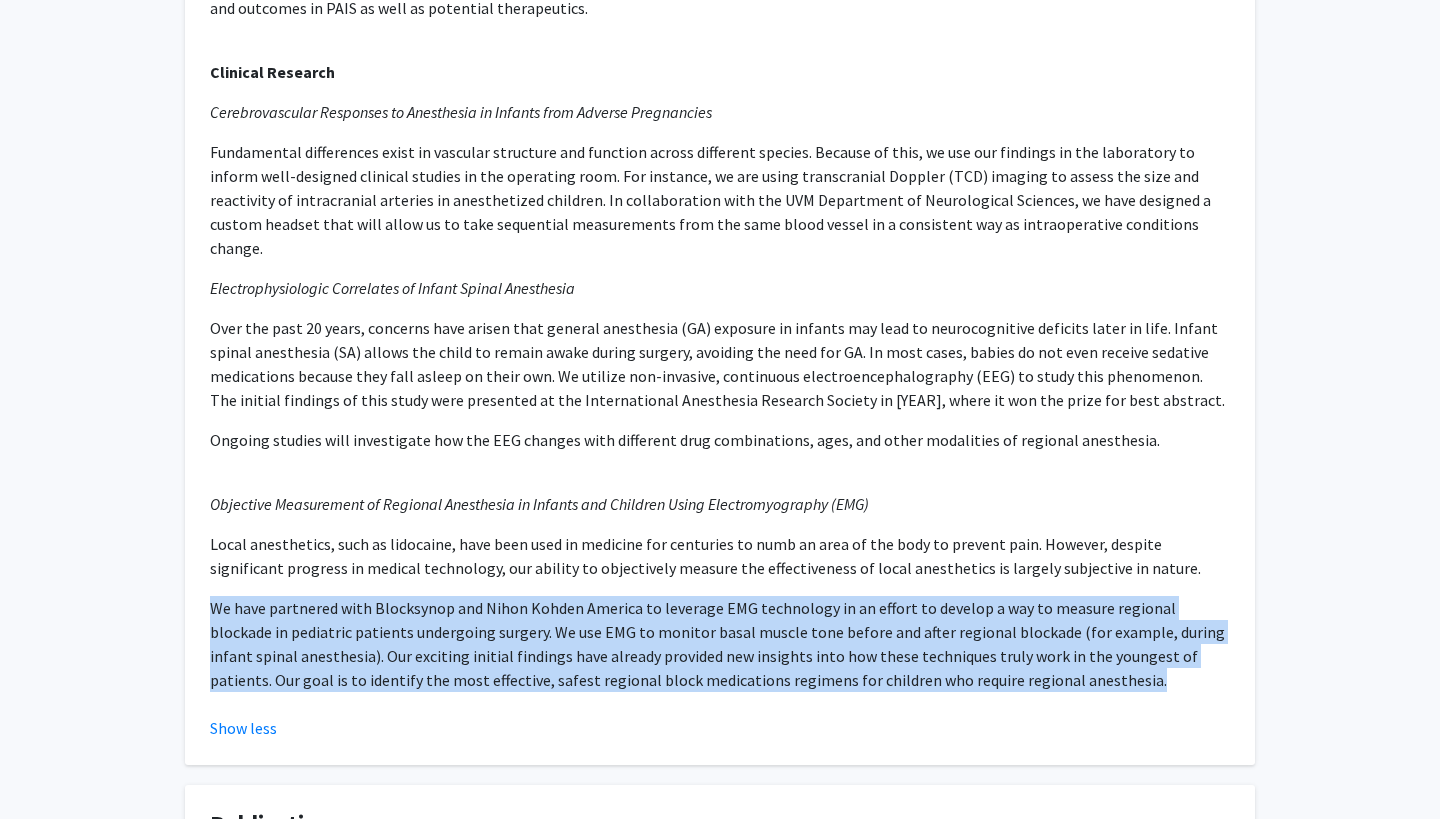 click on "Blood Pressure, Blood Flow, and Organ Perfusion In Anesthetized Children and Adults The primary focus of the Whitaker Lab is rooted in translational laboratory science. We use intact animal models and sophisticated approaches to study complex physiologic systems.  Our overall goal is to understand: How the vasculature differs in the young when compared to the old, and how vascular responses to anesthetics change across the lifespan How an unfavorable intrauterine environment (e.g., preeclampsia) affects vascular development, structure, and function in offspring How fundamental differences in vascular biology can affect blood pressure and organ perfusion in anesthetized children How vascular dysfunction can cause hypoperfusion of critical organs during surgery, and how this affects organ function postoperatively Perinatal Stroke Clinical Research Cerebrovascular Responses to Anesthesia in Infants from Adverse Pregnancies Electrophysiologic Correlates of Infant Spinal Anesthesia" 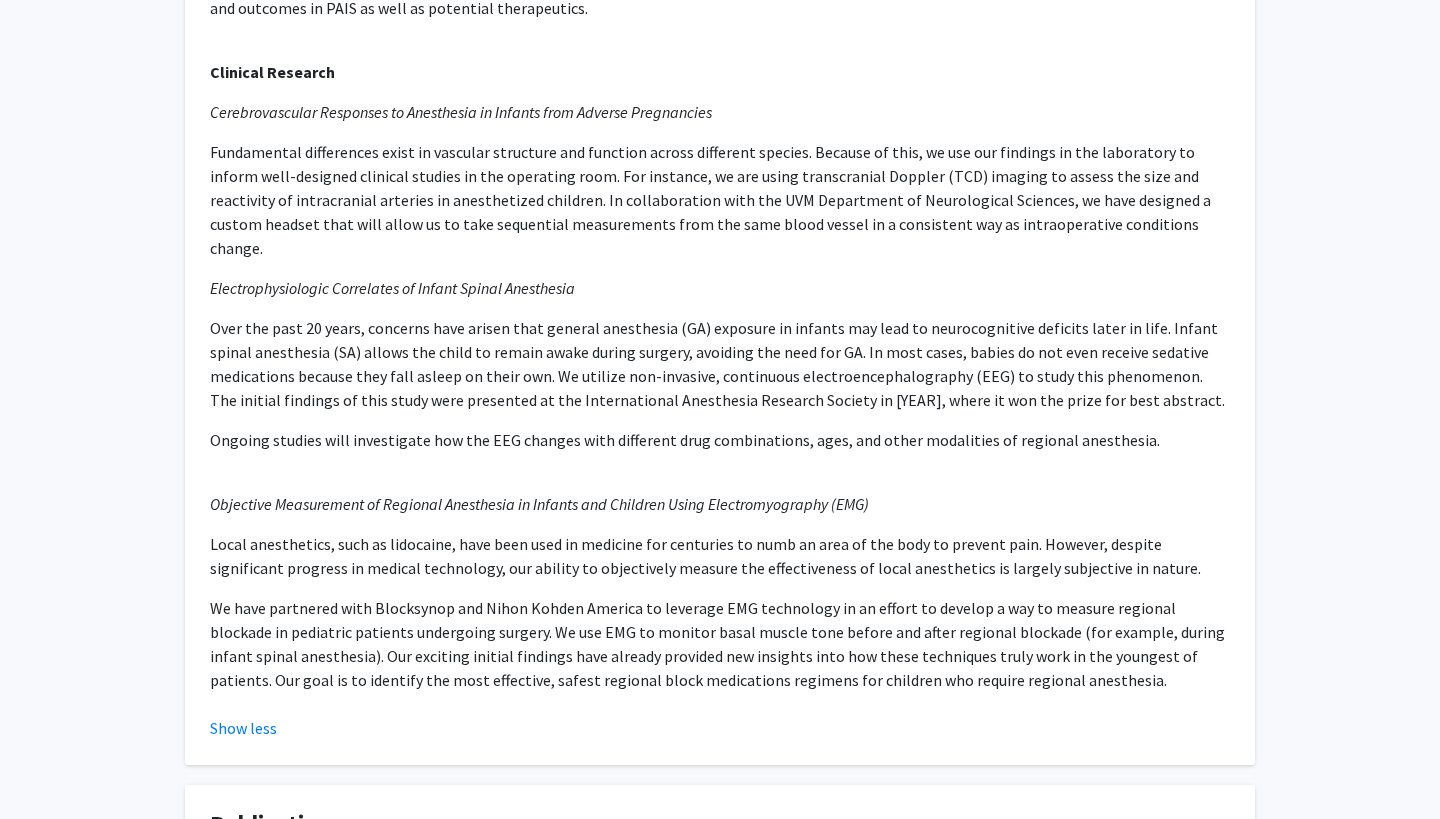 click on "Objective Measurement of Regional Anesthesia in Infants and Children Using Electromyography (EMG)" 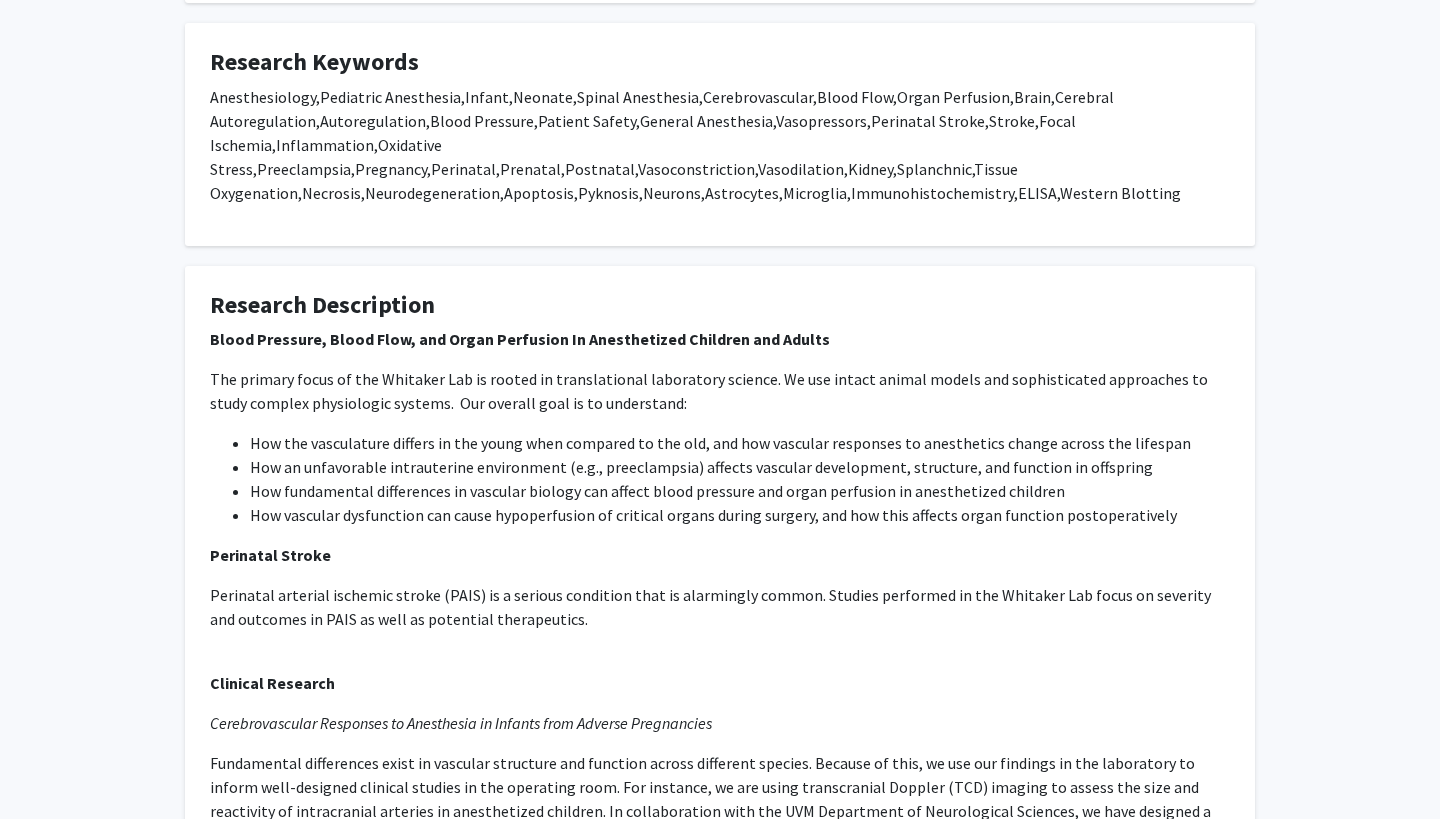 scroll, scrollTop: 572, scrollLeft: 0, axis: vertical 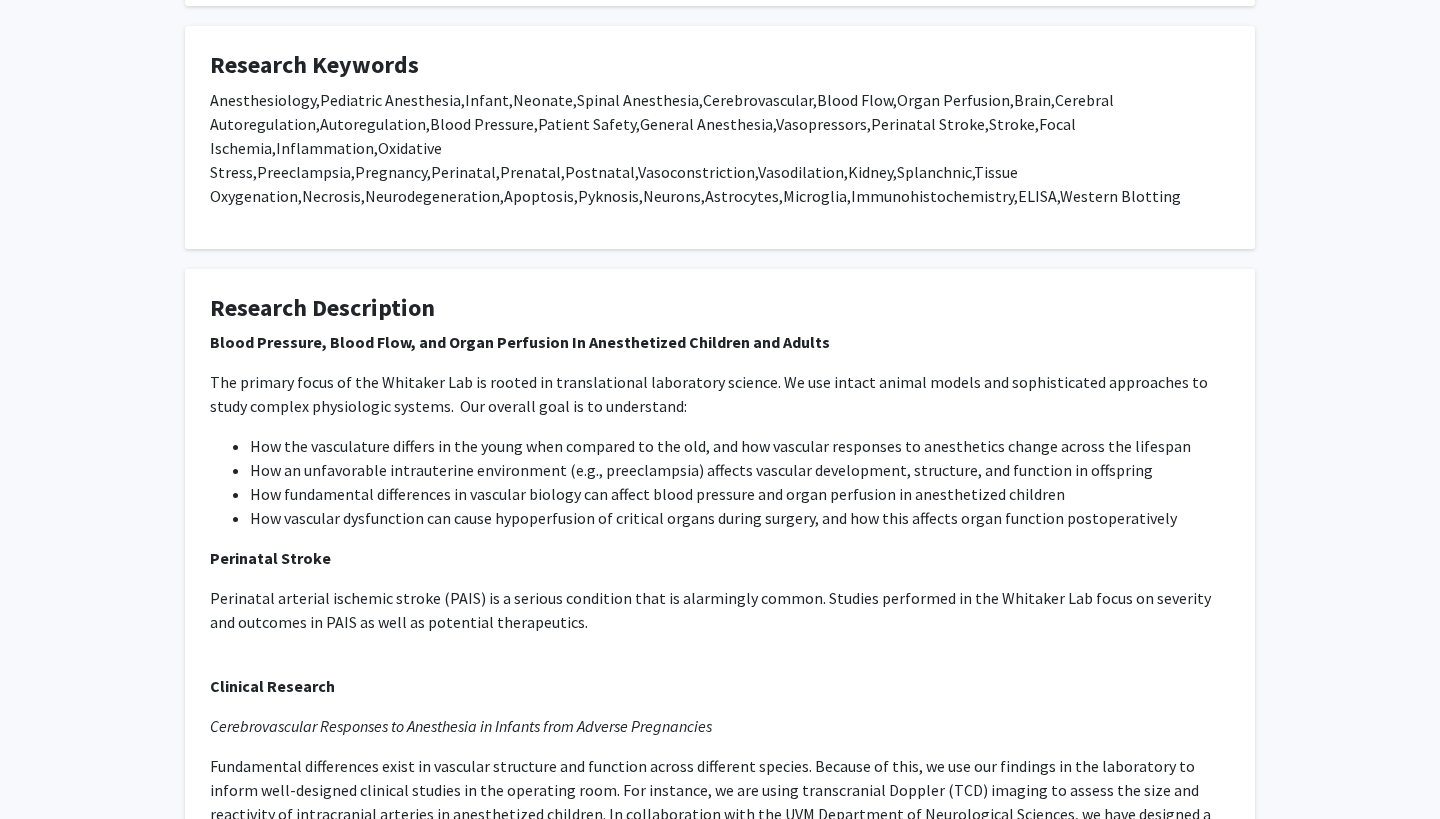 click on "How an unfavorable intrauterine environment (e.g., preeclampsia) affects vascular development, structure, and function in offspring" 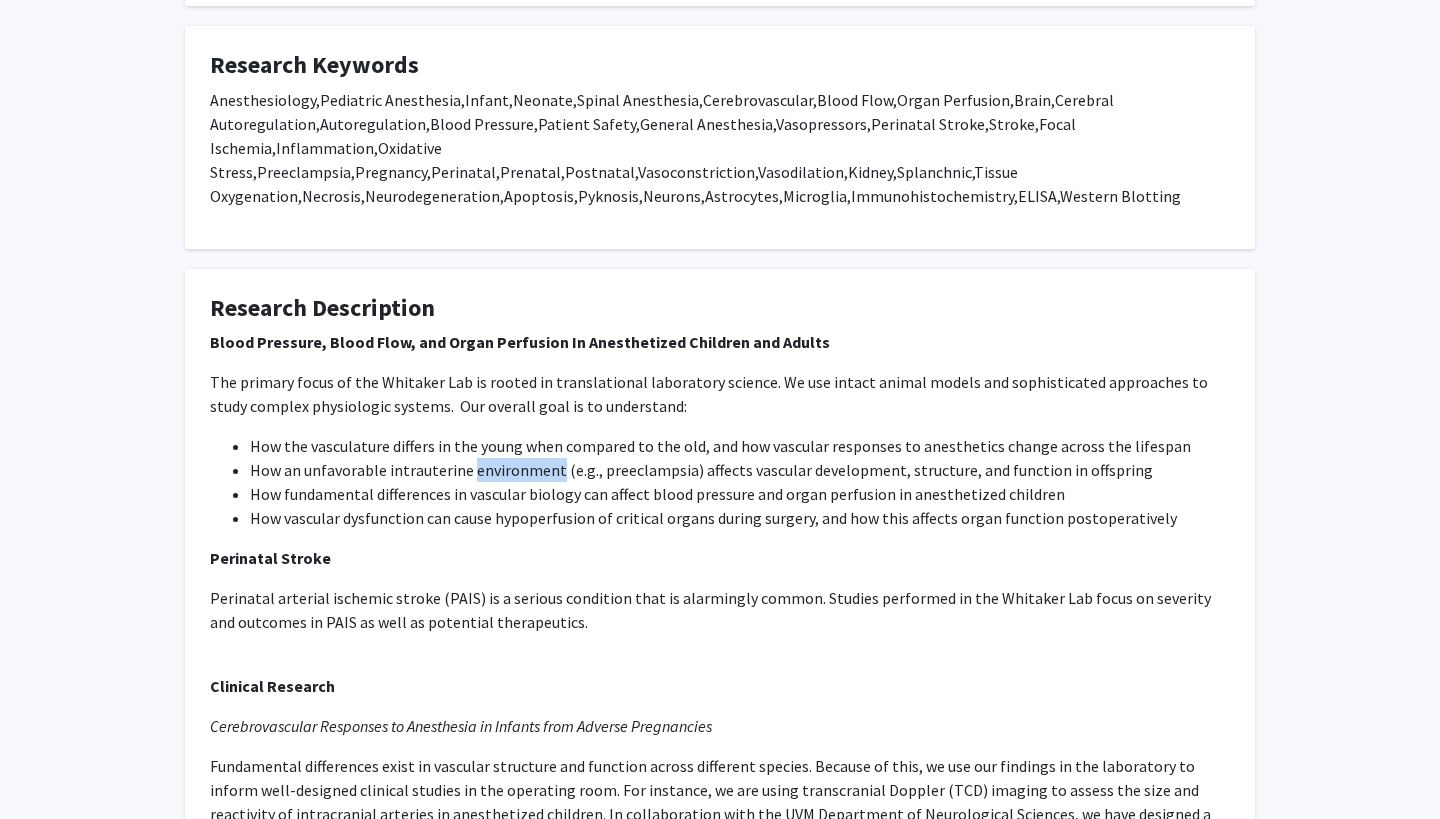 click on "How an unfavorable intrauterine environment (e.g., preeclampsia) affects vascular development, structure, and function in offspring" 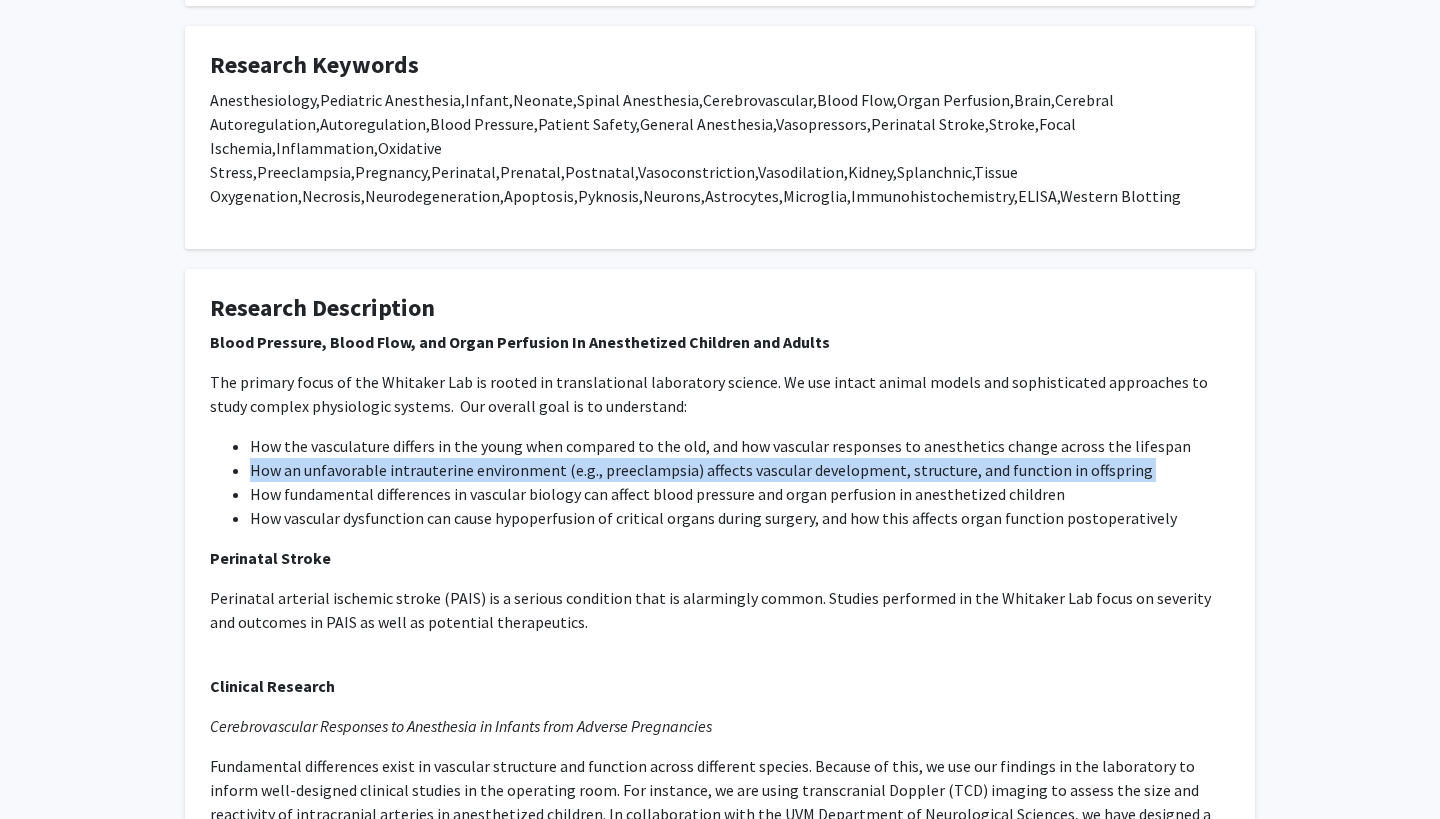click on "How an unfavorable intrauterine environment (e.g., preeclampsia) affects vascular development, structure, and function in offspring" 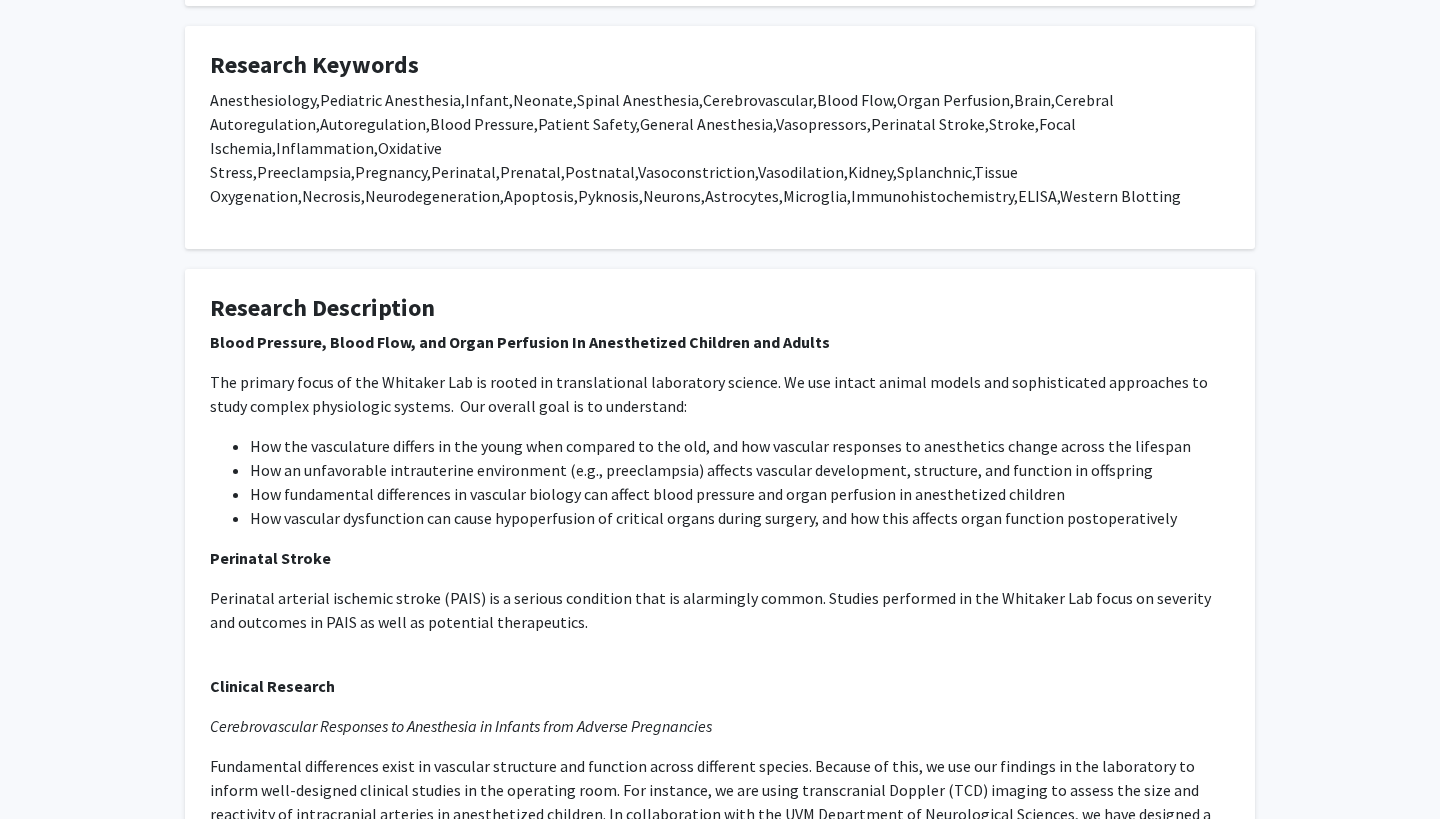 click on "The primary focus of the Whitaker Lab is rooted in translational laboratory science. We use intact animal models and sophisticated approaches to study complex physiologic systems.  Our overall goal is to understand:" 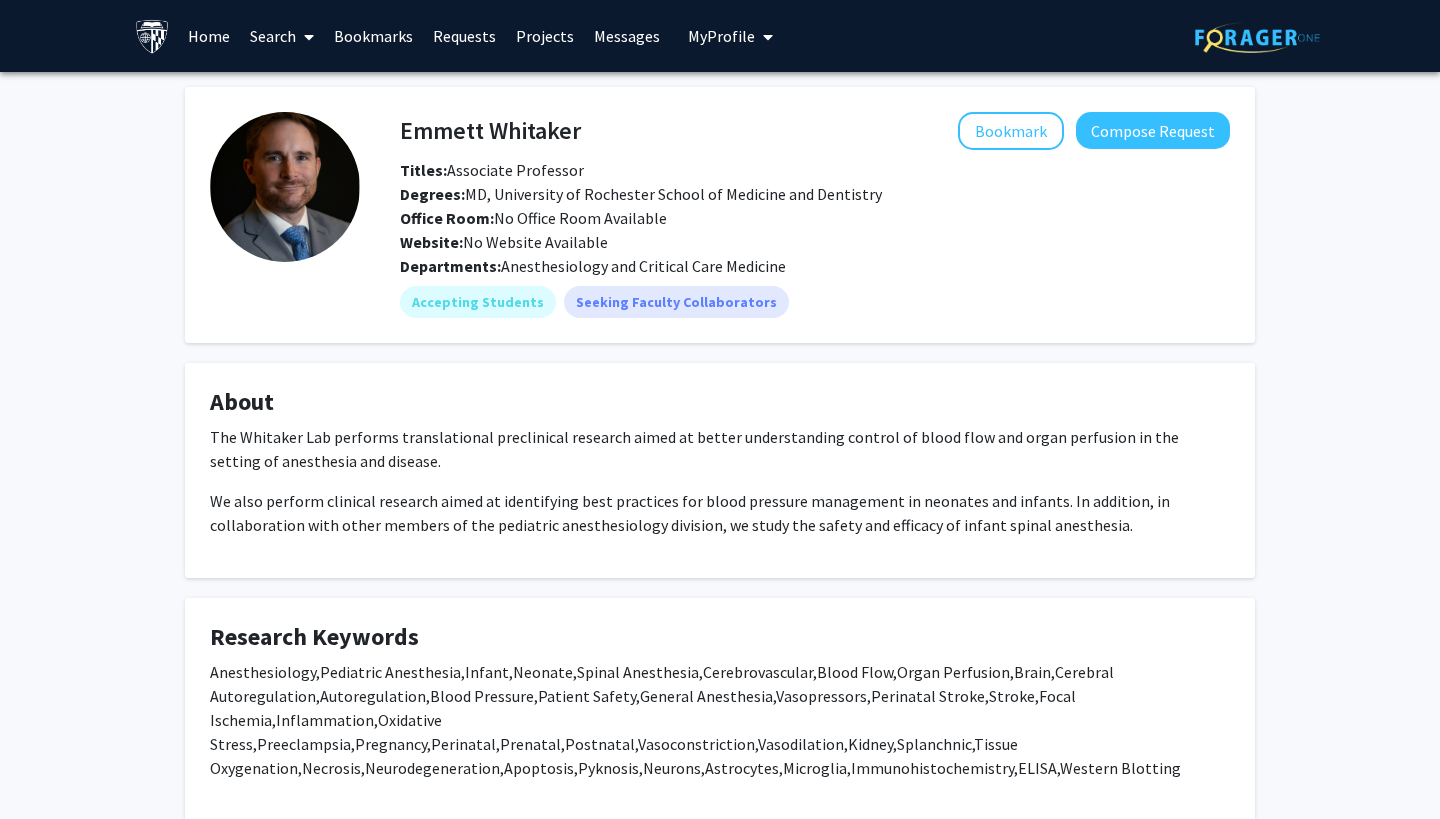 scroll, scrollTop: 0, scrollLeft: 0, axis: both 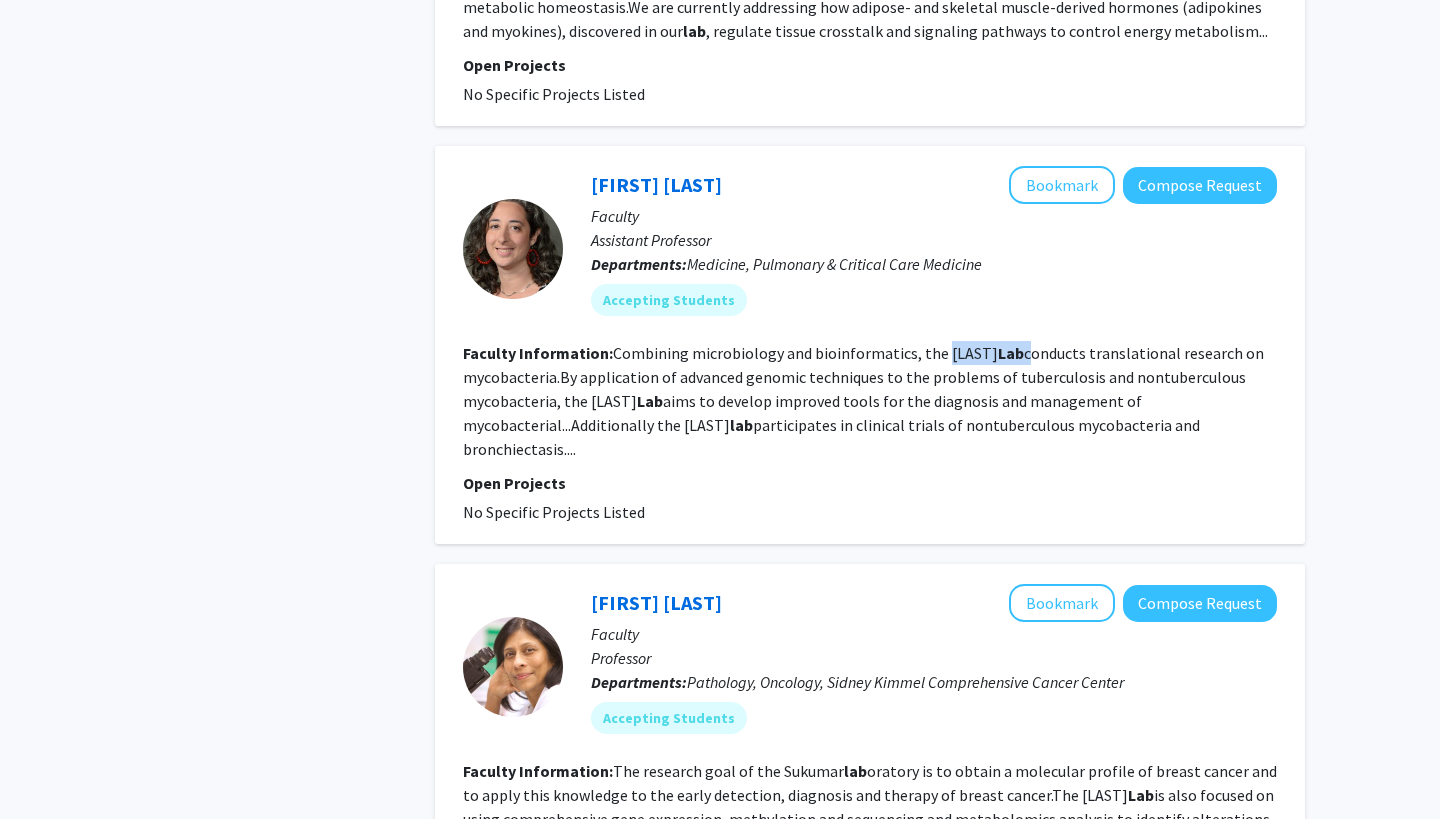 drag, startPoint x: 939, startPoint y: 382, endPoint x: 1013, endPoint y: 383, distance: 74.00676 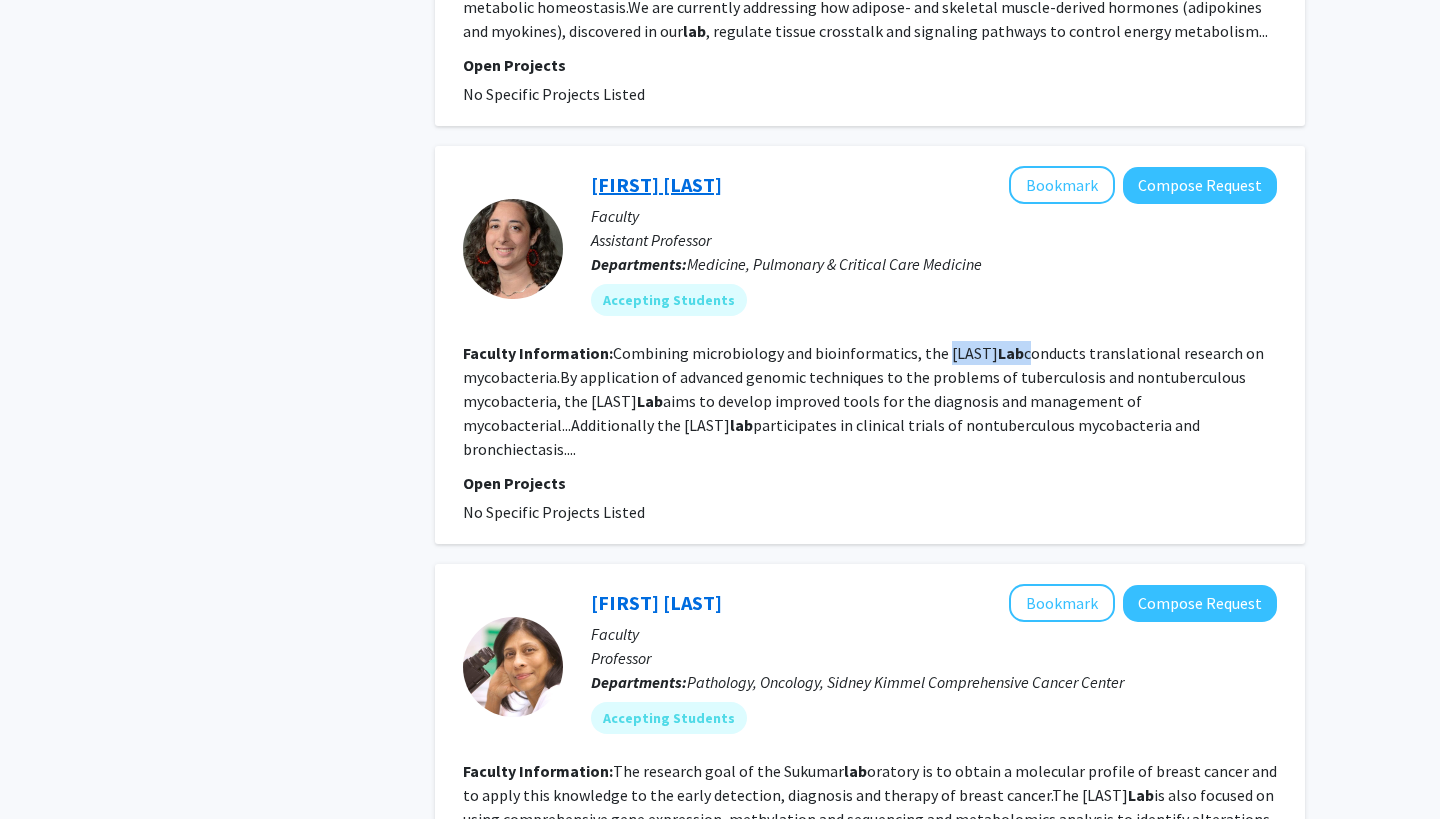 click on "[FIRST] [LAST]" 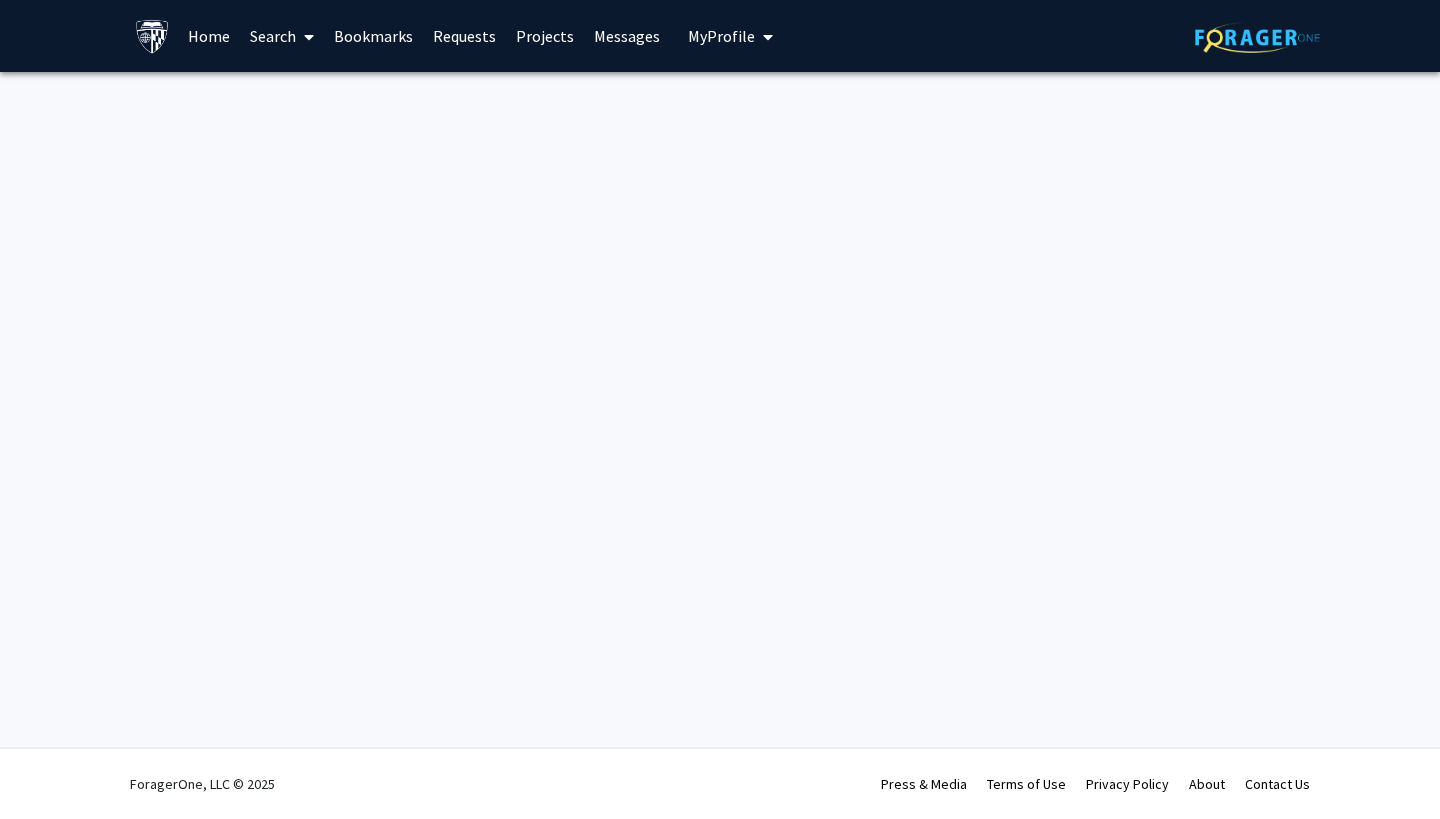 scroll, scrollTop: 0, scrollLeft: 0, axis: both 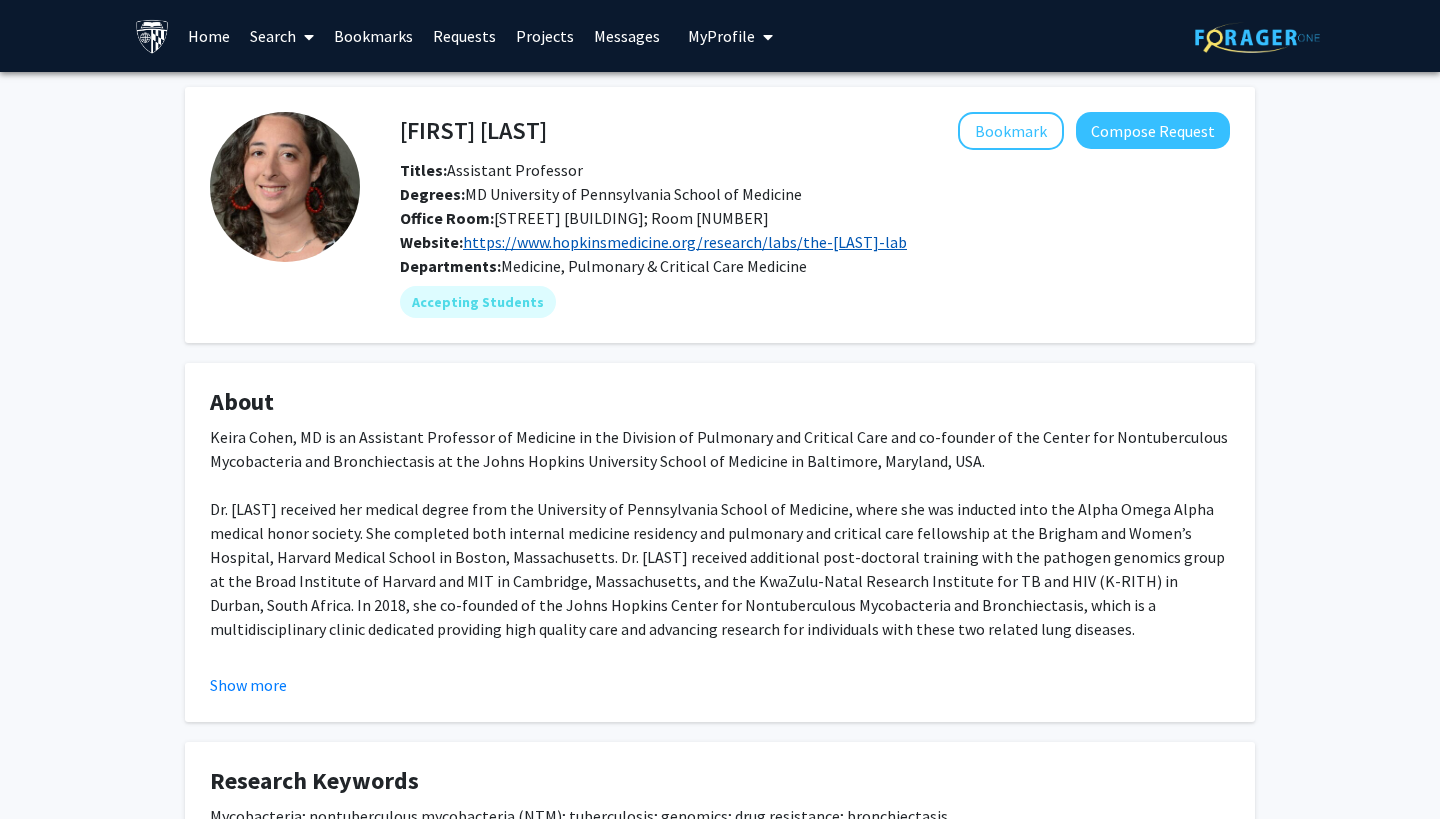 click on "https://www.hopkinsmedicine.org/research/labs/the-[LAST]-lab" 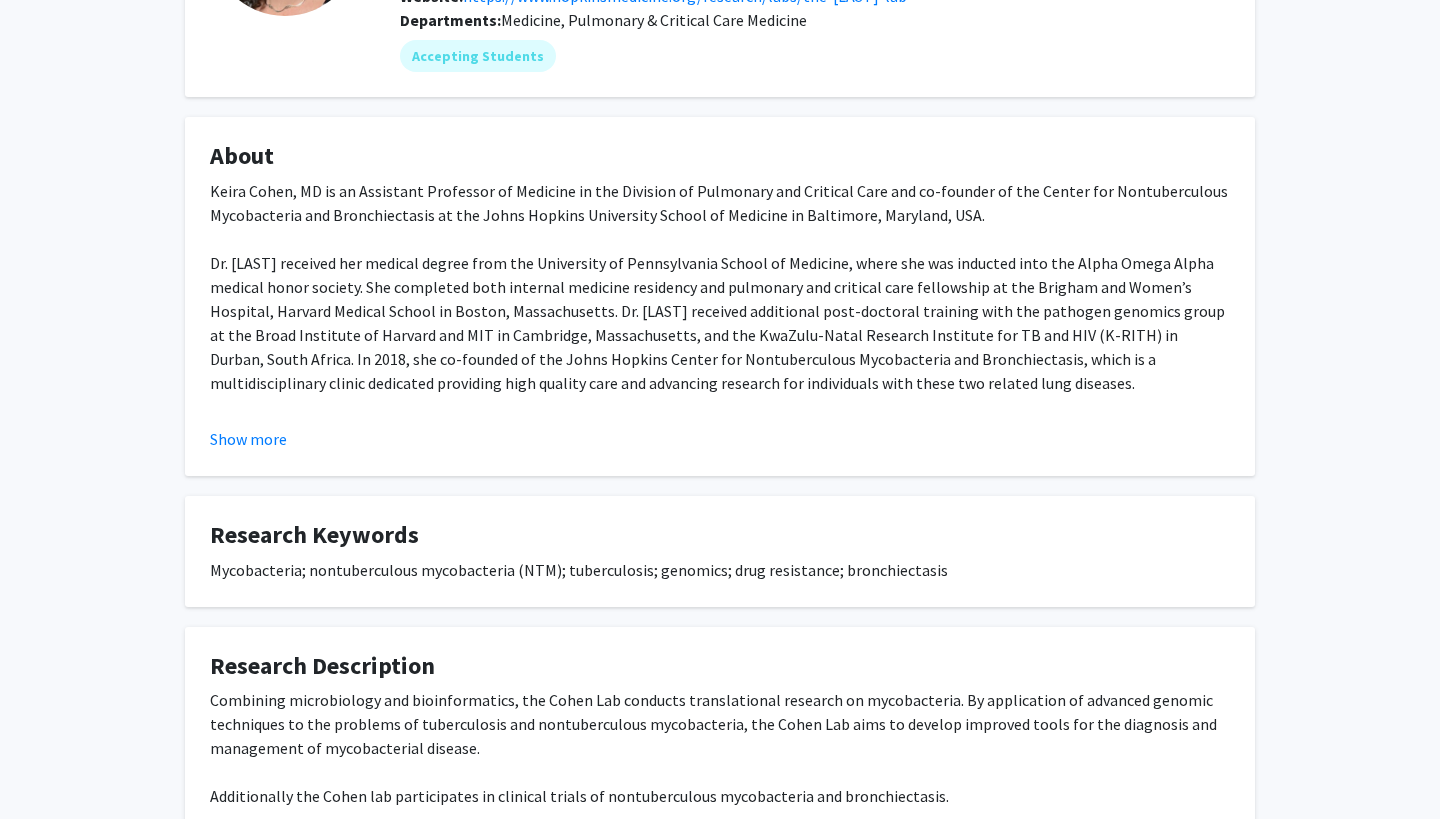 scroll, scrollTop: 293, scrollLeft: 0, axis: vertical 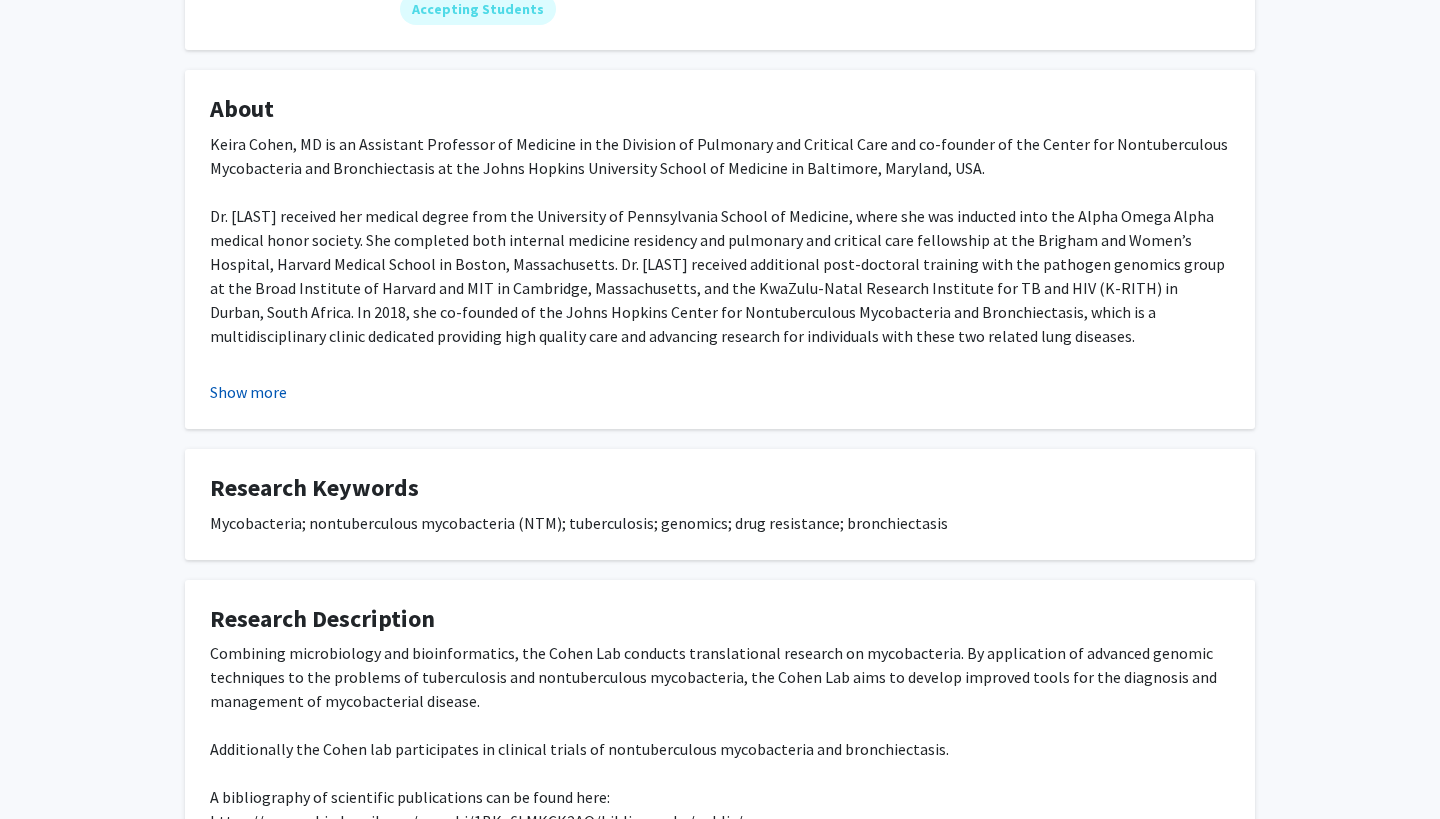 click on "Show more" 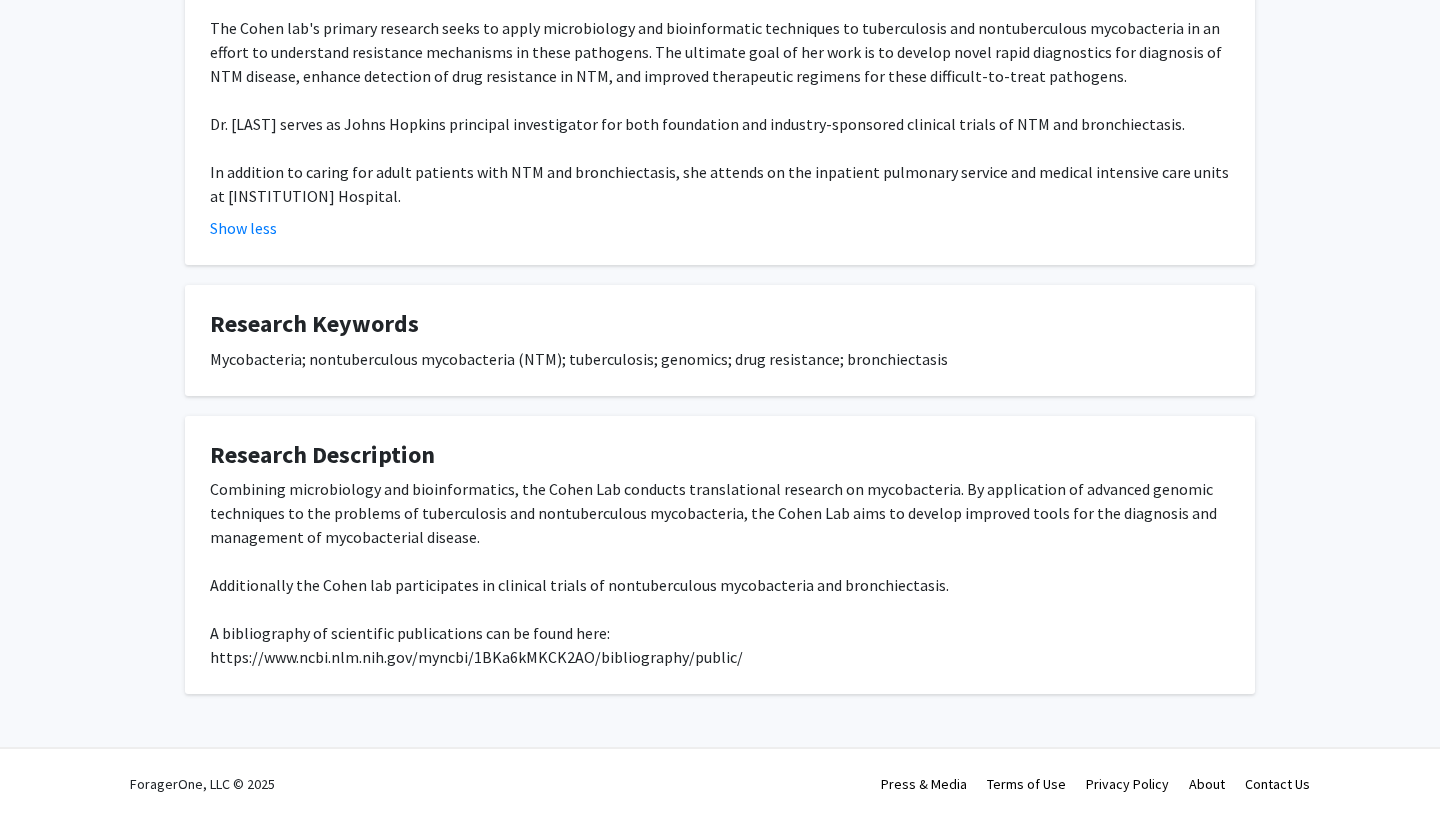 scroll, scrollTop: 650, scrollLeft: 0, axis: vertical 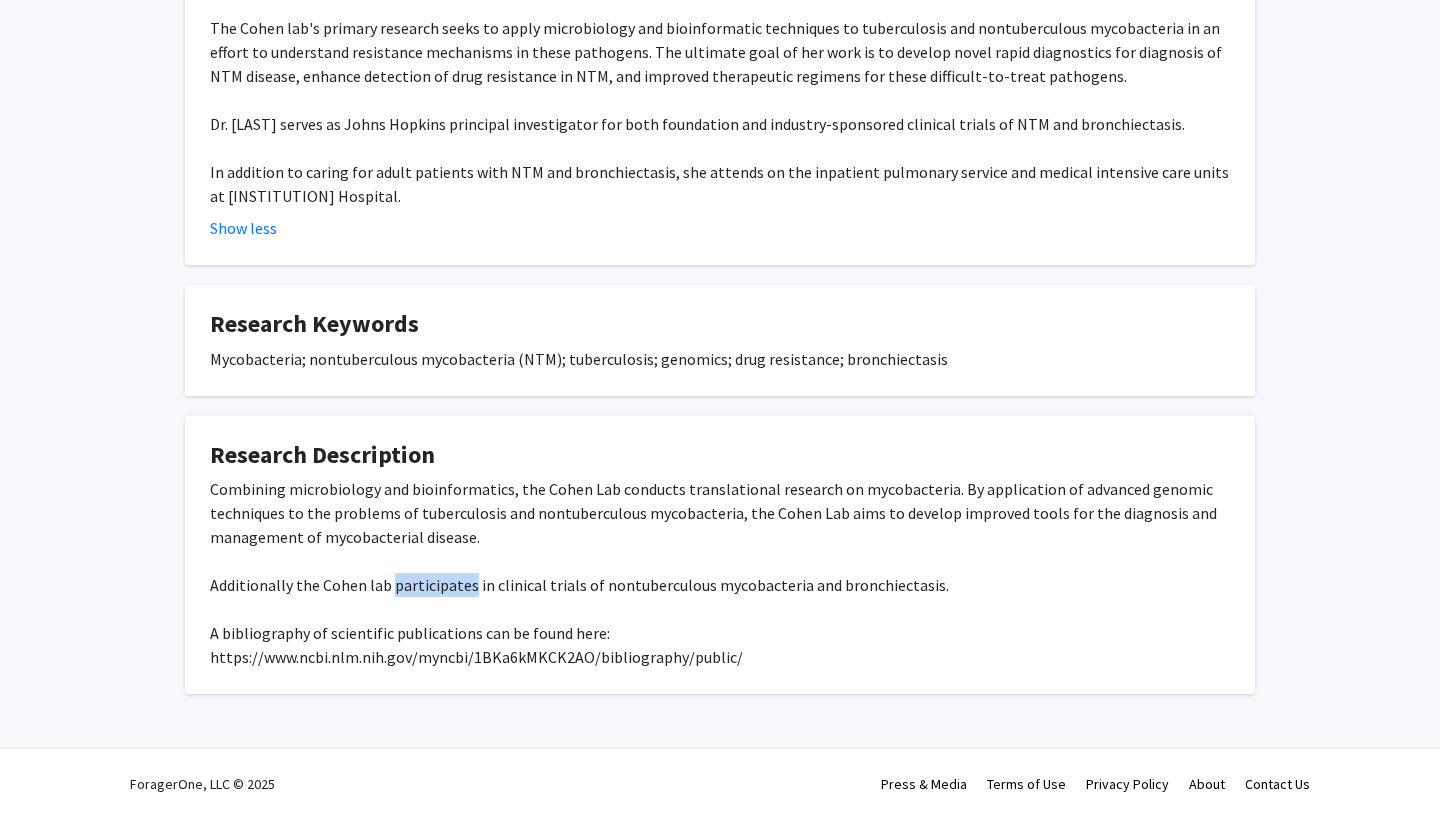 click on "Combining microbiology and bioinformatics, the Cohen Lab conducts translational research on mycobacteria. By application of advanced genomic techniques to the problems of tuberculosis and nontuberculous mycobacteria, the Cohen Lab aims to develop improved tools for the diagnosis and management of mycobacterial disease. Additionally the Cohen lab participates in clinical trials of nontuberculous mycobacteria and bronchiectasis.   A bibliography of scientific publications can be found here:  https://www.ncbi.nlm.nih.gov/myncbi/[ID]/bibliography/public/" 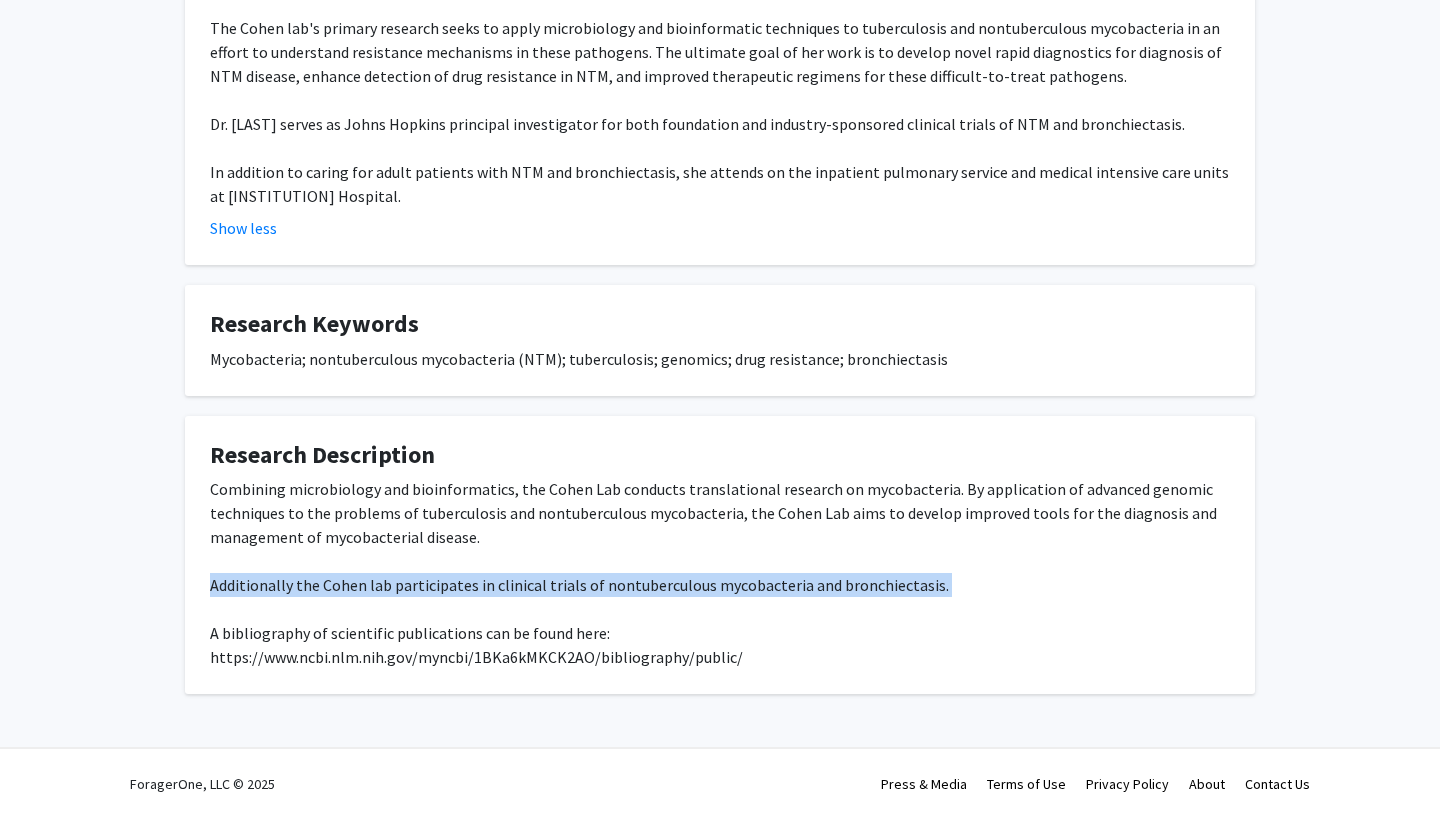 click on "Combining microbiology and bioinformatics, the Cohen Lab conducts translational research on mycobacteria. By application of advanced genomic techniques to the problems of tuberculosis and nontuberculous mycobacteria, the Cohen Lab aims to develop improved tools for the diagnosis and management of mycobacterial disease. Additionally the Cohen lab participates in clinical trials of nontuberculous mycobacteria and bronchiectasis.   A bibliography of scientific publications can be found here:  https://www.ncbi.nlm.nih.gov/myncbi/[ID]/bibliography/public/" 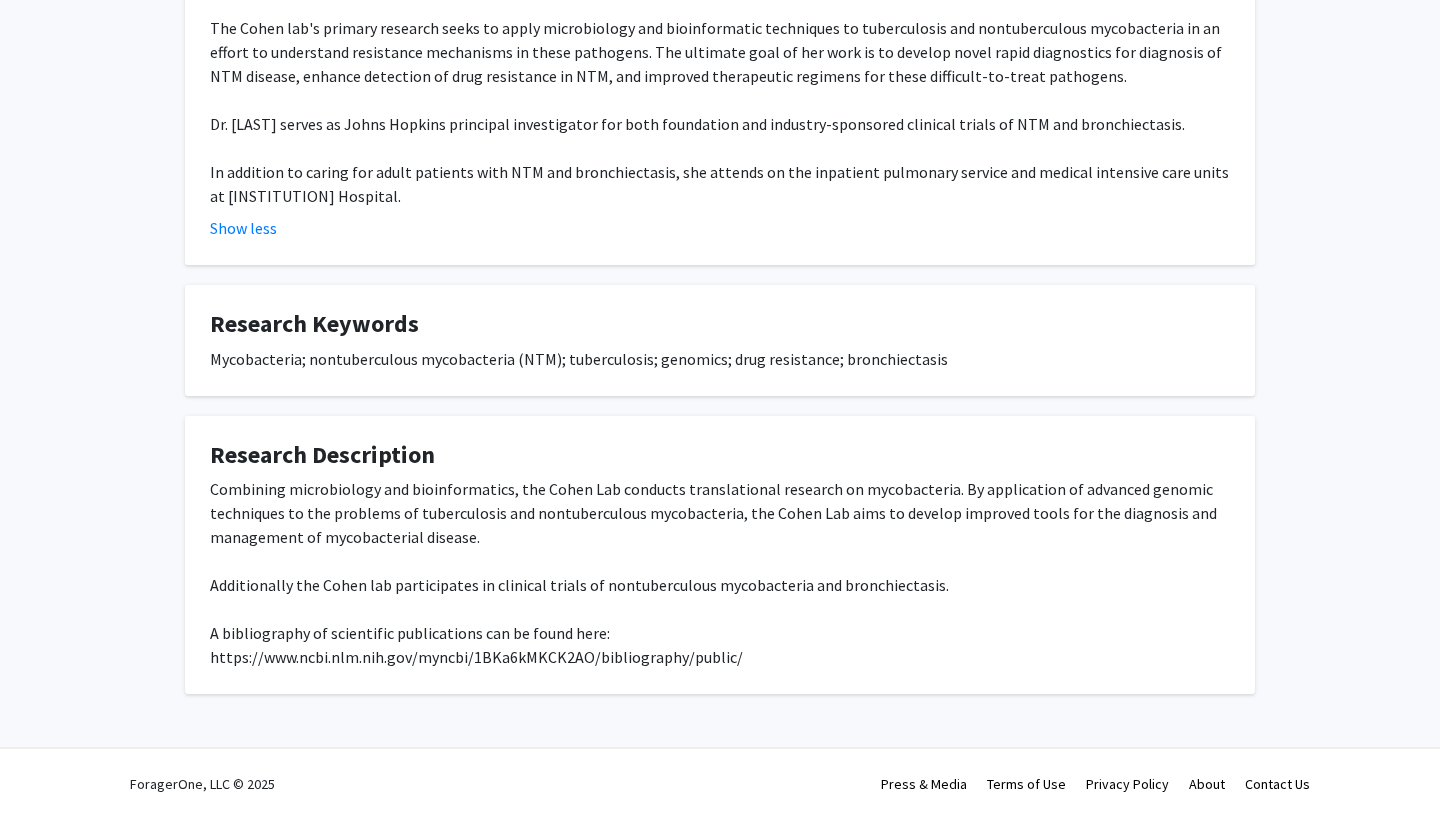 click on "Combining microbiology and bioinformatics, the Cohen Lab conducts translational research on mycobacteria. By application of advanced genomic techniques to the problems of tuberculosis and nontuberculous mycobacteria, the Cohen Lab aims to develop improved tools for the diagnosis and management of mycobacterial disease. Additionally the Cohen lab participates in clinical trials of nontuberculous mycobacteria and bronchiectasis.   A bibliography of scientific publications can be found here:  https://www.ncbi.nlm.nih.gov/myncbi/[ID]/bibliography/public/" 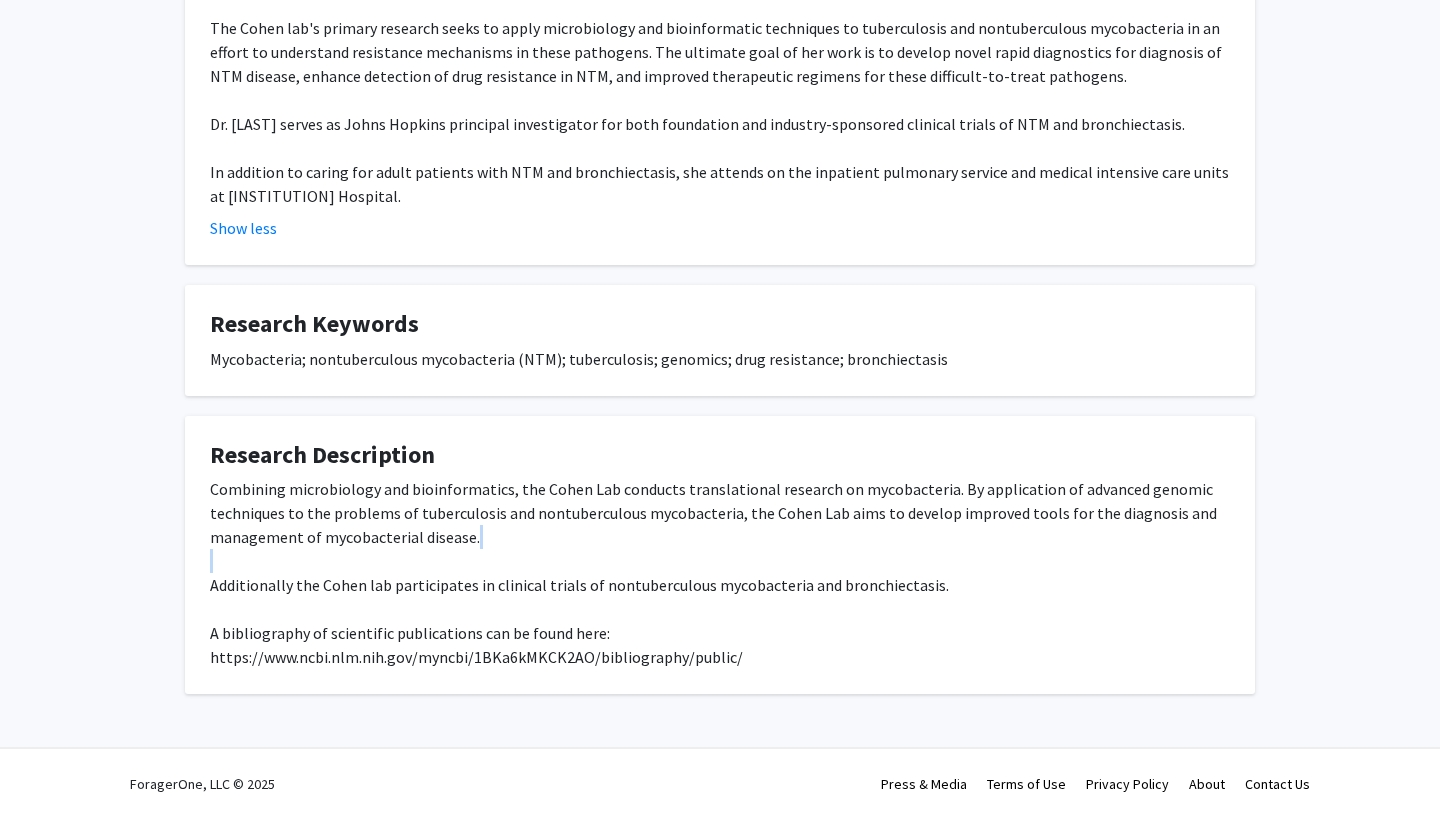 click on "Combining microbiology and bioinformatics, the Cohen Lab conducts translational research on mycobacteria. By application of advanced genomic techniques to the problems of tuberculosis and nontuberculous mycobacteria, the Cohen Lab aims to develop improved tools for the diagnosis and management of mycobacterial disease. Additionally the Cohen lab participates in clinical trials of nontuberculous mycobacteria and bronchiectasis.   A bibliography of scientific publications can be found here:  https://www.ncbi.nlm.nih.gov/myncbi/[ID]/bibliography/public/" 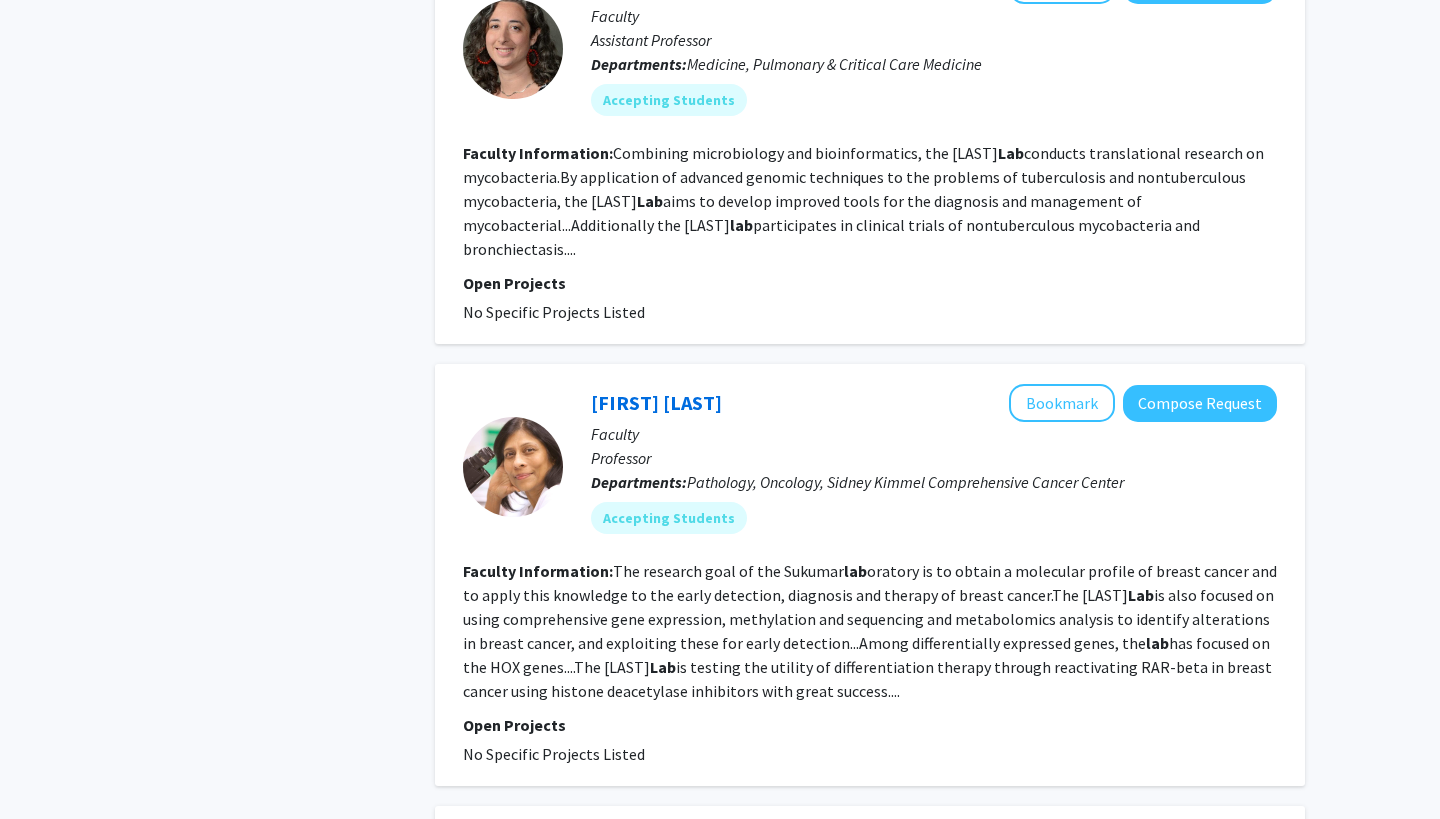 scroll, scrollTop: 2900, scrollLeft: 0, axis: vertical 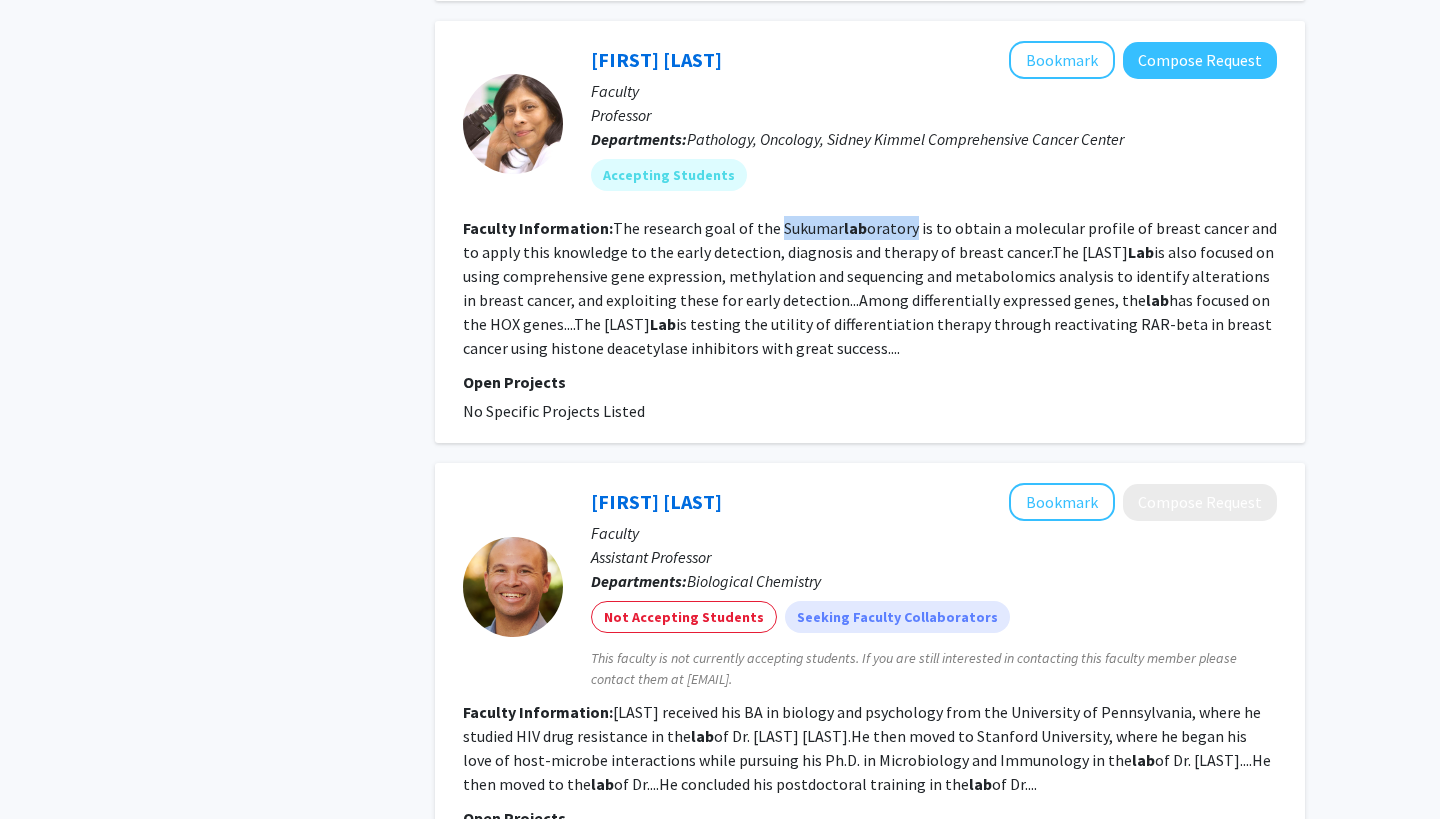 drag, startPoint x: 772, startPoint y: 255, endPoint x: 905, endPoint y: 257, distance: 133.01503 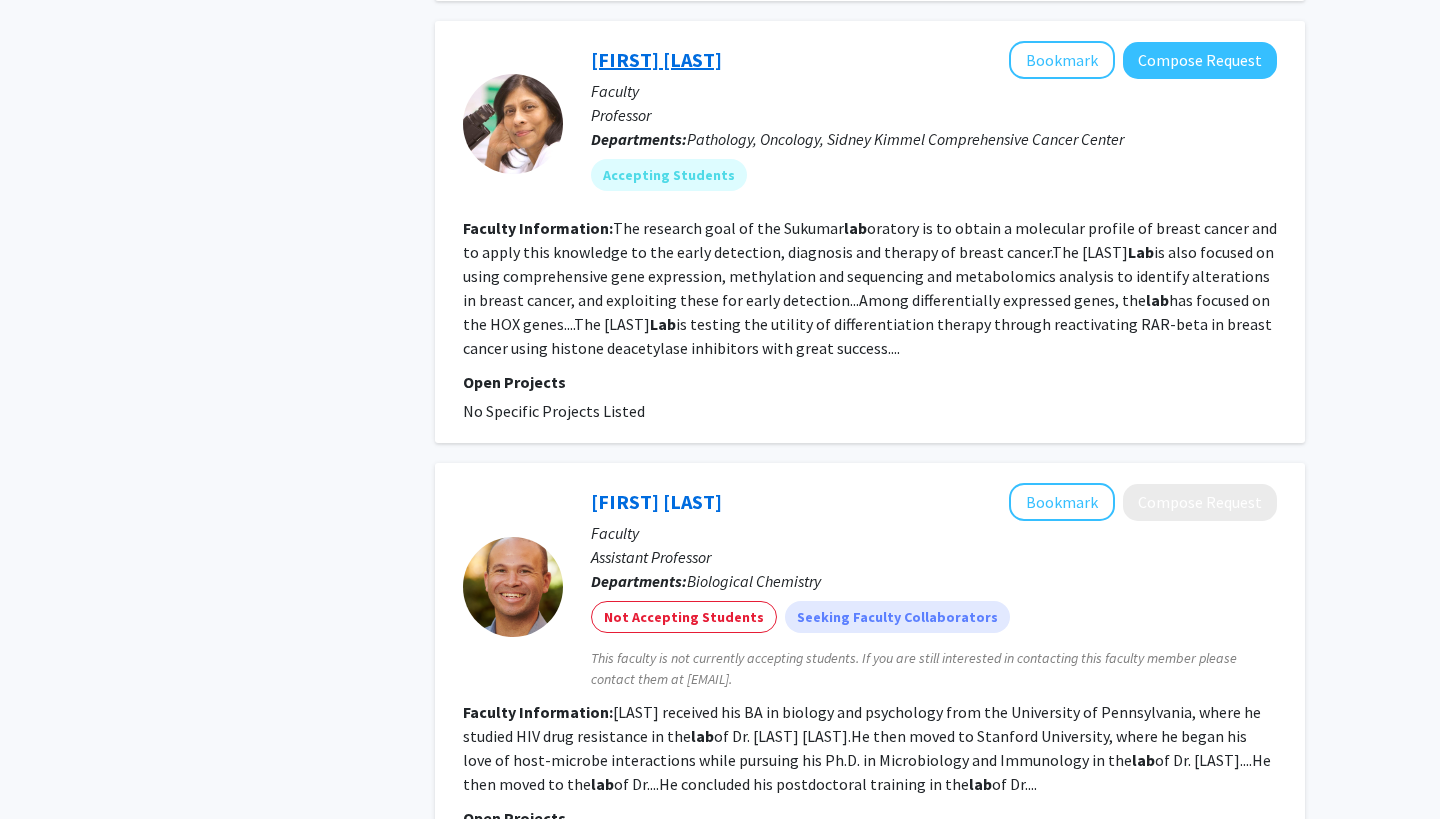 click on "[FIRST] [LAST]" 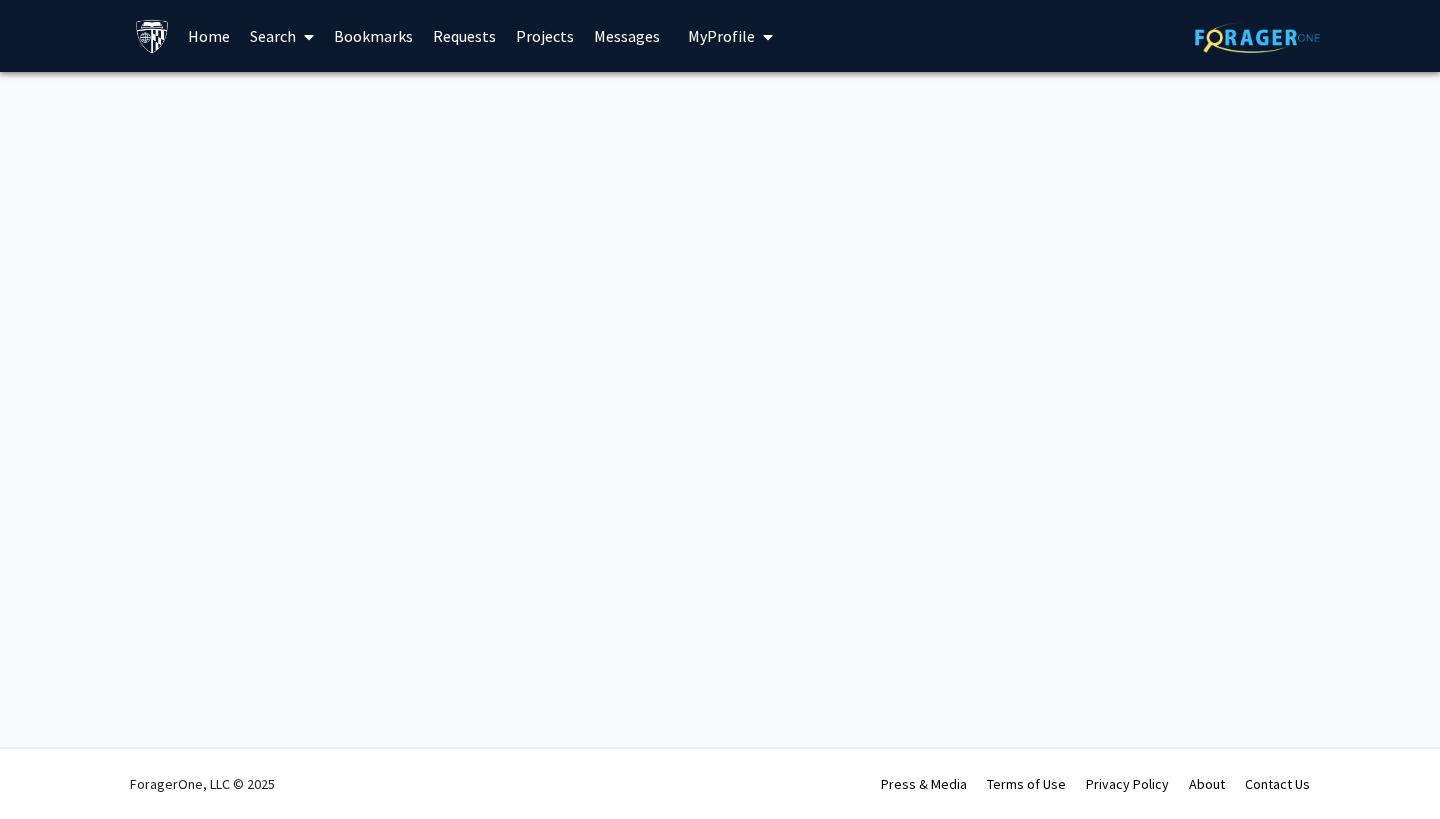 scroll, scrollTop: 0, scrollLeft: 0, axis: both 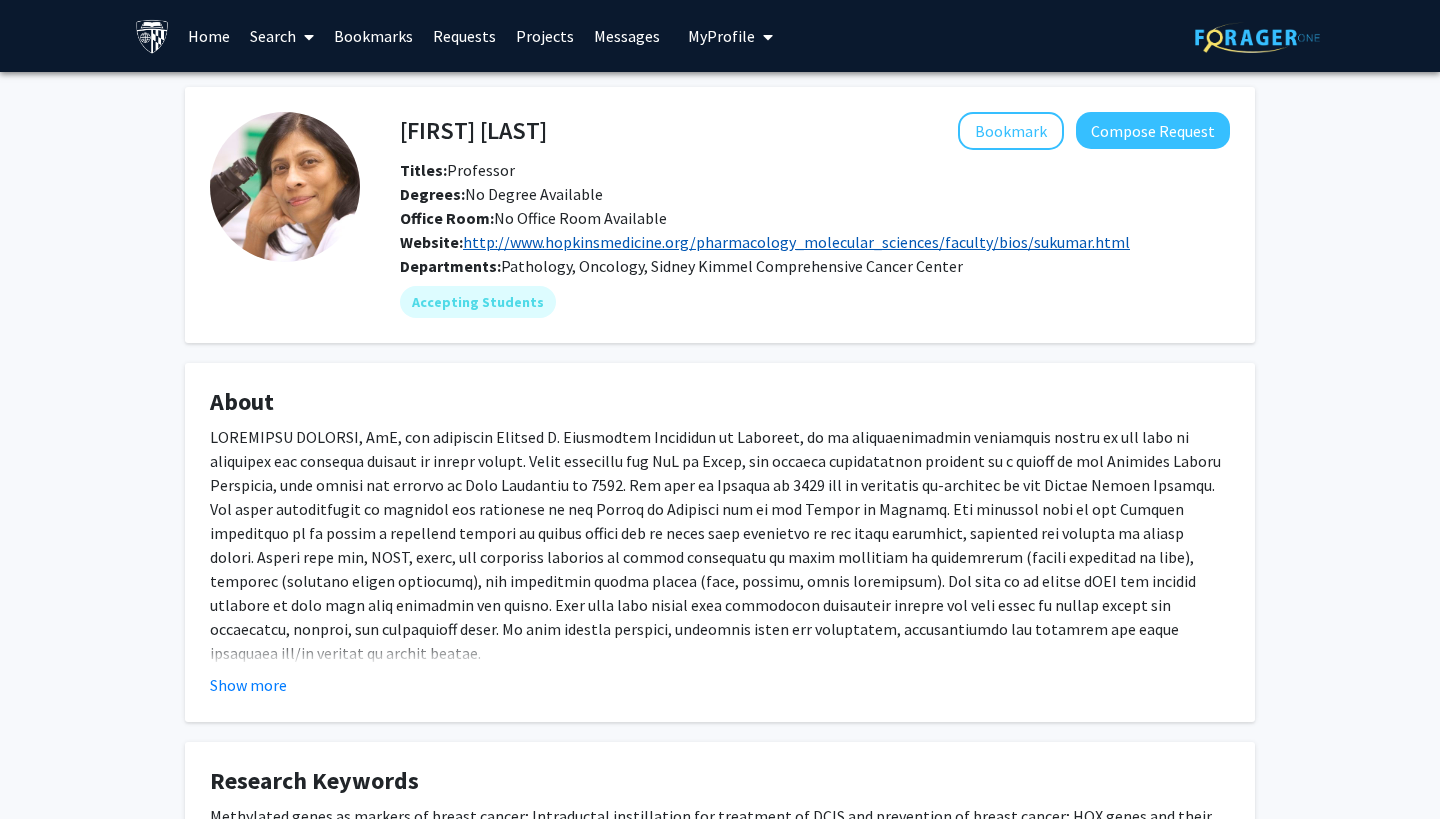 click on "http://www.hopkinsmedicine.org/pharmacology_molecular_sciences/faculty/bios/sukumar.html" 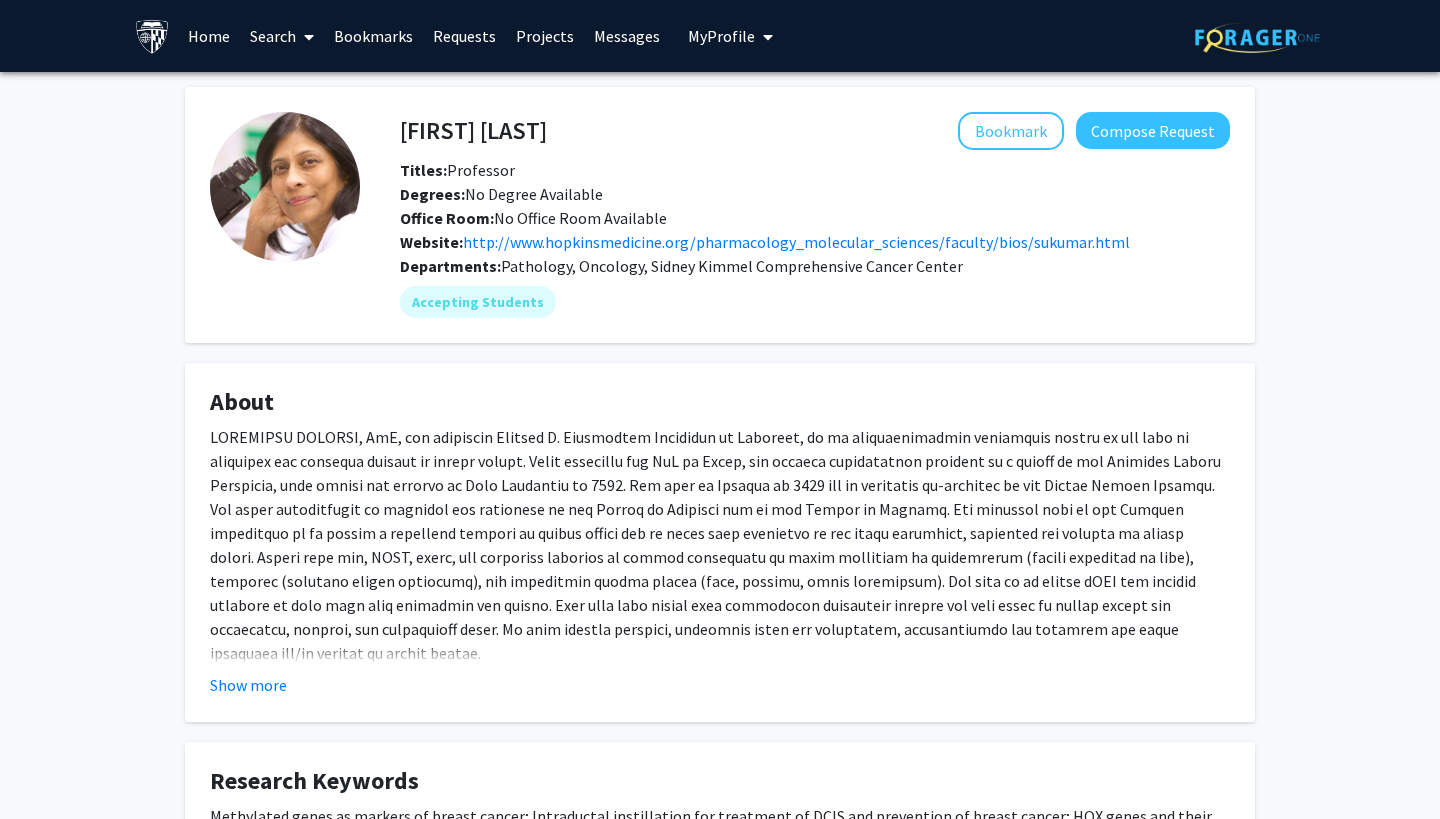 click on "About" 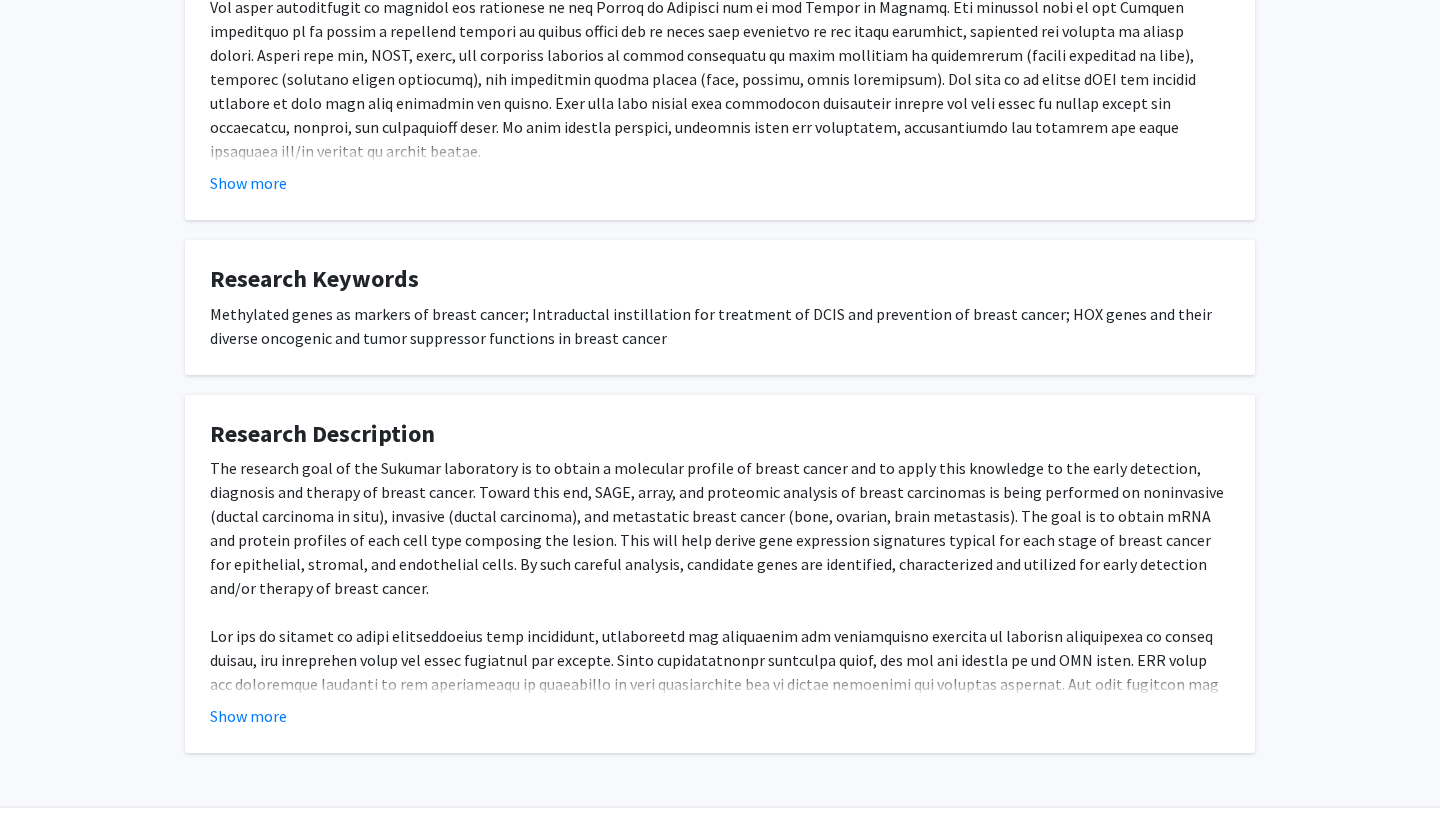 scroll, scrollTop: 526, scrollLeft: 0, axis: vertical 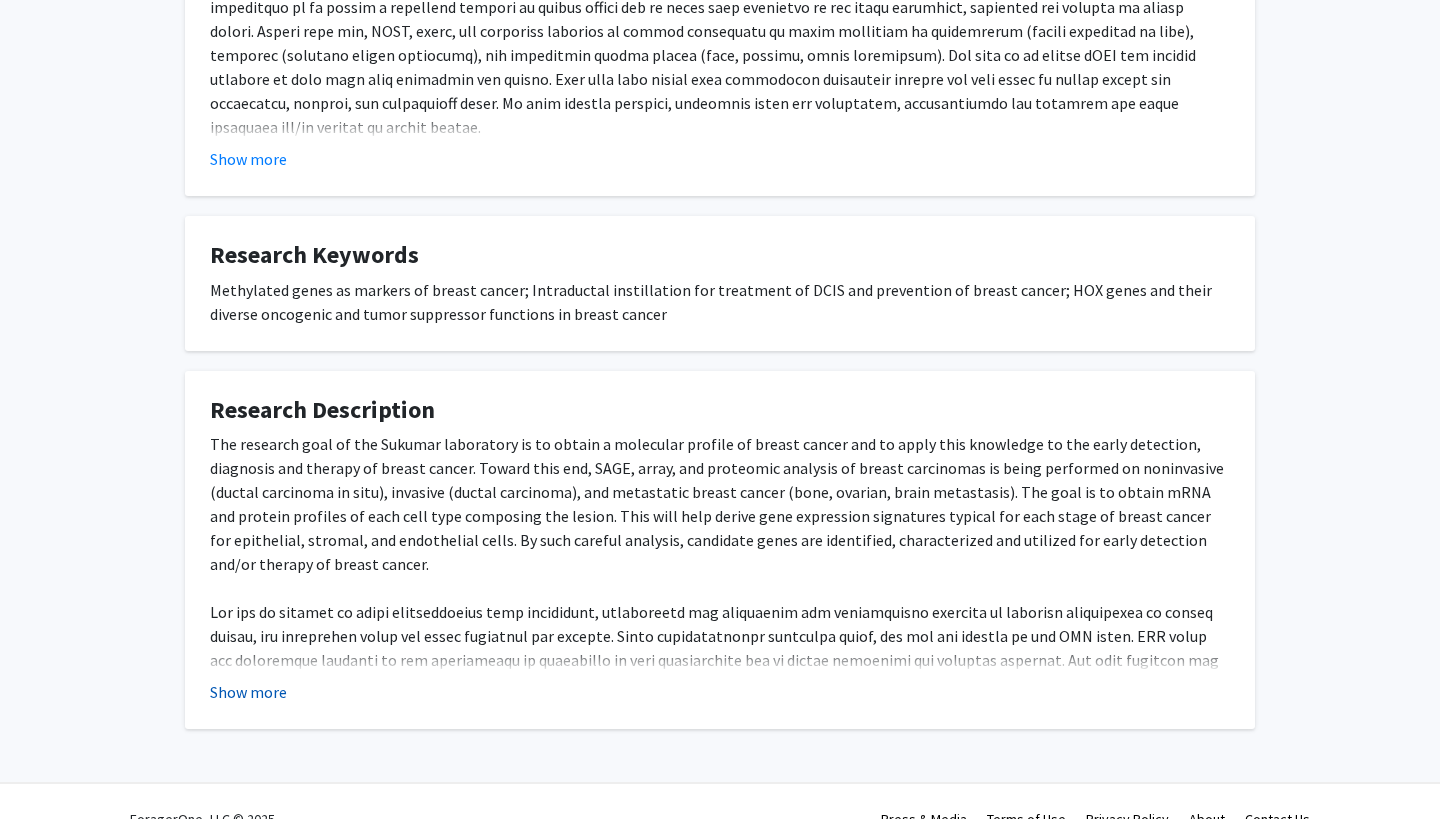 click on "Show more" 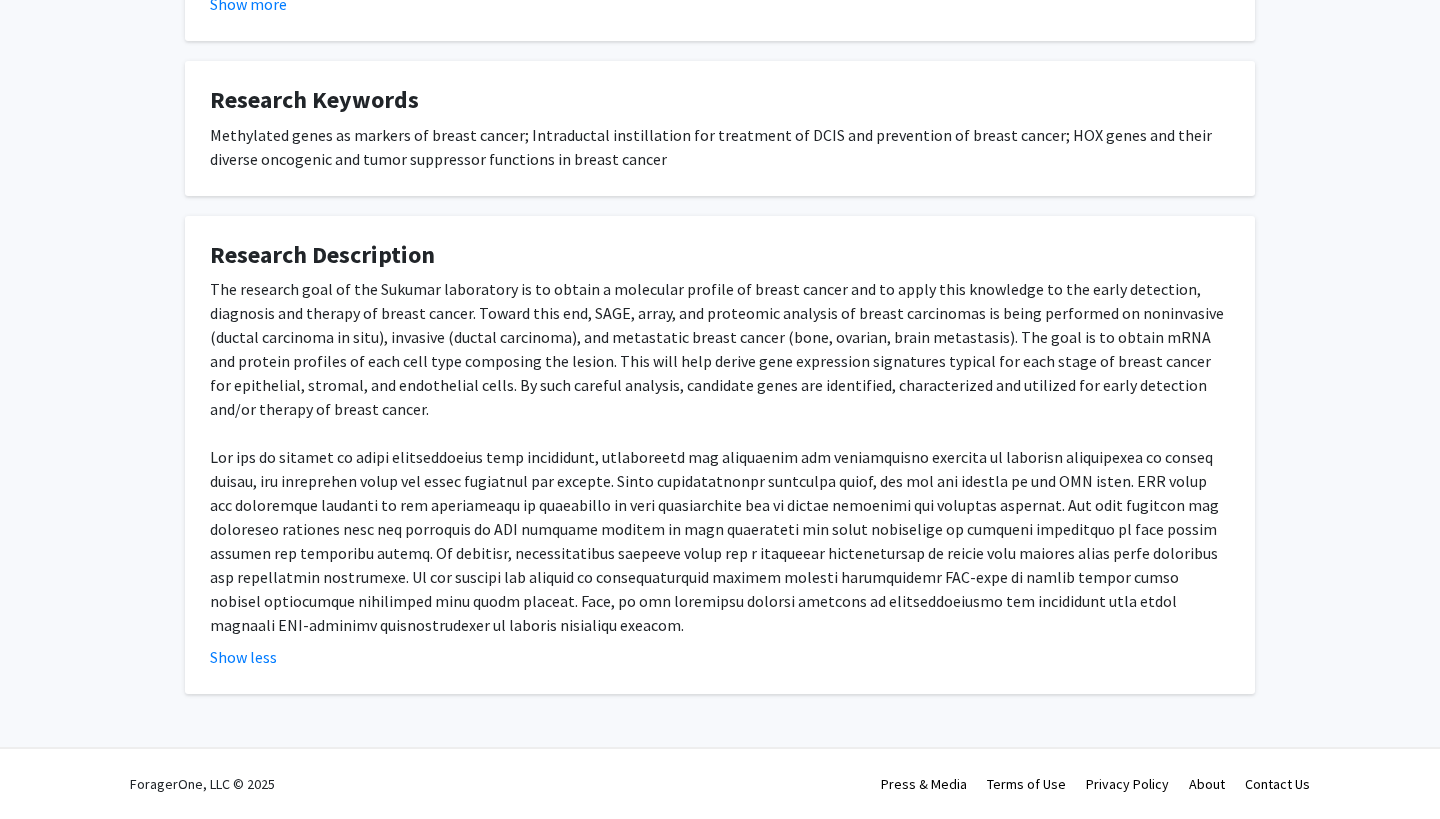 scroll, scrollTop: 682, scrollLeft: 0, axis: vertical 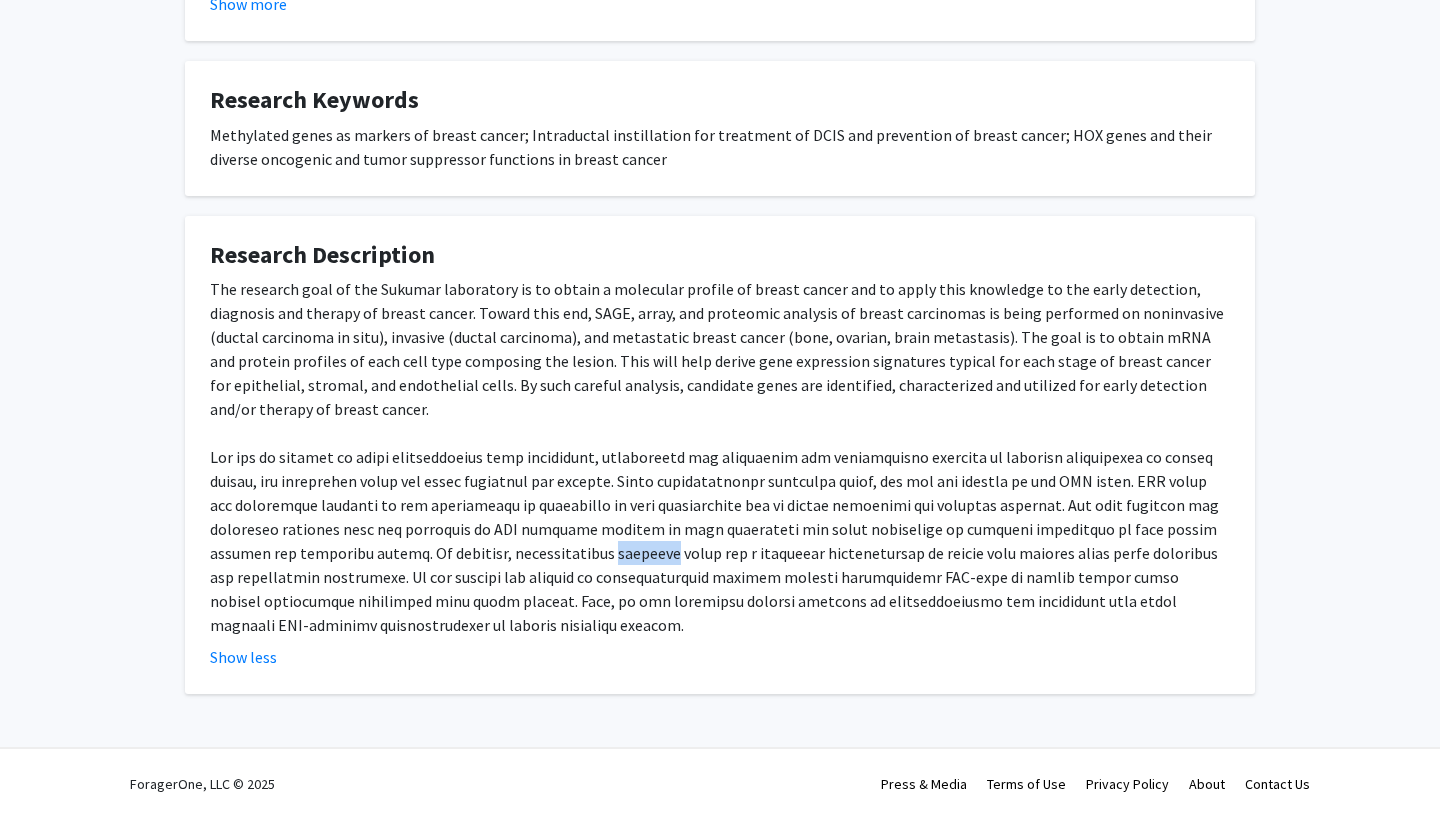 click on "The research goal of the Sukumar laboratory is to obtain a molecular profile of breast cancer and to apply this knowledge to the early detection, diagnosis and therapy of breast cancer. Toward this end, SAGE, array, and proteomic analysis of breast carcinomas is being performed on noninvasive (ductal carcinoma in situ), invasive (ductal carcinoma), and metastatic breast cancer (bone, ovarian, brain metastasis). The goal is to obtain mRNA and protein profiles of each cell type composing the lesion. This will help derive gene expression signatures typical for each stage of breast cancer for epithelial, stromal, and endothelial cells. By such careful analysis, candidate genes are identified, characterized and utilized for early detection and/or therapy of breast cancer." 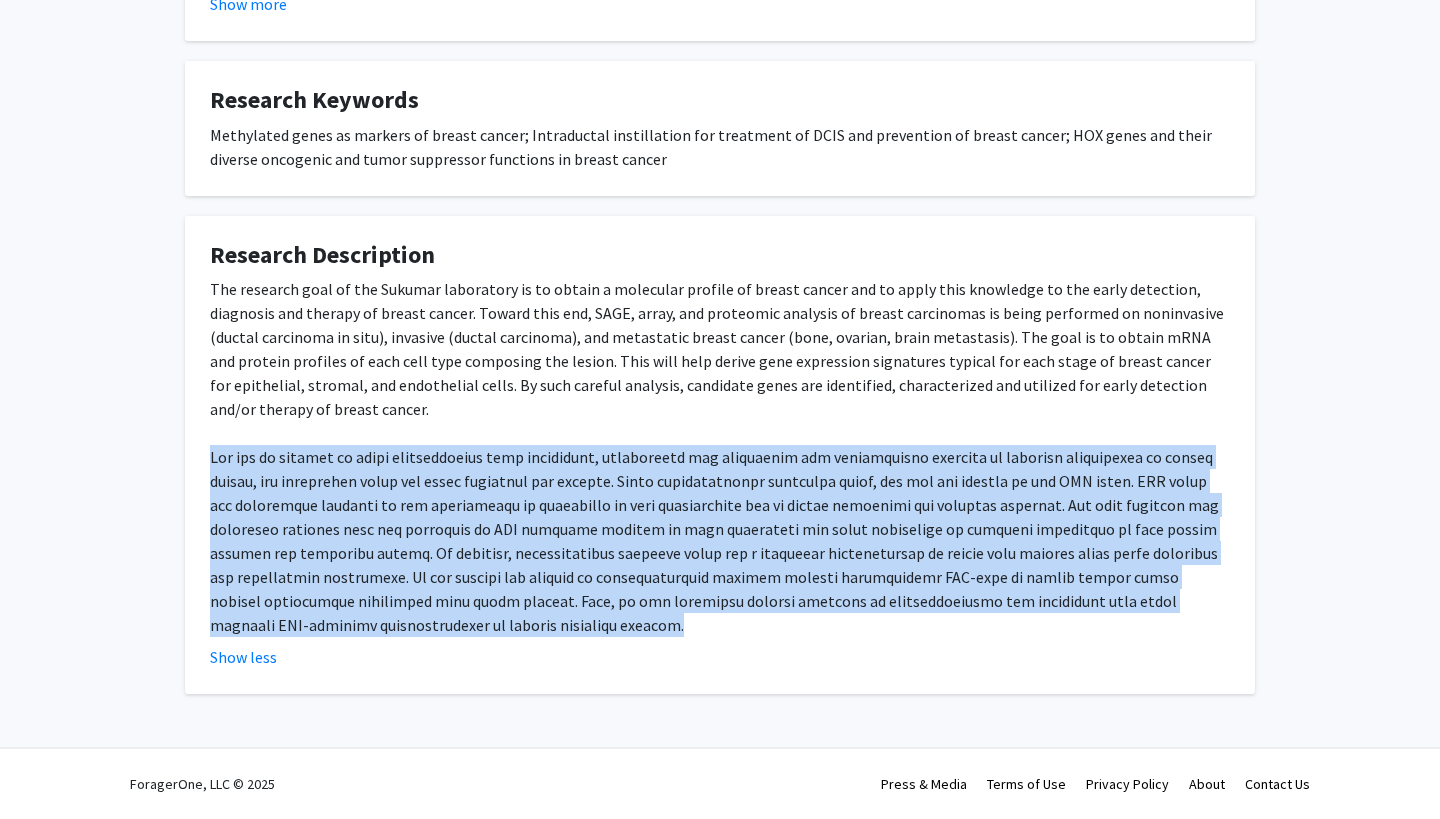 click on "The research goal of the Sukumar laboratory is to obtain a molecular profile of breast cancer and to apply this knowledge to the early detection, diagnosis and therapy of breast cancer. Toward this end, SAGE, array, and proteomic analysis of breast carcinomas is being performed on noninvasive (ductal carcinoma in situ), invasive (ductal carcinoma), and metastatic breast cancer (bone, ovarian, brain metastasis). The goal is to obtain mRNA and protein profiles of each cell type composing the lesion. This will help derive gene expression signatures typical for each stage of breast cancer for epithelial, stromal, and endothelial cells. By such careful analysis, candidate genes are identified, characterized and utilized for early detection and/or therapy of breast cancer." 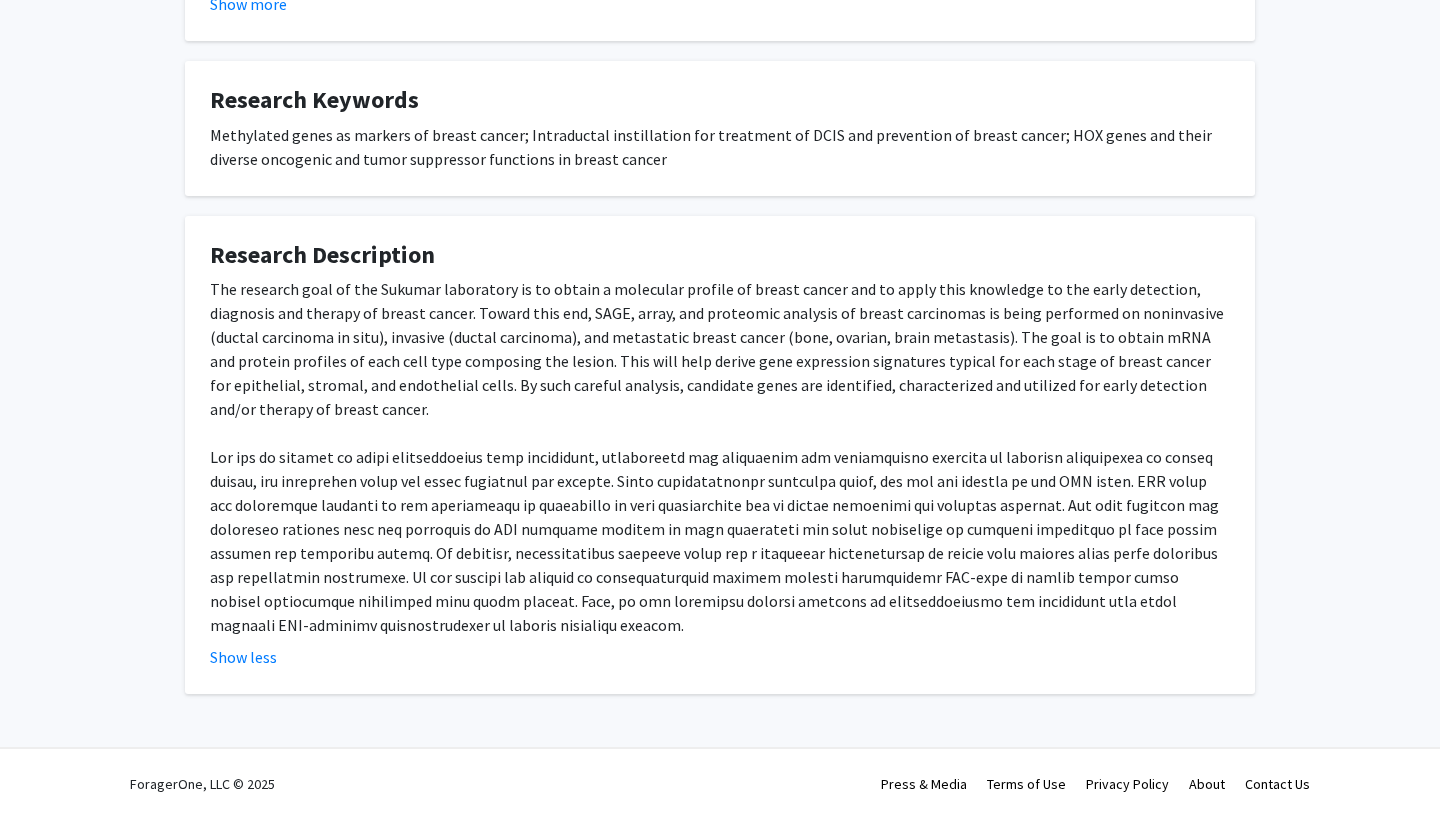 click on "The research goal of the Sukumar laboratory is to obtain a molecular profile of breast cancer and to apply this knowledge to the early detection, diagnosis and therapy of breast cancer. Toward this end, SAGE, array, and proteomic analysis of breast carcinomas is being performed on noninvasive (ductal carcinoma in situ), invasive (ductal carcinoma), and metastatic breast cancer (bone, ovarian, brain metastasis). The goal is to obtain mRNA and protein profiles of each cell type composing the lesion. This will help derive gene expression signatures typical for each stage of breast cancer for epithelial, stromal, and endothelial cells. By such careful analysis, candidate genes are identified, characterized and utilized for early detection and/or therapy of breast cancer." 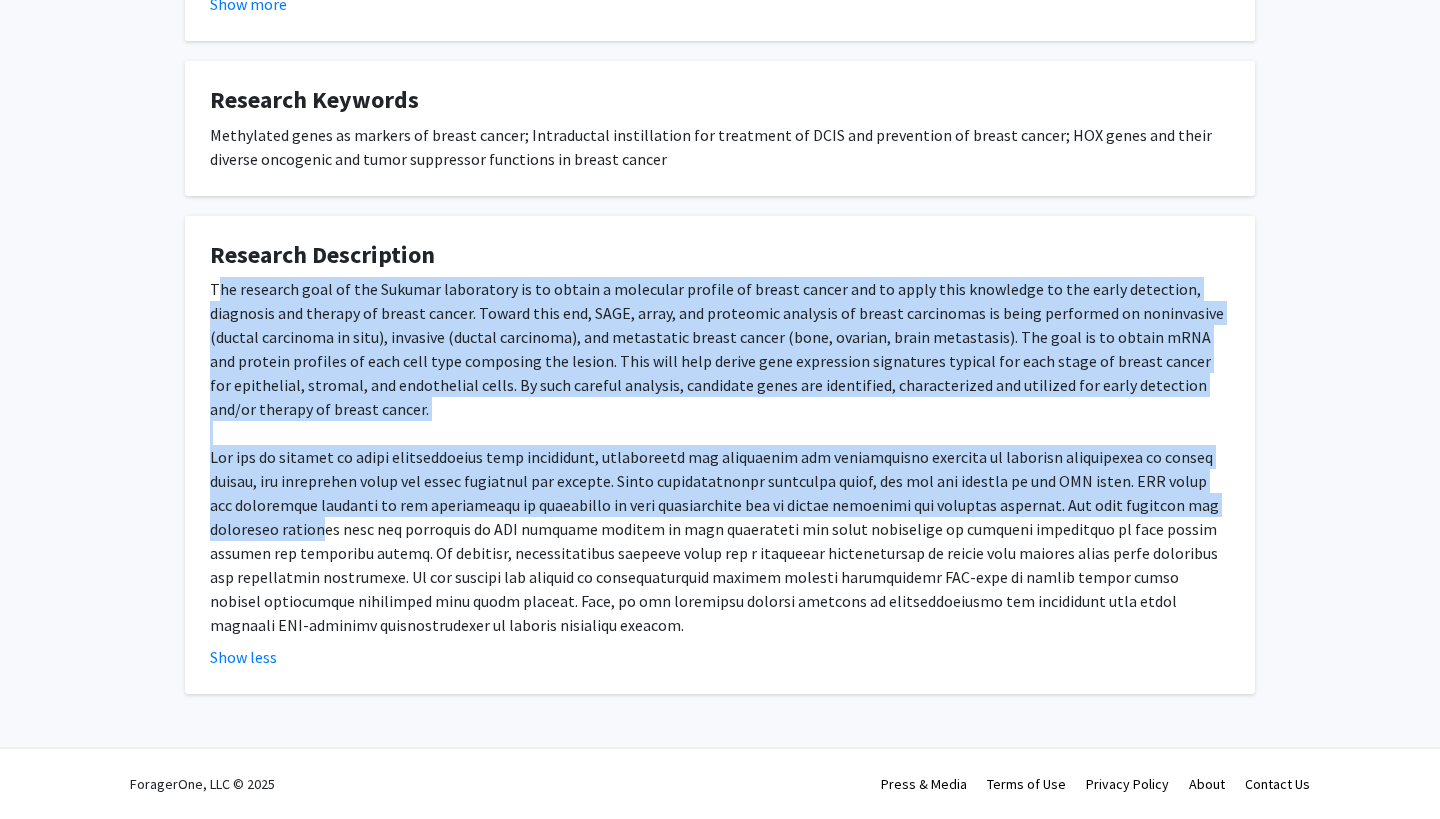 drag, startPoint x: 216, startPoint y: 290, endPoint x: 317, endPoint y: 533, distance: 263.15396 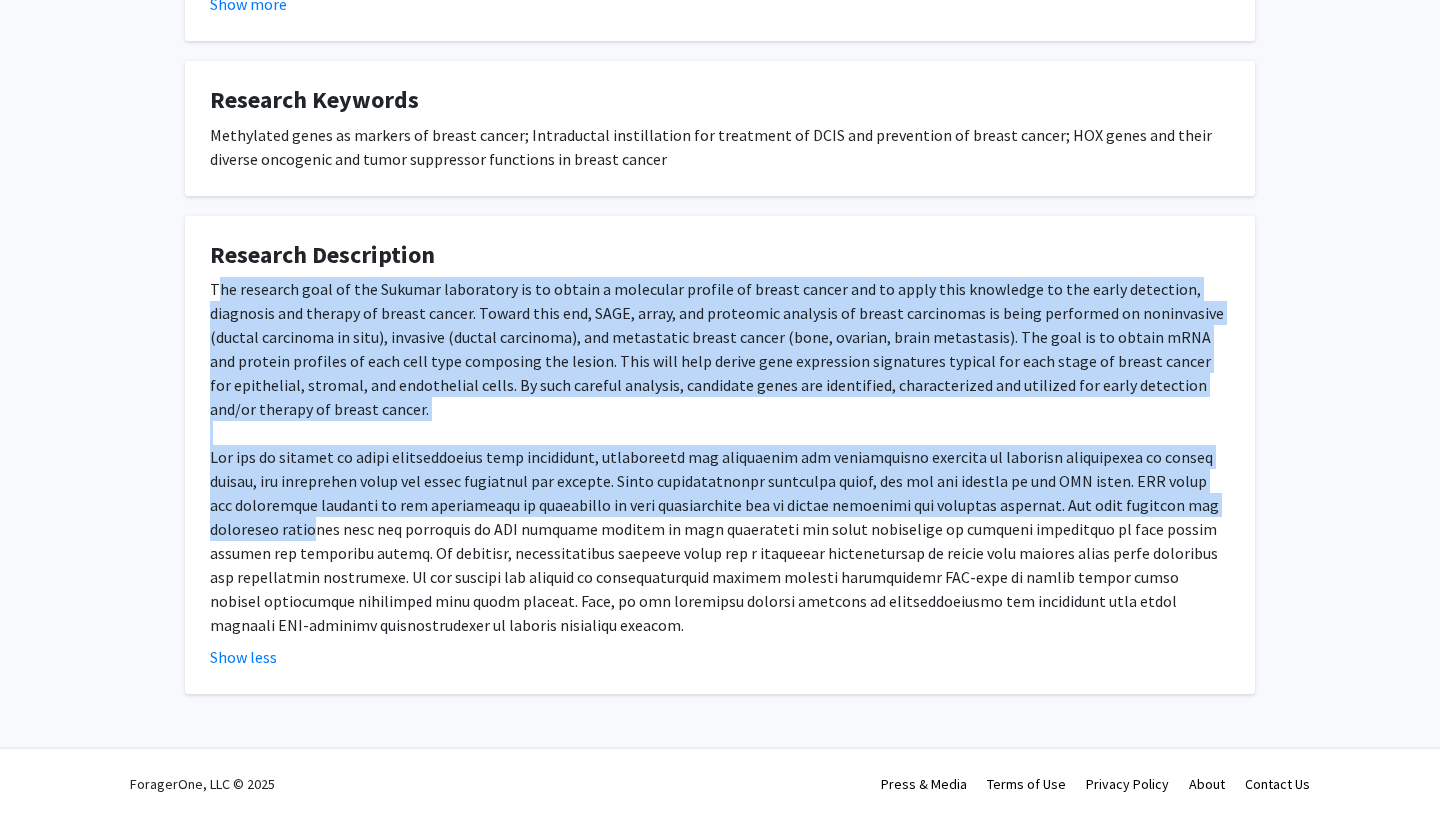 click on "The research goal of the Sukumar laboratory is to obtain a molecular profile of breast cancer and to apply this knowledge to the early detection, diagnosis and therapy of breast cancer. Toward this end, SAGE, array, and proteomic analysis of breast carcinomas is being performed on noninvasive (ductal carcinoma in situ), invasive (ductal carcinoma), and metastatic breast cancer (bone, ovarian, brain metastasis). The goal is to obtain mRNA and protein profiles of each cell type composing the lesion. This will help derive gene expression signatures typical for each stage of breast cancer for epithelial, stromal, and endothelial cells. By such careful analysis, candidate genes are identified, characterized and utilized for early detection and/or therapy of breast cancer." 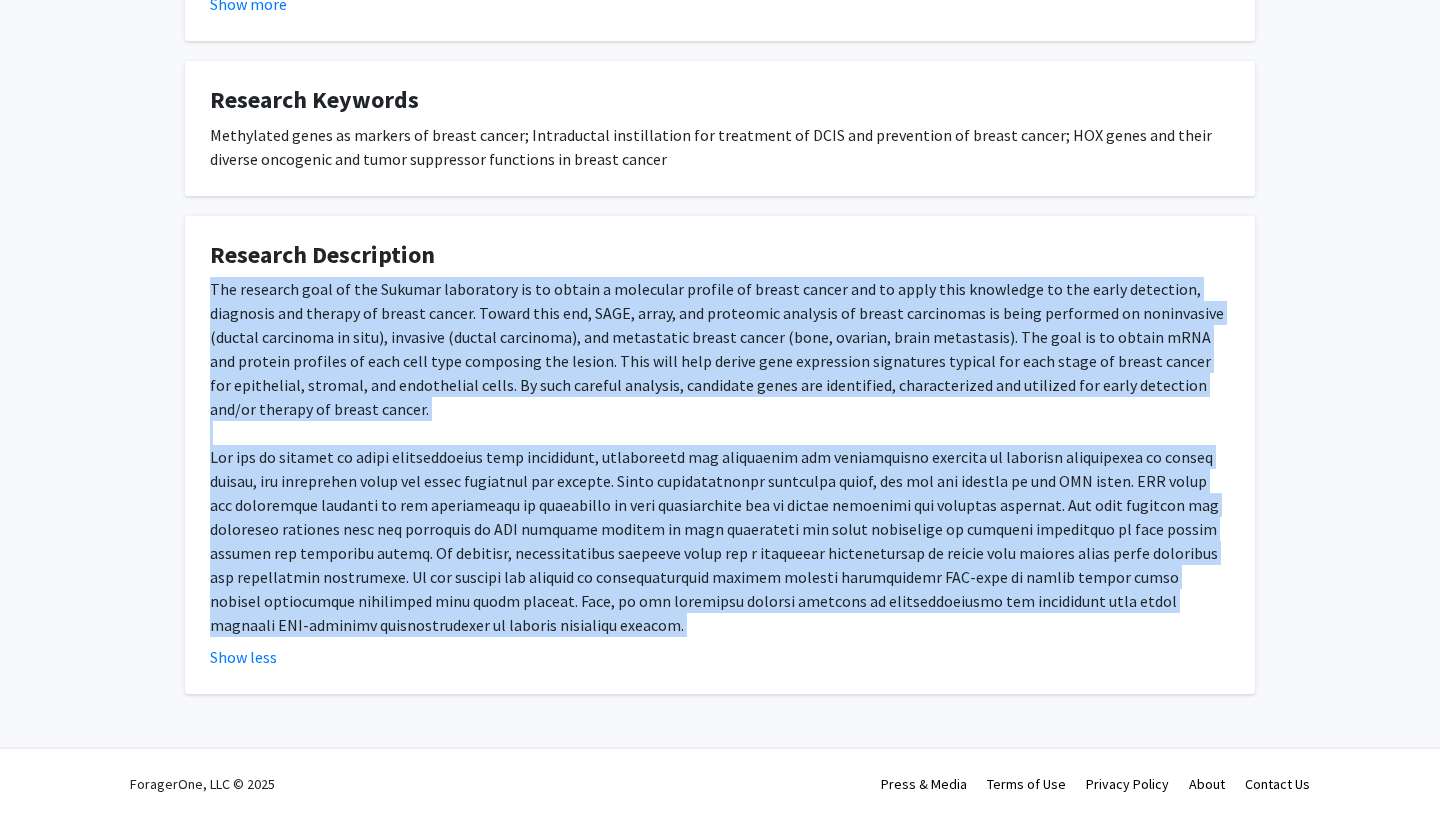 drag, startPoint x: 210, startPoint y: 286, endPoint x: 391, endPoint y: 642, distance: 399.37076 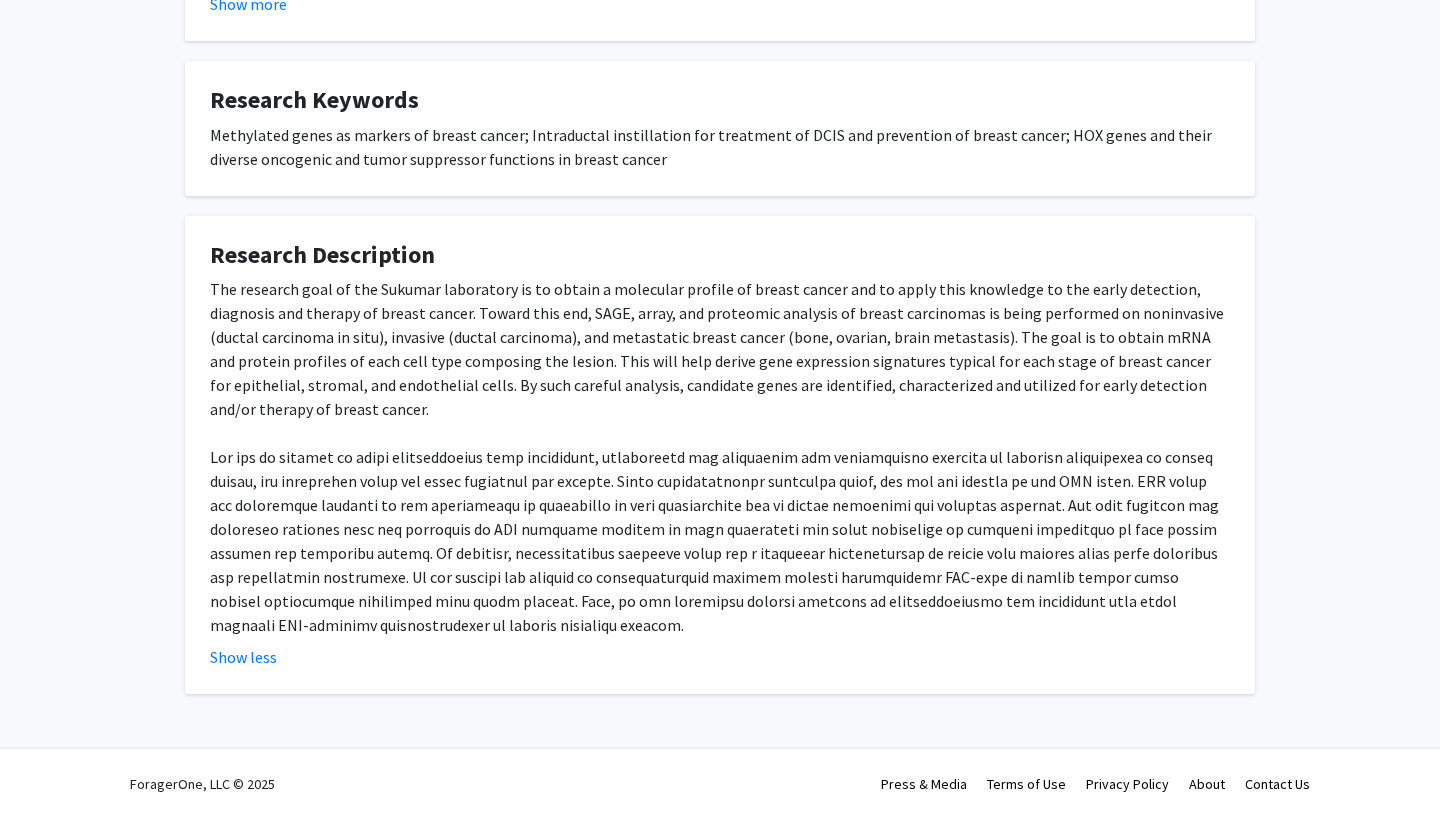 click on "The research goal of the Sukumar laboratory is to obtain a molecular profile of breast cancer and to apply this knowledge to the early detection, diagnosis and therapy of breast cancer. Toward this end, SAGE, array, and proteomic analysis of breast carcinomas is being performed on noninvasive (ductal carcinoma in situ), invasive (invasive ductal carcinoma), and metastatic breast cancer (bone, ovarian, brain metastasis). The goal is to obtain mRNA and protein profiles of each cell type composing the lesion. This will help derive gene expression signatures typical for each stage of breast cancer for epithelial, stromal, and endothelial cells. By such careful analysis, candidate genes are identified, characterized and utilized for early detection and/or therapy of breast cancer. Show less" 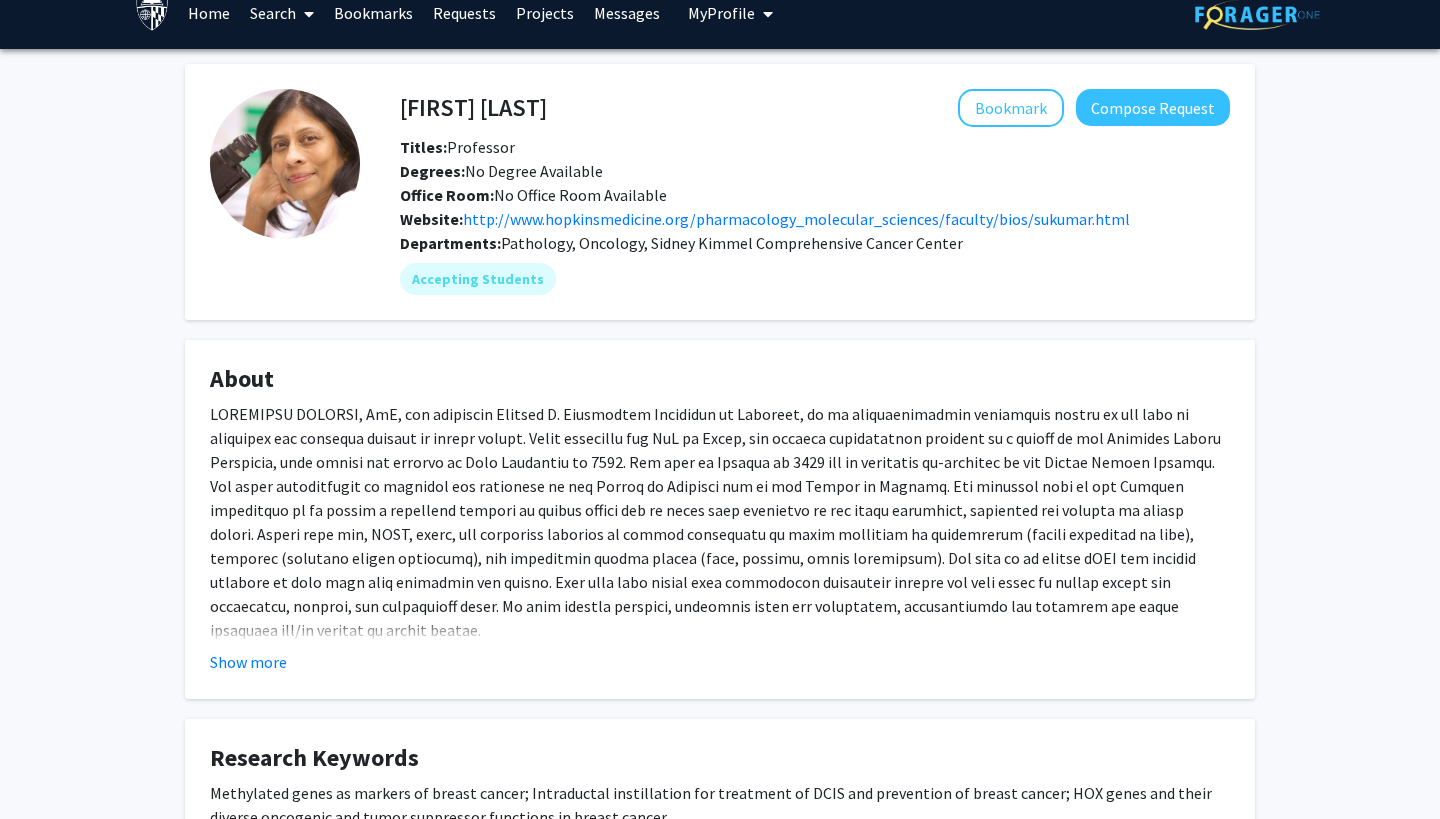 scroll, scrollTop: 13, scrollLeft: 0, axis: vertical 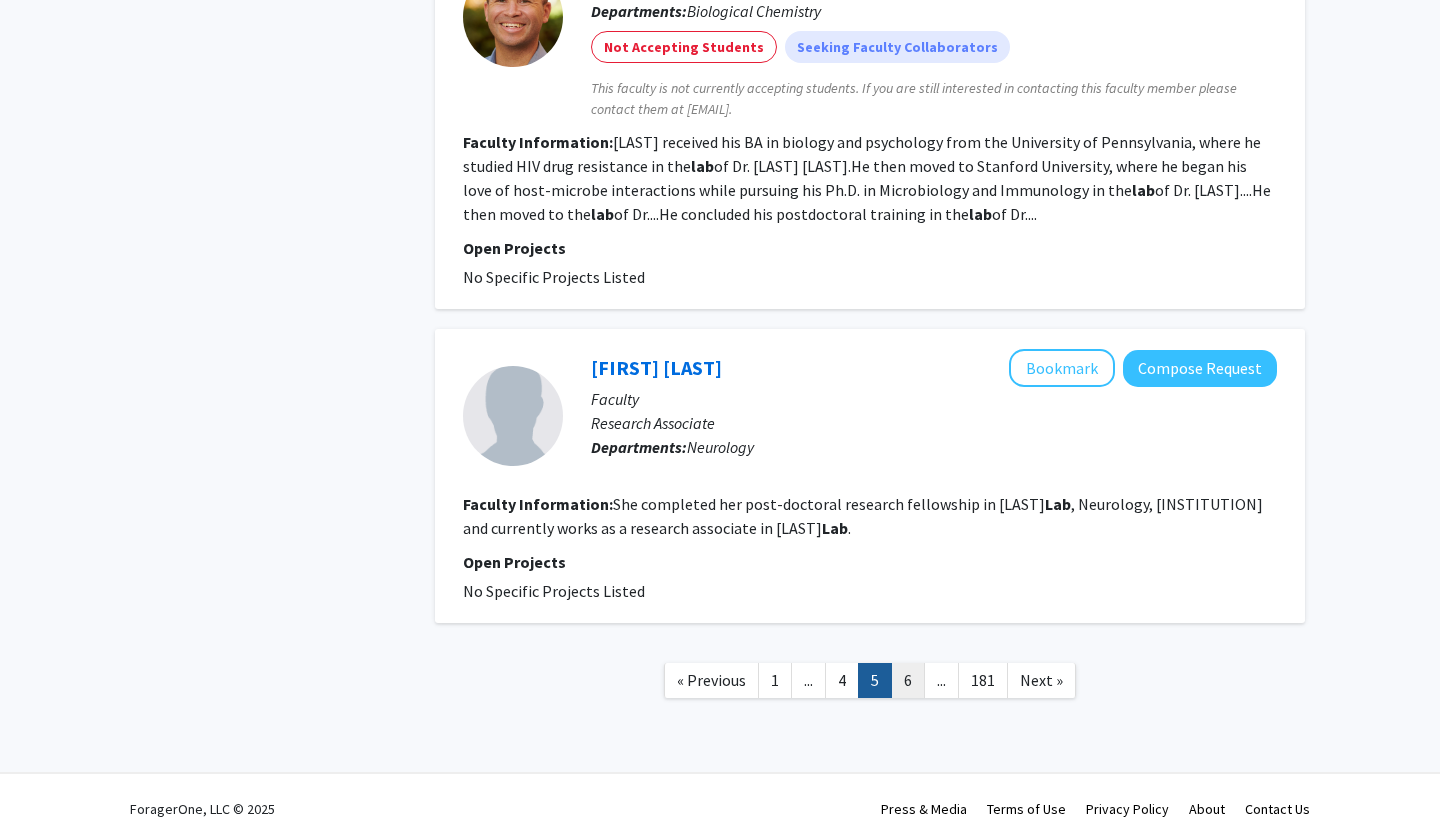 click on "6" 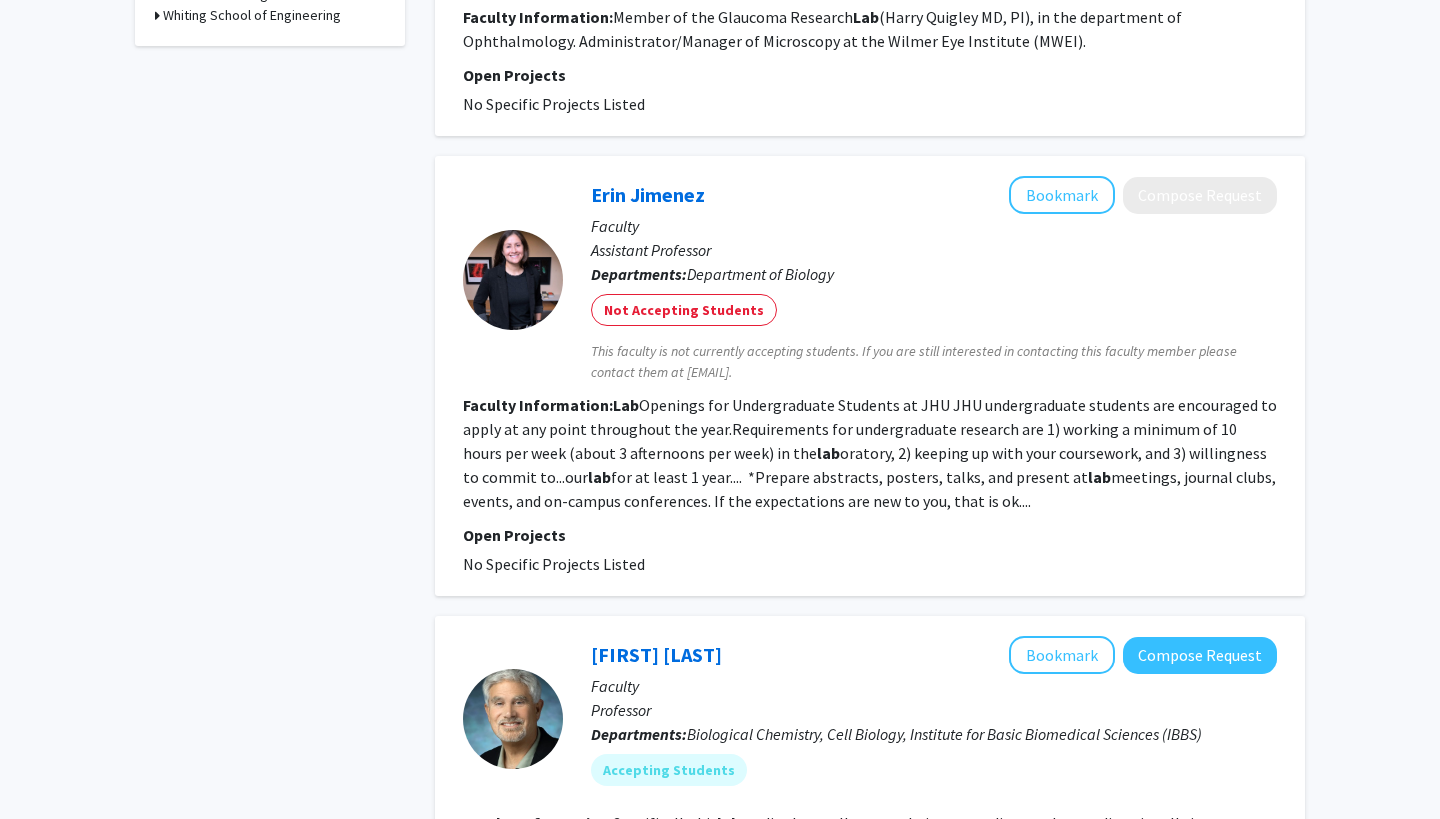 scroll, scrollTop: 1137, scrollLeft: 0, axis: vertical 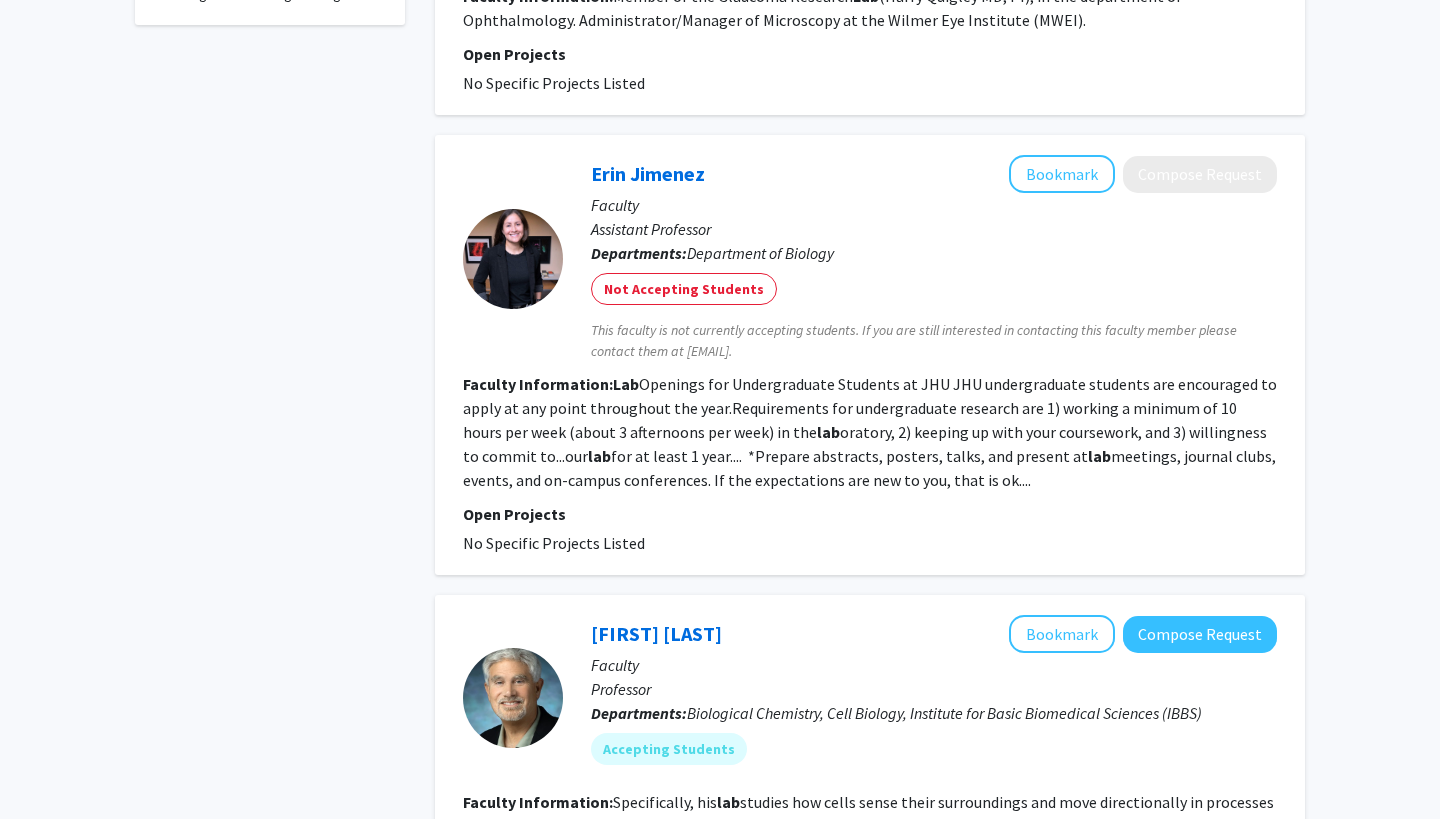 click on "Lab Openings for Undergraduate Students at JHU JHU undergraduate students are encouraged to apply at any point throughout the year.Requirements for undergraduate research are 1) working a minimum of 10 hours per week (about 3 afternoons per week) in the laboratory, 2) keeping up with your coursework, and 3) willingness to commit to...our lab for at least 1 year.... Prepare abstracts, posters, talks, and present at lab meetings, journal clubs, events, and on-campus conferences. If the expectations are new to you, that is ok...." 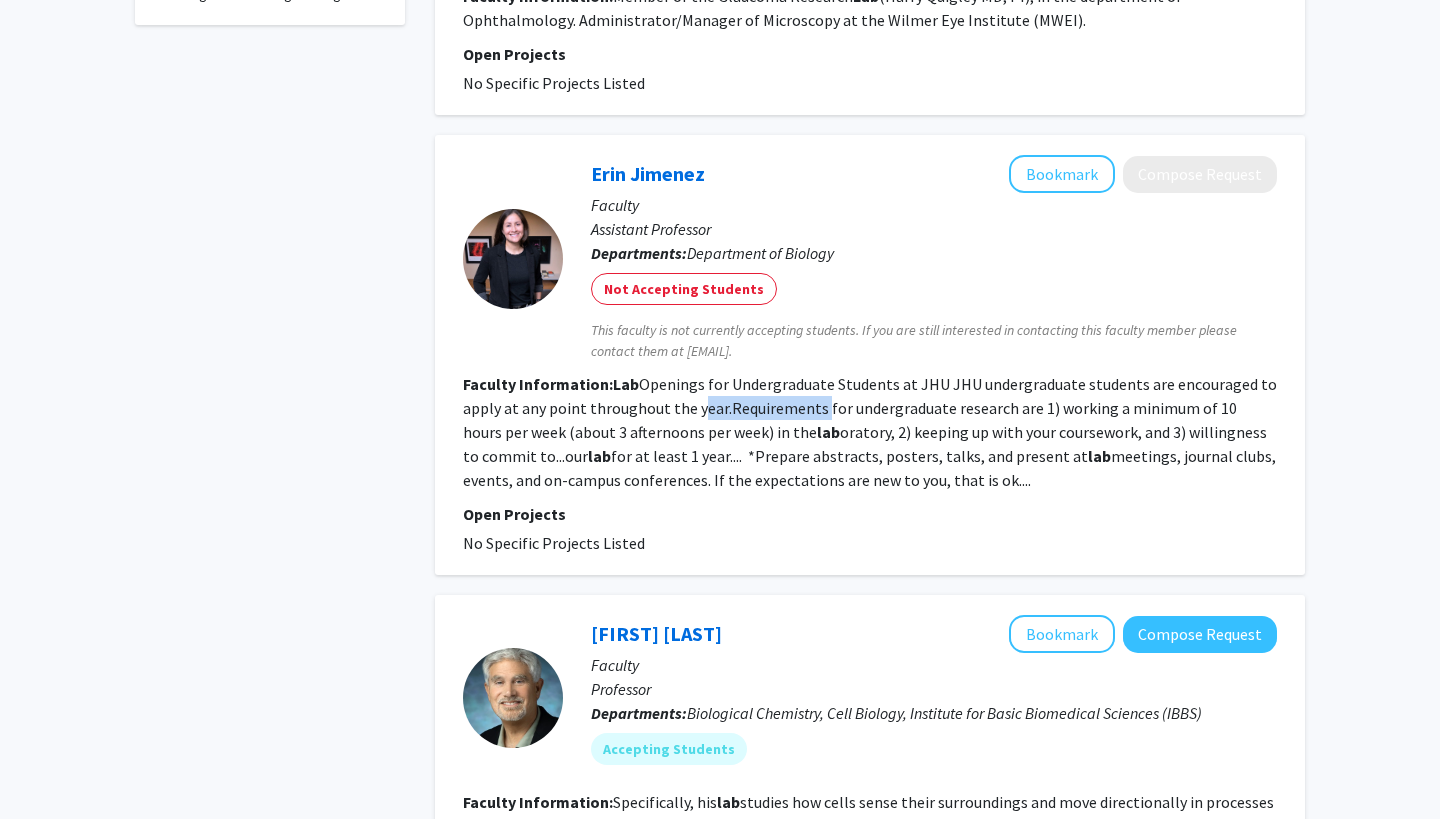 click on "Lab Openings for Undergraduate Students at JHU JHU undergraduate students are encouraged to apply at any point throughout the year.Requirements for undergraduate research are 1) working a minimum of 10 hours per week (about 3 afternoons per week) in the laboratory, 2) keeping up with your coursework, and 3) willingness to commit to...our lab for at least 1 year.... Prepare abstracts, posters, talks, and present at lab meetings, journal clubs, events, and on-campus conferences. If the expectations are new to you, that is ok...." 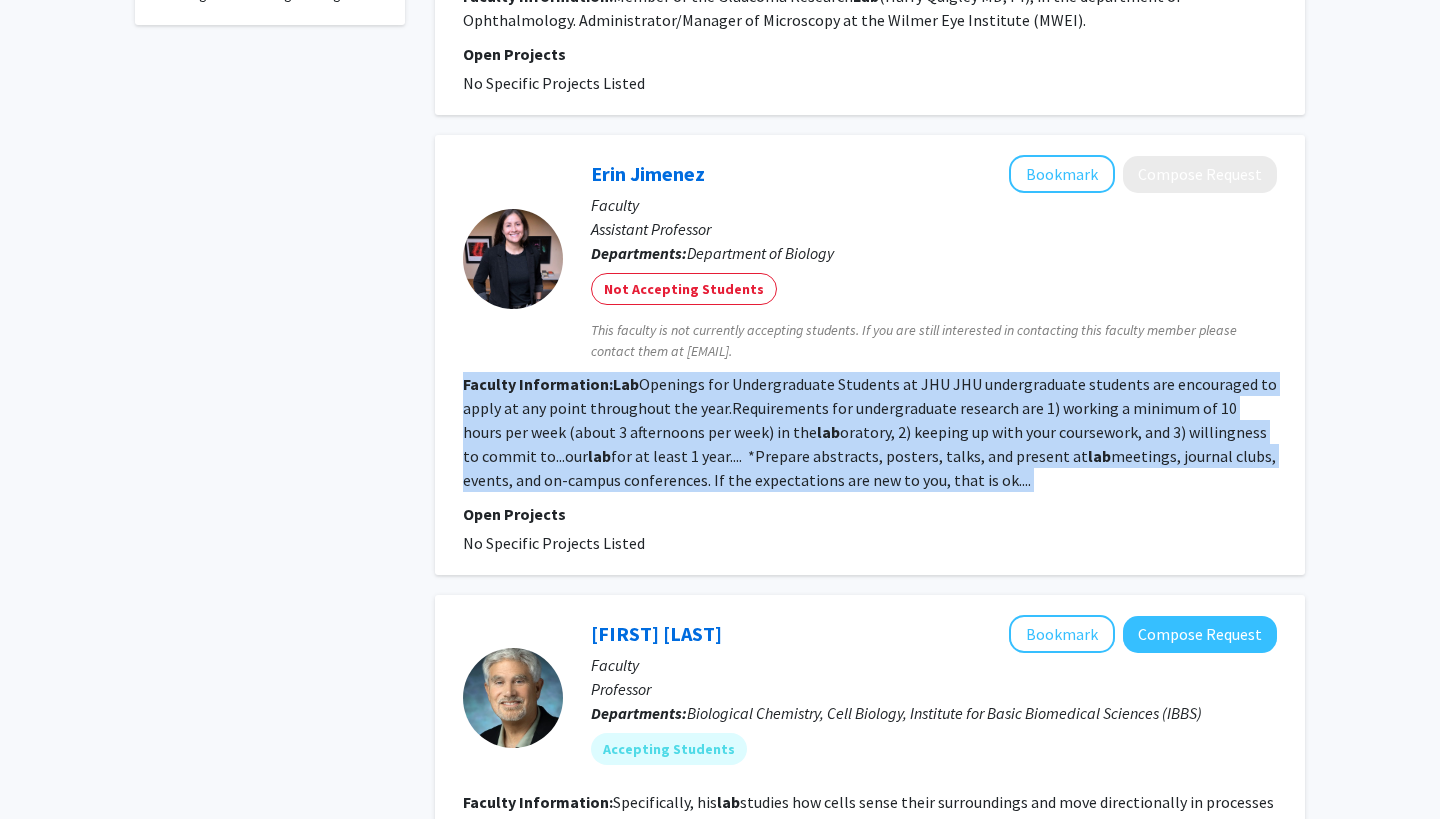 click on "Lab Openings for Undergraduate Students at JHU JHU undergraduate students are encouraged to apply at any point throughout the year.Requirements for undergraduate research are 1) working a minimum of 10 hours per week (about 3 afternoons per week) in the laboratory, 2) keeping up with your coursework, and 3) willingness to commit to...our lab for at least 1 year.... Prepare abstracts, posters, talks, and present at lab meetings, journal clubs, events, and on-campus conferences. If the expectations are new to you, that is ok...." 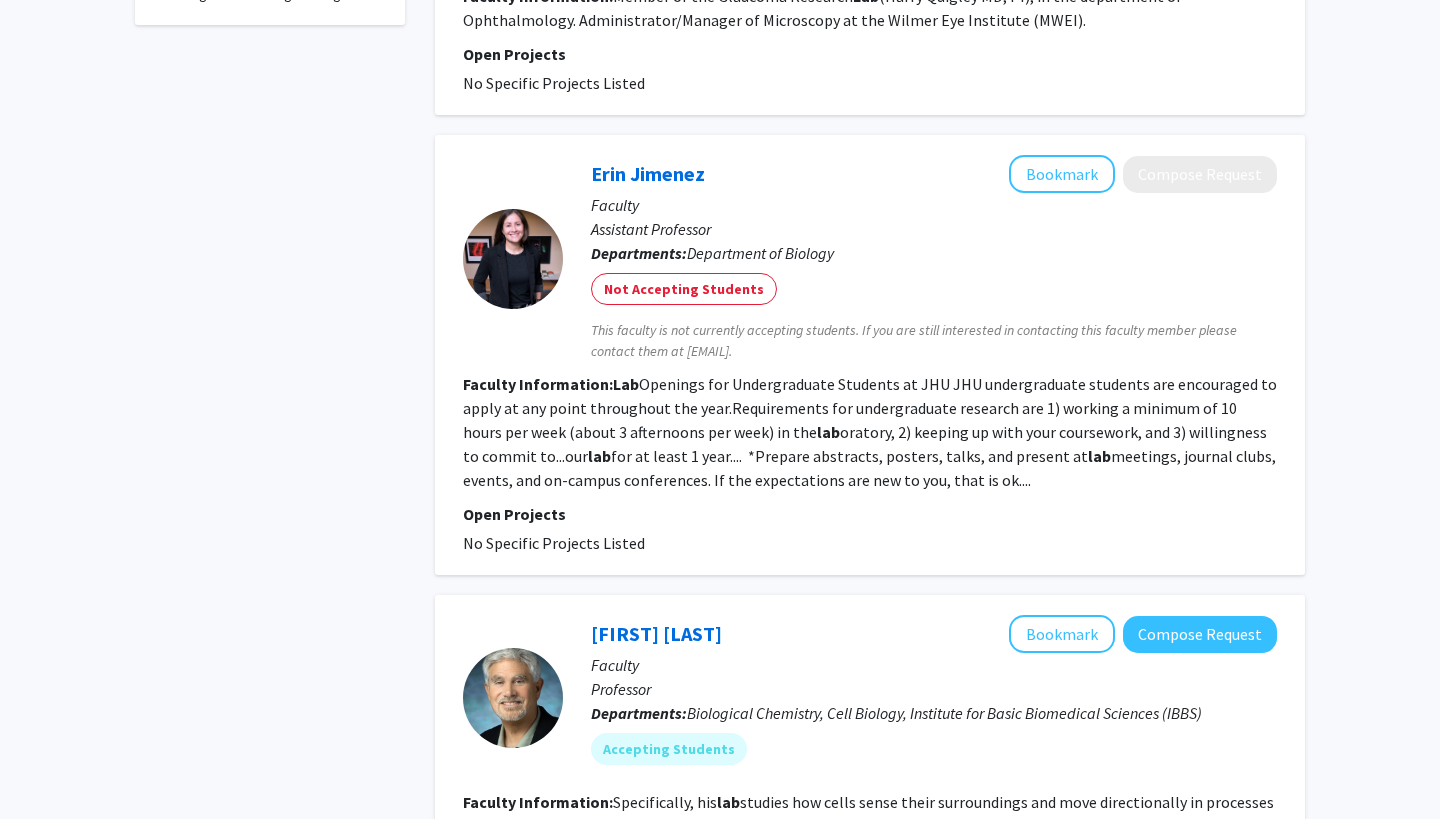 click on "Open Projects" 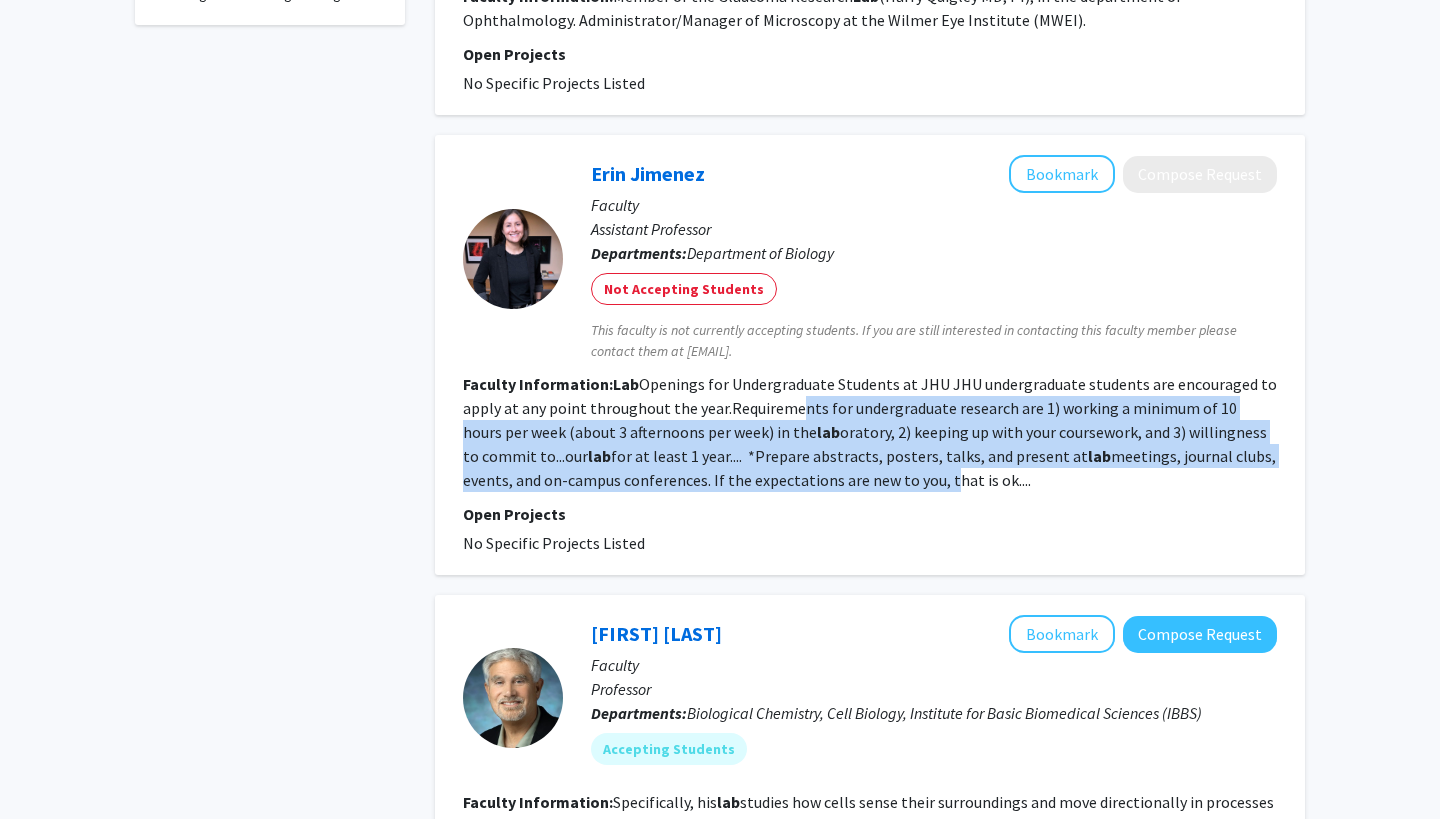 drag, startPoint x: 788, startPoint y: 418, endPoint x: 919, endPoint y: 488, distance: 148.52946 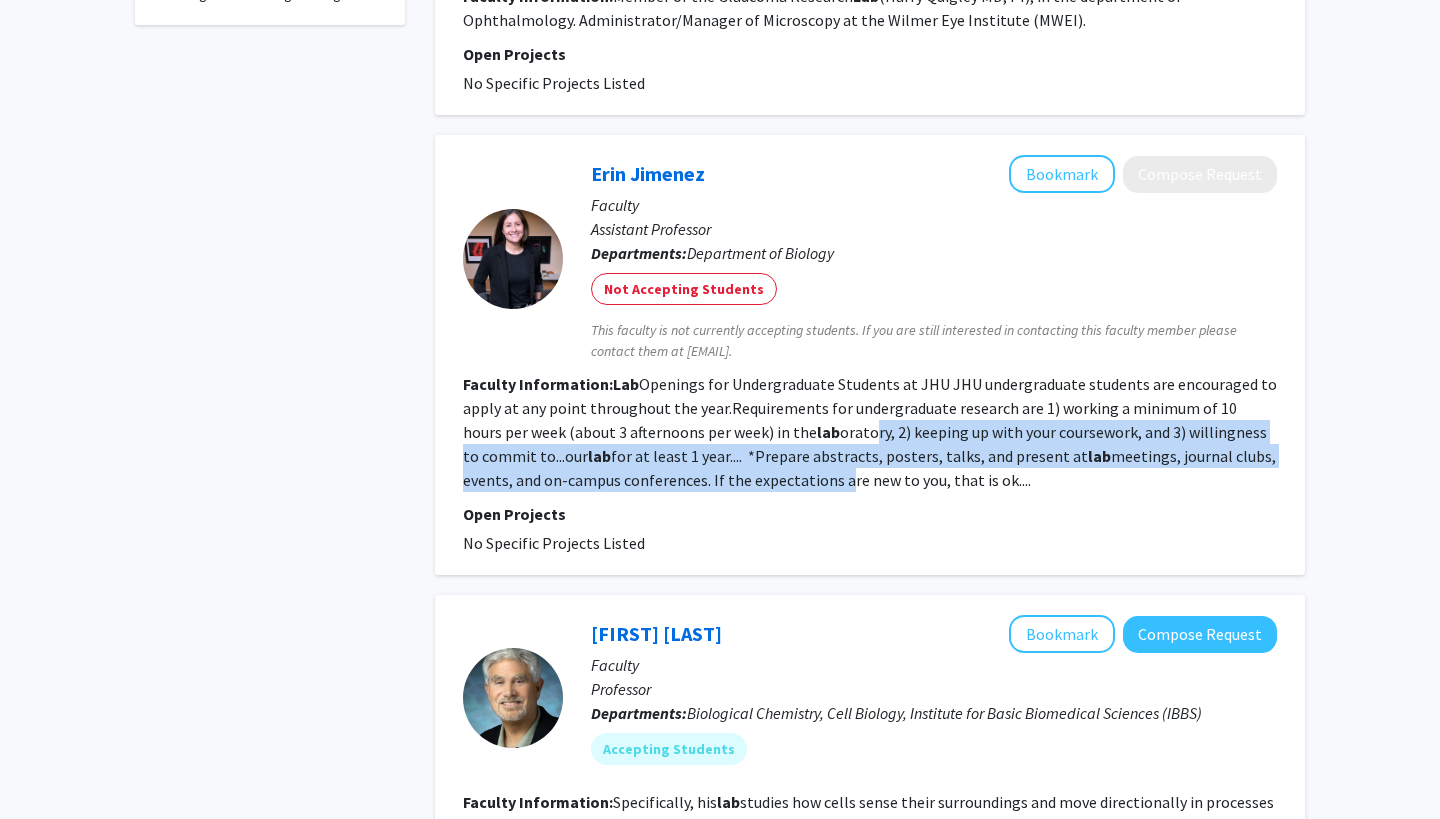 drag, startPoint x: 831, startPoint y: 421, endPoint x: 815, endPoint y: 491, distance: 71.80529 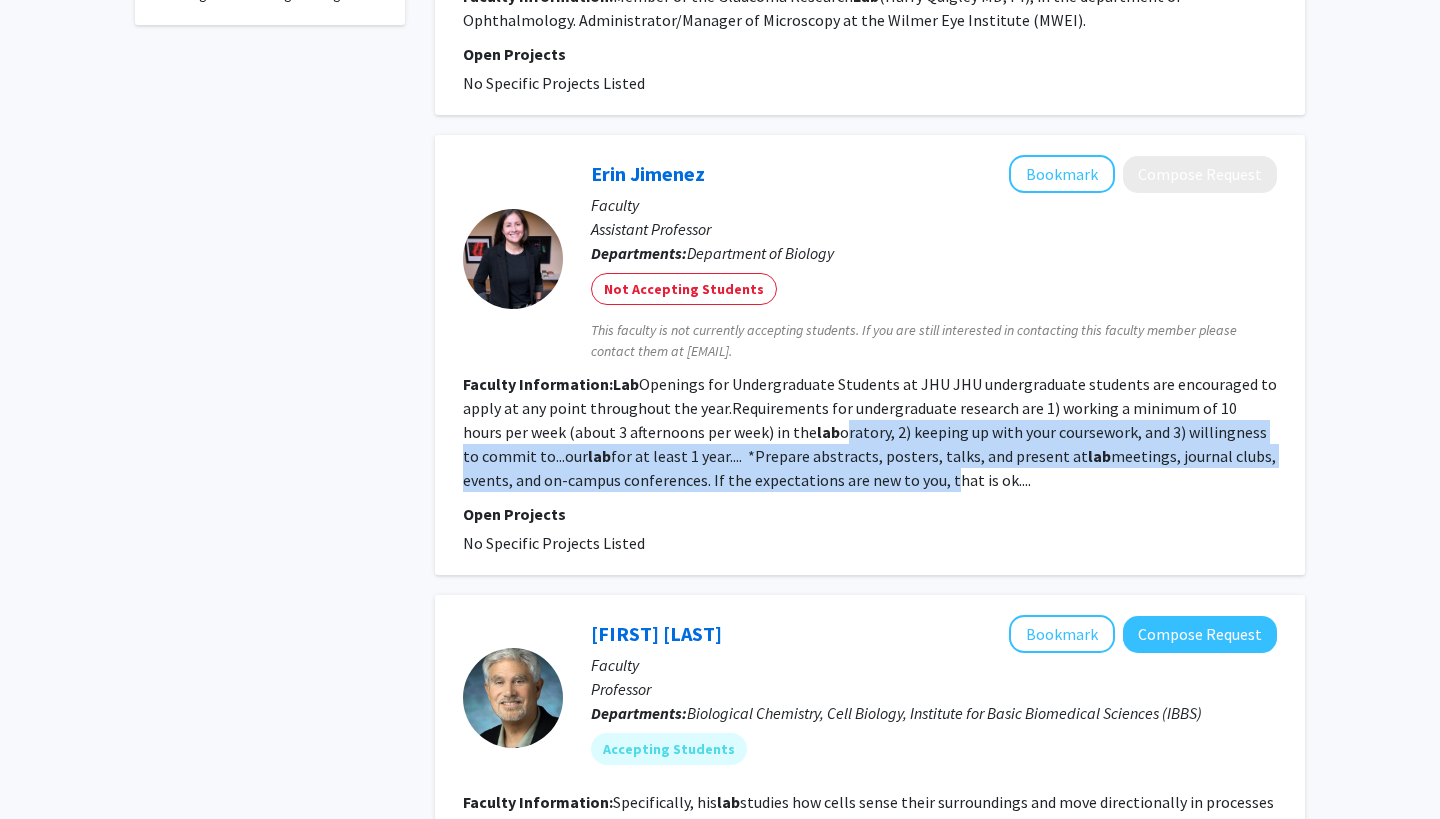 drag, startPoint x: 801, startPoint y: 429, endPoint x: 922, endPoint y: 484, distance: 132.91351 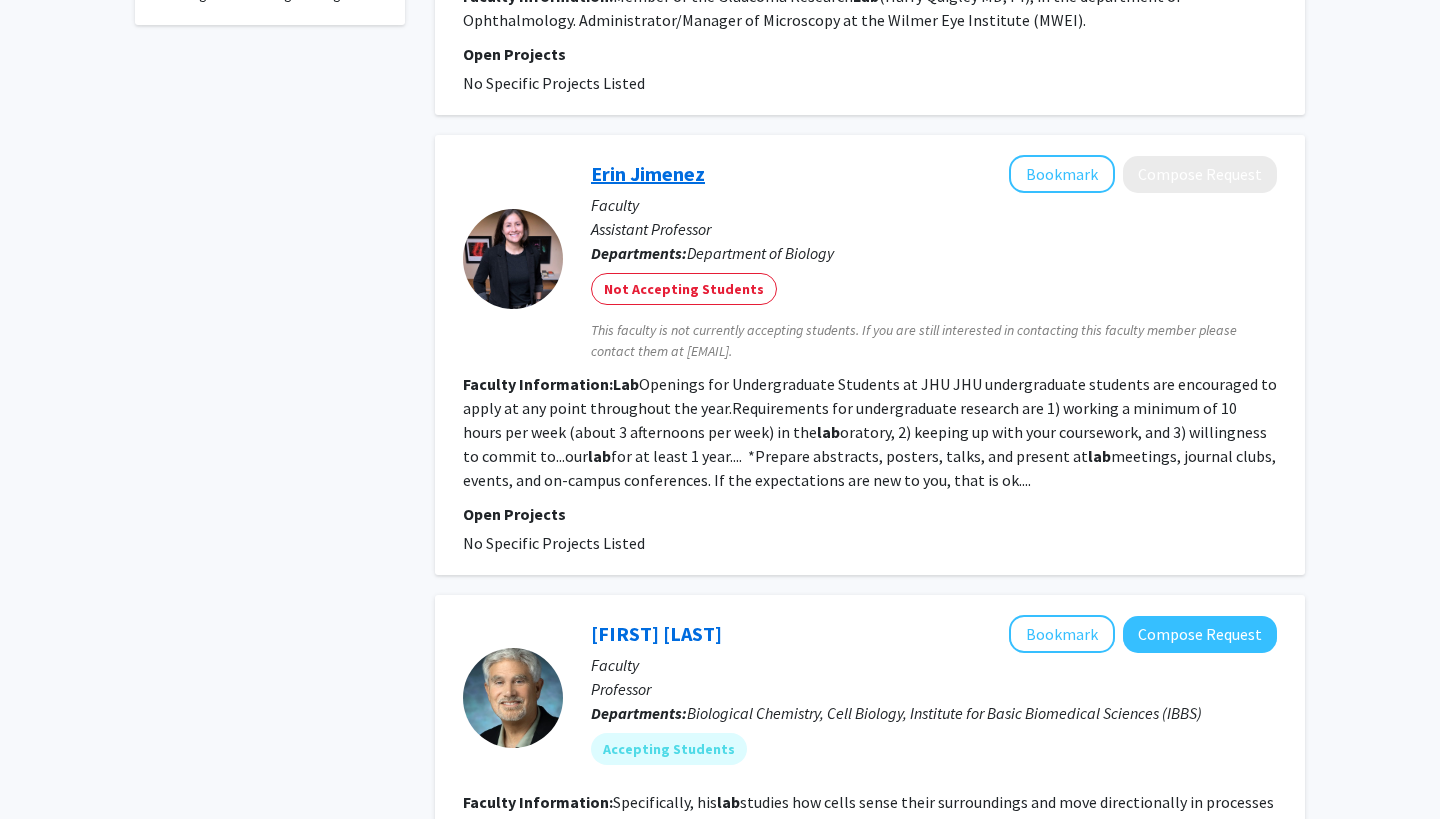 click on "Erin Jimenez" 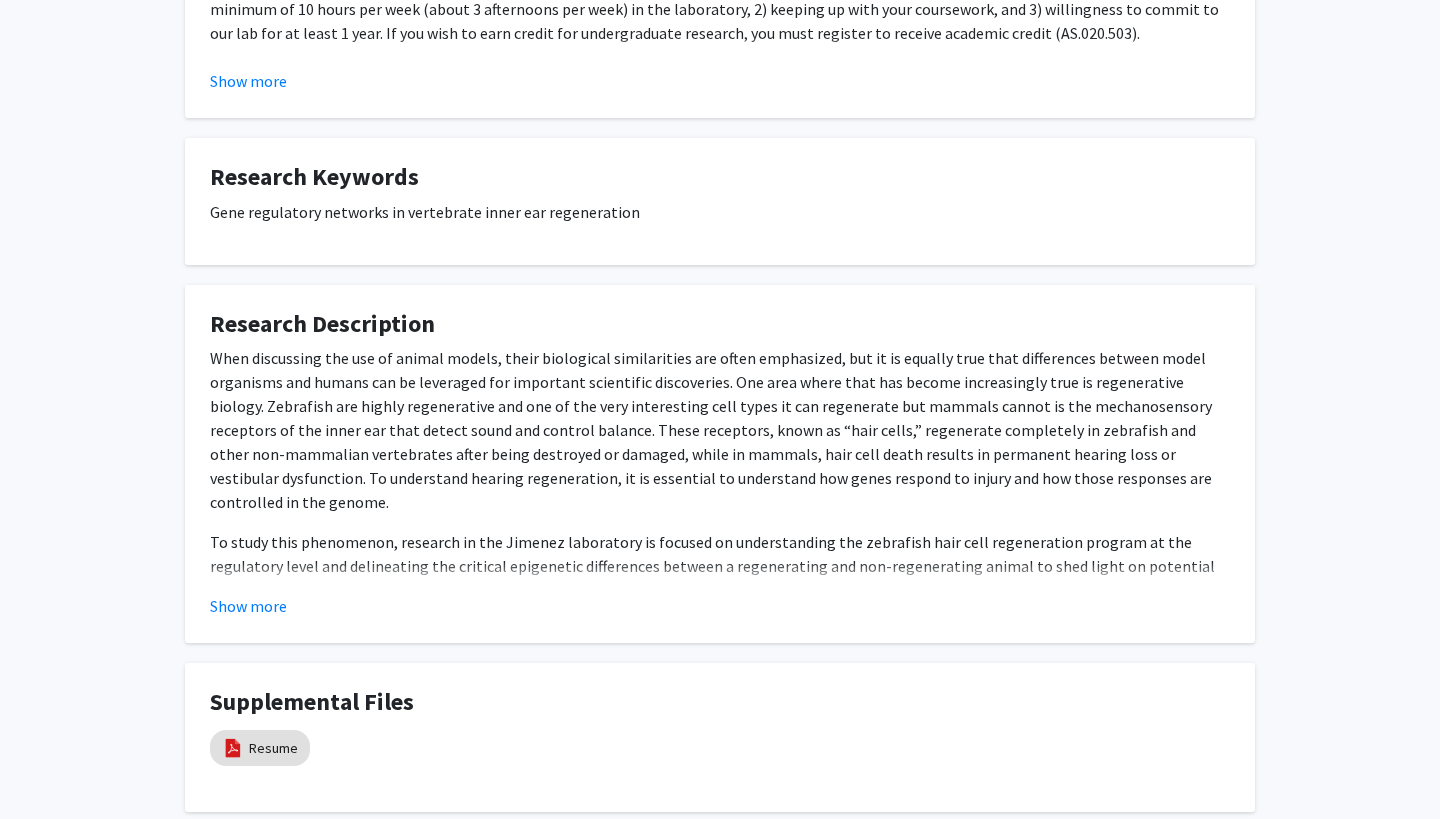 scroll, scrollTop: 649, scrollLeft: 0, axis: vertical 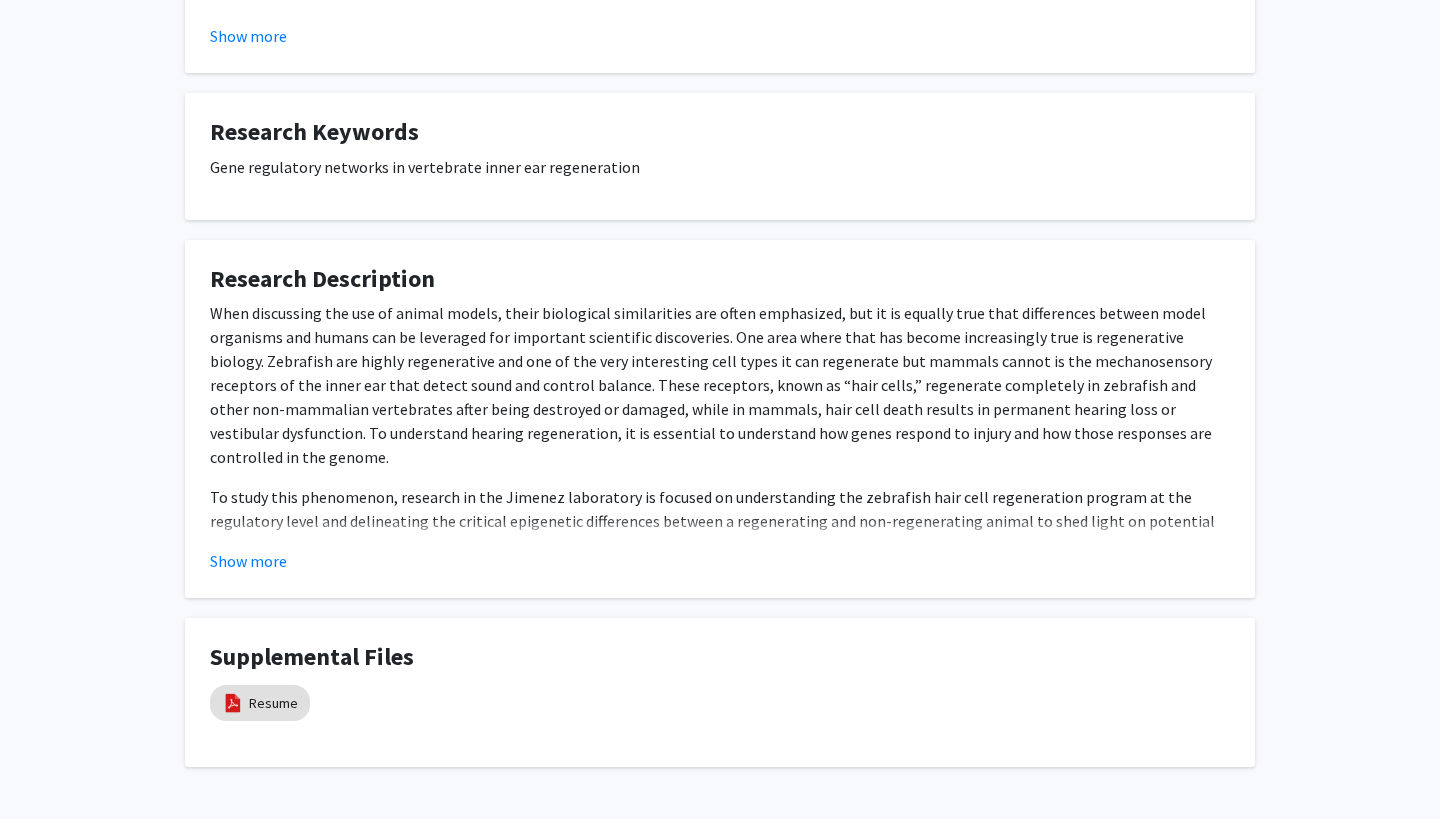 click on "Research Description When discussing the use of animal models, their biological similarities are often emphasized, but it is equally true that differences between model organisms and humans can be leveraged for important scientific discoveries. One area where that has become increasingly true is regenerative biology. Zebrafish are highly regenerative and one of the very interesting cell types it can regenerate but mammals cannot is the mechanosensory receptors of the inner ear that detect sound and control balance. These receptors, known as “hair cells,” regenerate completely in zebrafish and other non-mammalian vertebrates after being destroyed or damaged, while in mammals, hair cell death results in permanent hearing loss or vestibular dysfunction. To understand hearing regeneration, it is essential to understand how genes respond to injury and how those responses are controlled in the genome. Please visit the [LAST] Lab Website for more information: https://erinjimenez.com/ What will you learn?" 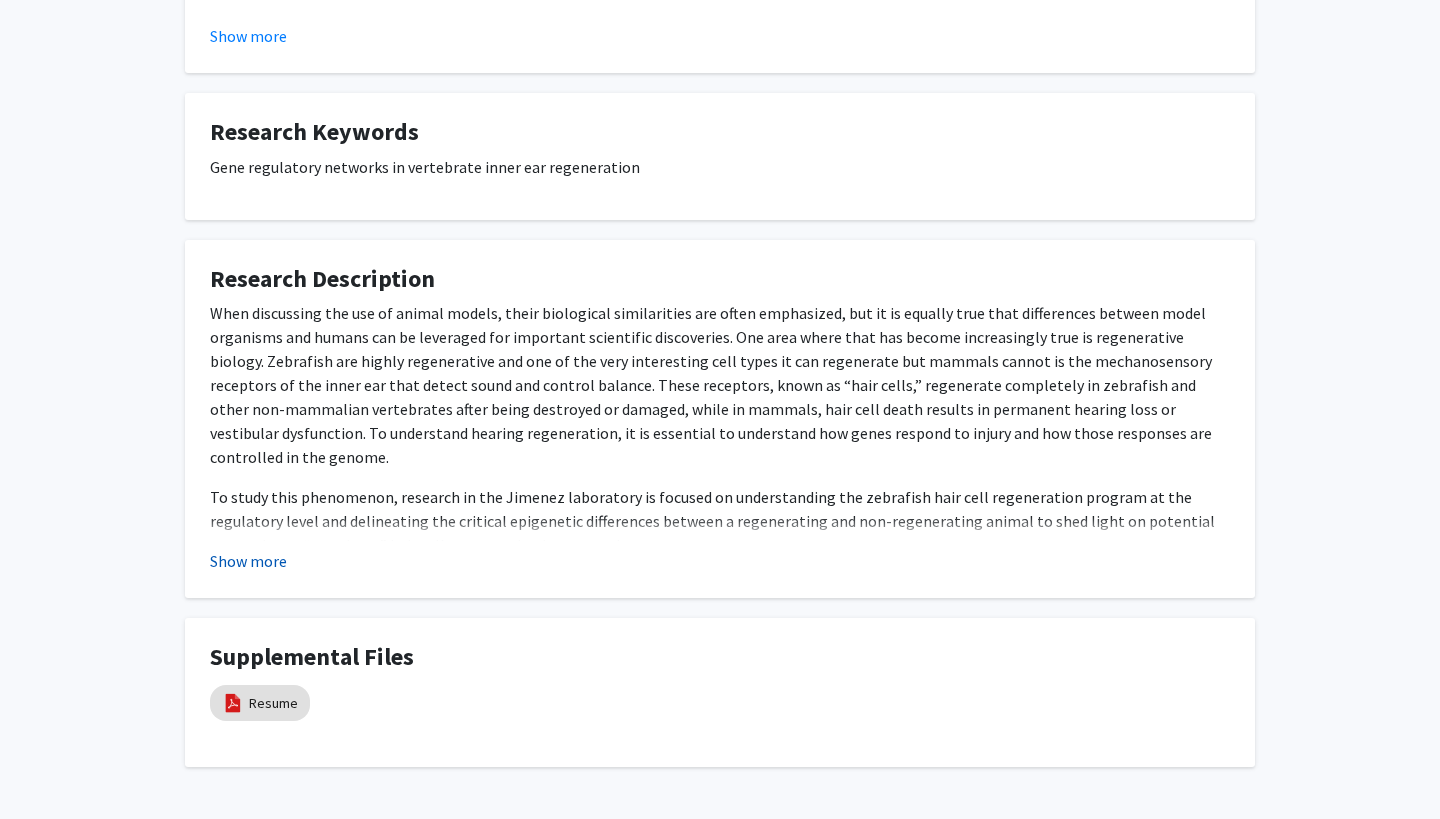 click on "Show more" 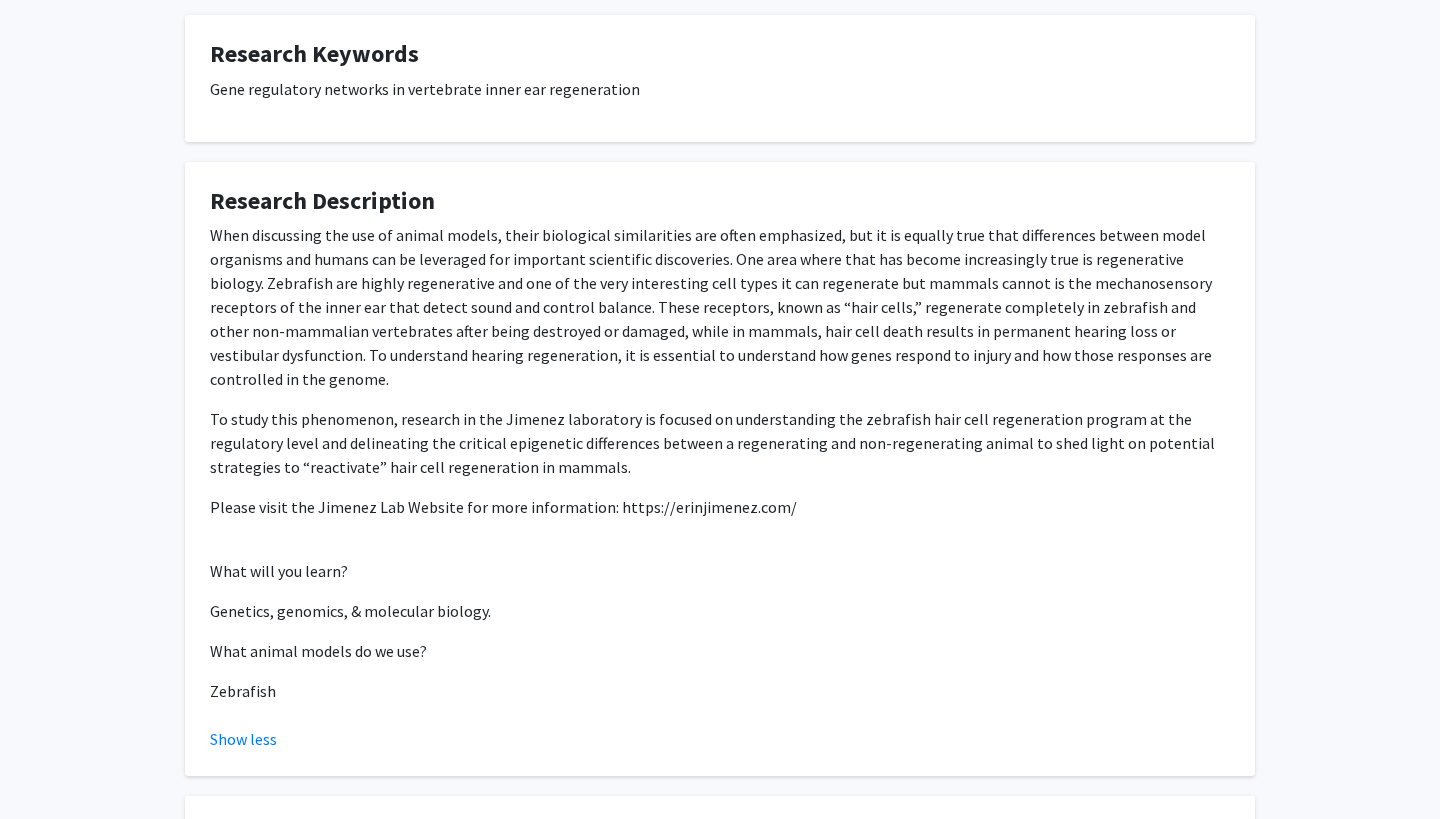 scroll, scrollTop: 728, scrollLeft: 0, axis: vertical 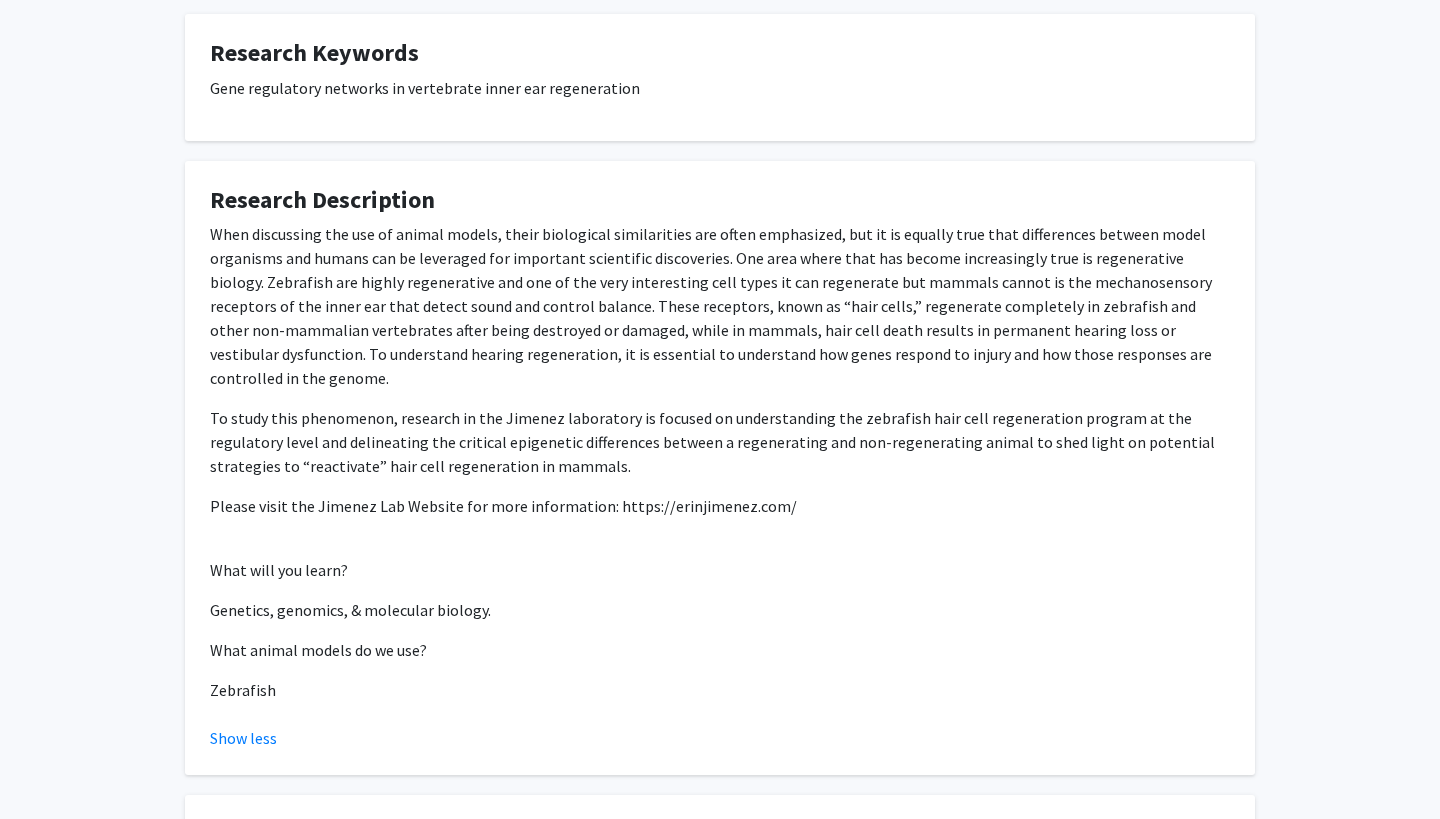 drag, startPoint x: 606, startPoint y: 487, endPoint x: 824, endPoint y: 485, distance: 218.00917 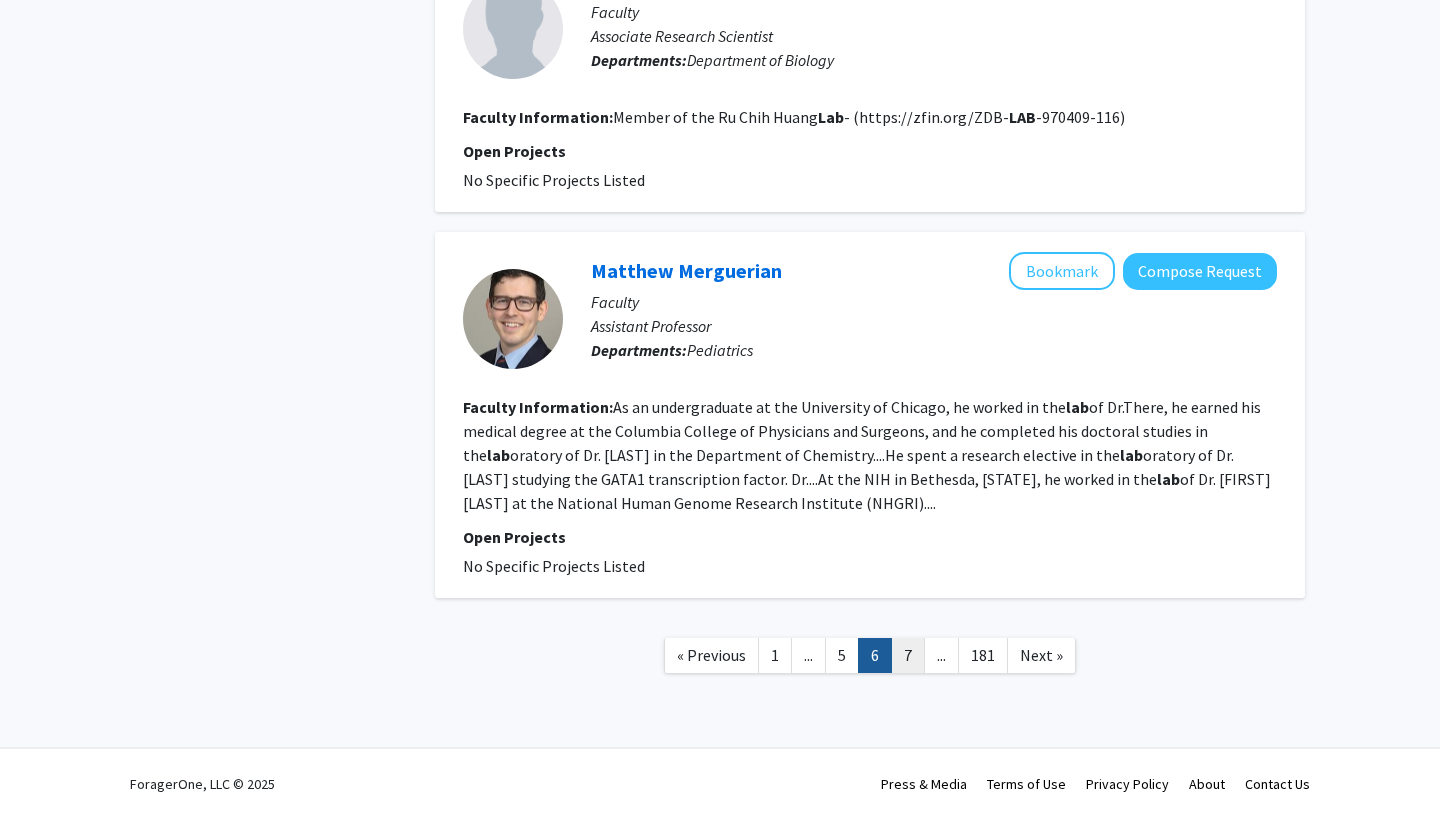 scroll, scrollTop: 3557, scrollLeft: 0, axis: vertical 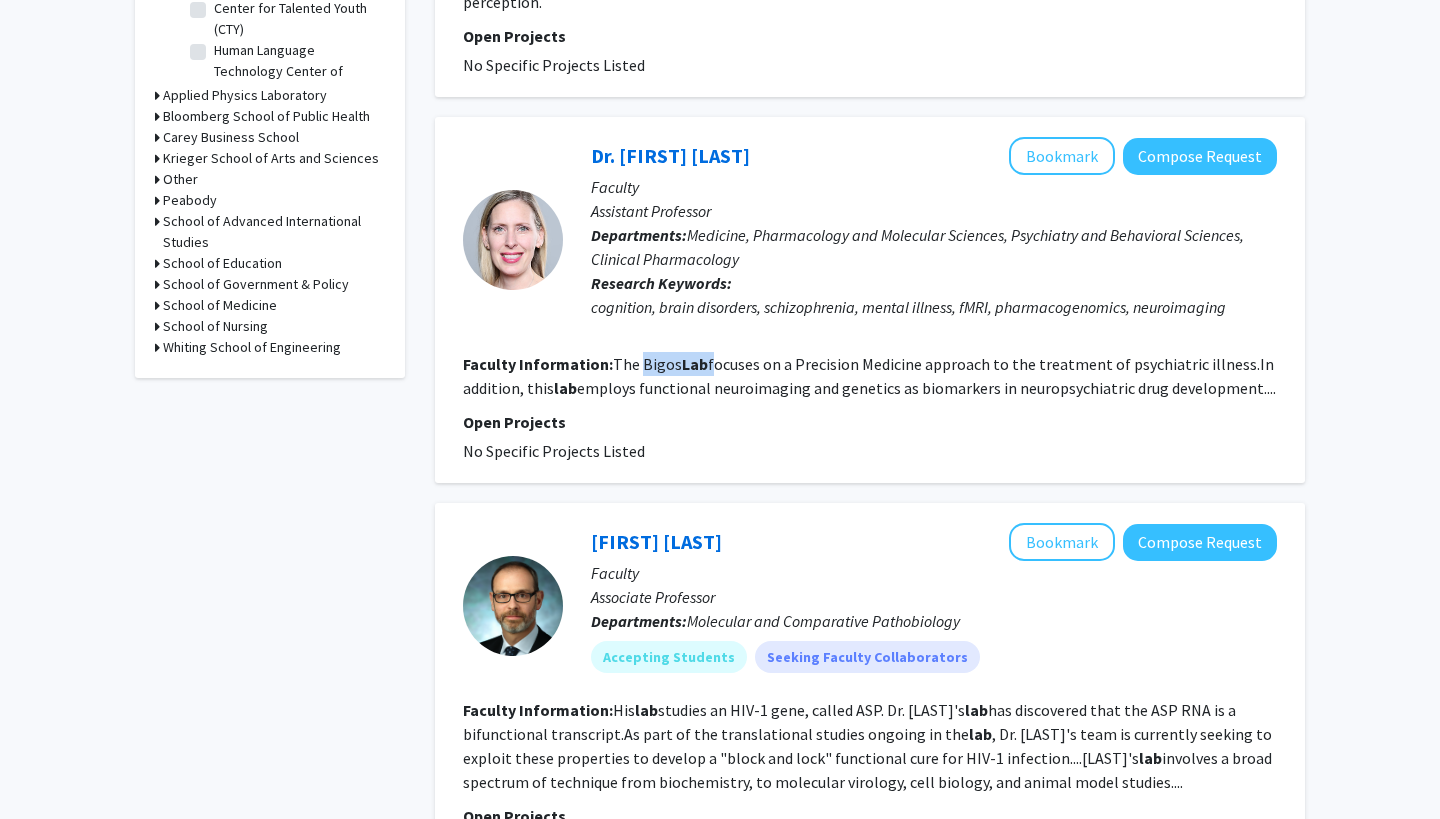 drag, startPoint x: 642, startPoint y: 369, endPoint x: 708, endPoint y: 369, distance: 66 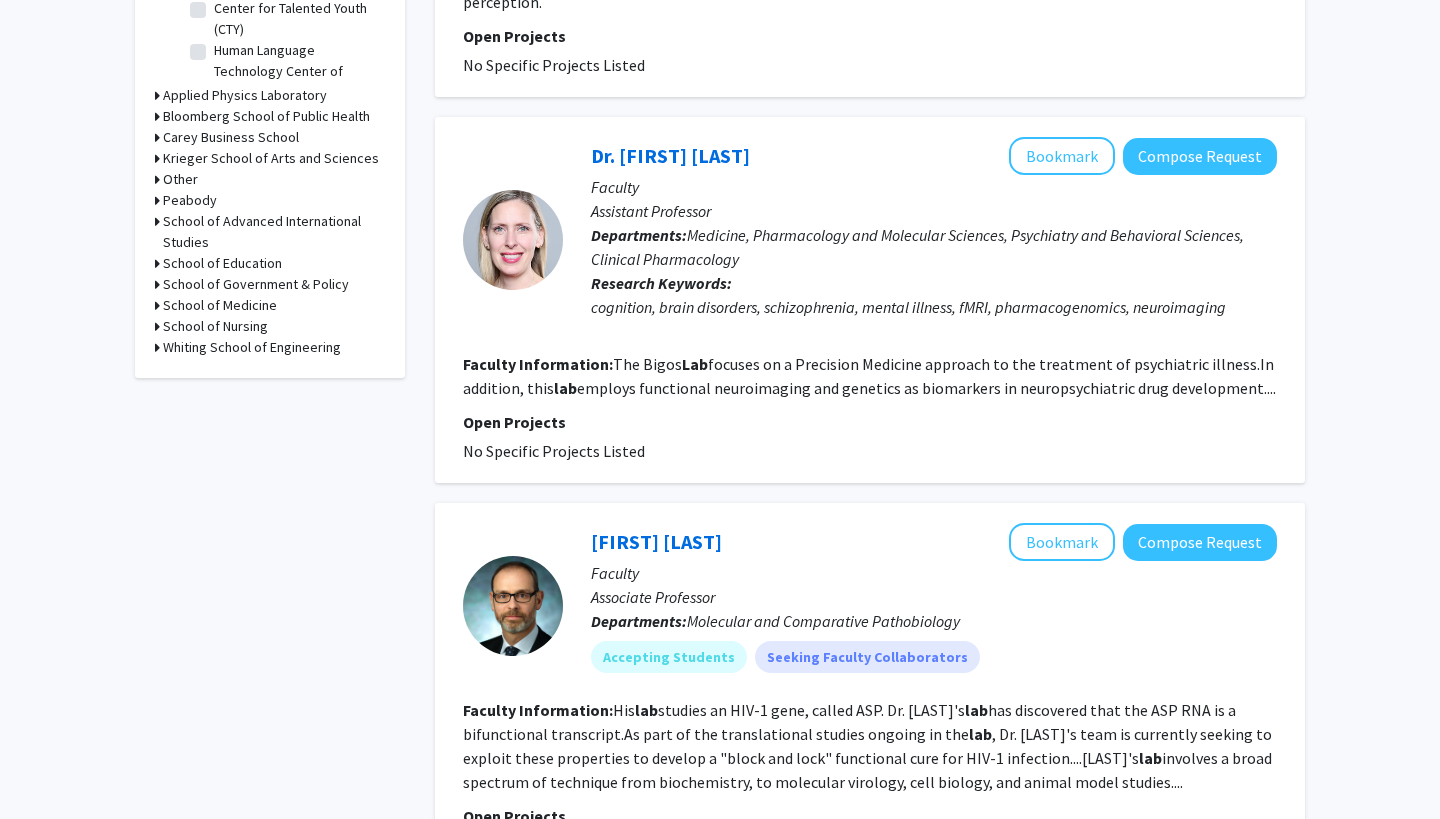 click on "Kristin Bigos Bookmark Compose Request" 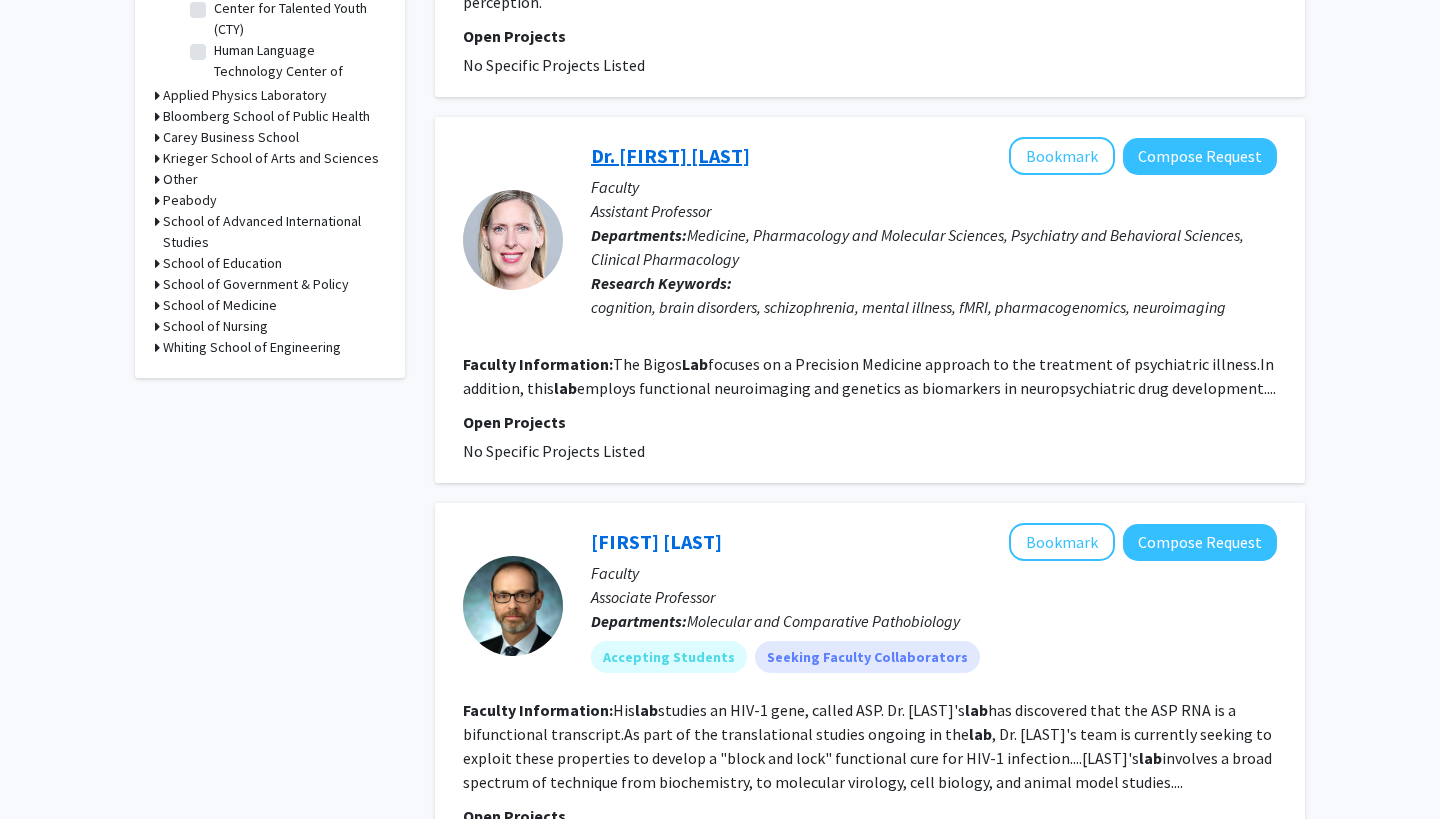click on "Dr. [FIRST] [LAST]" 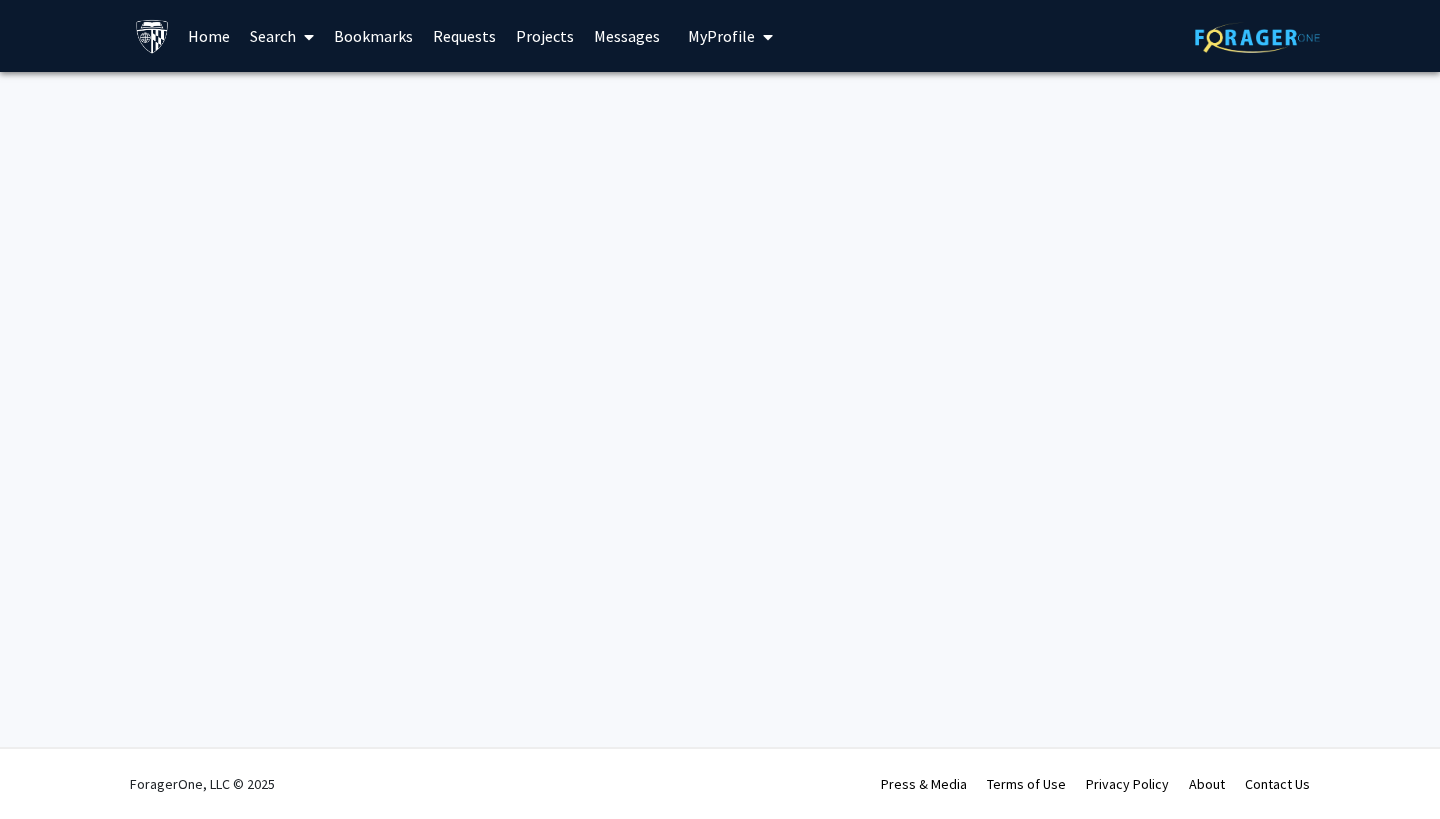 scroll, scrollTop: 0, scrollLeft: 0, axis: both 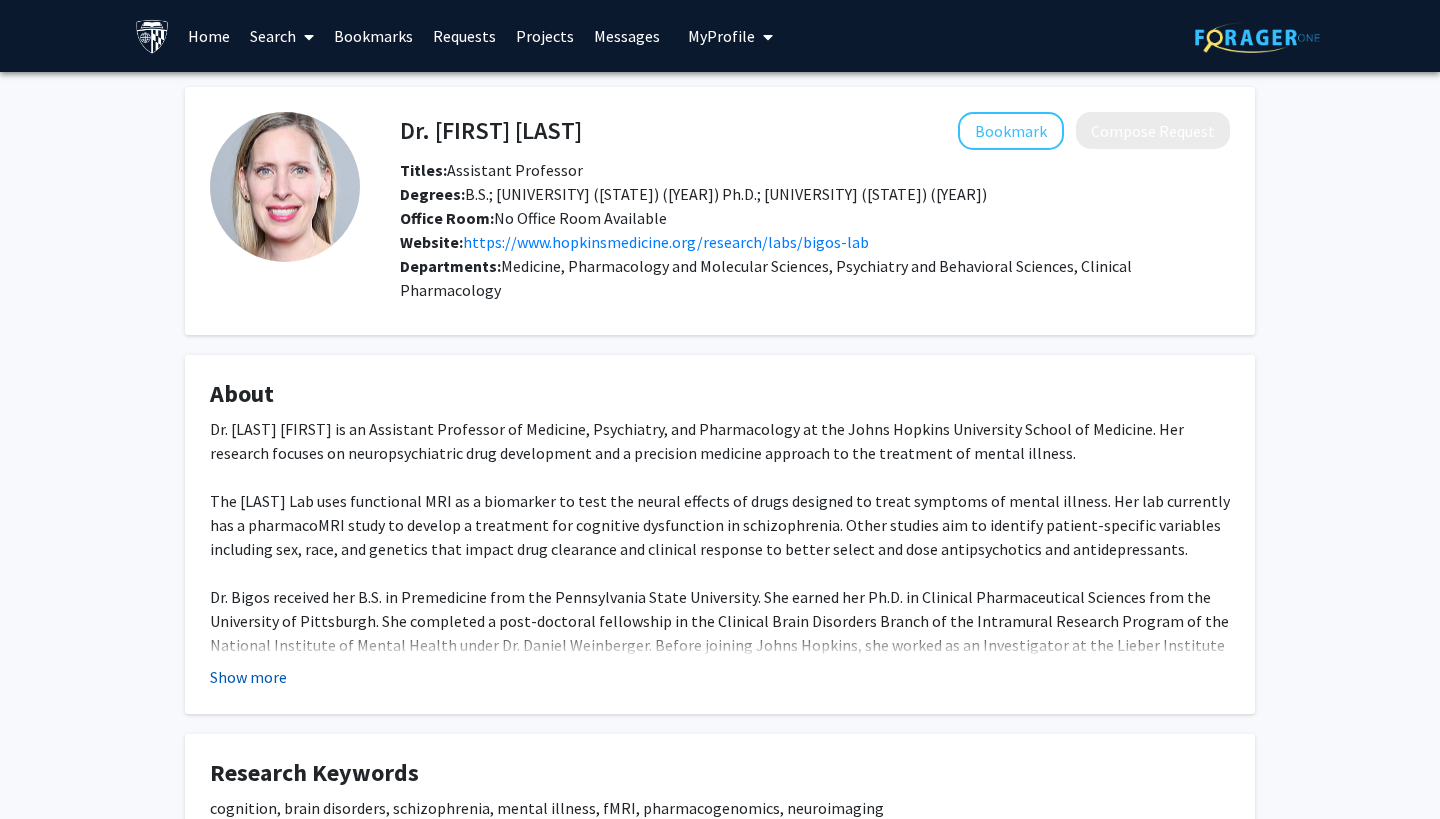 click on "Show more" 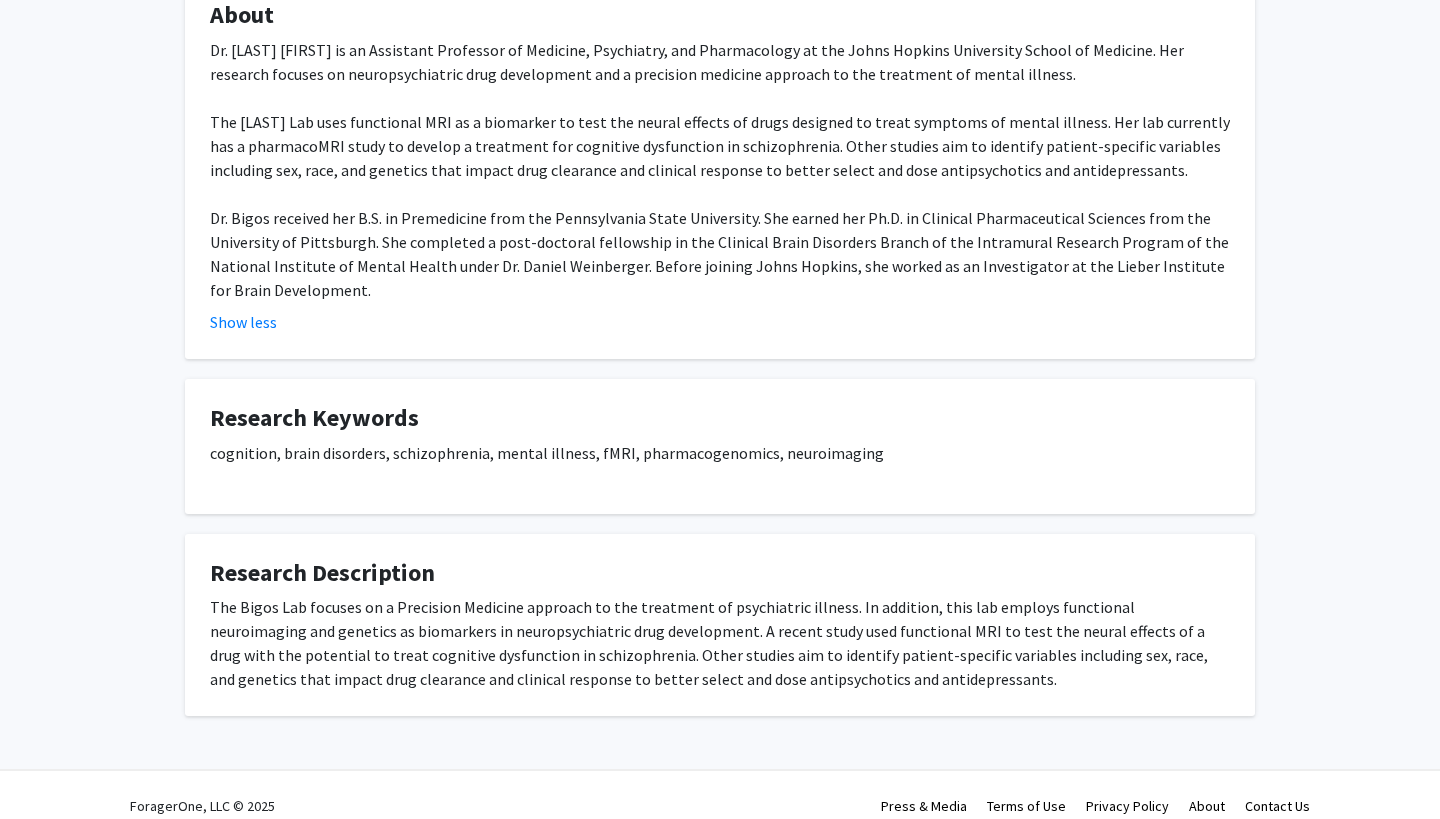scroll, scrollTop: 378, scrollLeft: 0, axis: vertical 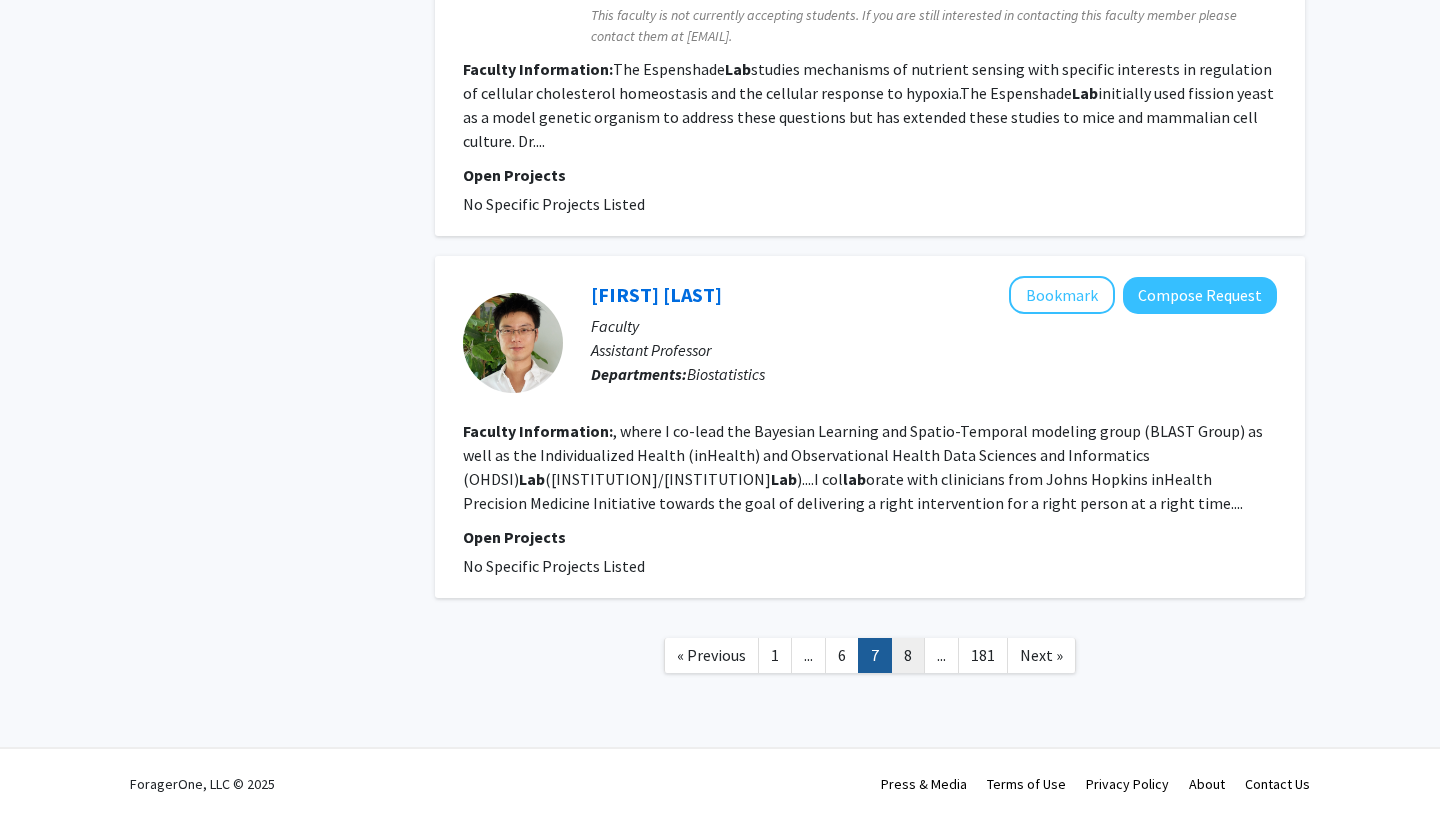 click on "8" 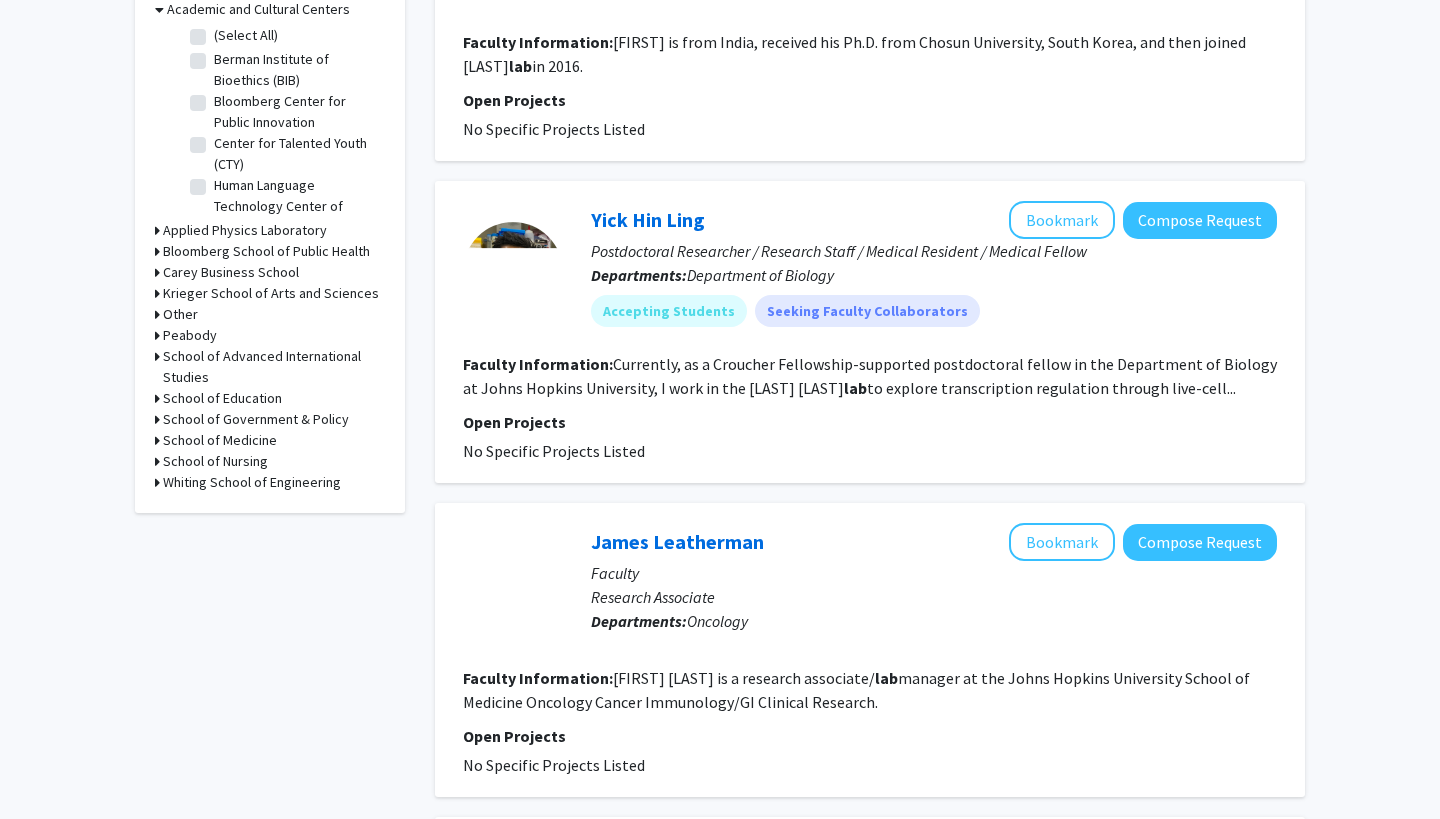scroll, scrollTop: 685, scrollLeft: 0, axis: vertical 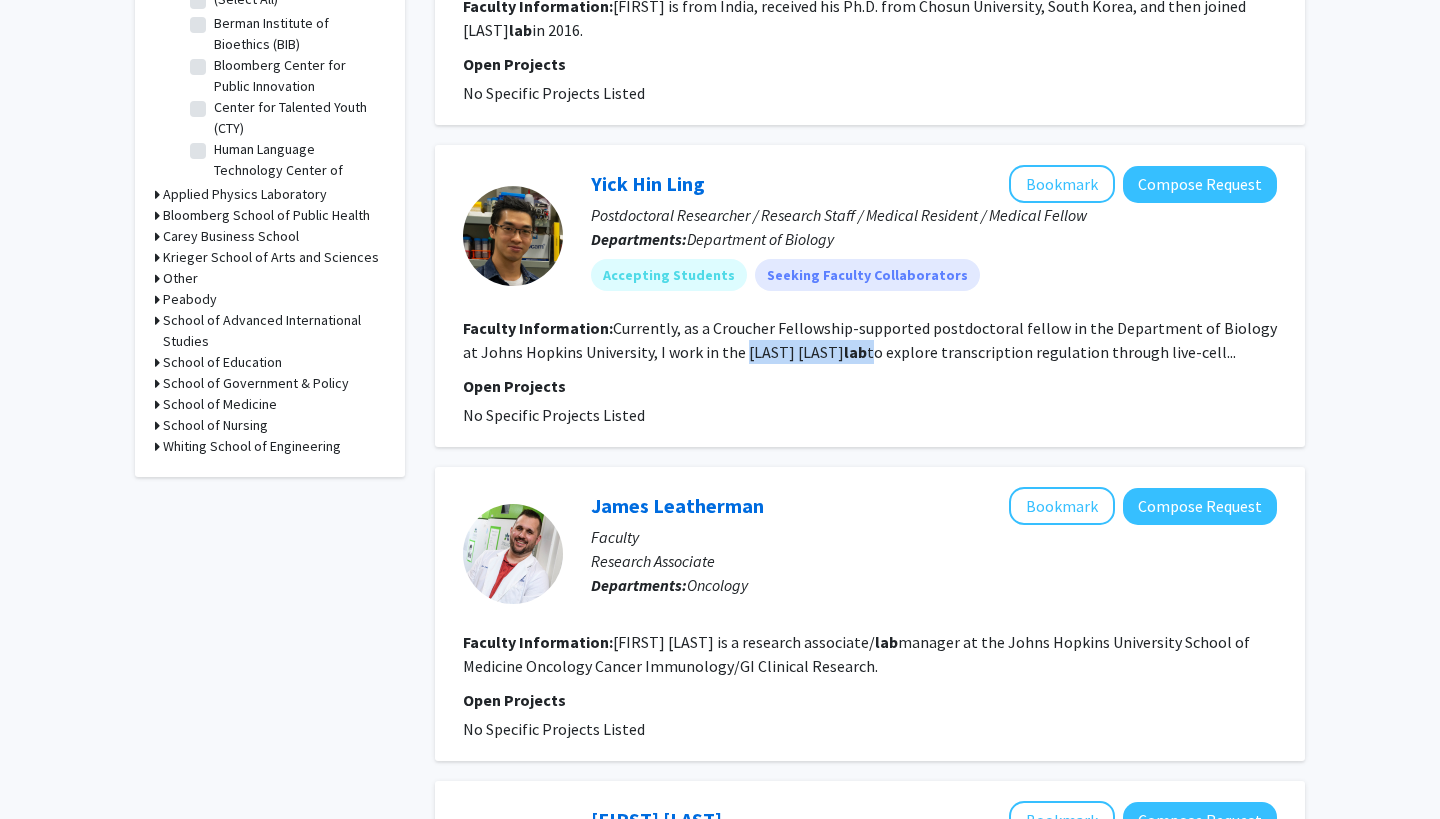 drag, startPoint x: 725, startPoint y: 357, endPoint x: 804, endPoint y: 358, distance: 79.00633 